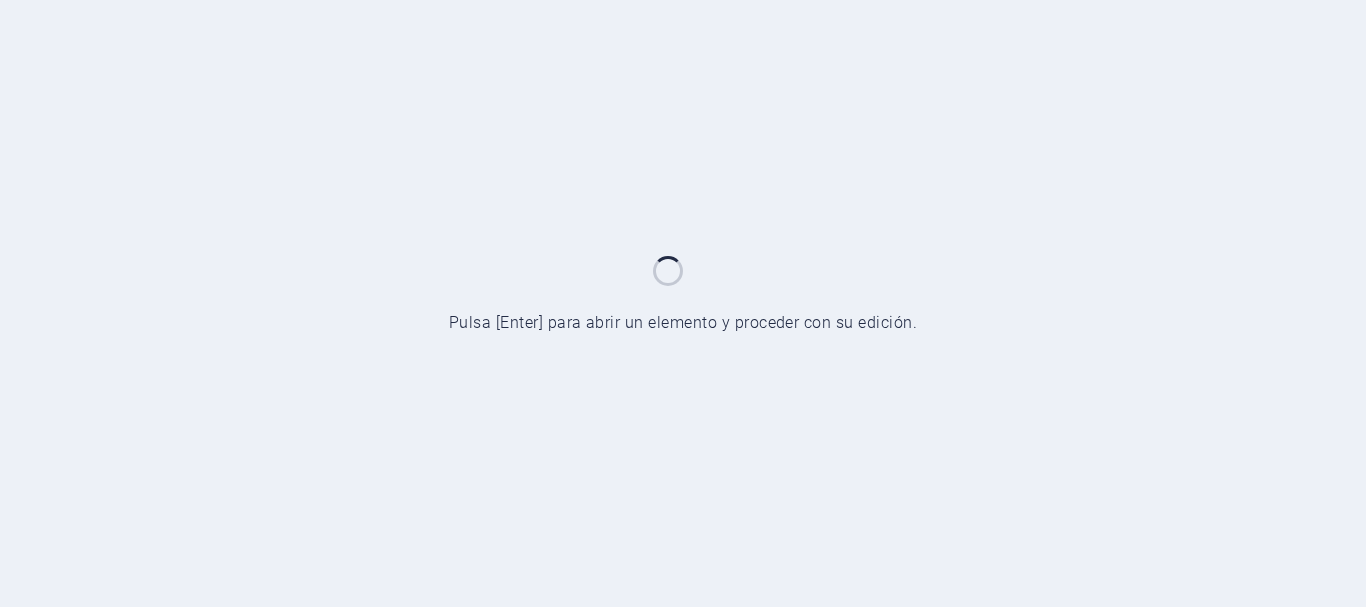 scroll, scrollTop: 0, scrollLeft: 0, axis: both 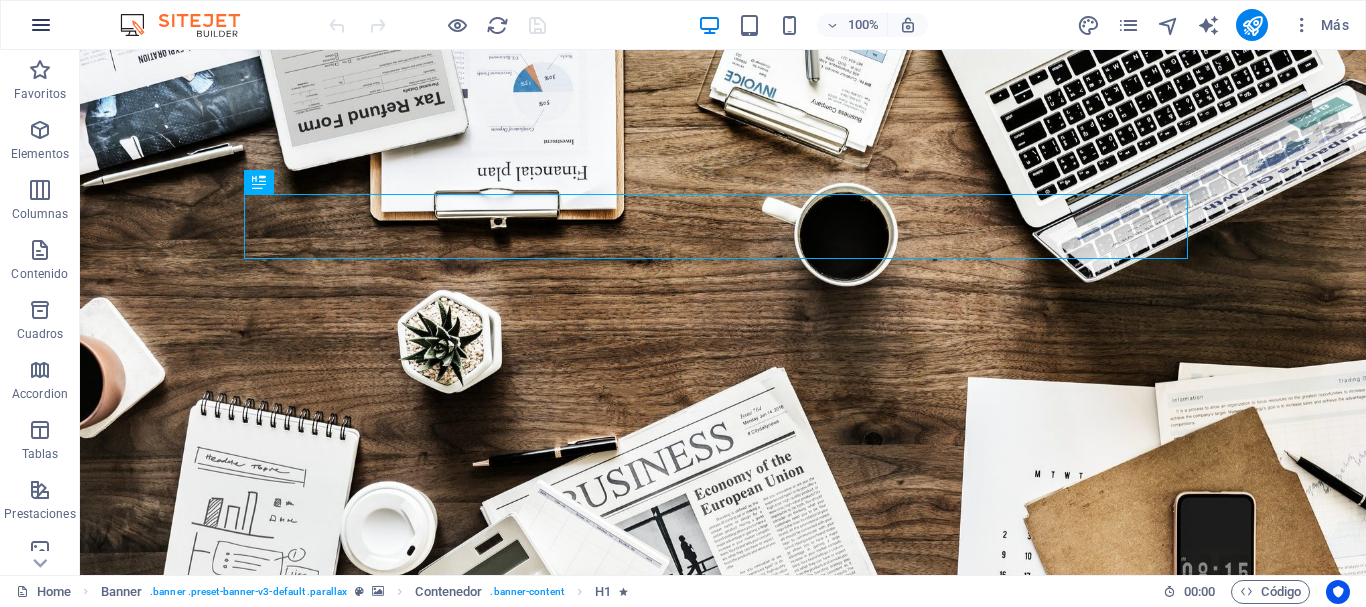 click at bounding box center [41, 25] 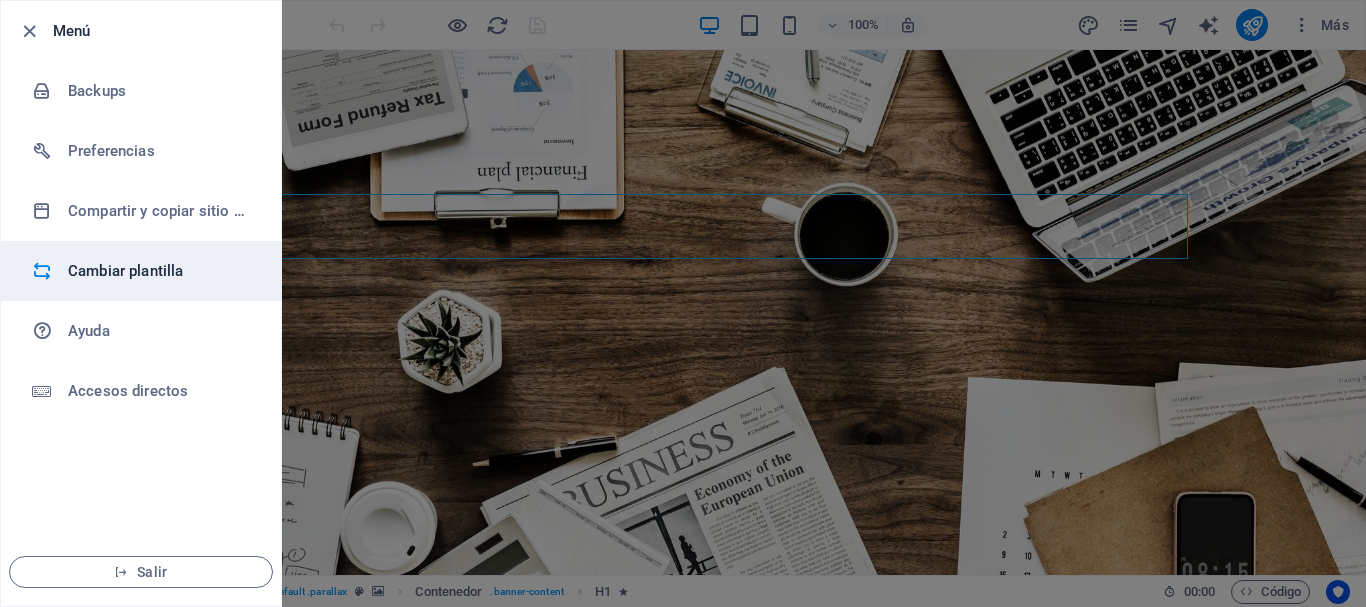 click on "Cambiar plantilla" at bounding box center (160, 271) 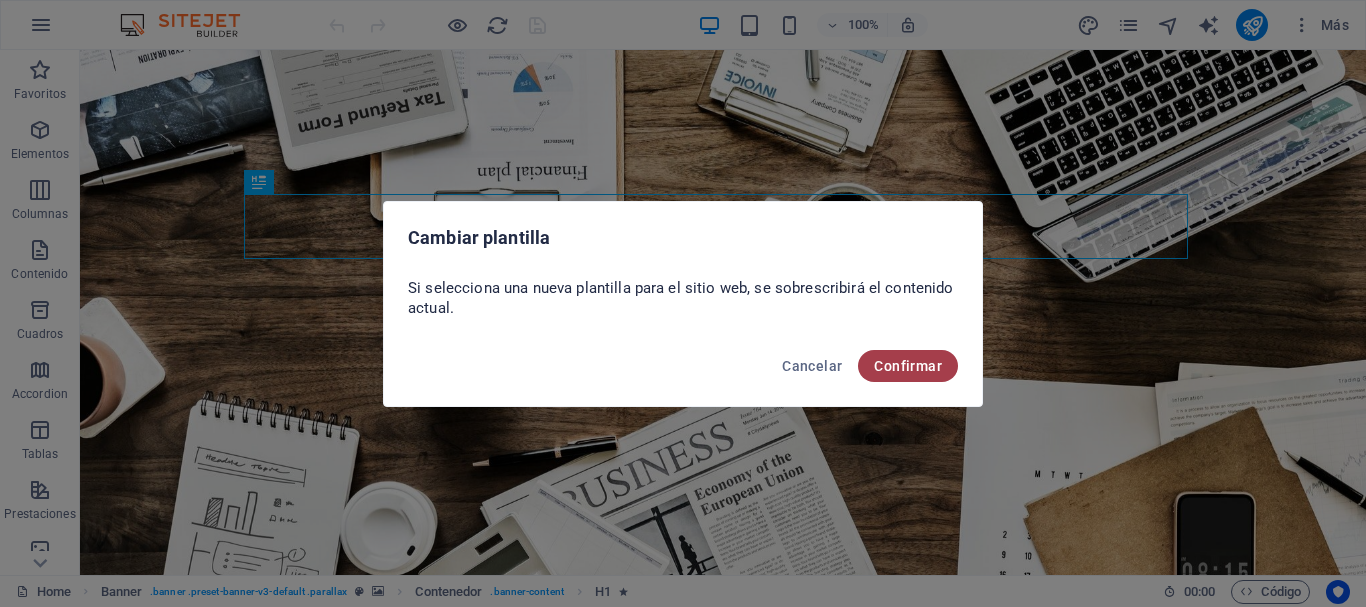 click on "Confirmar" at bounding box center (908, 366) 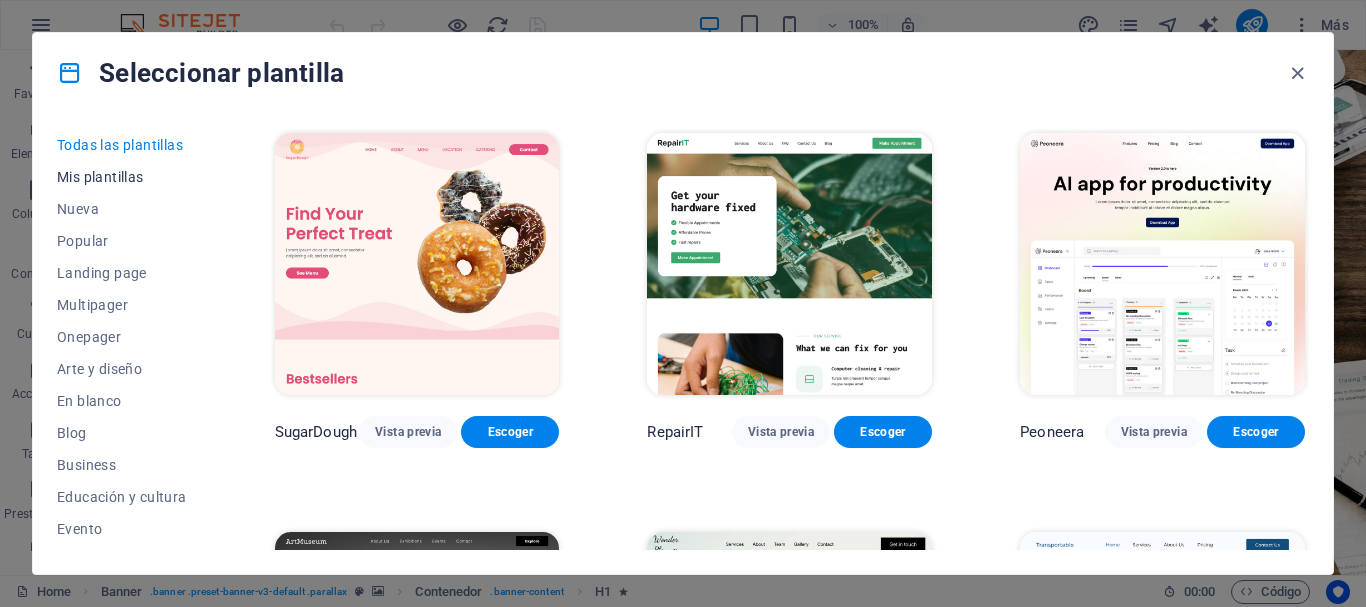 click on "Mis plantillas" at bounding box center (122, 177) 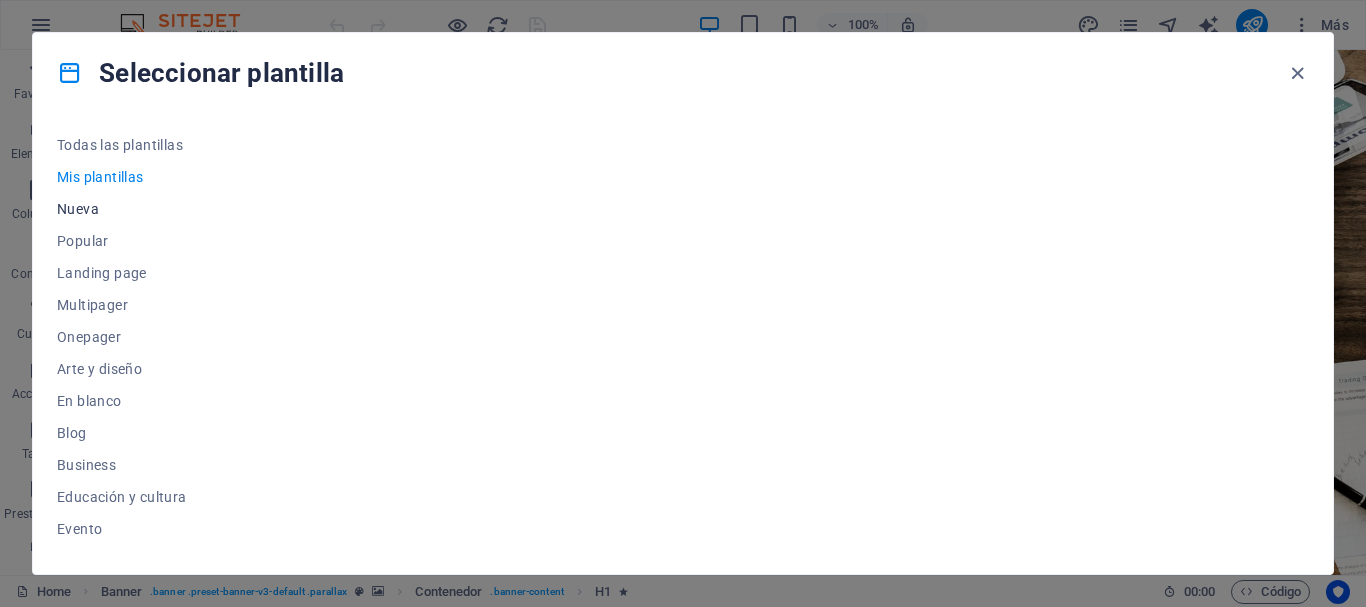 click on "Nueva" at bounding box center (122, 209) 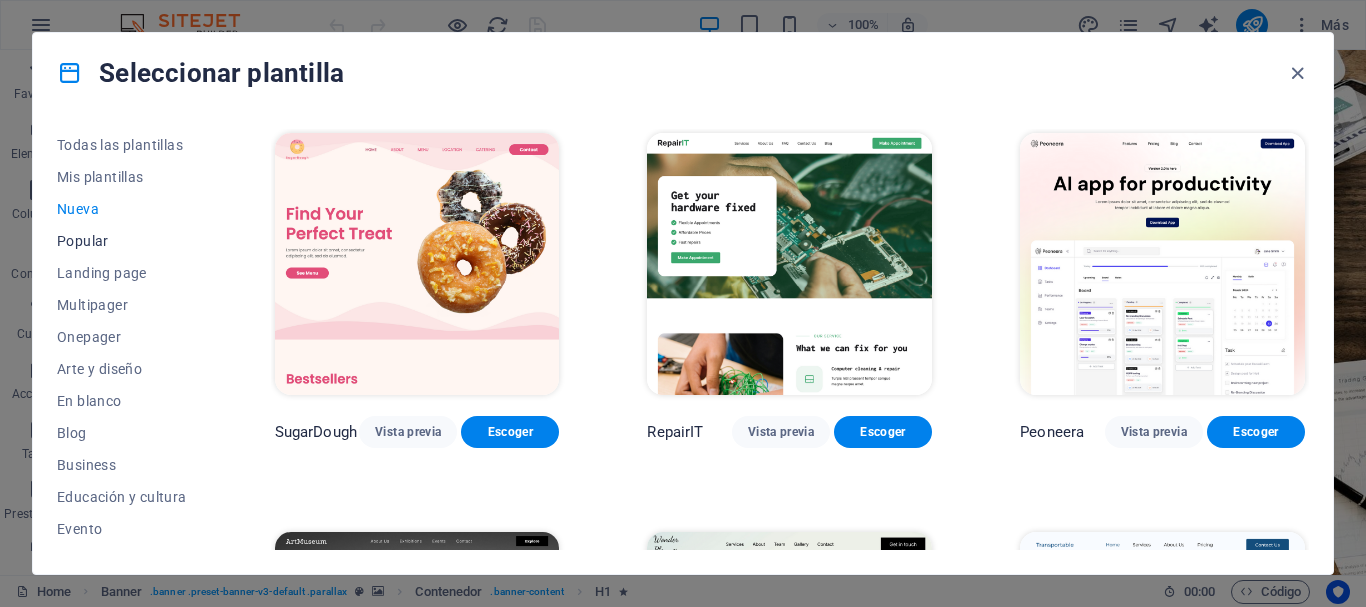 click on "Popular" at bounding box center (122, 241) 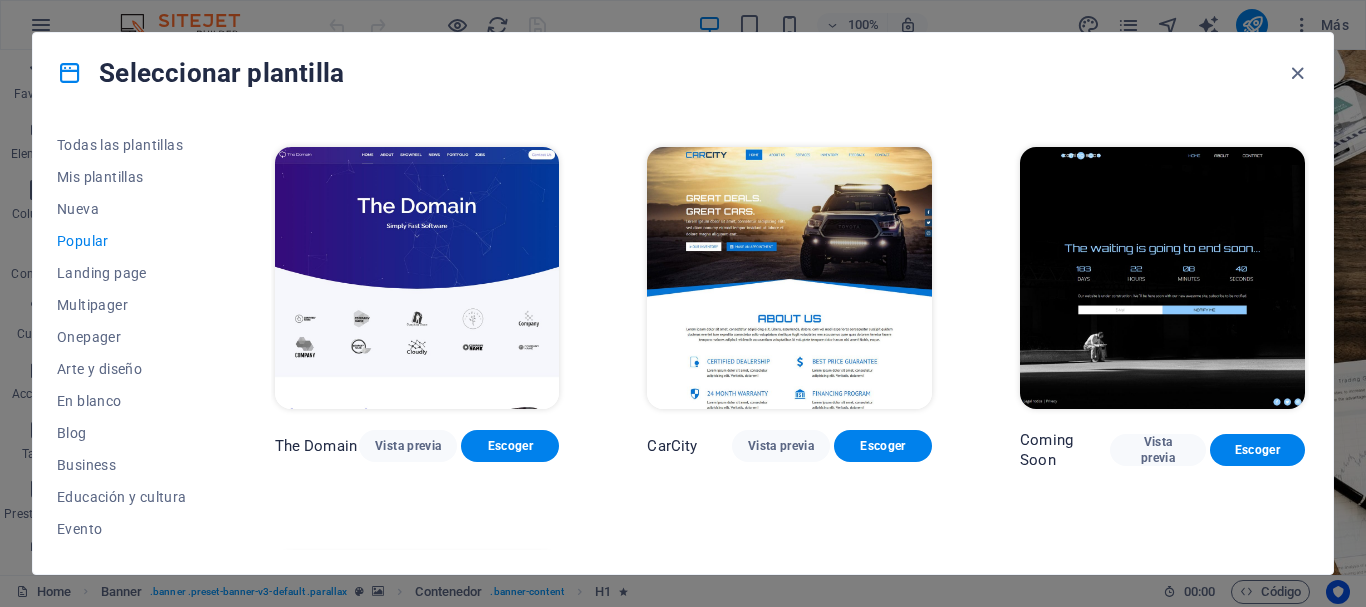 scroll, scrollTop: 1653, scrollLeft: 0, axis: vertical 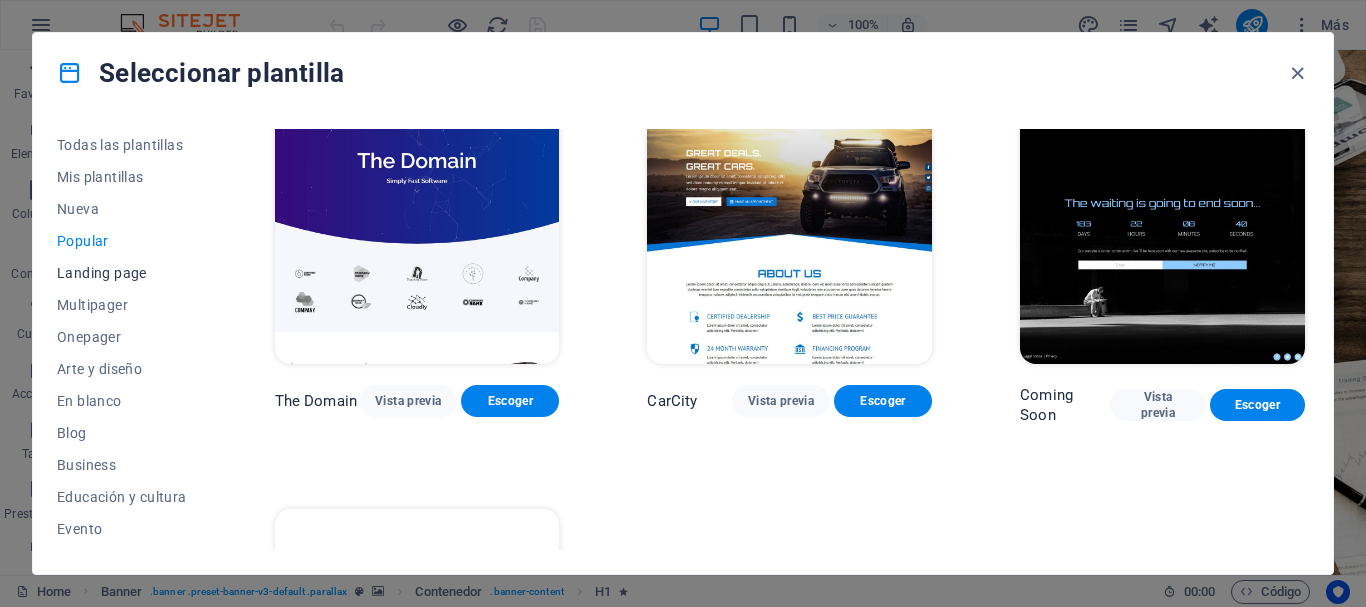 click on "Landing page" at bounding box center [122, 273] 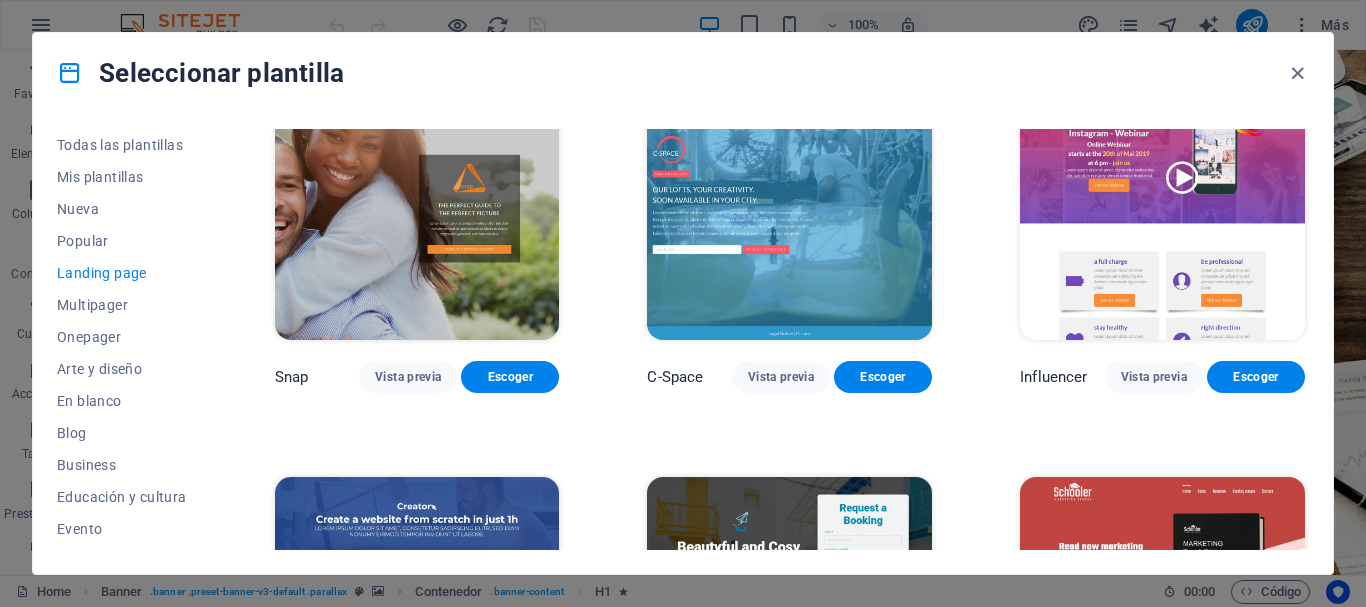 scroll, scrollTop: 3090, scrollLeft: 0, axis: vertical 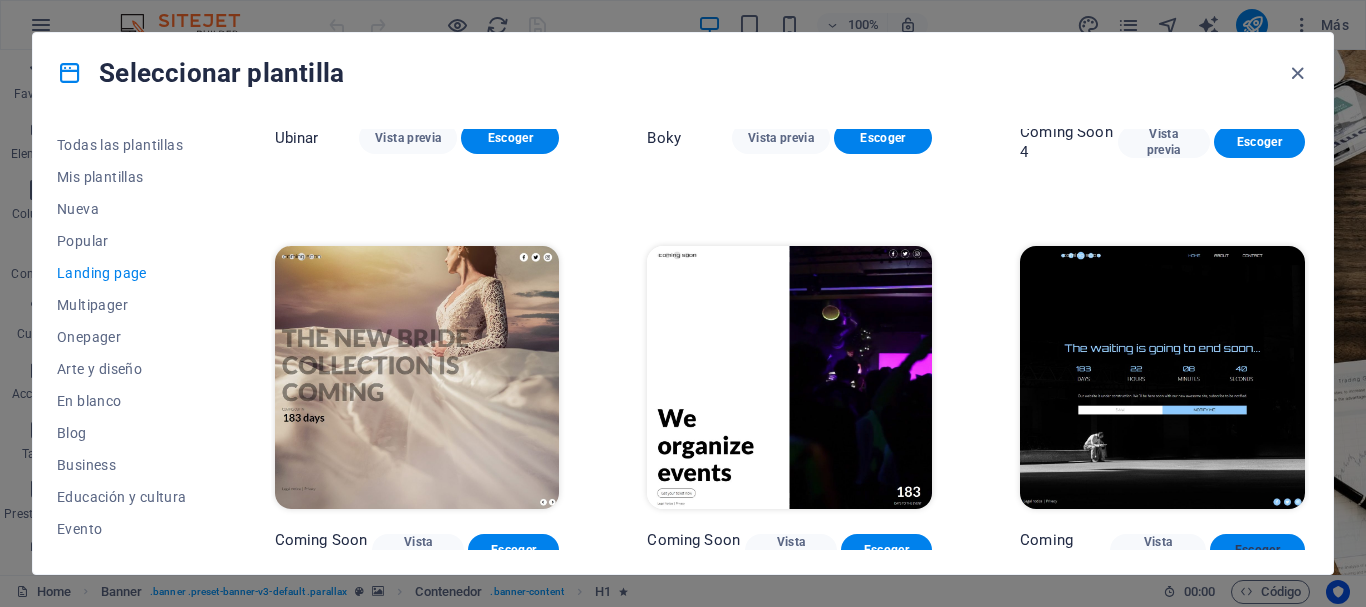 click on "Escoger" at bounding box center [1257, 550] 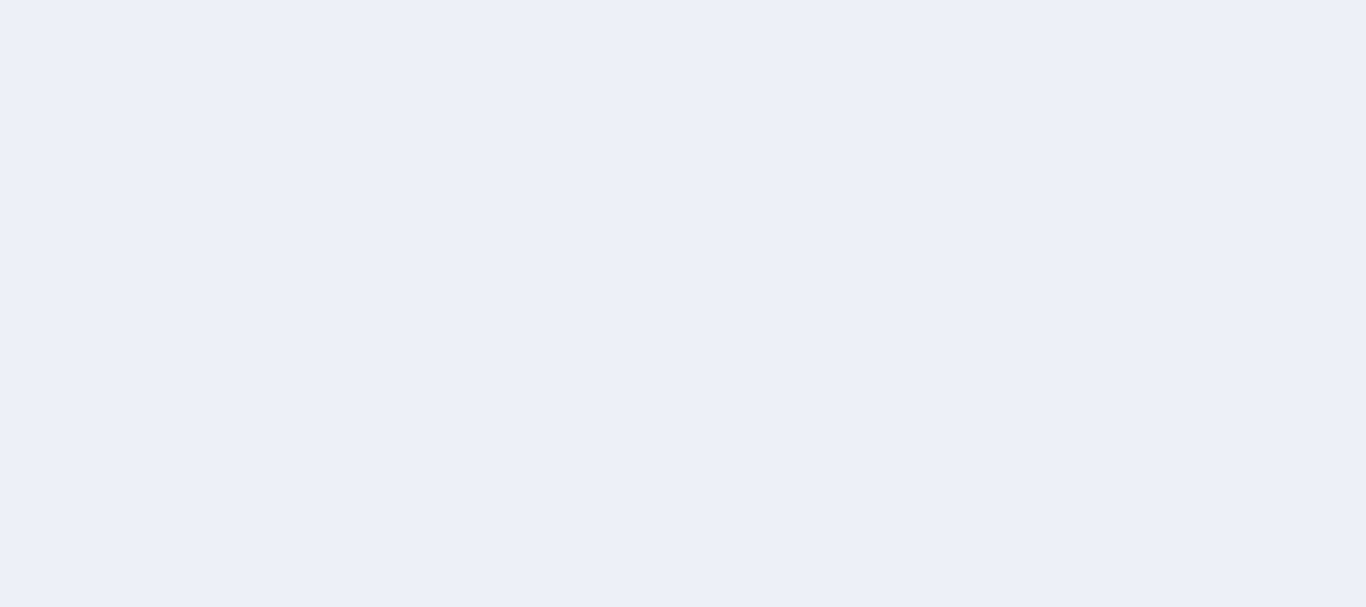 scroll, scrollTop: 0, scrollLeft: 0, axis: both 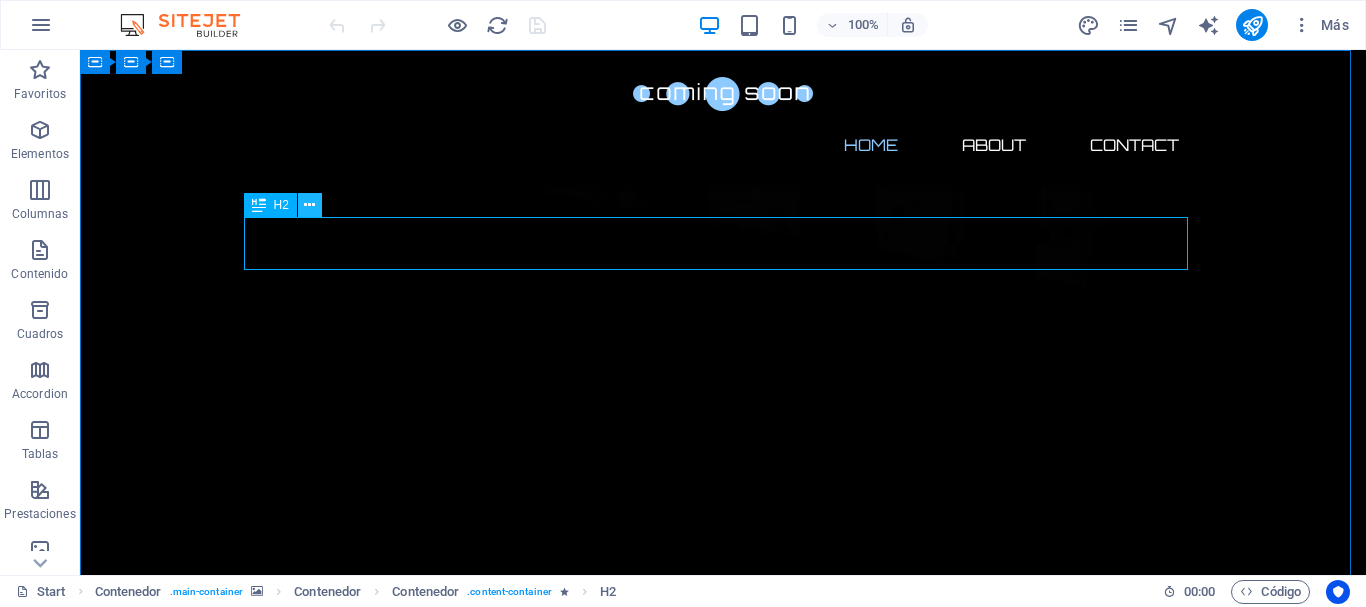 click at bounding box center (309, 205) 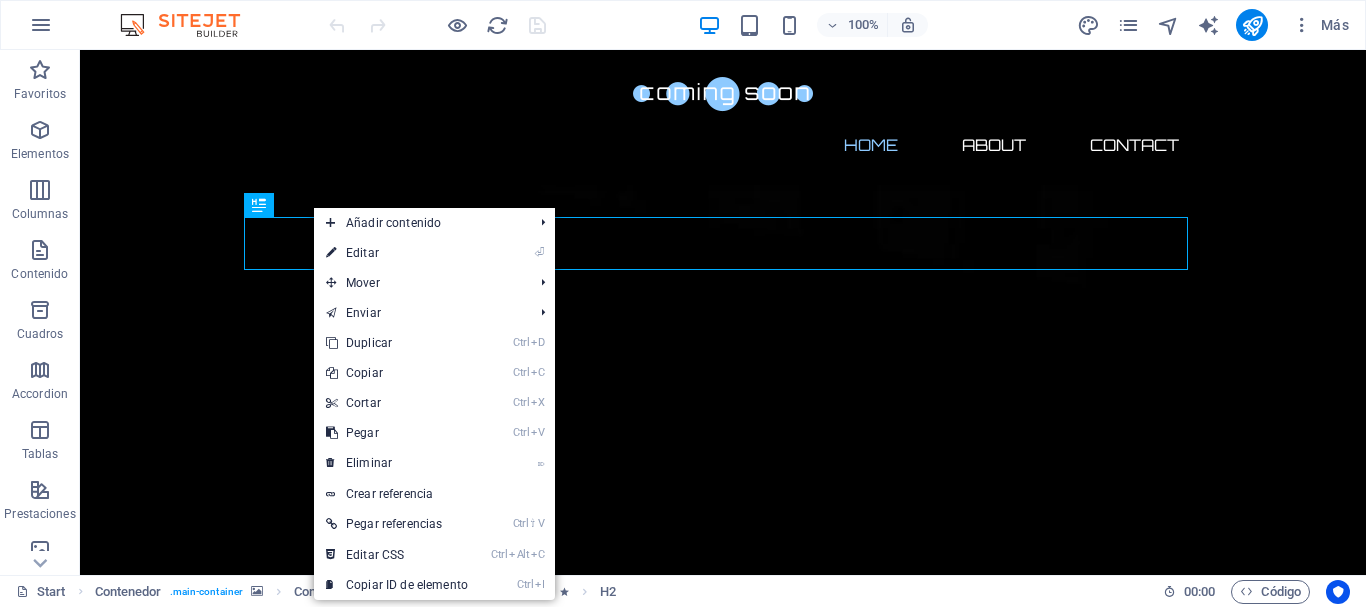 click on "⏎  Editar" at bounding box center [397, 253] 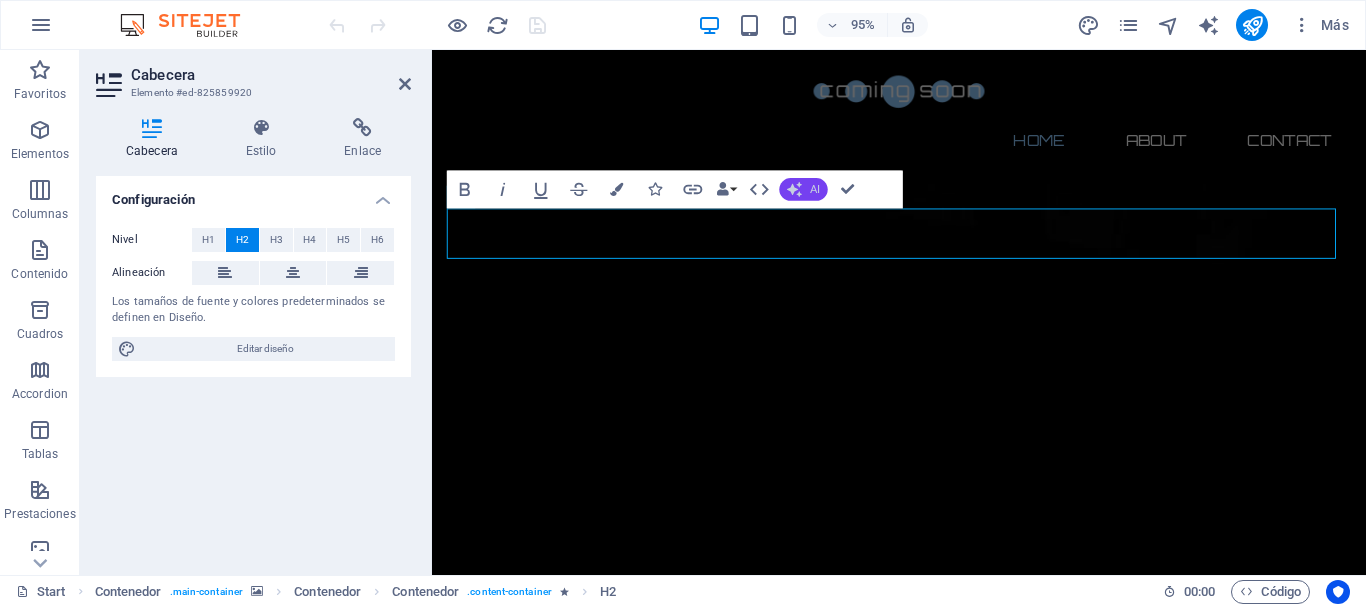 click 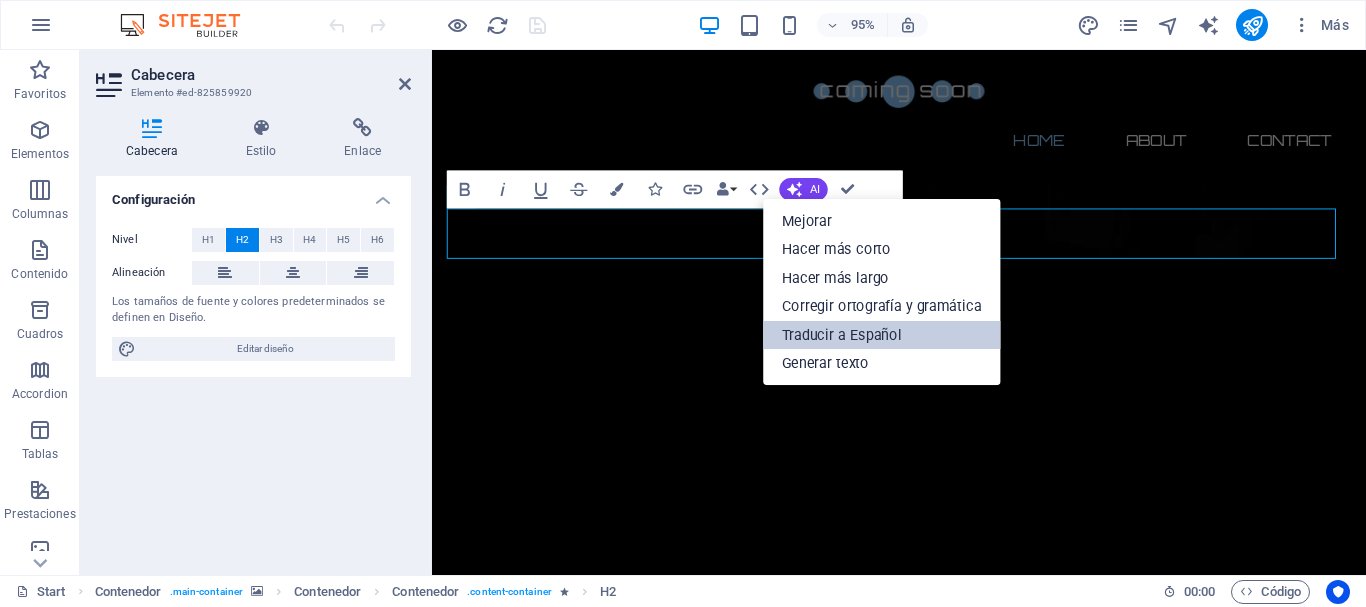 click on "Traducir a Español" at bounding box center (882, 334) 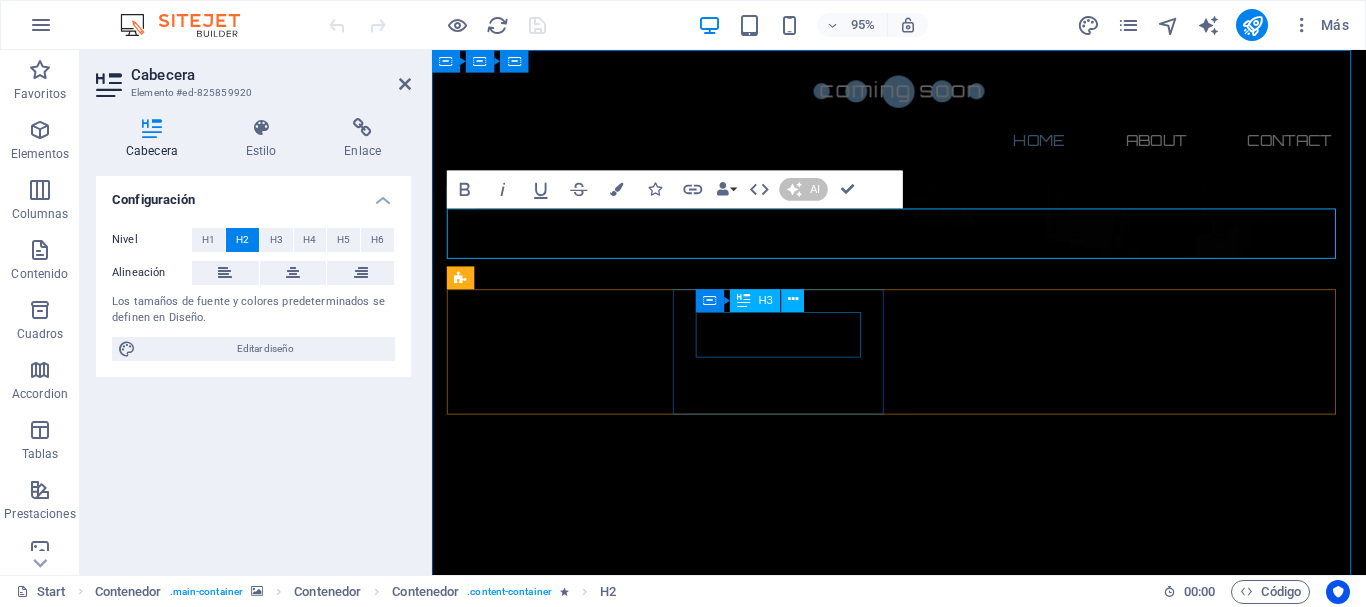 type 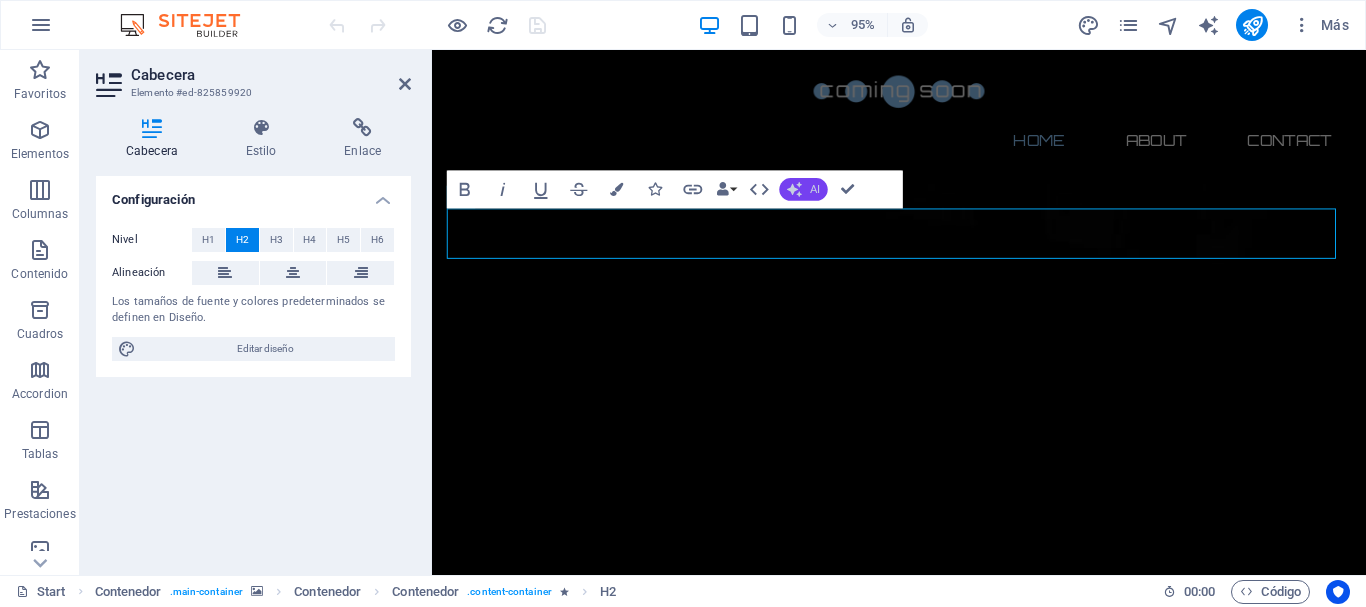 click on "AI" at bounding box center [815, 189] 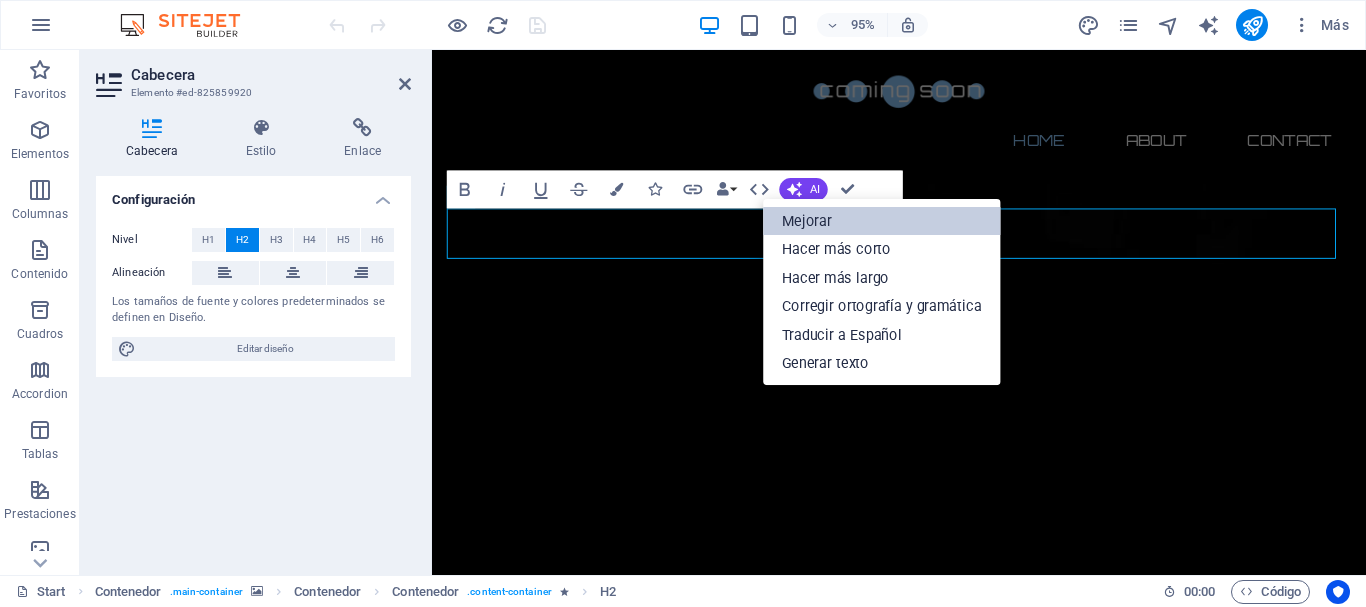 click on "Mejorar" at bounding box center (882, 220) 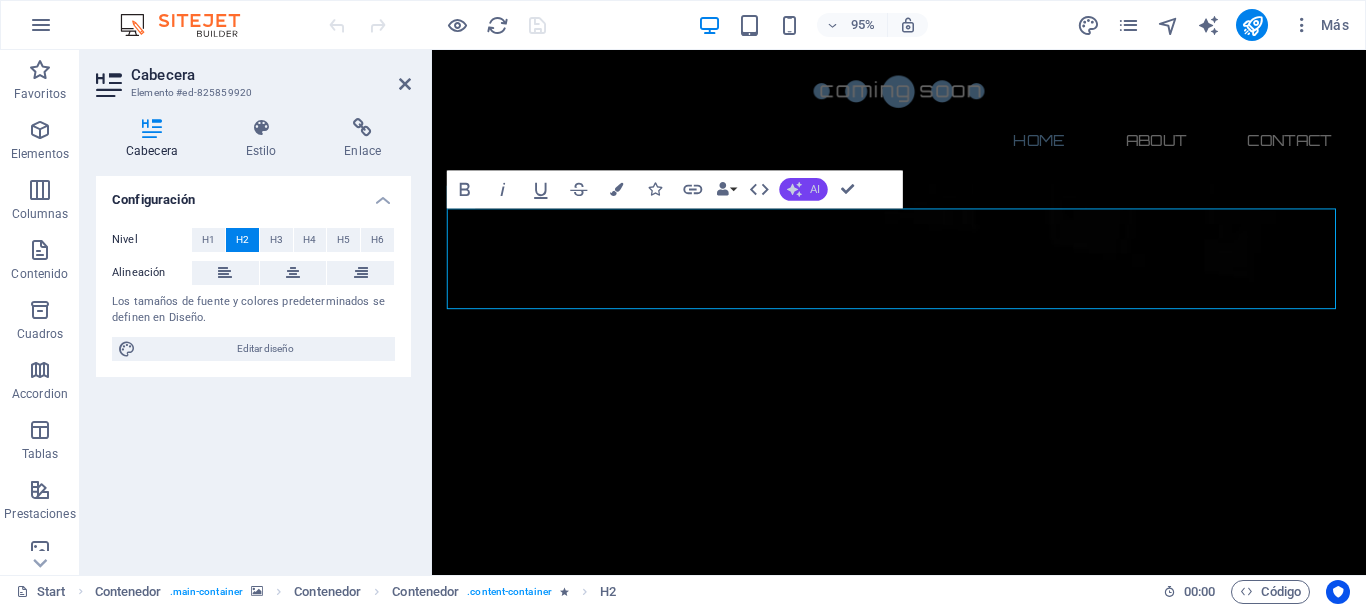 click on "AI" at bounding box center (804, 189) 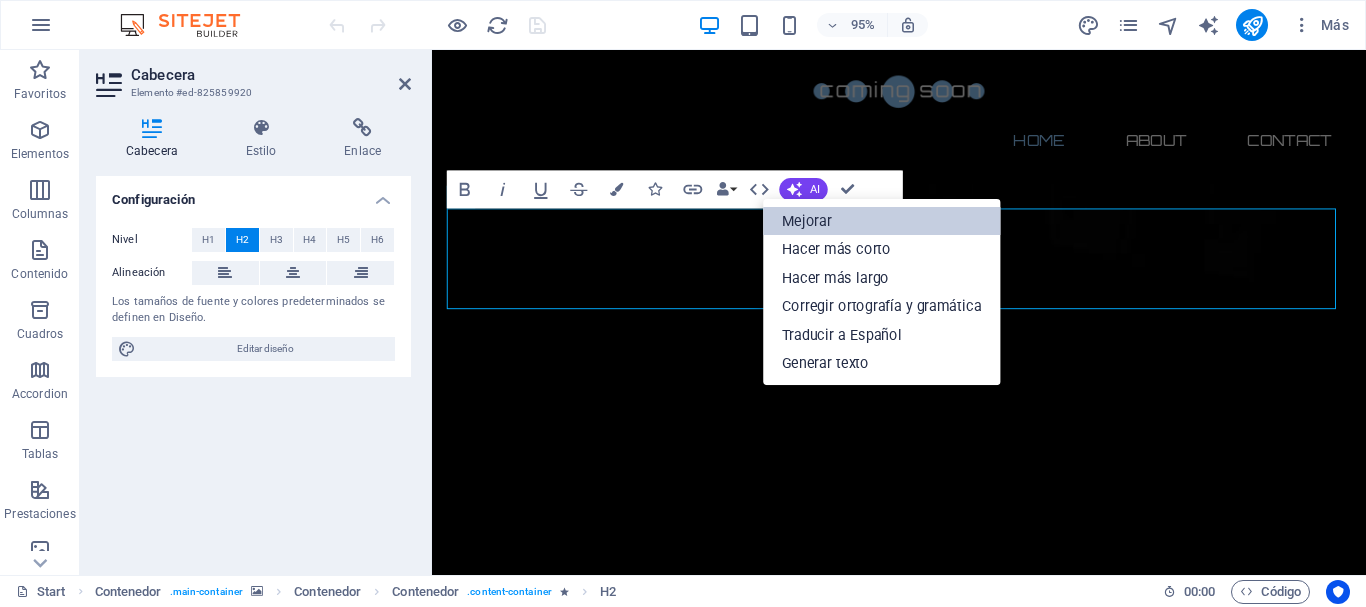 click on "Mejorar" at bounding box center (882, 220) 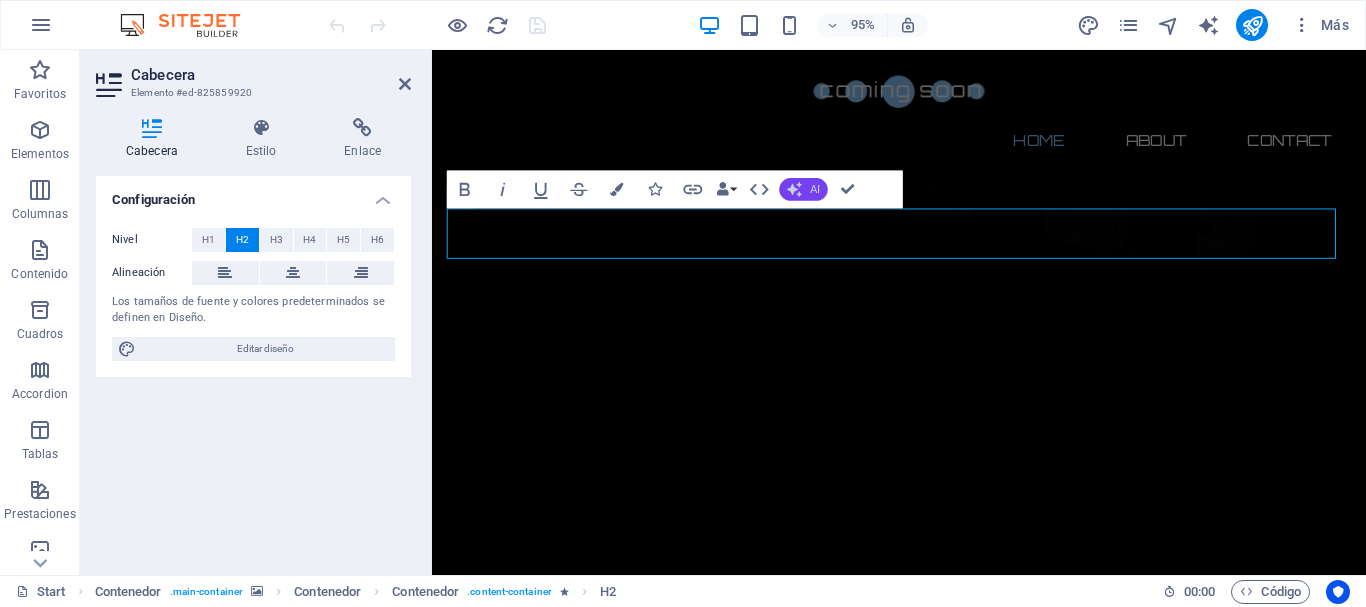 click on "AI" at bounding box center [804, 189] 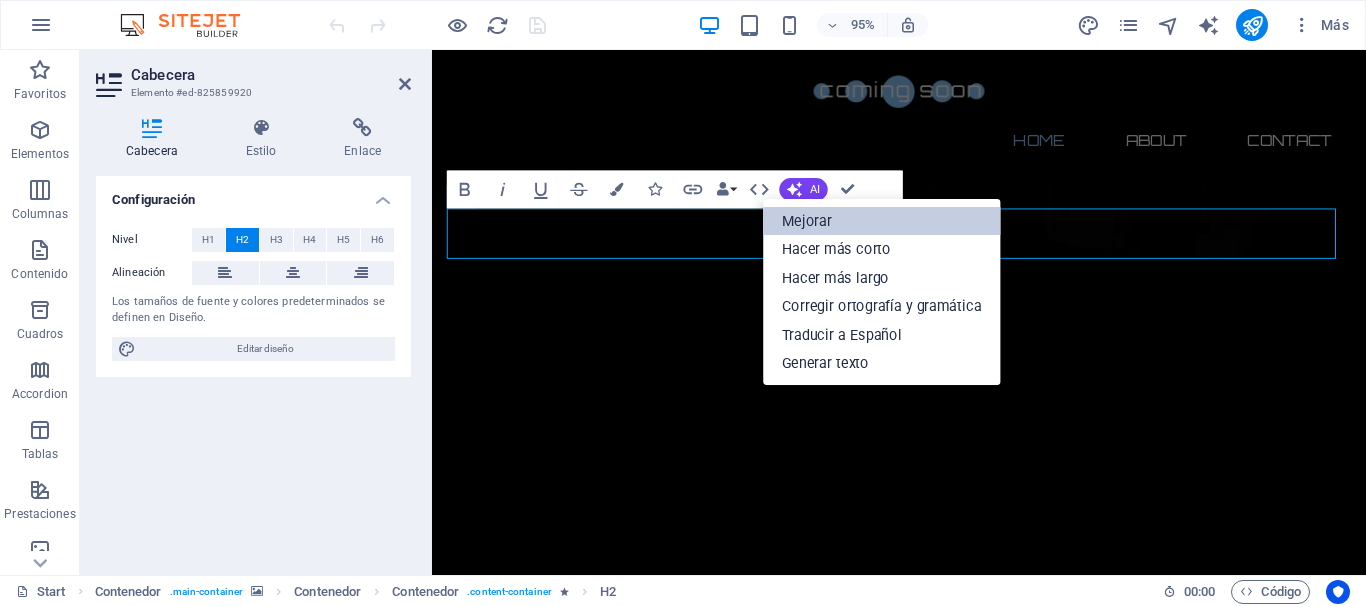 click on "Mejorar" at bounding box center (882, 220) 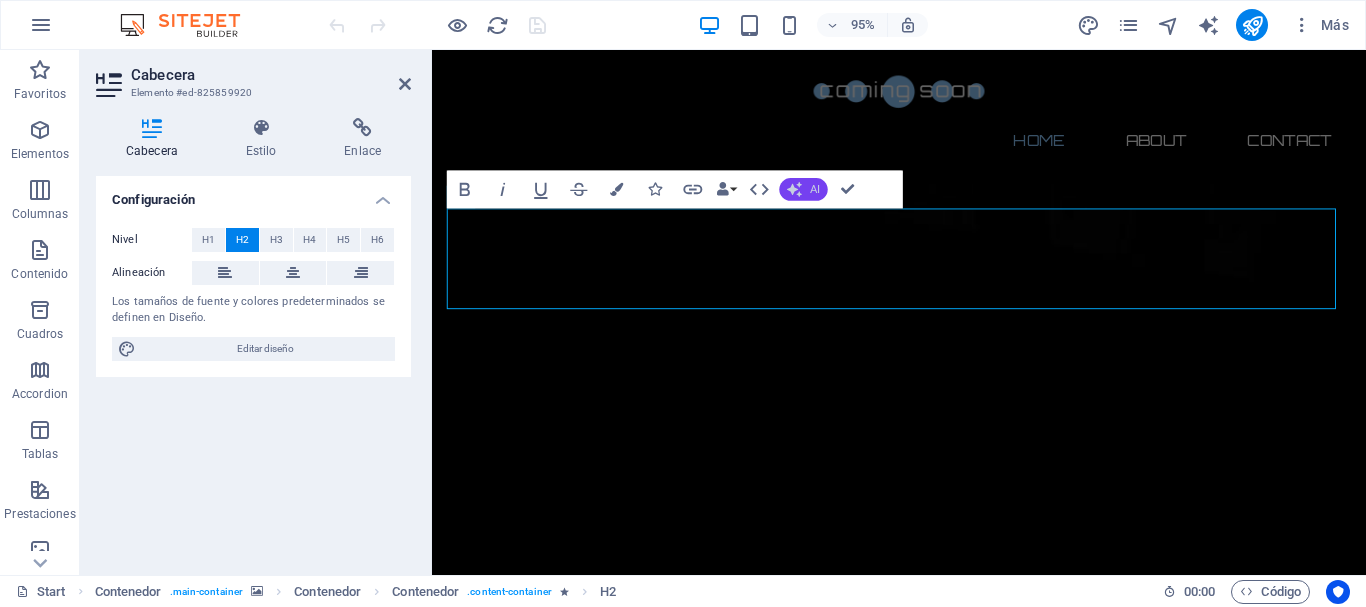 click 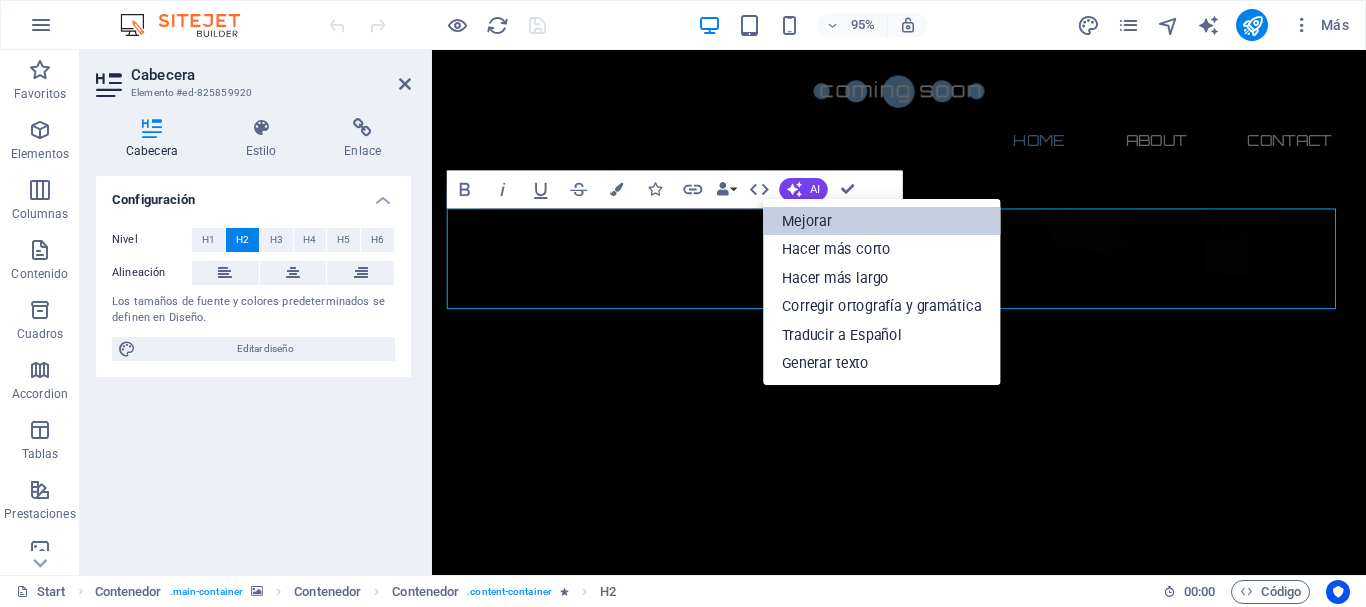 click on "Mejorar" at bounding box center (882, 220) 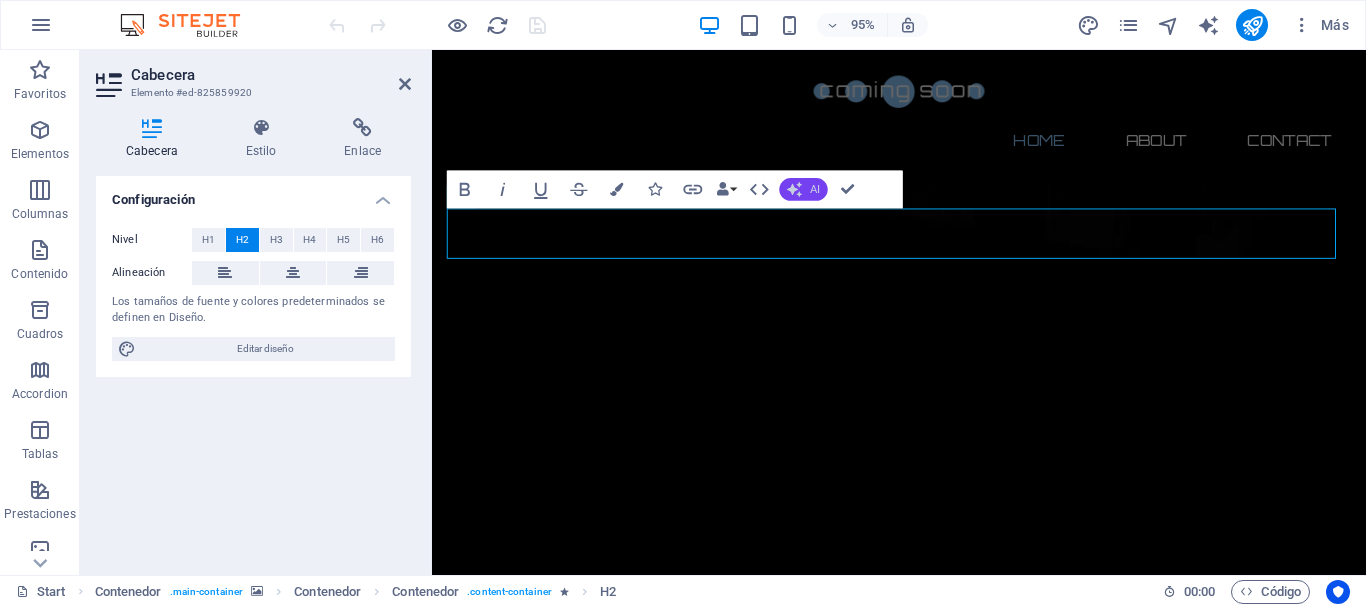click 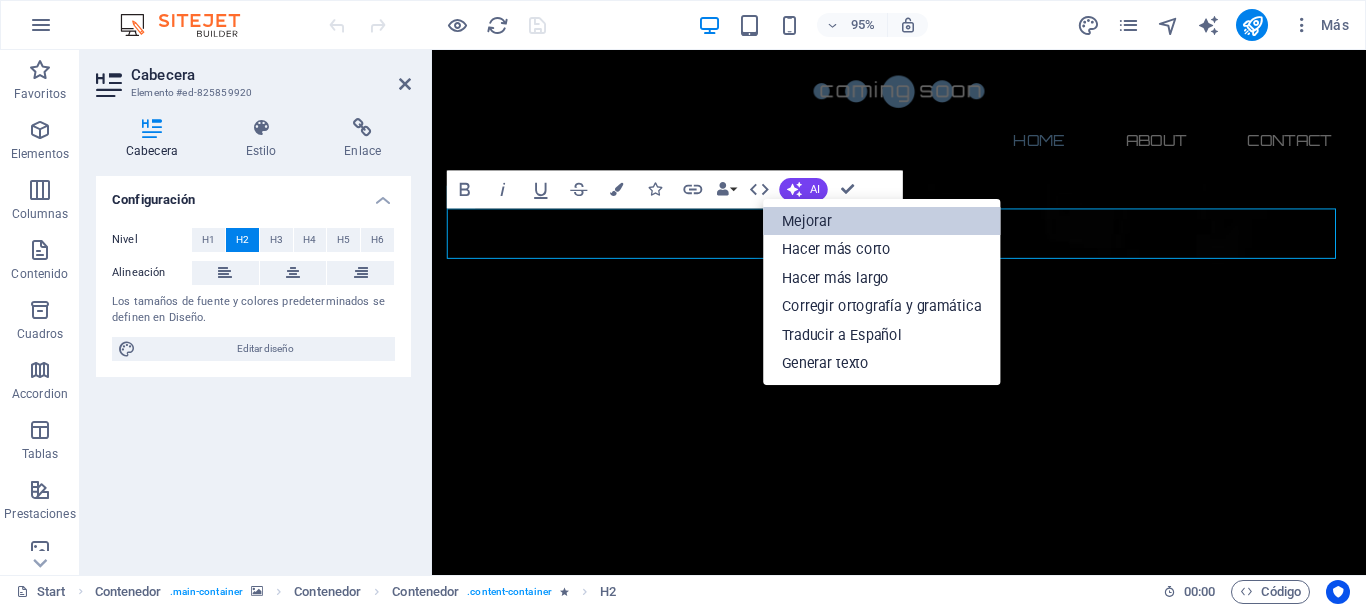 click on "Mejorar" at bounding box center (882, 220) 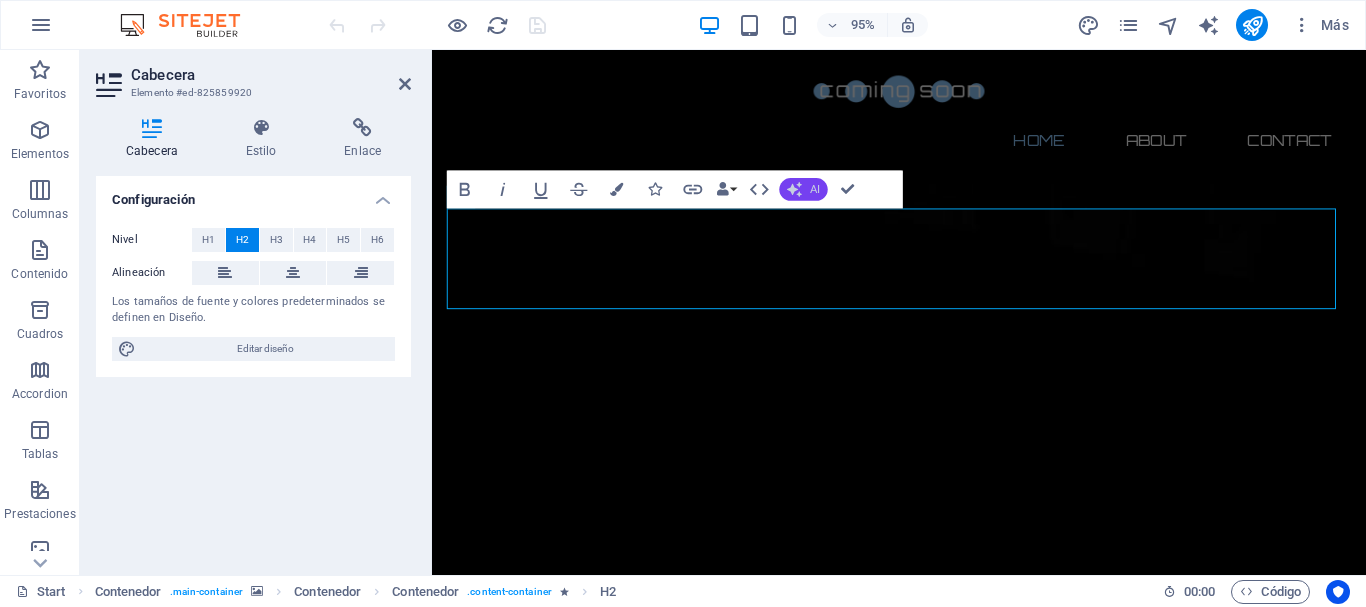 click on "AI" at bounding box center (804, 189) 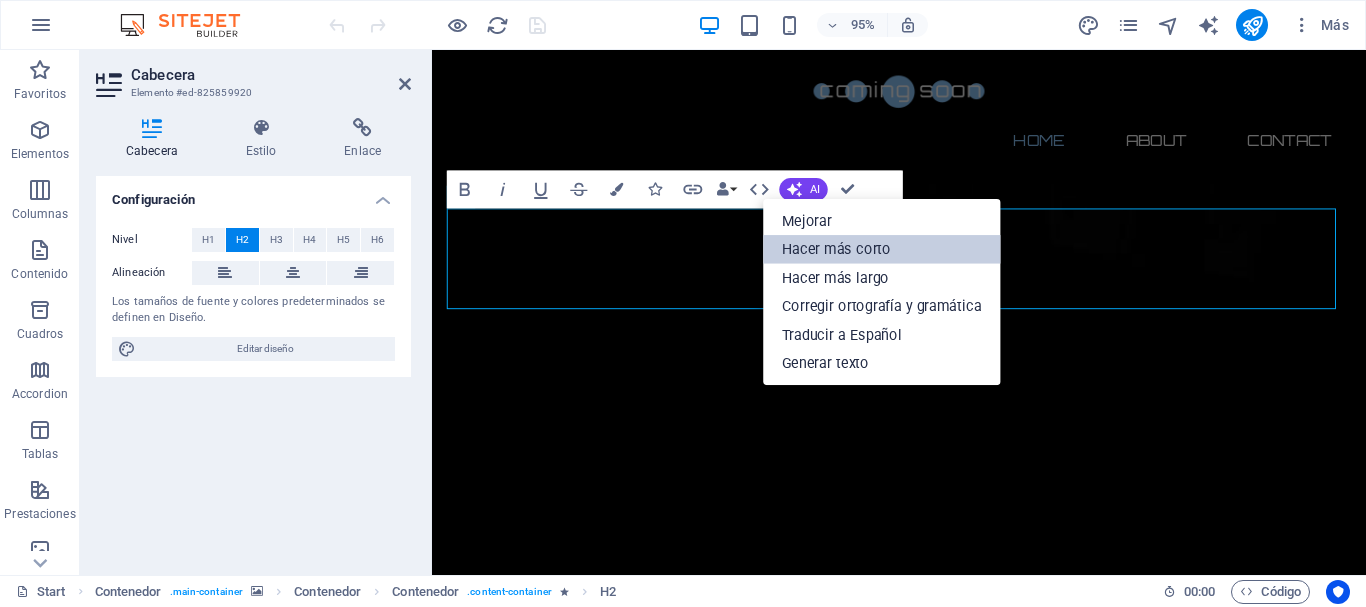 drag, startPoint x: 814, startPoint y: 255, endPoint x: 798, endPoint y: 249, distance: 17.088007 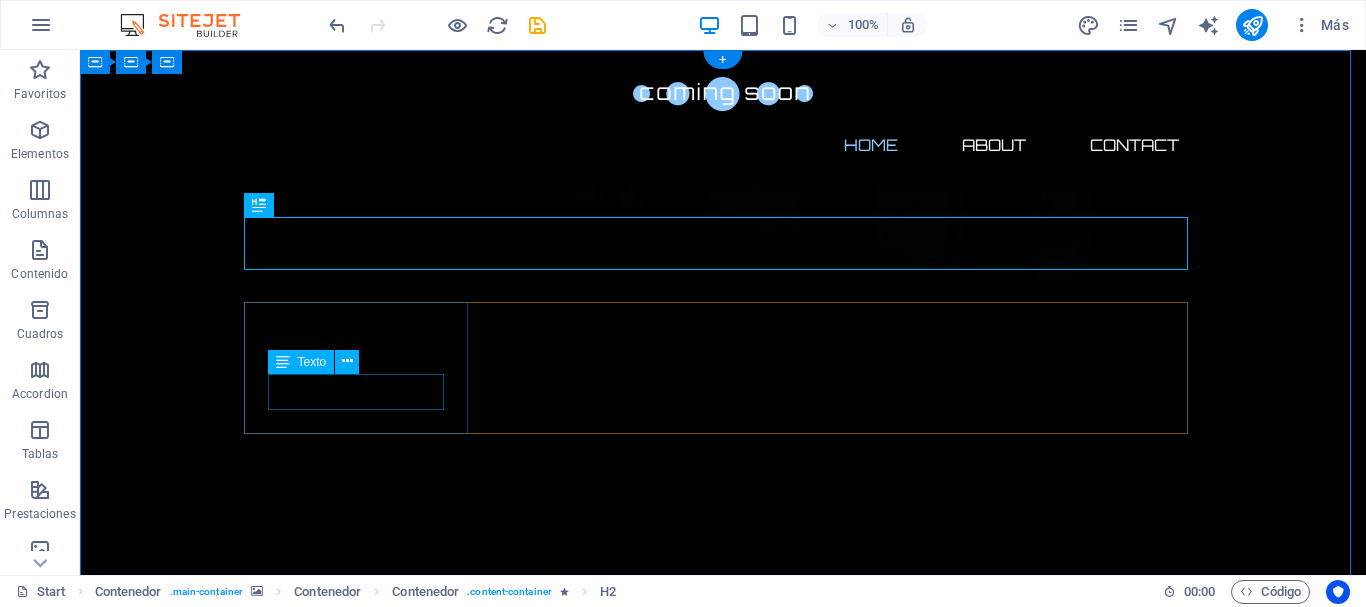 click on "Days" at bounding box center (363, 2480) 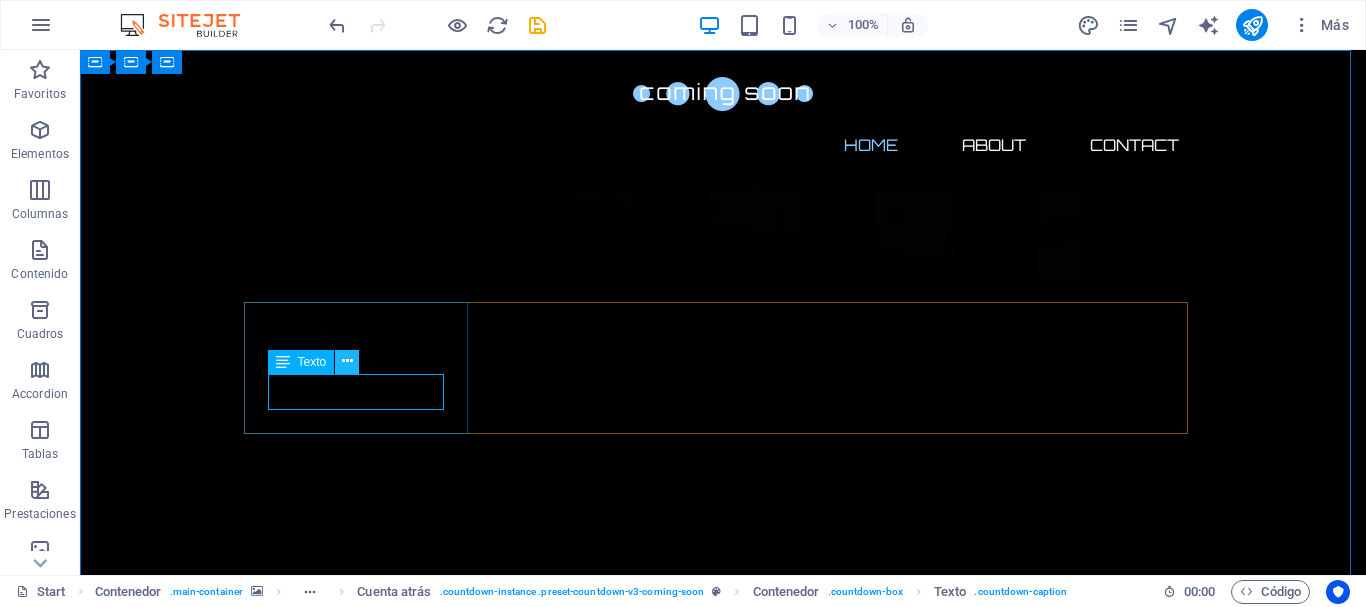 click at bounding box center (347, 361) 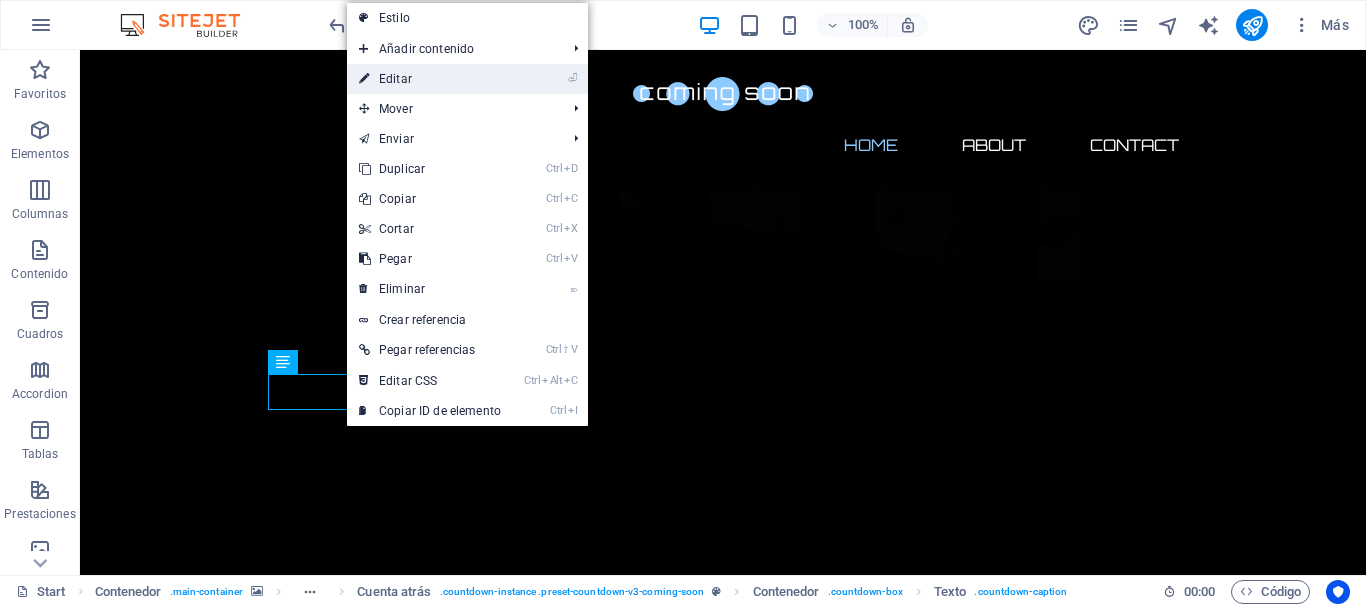 click on "⏎  Editar" at bounding box center (430, 79) 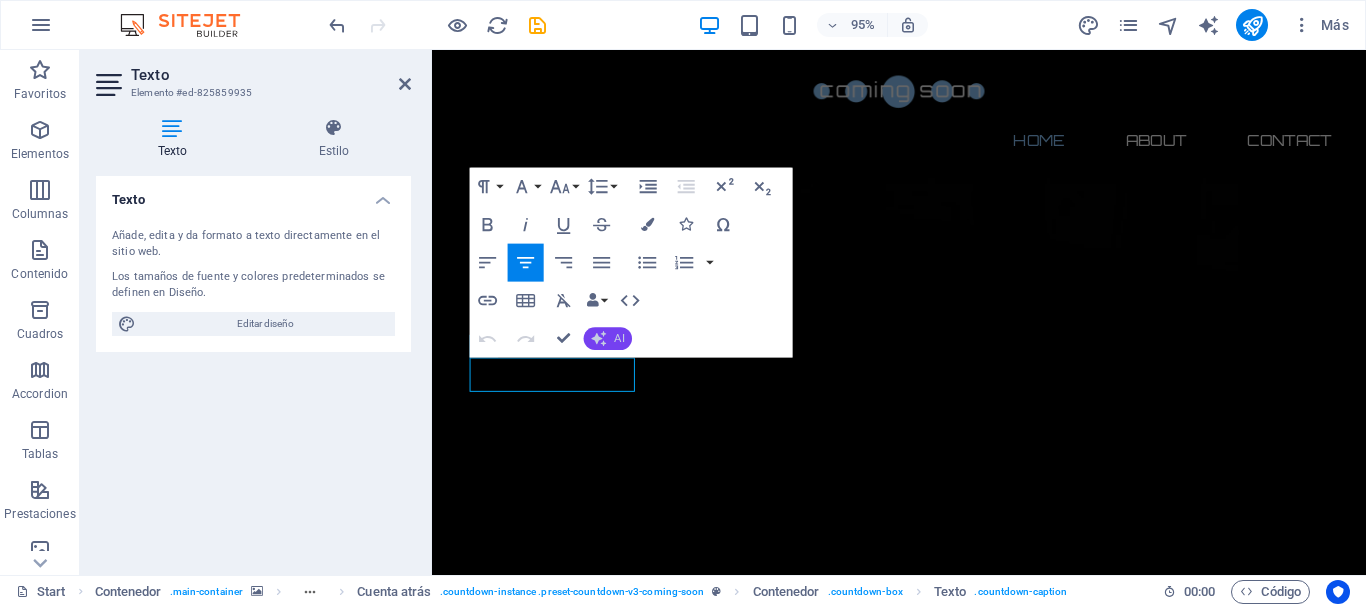 click on "AI" at bounding box center (608, 338) 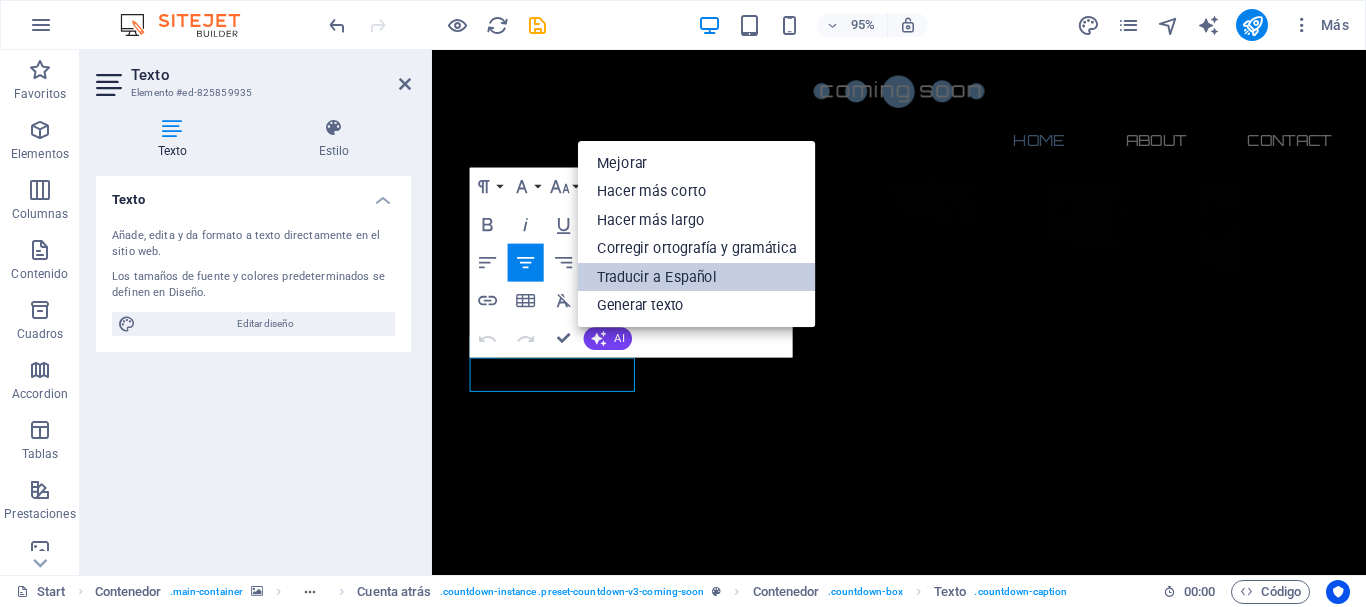 click on "Traducir a Español" at bounding box center [697, 277] 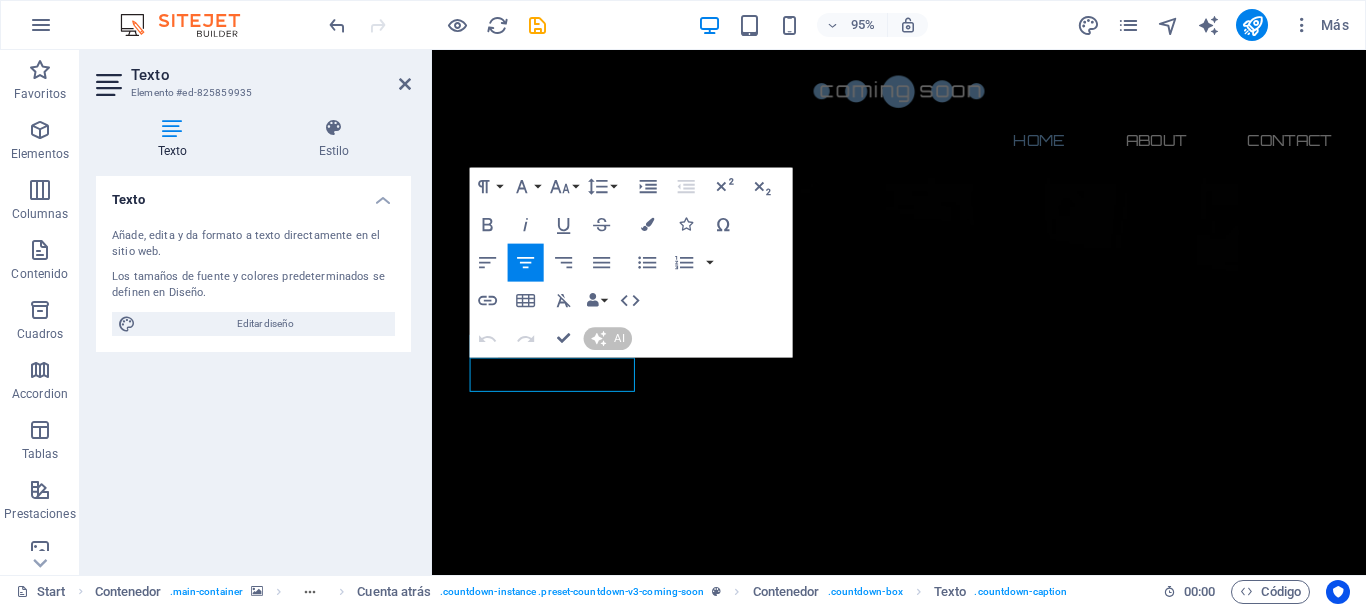 type 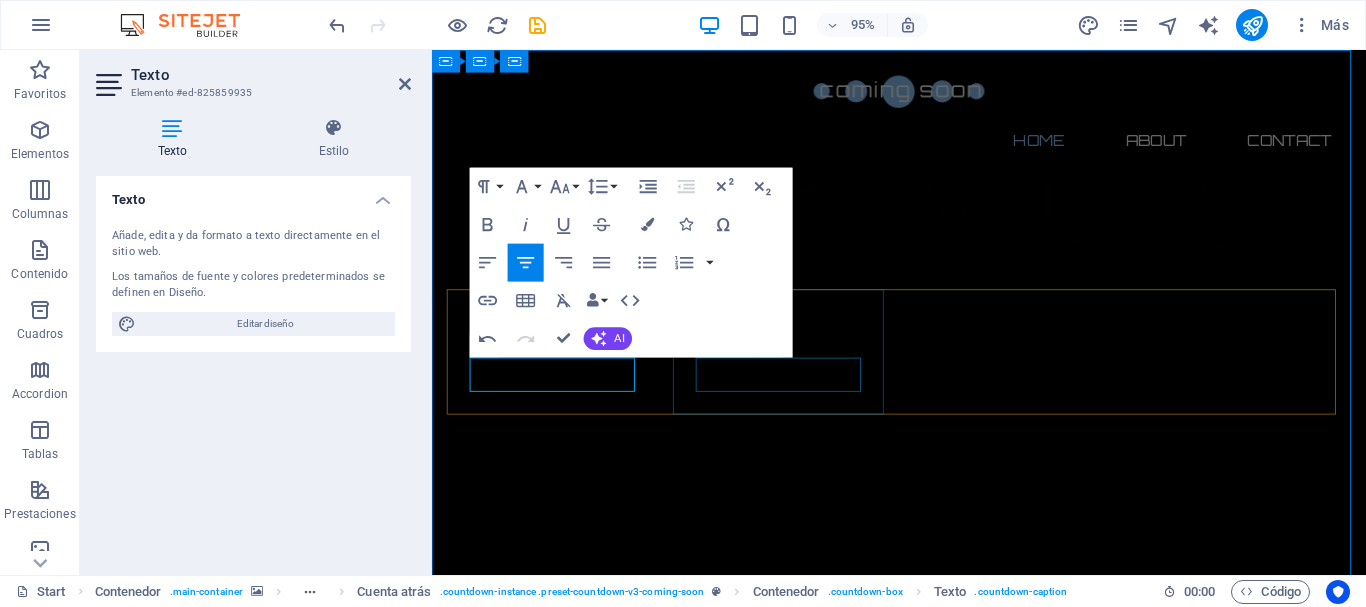 click on "Hours" at bounding box center [564, 2620] 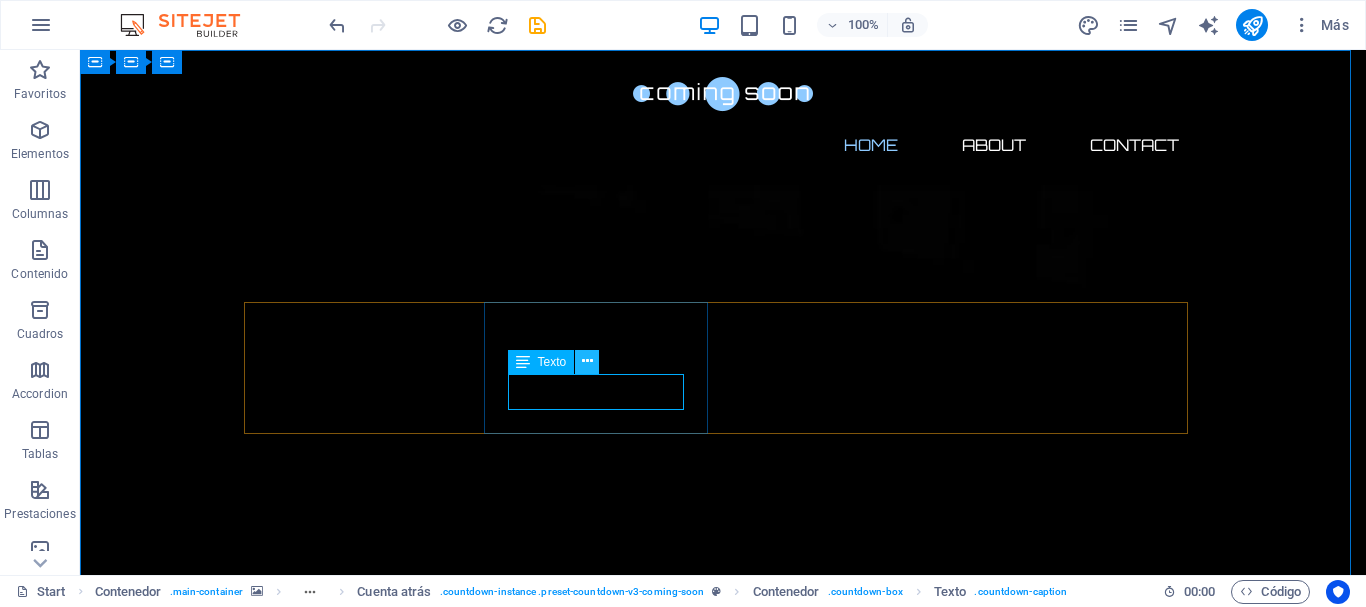 click at bounding box center (587, 361) 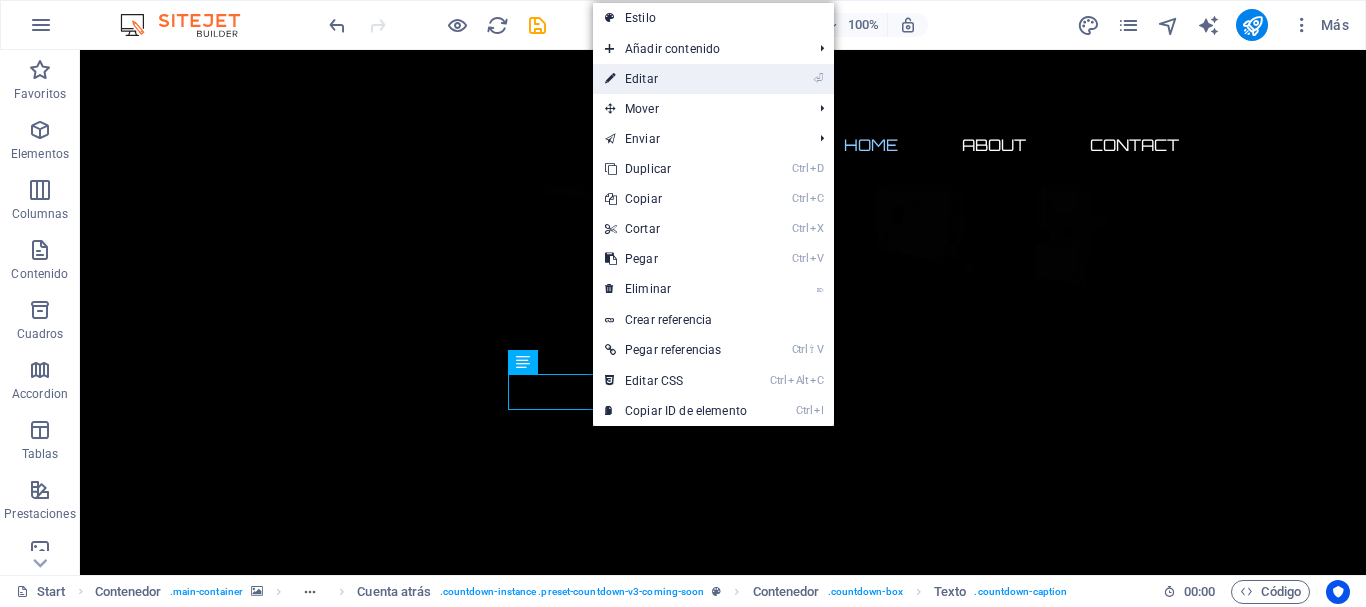 click on "⏎  Editar" at bounding box center (676, 79) 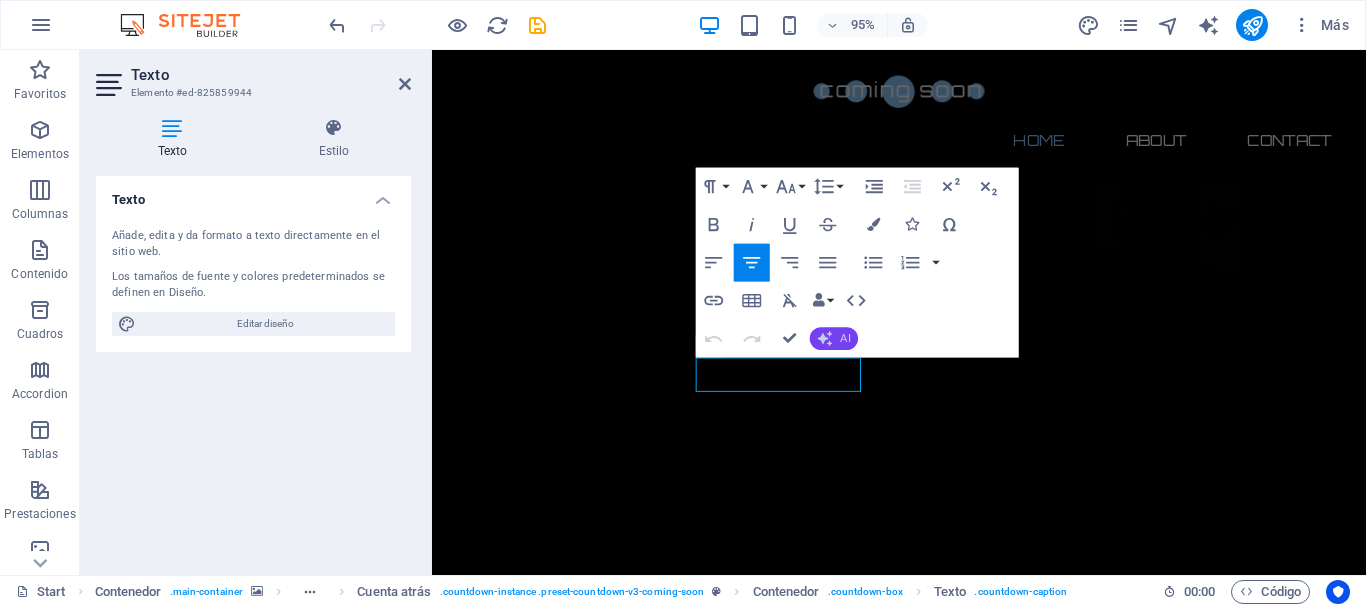 click on "AI" at bounding box center (834, 338) 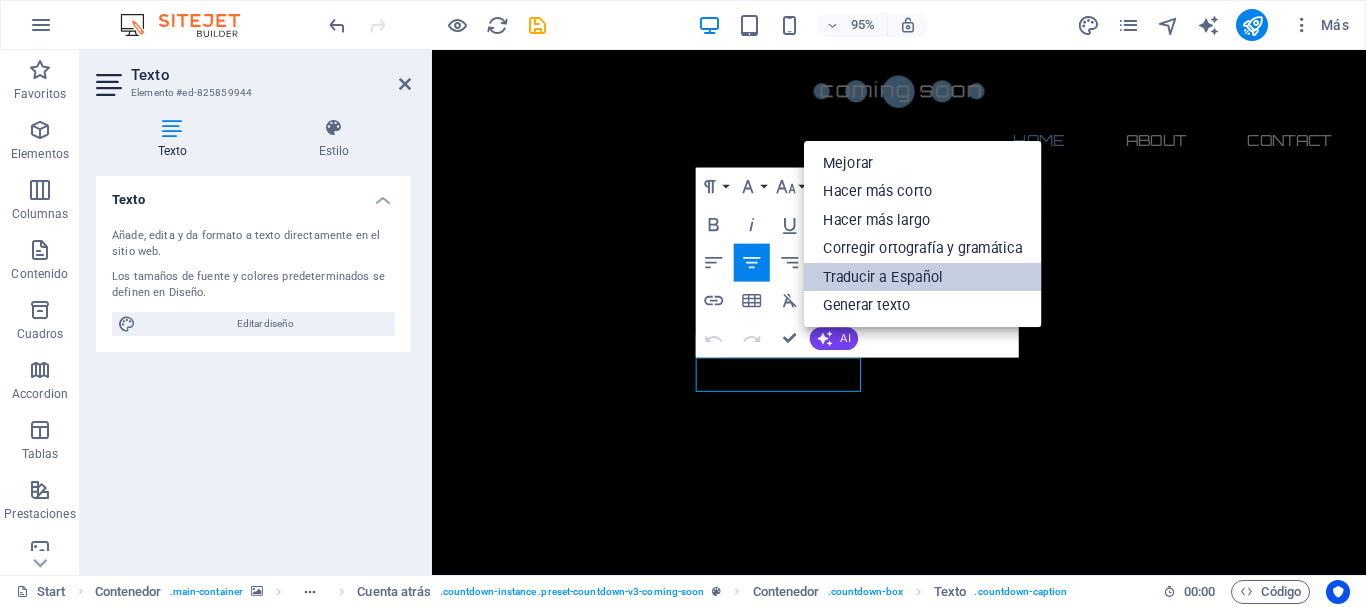 click on "Traducir a Español" at bounding box center [923, 277] 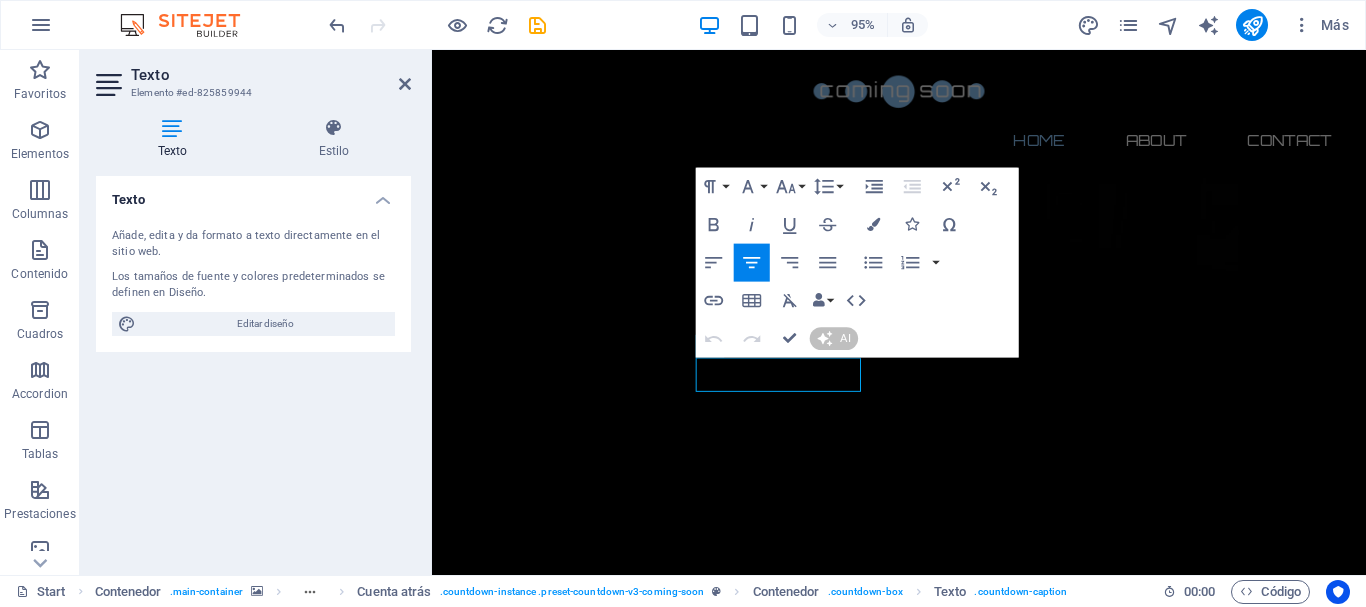 type 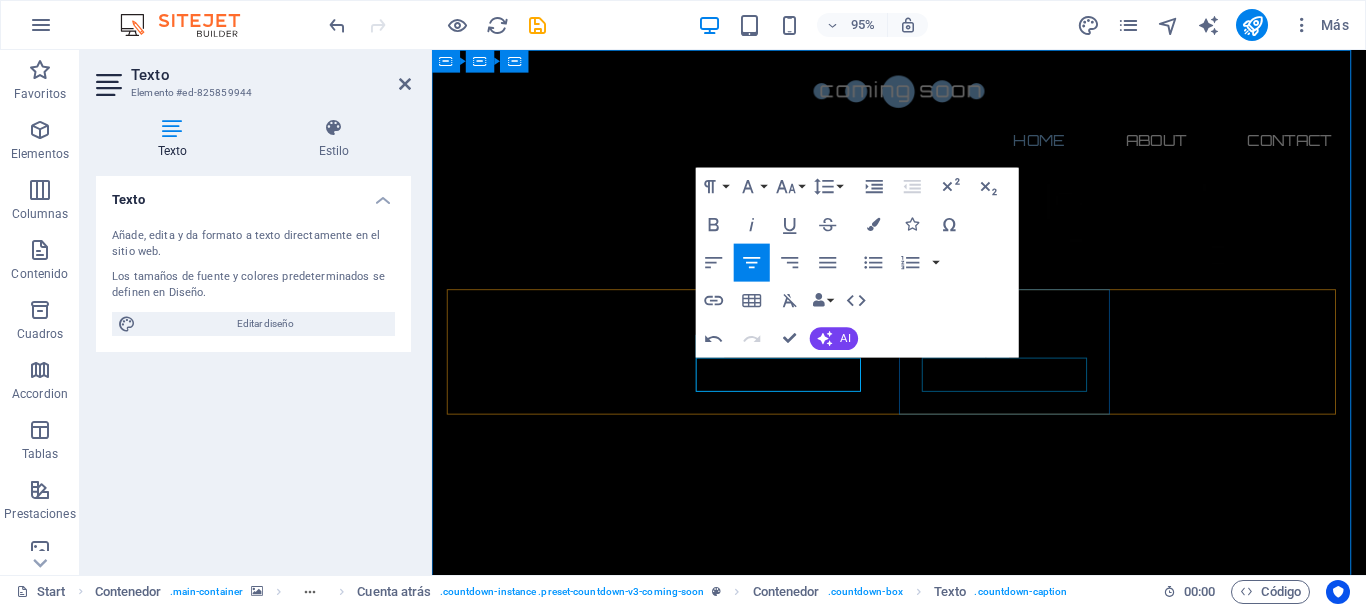 click on "Minutes" at bounding box center [564, 2760] 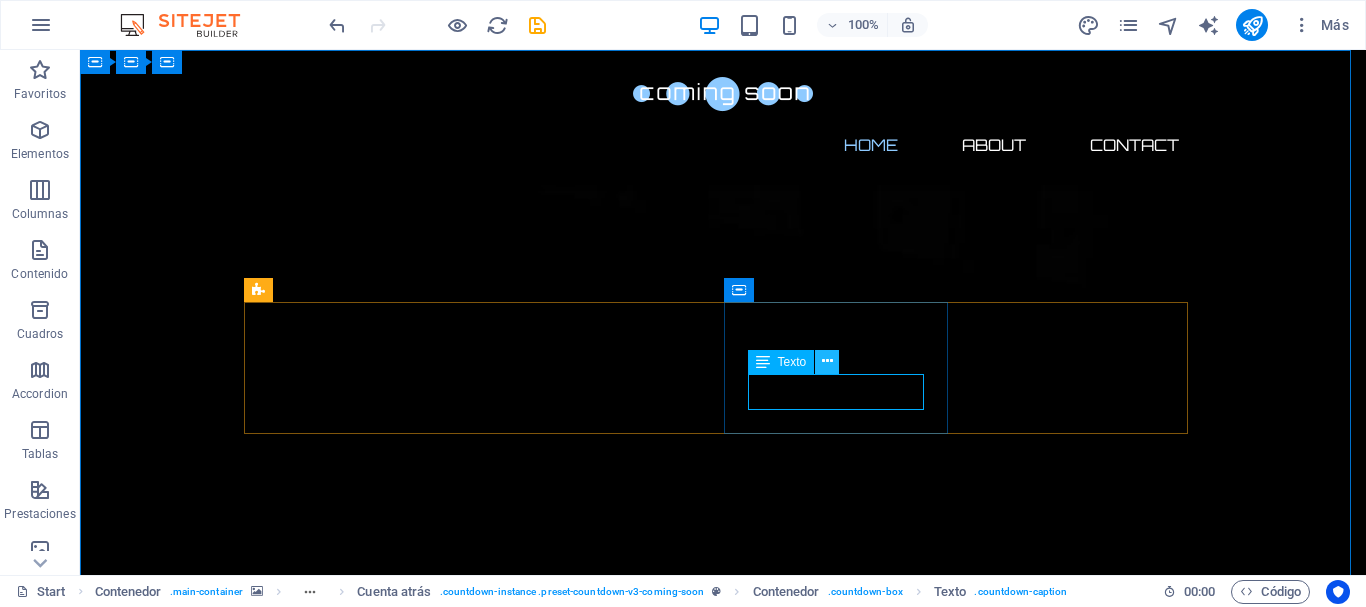 click at bounding box center (827, 361) 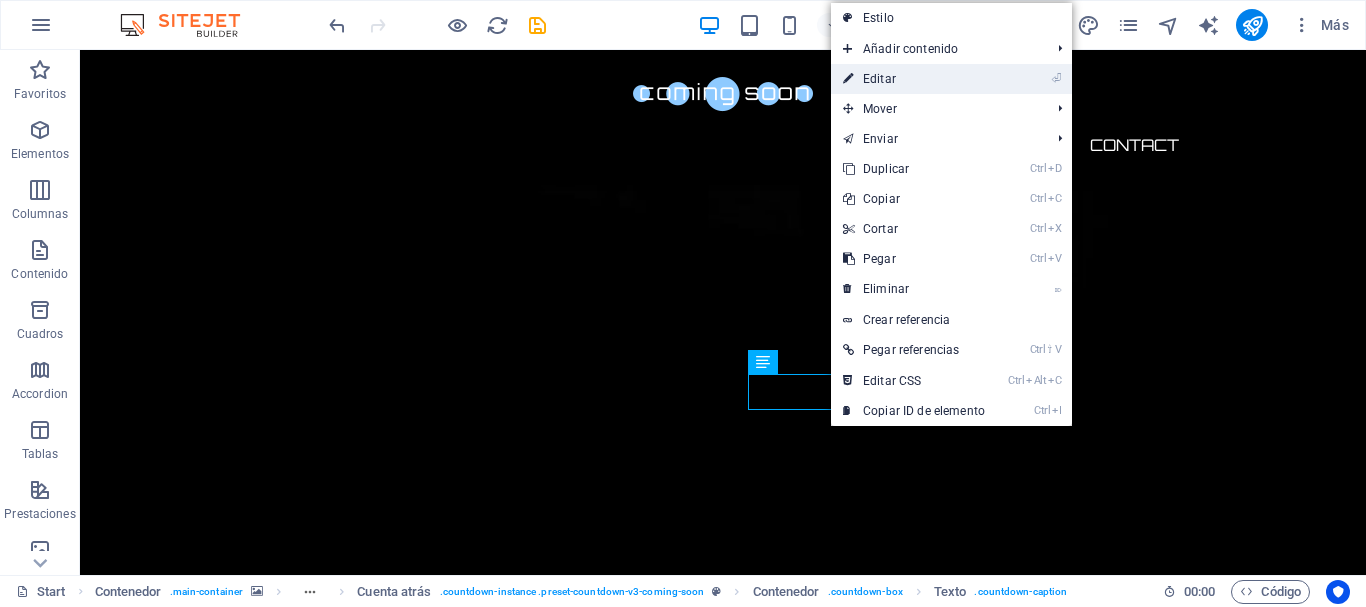 click on "⏎  Editar" at bounding box center [914, 79] 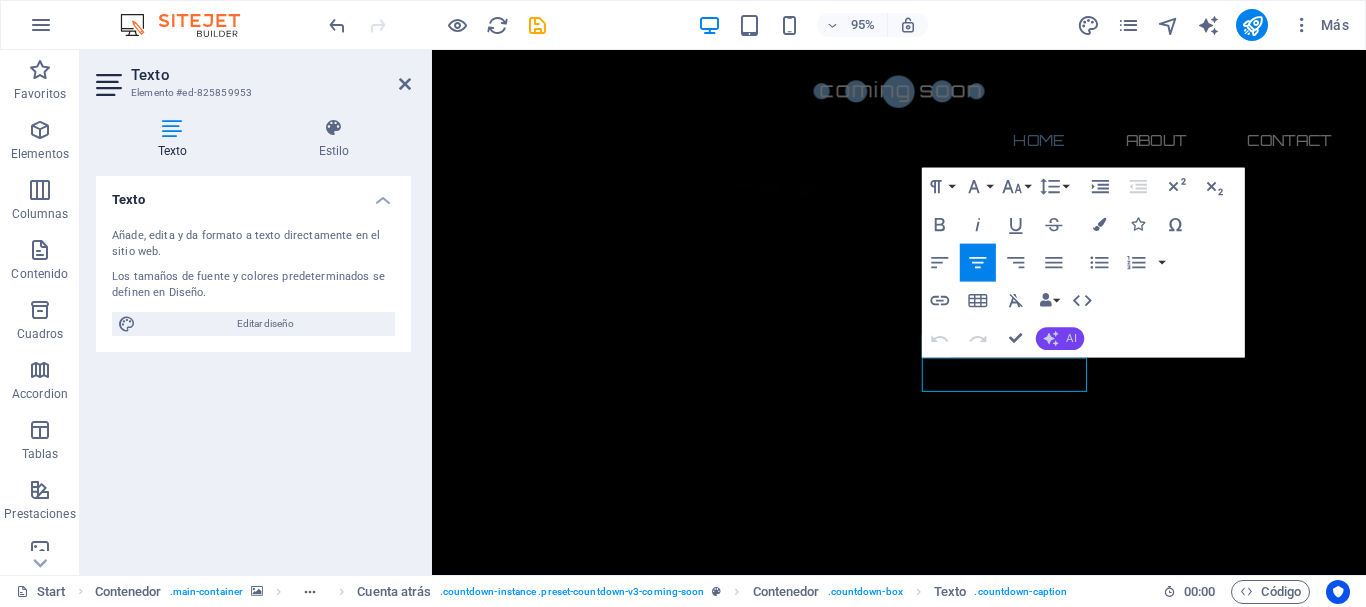 click 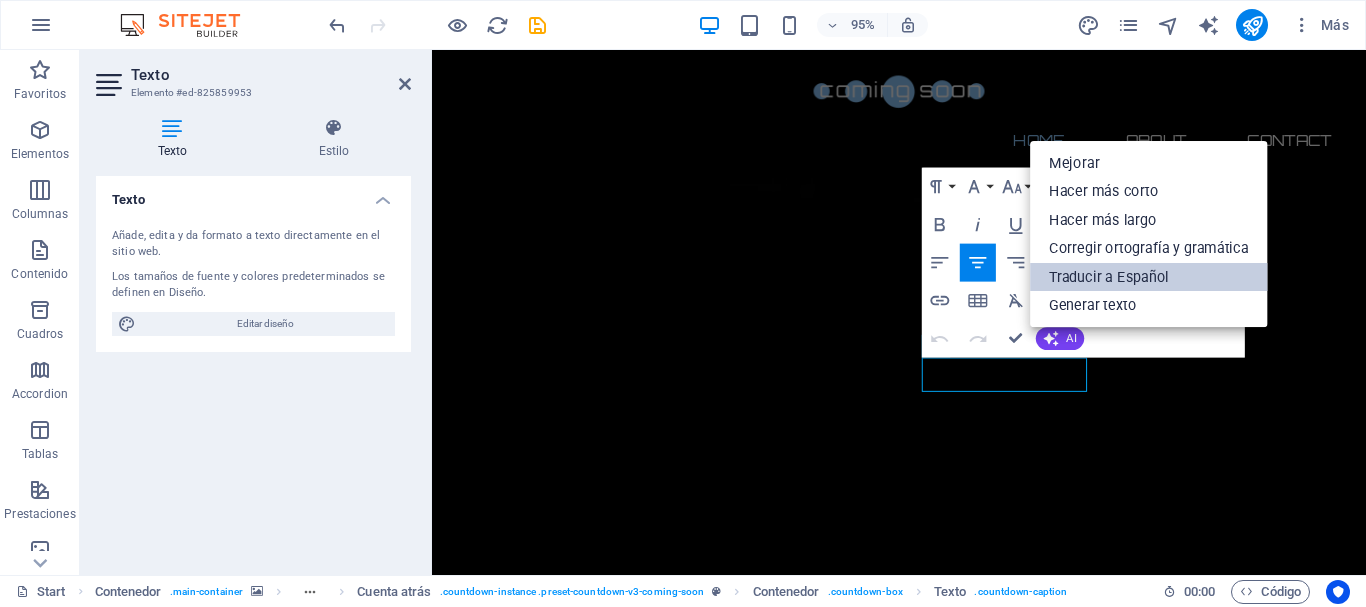 click on "Traducir a Español" at bounding box center [1150, 277] 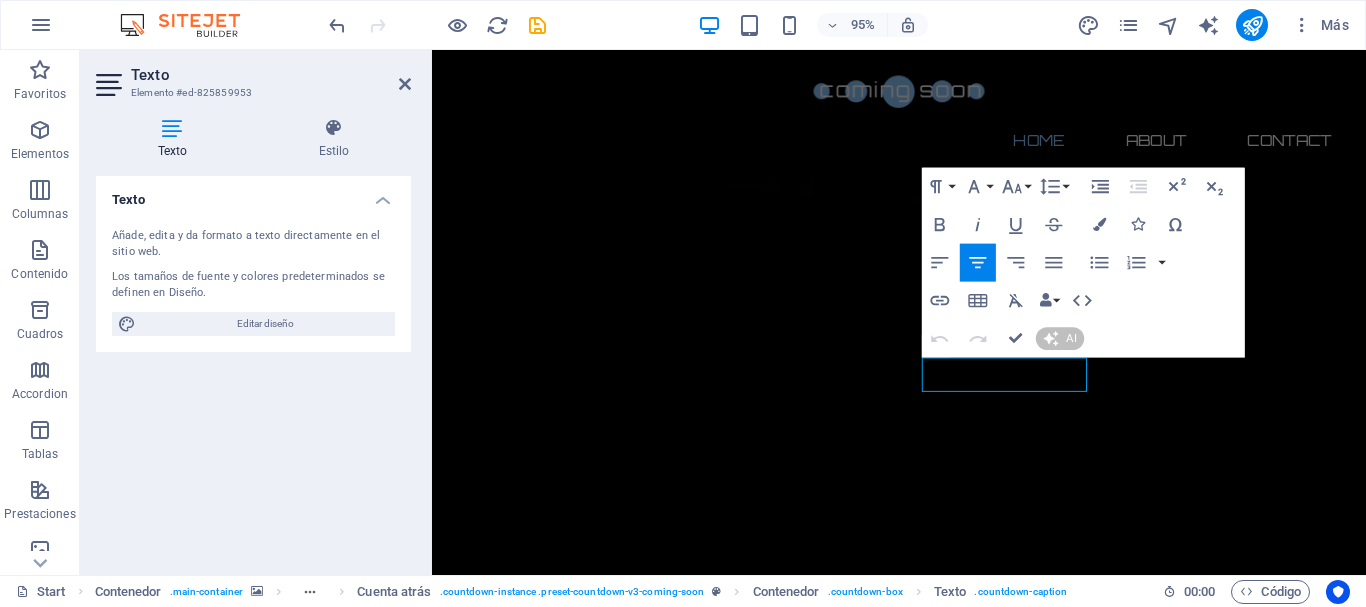 type 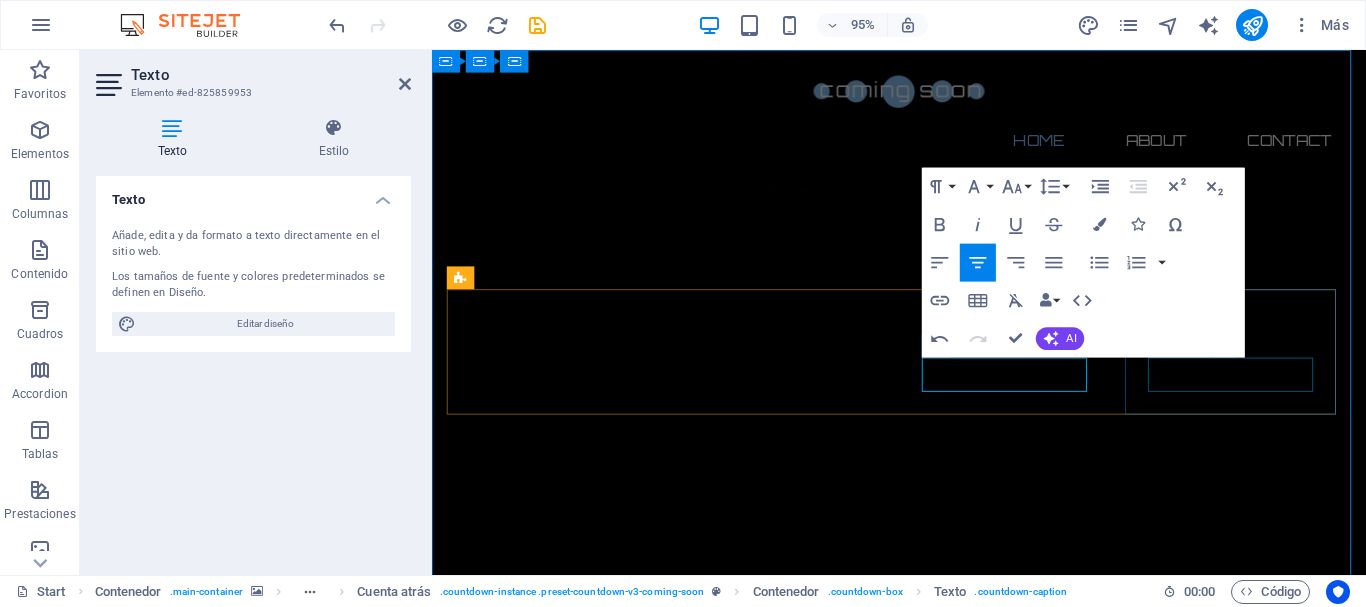 click on "Seconds" at bounding box center [564, 2900] 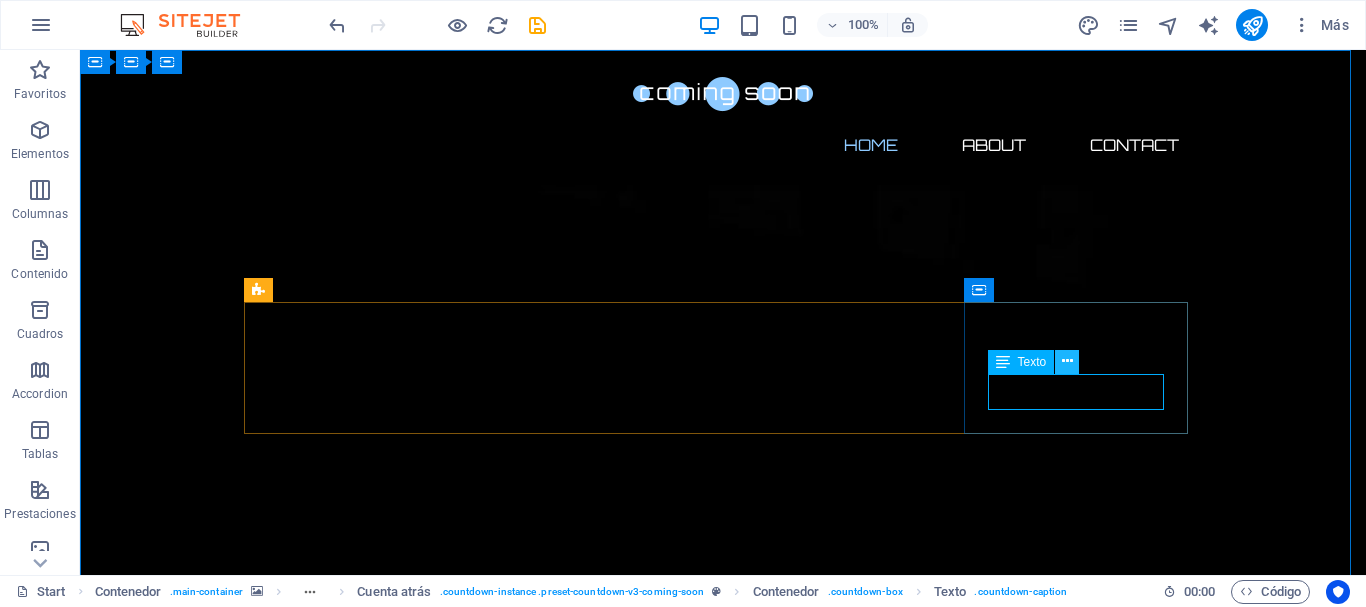 click at bounding box center (1067, 361) 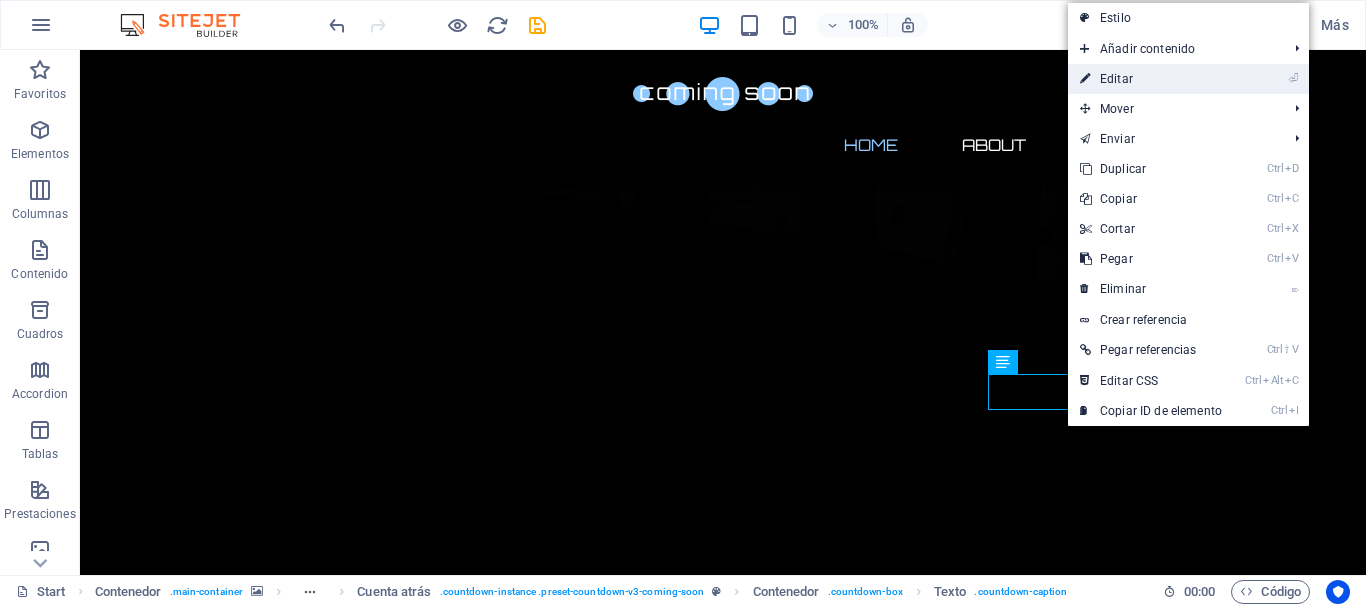 click on "⏎  Editar" at bounding box center [1151, 79] 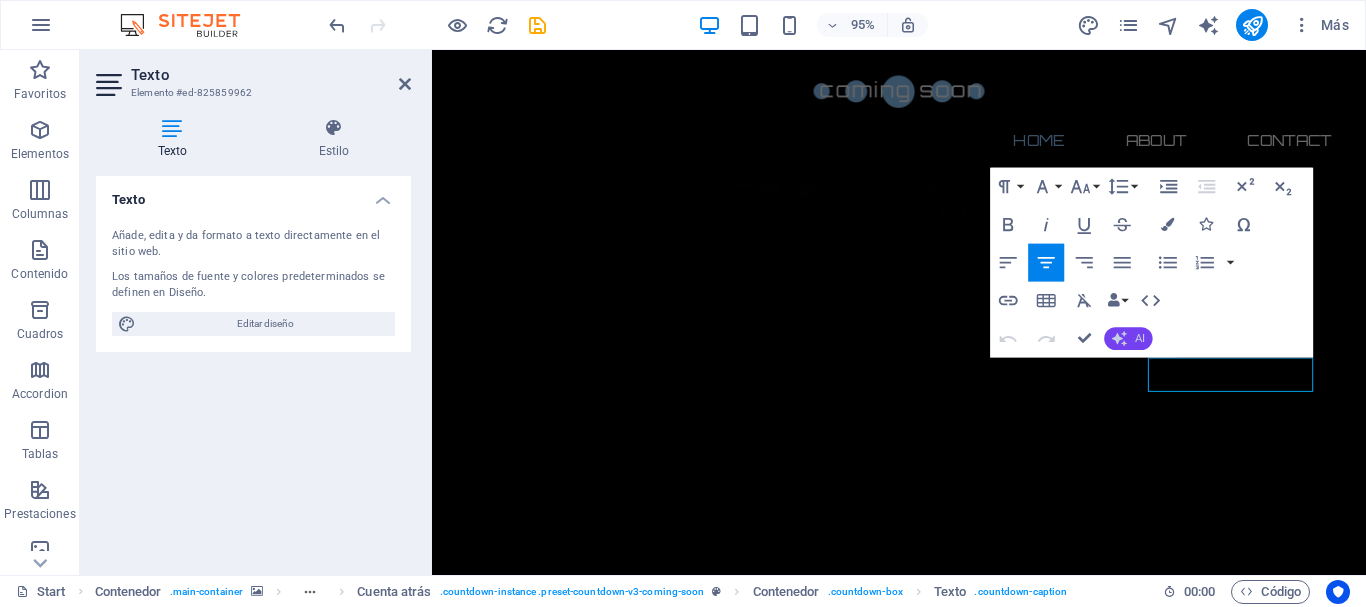 click 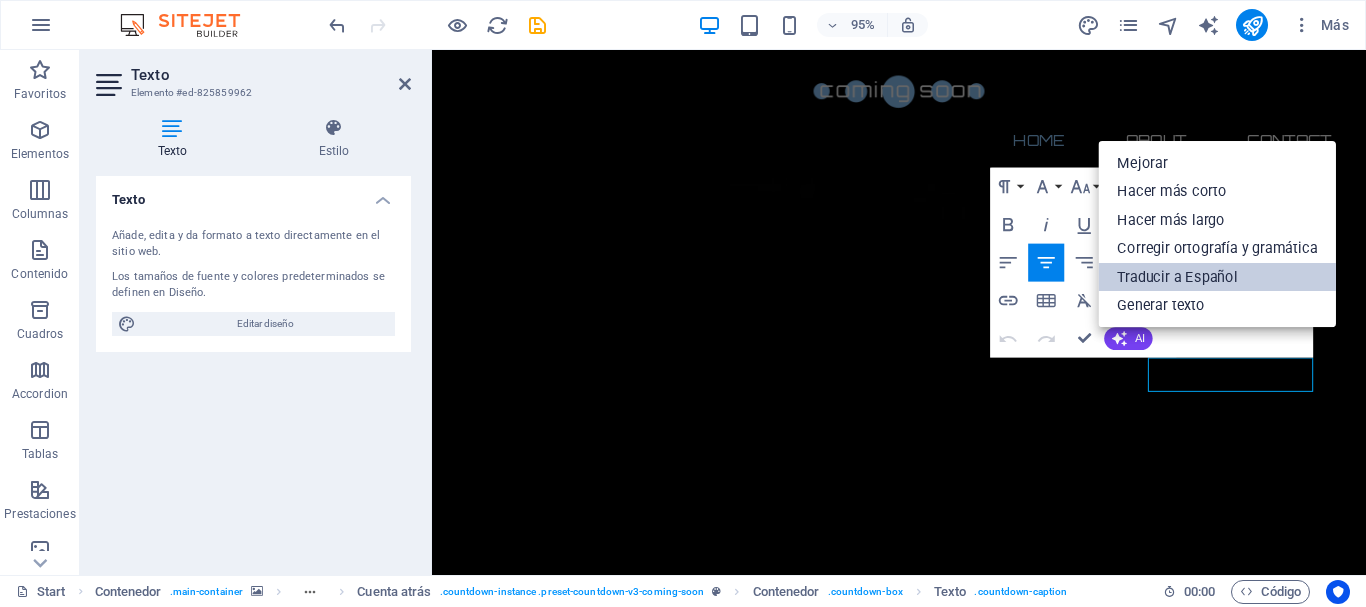 click on "Traducir a Español" at bounding box center [1218, 277] 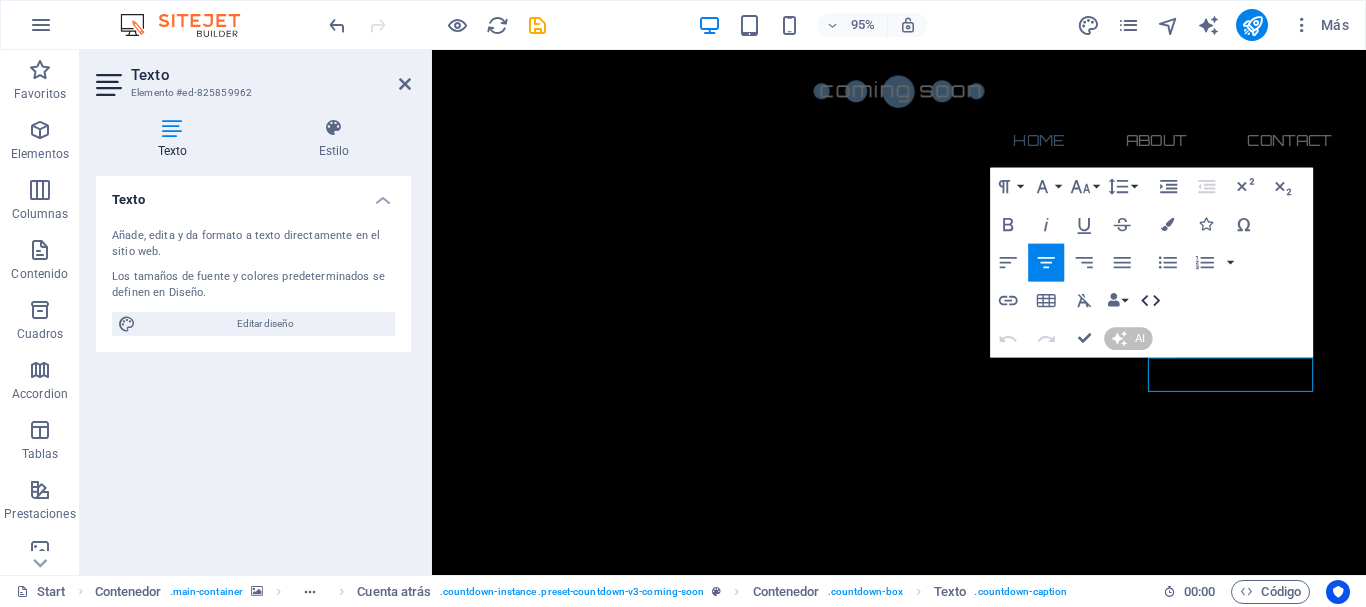 type 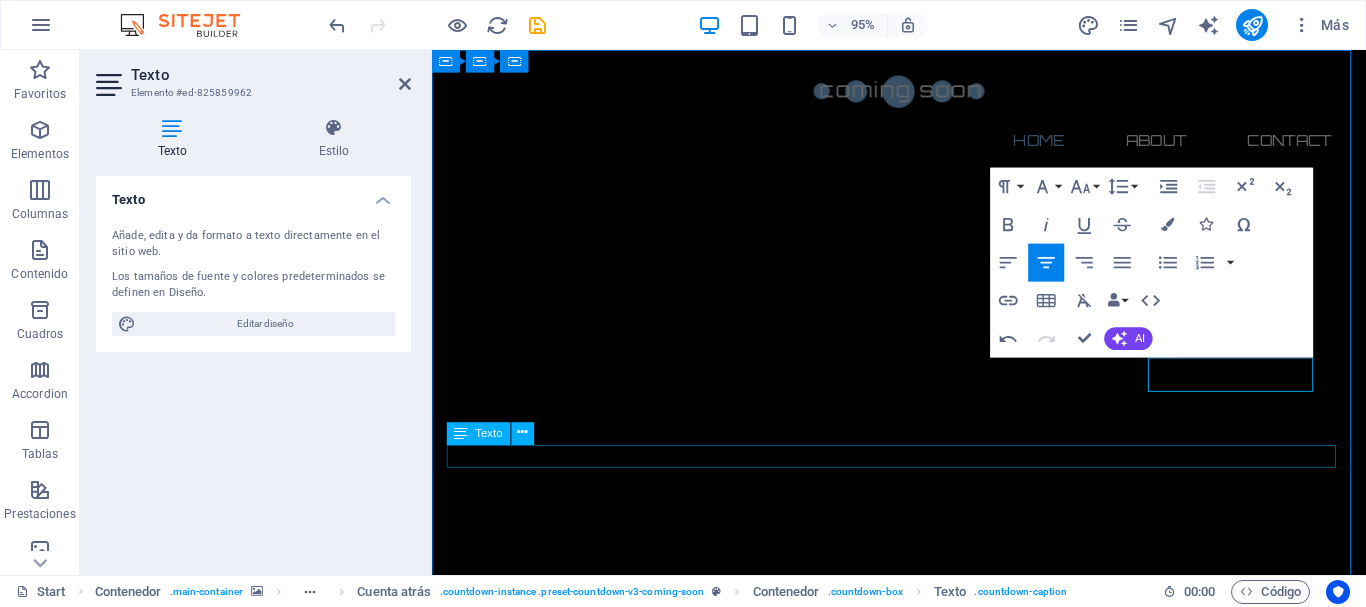 click on "Our website is under construction. We`ll be here soon with our new awesome site, subscribe to be notified." at bounding box center (924, 2986) 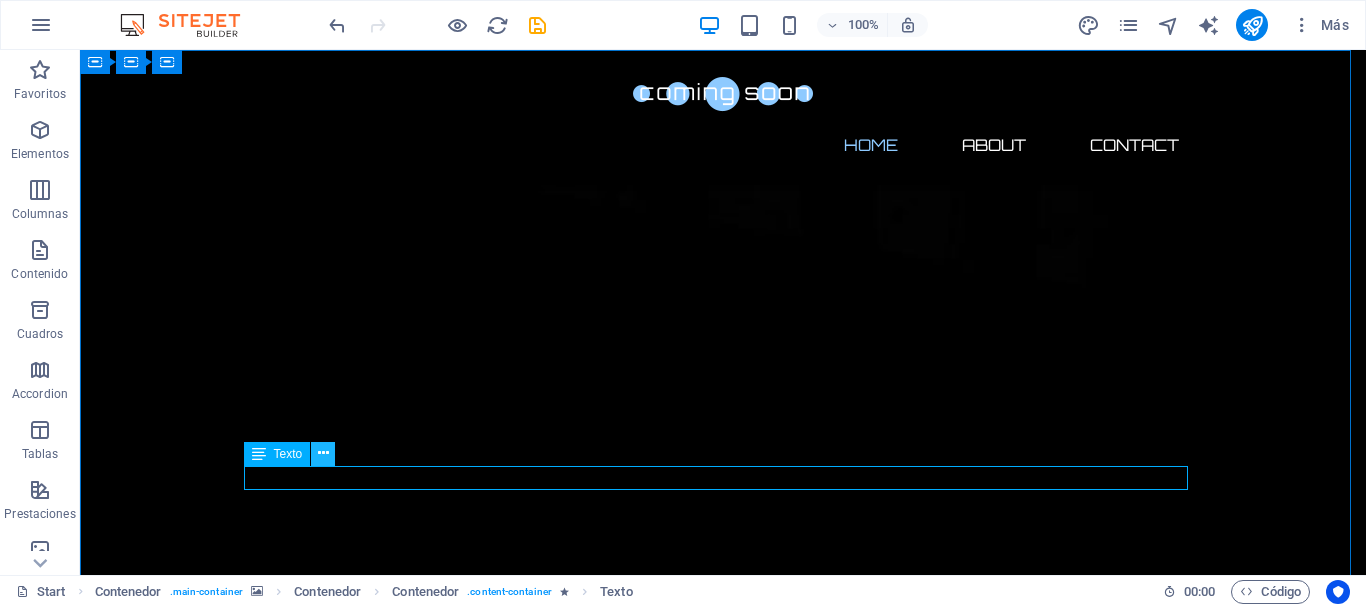 click at bounding box center (323, 453) 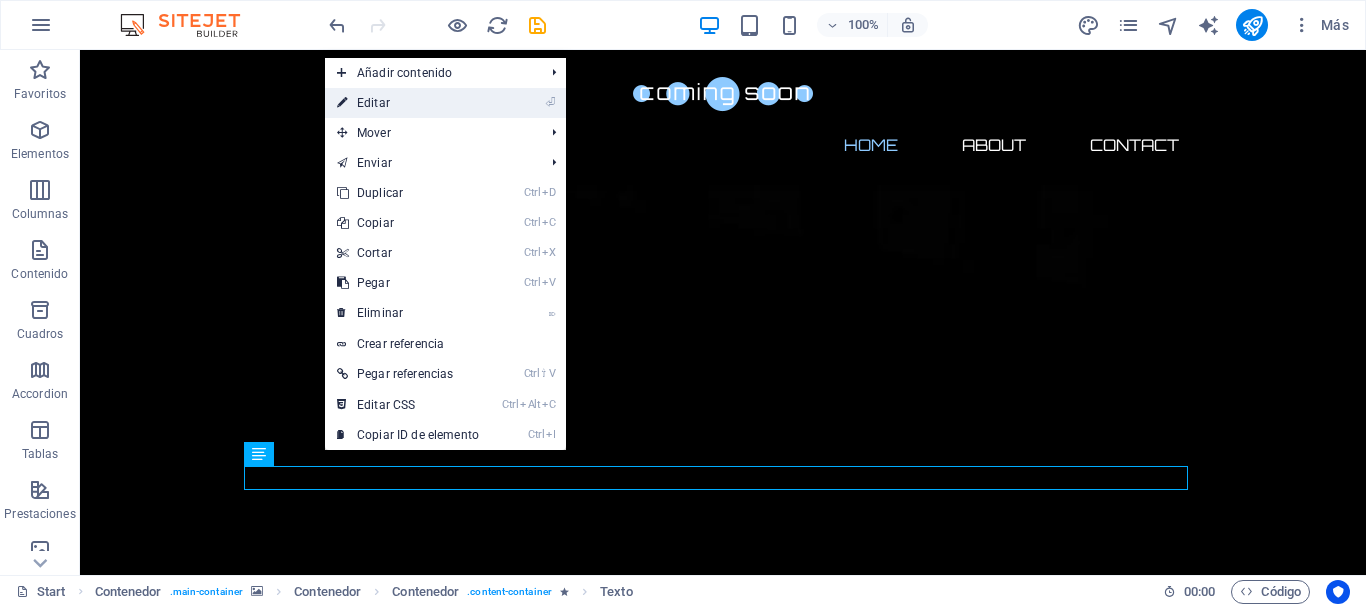 click on "⏎  Editar" at bounding box center [408, 103] 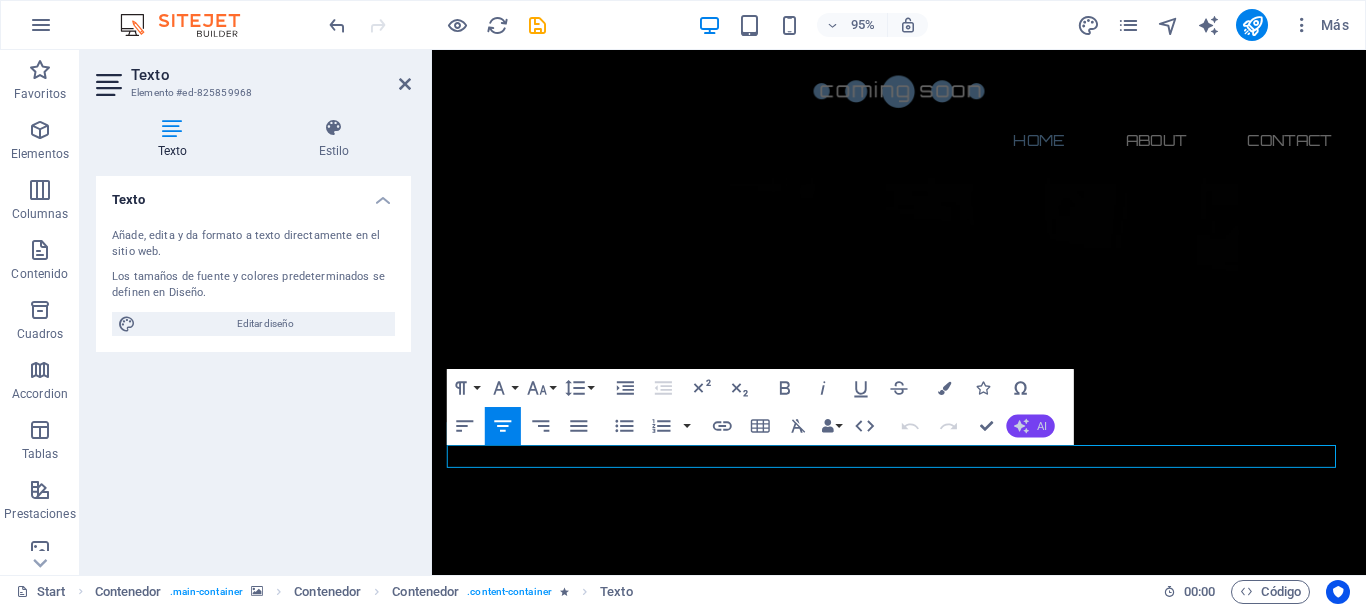 click 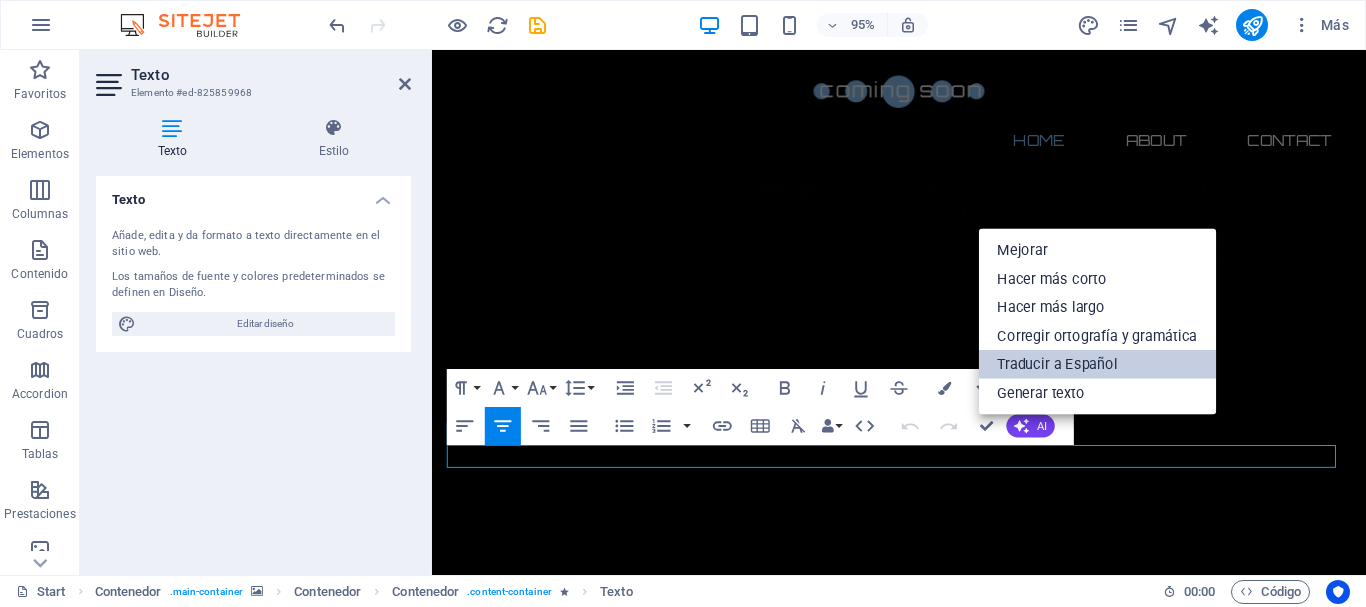 click on "Traducir a Español" at bounding box center [1098, 364] 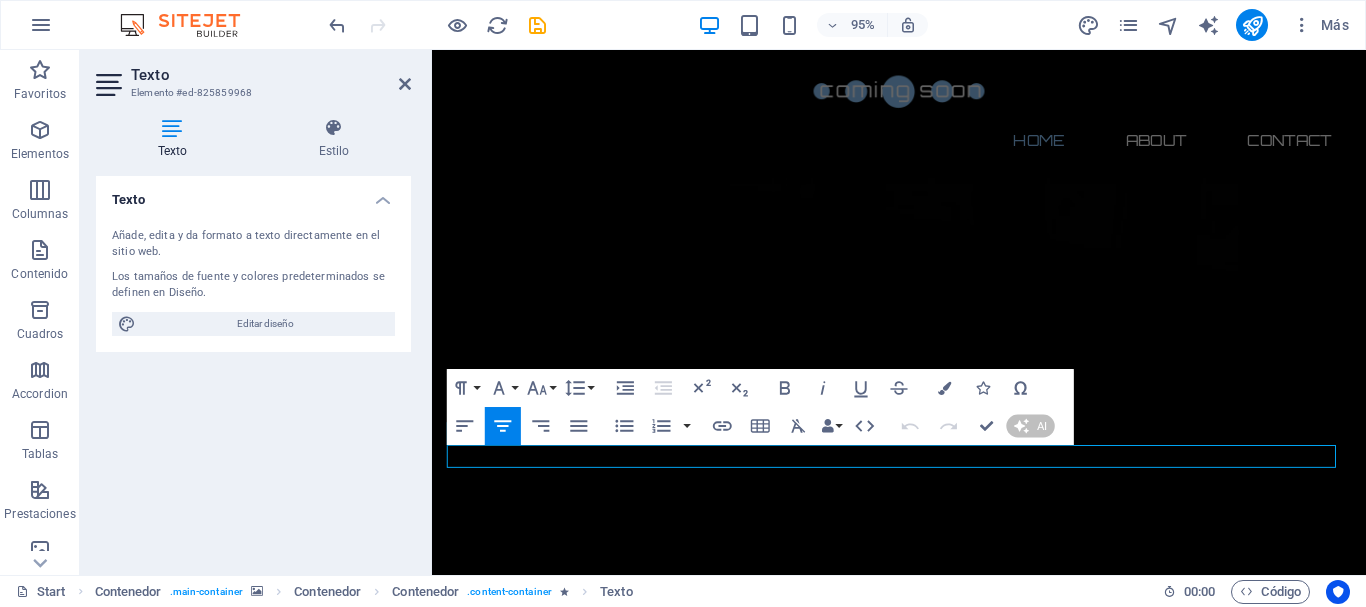 type 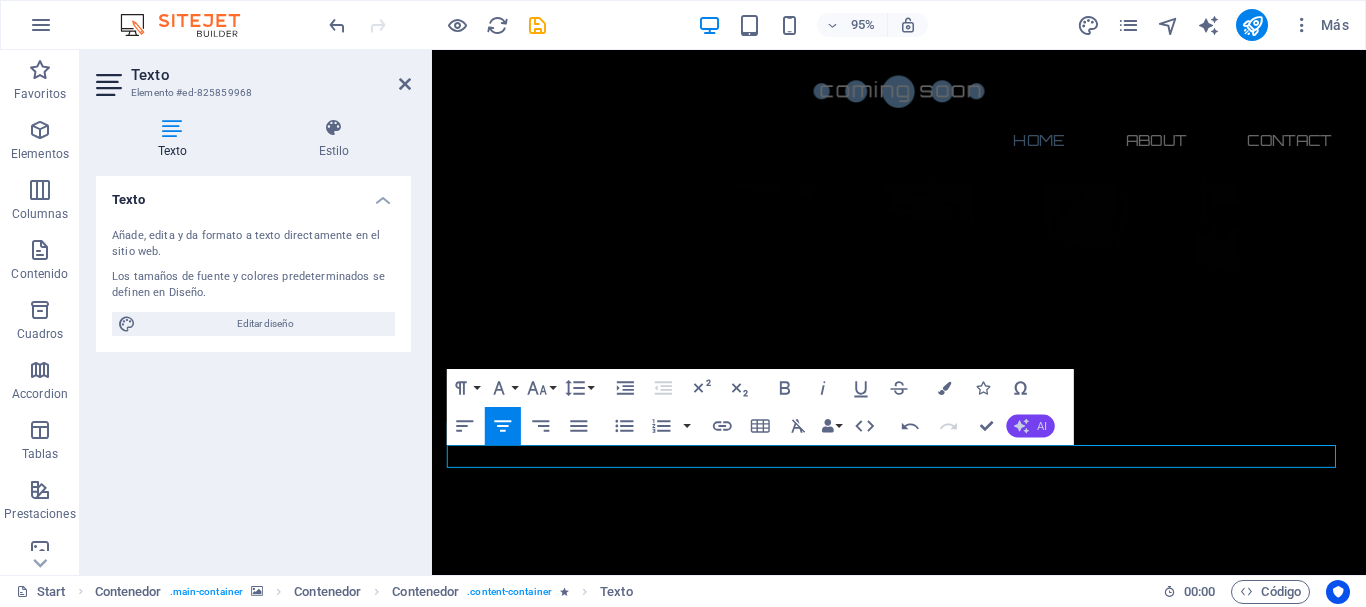 click 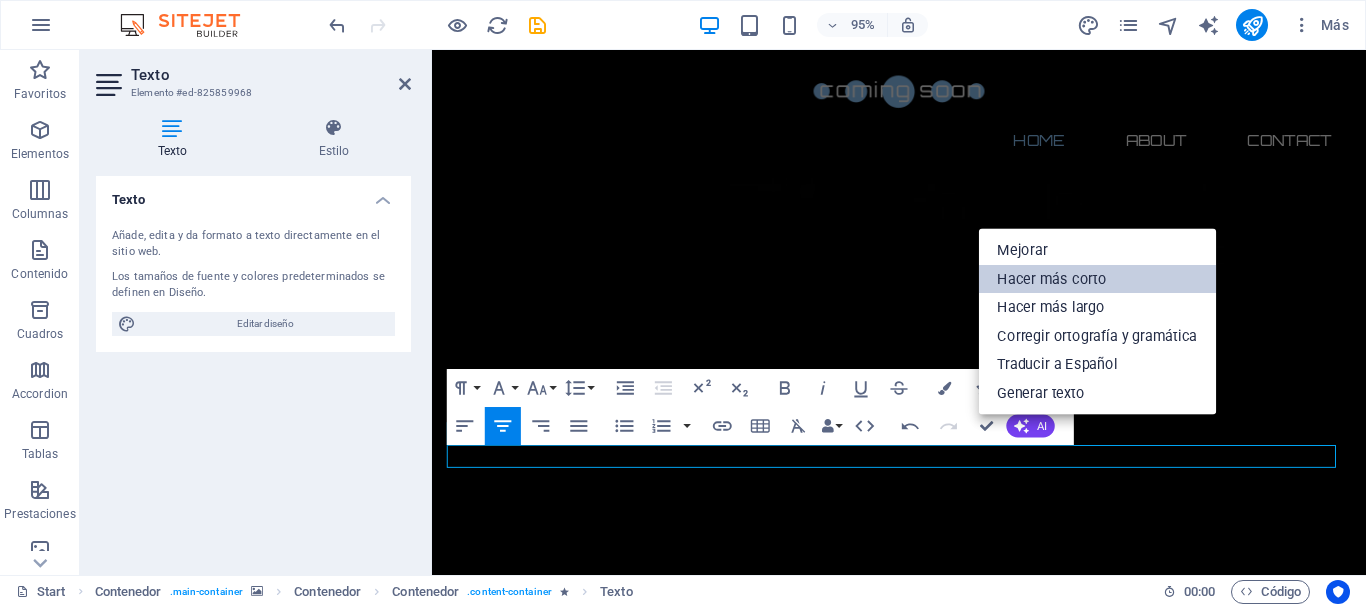 click on "Hacer más corto" at bounding box center (1098, 279) 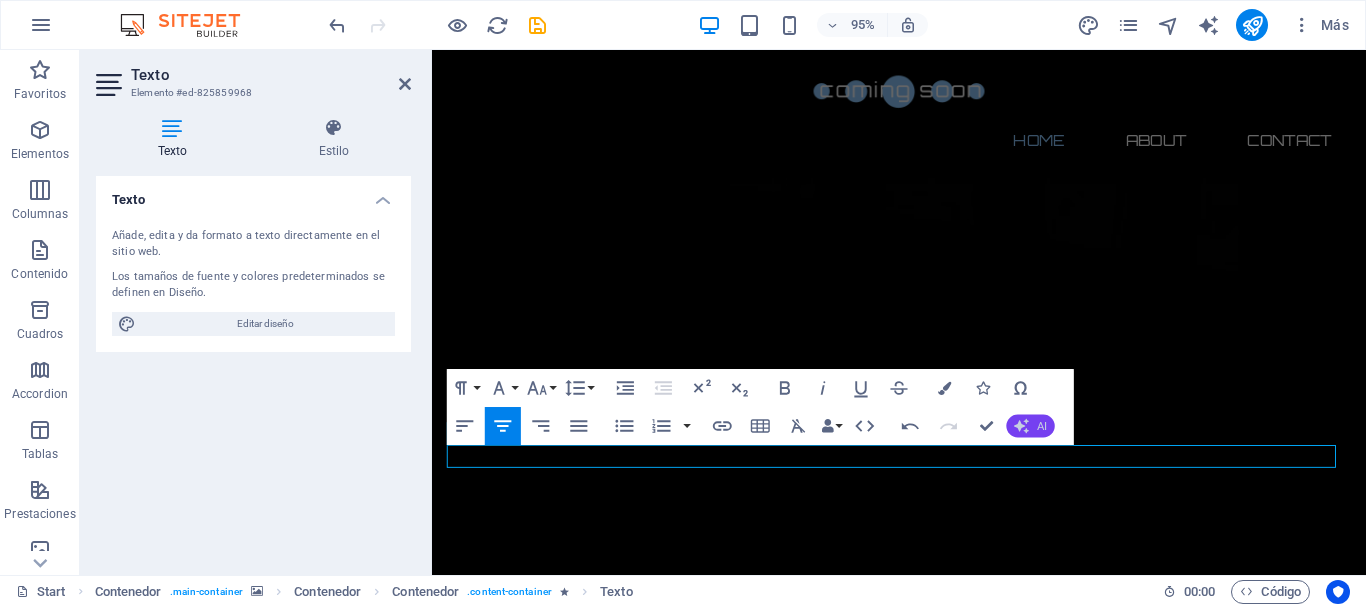 click 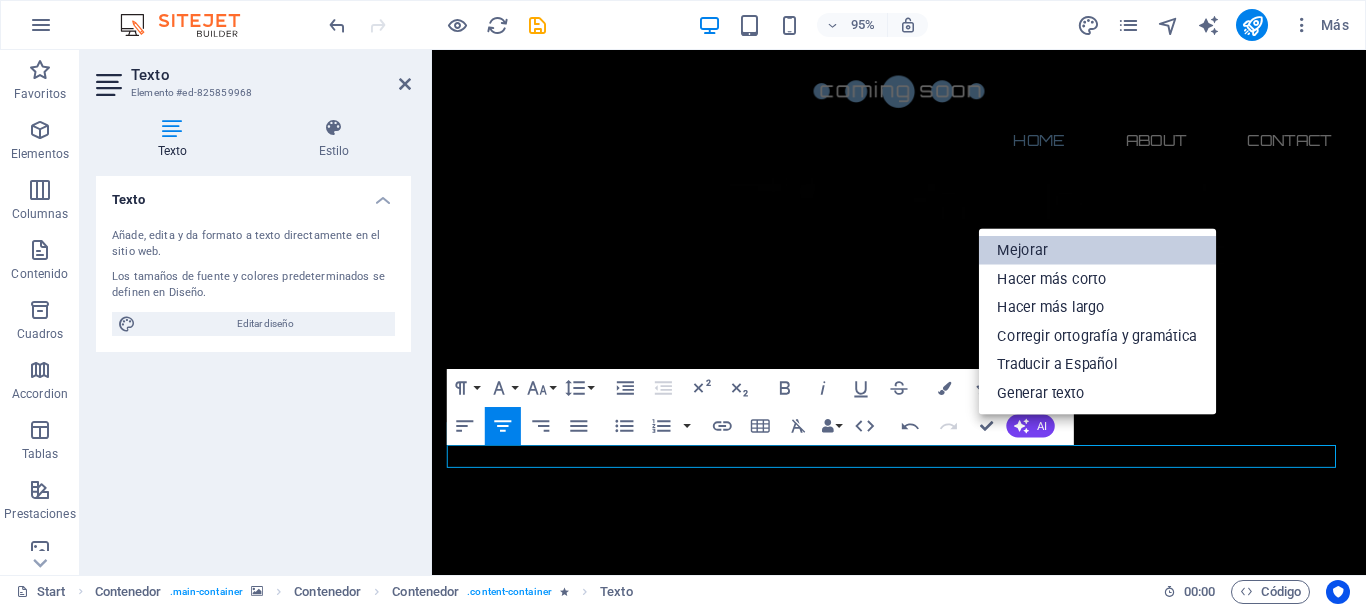 click on "Mejorar" at bounding box center [1098, 250] 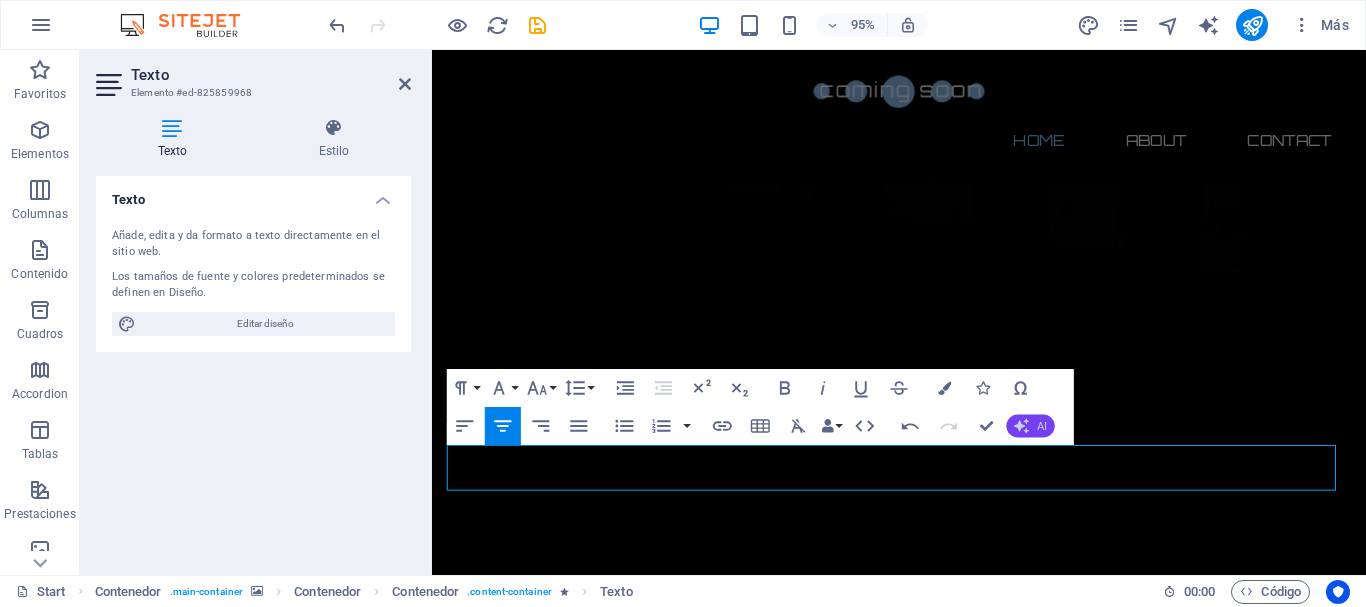 click 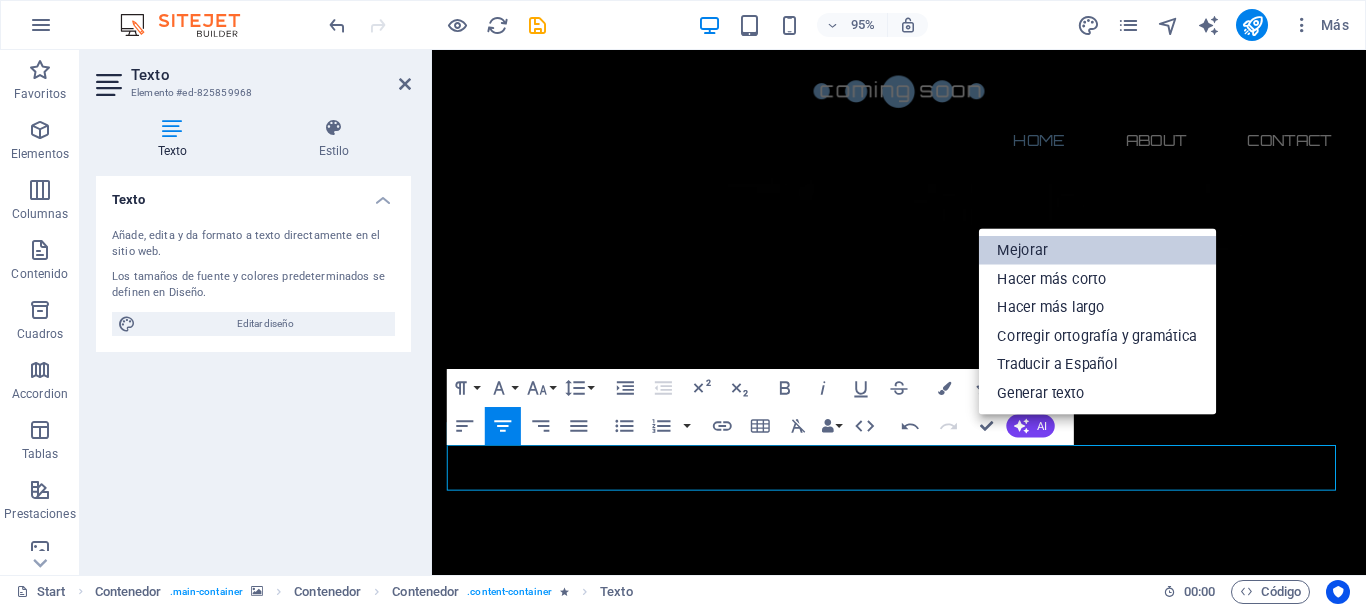 click on "Mejorar" at bounding box center [1098, 250] 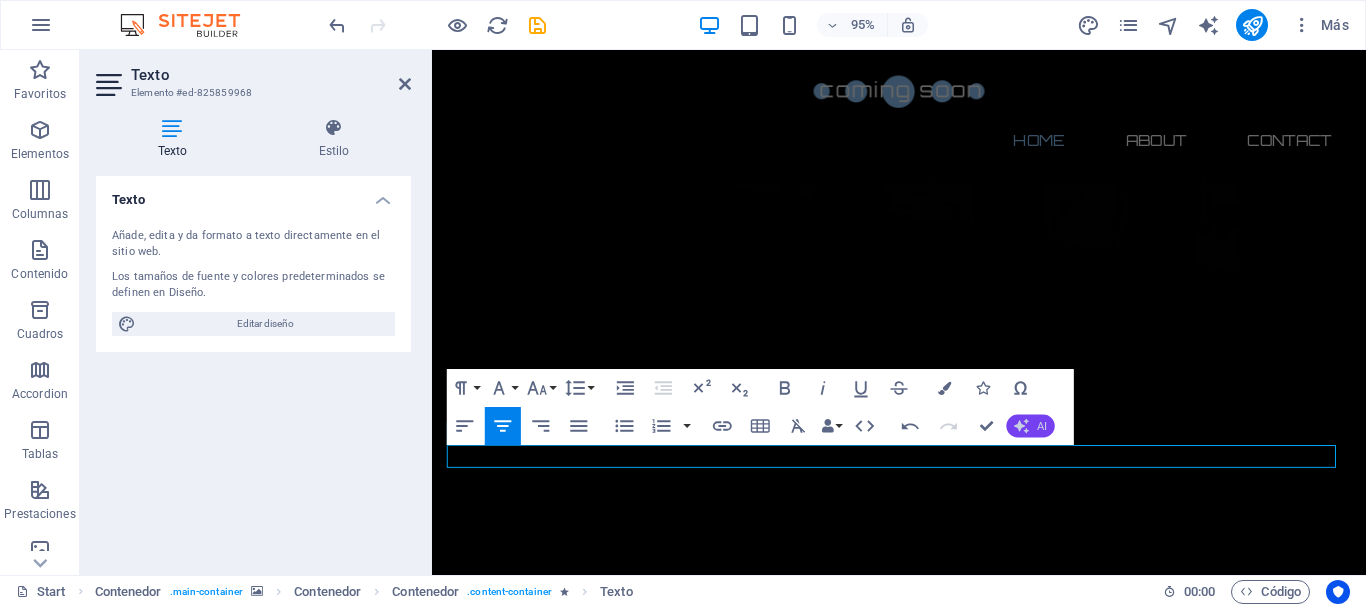 click on "AI" at bounding box center [1031, 426] 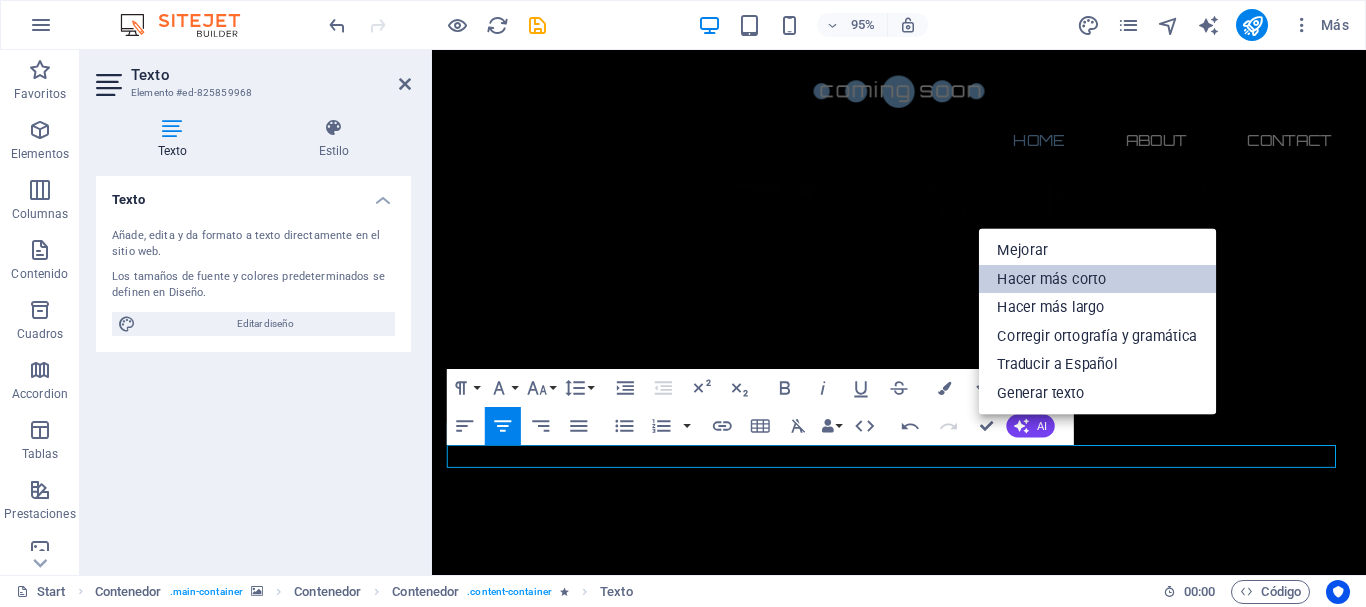 click on "Hacer más corto" at bounding box center [1098, 279] 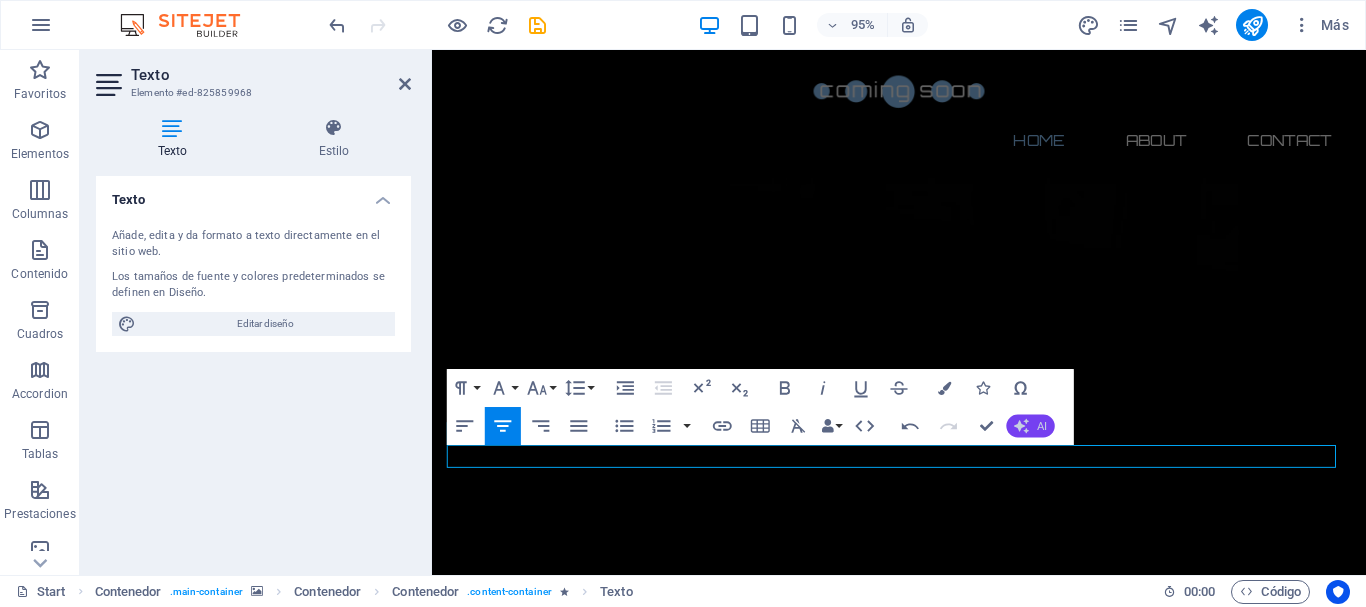 click 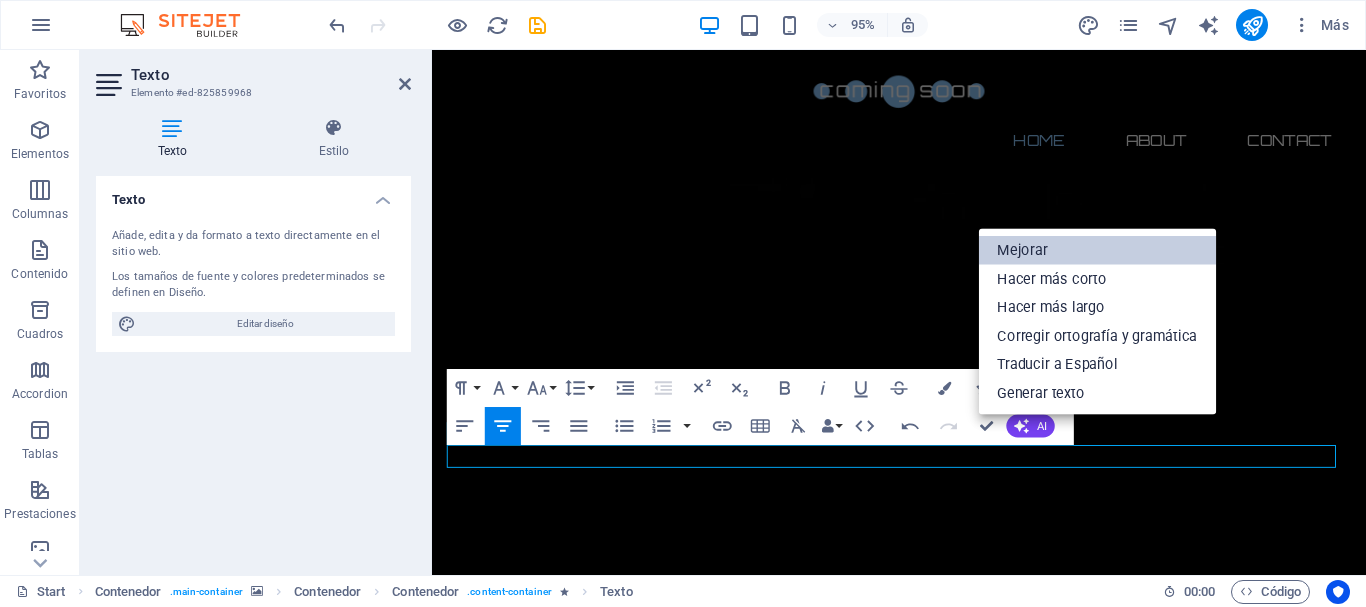 click on "Mejorar" at bounding box center [1098, 250] 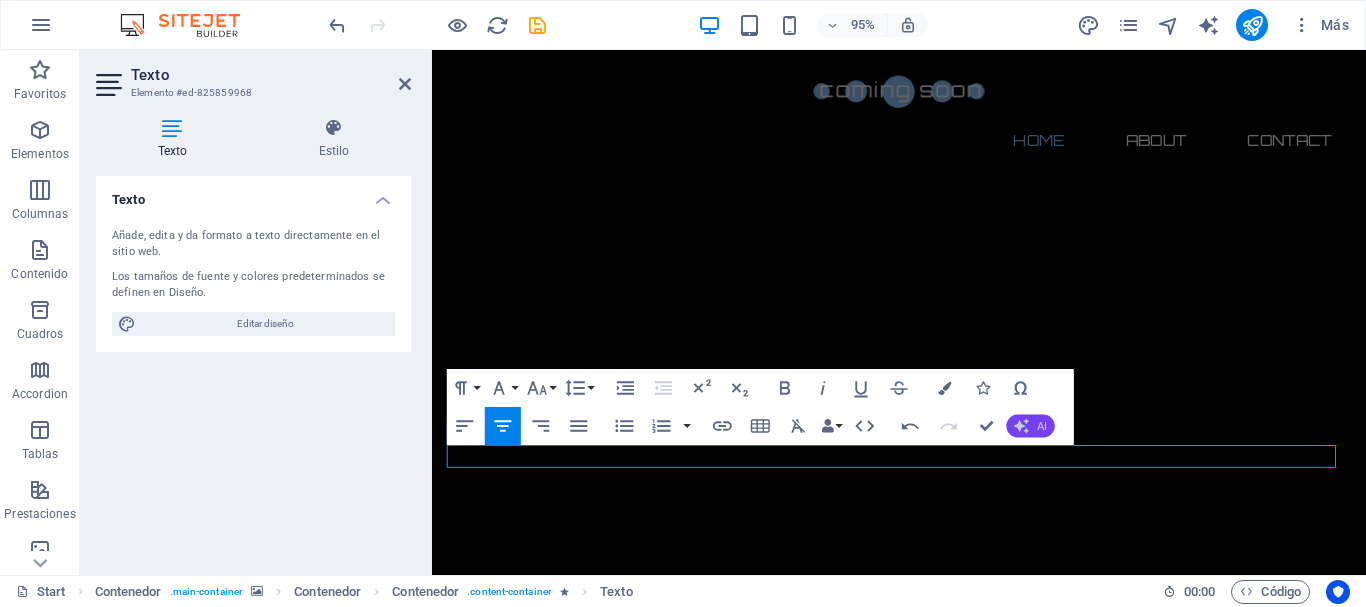 click on "AI" at bounding box center (1031, 426) 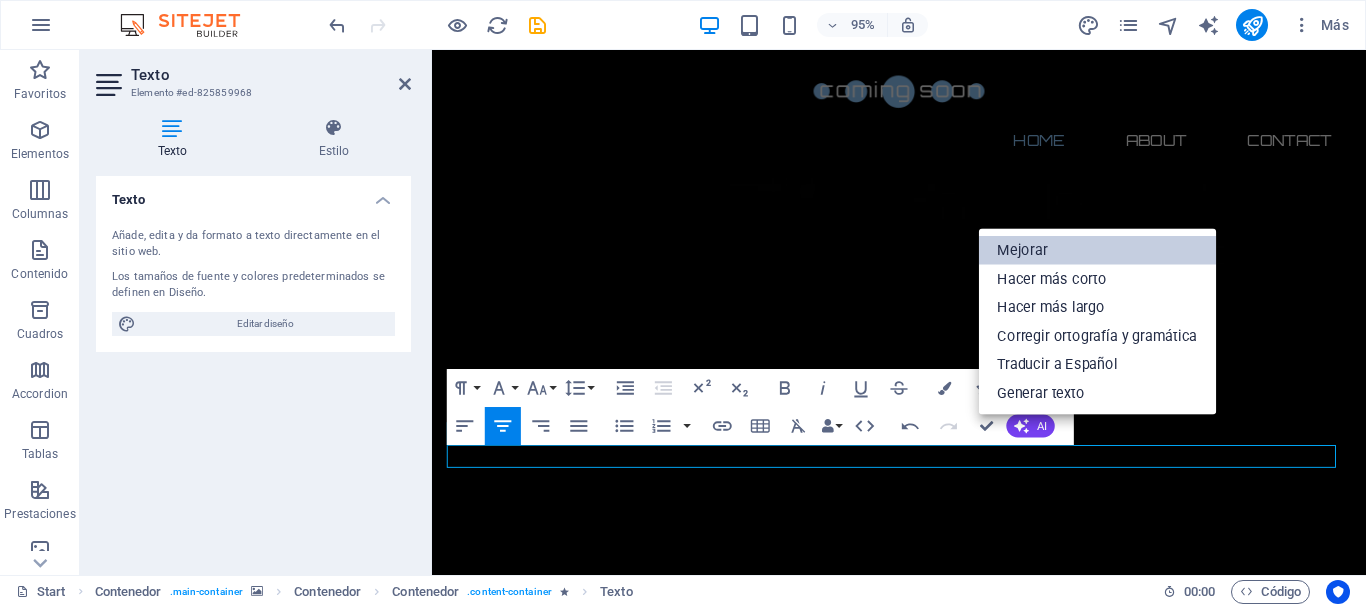 click on "Mejorar" at bounding box center (1098, 250) 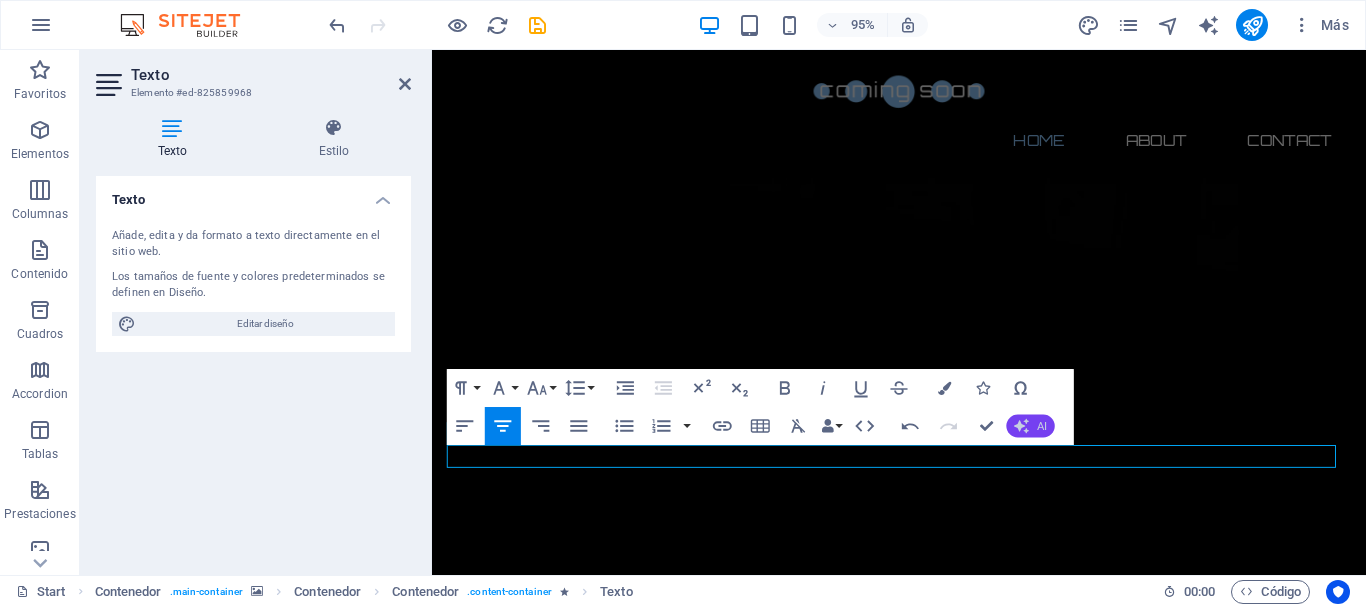 click 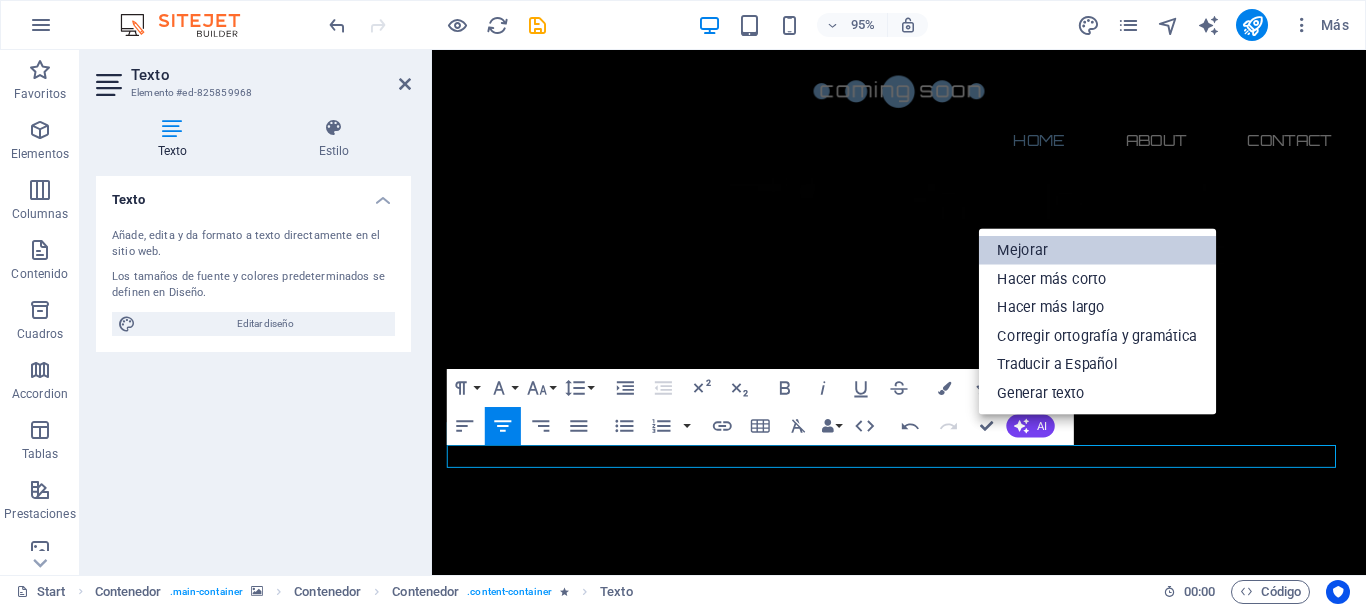 click on "Mejorar" at bounding box center [1098, 250] 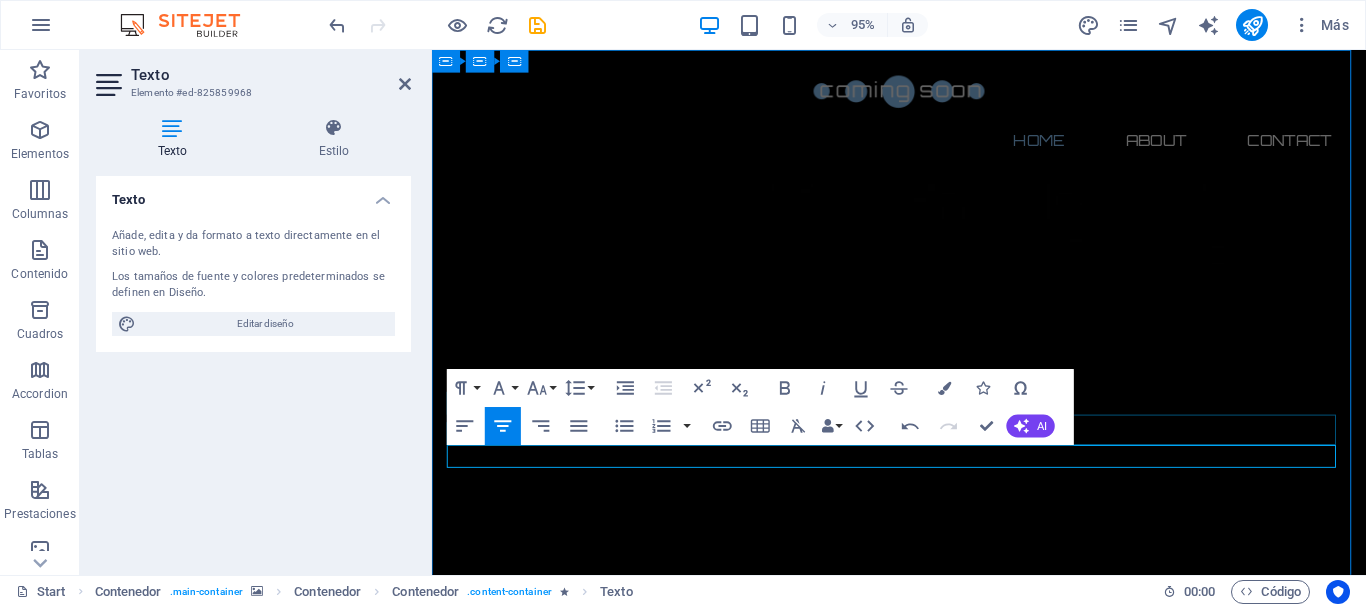 click at bounding box center (924, 2958) 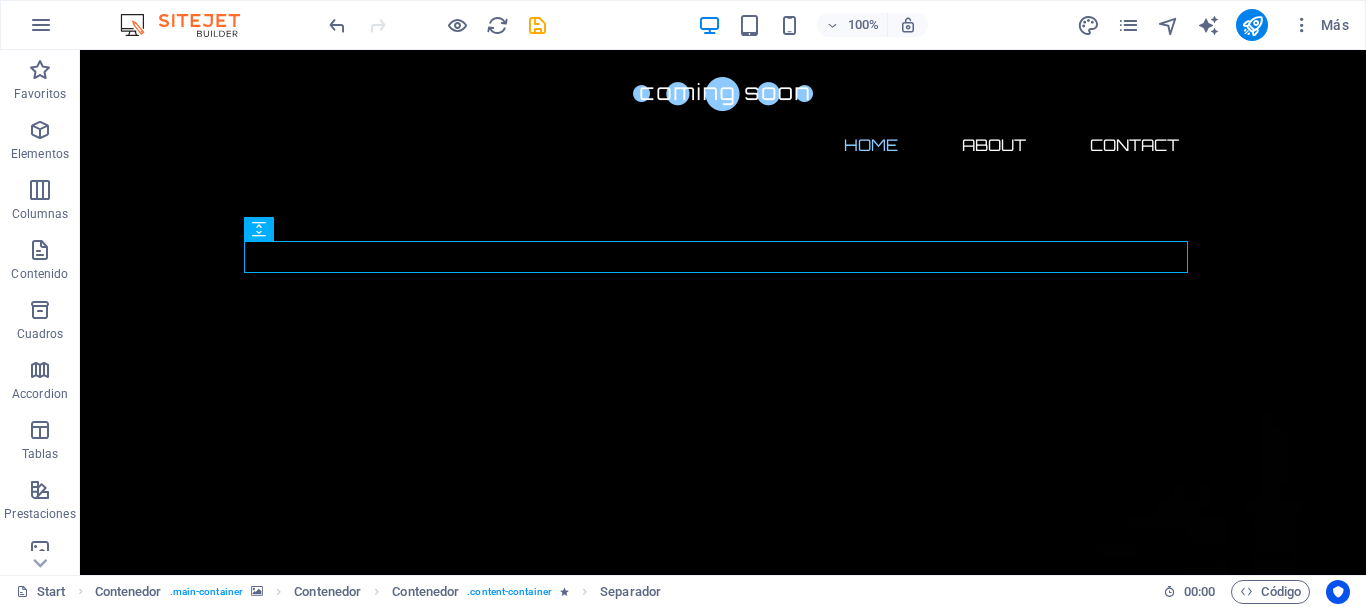 scroll, scrollTop: 214, scrollLeft: 0, axis: vertical 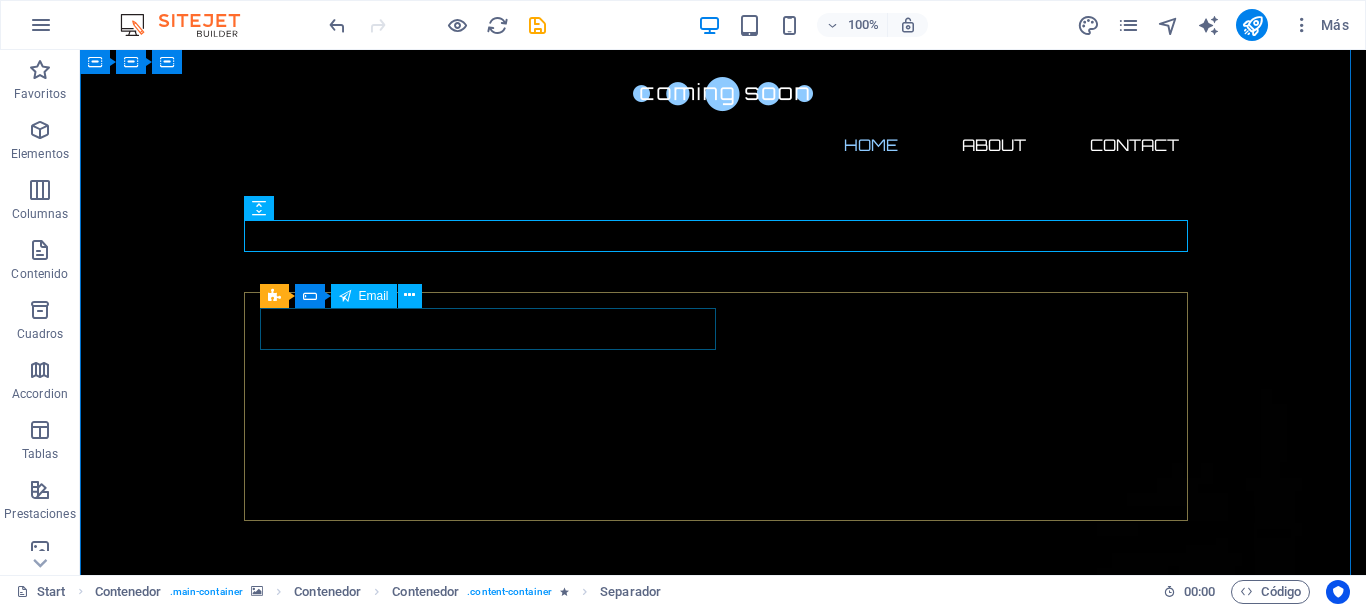 click 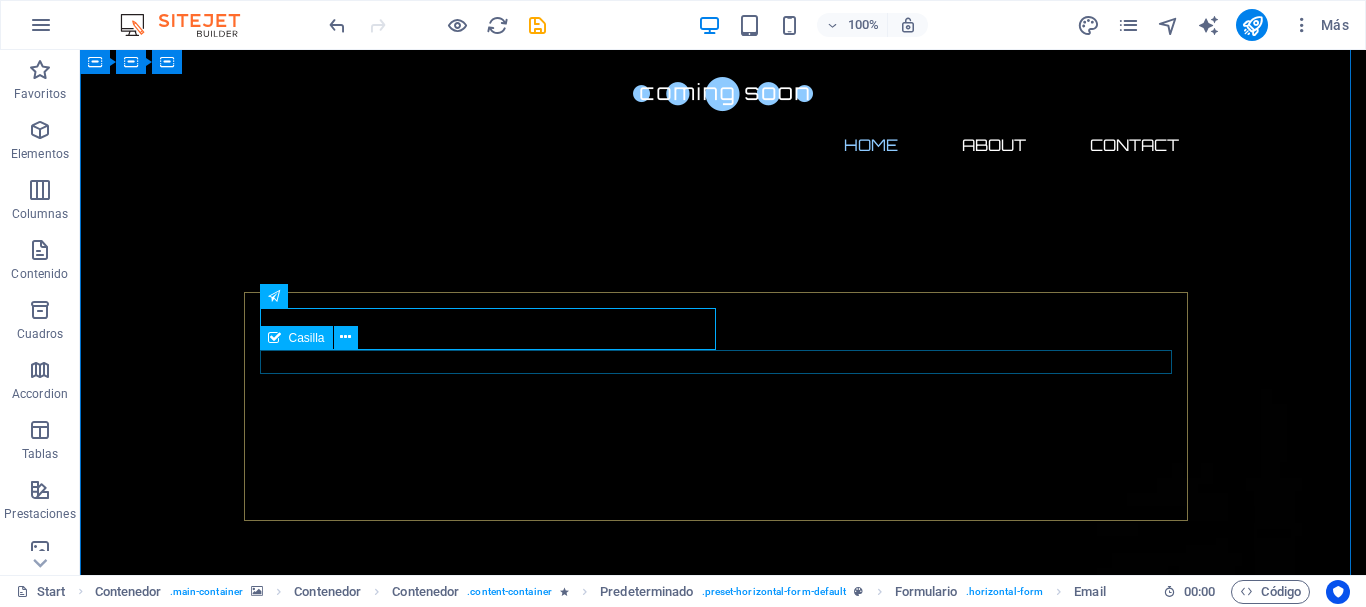 click on "I have read and understand the privacy policy." 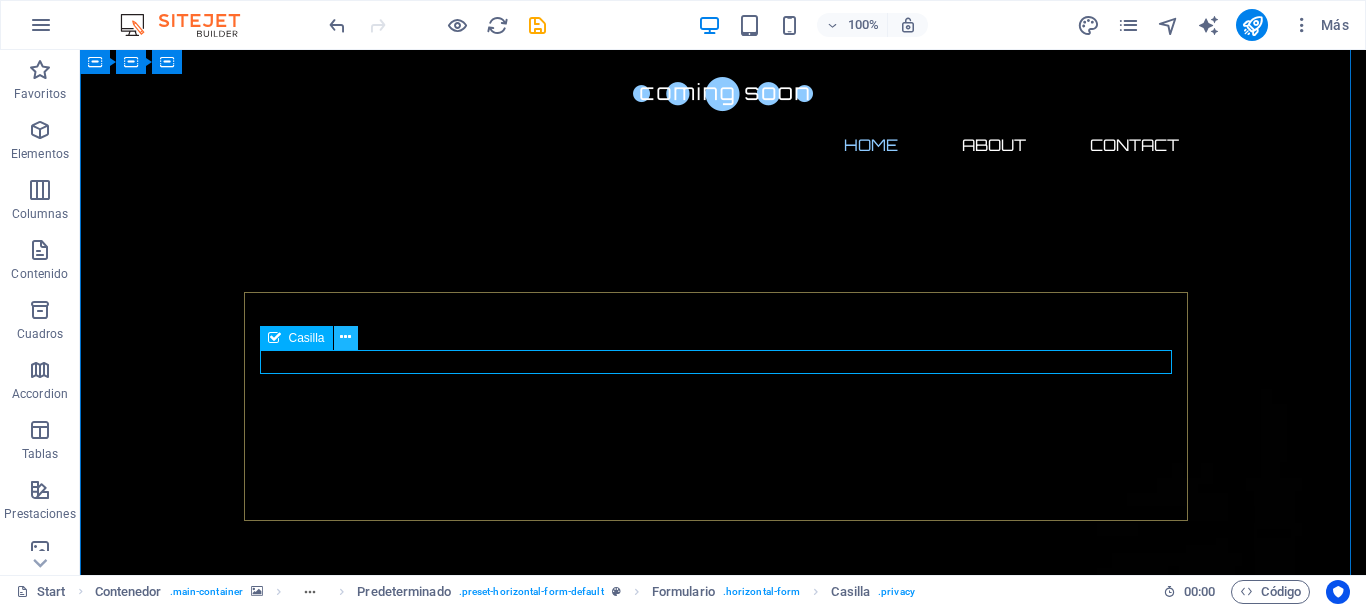 click at bounding box center (345, 337) 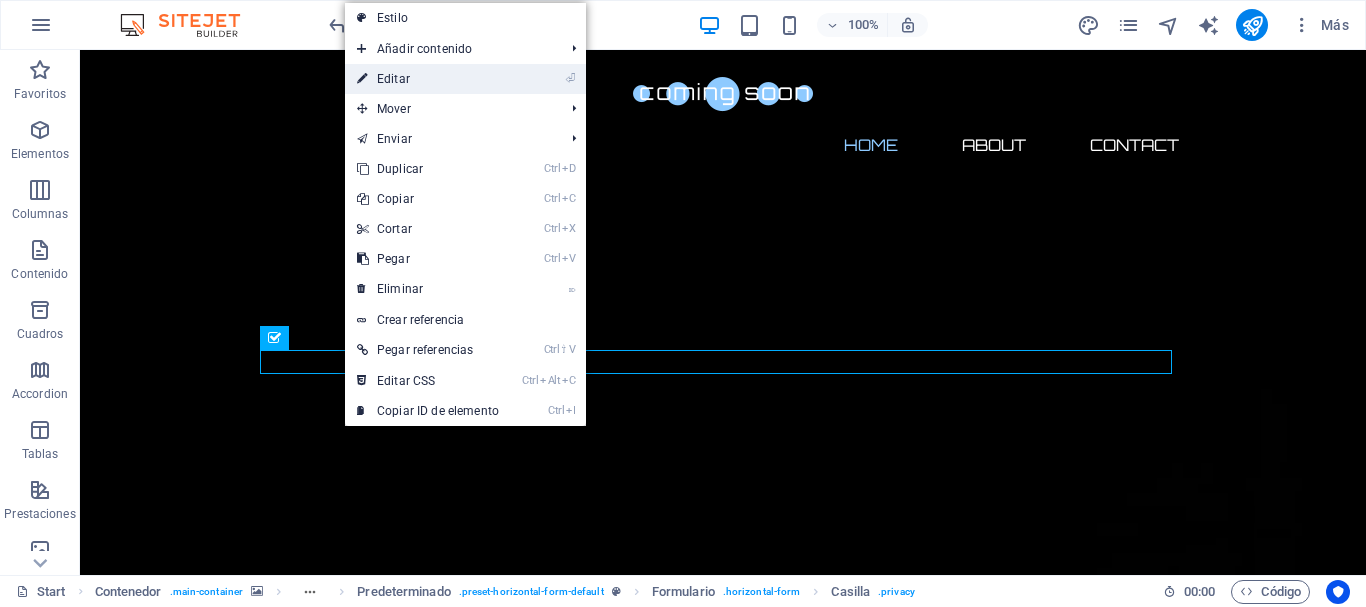 click on "⏎  Editar" at bounding box center (428, 79) 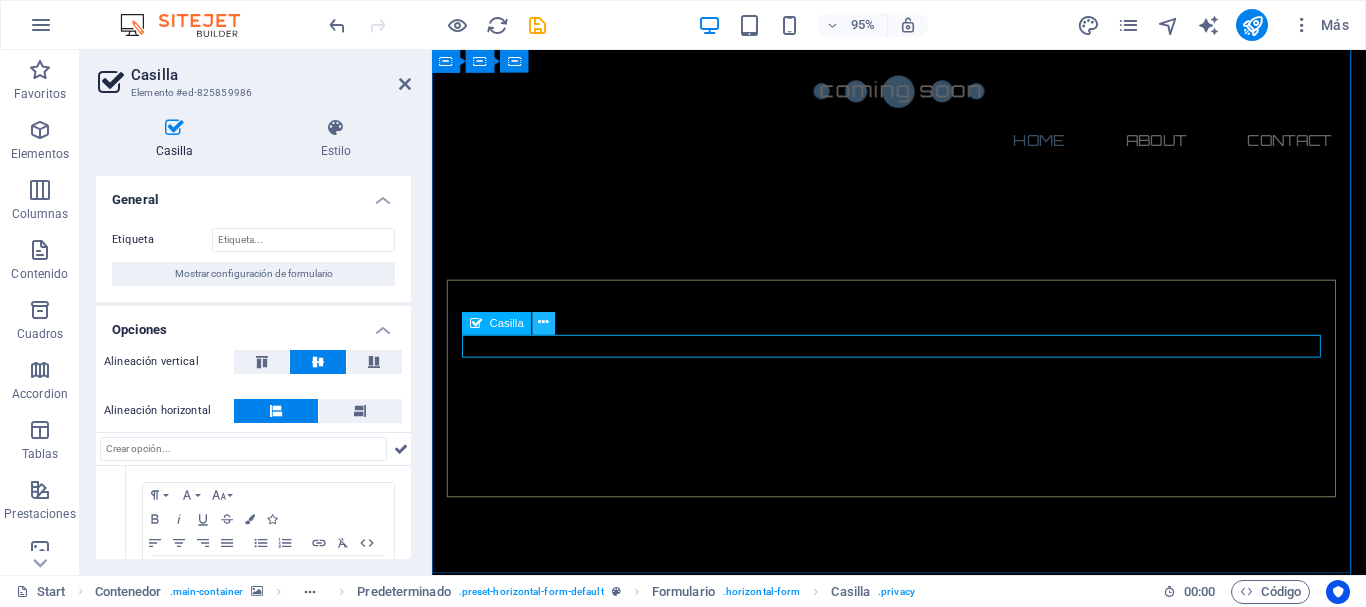 click at bounding box center (544, 323) 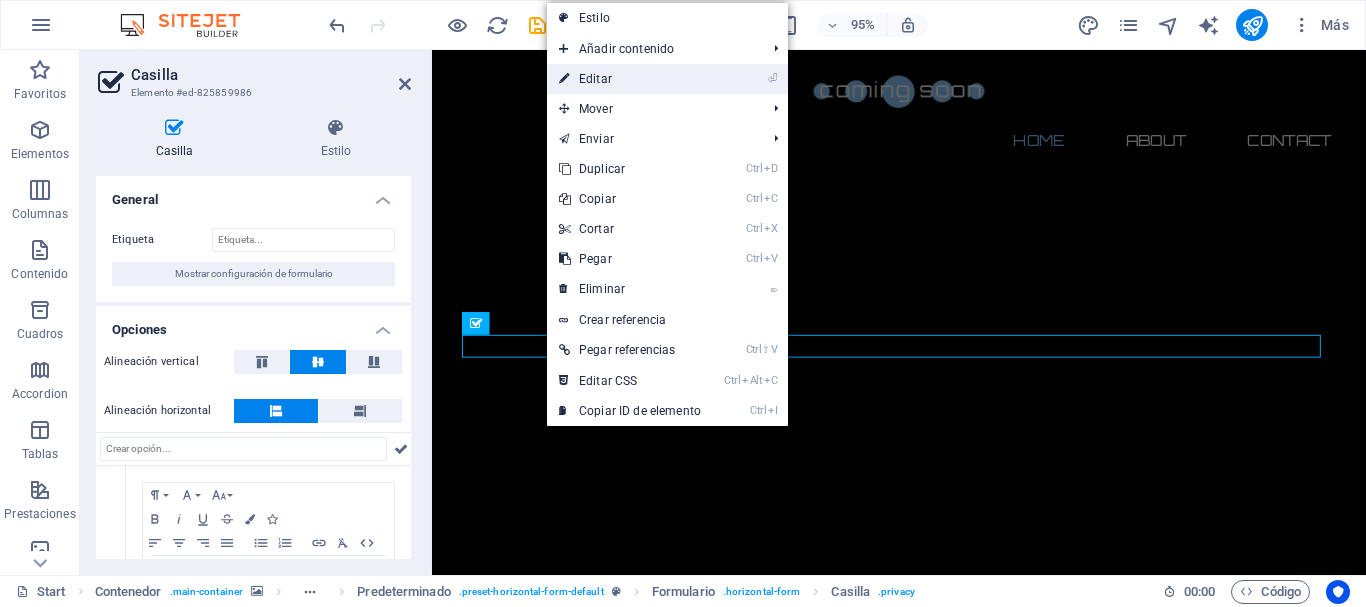 click on "⏎  Editar" at bounding box center (630, 79) 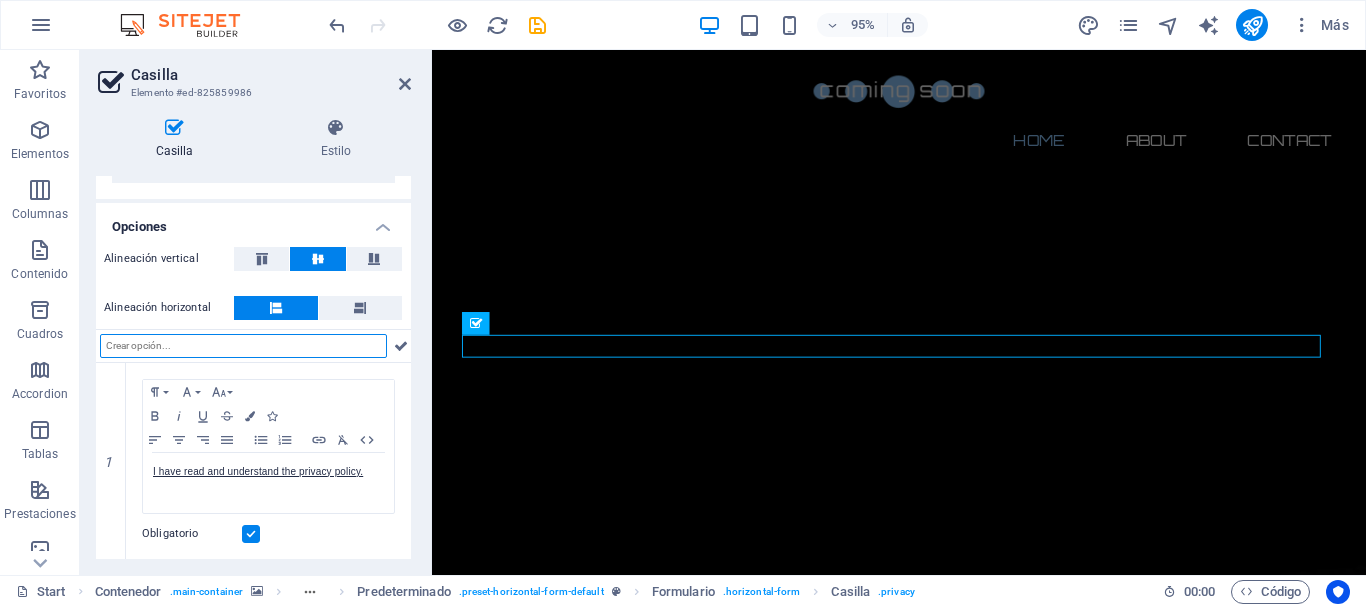 scroll, scrollTop: 106, scrollLeft: 0, axis: vertical 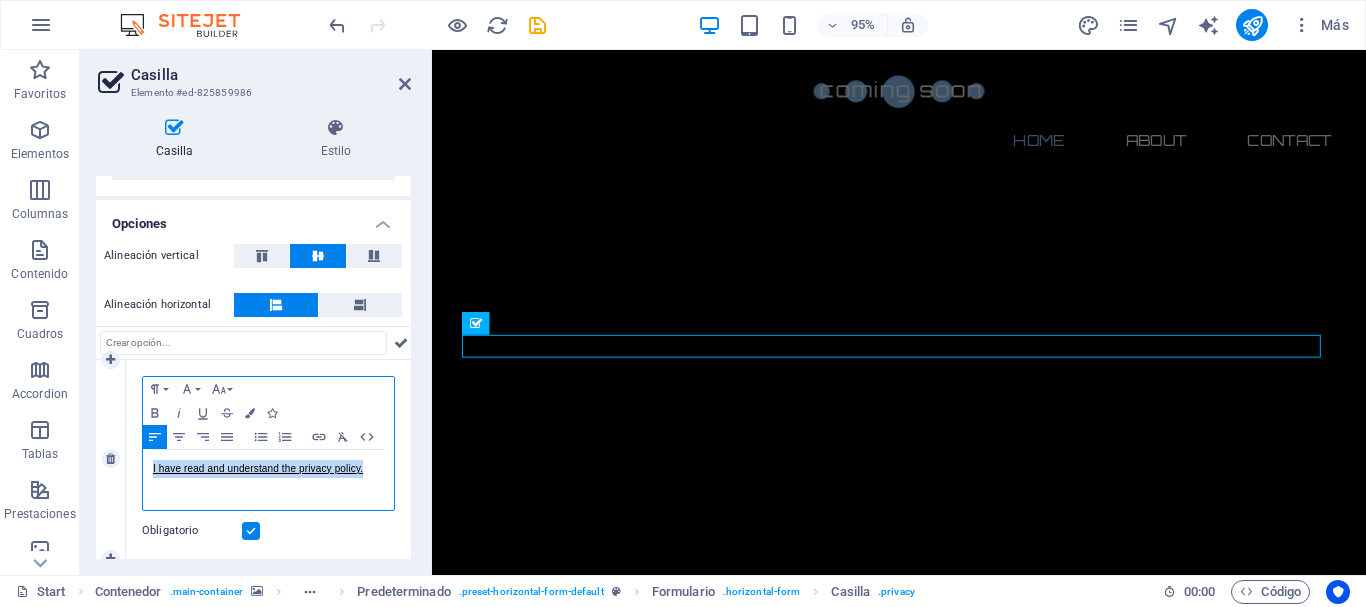 drag, startPoint x: 364, startPoint y: 472, endPoint x: 152, endPoint y: 470, distance: 212.00943 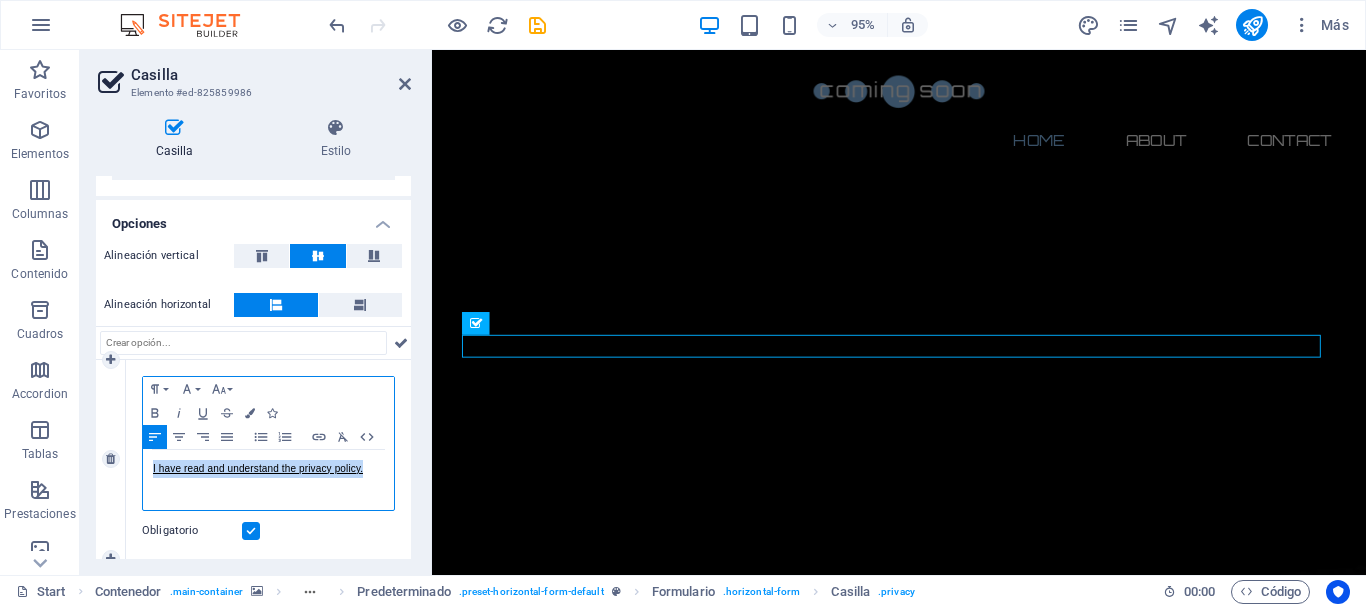 click on "I have read and understand the privacy policy." at bounding box center (268, 480) 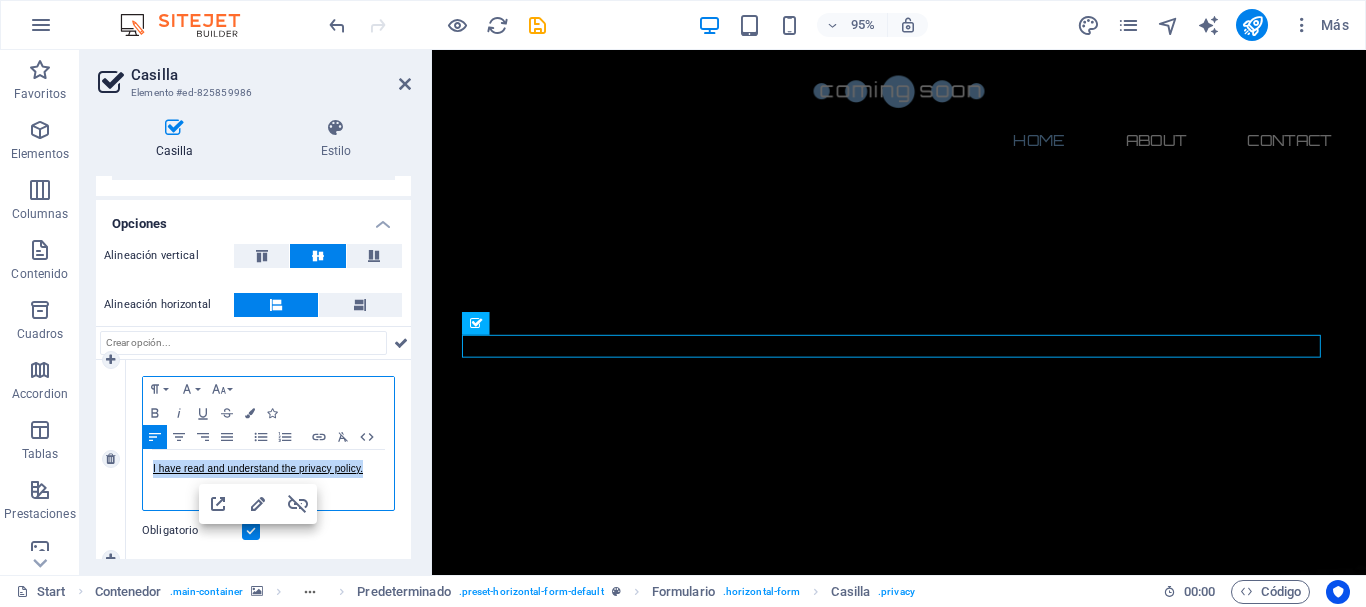 copy on "I have read and understand the privacy policy." 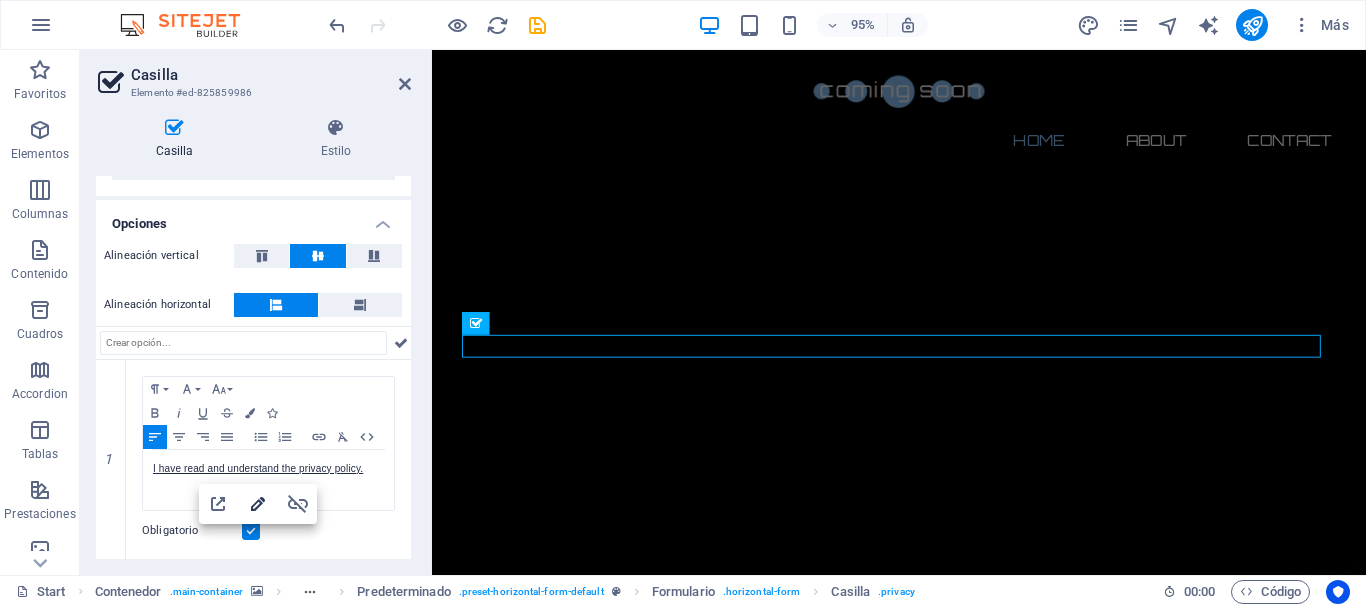 click 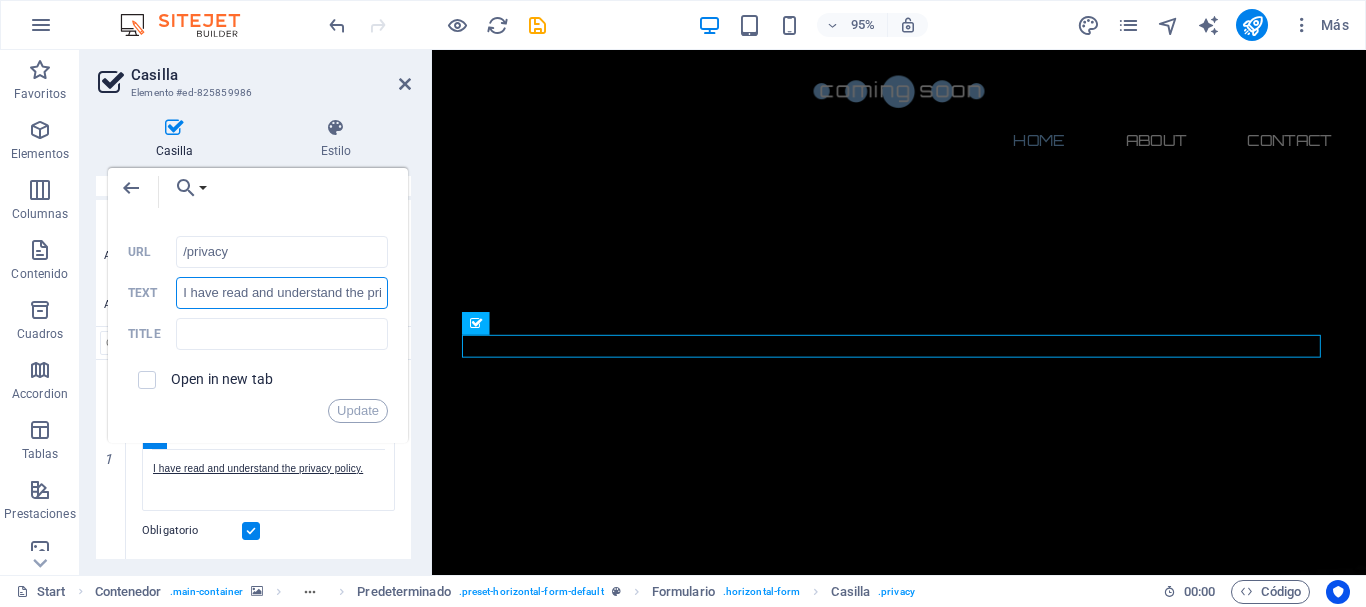 click on "I have read and understand the privacy policy." at bounding box center (282, 293) 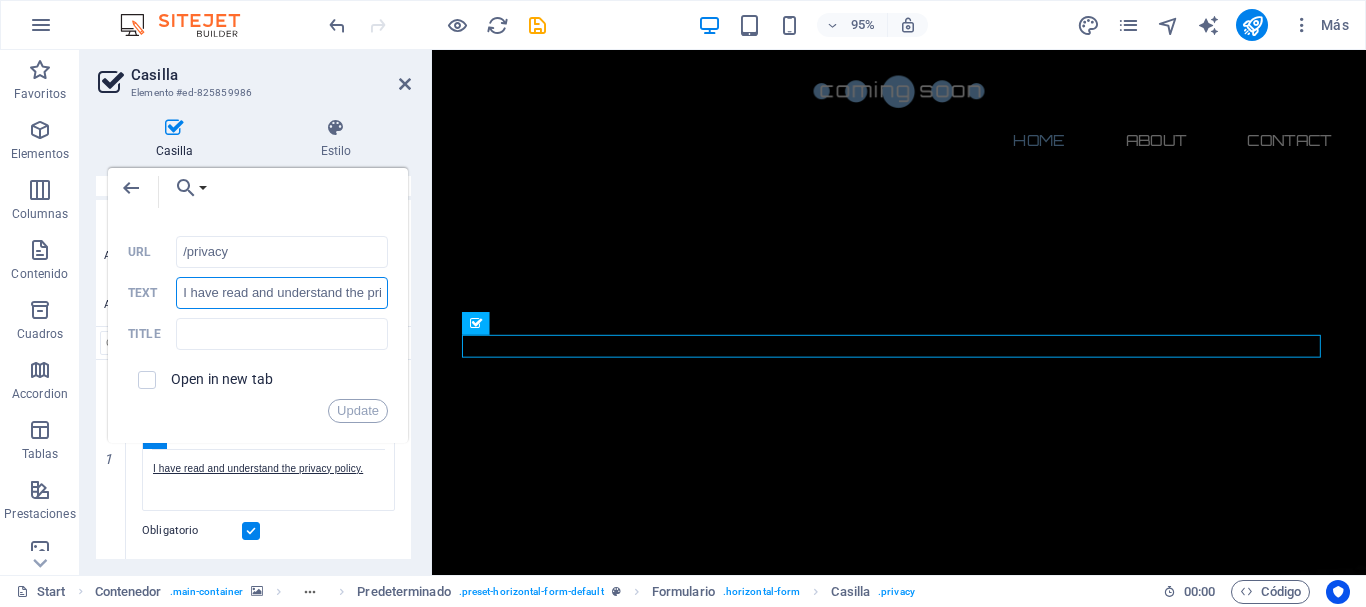 paste on "He leído y comprendido la política de privacidad" 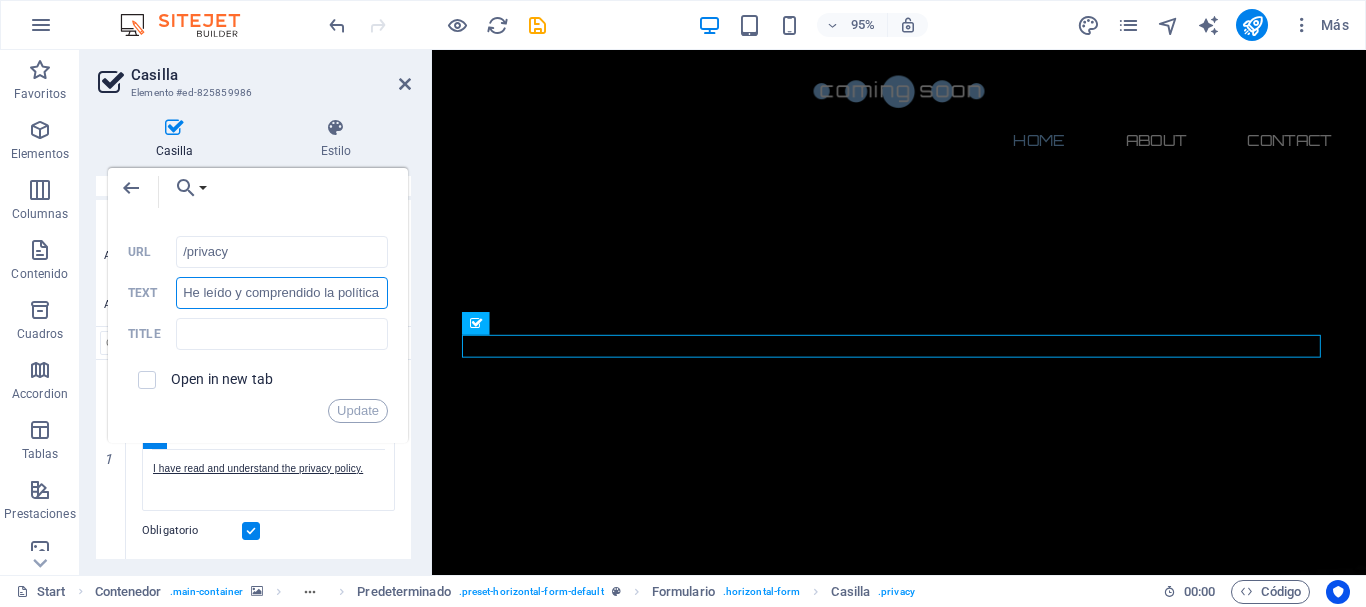 scroll, scrollTop: 0, scrollLeft: 82, axis: horizontal 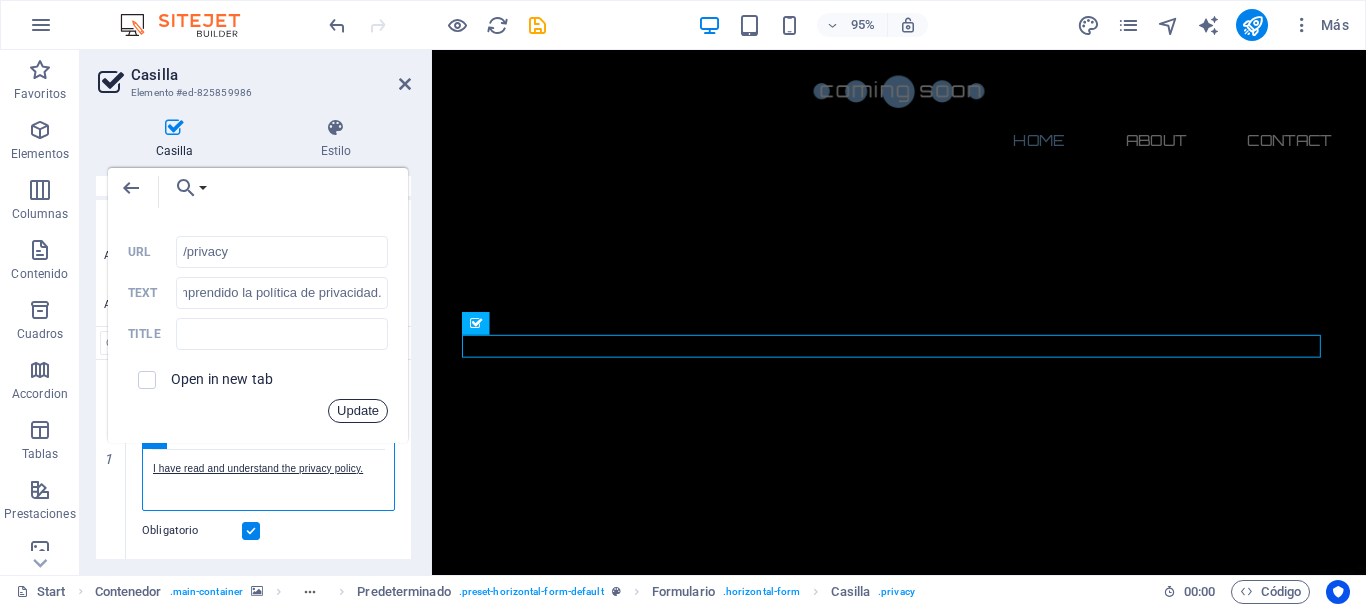 click on "Update" at bounding box center [358, 411] 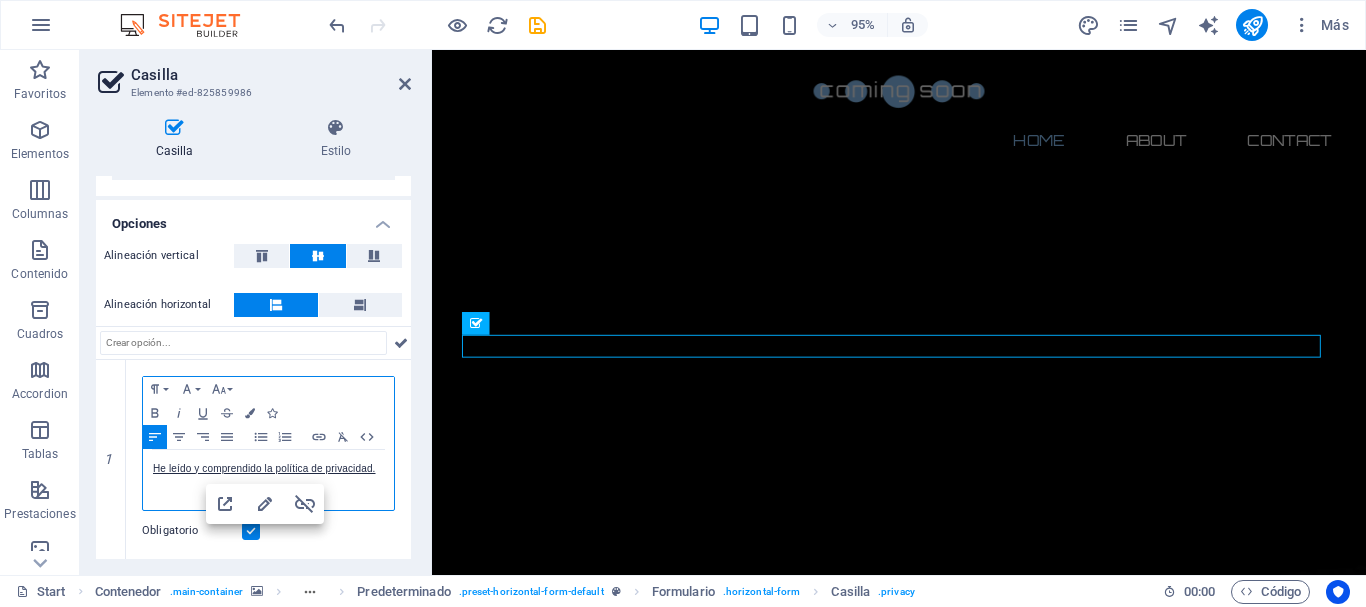 scroll, scrollTop: 0, scrollLeft: 0, axis: both 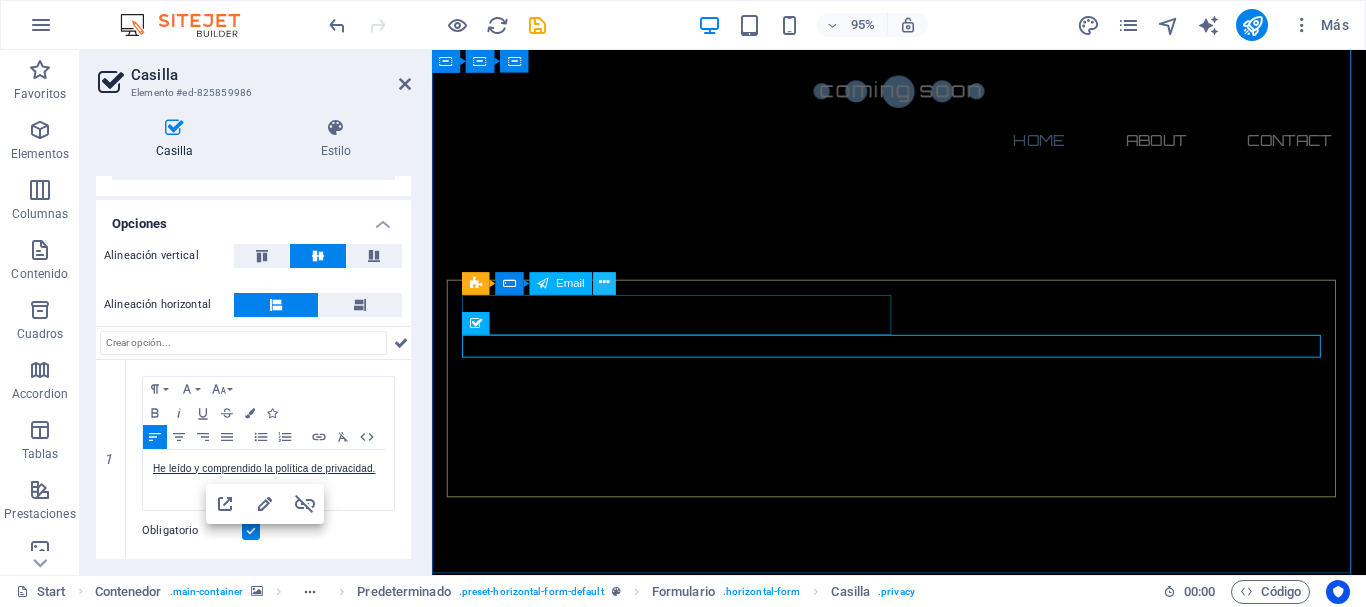 click at bounding box center (605, 284) 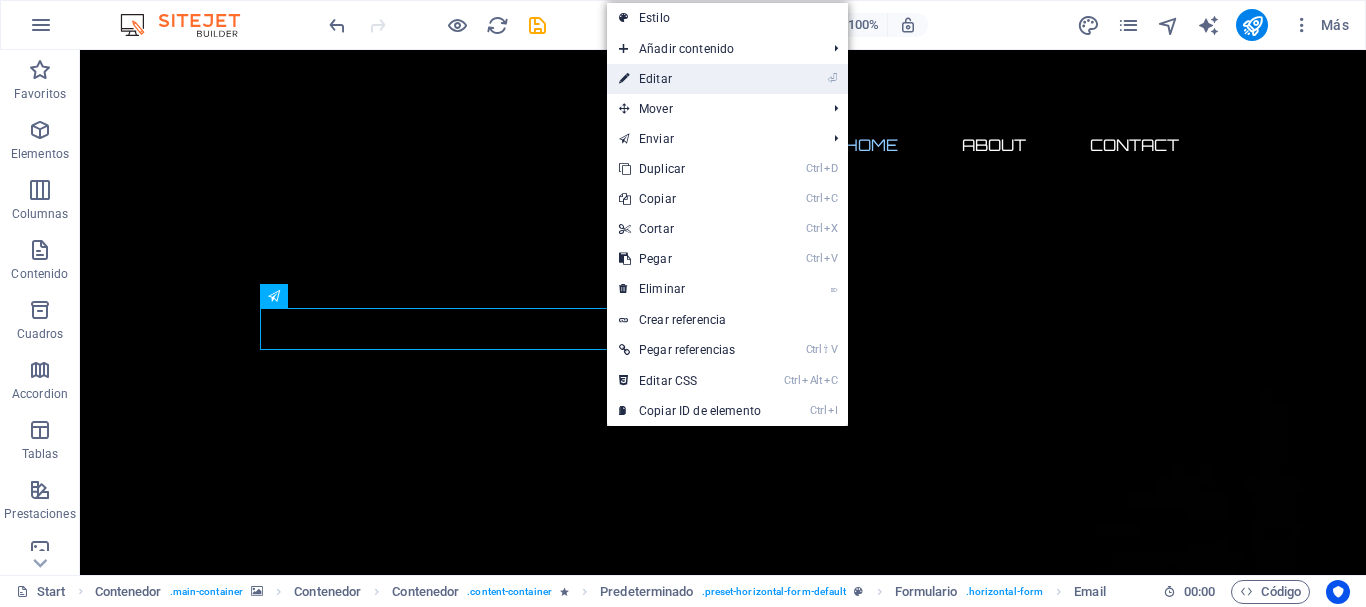click on "⏎  Editar" at bounding box center (690, 79) 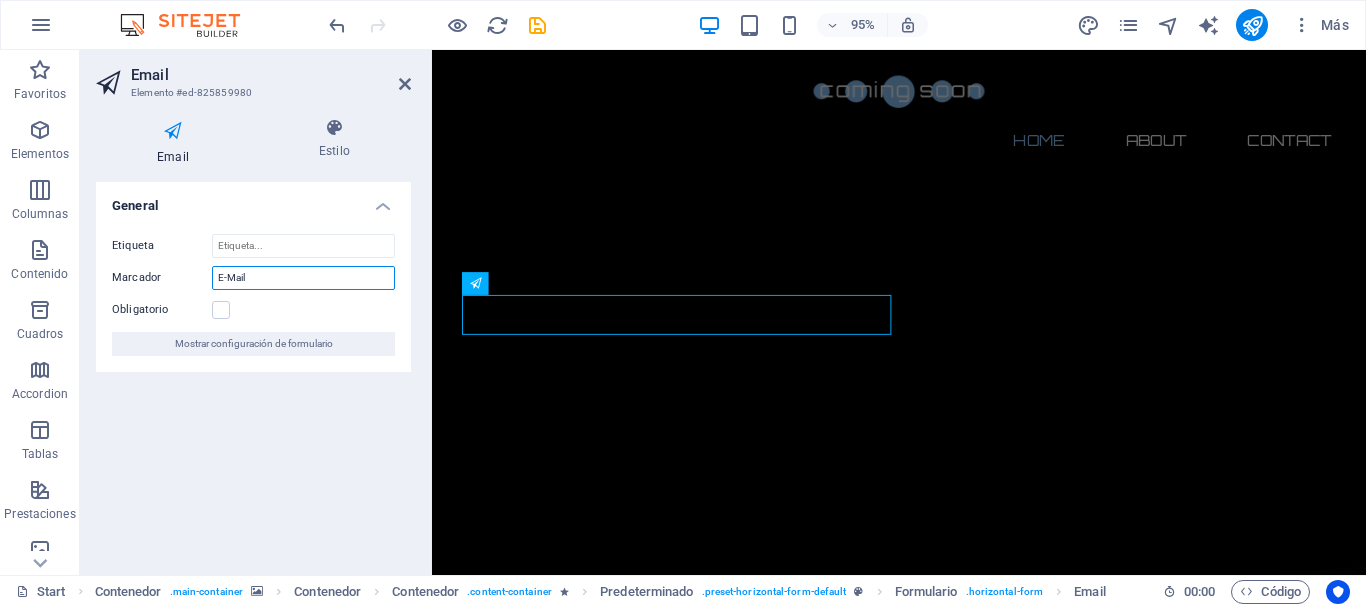 click on "E-Mail" at bounding box center [303, 278] 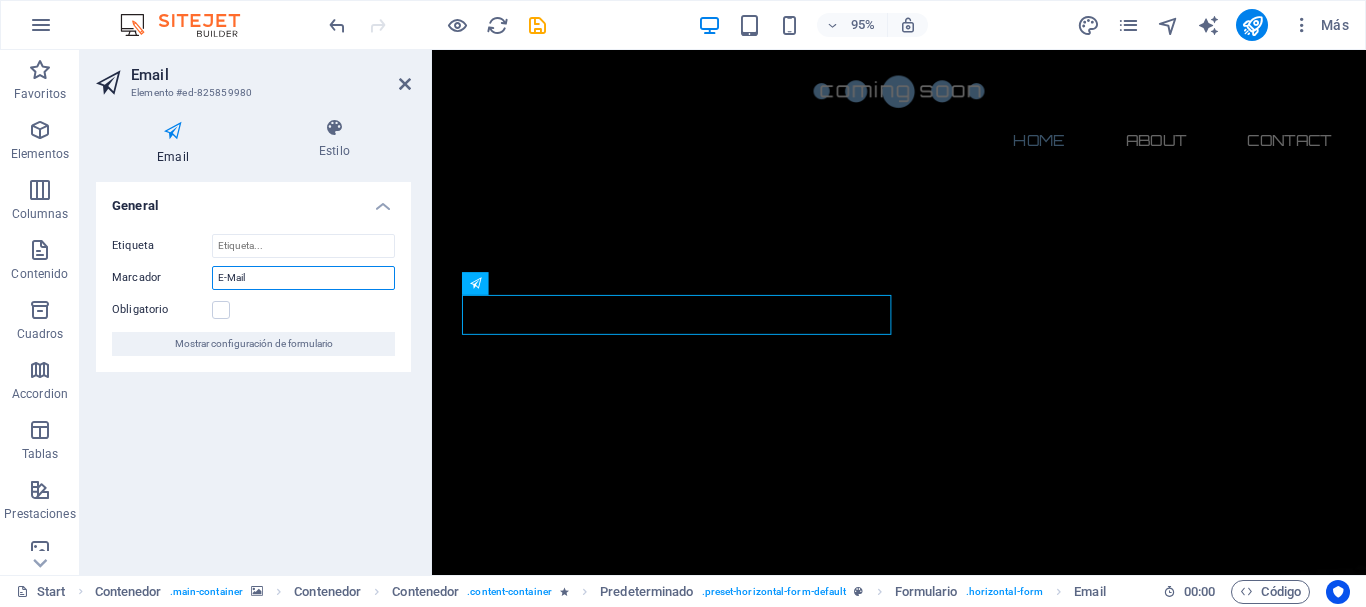 click on "E-Mail" at bounding box center [303, 278] 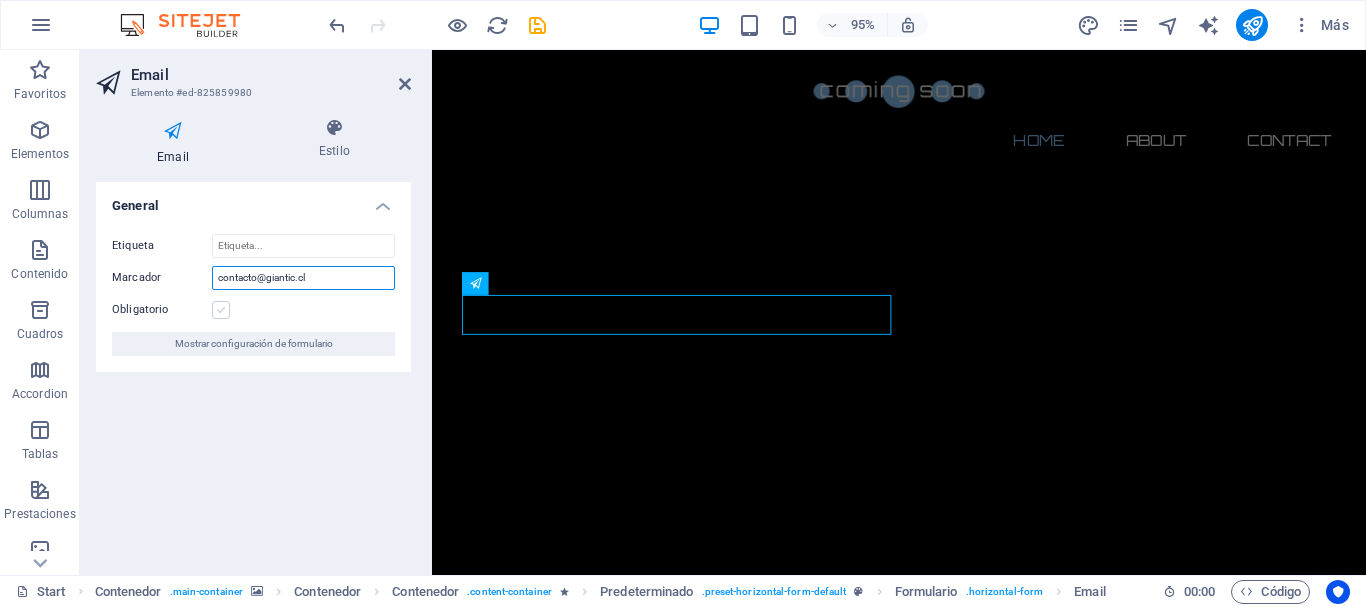 type on "contacto@giantic.cl" 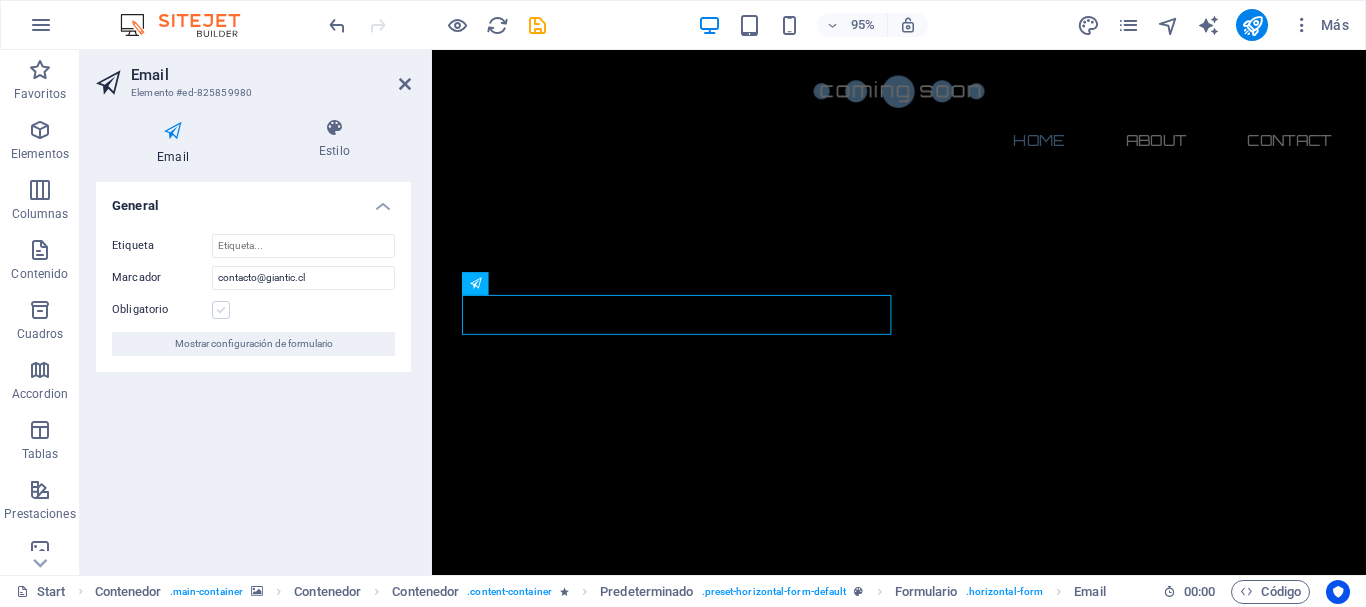 click at bounding box center [221, 310] 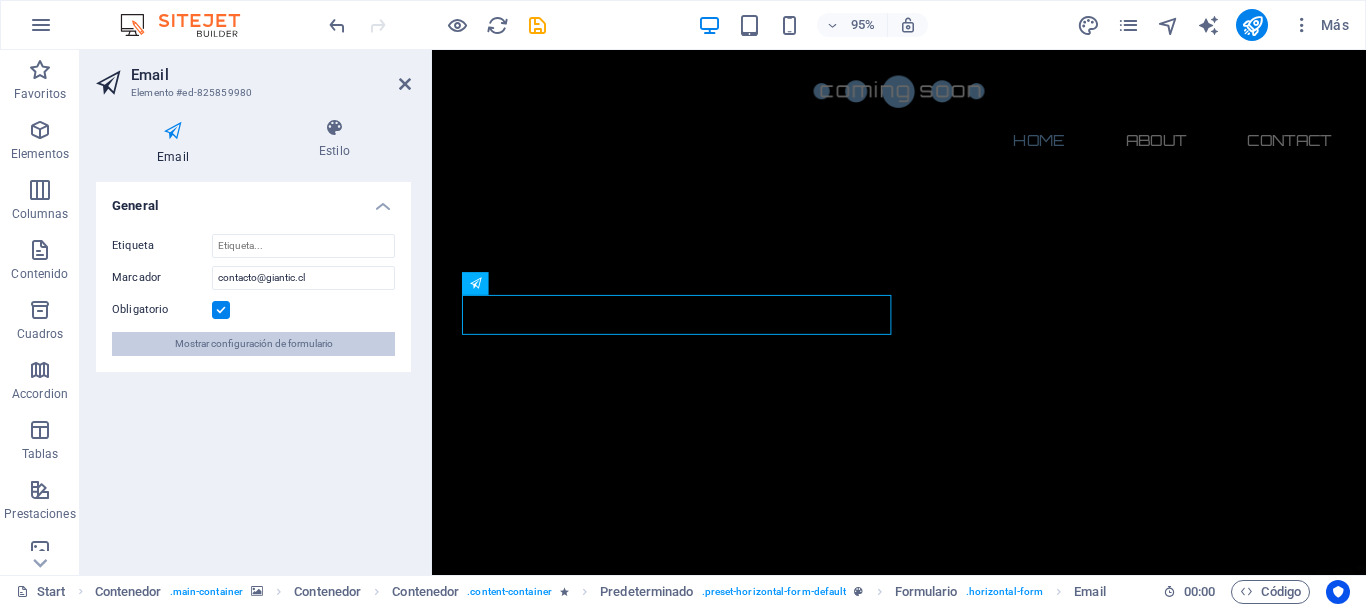 click on "Mostrar configuración de formulario" at bounding box center [254, 344] 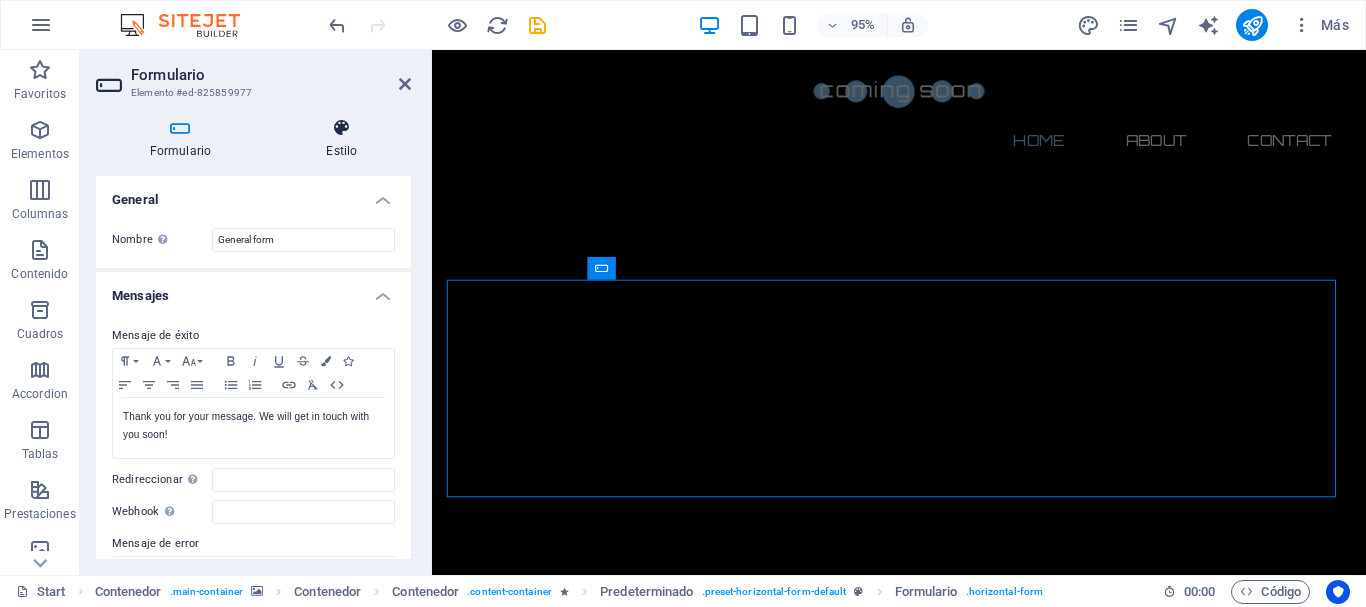 drag, startPoint x: 410, startPoint y: 240, endPoint x: 401, endPoint y: 130, distance: 110.36757 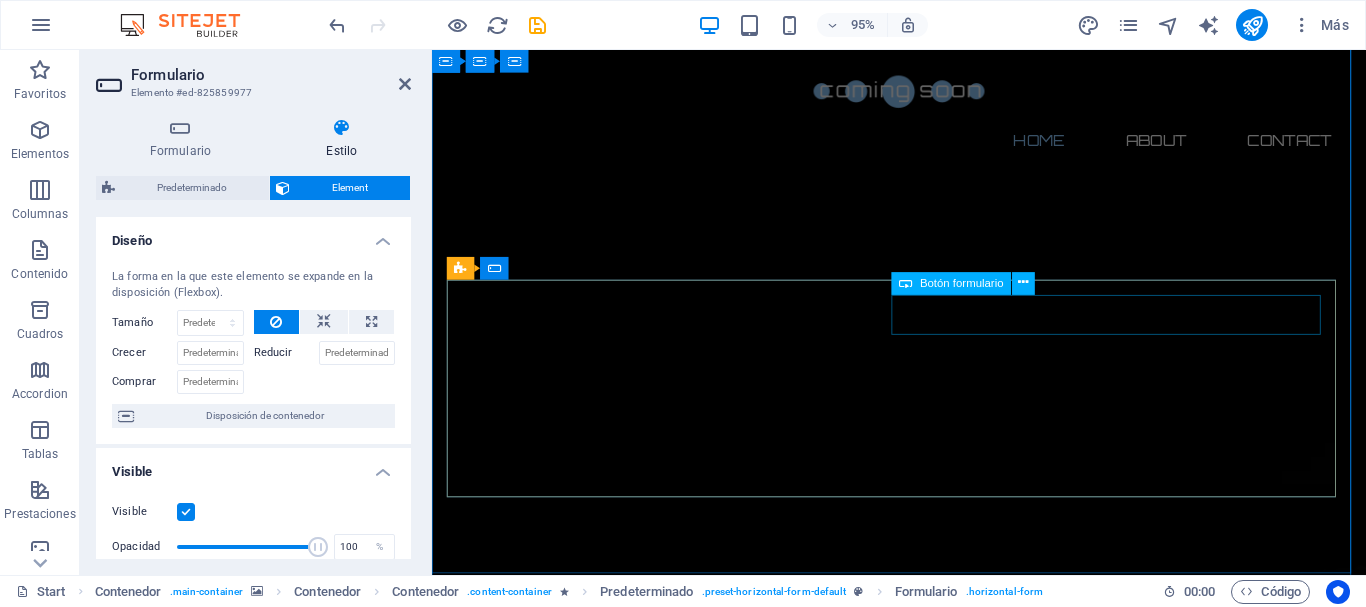 click on "Notify me" 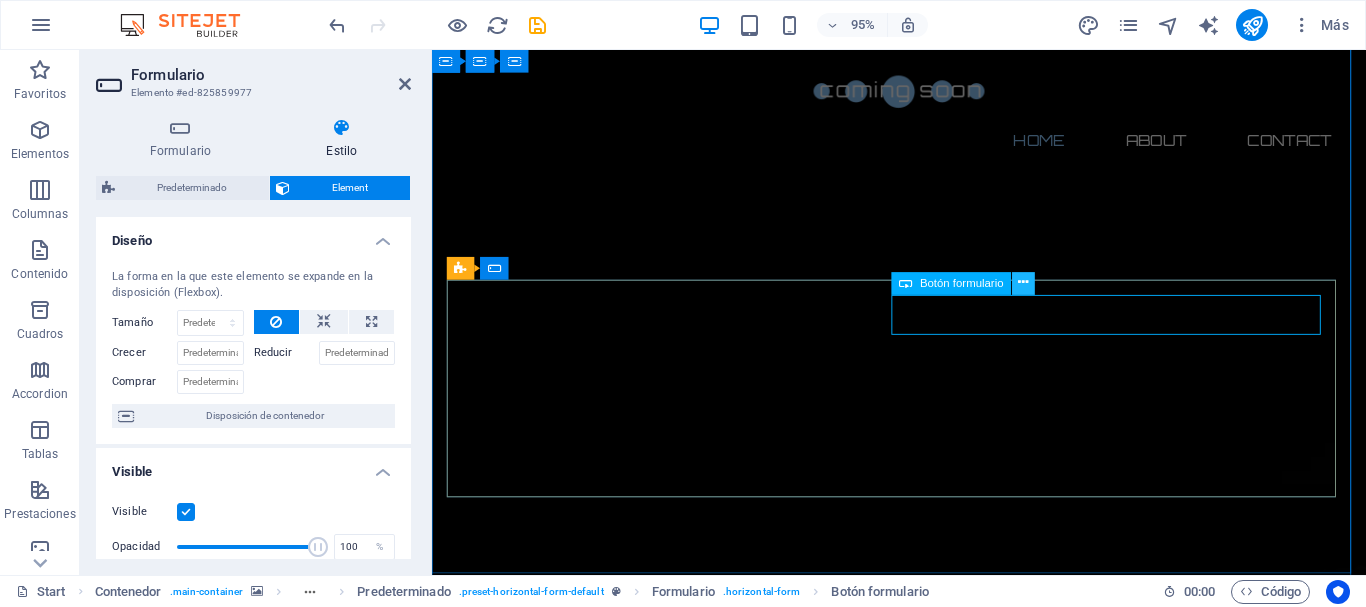 click at bounding box center (1024, 284) 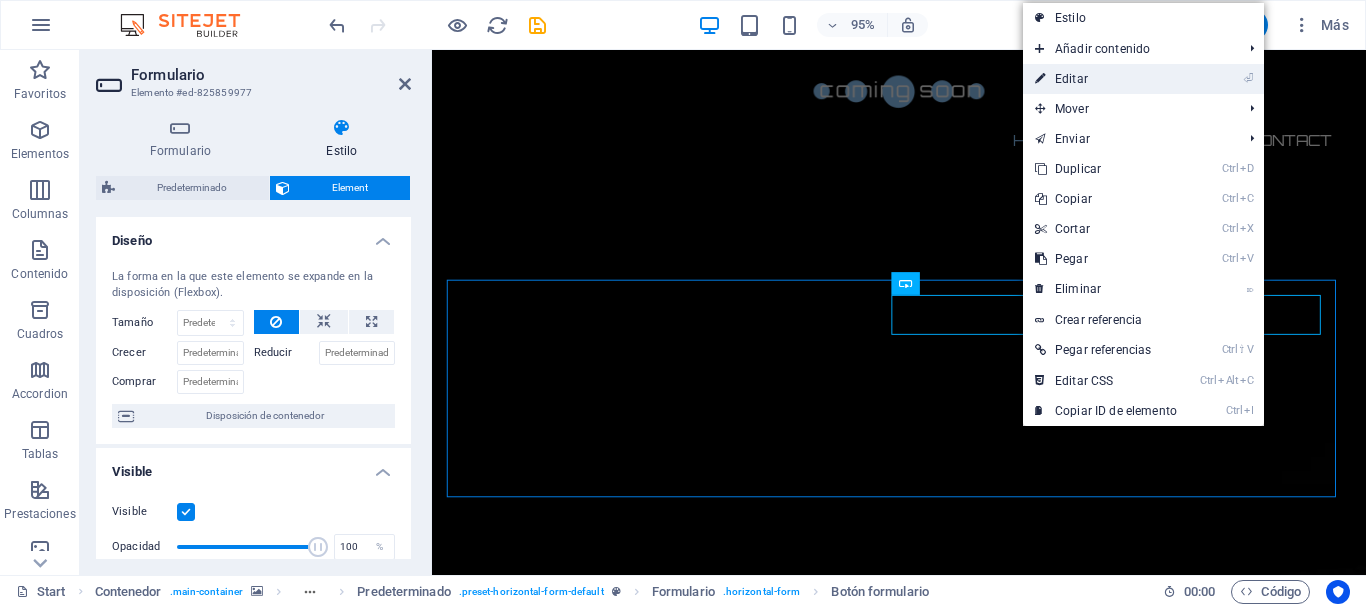 click on "⏎  Editar" at bounding box center [1106, 79] 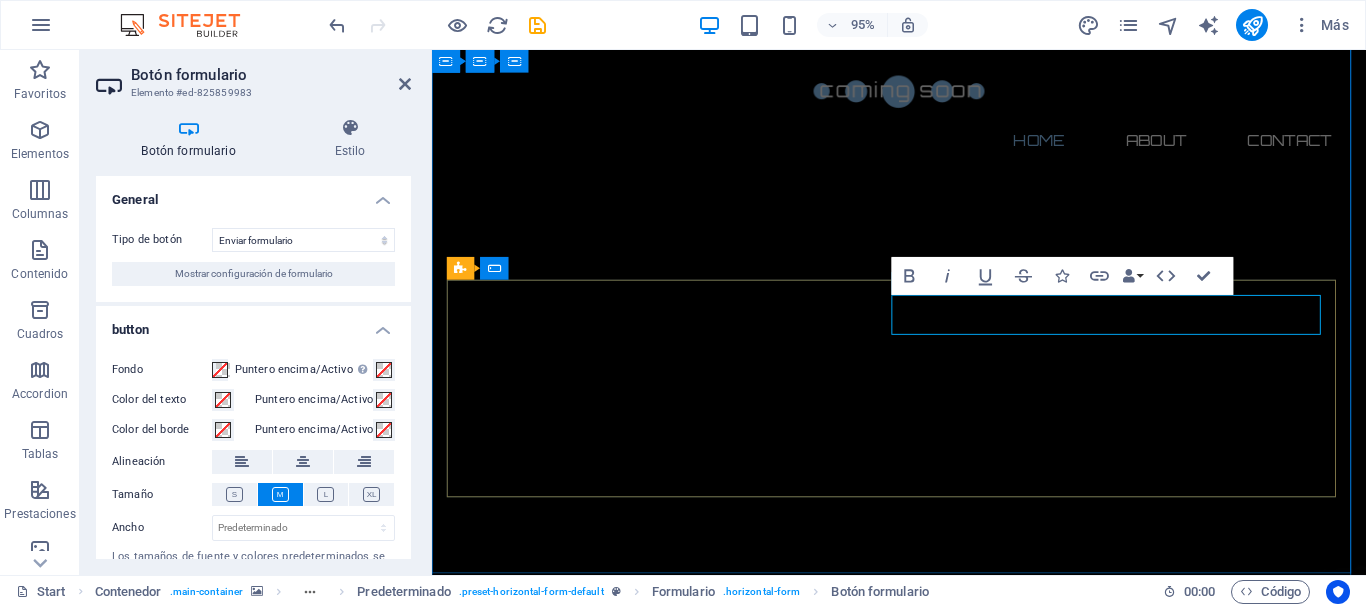 type on "Notify me" 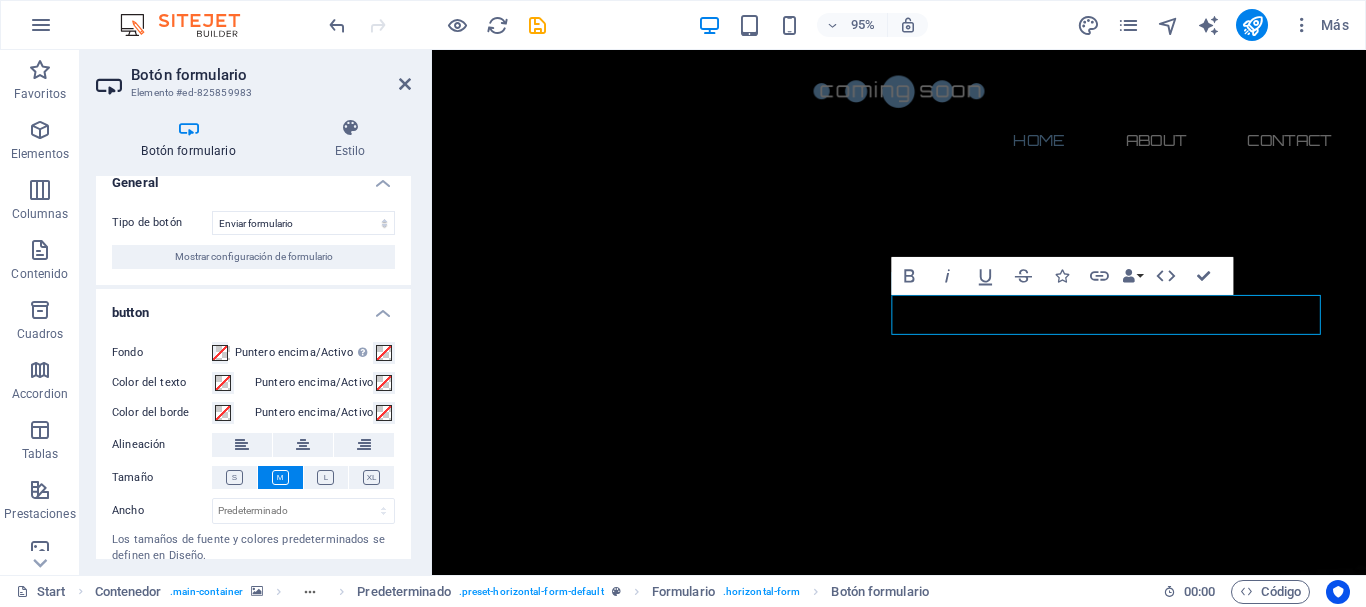 scroll, scrollTop: 6, scrollLeft: 0, axis: vertical 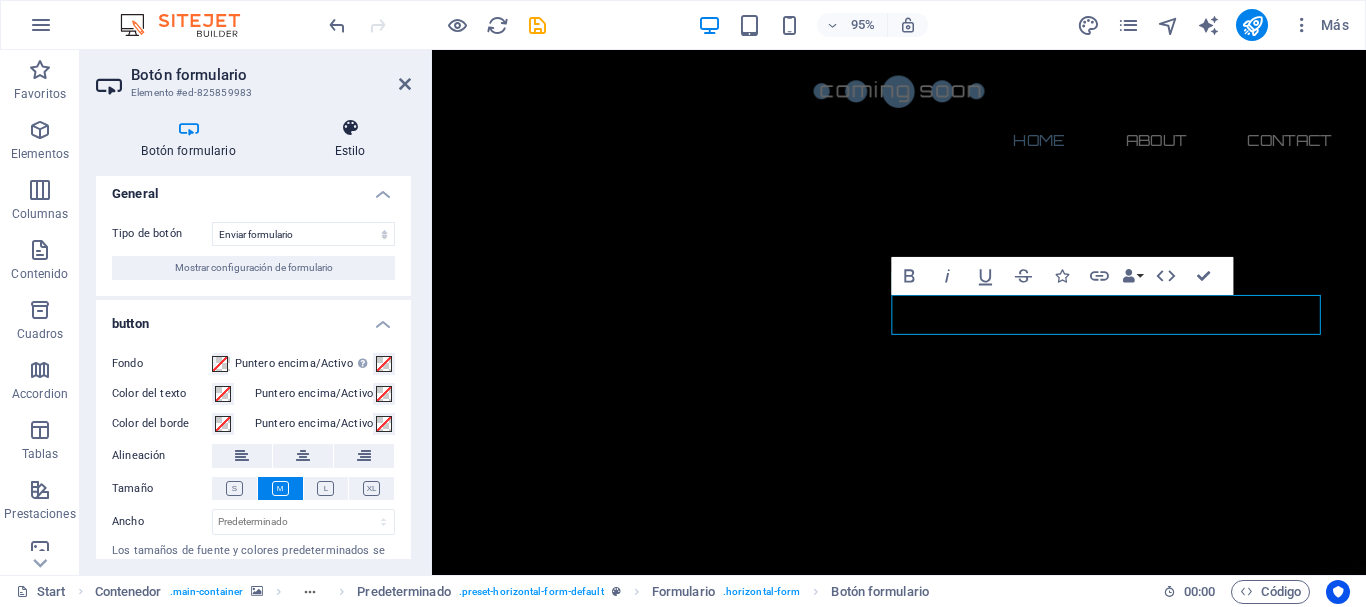 click at bounding box center (350, 128) 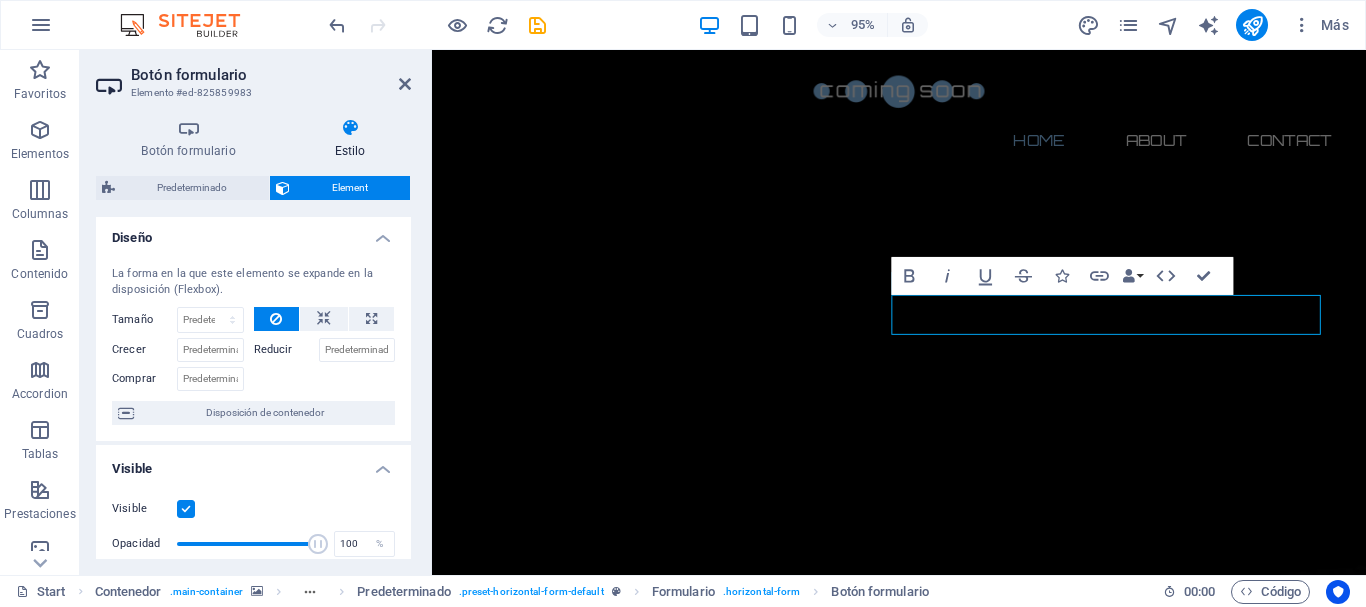 scroll, scrollTop: 0, scrollLeft: 0, axis: both 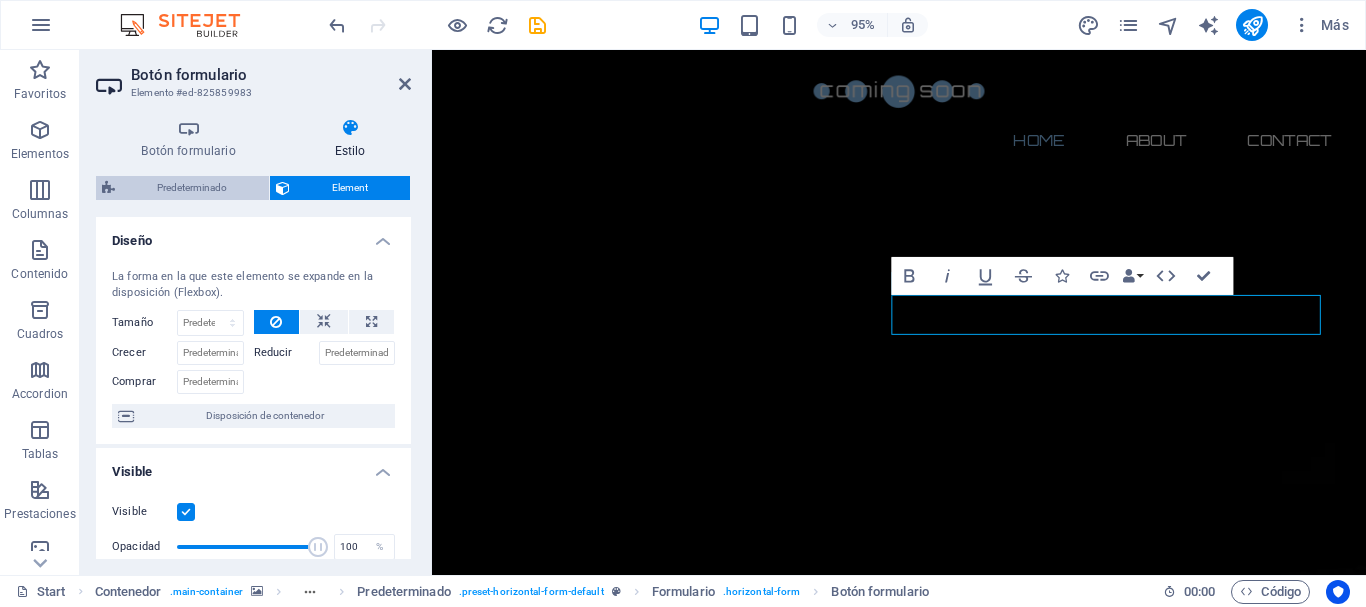 click on "Predeterminado" at bounding box center (192, 188) 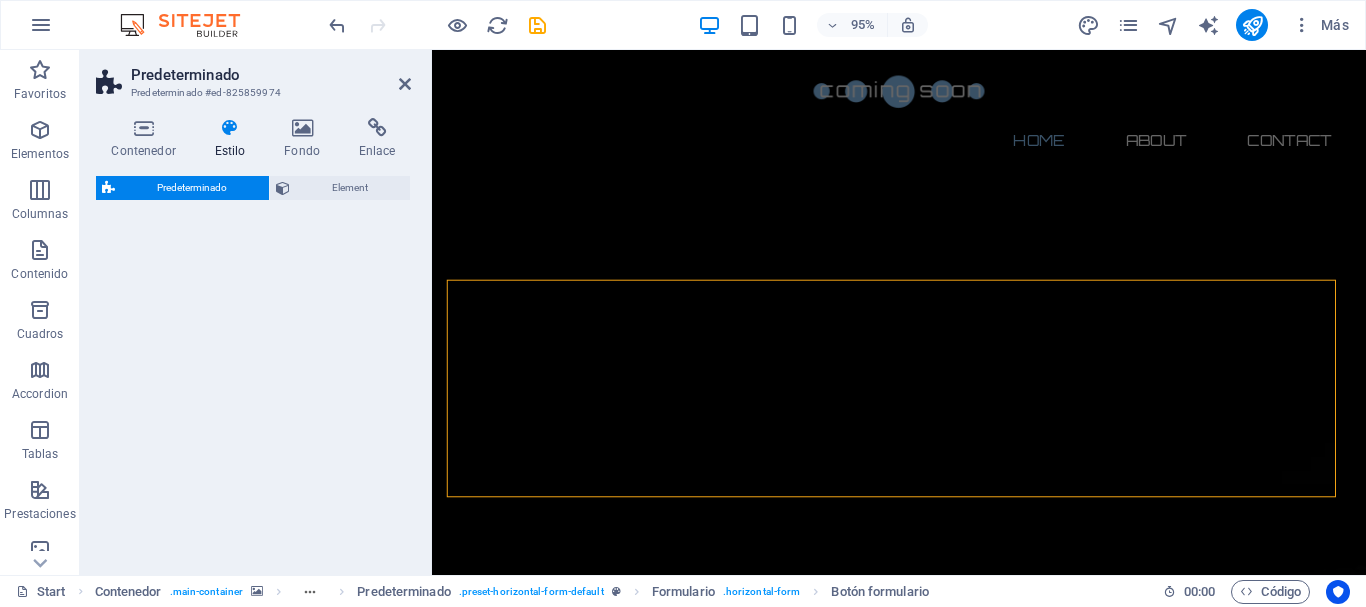 select on "px" 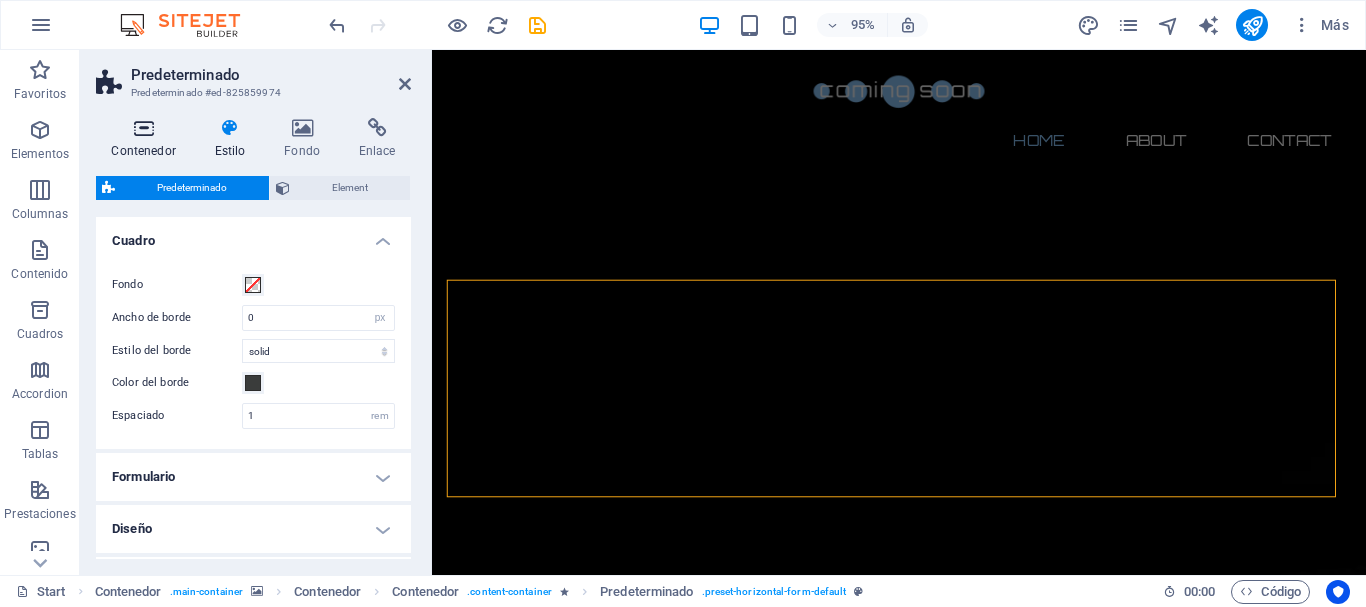 click at bounding box center (143, 128) 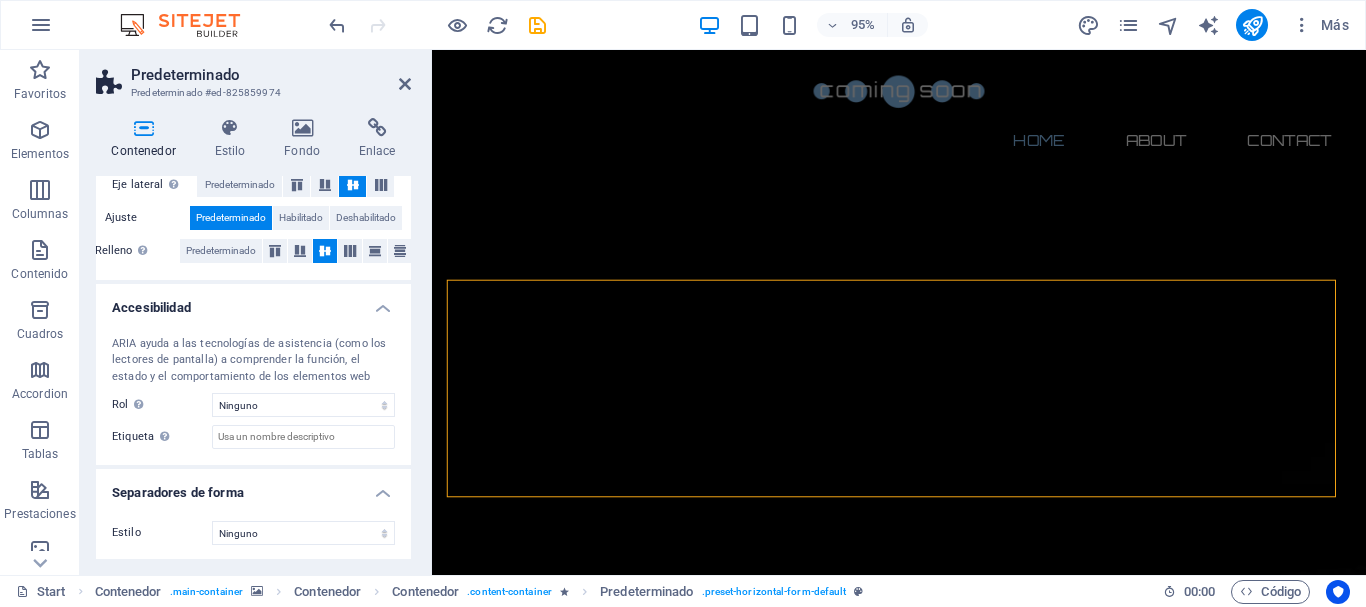 scroll, scrollTop: 450, scrollLeft: 0, axis: vertical 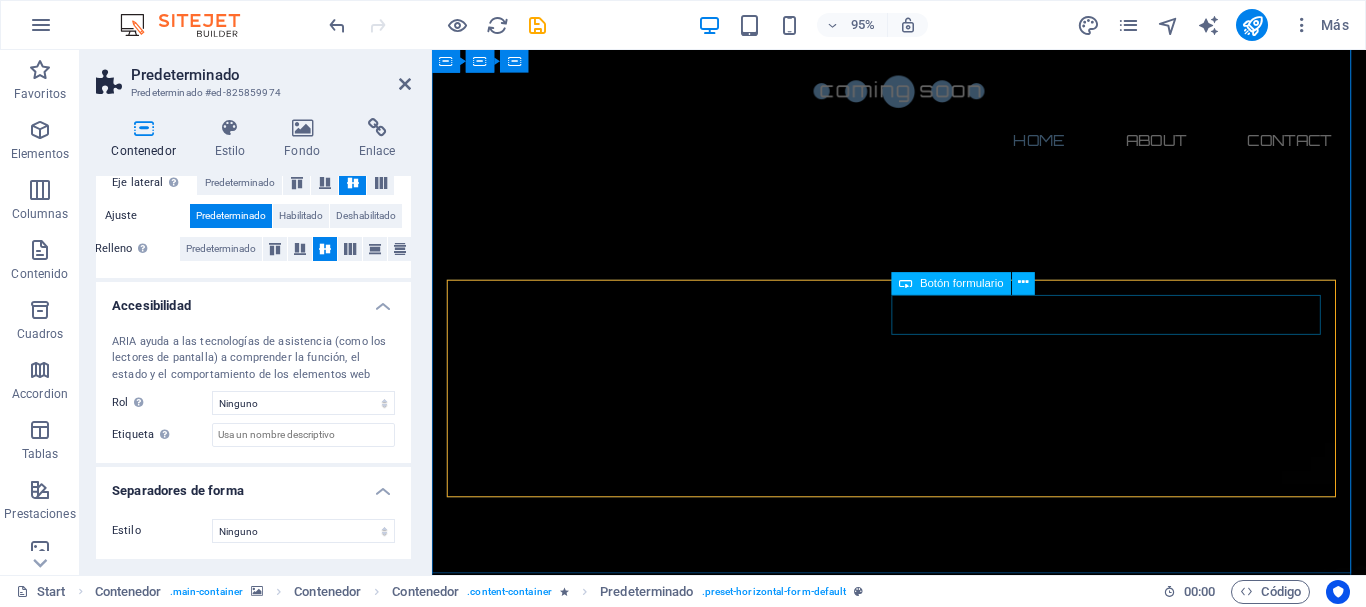 click on "Notify me" 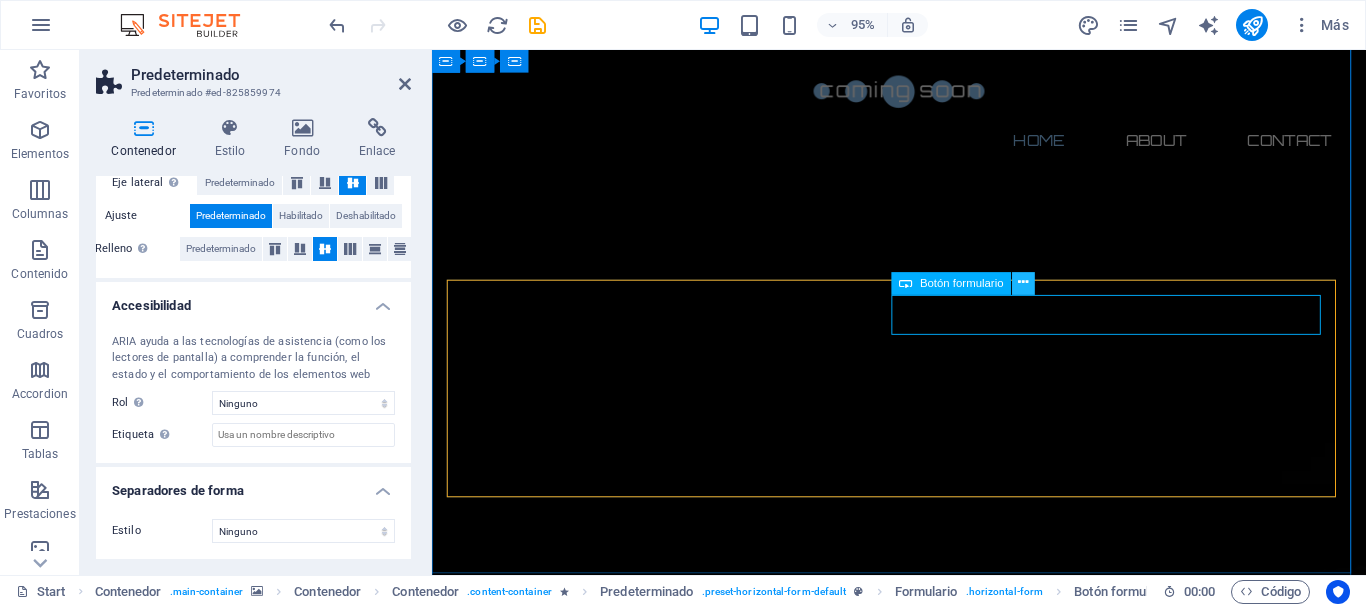 click at bounding box center [1024, 284] 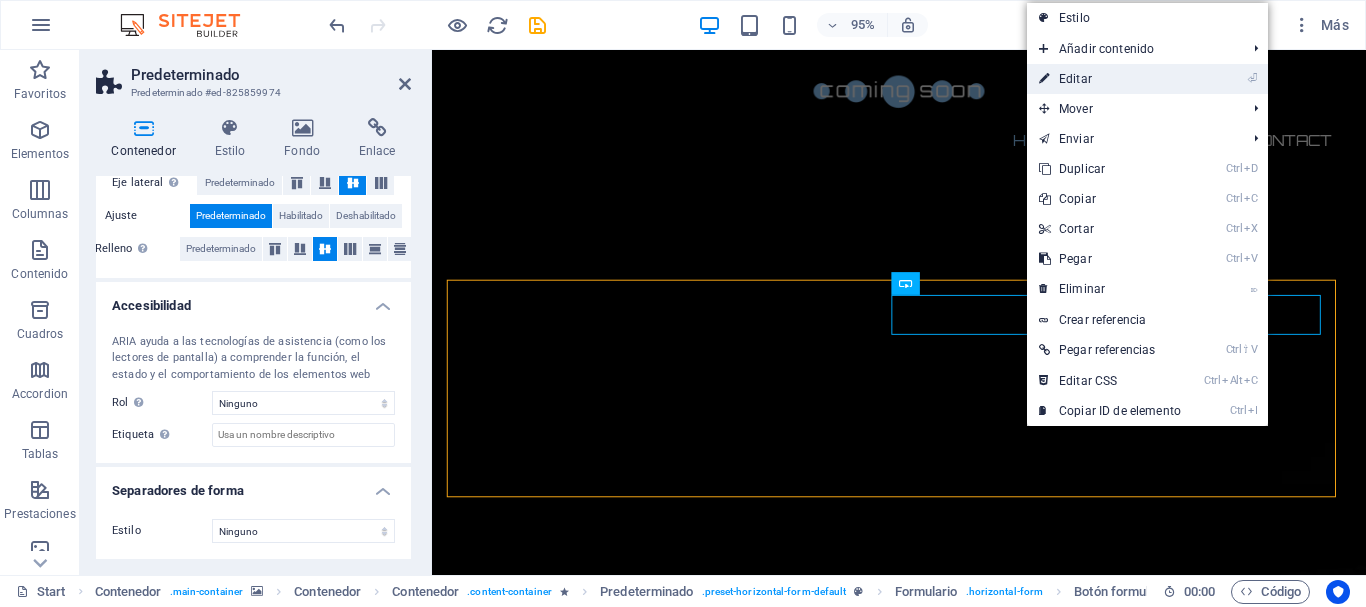 click on "⏎  Editar" at bounding box center (1110, 79) 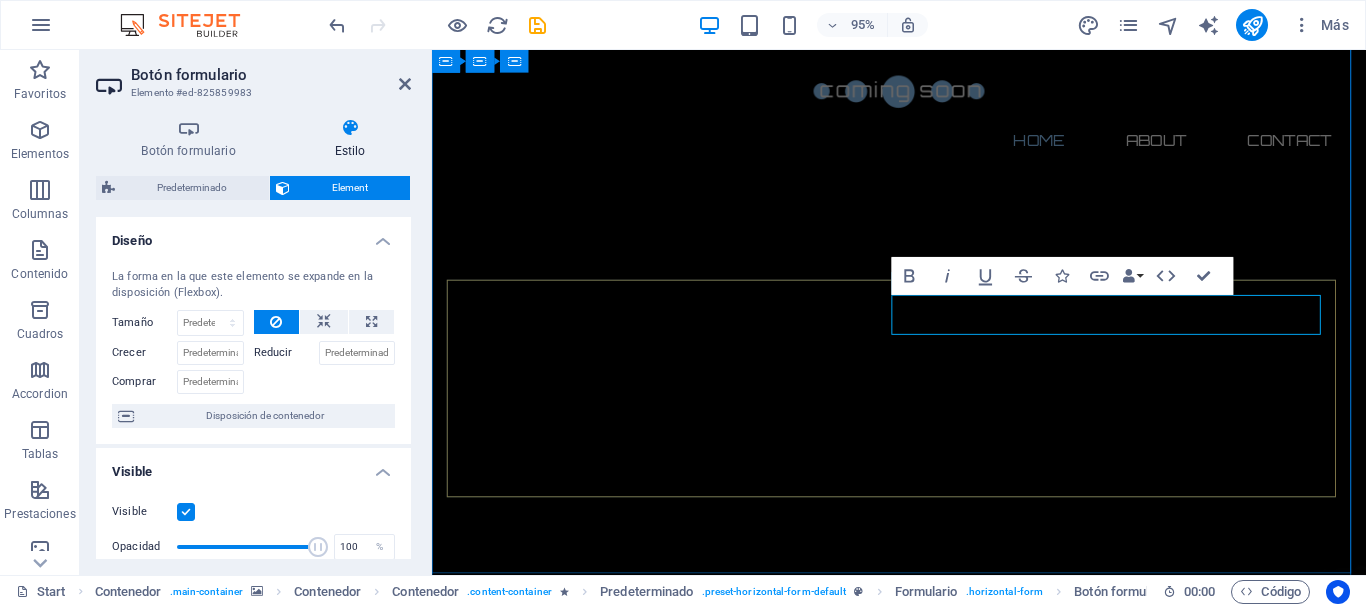 type on "Notify me" 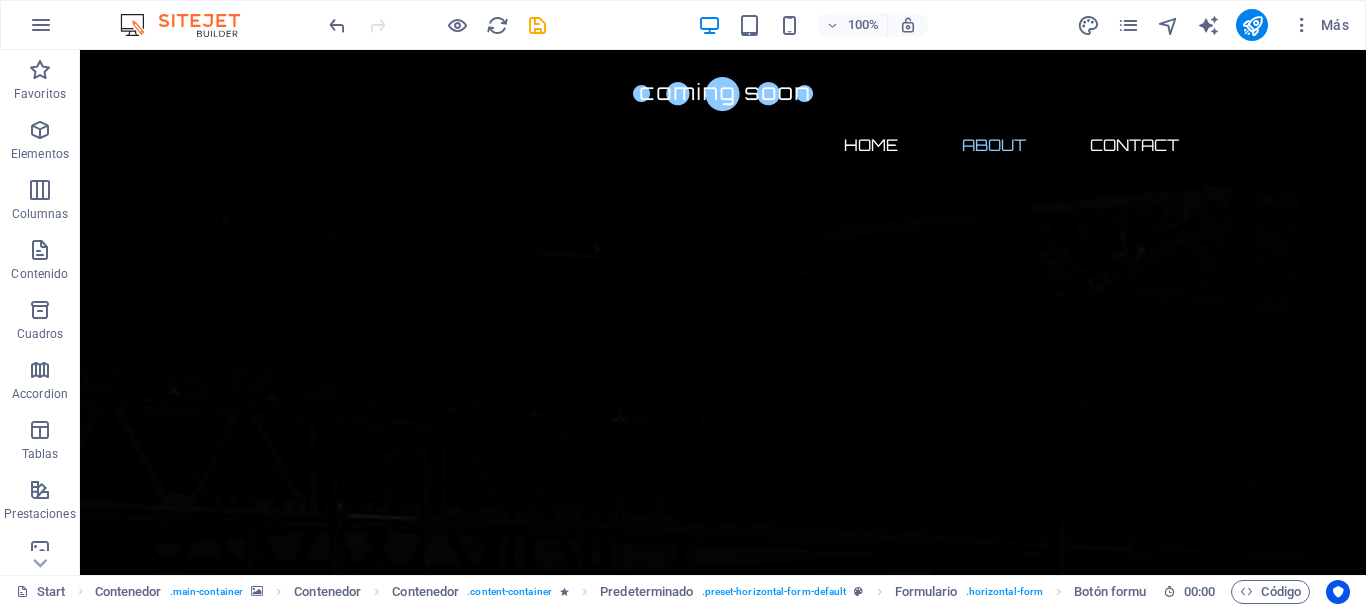 scroll, scrollTop: 619, scrollLeft: 0, axis: vertical 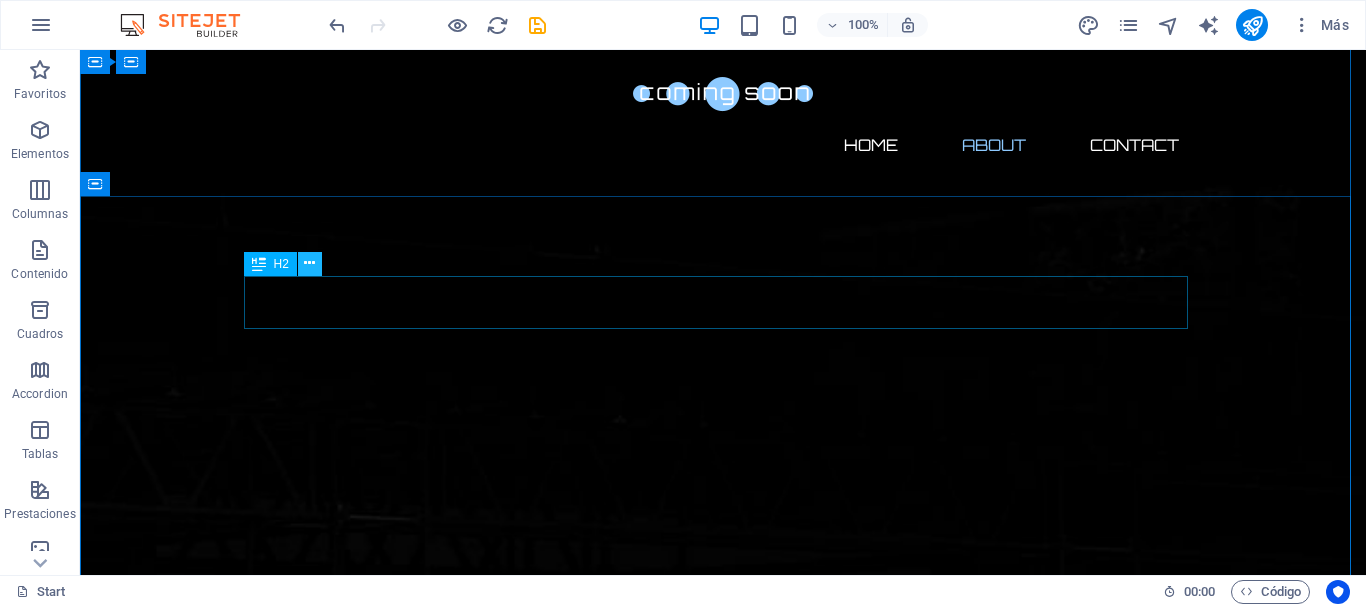 click at bounding box center (309, 263) 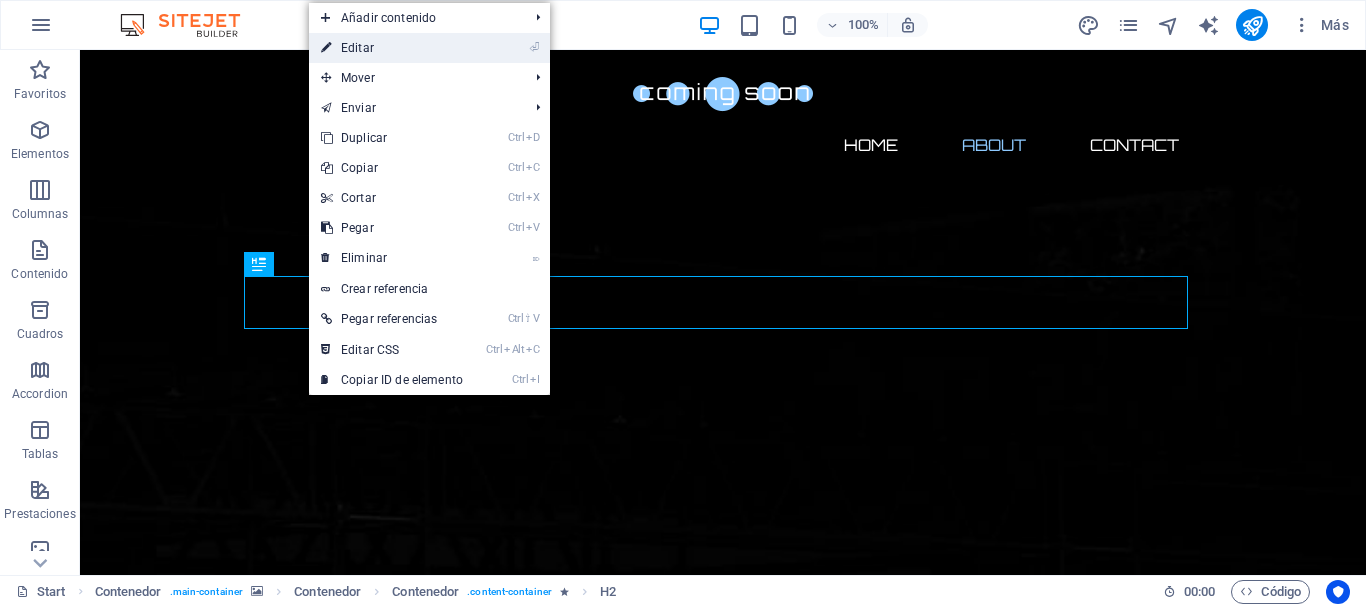 click on "⏎  Editar" at bounding box center [392, 48] 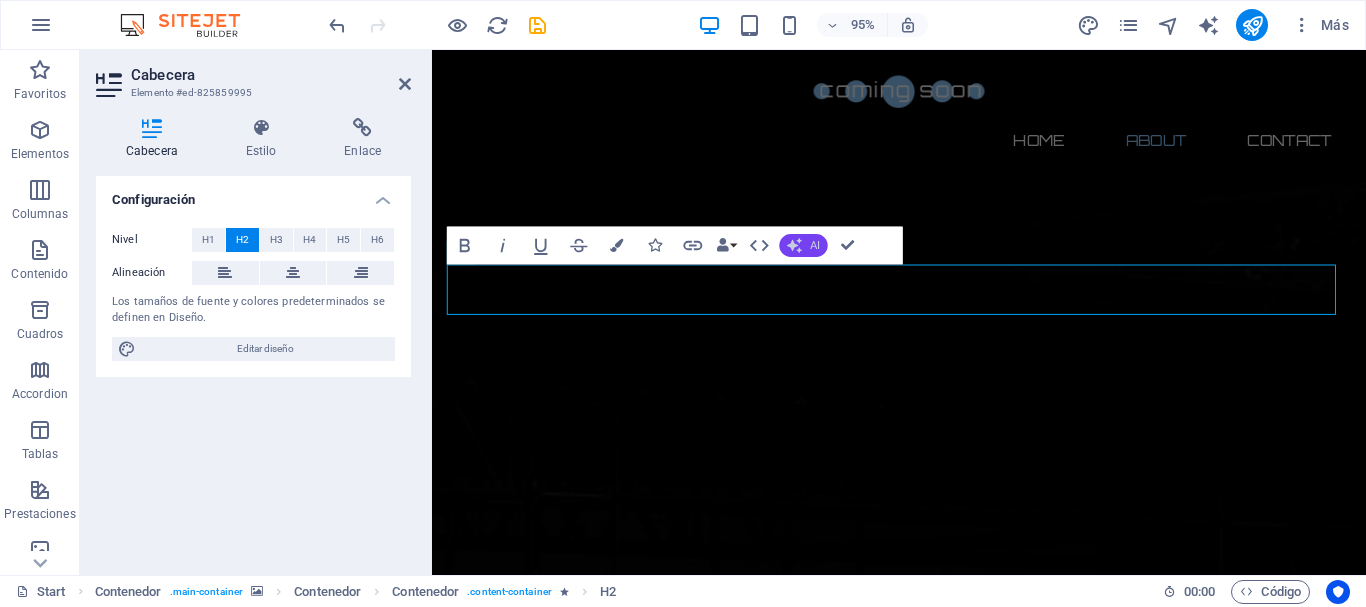 click 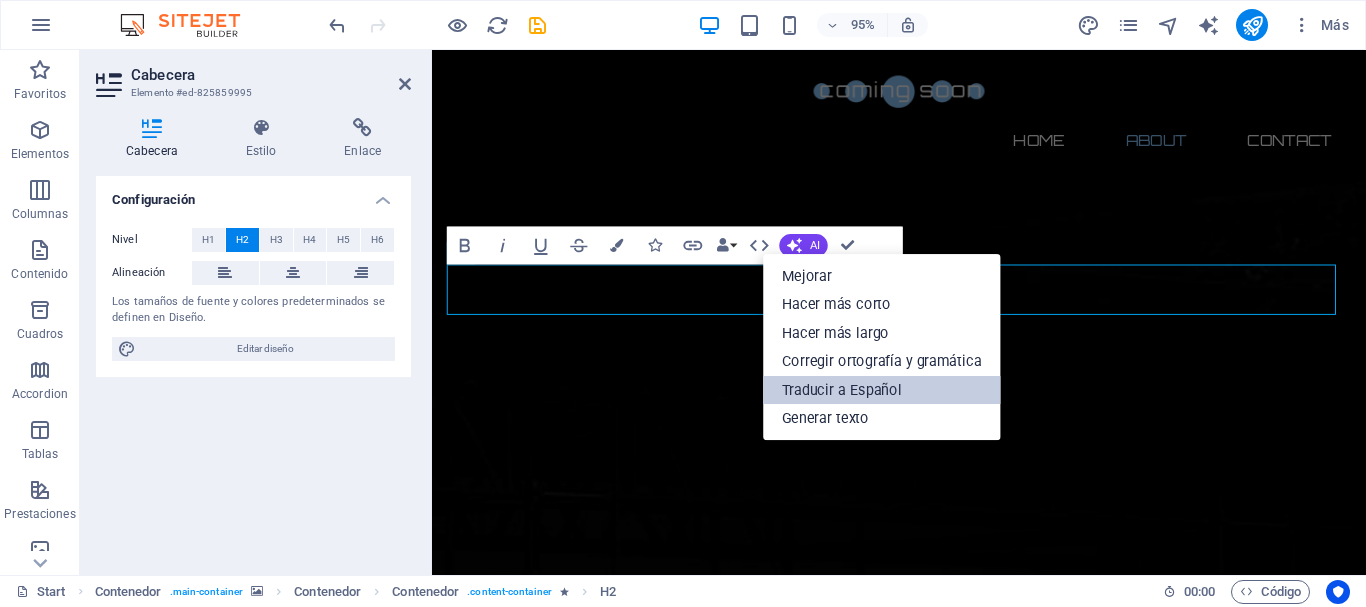 click on "Traducir a Español" at bounding box center [882, 390] 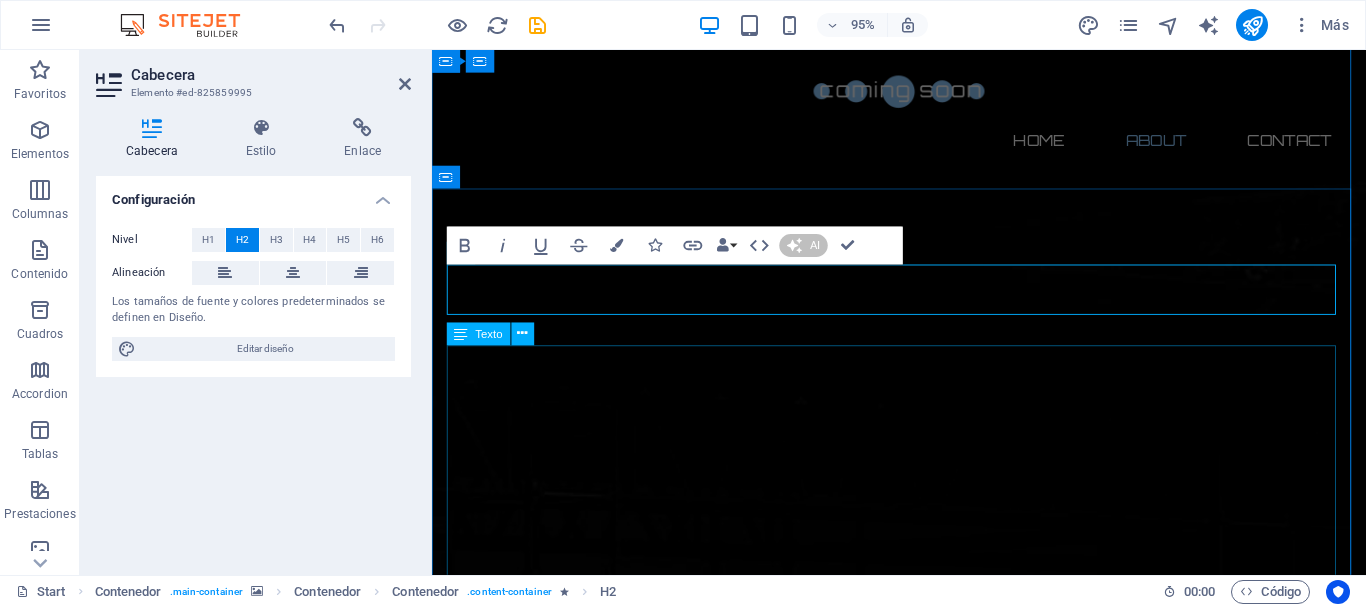 type 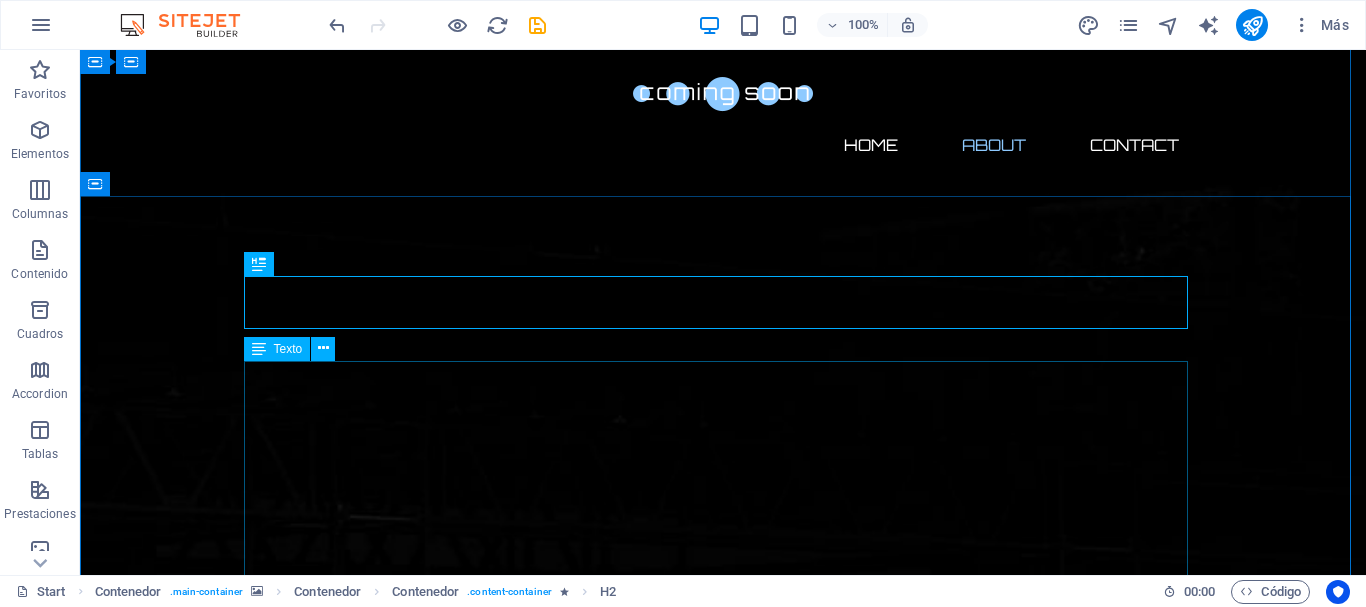 click on "Lorem ipsum dolor sit amet, consetetur sadipscing elitr, sed diam nonumy eirmod tempor invidunt ut labore et dolore magna aliquyam erat, sed diam voluptua. At vero eos et accusam et justo duo dolores et ea rebum. Stet clita kasd gubergren, no sea takimata sanctus est Lorem ipsum dolor sit amet. Lorem ipsum dolor sit amet, consetetur sadipscing elitr, sed diam nonumy eirmod tempor invidunt ut labore et dolore magna aliquyam erat, sed diam voluptua. At vero eos et accusam et justo duo dolores et ea rebum. Stet clita kasd gubergren, no sea takimata sanctus est Lorem ipsum dolor sit amet. Lorem ipsum dolor sit amet, consetetur sadipscing elitr, sed diam nonumy eirmod tempor invidunt ut labore et dolore magna aliquyam erat, sed diam voluptua. At vero eos et accusam et justo duo dolores et ea rebum. Stet clita kasd gubergren, no sea takimata sanctus est Lorem ipsum dolor sit amet." at bounding box center [723, 3066] 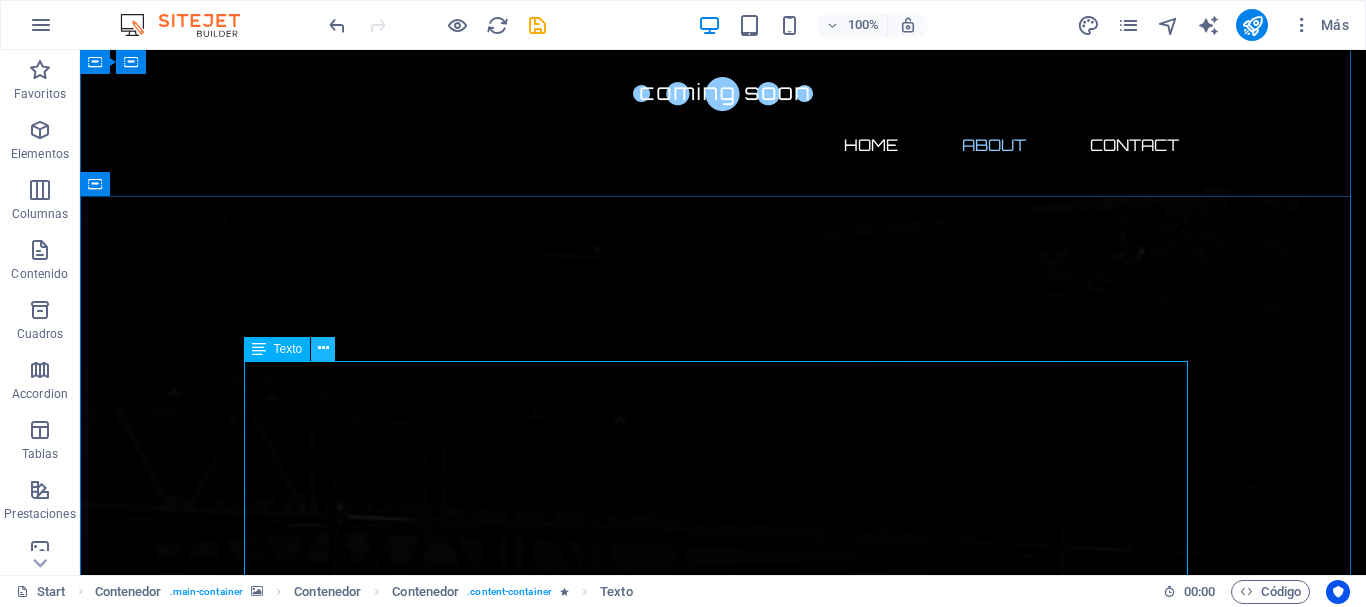 click at bounding box center (323, 348) 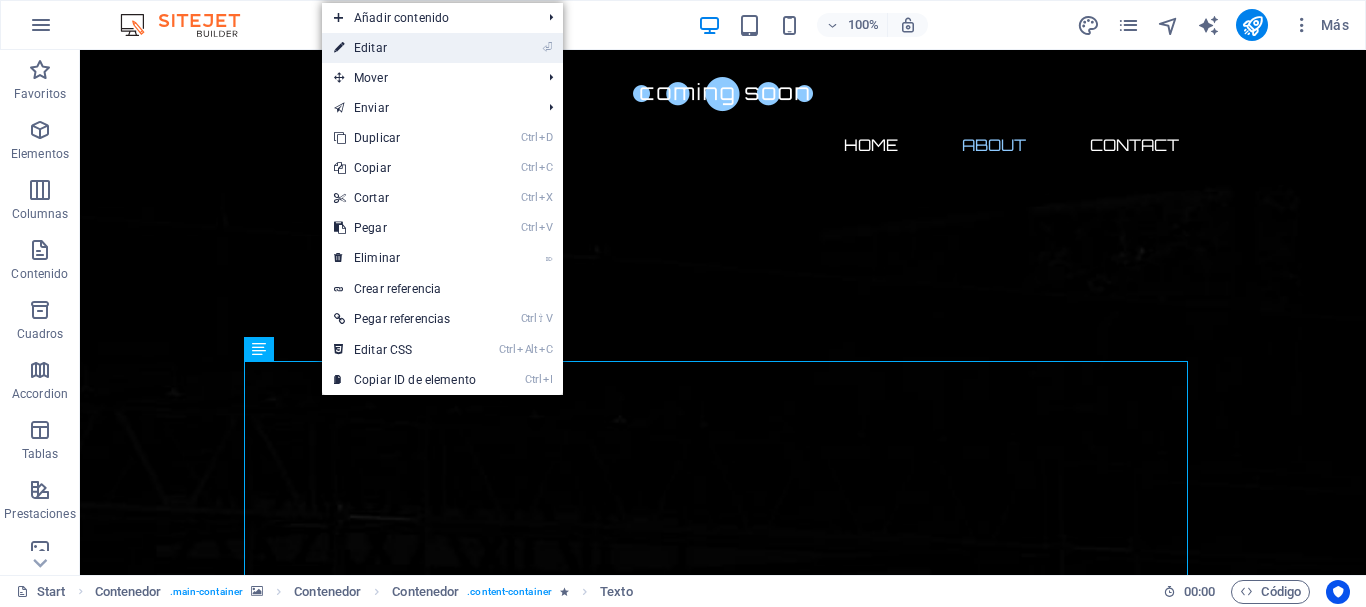click on "⏎  Editar" at bounding box center [405, 48] 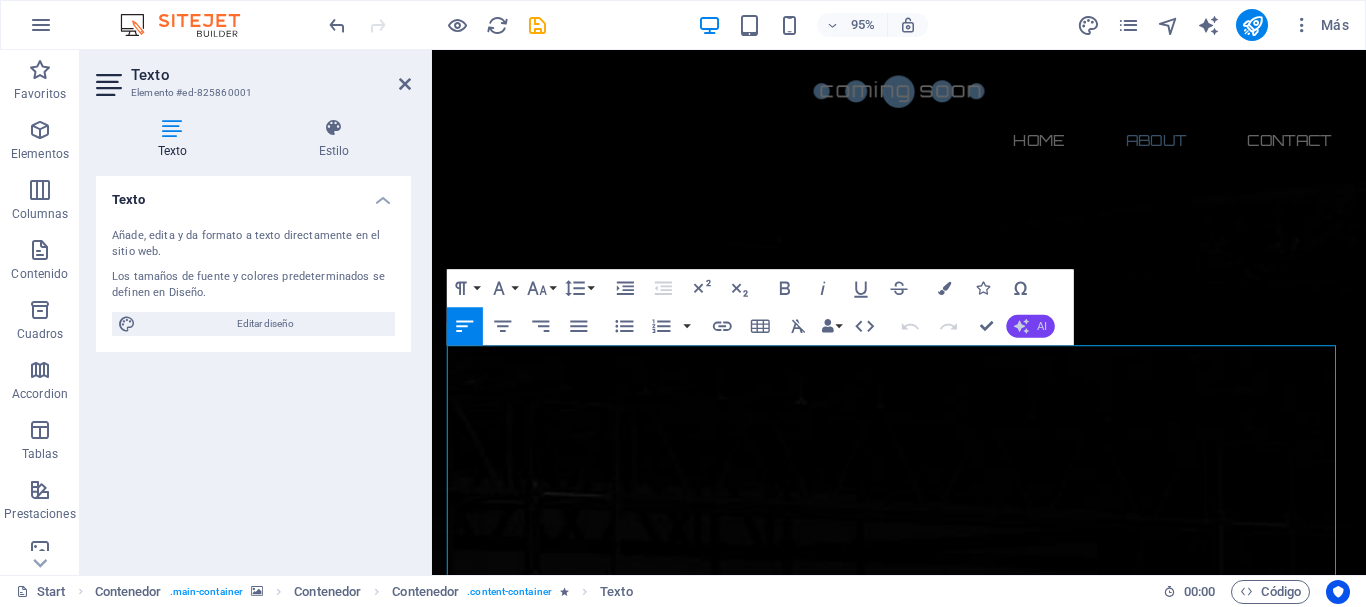 click on "AI" at bounding box center [1042, 325] 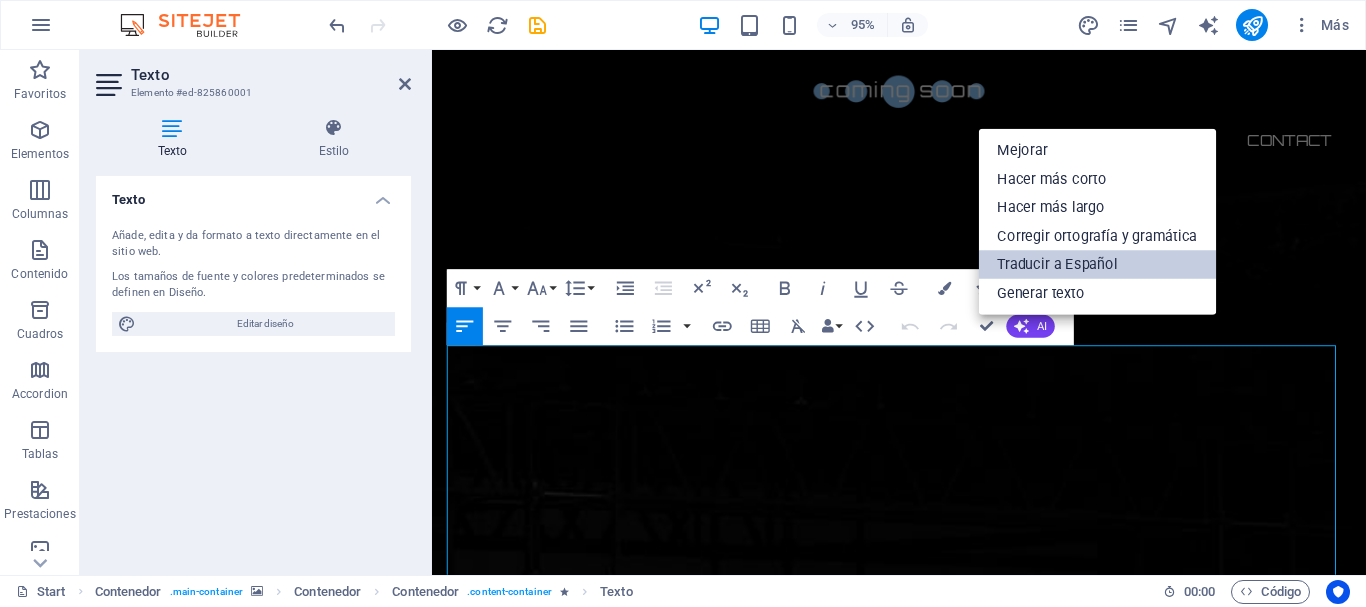 click on "Traducir a Español" at bounding box center (1098, 264) 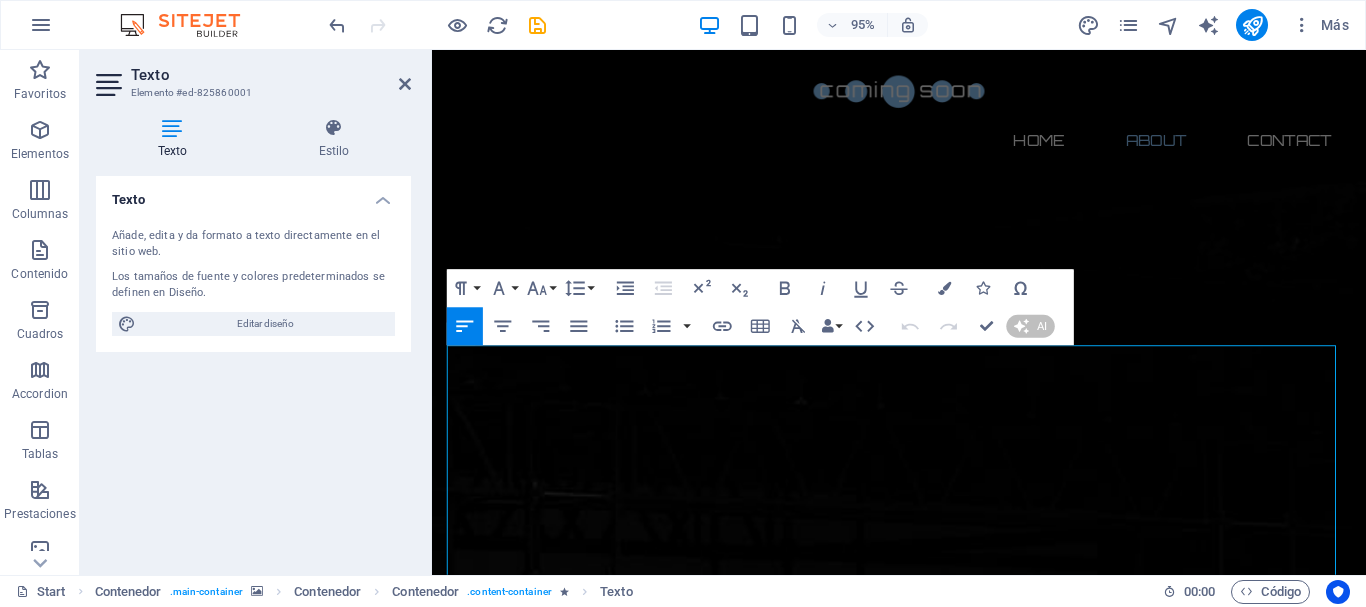 type 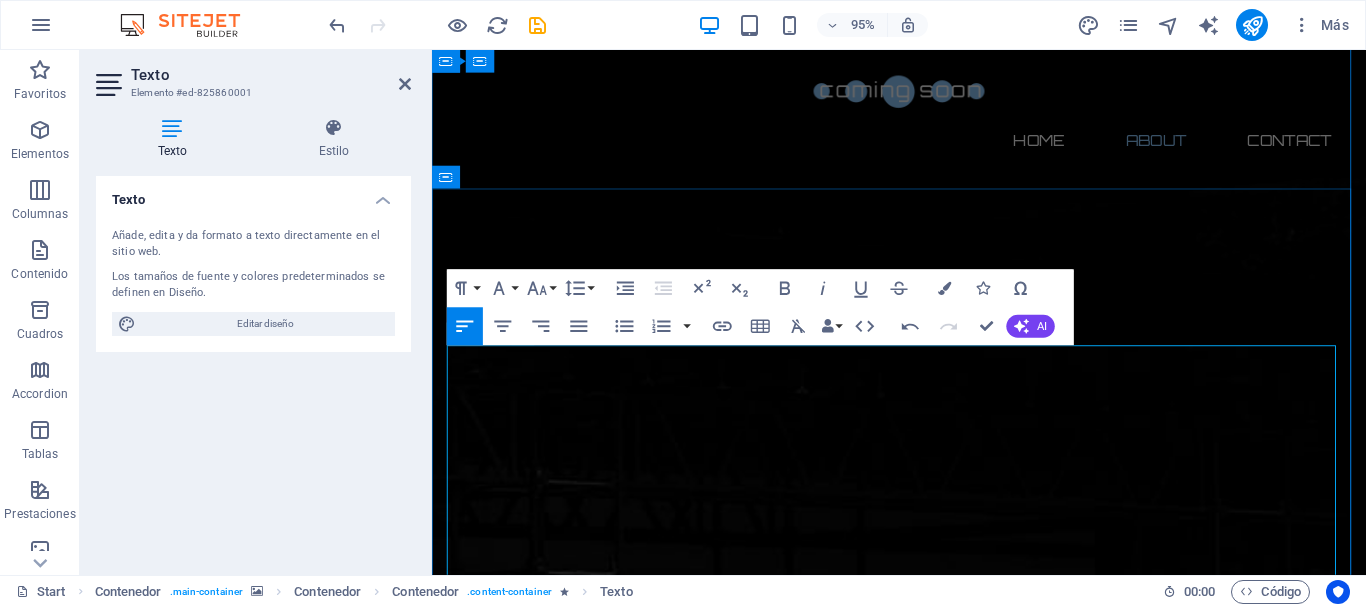 click on "Lorem ipsum dolor sit amet, consetetur sadipscing elitr, sed diam nonumy eirmod tempor invidunt ut labore et dolore magna aliquyam erat, sed diam voluptua. En verdad, ellos y acusamos y justo dos dolores y ea rebum. Stet clita kasd gubergren, no sea takimata sanctus est Lorem ipsum dolor sit amet. Lorem ipsum dolor sit amet, consetetur sadipscing elitr, sed diam nonumy eirmod tempor invidunt ut labore et dolore magna aliquyam erat, sed diam voluptua. En verdad, ellos y acusamos y justo dos dolores y ea rebum. Stet clita kasd gubergren, no sea takimata sanctus est Lorem ipsum dolor sit amet. Lorem ipsum dolor sit amet, consetetur sadipscing elitr, sed diam nonumy eirmod tempor invidunt ut labore et dolore magna aliquyam erat, sed diam voluptua. En verdad, ellos y acusamos y justo dos dolores y ea rebum. Stet clita kasd gubergren, no sea takimata sanctus est Lorem ipsum dolor sit amet." at bounding box center [924, 3030] 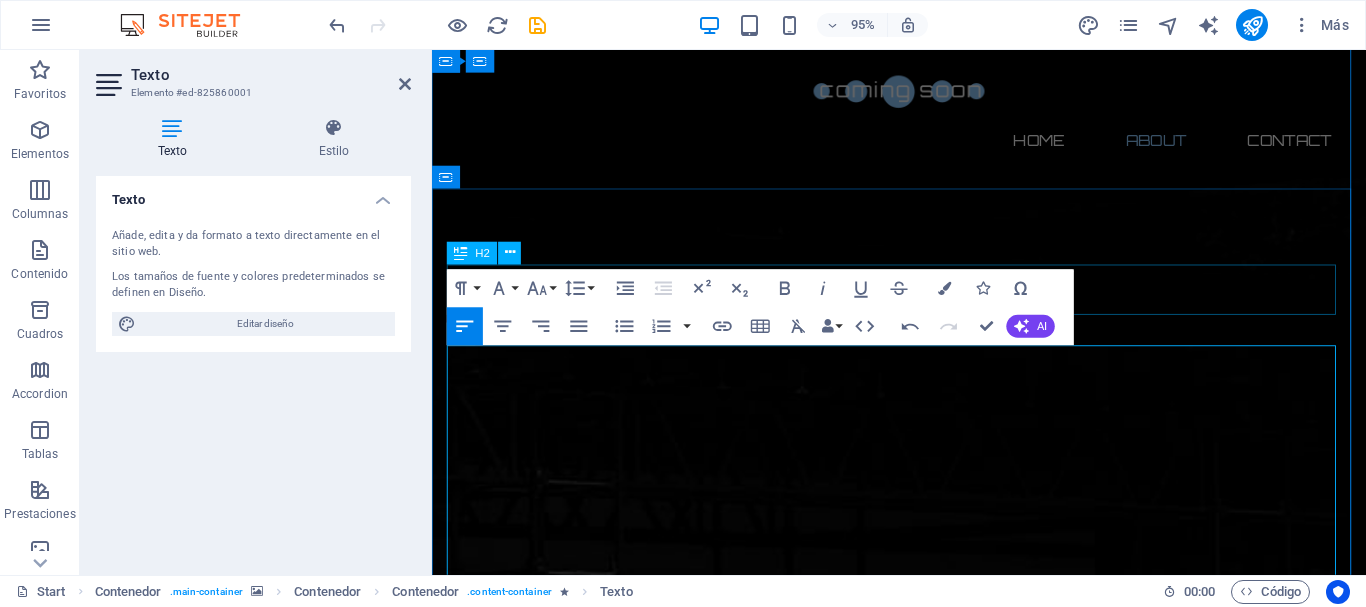 click on "Sobre nosotros" at bounding box center (924, 2827) 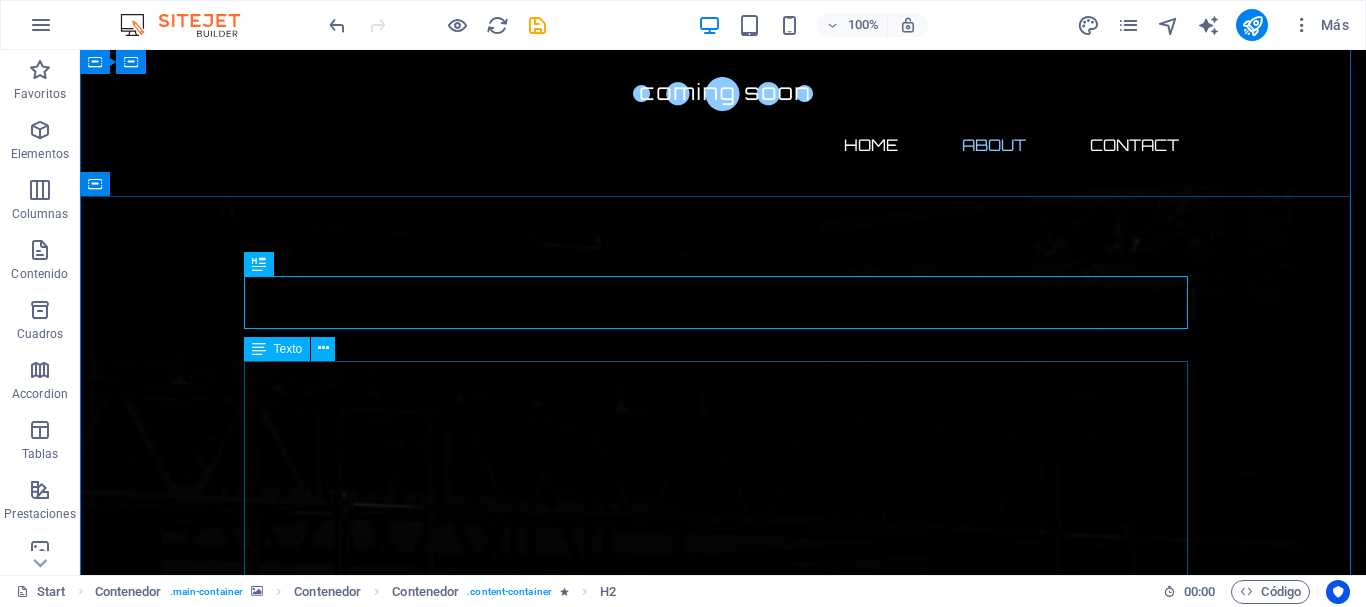 click on "Lorem ipsum dolor sit amet, consetetur sadipscing elitr, sed diam nonumy eirmod tempor invidunt ut labore et dolore magna aliquyam erat, sed diam voluptua. En verdad, ellos y acusamos y justo dos dolores y ea rebum. Stet clita kasd gubergren, no sea takimata sanctus est Lorem ipsum dolor sit amet. Lorem ipsum dolor sit amet, consetetur sadipscing elitr, sed diam nonumy eirmod tempor invidunt ut labore et dolore magna aliquyam erat, sed diam voluptua. En verdad, ellos y acusamos y justo dos dolores y ea rebum. Stet clita kasd gubergren, no sea takimata sanctus est Lorem ipsum dolor sit amet. Lorem ipsum dolor sit amet, consetetur sadipscing elitr, sed diam nonumy eirmod tempor invidunt ut labore et dolore magna aliquyam erat, sed diam voluptua. En verdad, ellos y acusamos y justo dos dolores y ea rebum. Stet clita kasd gubergren, no sea takimata sanctus est Lorem ipsum dolor sit amet." at bounding box center (723, 3030) 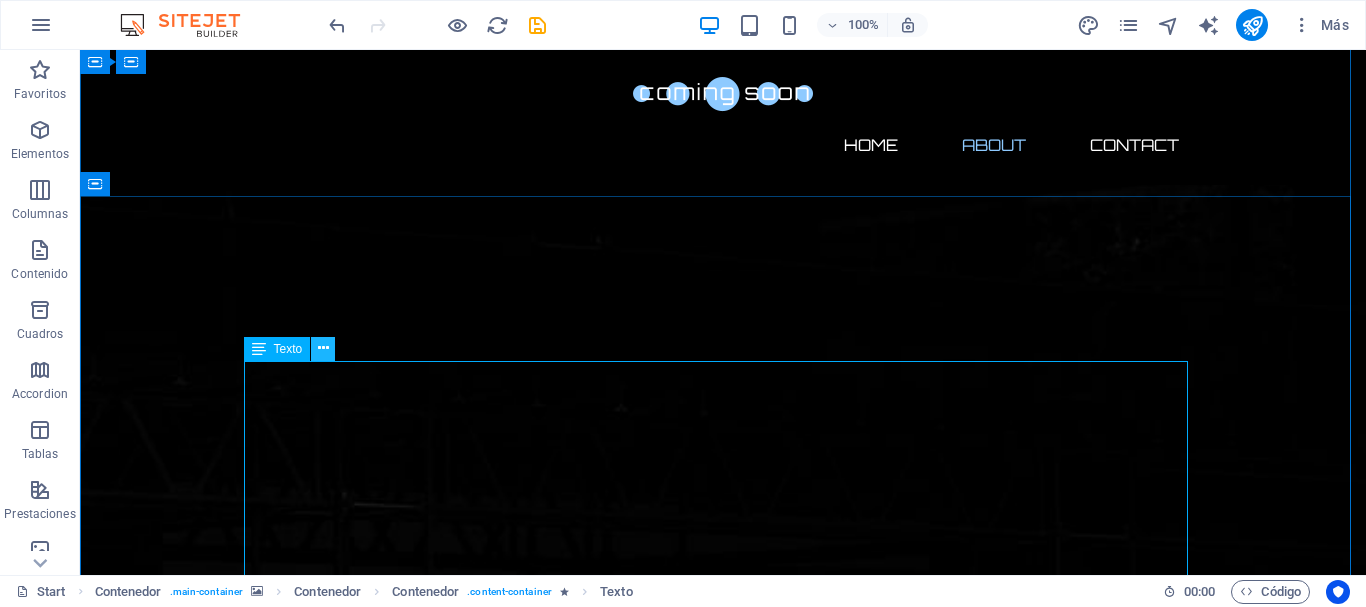 click at bounding box center [323, 348] 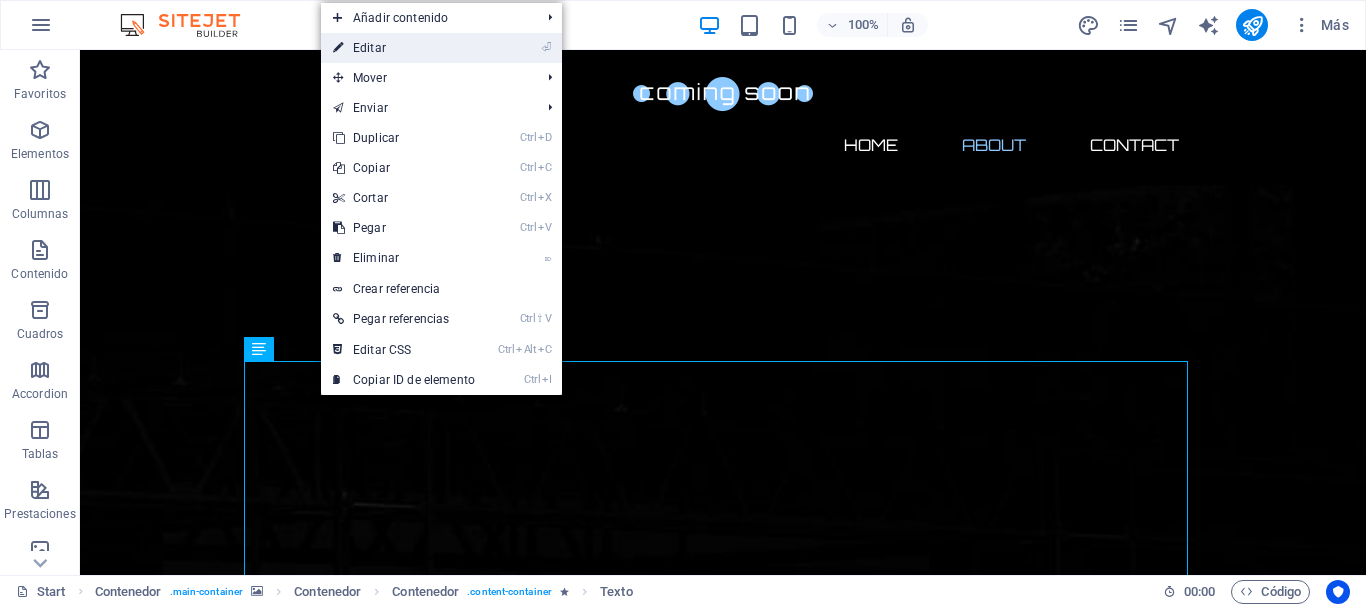click on "⏎  Editar" at bounding box center (404, 48) 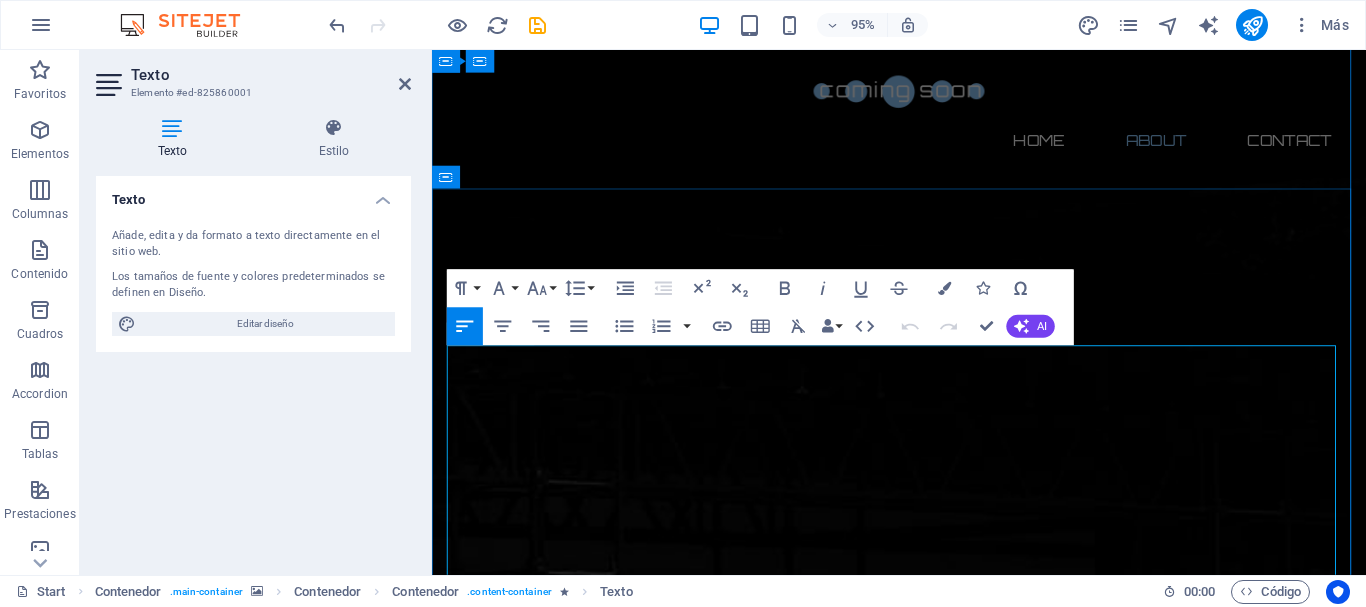 drag, startPoint x: 449, startPoint y: 373, endPoint x: 1334, endPoint y: 580, distance: 908.8861 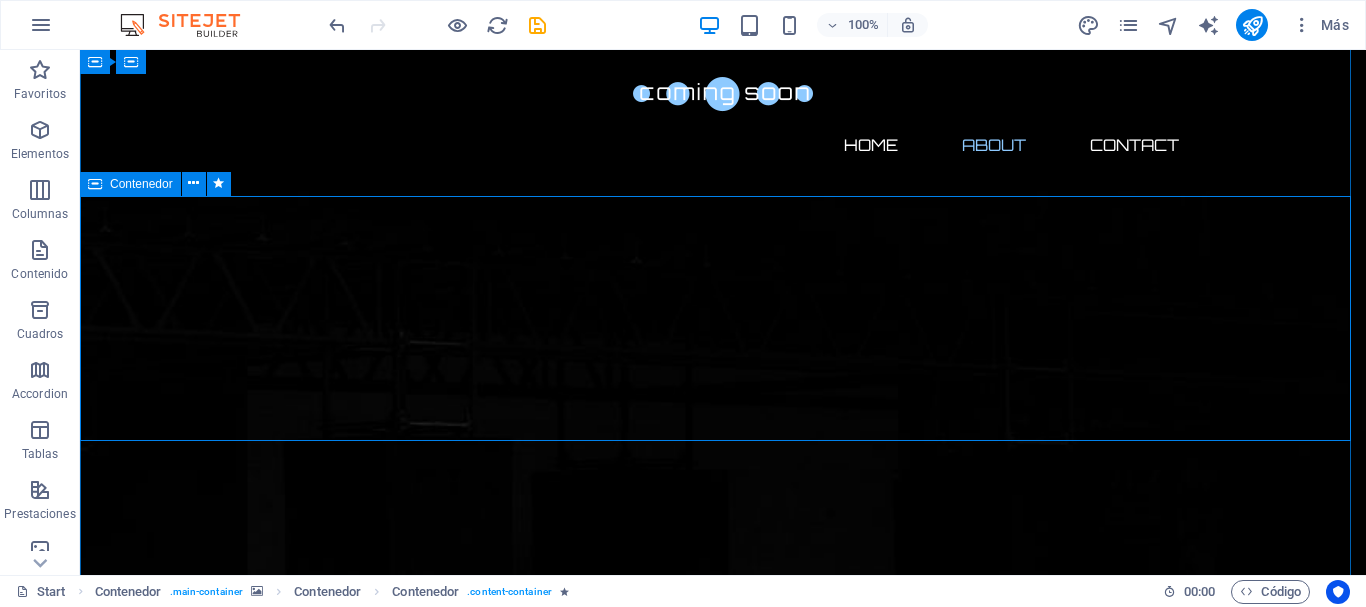 click on "Sobre nosotros" at bounding box center (723, 2531) 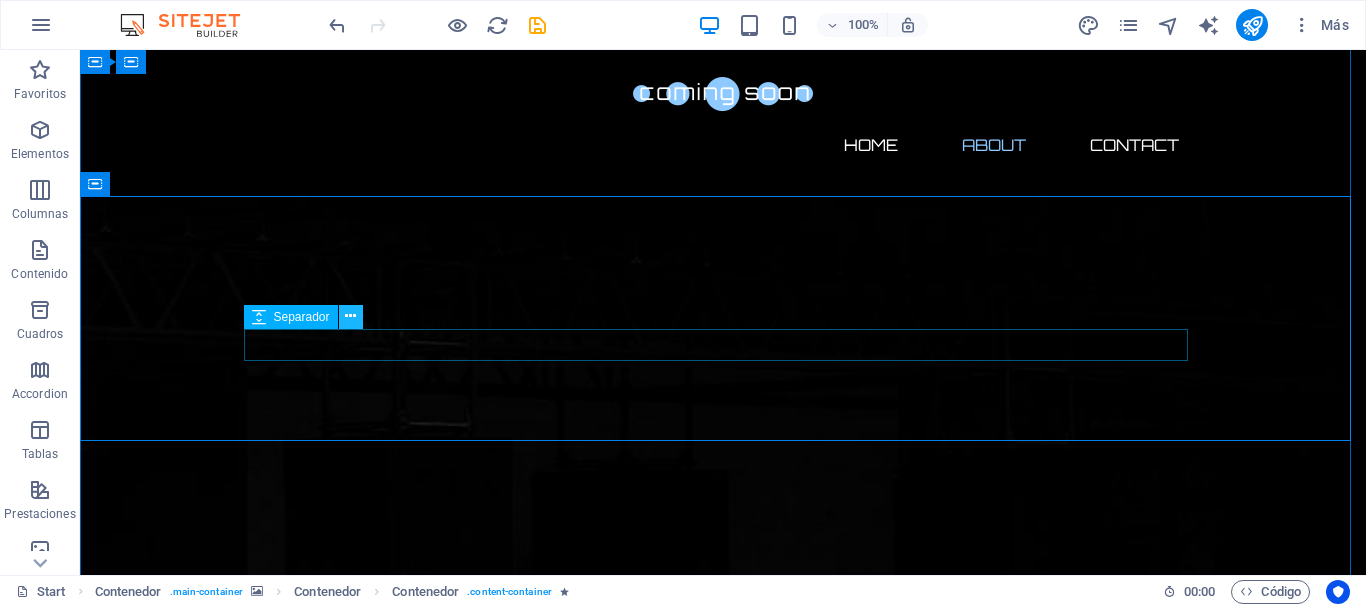 click at bounding box center [350, 316] 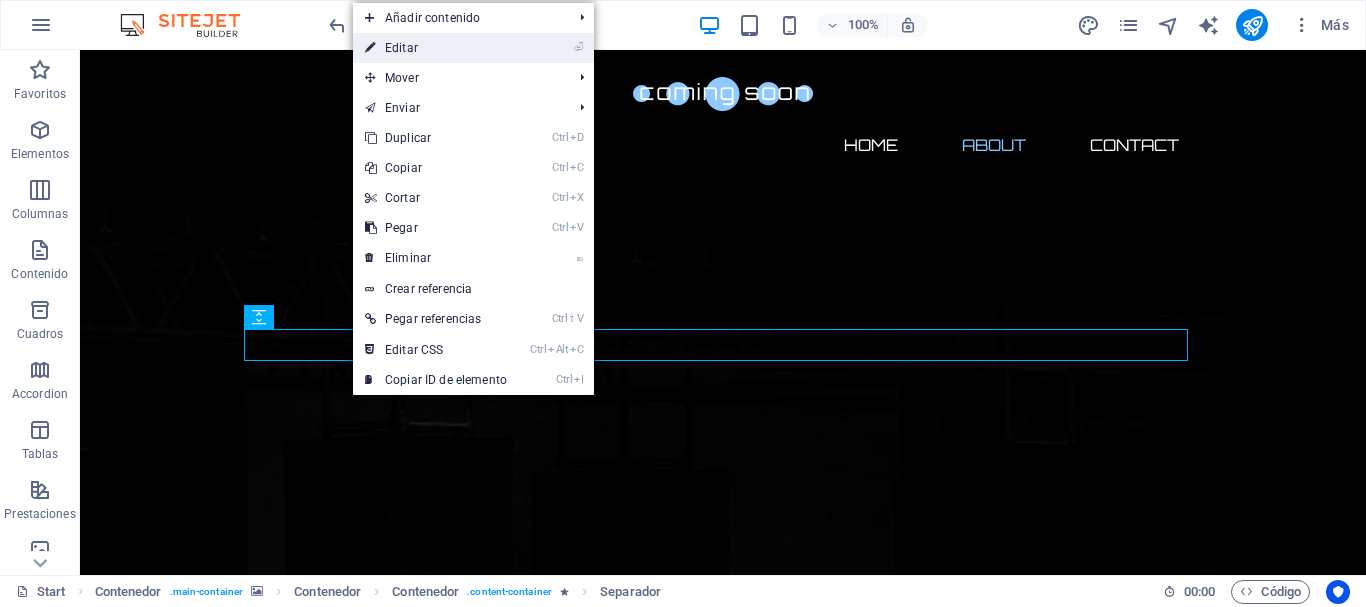 click on "⏎  Editar" at bounding box center [436, 48] 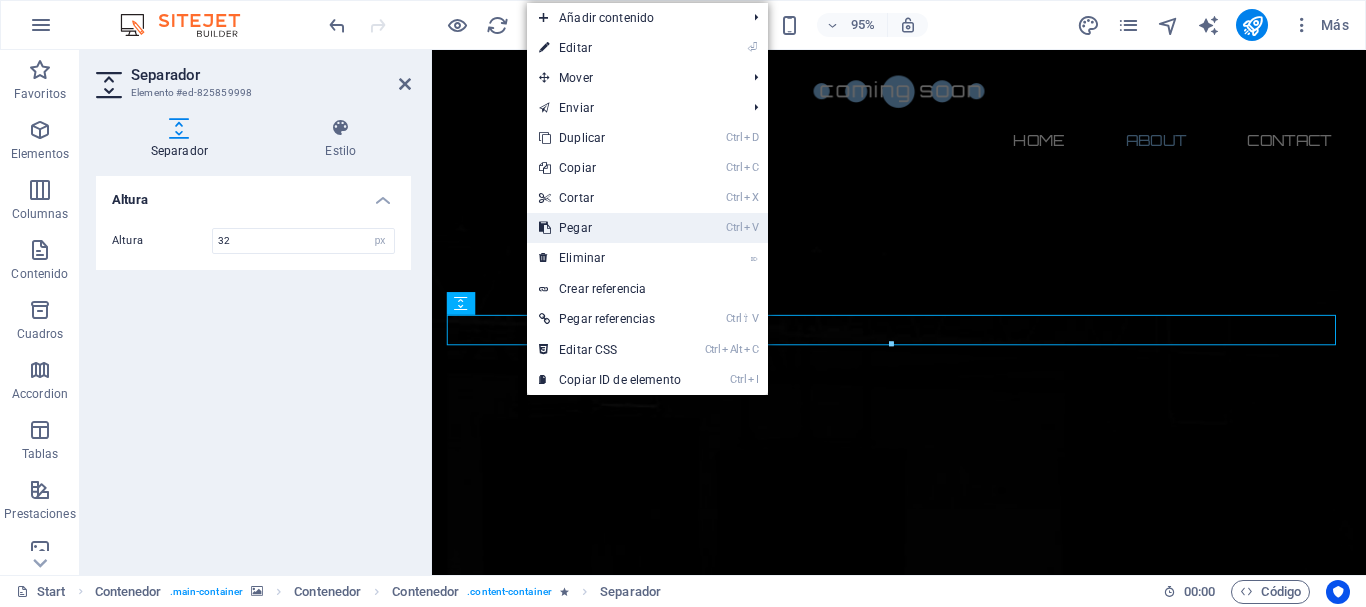 click on "Ctrl V  Pegar" at bounding box center (610, 228) 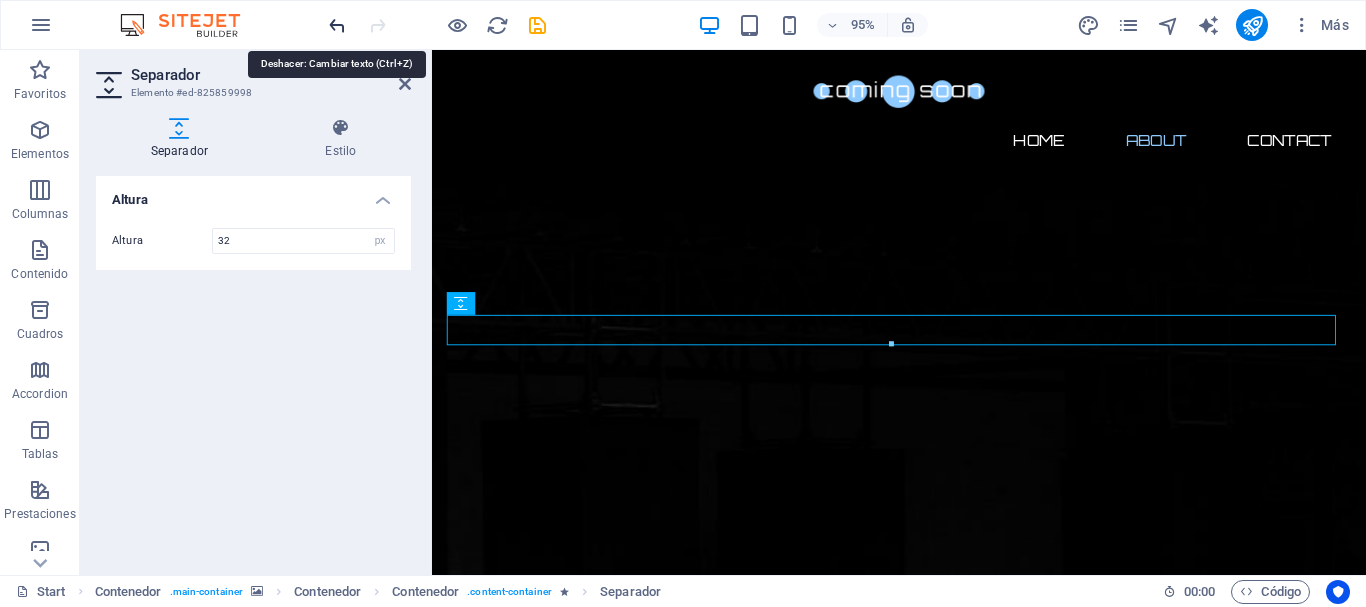 click at bounding box center [337, 25] 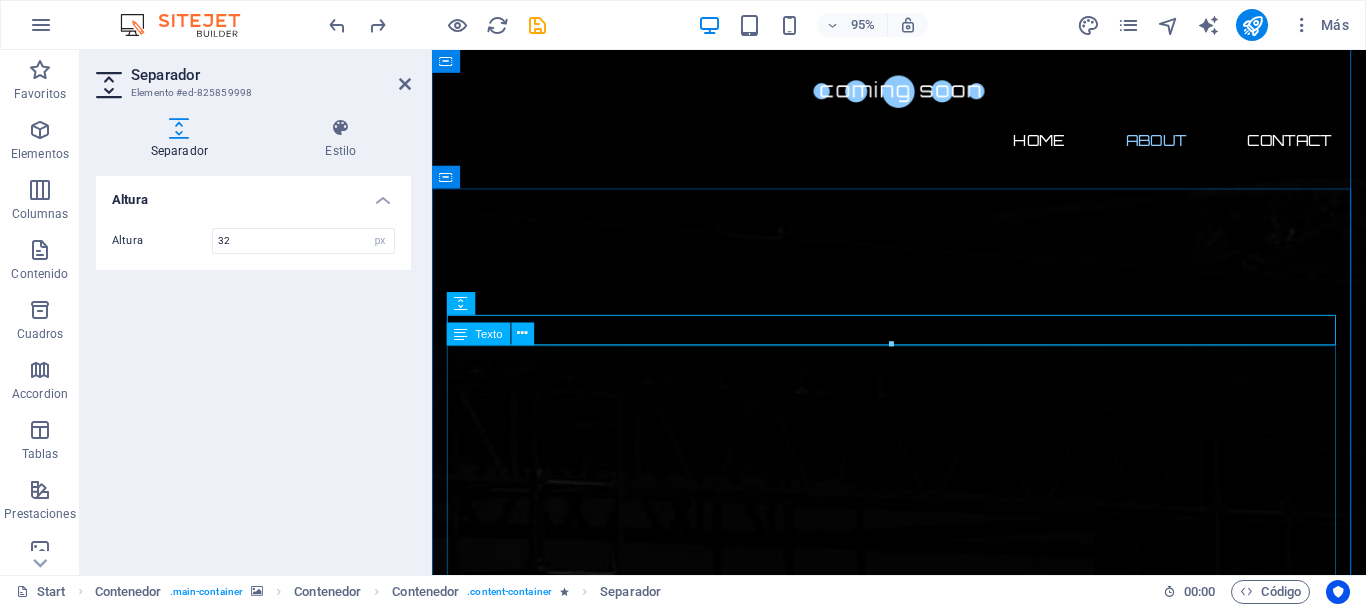 click on "Lorem ipsum dolor sit amet, consetetur sadipscing elitr, sed diam nonumy eirmod tempor invidunt ut labore et dolore magna aliquyam erat, sed diam voluptua. En verdad, ellos y acusamos y justo dos dolores y ea rebum. Stet clita kasd gubergren, no sea takimata sanctus est Lorem ipsum dolor sit amet. Lorem ipsum dolor sit amet, consetetur sadipscing elitr, sed diam nonumy eirmod tempor invidunt ut labore et dolore magna aliquyam erat, sed diam voluptua. En verdad, ellos y acusamos y justo dos dolores y ea rebum. Stet clita kasd gubergren, no sea takimata sanctus est Lorem ipsum dolor sit amet. Lorem ipsum dolor sit amet, consetetur sadipscing elitr, sed diam nonumy eirmod tempor invidunt ut labore et dolore magna aliquyam erat, sed diam voluptua. En verdad, ellos y acusamos y justo dos dolores y ea rebum. Stet clita kasd gubergren, no sea takimata sanctus est Lorem ipsum dolor sit amet." at bounding box center [924, 3030] 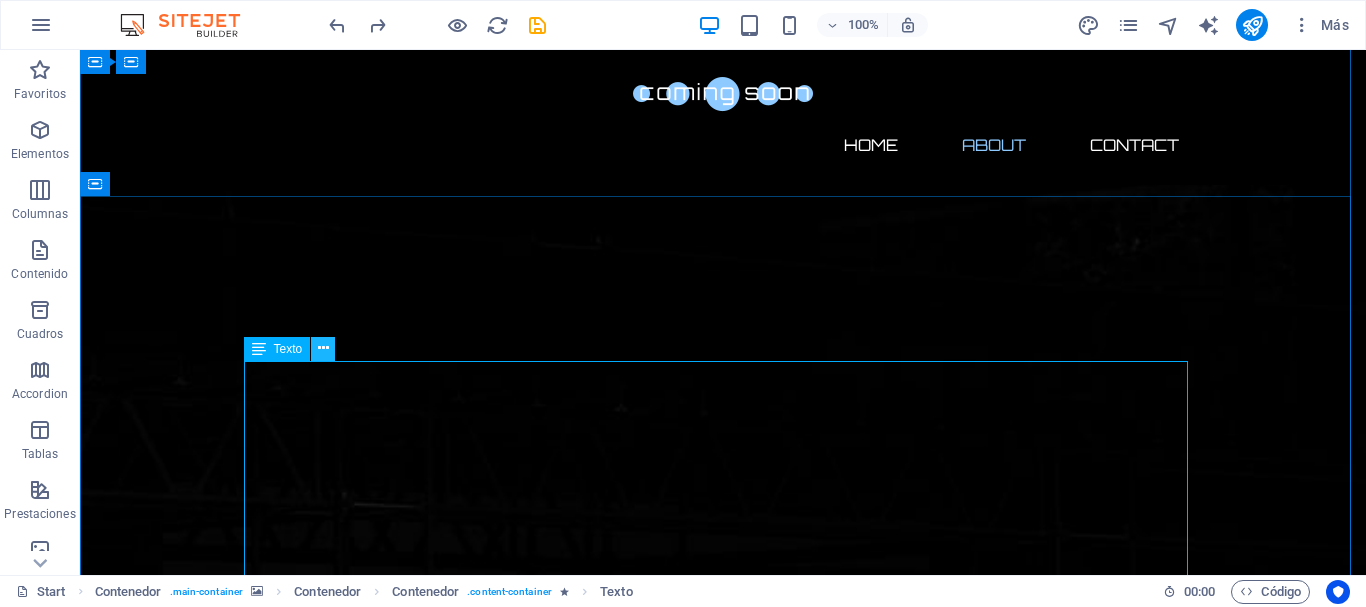 click at bounding box center (323, 348) 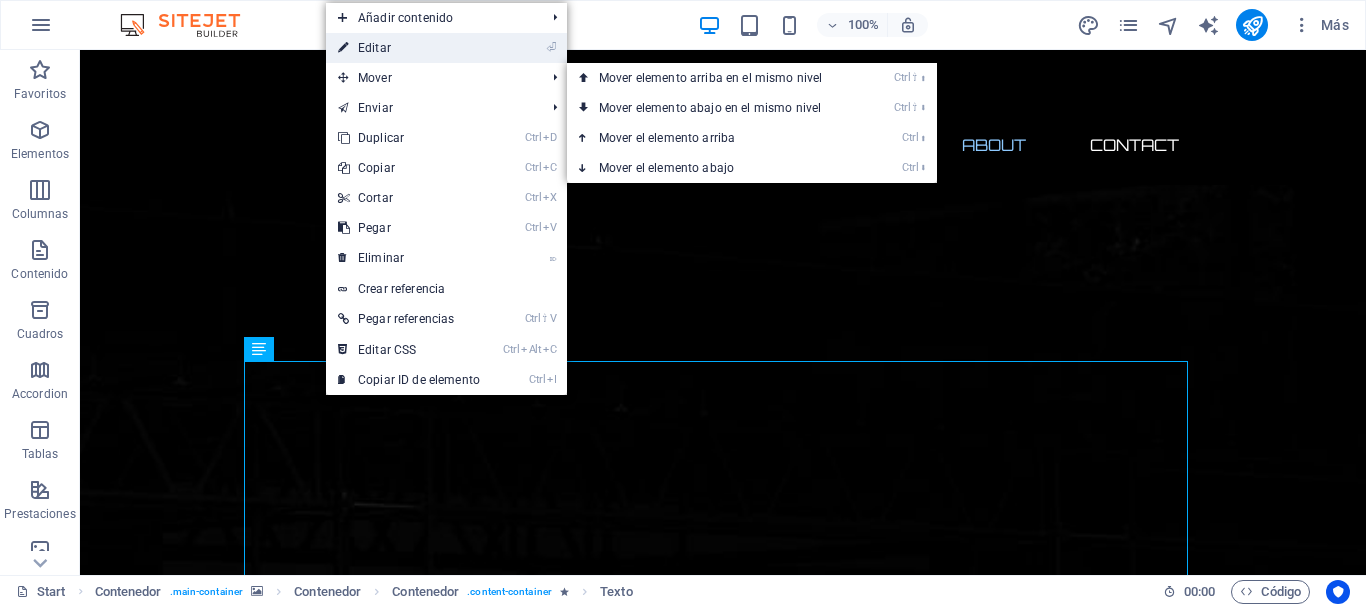 click on "⏎  Editar" at bounding box center (409, 48) 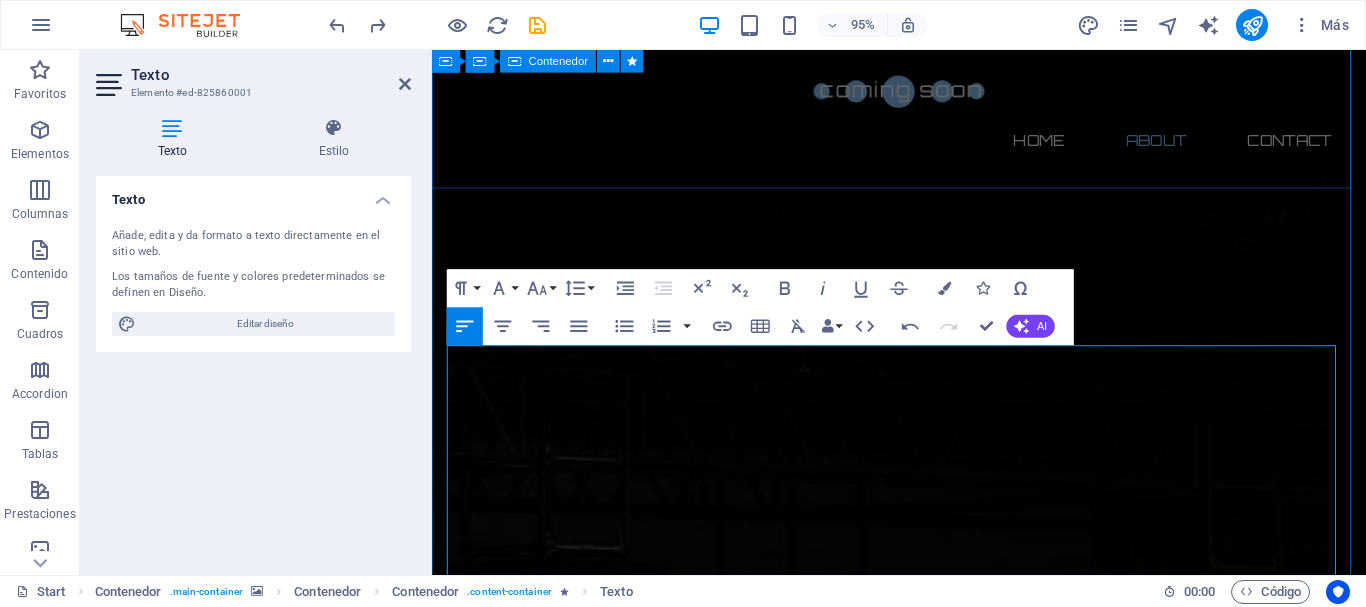 scroll, scrollTop: 7267, scrollLeft: 0, axis: vertical 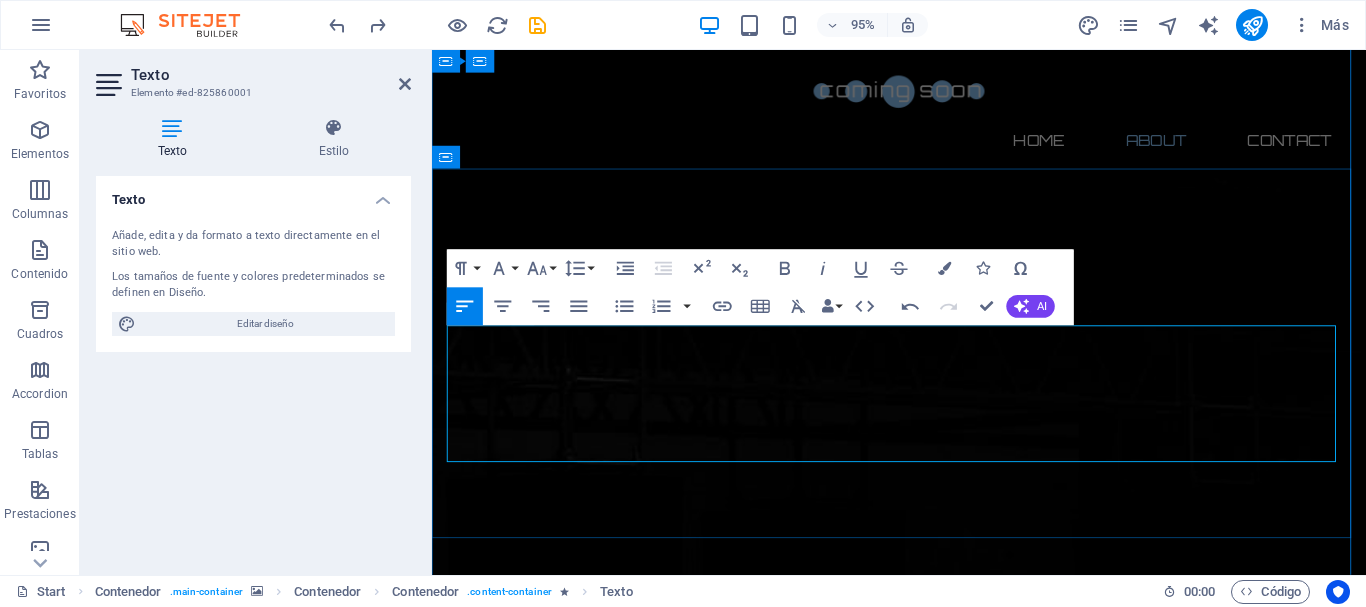 drag, startPoint x: 513, startPoint y: 452, endPoint x: 448, endPoint y: 357, distance: 115.10864 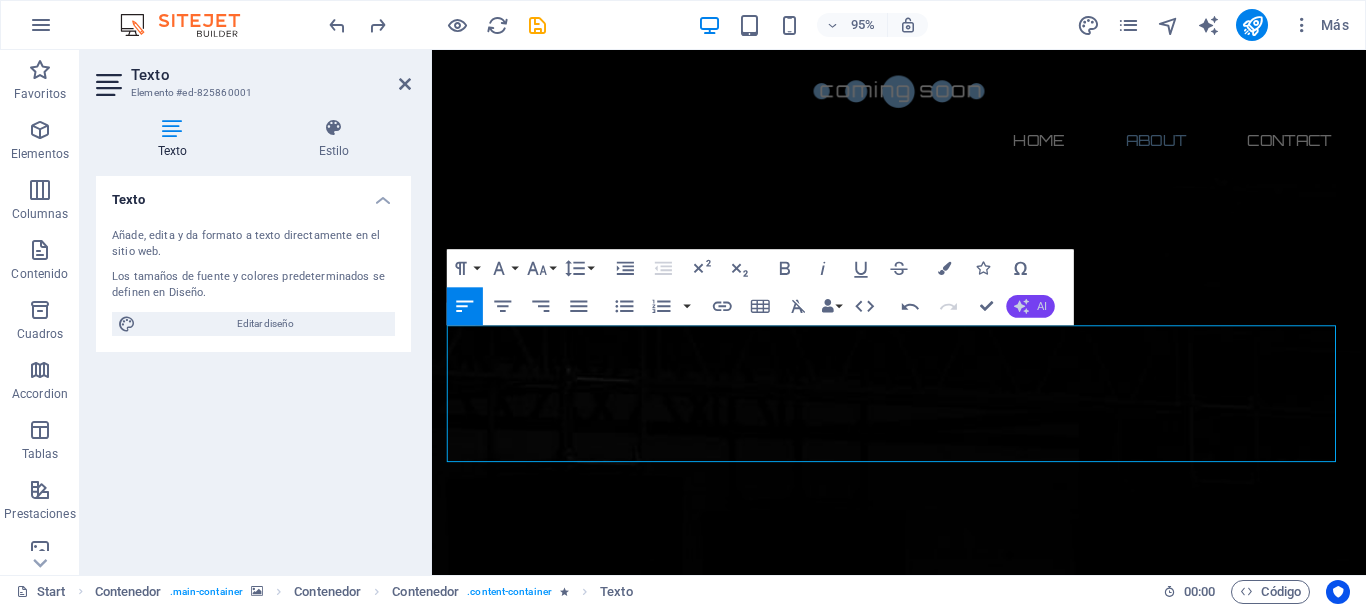 click 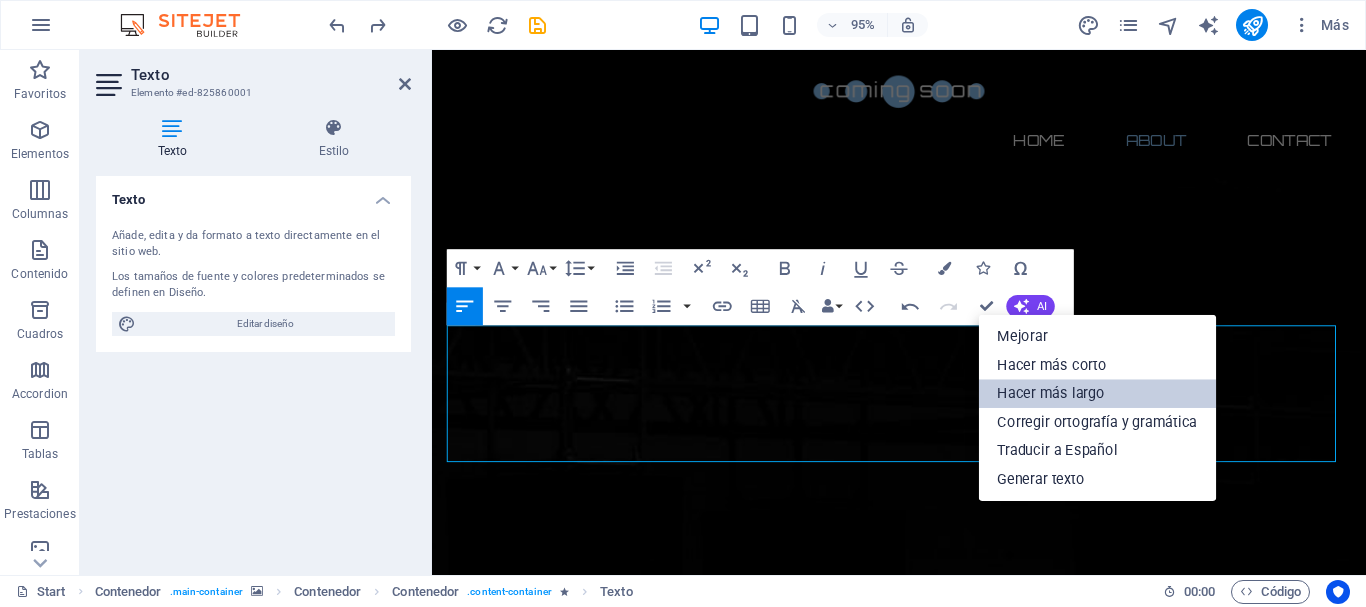 click on "Hacer más largo" at bounding box center (1098, 394) 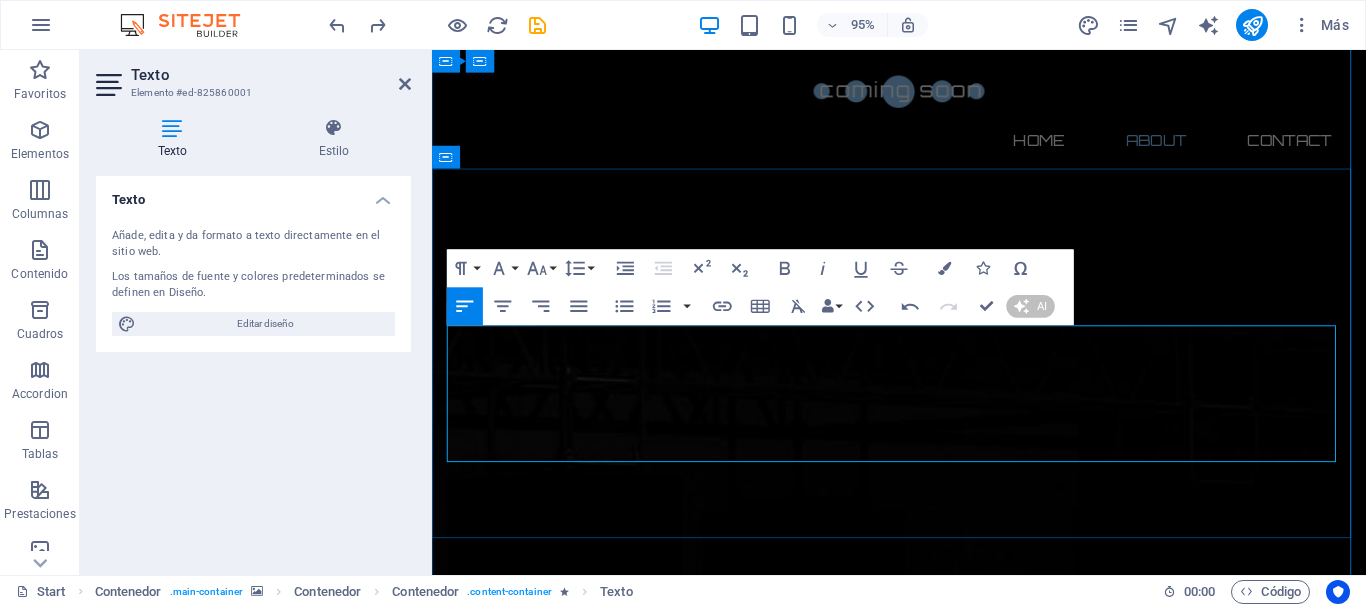 type 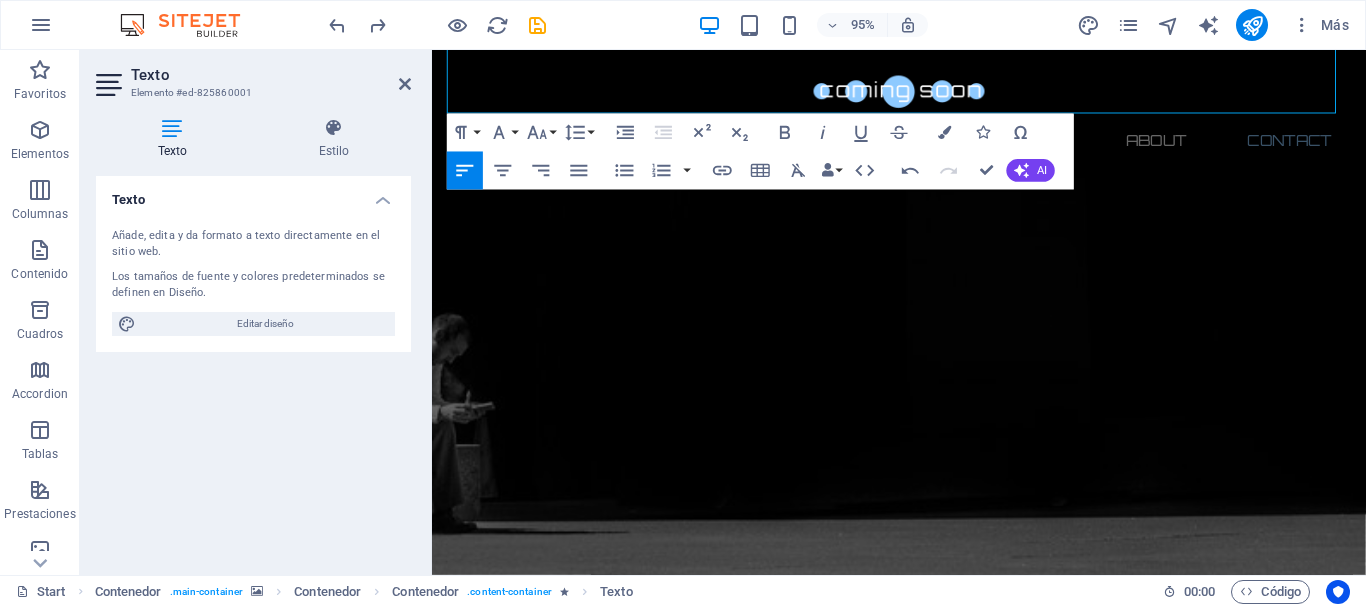 scroll, scrollTop: 1155, scrollLeft: 0, axis: vertical 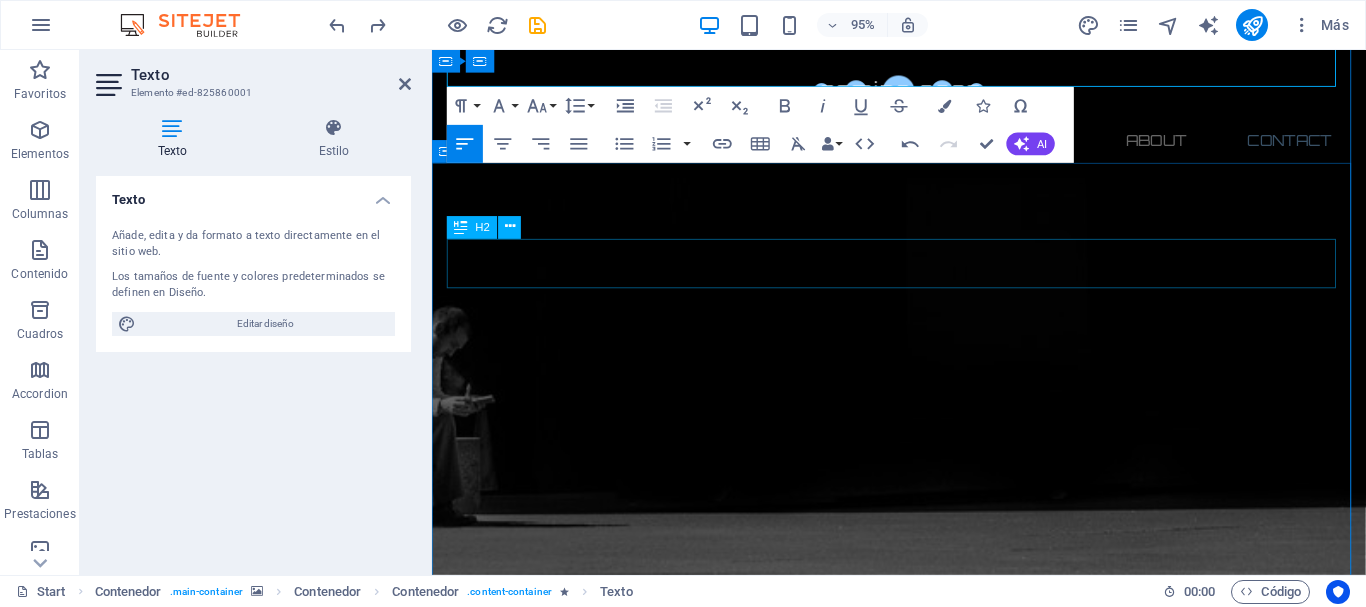 click on "Contact us" at bounding box center [924, 2752] 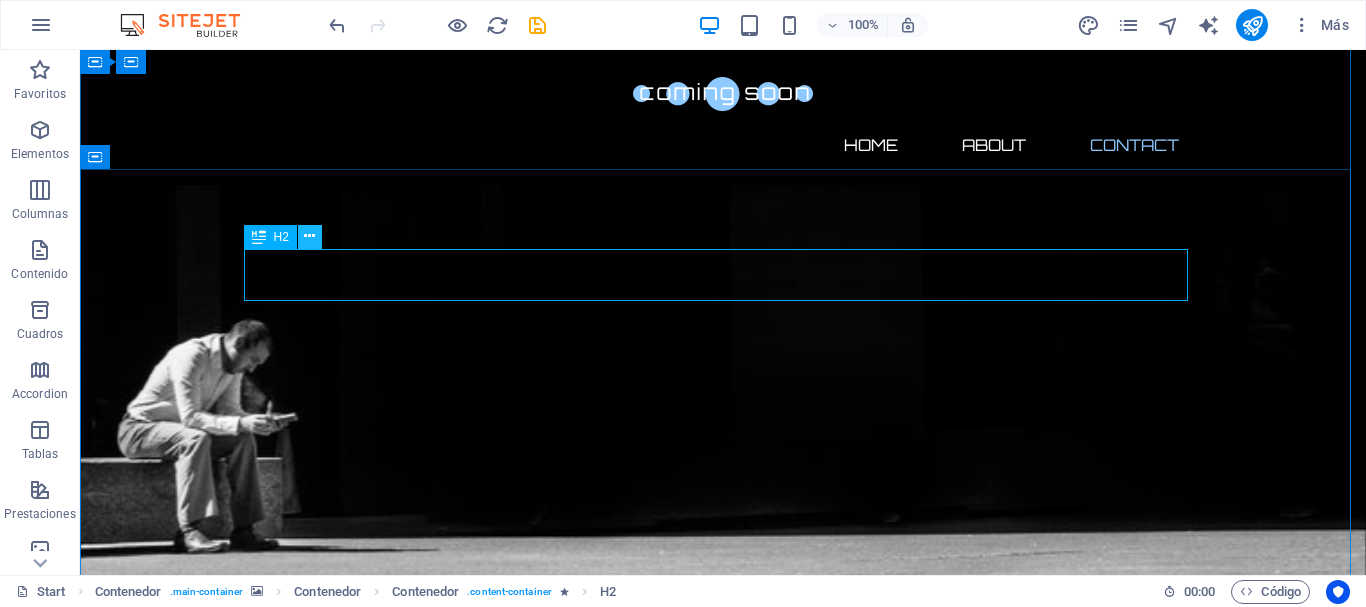 click at bounding box center [309, 236] 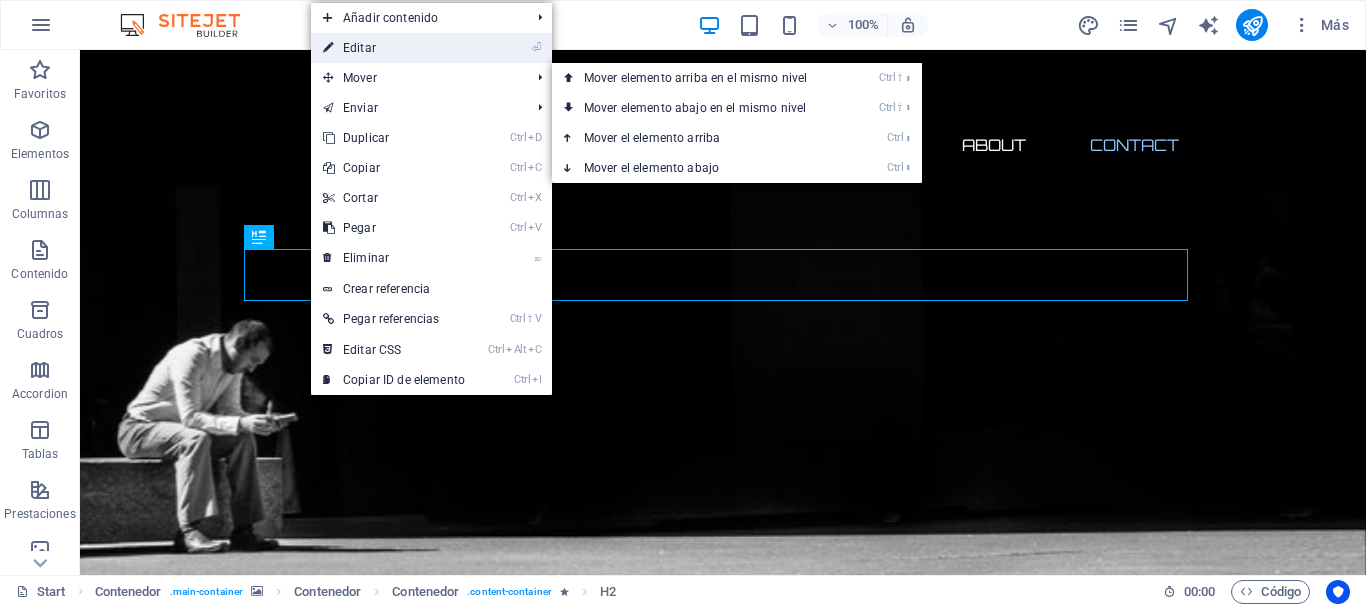 click on "⏎  Editar" at bounding box center (394, 48) 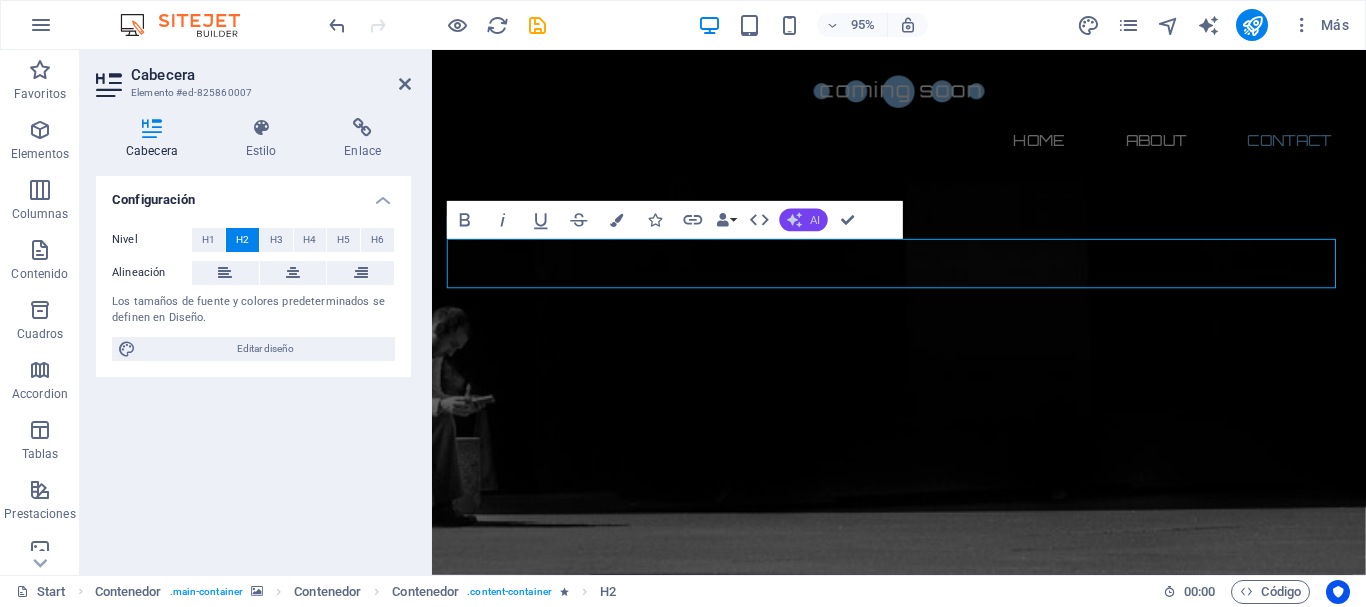 click on "AI" at bounding box center (815, 219) 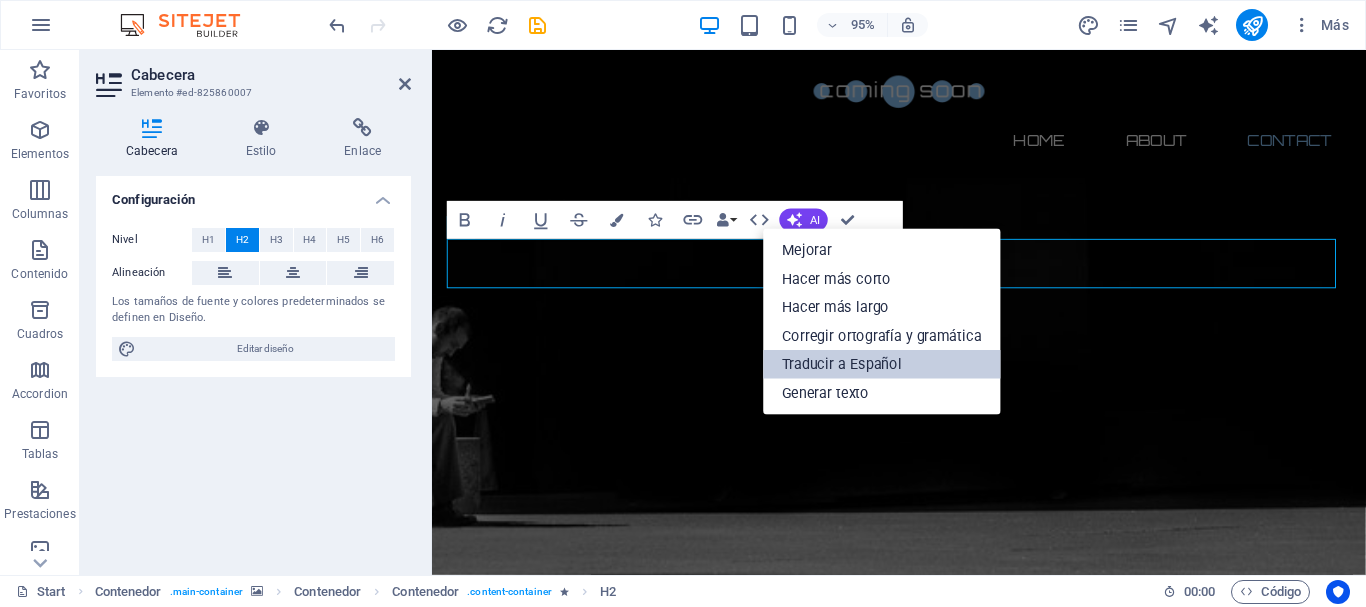 click on "Traducir a Español" at bounding box center (882, 364) 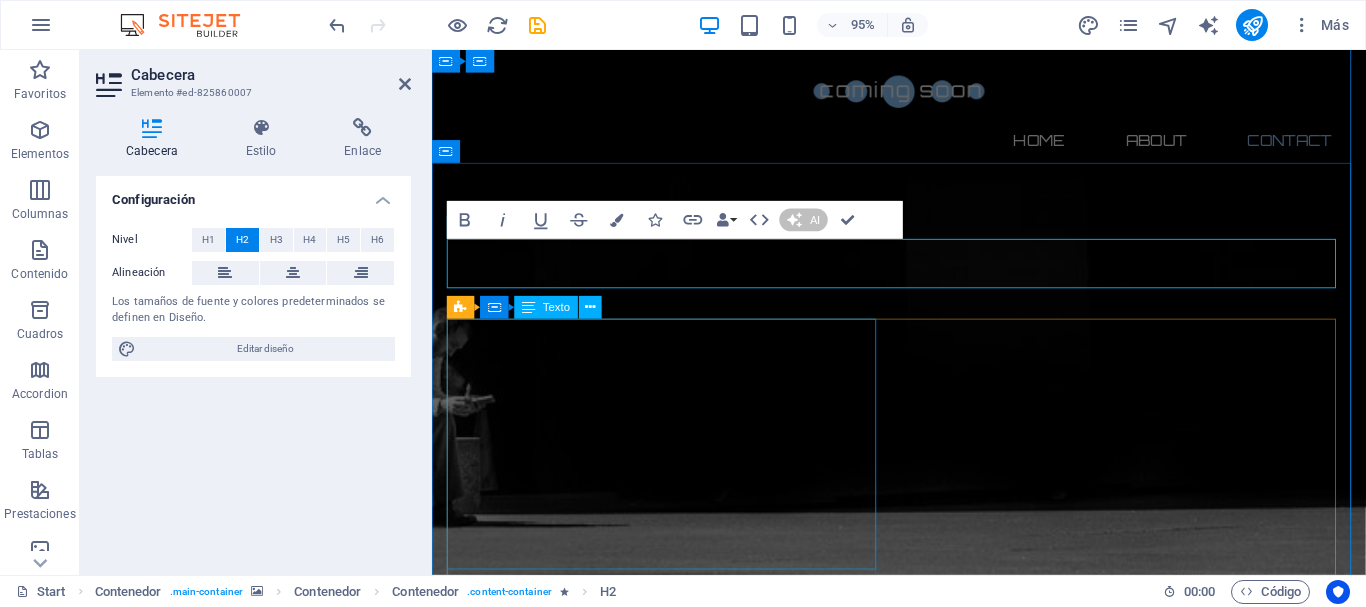 type 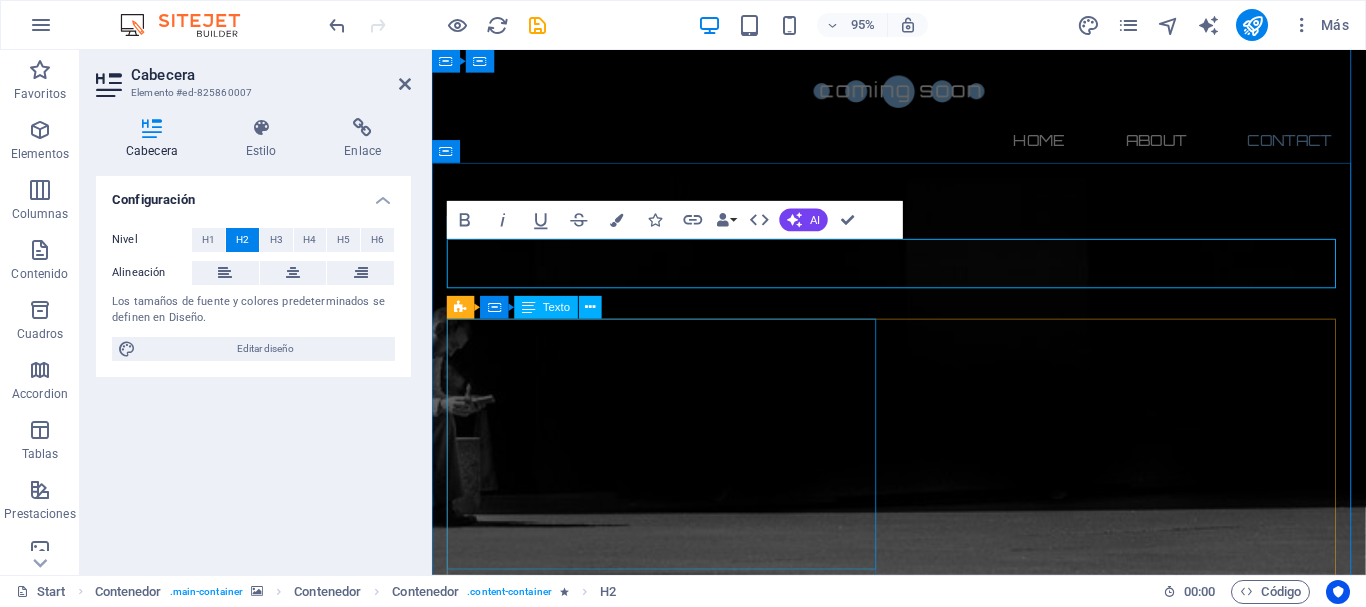 click on "Lorem ipsum dolor sit amet, consetetur sadipscing elitr, sed diam nonumy eirmod tempor invidunt ut labore et dolore magna aliquyam erat, sed diam voluptua. At vero eos et accusam et justo duo dolores et ea rebum. Stet clita kasd gubergren, no sea takimata sanctus est Lorem ipsum dolor sit amet. Lorem ipsum dolor sit amet, consetetur sadipscing elitr, sed diam nonumy eirmod tempor invidunt ut labore et dolore magna aliquyam erat, sed diam voluptua. At vero eos et accusam et justo duo dolores et ea rebum. Stet clita kasd gubergren, no sea takimata sanctus est Lorem ipsum dolor sit amet." at bounding box center [924, 2870] 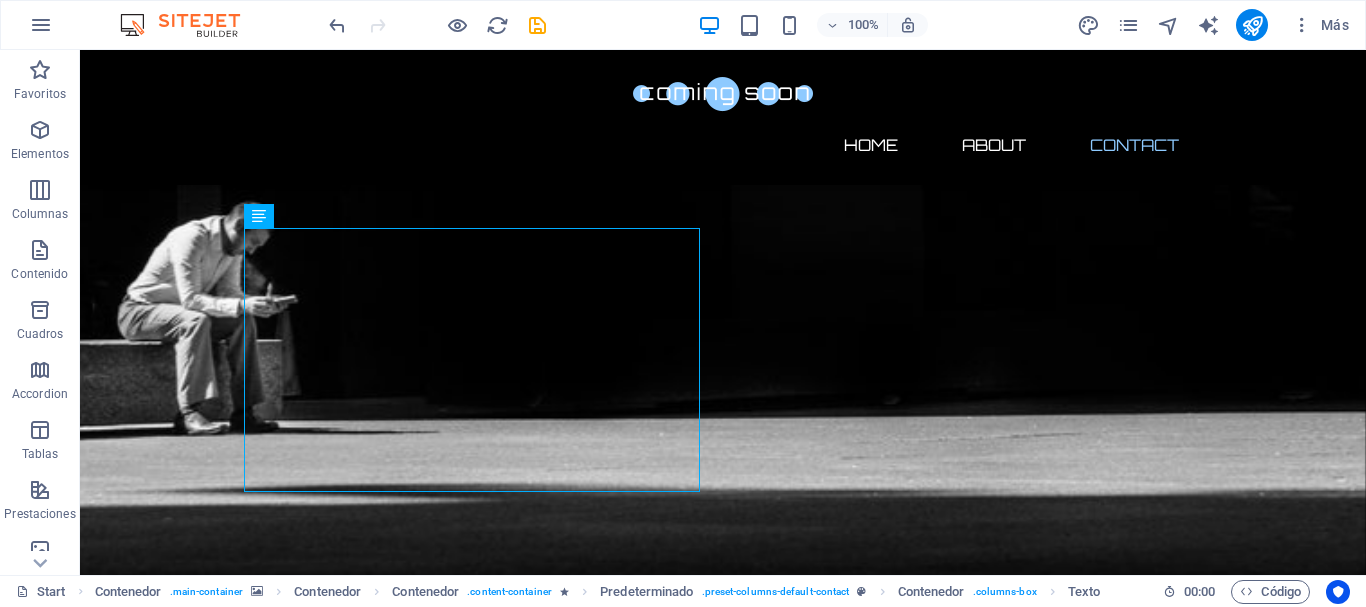 scroll, scrollTop: 1298, scrollLeft: 0, axis: vertical 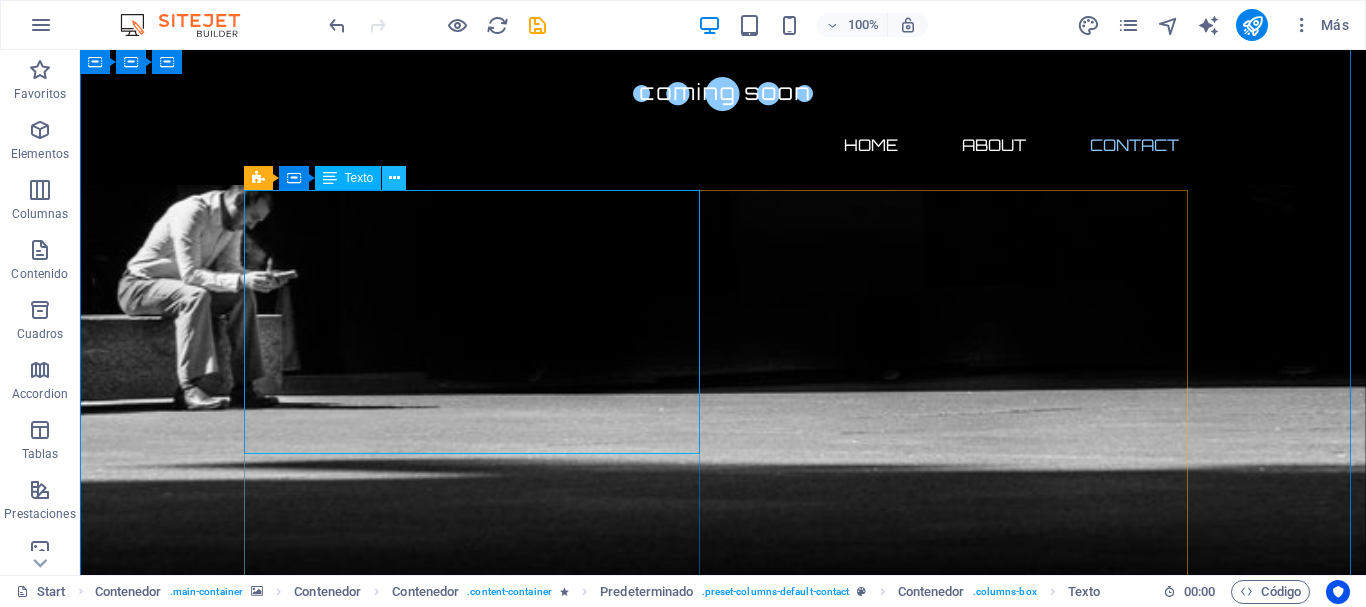 click at bounding box center [394, 178] 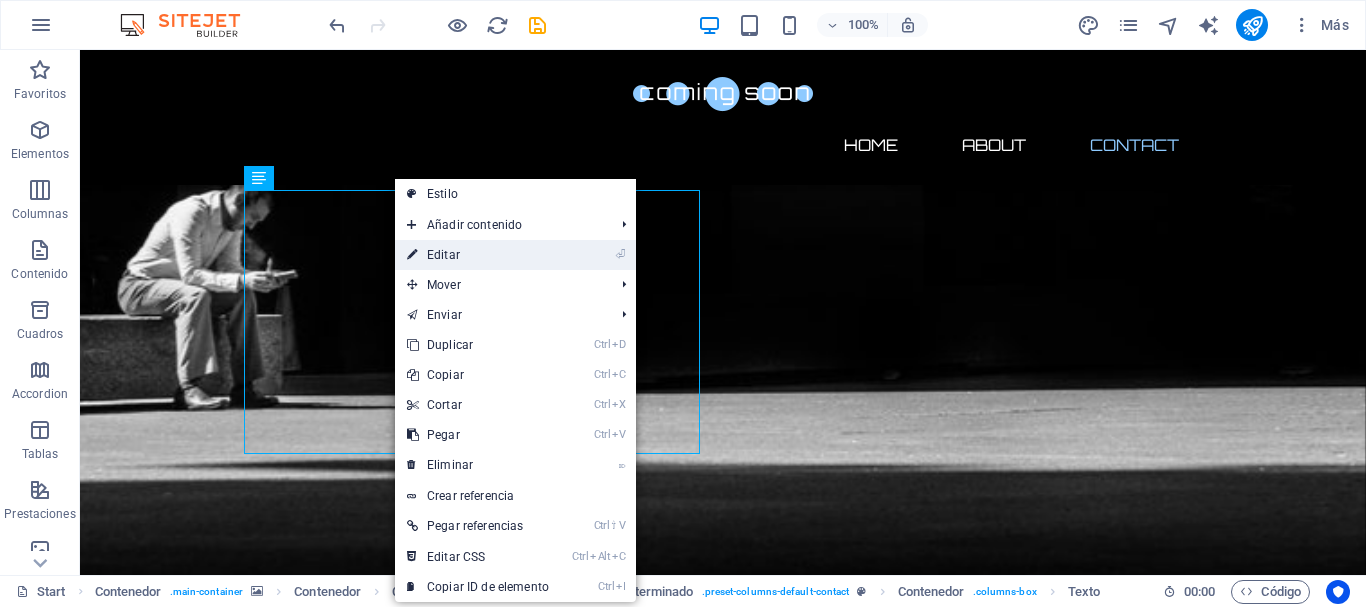 click on "⏎  Editar" at bounding box center (478, 255) 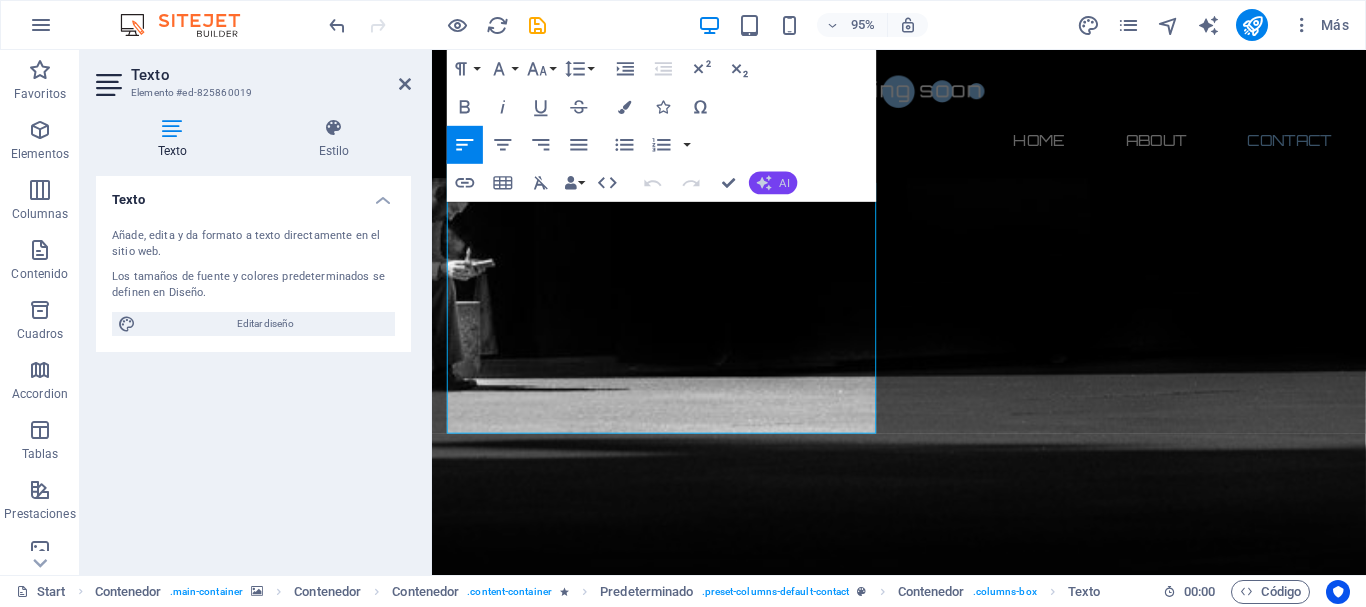 click 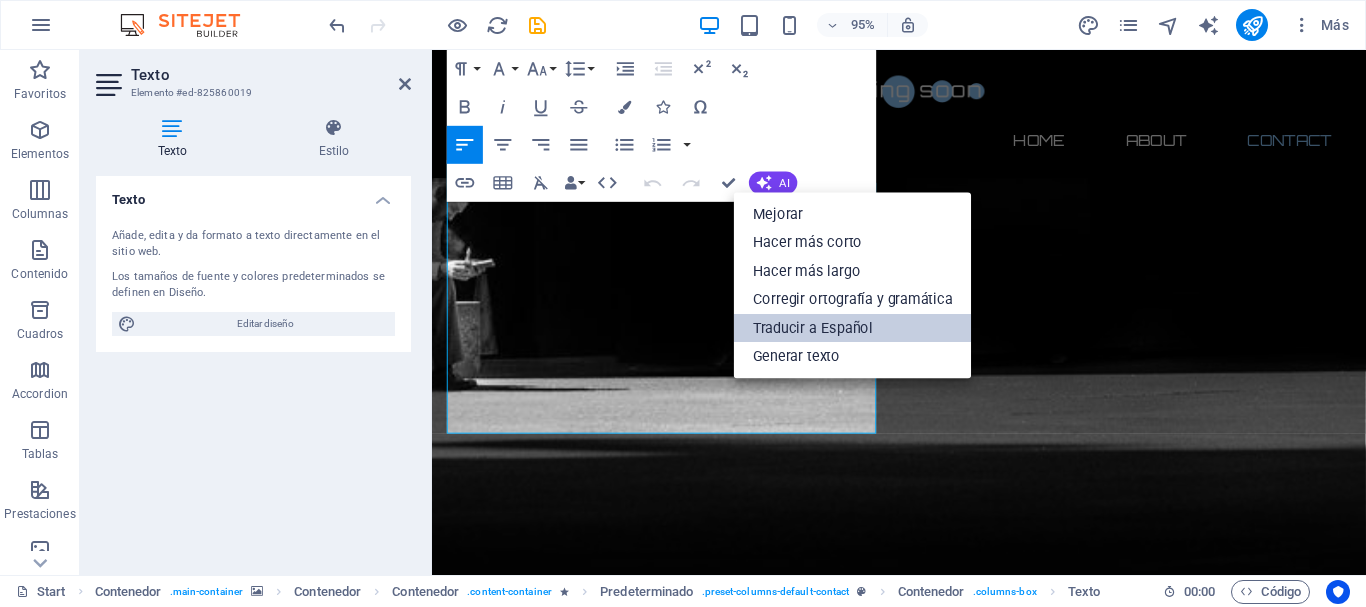 drag, startPoint x: 820, startPoint y: 328, endPoint x: 408, endPoint y: 293, distance: 413.48398 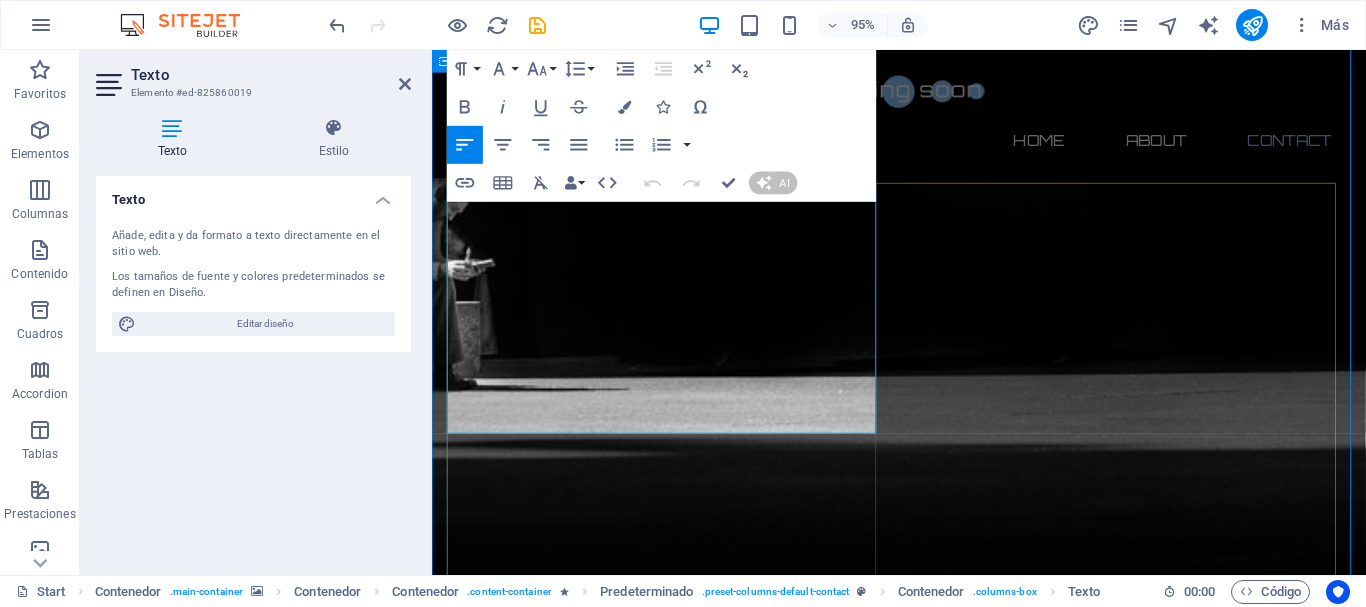 type 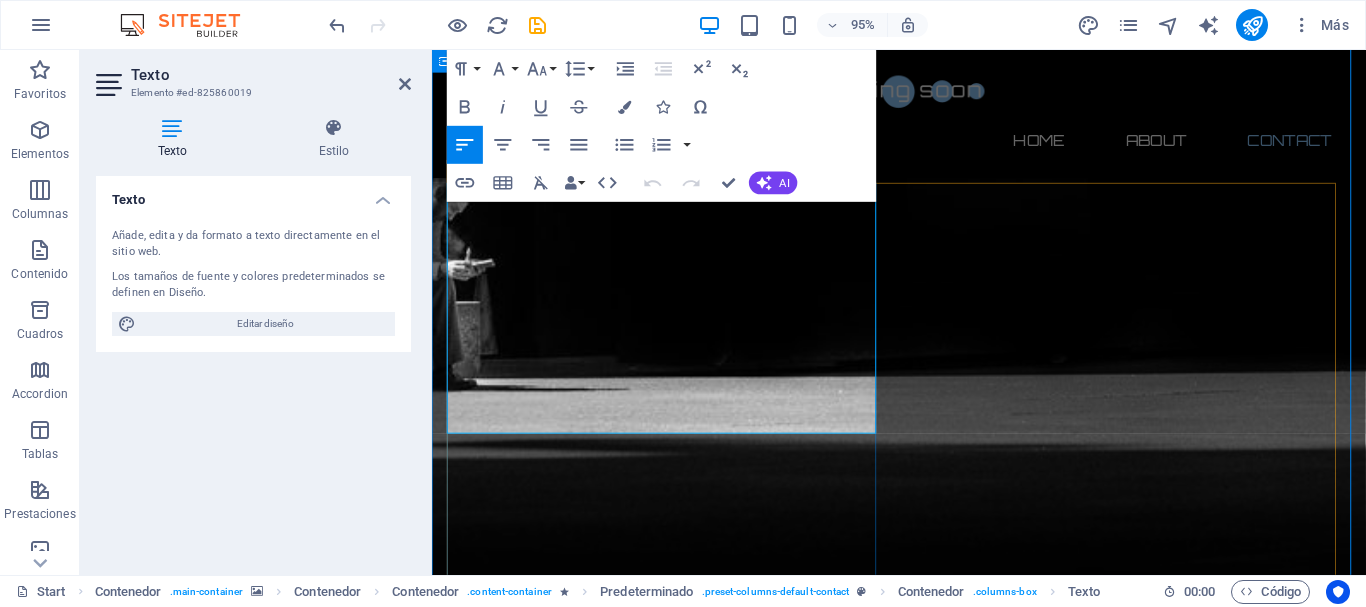 click on "Lorem ipsum dolor sit amet, consetetur sadipscing elitr, sed diam nonumy eirmod tempor invidunt ut labore et dolore magna aliquyam erat, sed diam voluptua. At vero eos et accusam et justo duo dolores et ea rebum. Stet clita kasd gubergren, no sea takimata sanctus est Lorem ipsum dolor sit amet. Lorem ipsum dolor sit amet, consetetur sadipscing elitr, sed diam nonumy eirmod tempor invidunt ut labore et dolore magna aliquyam erat, sed diam voluptua. At vero eos et accusam et justo duo dolores et ea rebum. Stet clita kasd gubergren, no sea takimata sanctus est Lorem ipsum dolor sit amet." at bounding box center (924, 2727) 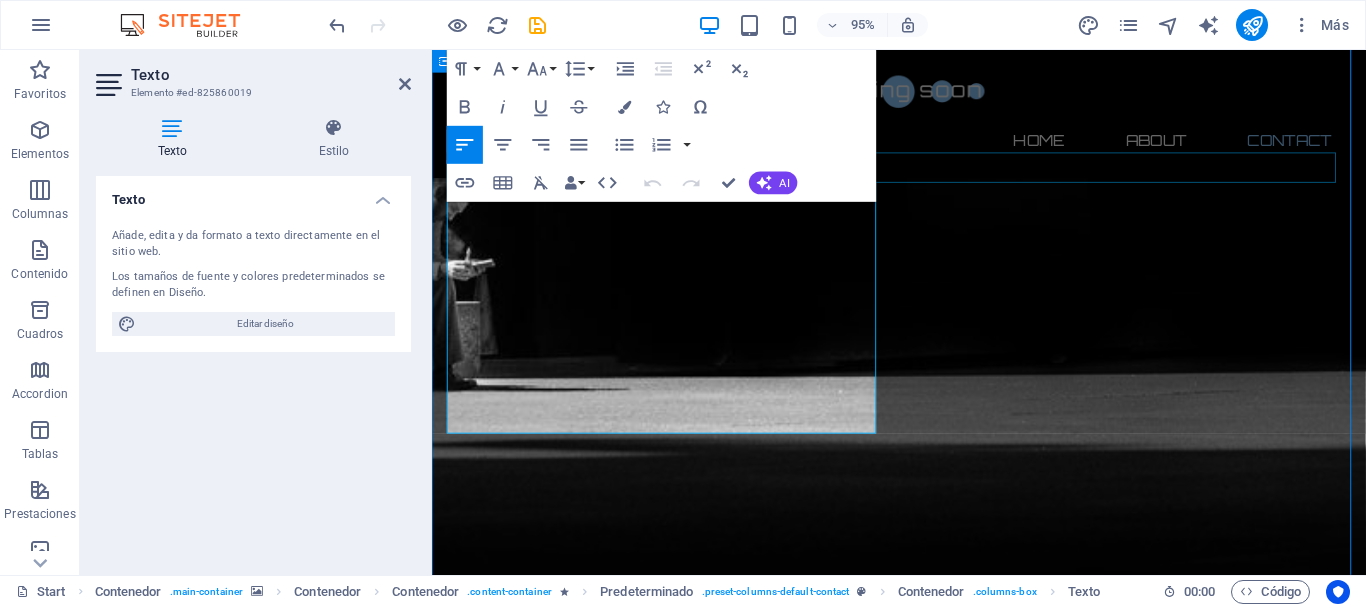 click at bounding box center (924, 2651) 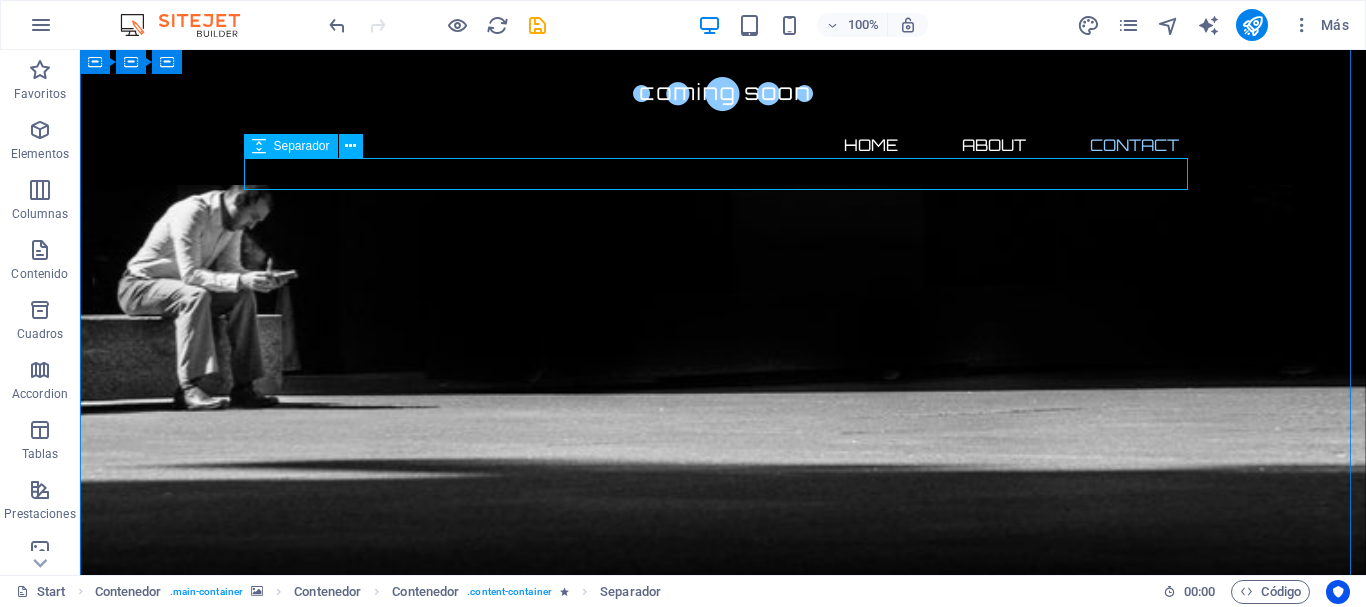 click at bounding box center (723, 2651) 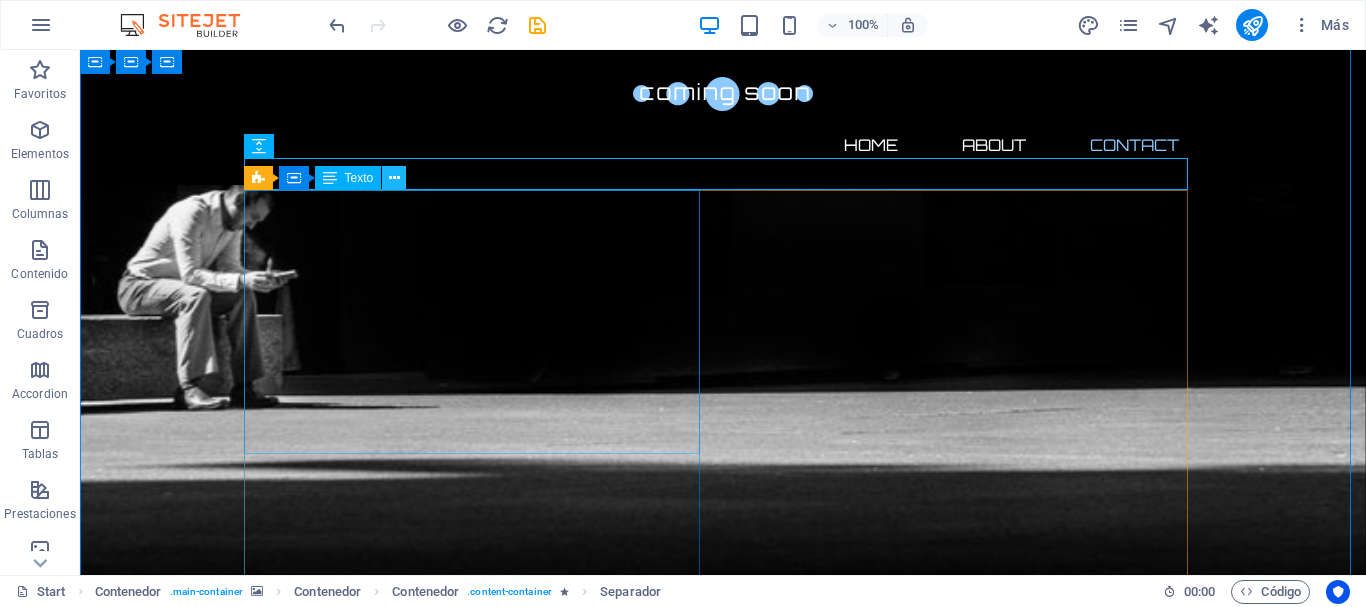 click at bounding box center (394, 178) 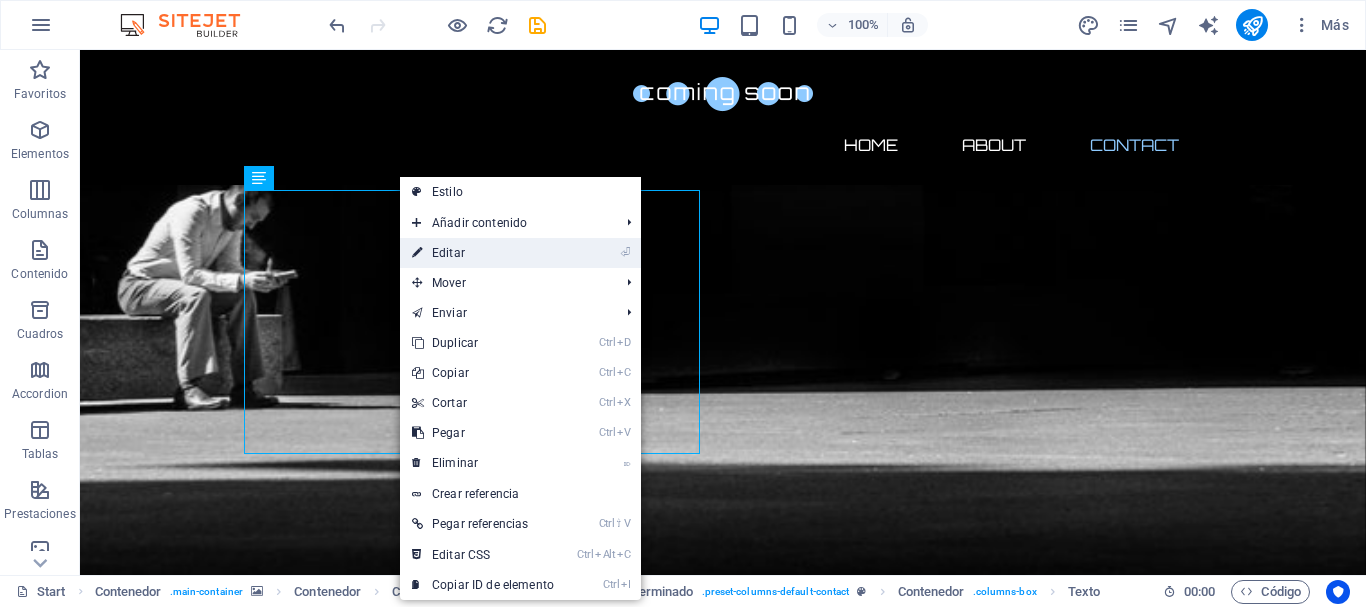 click on "⏎  Editar" at bounding box center (483, 253) 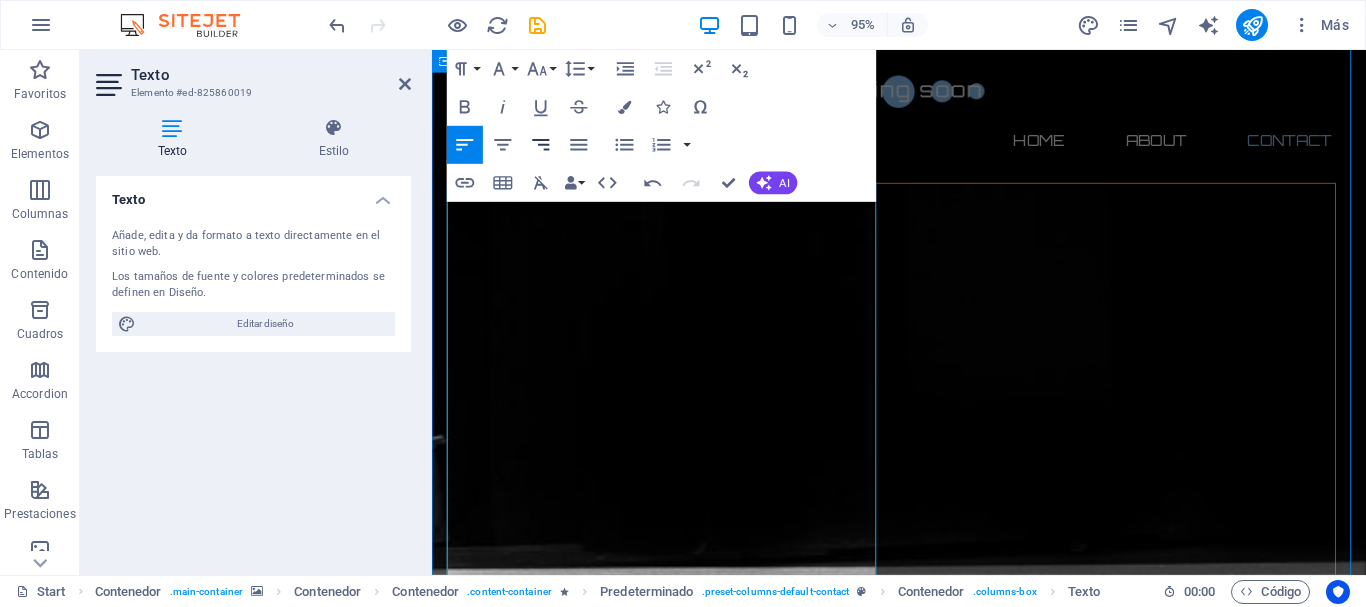 scroll, scrollTop: 11882, scrollLeft: 0, axis: vertical 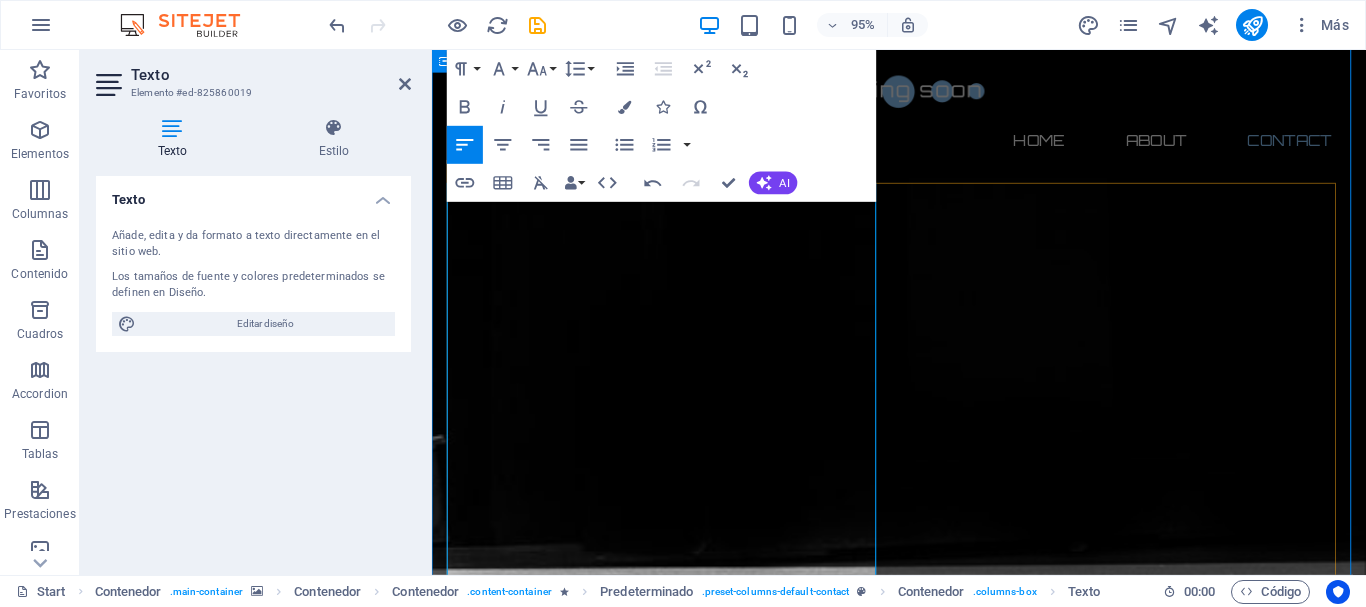 click at bounding box center [924, 2973] 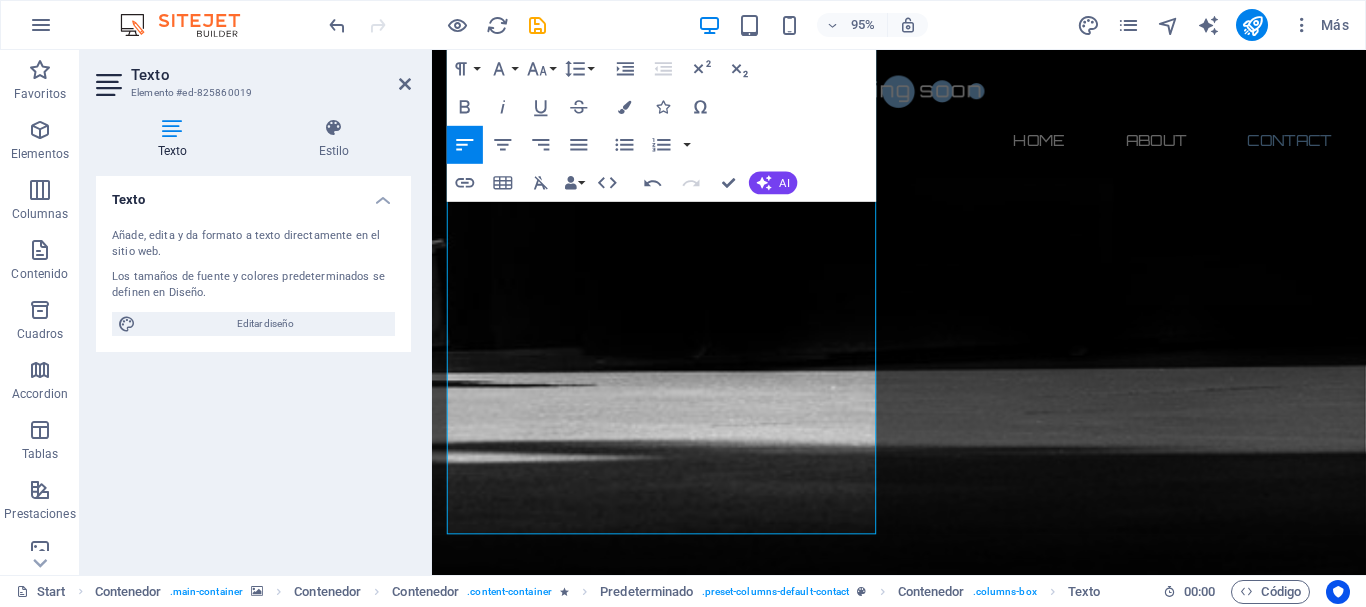 scroll, scrollTop: 1513, scrollLeft: 0, axis: vertical 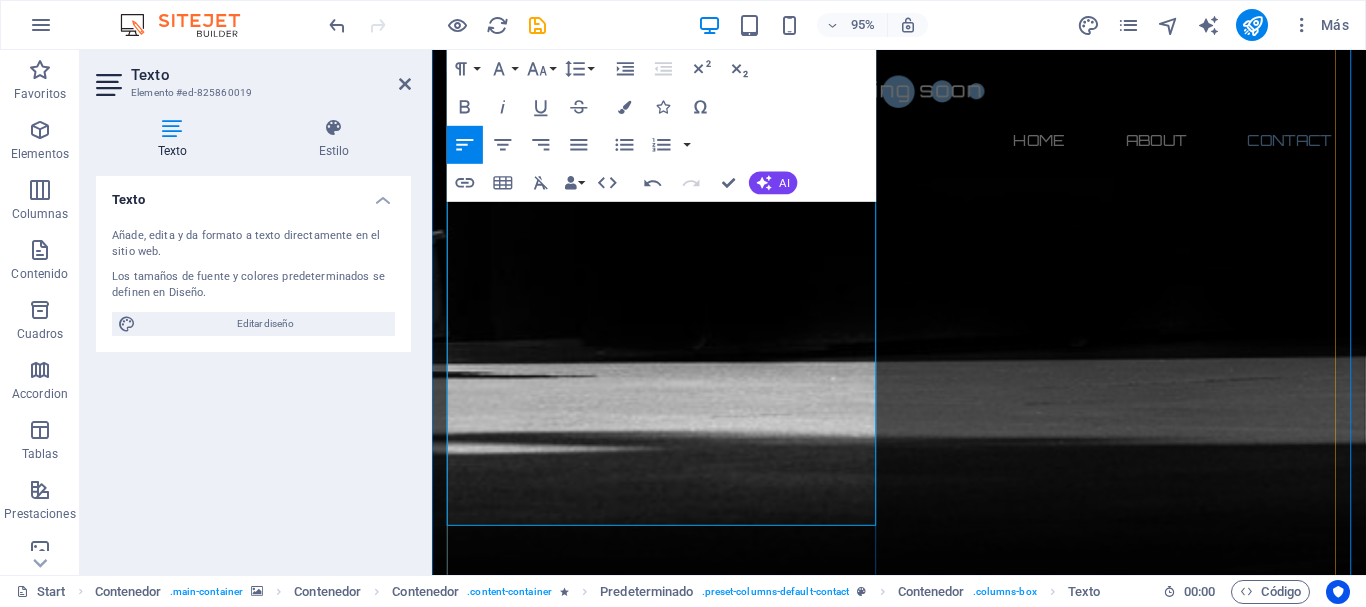 click at bounding box center (924, 3046) 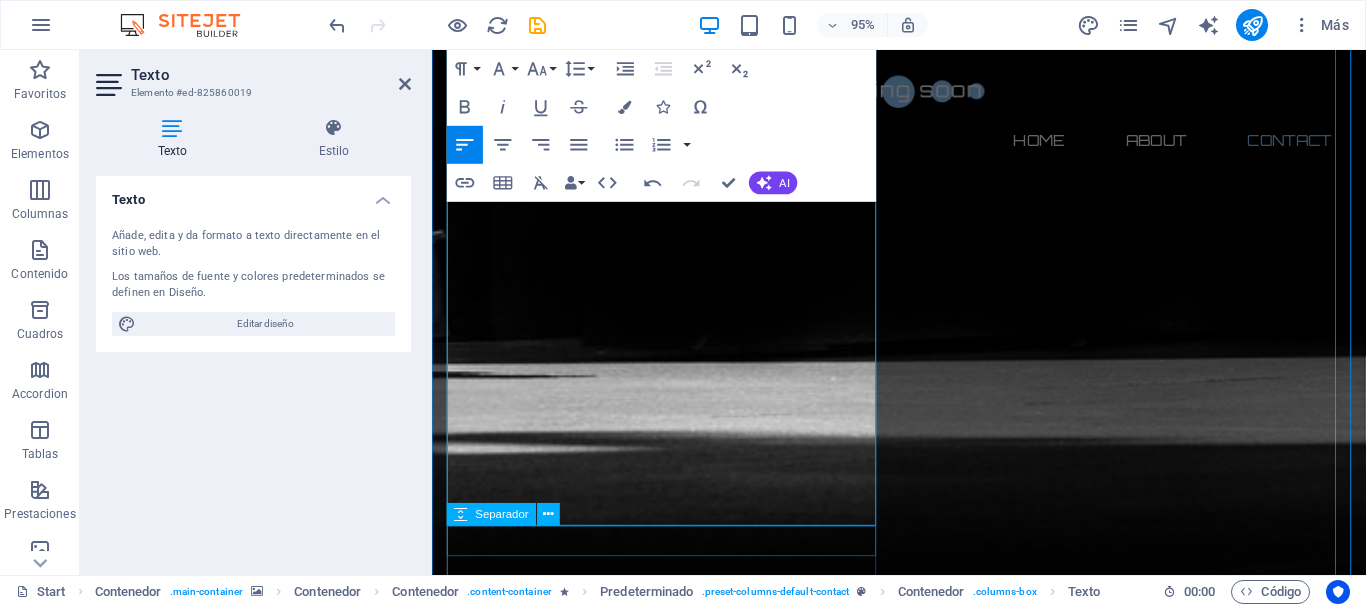 drag, startPoint x: 477, startPoint y: 420, endPoint x: 498, endPoint y: 556, distance: 137.61177 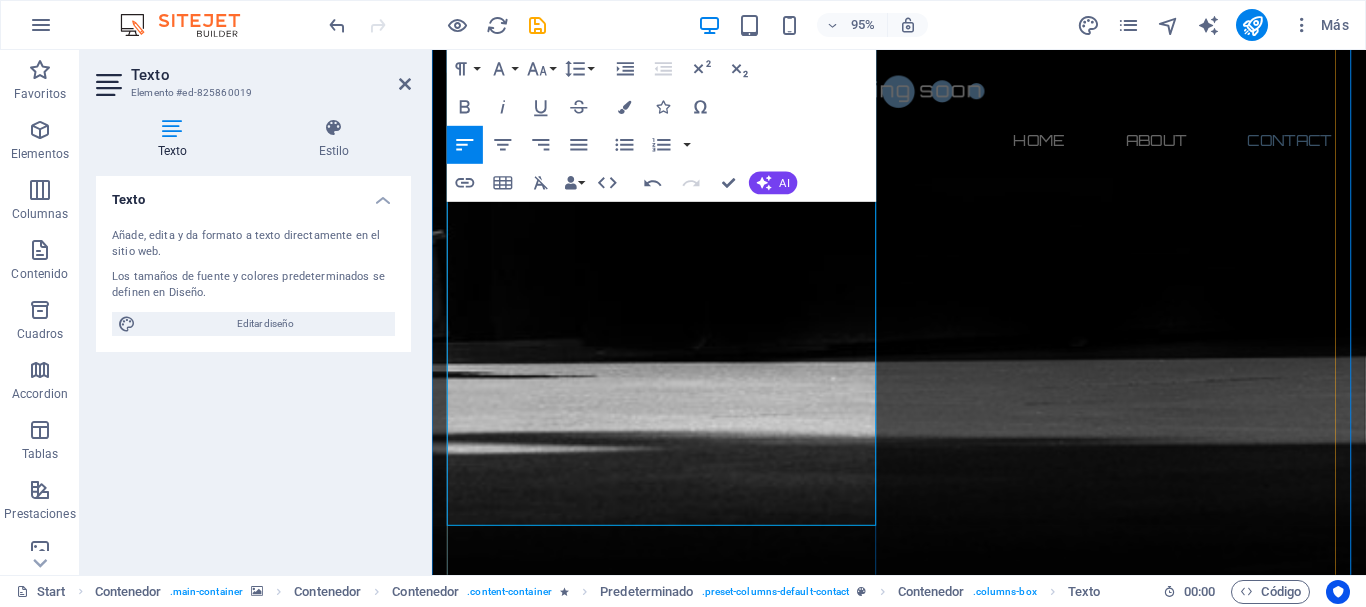 drag, startPoint x: 498, startPoint y: 556, endPoint x: 498, endPoint y: 538, distance: 18 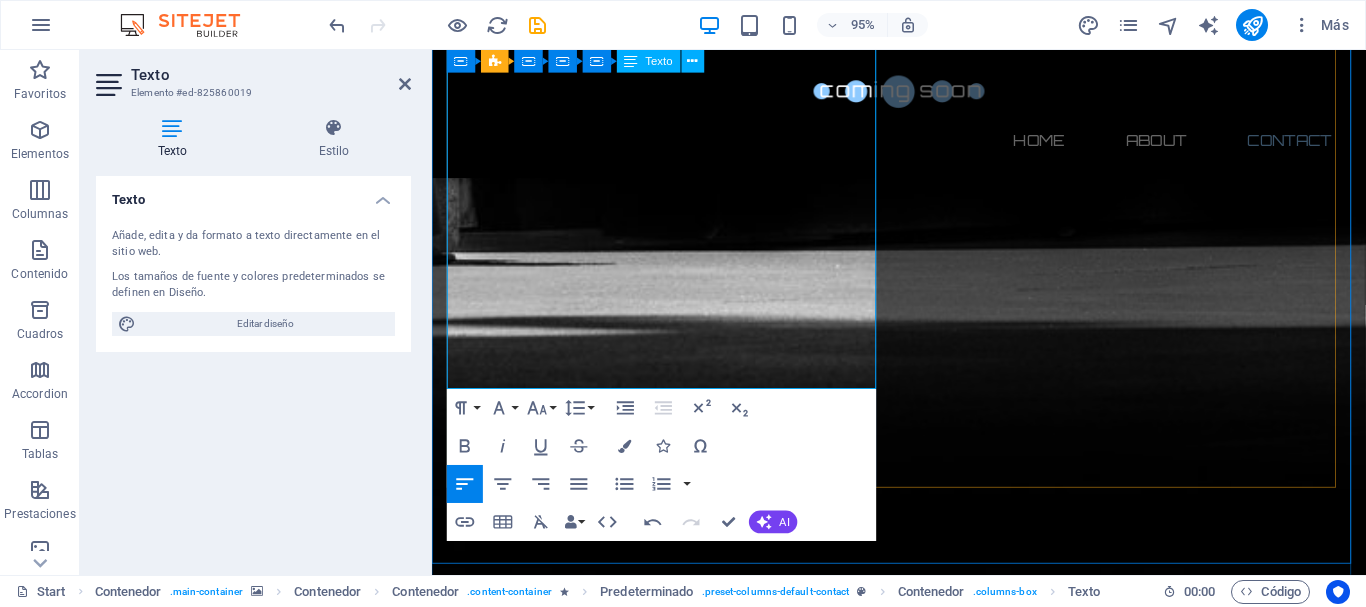 click at bounding box center [924, 2830] 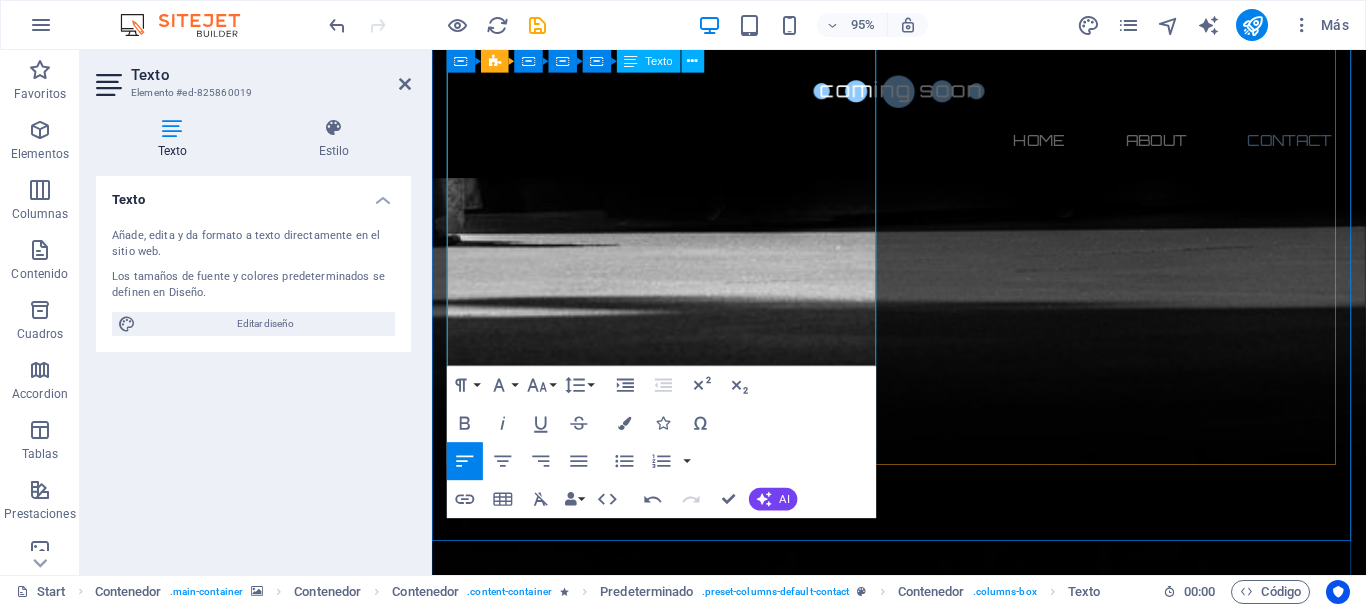click at bounding box center (924, 2734) 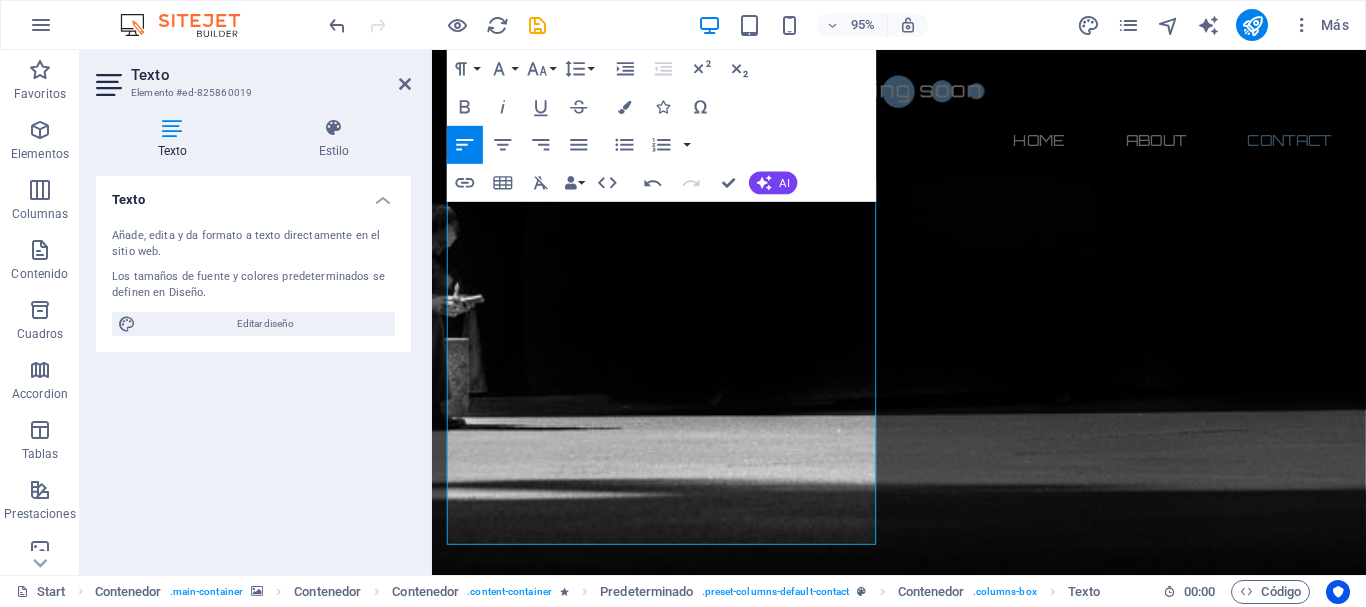 scroll, scrollTop: 1289, scrollLeft: 0, axis: vertical 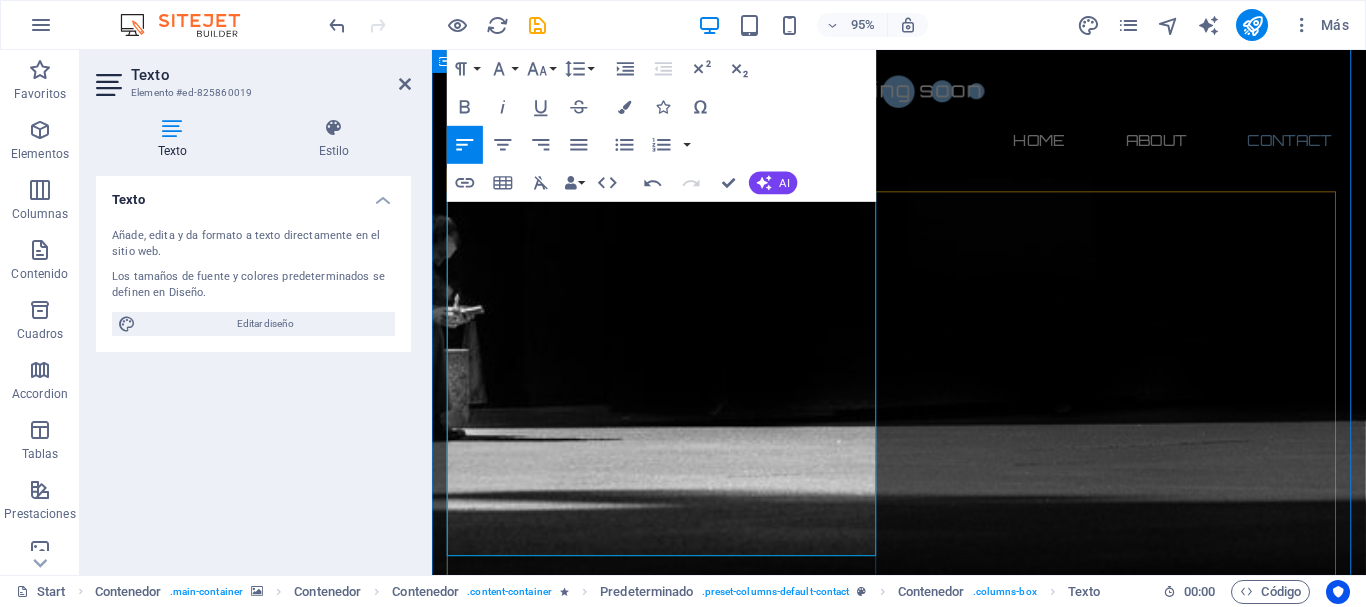 click at bounding box center (924, 2862) 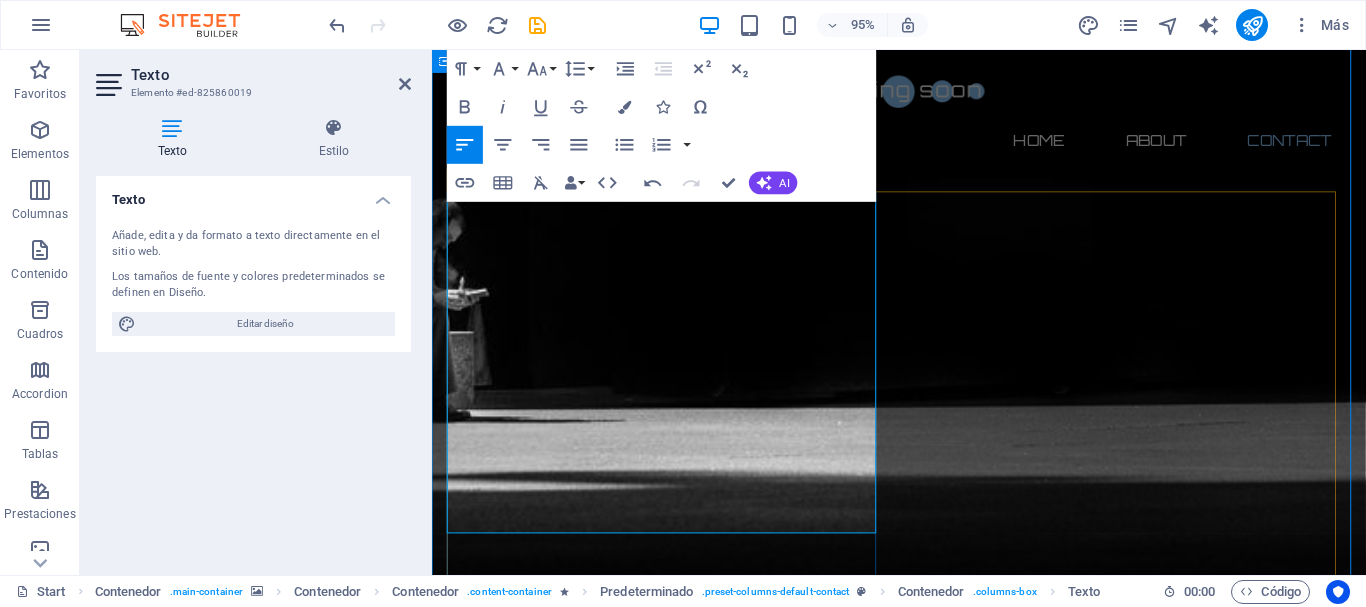click at bounding box center [924, 2766] 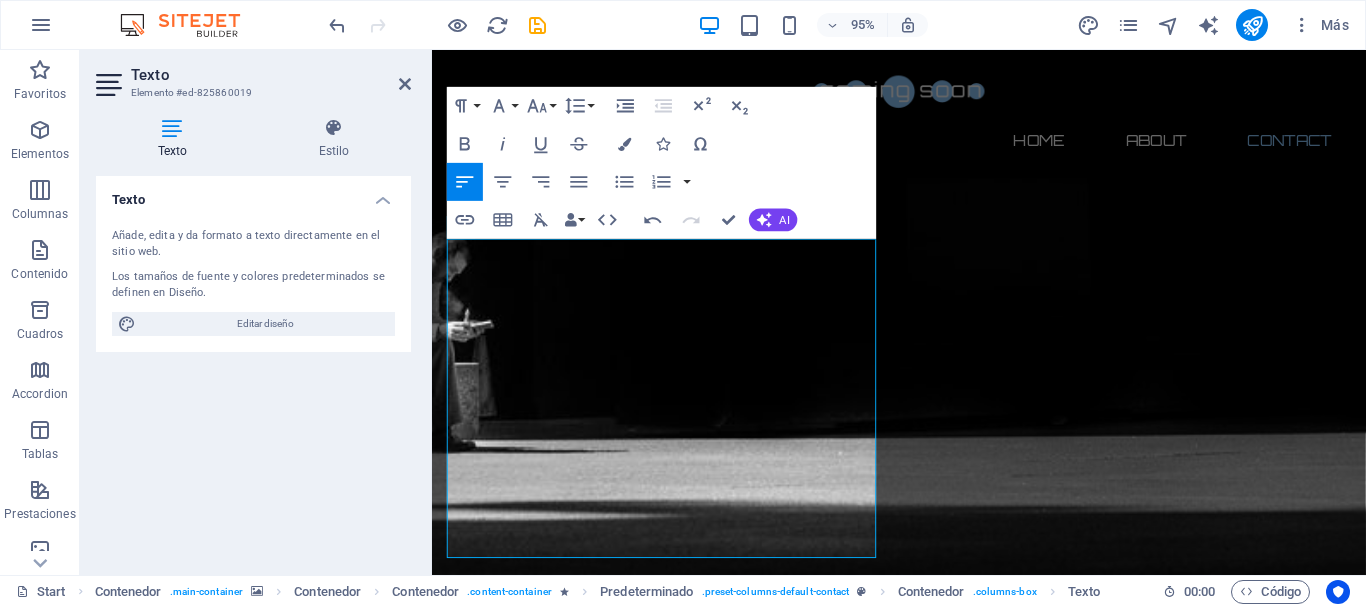 scroll, scrollTop: 1239, scrollLeft: 0, axis: vertical 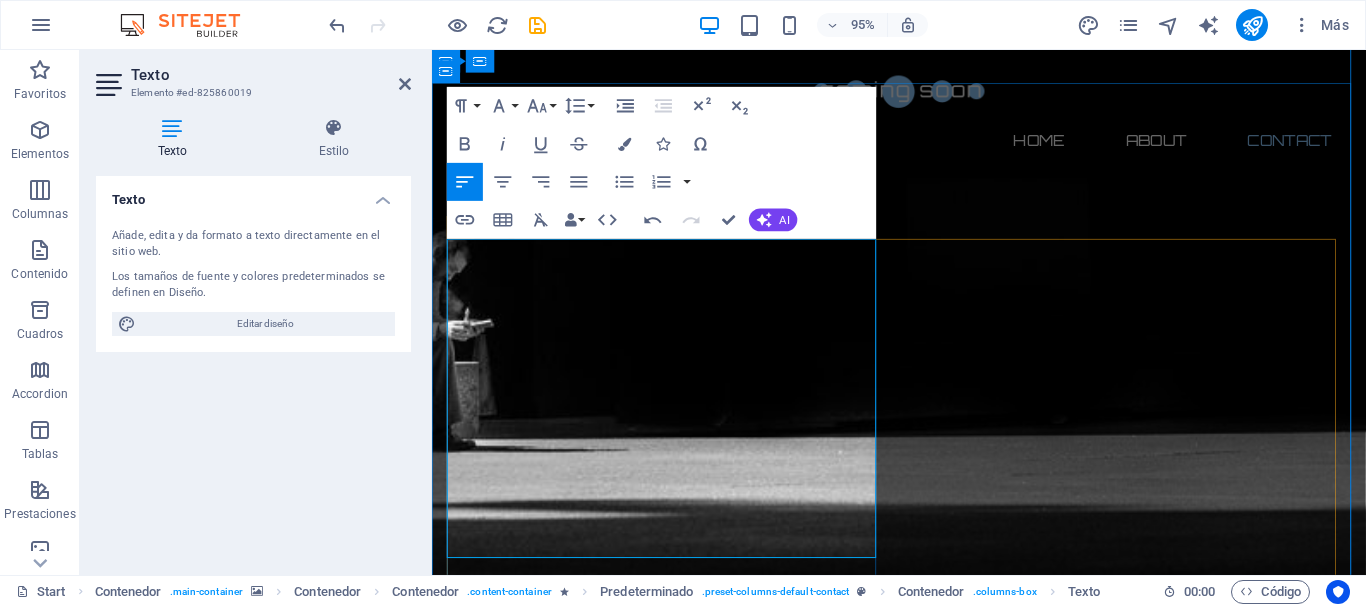 click on "Tenemos lo que estás buscando" at bounding box center [924, 2744] 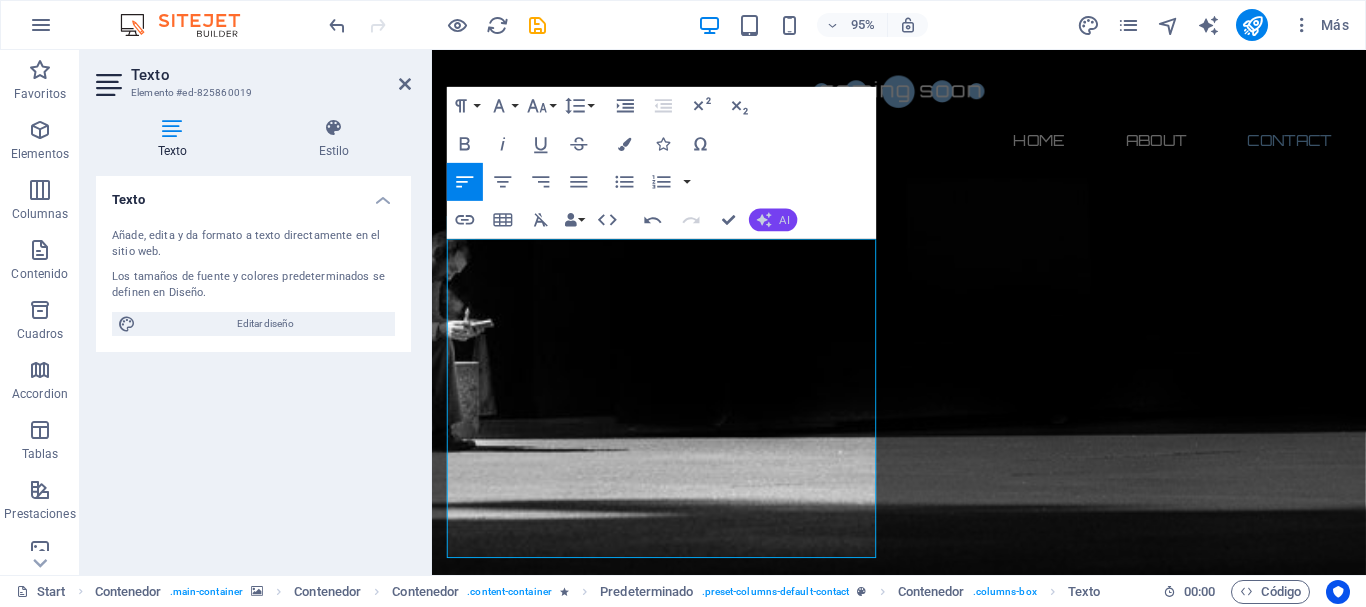 click on "AI" at bounding box center [773, 220] 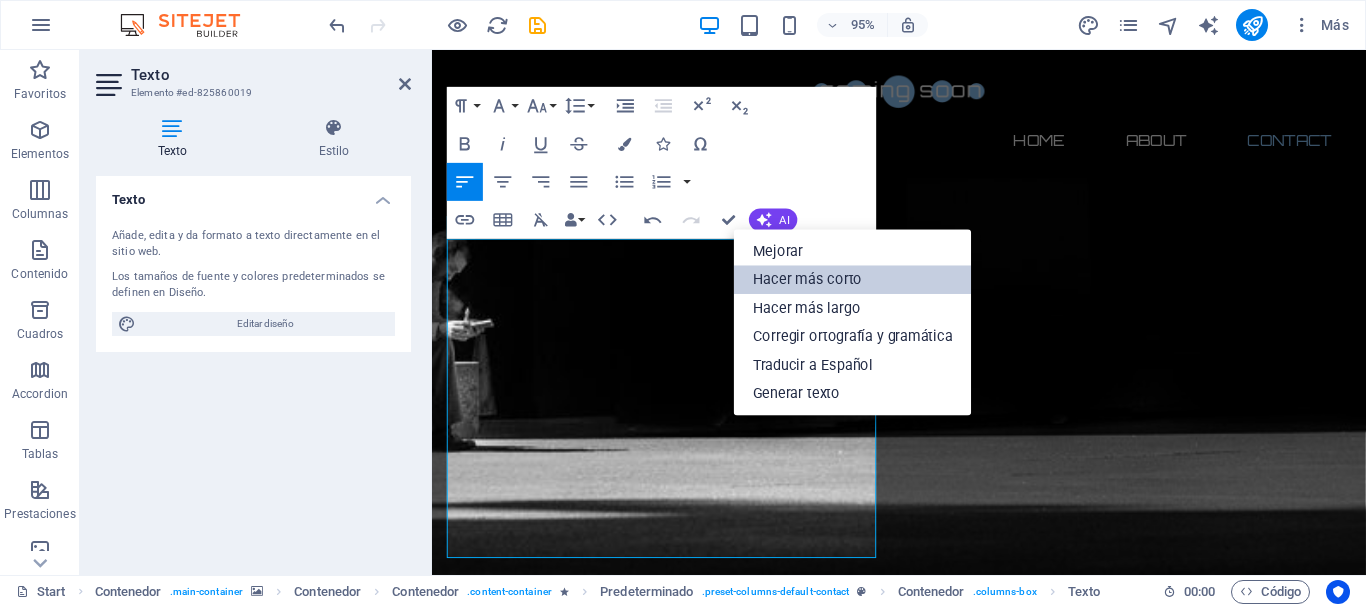 click on "Hacer más corto" at bounding box center [853, 280] 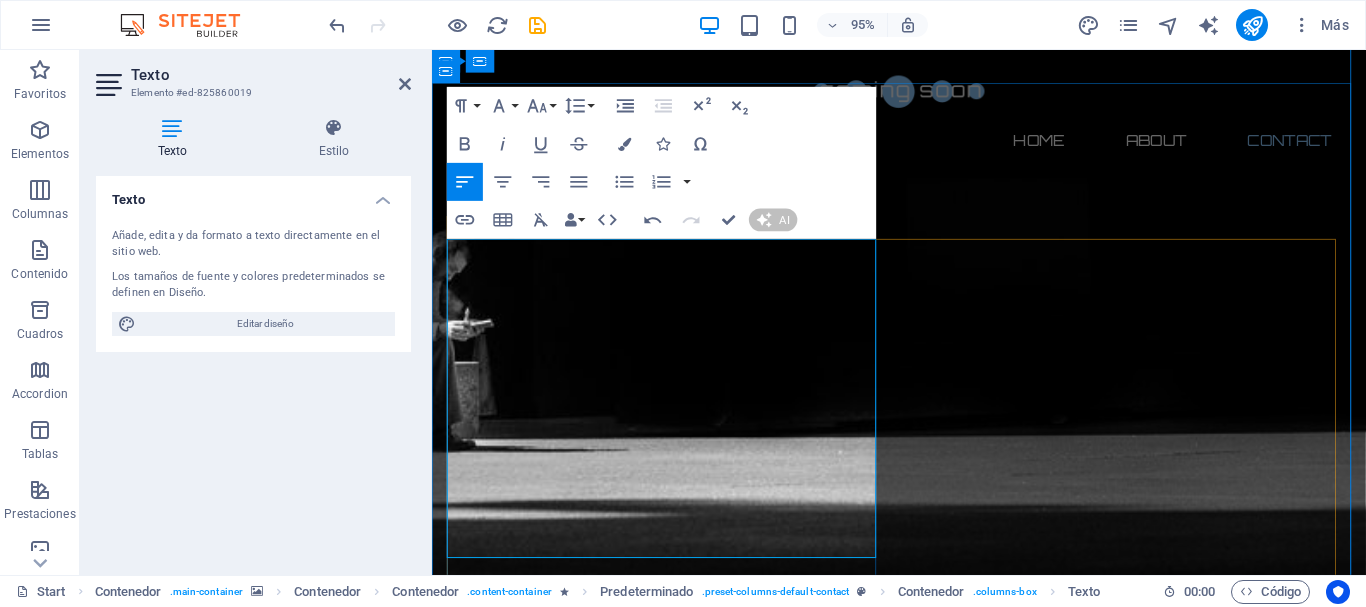 type 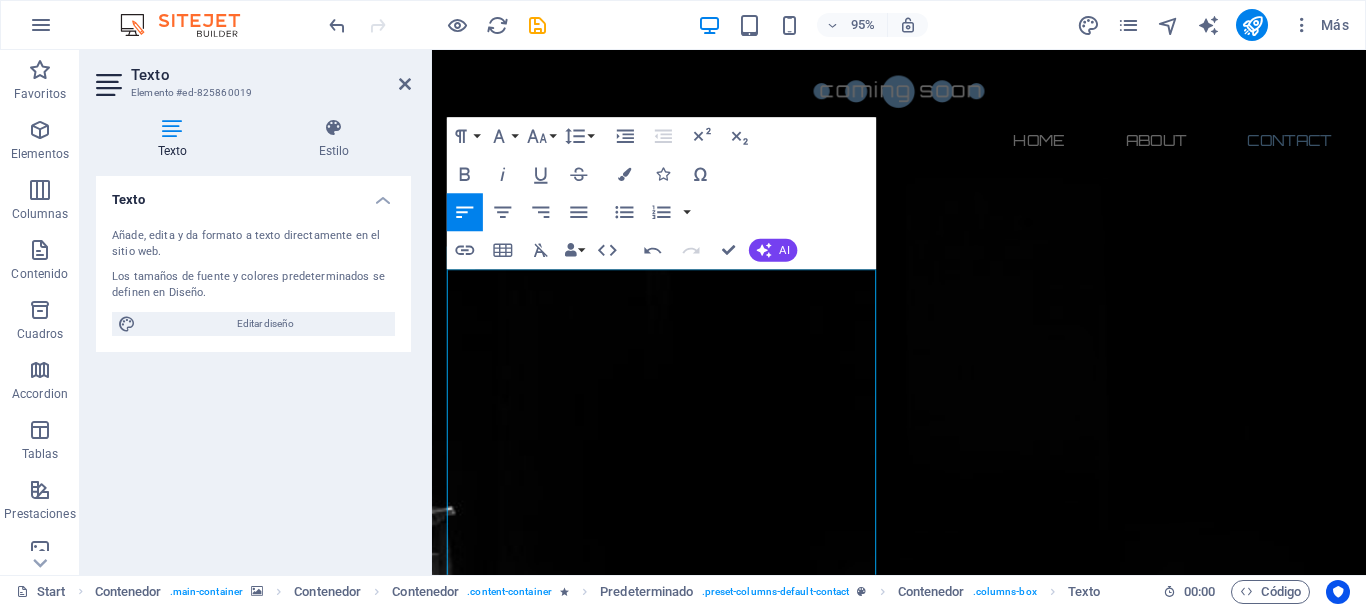 scroll, scrollTop: 1164, scrollLeft: 0, axis: vertical 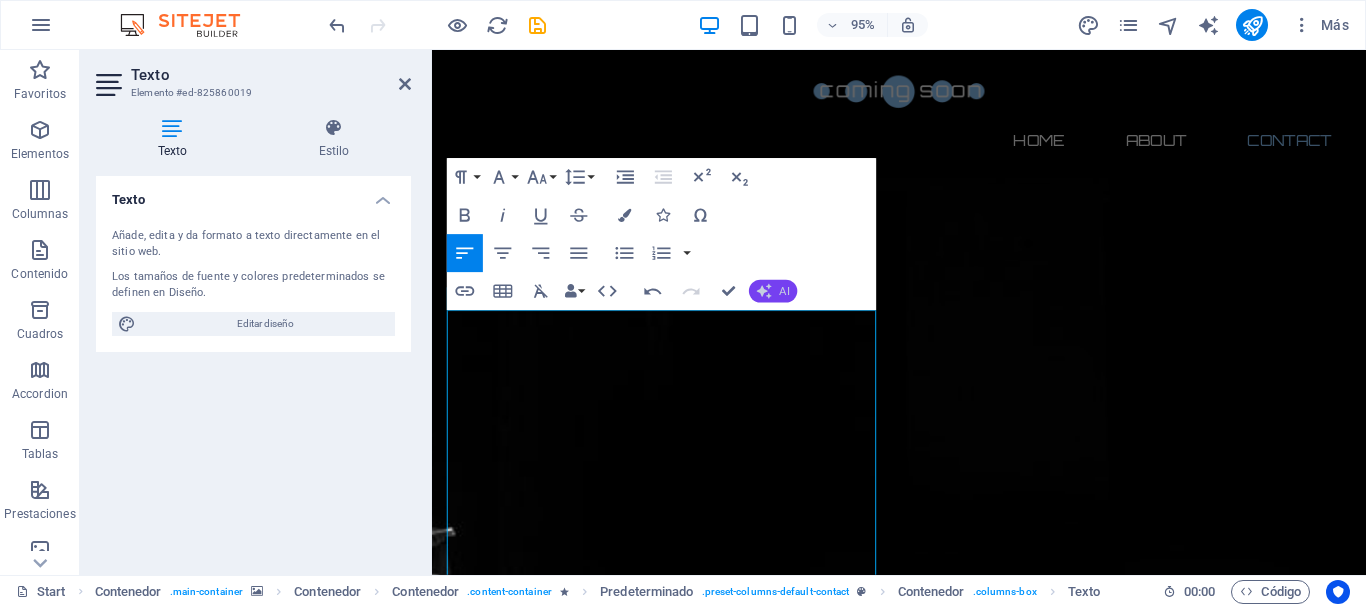 click 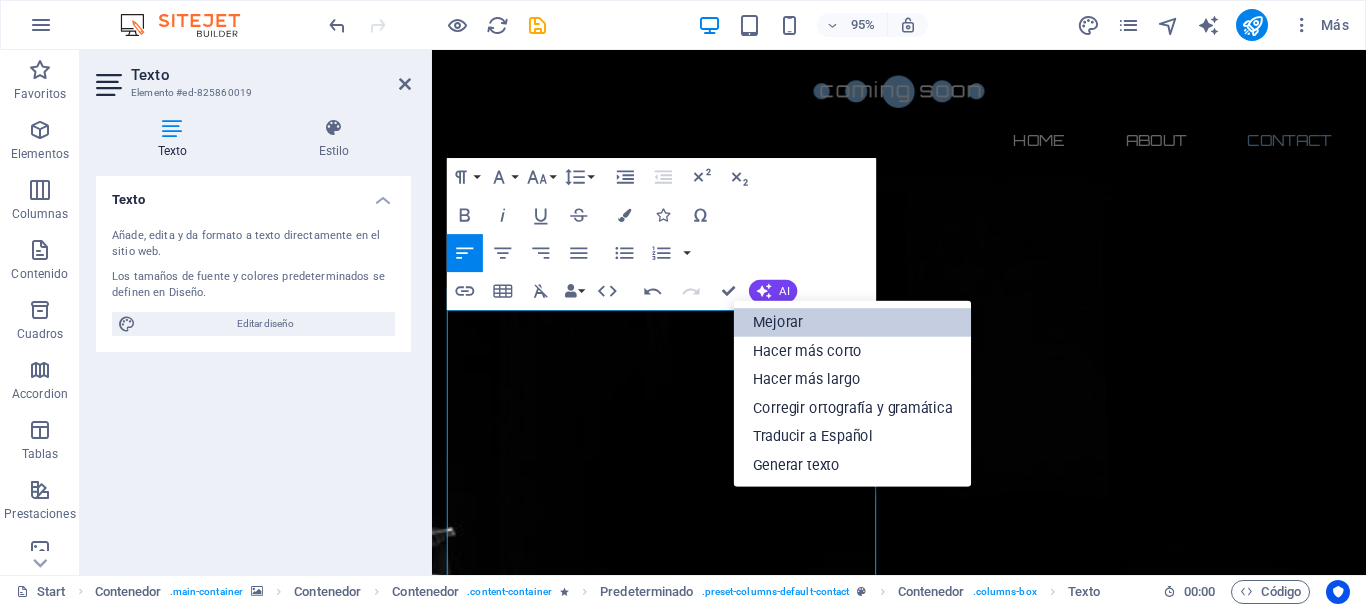 click on "Mejorar" at bounding box center [853, 322] 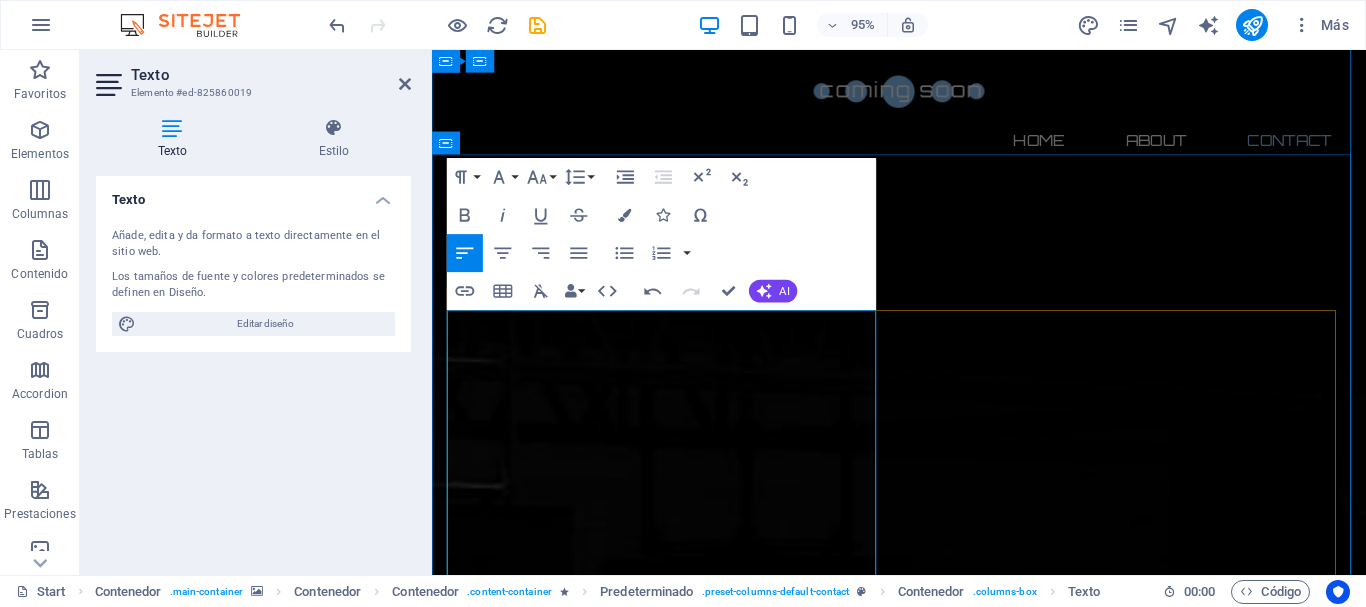 click on "Encuentra lo que necesitas Te ofrecemos atención personalizada para identificar la solución tecnológica perfecta. Conocemos el mercado Nuestro vasto conocimiento nos permite ofrecer la mejor asesoría. Entregas rápidas Realizamos entregas ágiles a través de los principales couriers del país. Accede a crédito Evaluamos tu situación para brindarte los beneficios crediticios de nuestros mayoristas. ¿Quieres saber más? Agenda una reunión con nuestro equipo de ventas. Tenemos lo que estás buscando Nuestra atención y asesorías personalizadas nos permiten encontrar la solución ideal para tus necesidades tecnológicas. Conocemos el mercado Nuestro conocimiento exhaustivo nos capacita para ofrecerte la asesoría más efectiva. Llegamos donde quieras Contamos con la capacidad de realizar entregas con agilidad y rapidez, gracias a nuestra colaboración con los principales couriers del país. Accede a crédito ¿Quieres saber más? Agenda una reunión con nuestro equipo de ventas." at bounding box center [924, 4127] 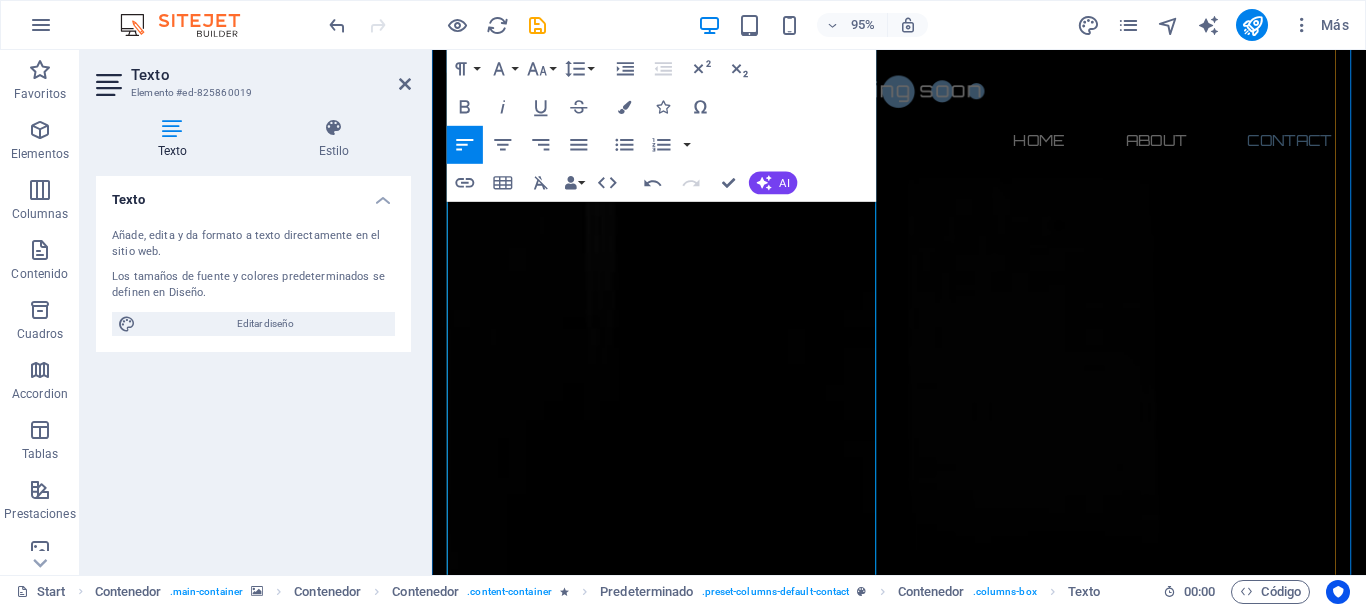 scroll, scrollTop: 1533, scrollLeft: 0, axis: vertical 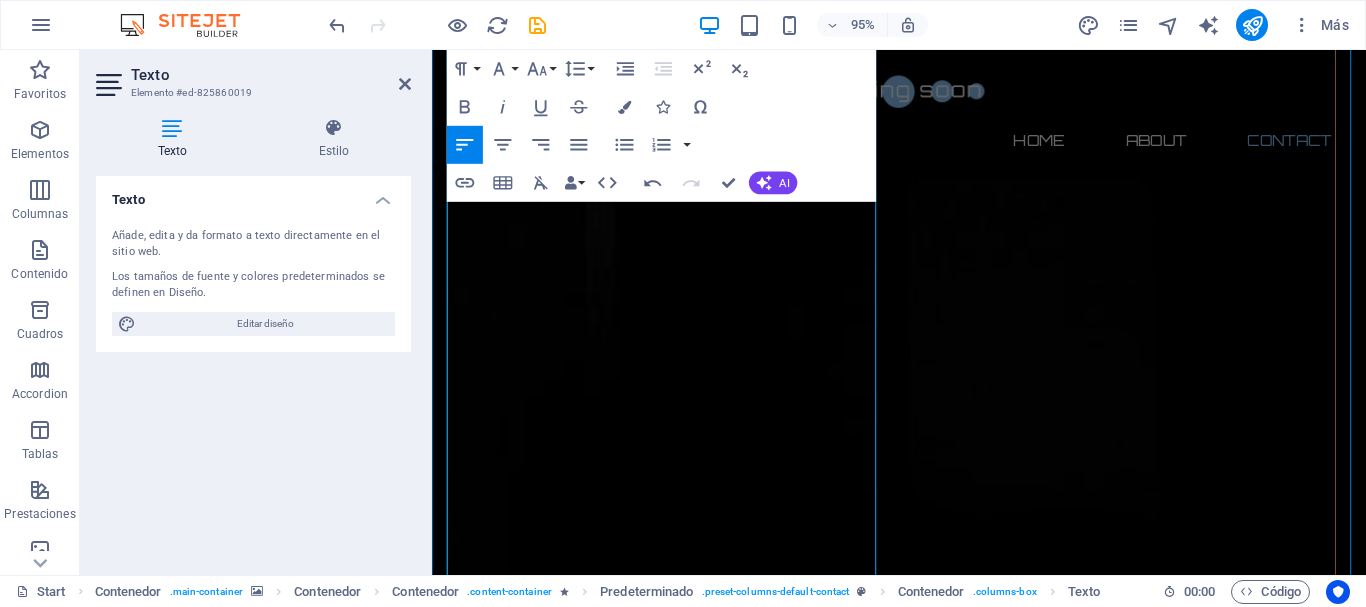 click on "Encuentra lo que necesitas Te ofrecemos atención personalizada para identificar la solución tecnológica perfecta. Conocemos el mercado Nuestro vasto conocimiento nos permite ofrecer la mejor asesoría. Entregas rápidas Realizamos entregas ágiles a través de los principales couriers del país. Accede a crédito Evaluamos tu situación para brindarte los beneficios crediticios de nuestros mayoristas. ¿Quieres saber más? Agenda una reunión con nuestro equipo de ventas. Tenemos lo que estás buscando Nuestra atención y asesorías personalizadas nos permiten encontrar la solución ideal para tus necesidades tecnológicas. Conocemos el mercado Nuestro conocimiento exhaustivo nos capacita para ofrecerte la asesoría más efectiva. Llegamos donde quieras Contamos con la capacidad de realizar entregas con agilidad y rapidez, gracias a nuestra colaboración con los principales couriers del país. Accede a crédito ¿Quieres saber más? Agenda una reunión con nuestro equipo de ventas." at bounding box center [924, 3578] 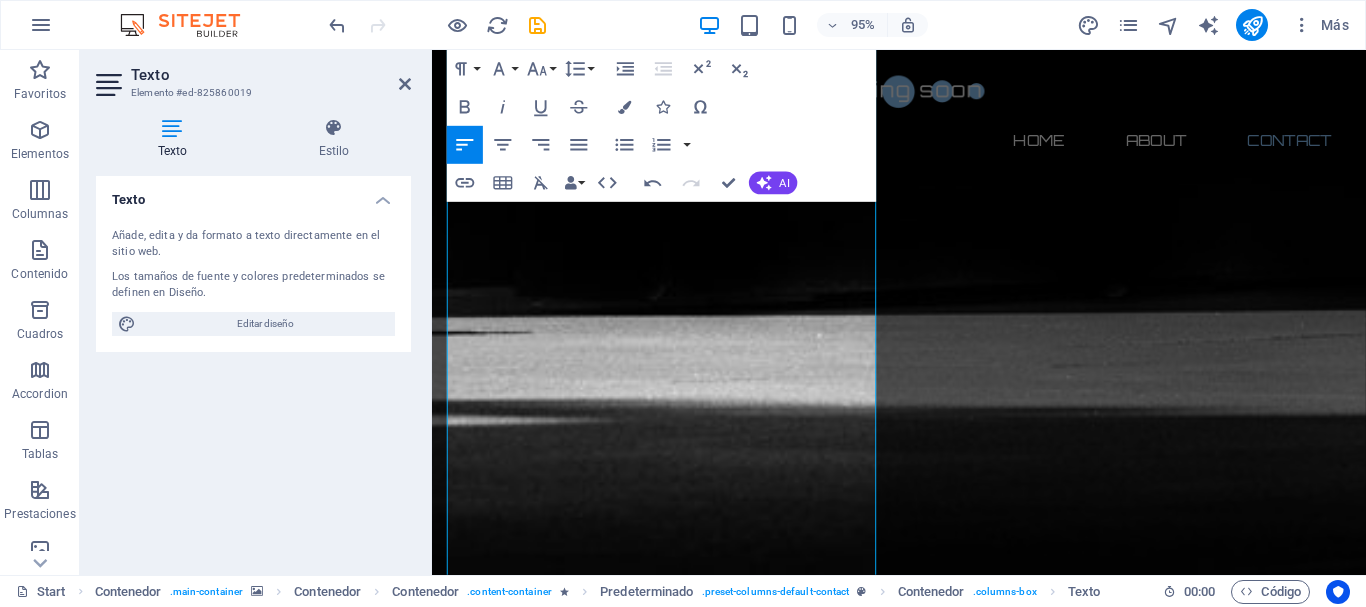 scroll, scrollTop: 2189, scrollLeft: 0, axis: vertical 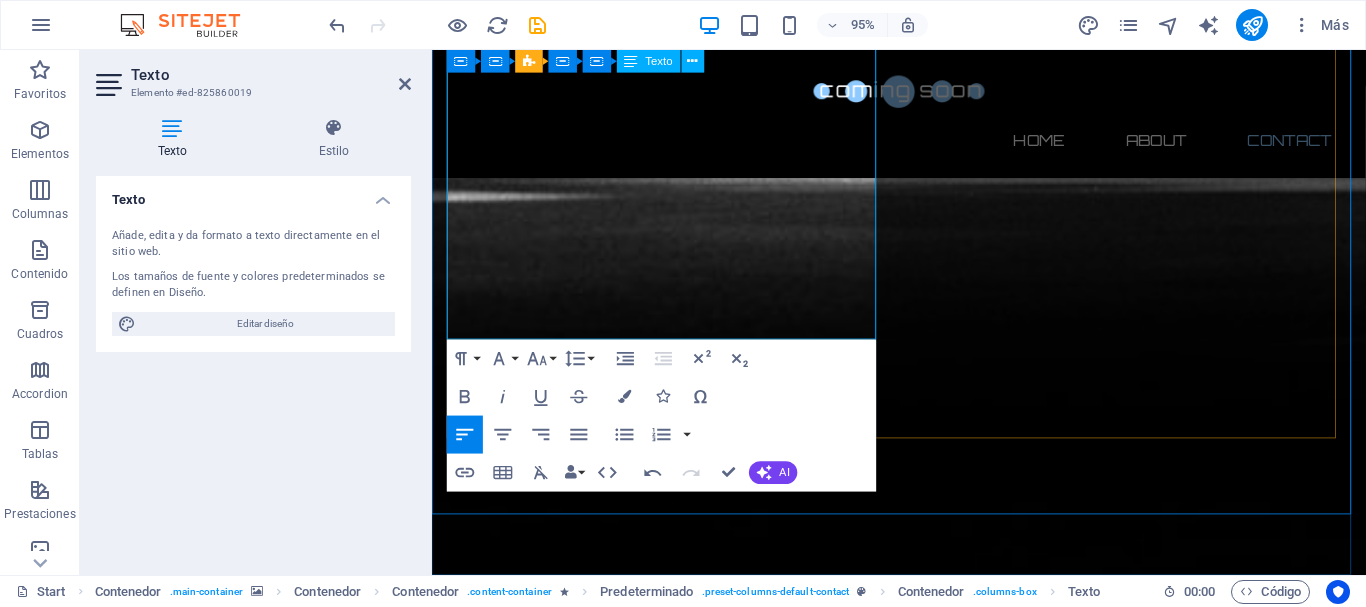 drag, startPoint x: 484, startPoint y: 402, endPoint x: 826, endPoint y: 341, distance: 347.39746 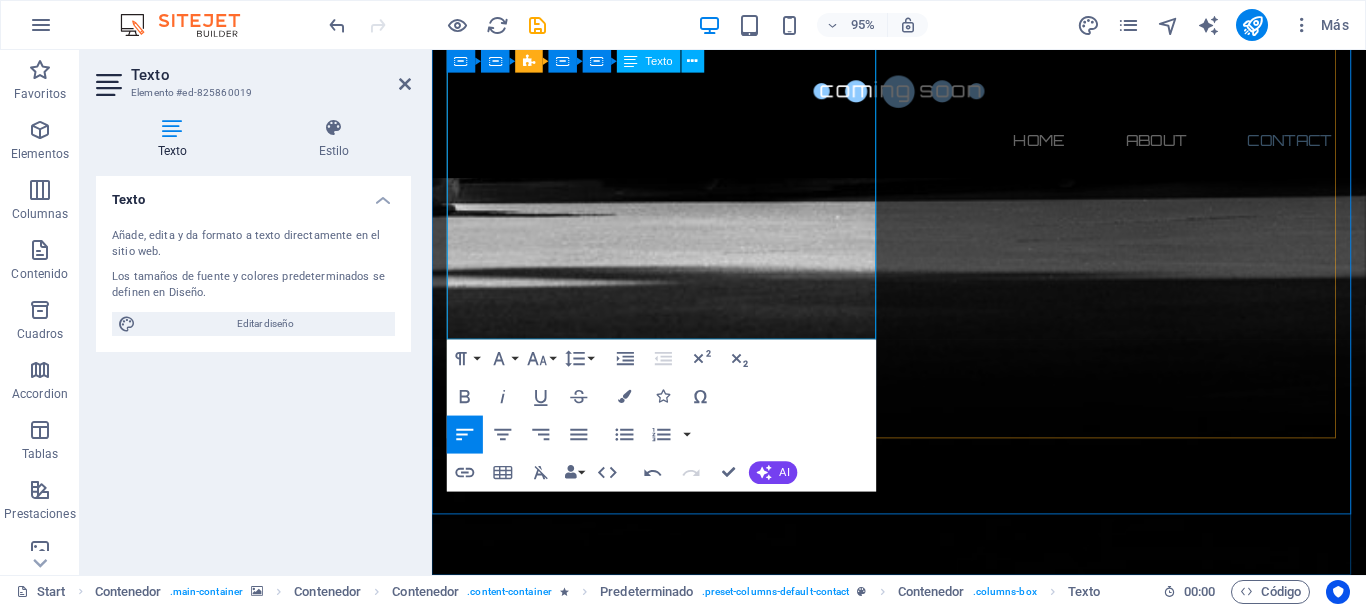 scroll, scrollTop: 1439, scrollLeft: 0, axis: vertical 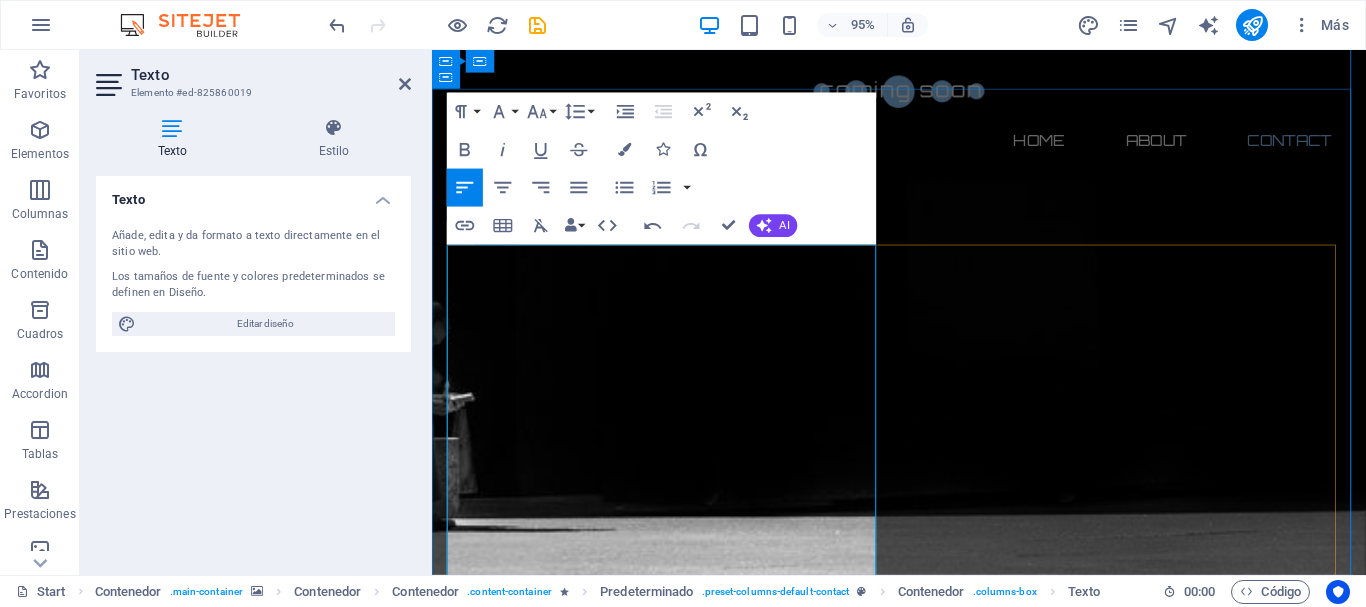 click on "Encuentra lo que necesitas Te ofrecemos atención personalizada para identificar la solución tecnológica perfecta. Conocemos el mercado Nuestro vasto conocimiento nos permite ofrecer la mejor asesoría. Entregas rápidas Realizamos entregas ágiles a través de los principales couriers del país. Accede a crédito Evaluamos tu situación para brindarte los beneficios crediticios de nuestros mayoristas. ¿Quieres saber más? Agenda una reunión con nuestro equipo de ventas." at bounding box center [924, 3002] 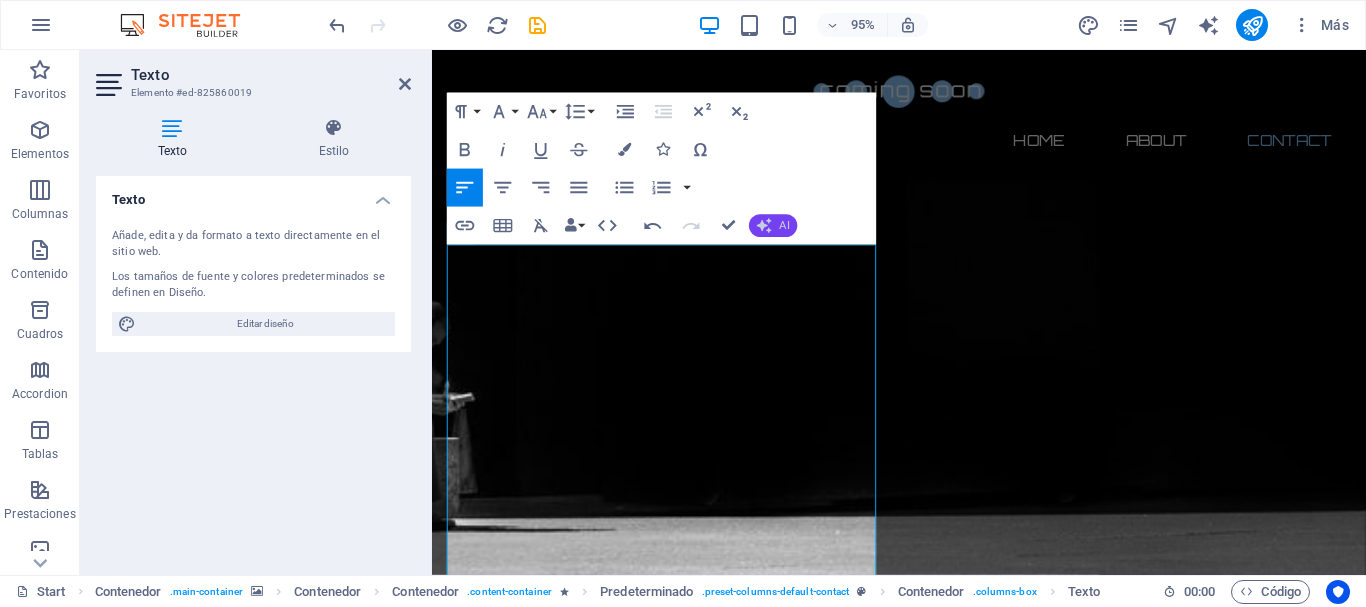 click 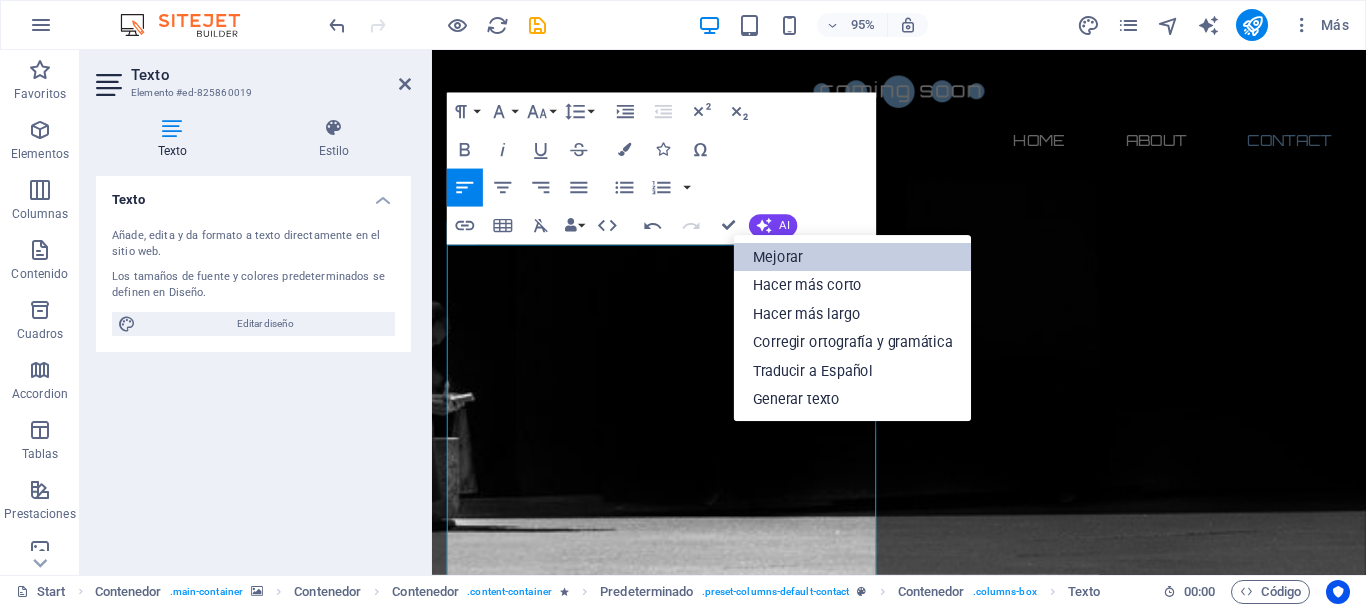 click on "Mejorar" at bounding box center [853, 257] 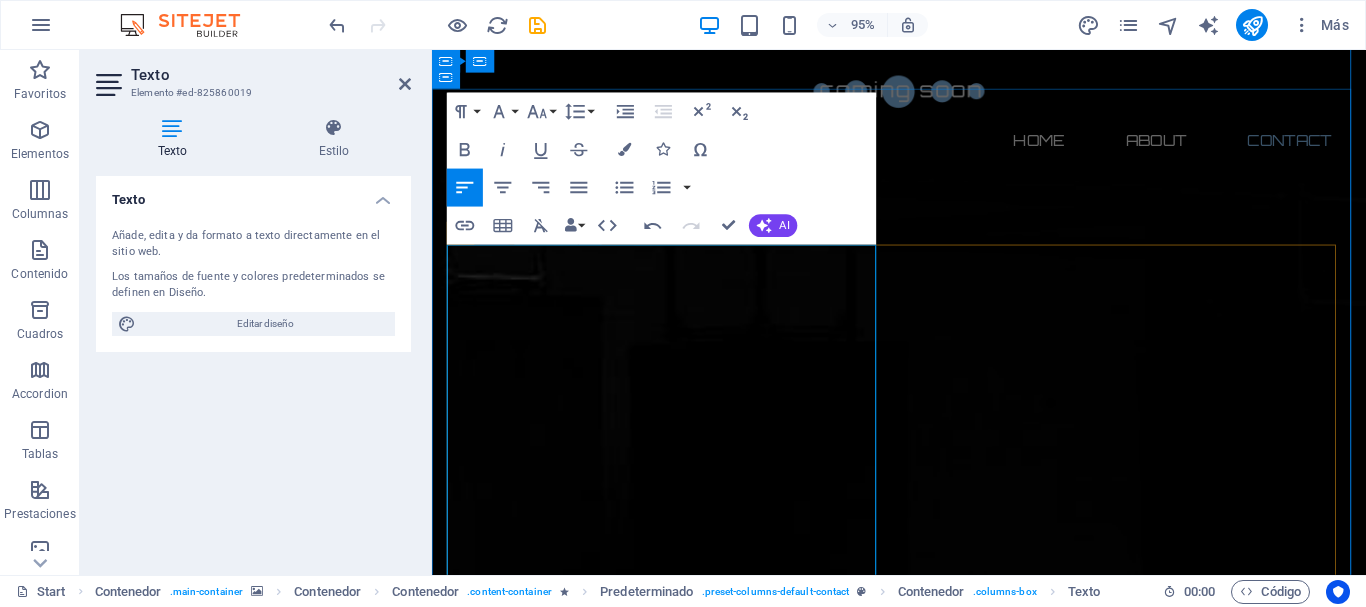 click on "Encuentra lo que necesitas Te ofrecemos atención personalizada para identificar la solución tecnológica ideal. Conocemos el mercado Nuestro profundo conocimiento nos permite brindarte la mejor asesoría. Entregas eficientes Realizamos entregas ágiles a través de los principales couriers del país. Accede a crédito Evaluamos tu situación financiera para ofrecerte los beneficios crediticios de nuestros mayoristas. ¿Quieres saber más? Agenda una reunión con nuestro equipo de ventas. Tenemos lo que buscas Nuestra atención y asesorías personalizadas te ayudarán a encontrar la solución perfecta para tus necesidades tecnológicas. Conocemos el mercado Nuestra vasta experiencia nos permite proporcionarte la mejor orientación para tus requerimientos. Entregas rápidas y fiables Contamos con la capacidad para realizar entregas de manera ágil y eficiente, utilizando solo los mejores couriers del país. Accede a crédito ¿Quieres saber más? Agenda una reunión con nuestro equipo de ventas." at bounding box center [924, 3662] 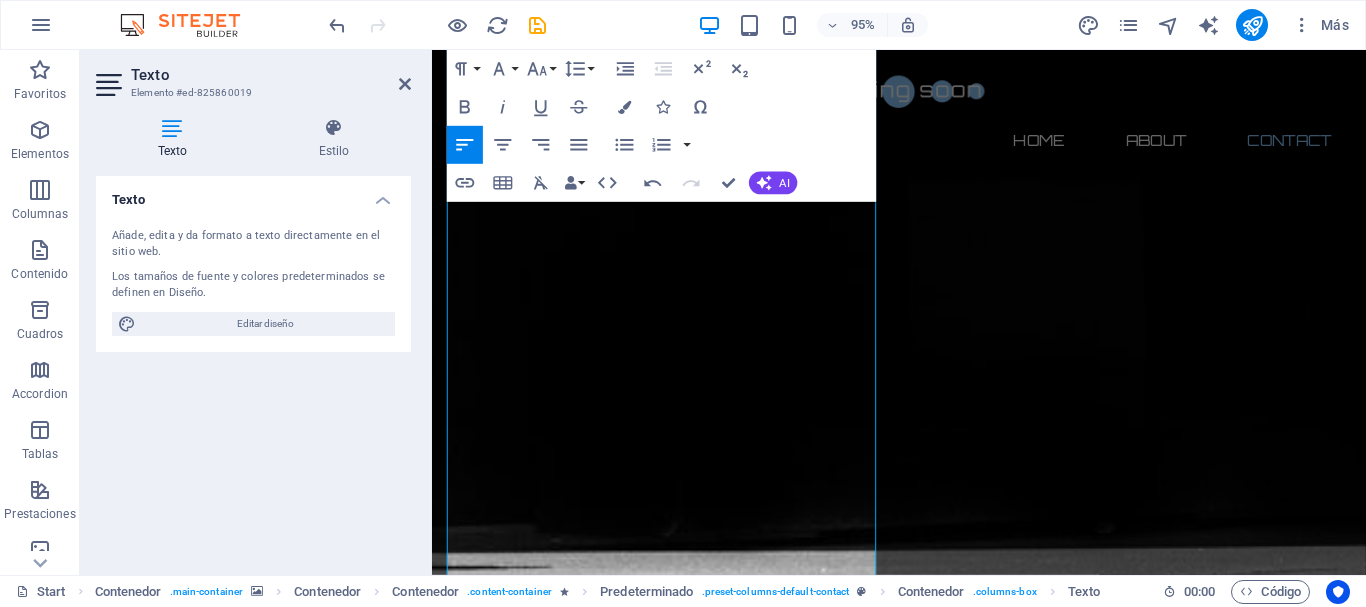 scroll, scrollTop: 1598, scrollLeft: 0, axis: vertical 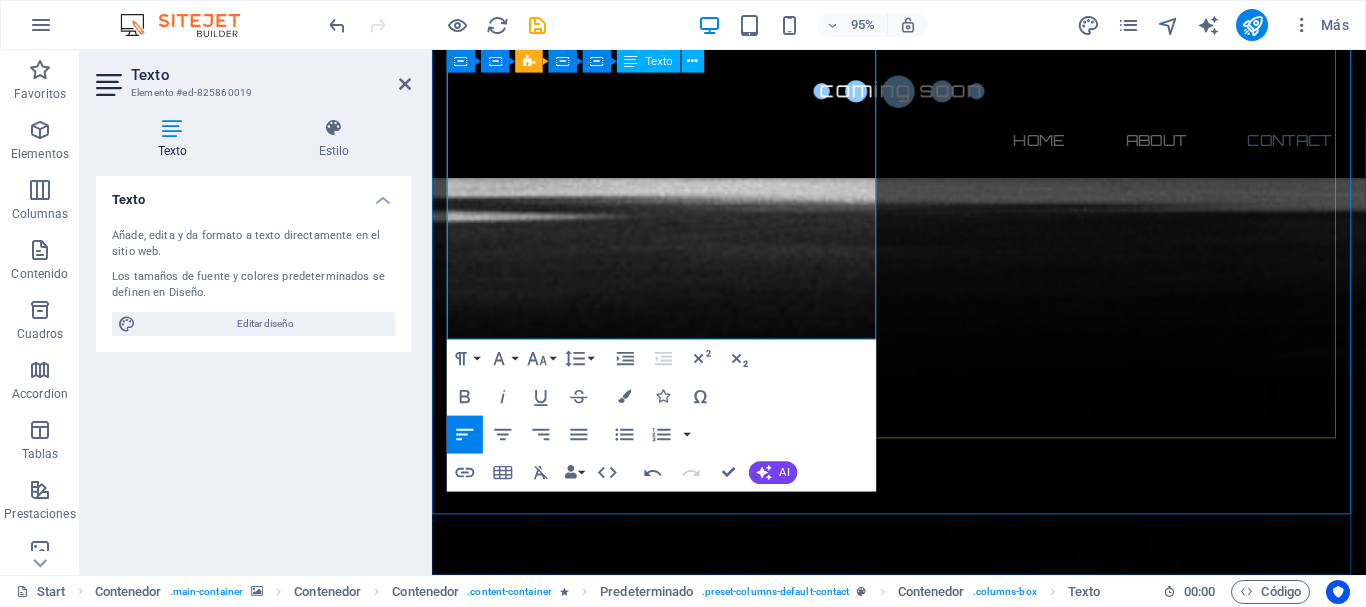 drag, startPoint x: 481, startPoint y: 336, endPoint x: 818, endPoint y: 339, distance: 337.01337 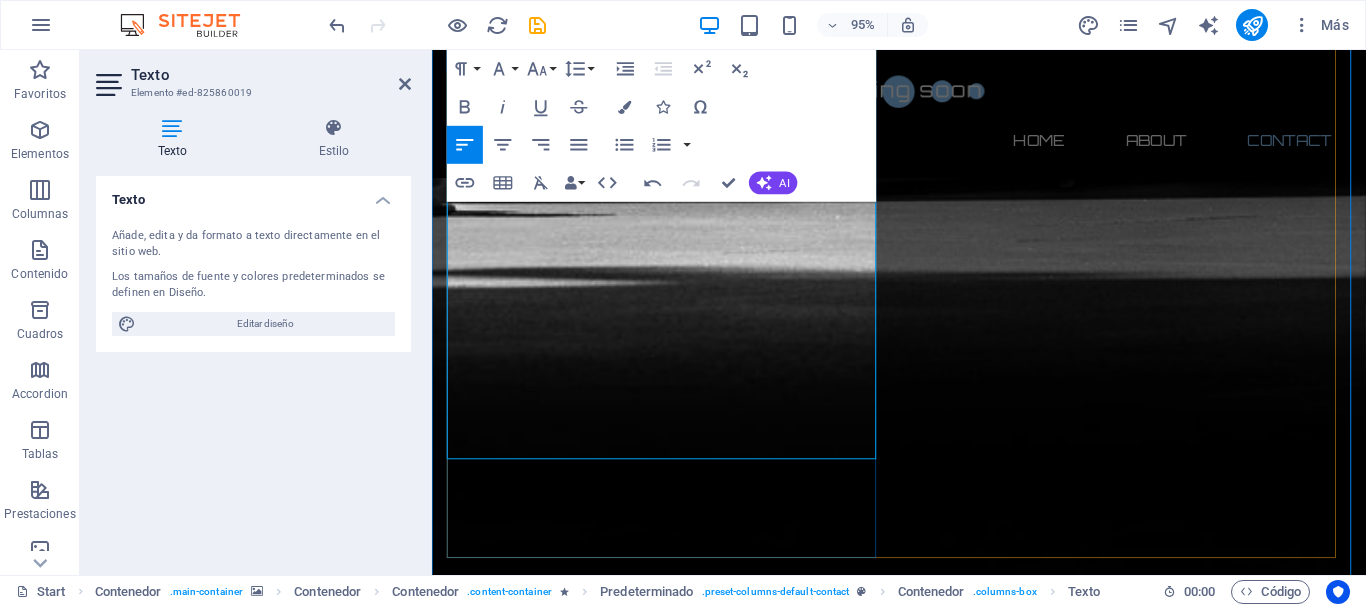 scroll, scrollTop: 1439, scrollLeft: 0, axis: vertical 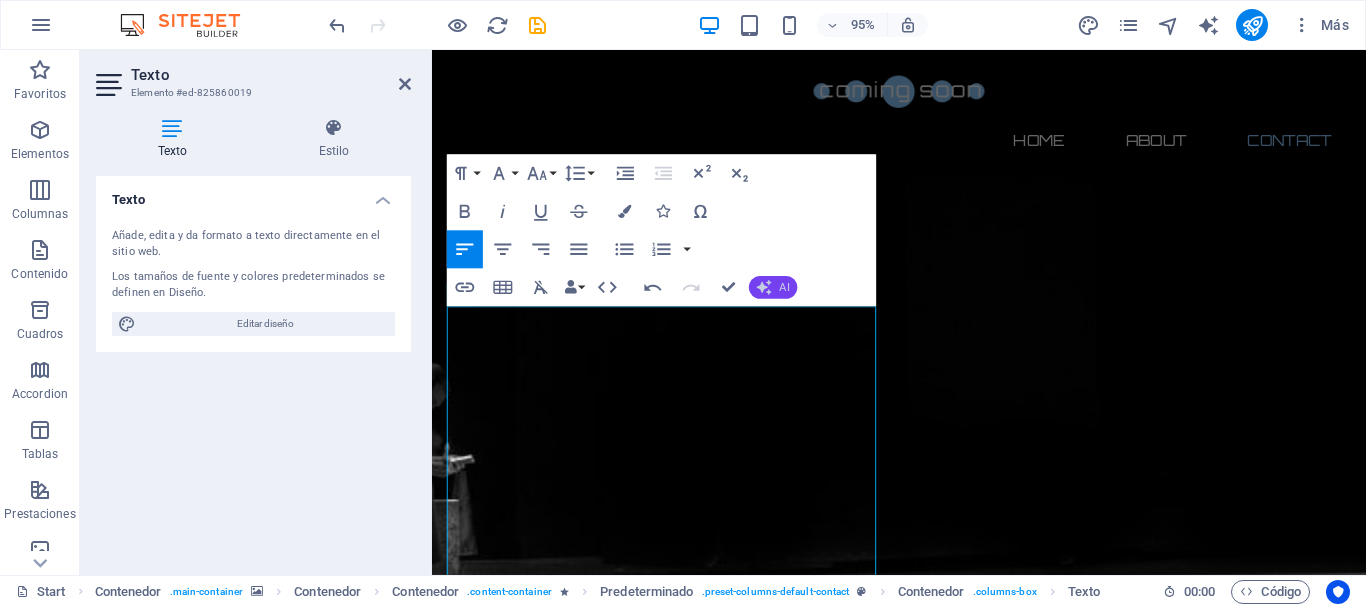 click 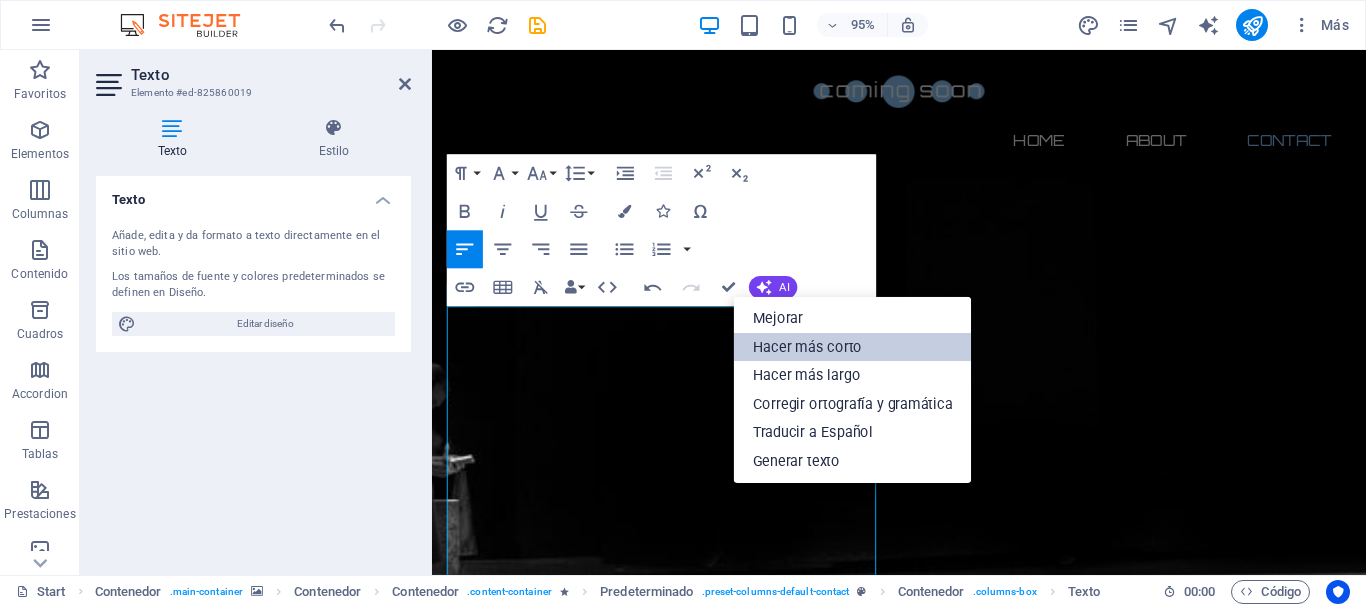 click on "Hacer más corto" at bounding box center [853, 347] 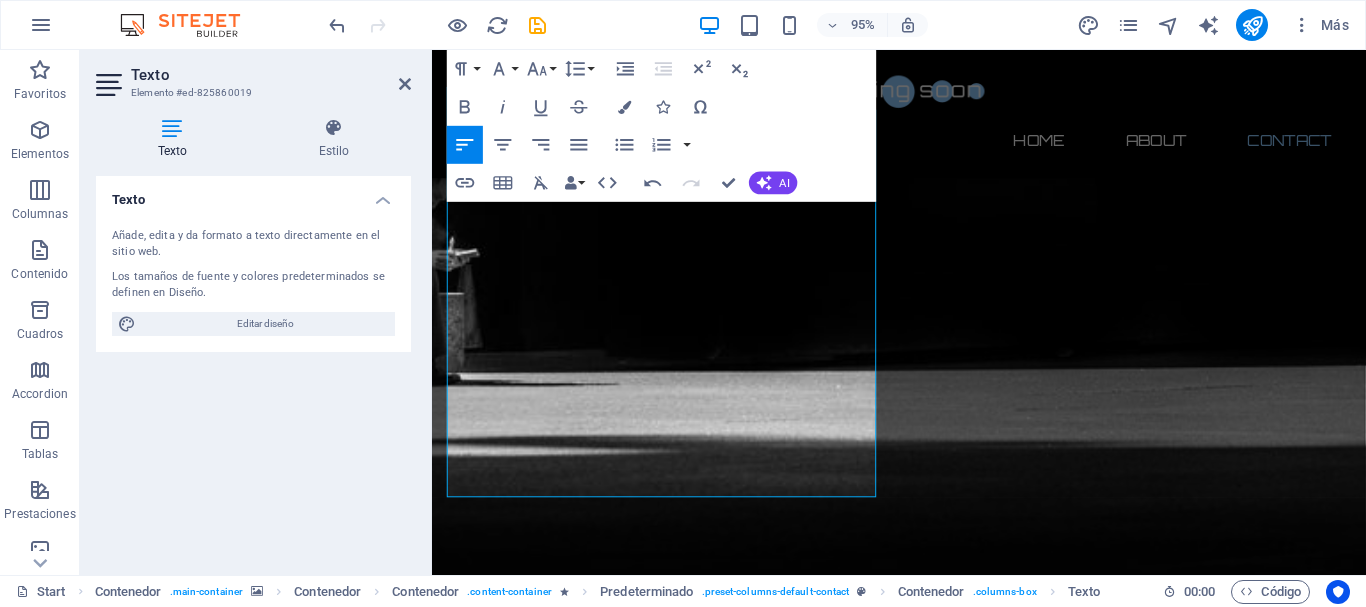 scroll, scrollTop: 1375, scrollLeft: 0, axis: vertical 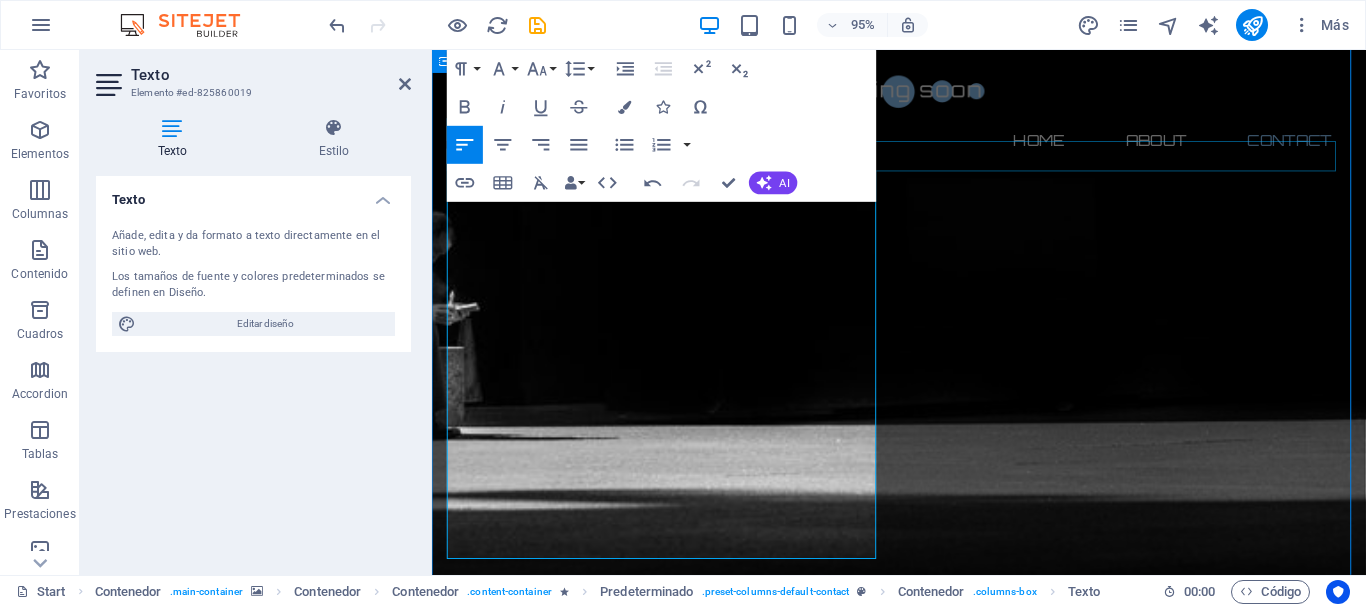 click at bounding box center [924, 2717] 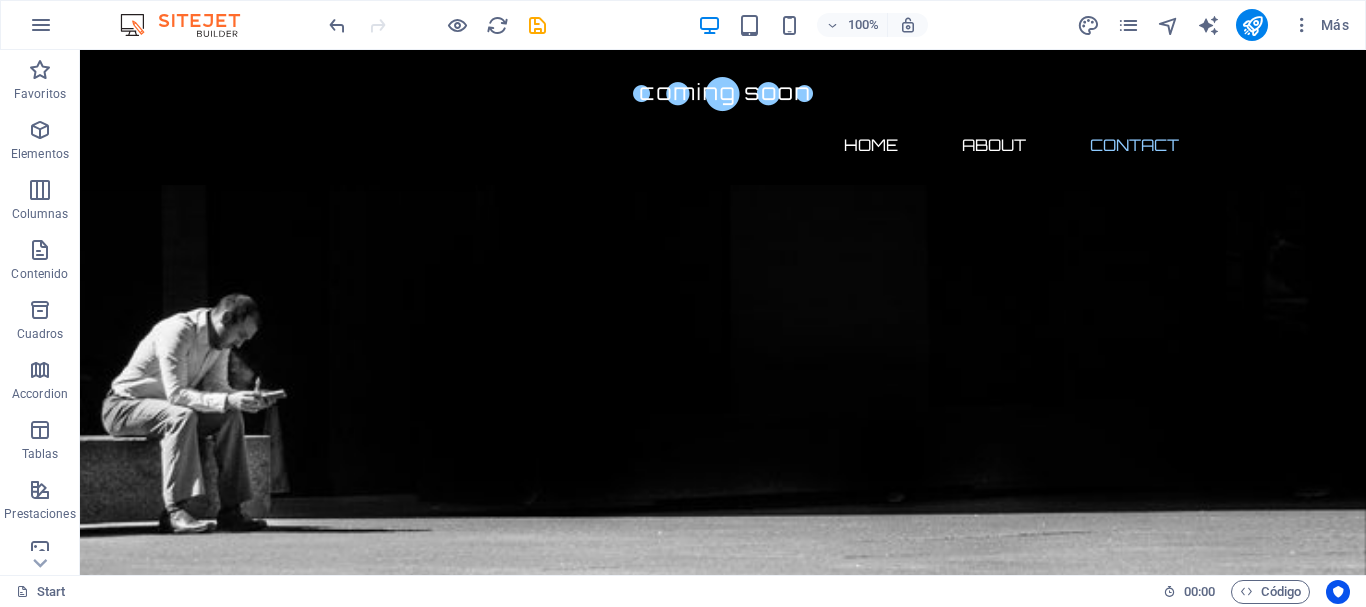 scroll, scrollTop: 1202, scrollLeft: 0, axis: vertical 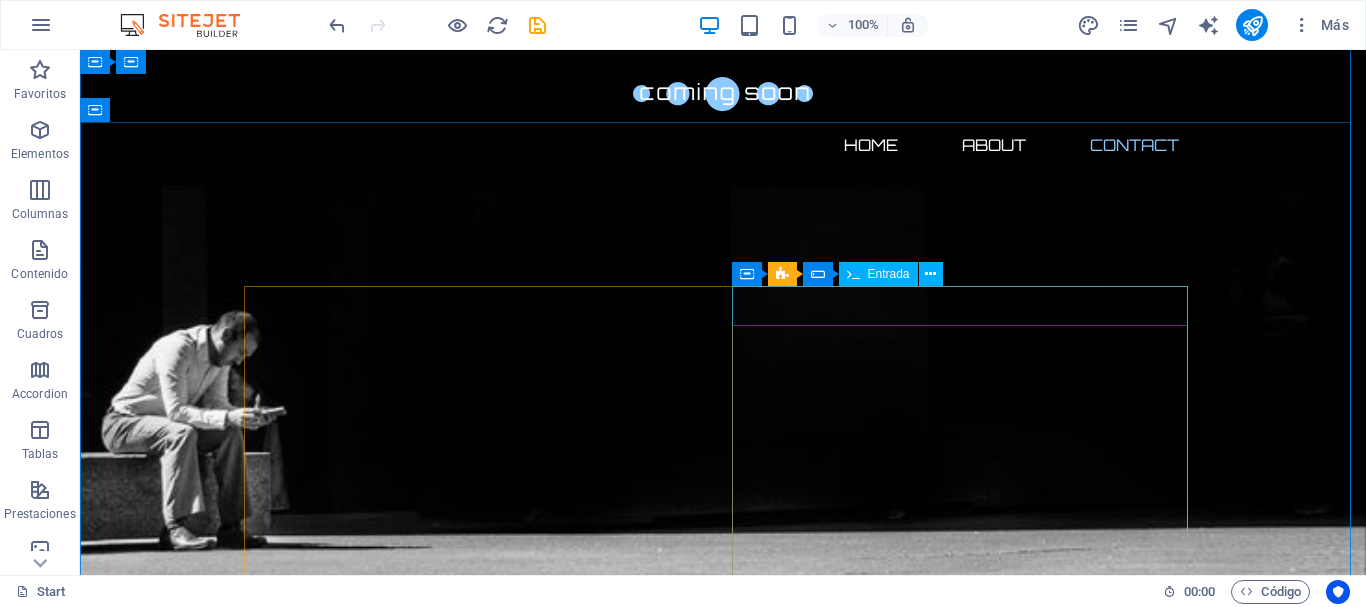 click 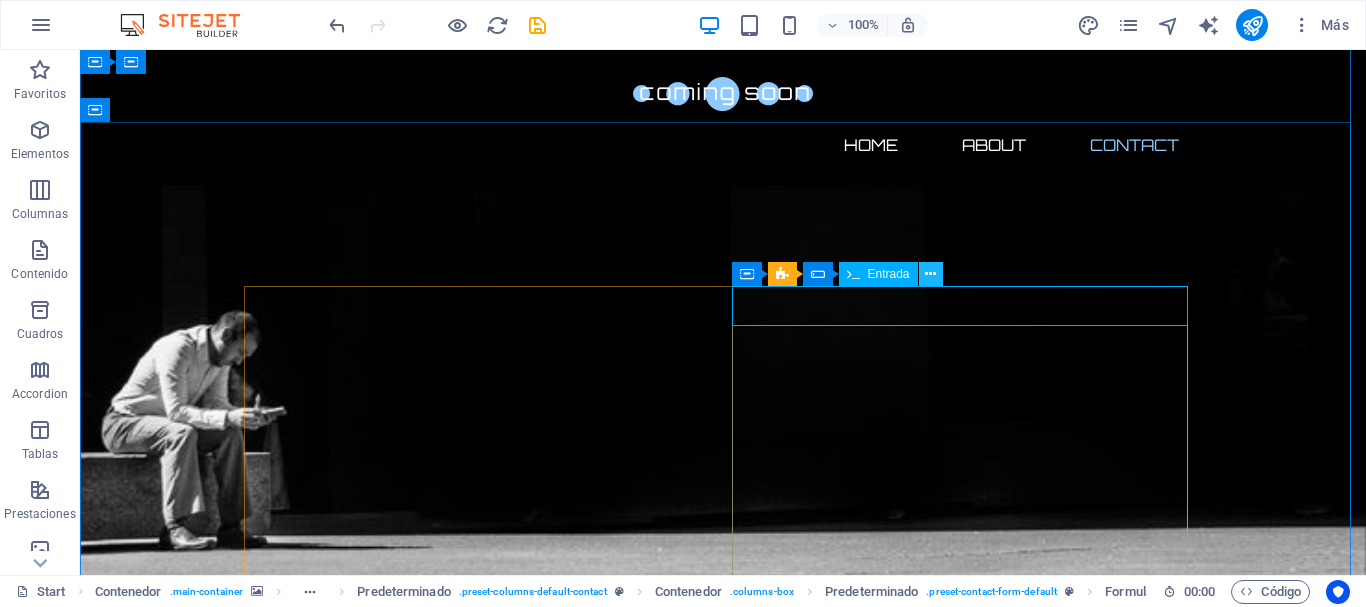 click at bounding box center (930, 274) 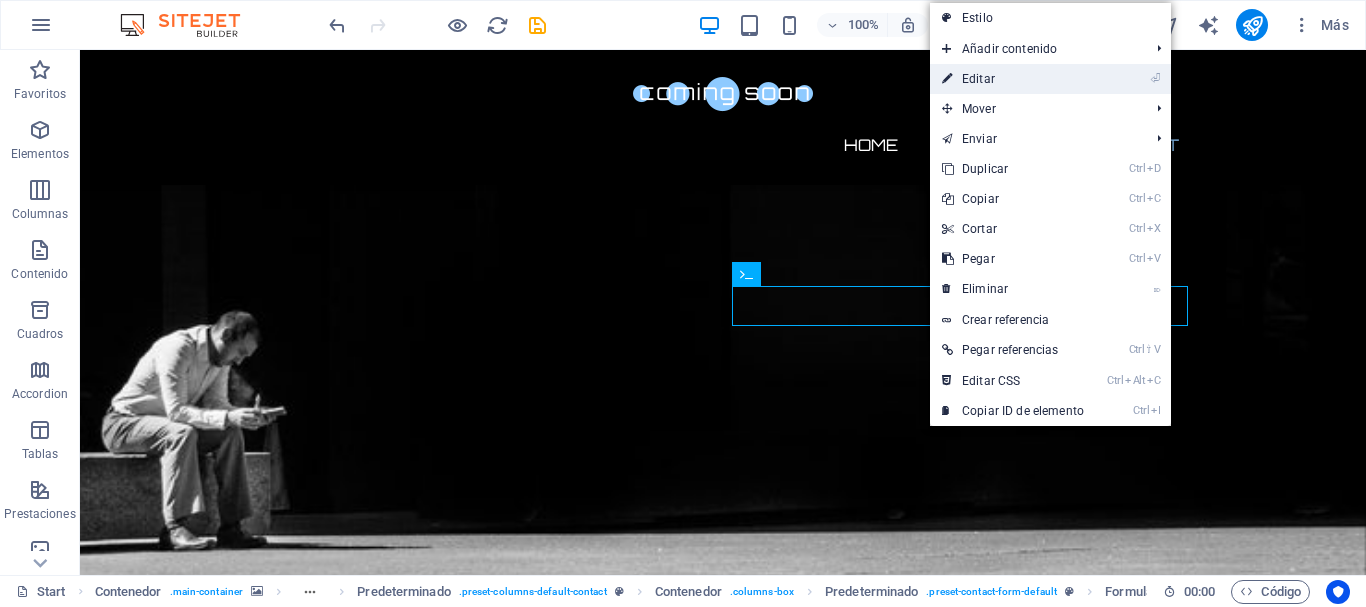 drag, startPoint x: 1001, startPoint y: 80, endPoint x: 598, endPoint y: 32, distance: 405.84848 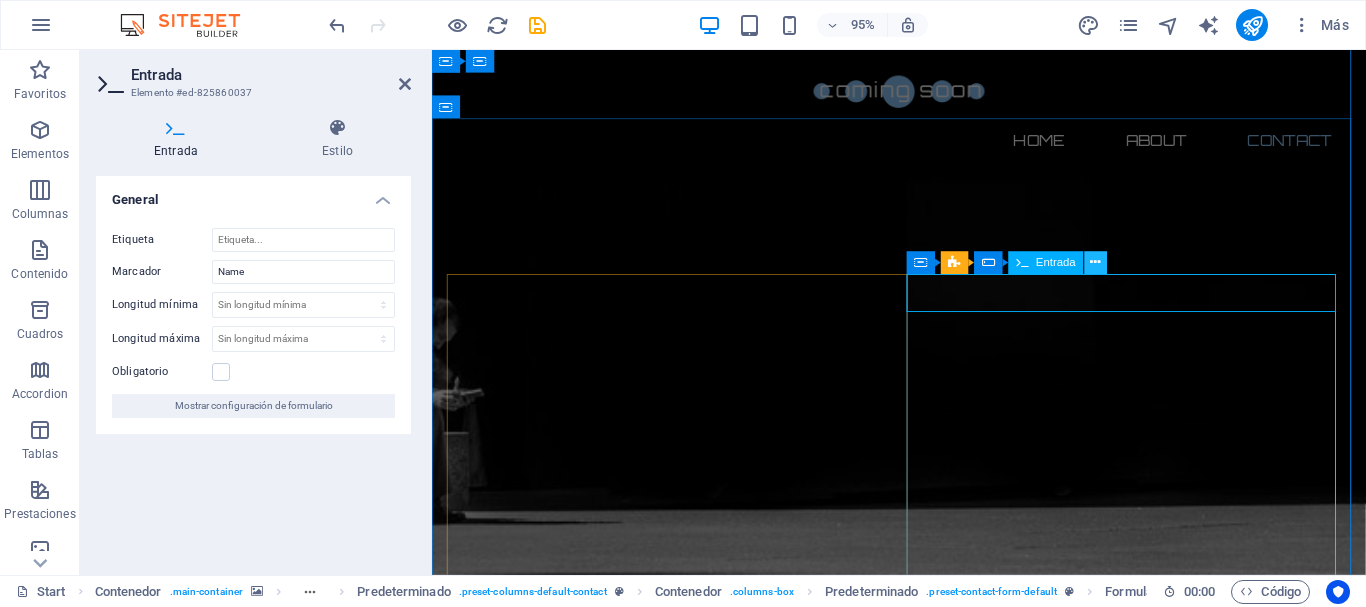 click at bounding box center (1096, 263) 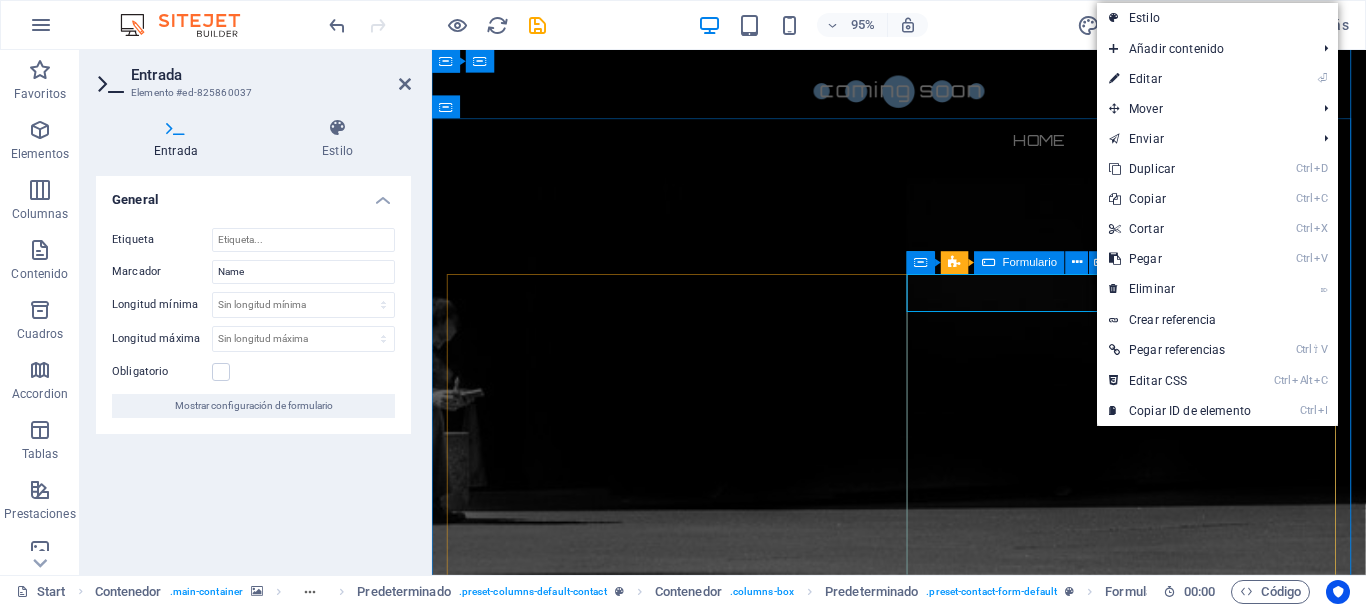 click on "Formulario" at bounding box center (1019, 263) 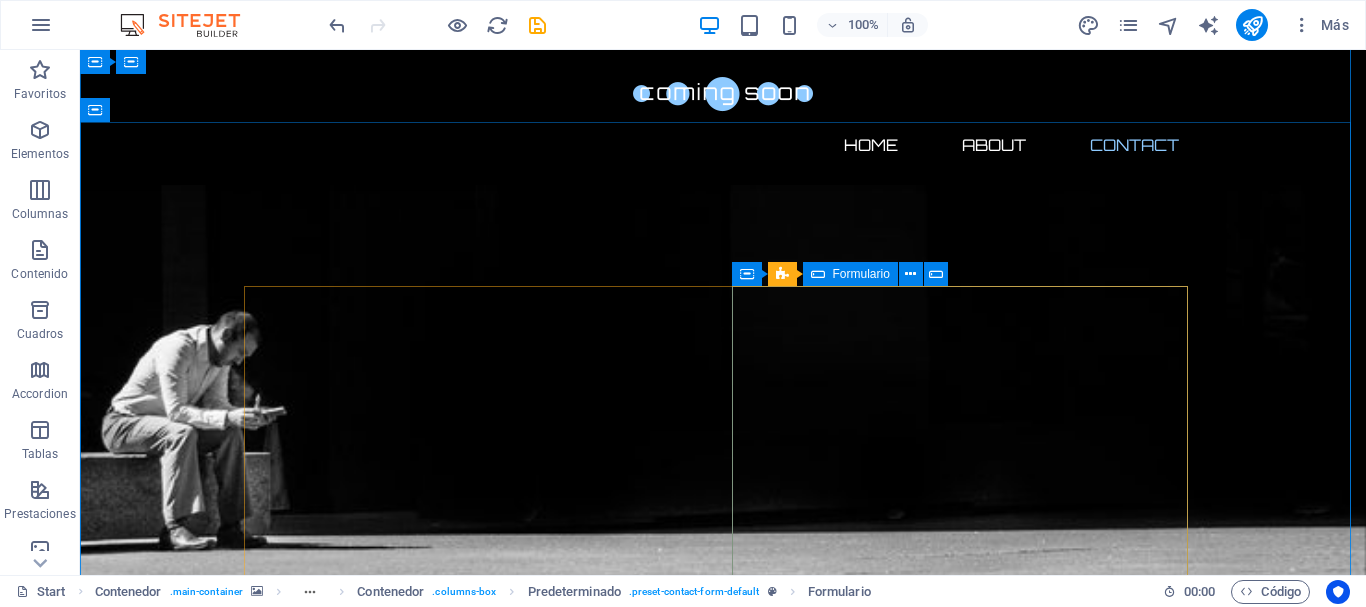 click on "Formulario" at bounding box center [861, 274] 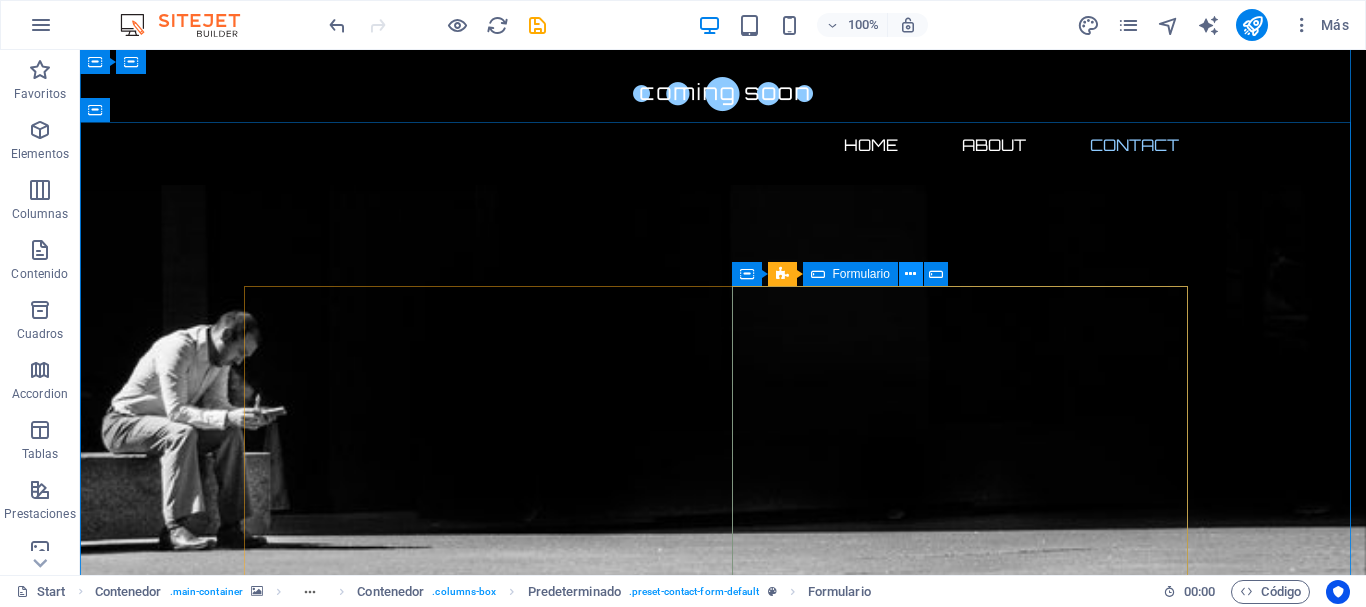 click at bounding box center (910, 274) 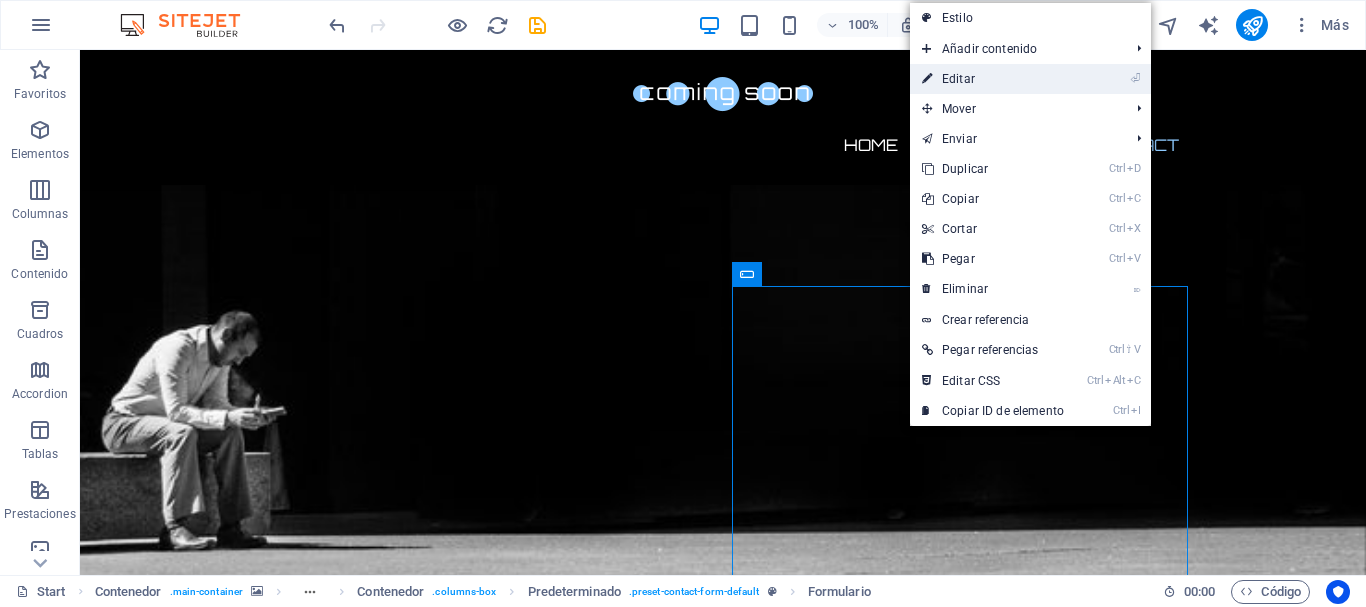 drag, startPoint x: 962, startPoint y: 78, endPoint x: 557, endPoint y: 32, distance: 407.60397 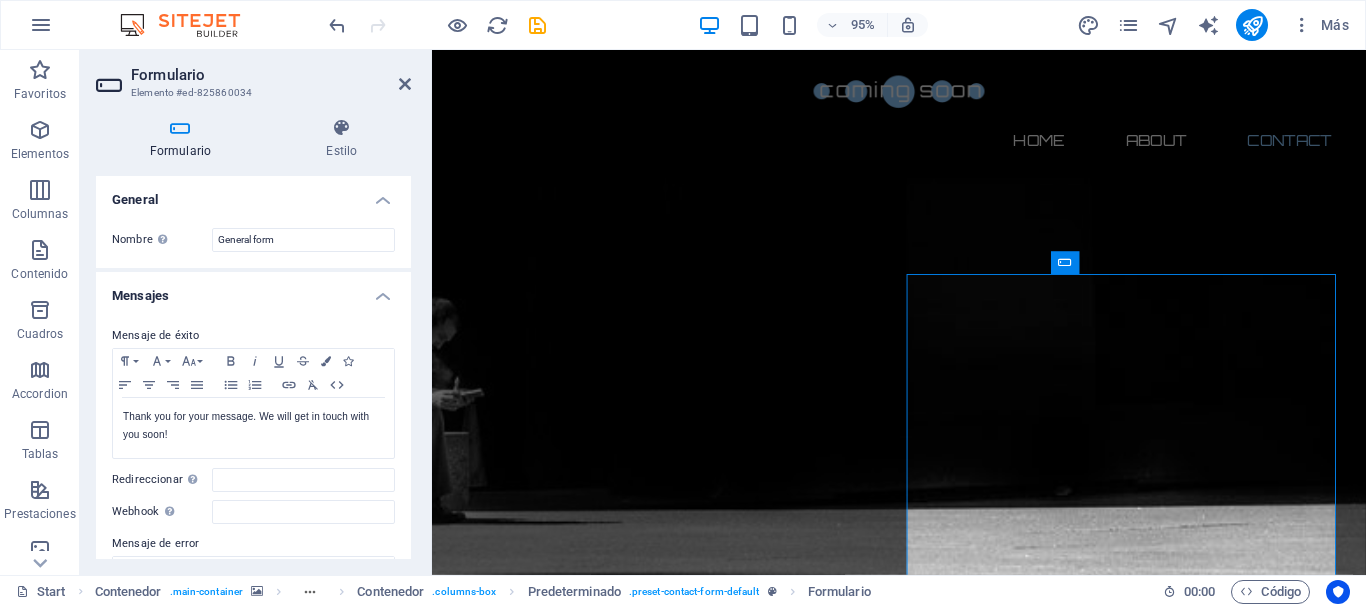 drag, startPoint x: 406, startPoint y: 192, endPoint x: 409, endPoint y: 216, distance: 24.186773 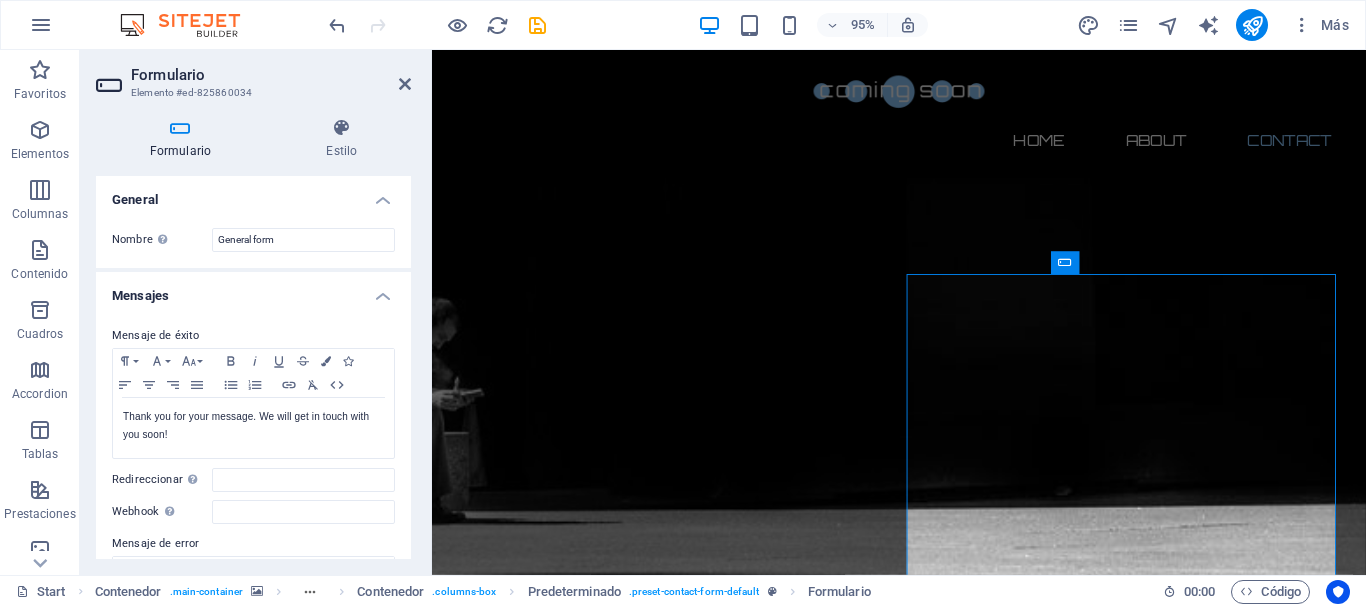click on "General Nombre Define un nombre para el formulario. General form Mensajes Mensaje de éxito Paragraph Format Normal Heading 1 Heading 2 Heading 3 Heading 4 Heading 5 Heading 6 Code Font Family Arial Georgia Impact Tahoma Times New Roman Verdana Open Sans Orbitron Font Size 8 9 10 11 12 14 18 24 30 36 48 60 72 96 Bold Italic Underline Strikethrough Colors Icons Align Left Align Center Align Right Align Justify Unordered List Ordered List Insert Link Clear Formatting HTML Thank you for your message. We will get in touch with you soon! Se muestra una vez el formulario se ha enviado correctamente... Redireccionar Defina un destino de redireccionamiento cuando un formulario se envíe correctamente. Por ejemplo, una página de éxito. Webhook Un webhook es una notificación push de este formulario a otro servidor. Cada vez que alguien envíe este formulario, los datos se enviarán a tu servidor.  Mensaje de error Paragraph Format Normal Heading 1 Heading 2 Heading 3 Heading 4 Heading 5 Heading 6 Code Font Family 8" at bounding box center (253, 367) 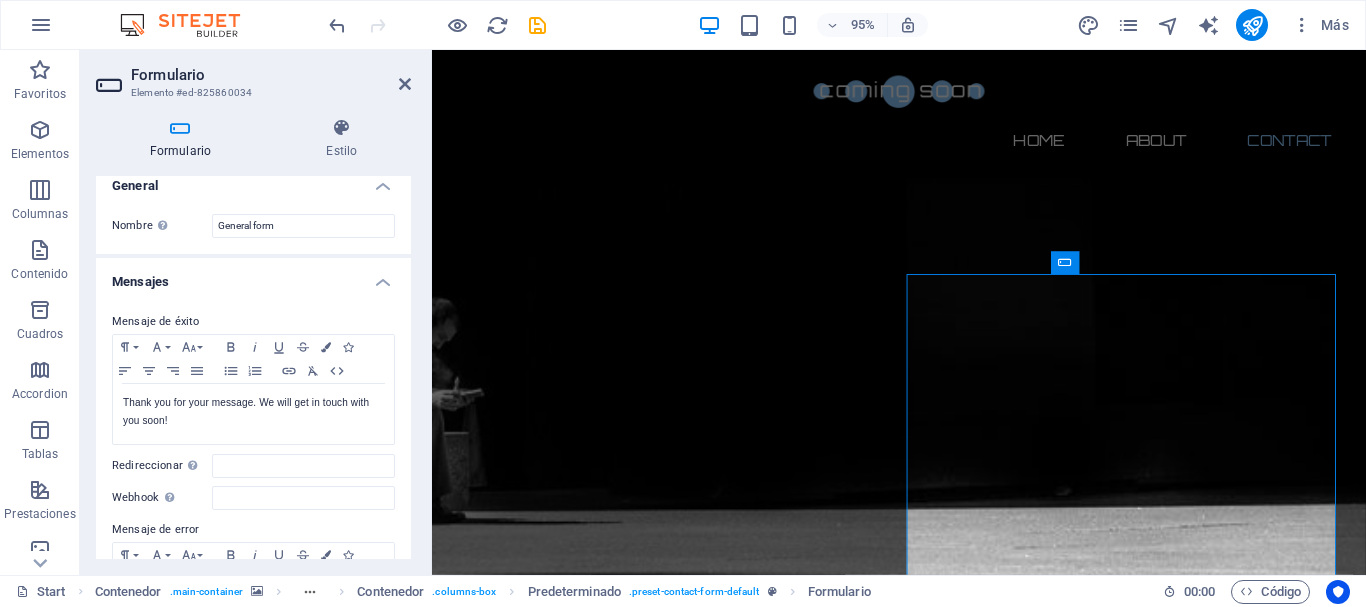 scroll, scrollTop: 0, scrollLeft: 0, axis: both 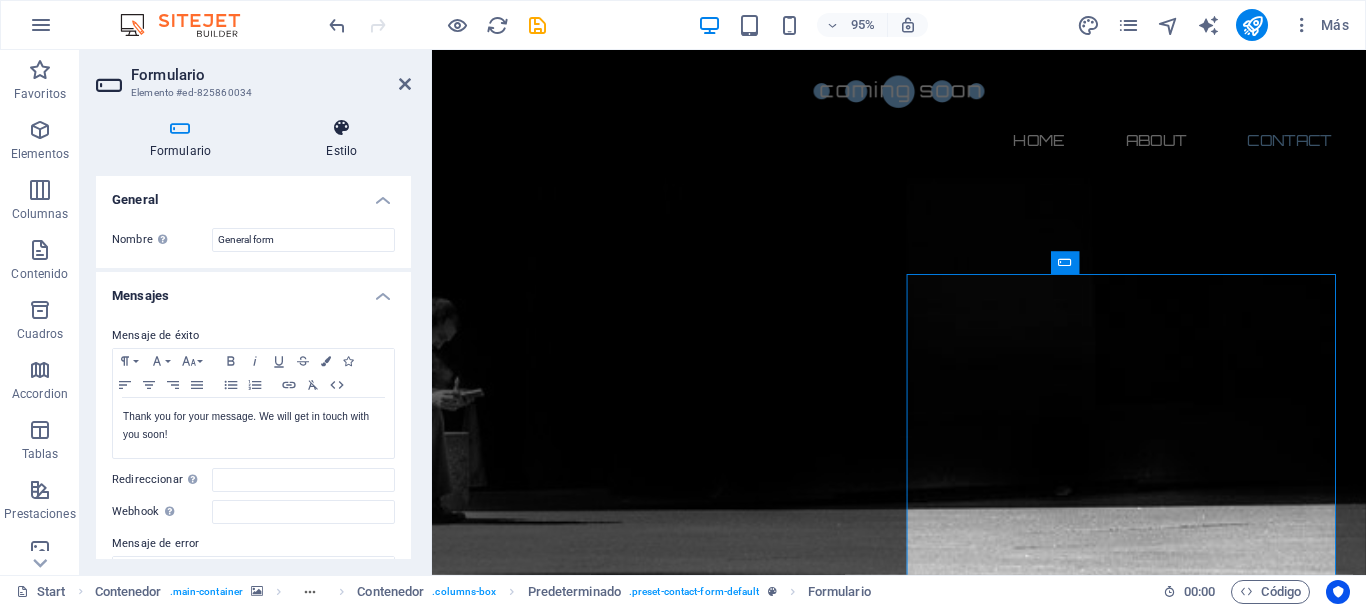 click at bounding box center (342, 128) 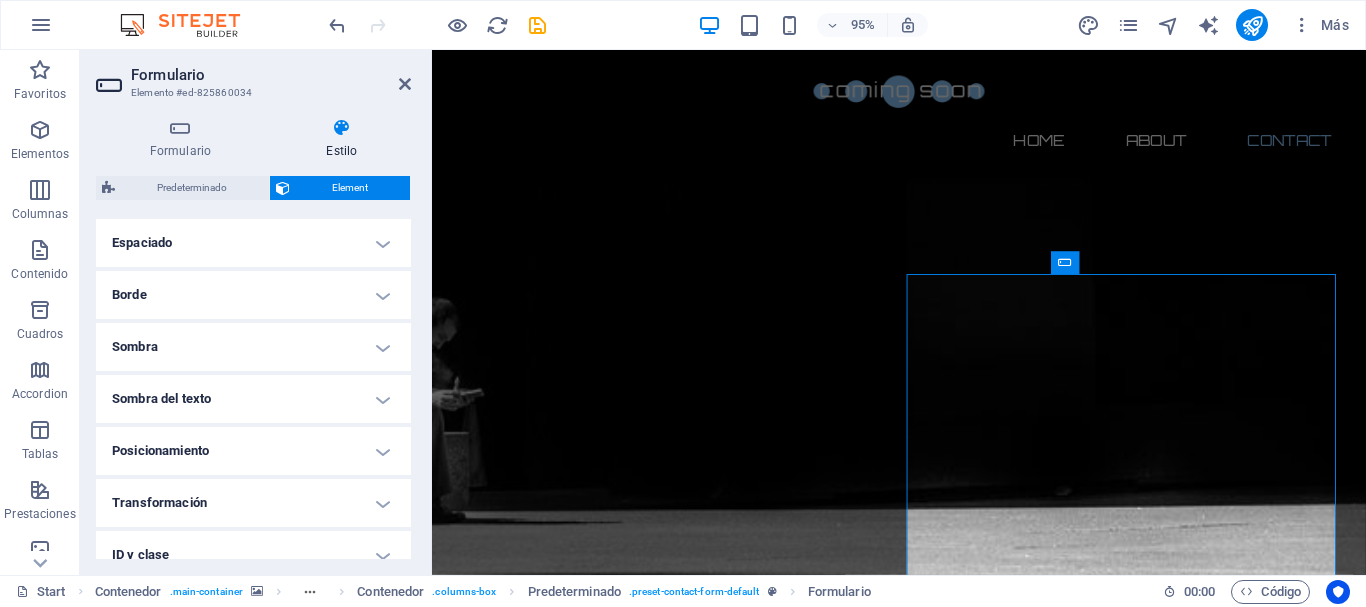 scroll, scrollTop: 429, scrollLeft: 0, axis: vertical 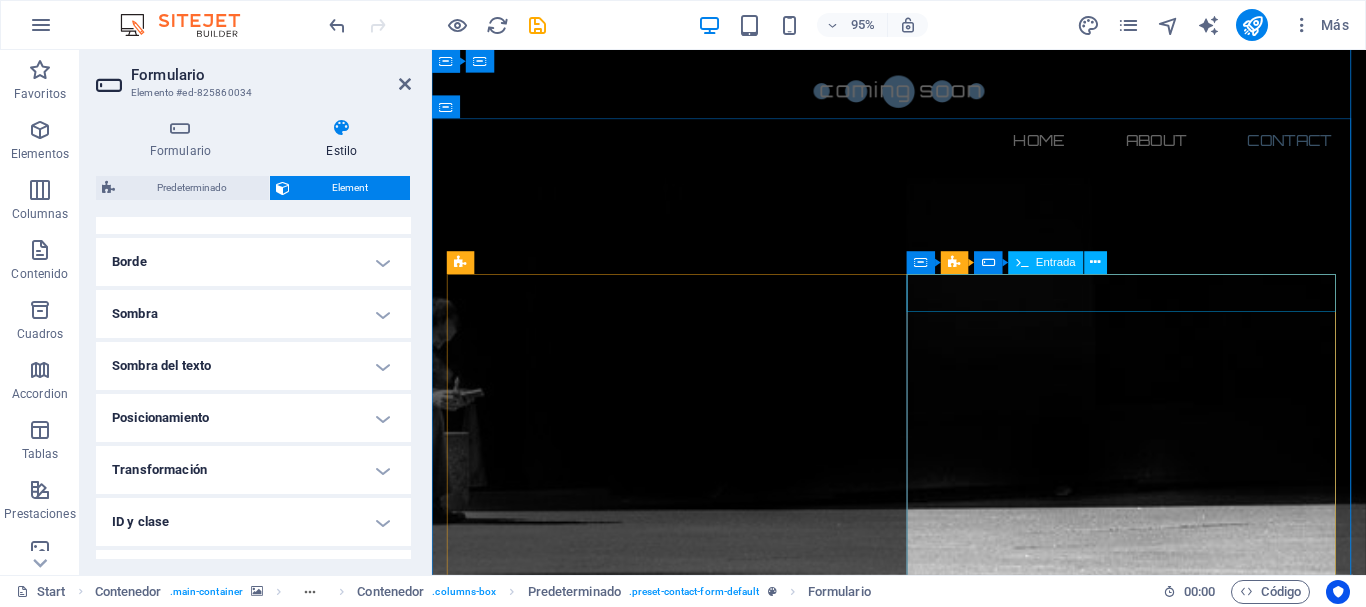 click 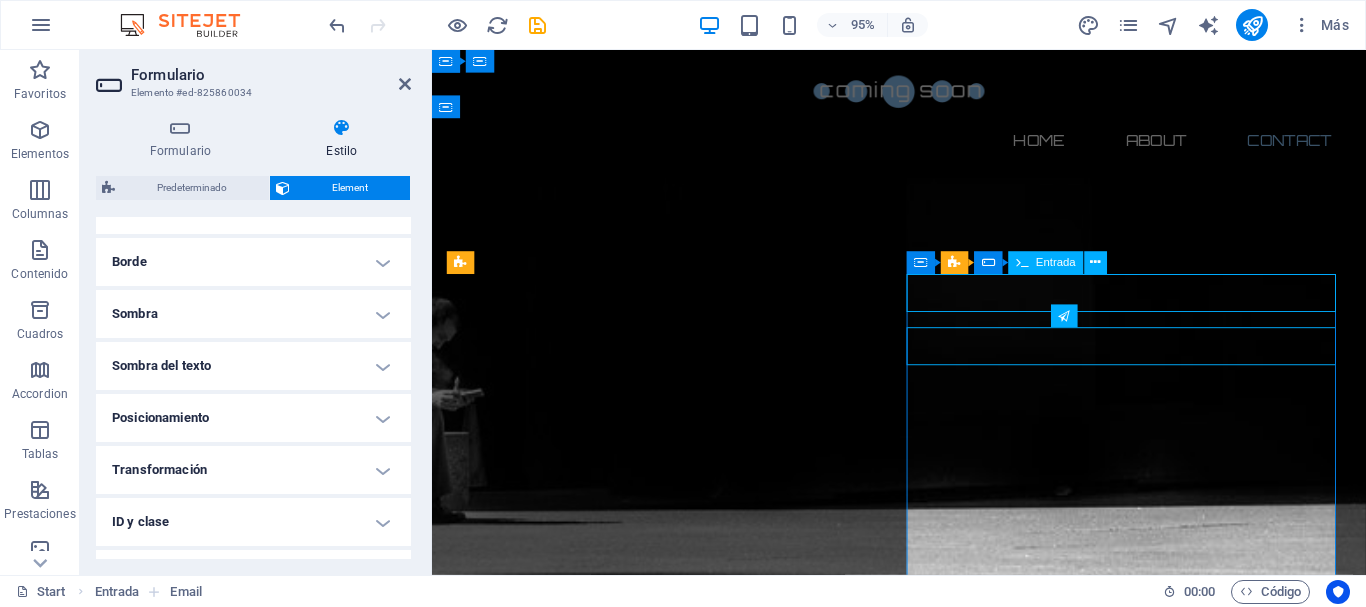 click 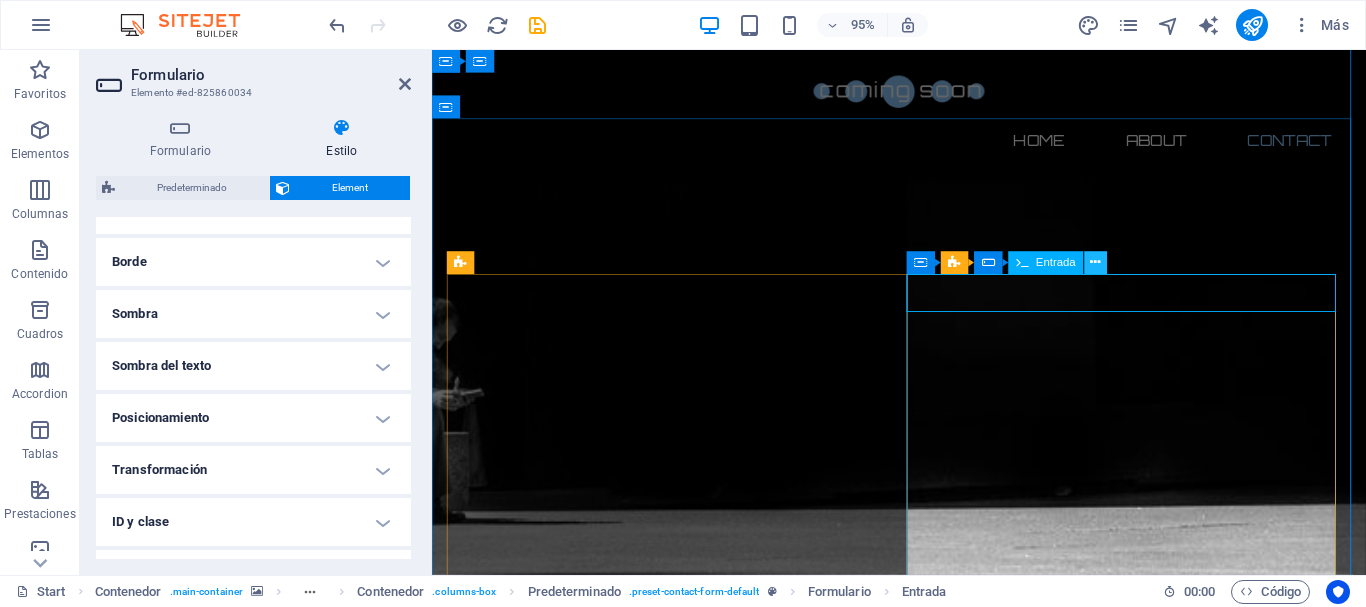 click at bounding box center [1096, 263] 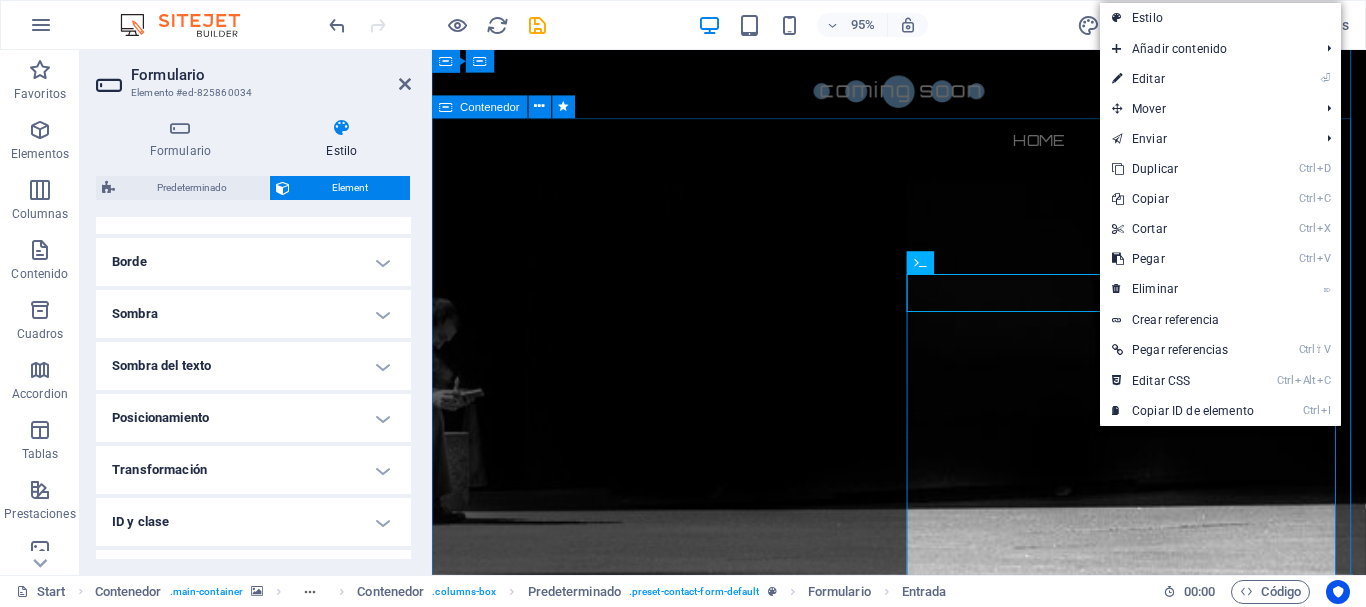click on "Contáctanos Encuentra lo que necesitas   Ofrecemos atención personalizada para la solución tecnológica ideal. Conocemos el mercado   Nuestra experiencia nos permite brindarte la mejor asesoría. Entregas rápidas   Realizamos entregas ágiles con los principales couriers del país. Accede a crédito   Evaluamos tu situación financiera para ofrecerte beneficios crediticios. ¿Quieres saber más?   Agenda una reunión con nuestro equipo de ventas. Address :  1119 Geary Blvd   Santiago - Chile   94109 Phone :  +1-123-456-7890 Email :  contacto@giantic.cl   I have read and understand the privacy policy. ¿Ilegible? Cargar nuevo Submit" at bounding box center (923, 3226) 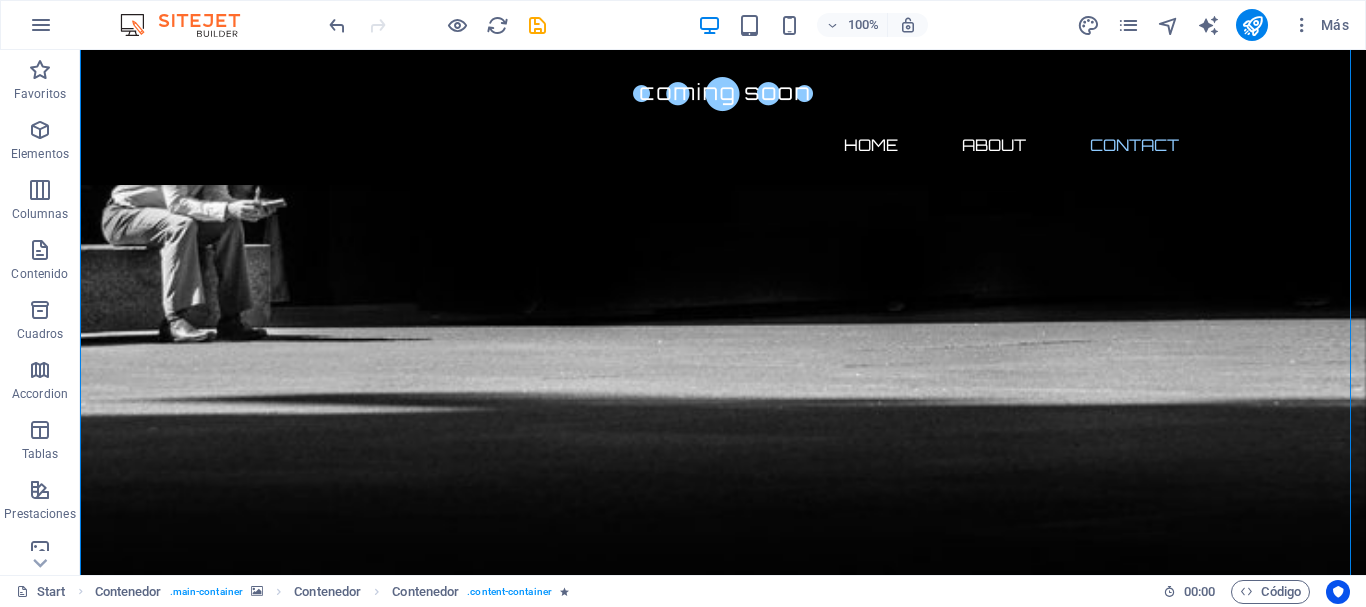 scroll, scrollTop: 1422, scrollLeft: 0, axis: vertical 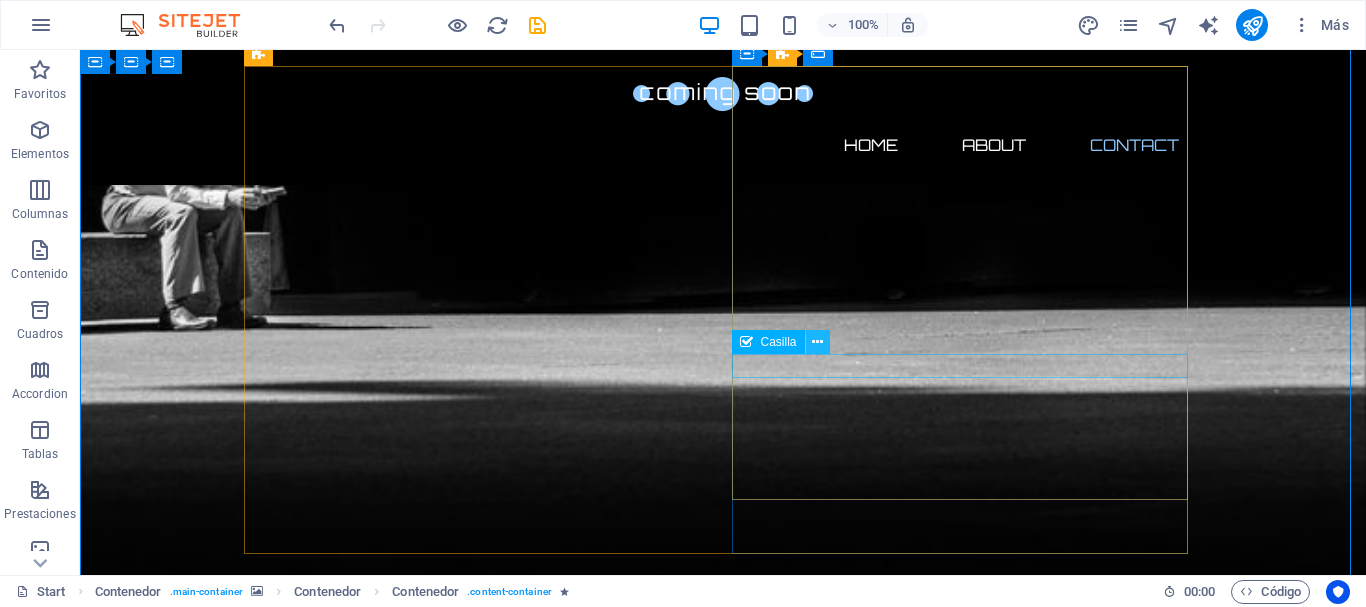 click at bounding box center [817, 342] 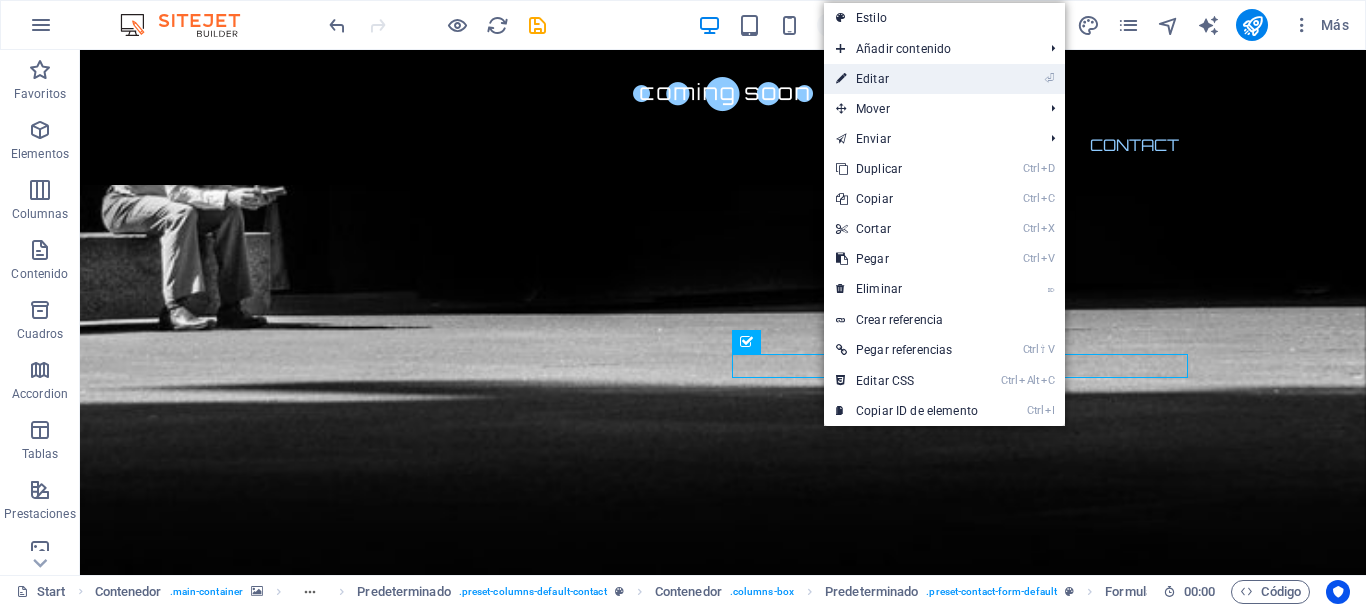 click on "⏎  Editar" at bounding box center [907, 79] 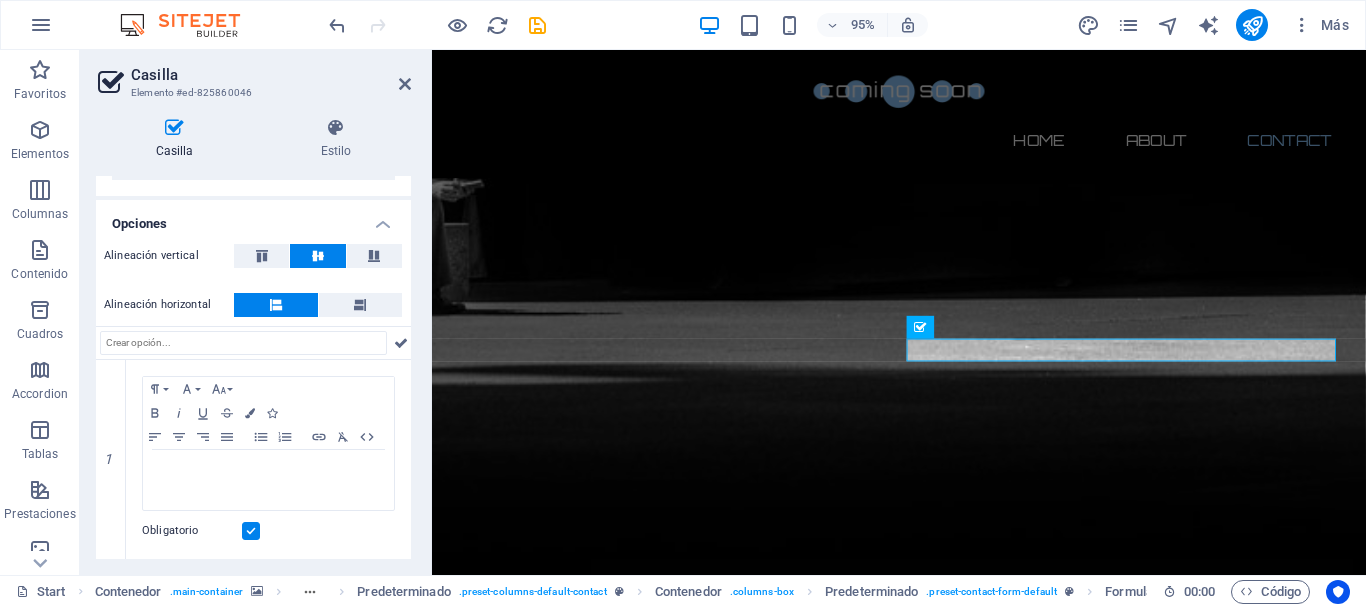 scroll, scrollTop: 0, scrollLeft: 0, axis: both 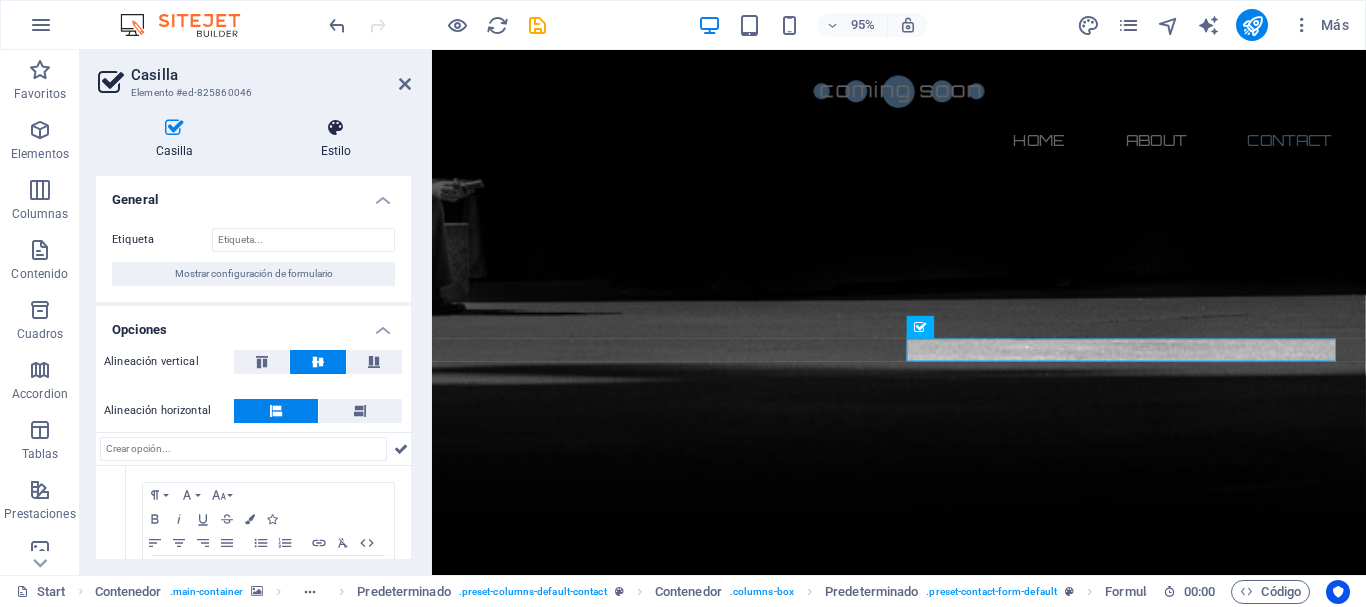 click at bounding box center [336, 128] 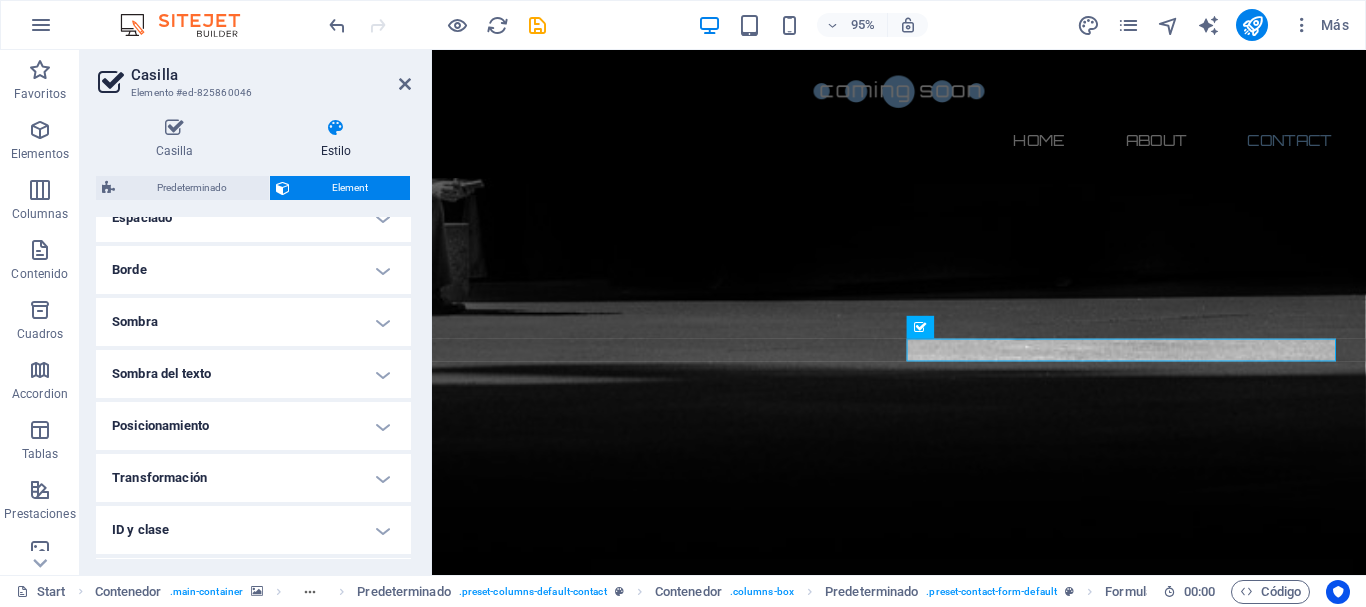 scroll, scrollTop: 432, scrollLeft: 0, axis: vertical 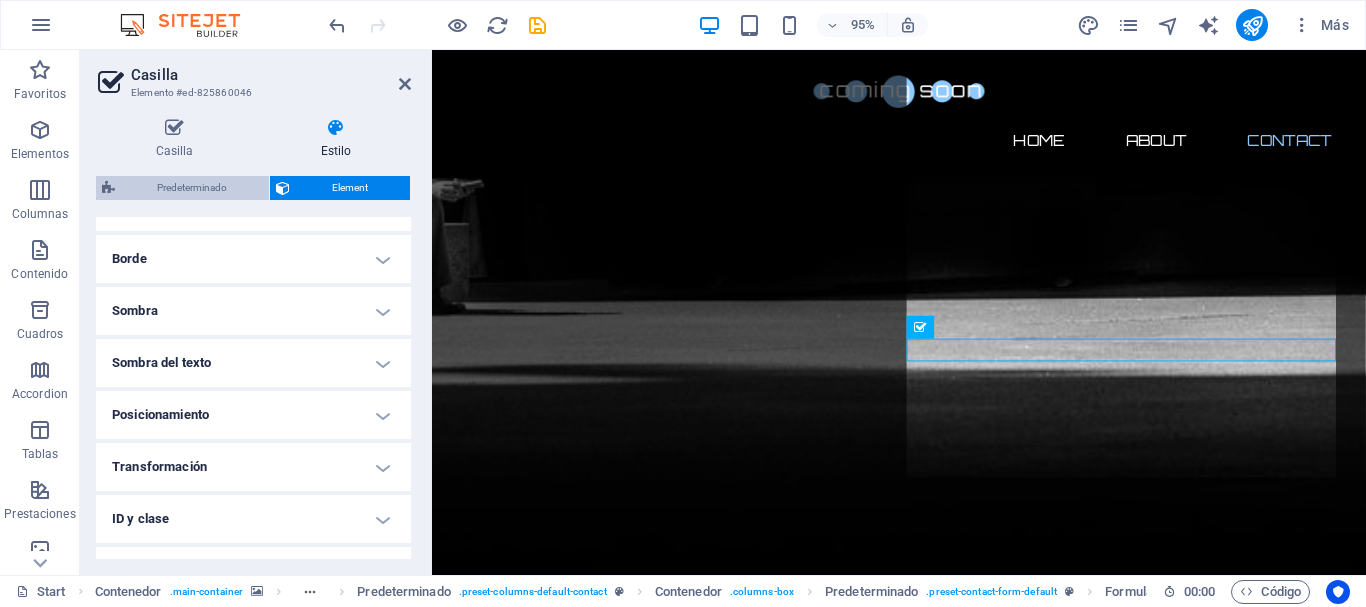 click on "Predeterminado" at bounding box center [192, 188] 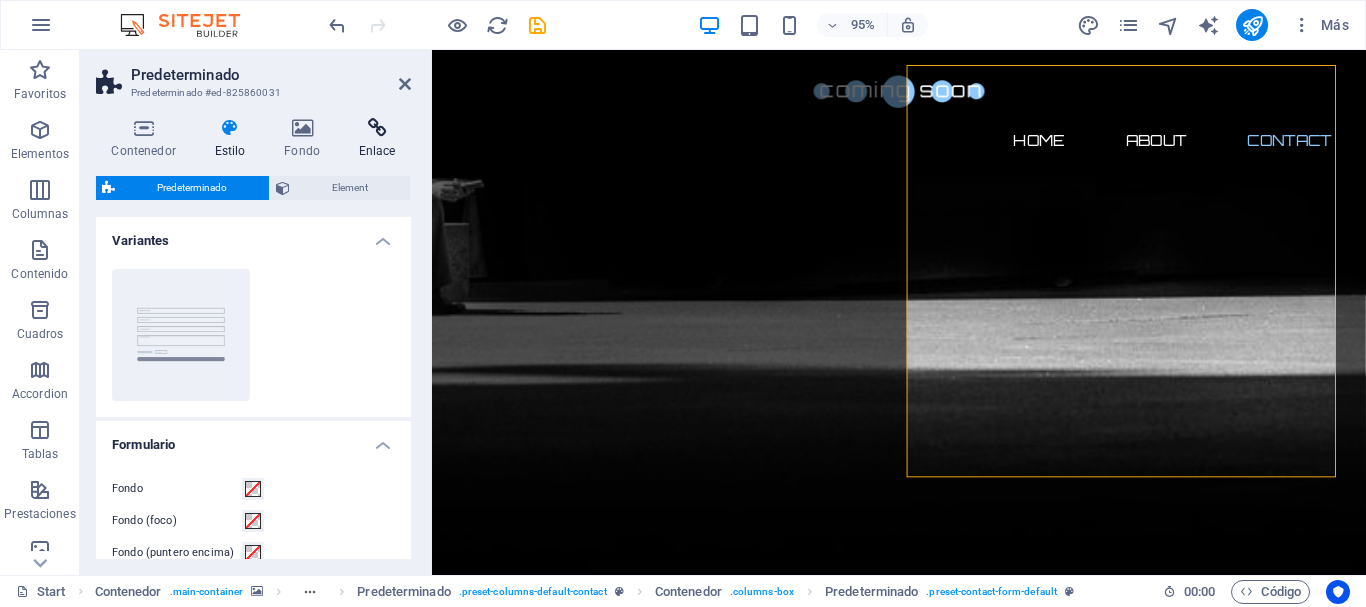 click on "Enlace" at bounding box center [377, 139] 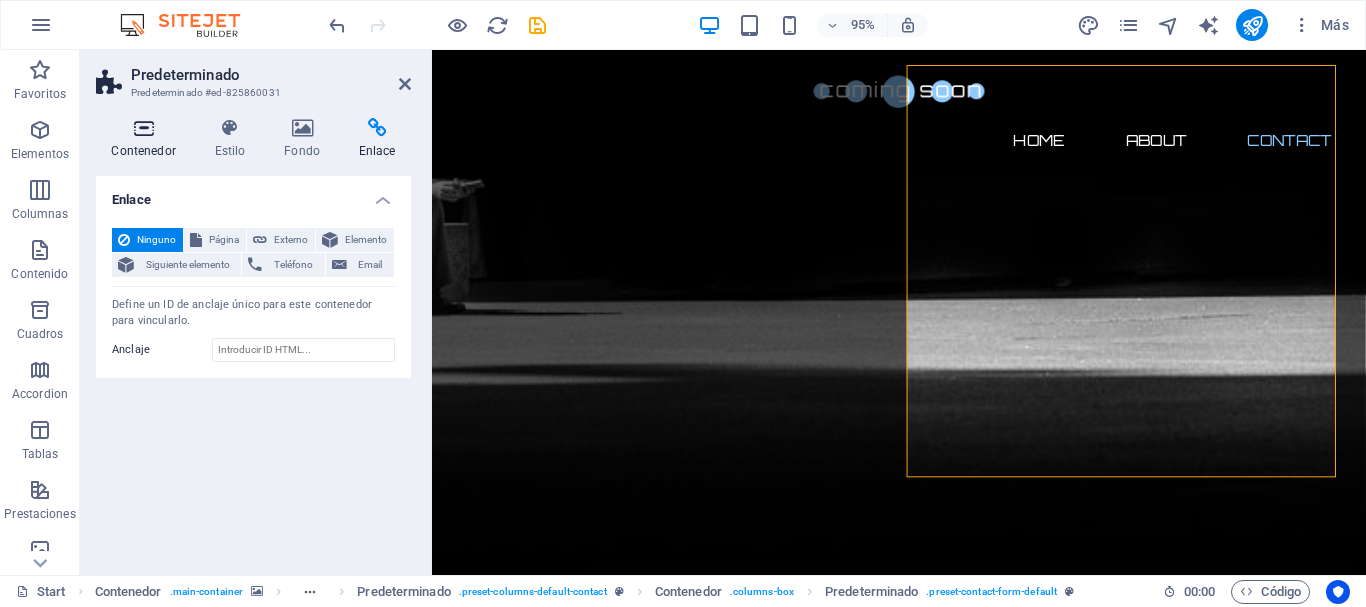click at bounding box center [143, 128] 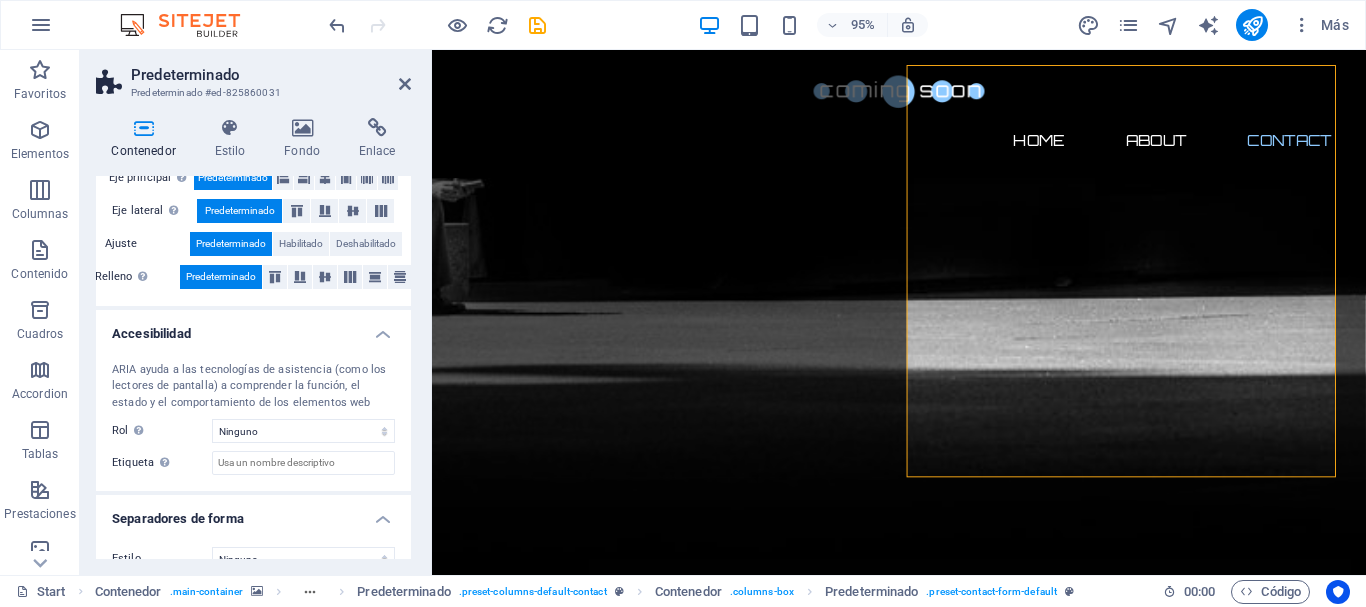 scroll, scrollTop: 416, scrollLeft: 0, axis: vertical 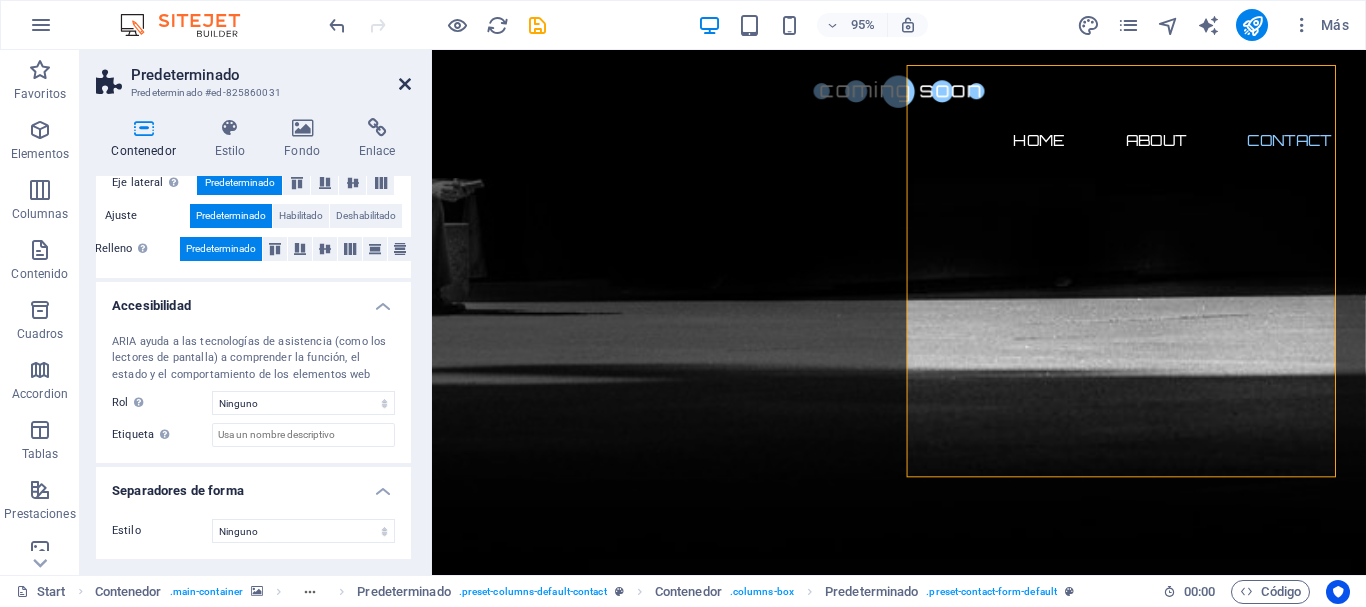 click at bounding box center (405, 84) 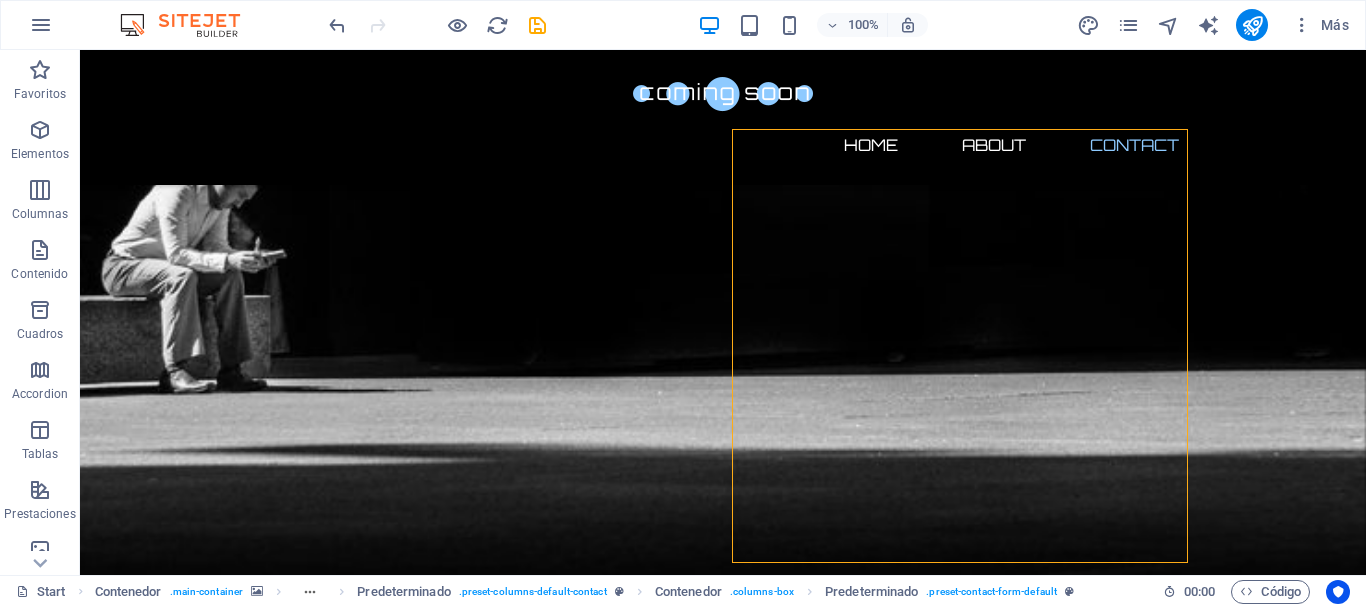 scroll, scrollTop: 1354, scrollLeft: 0, axis: vertical 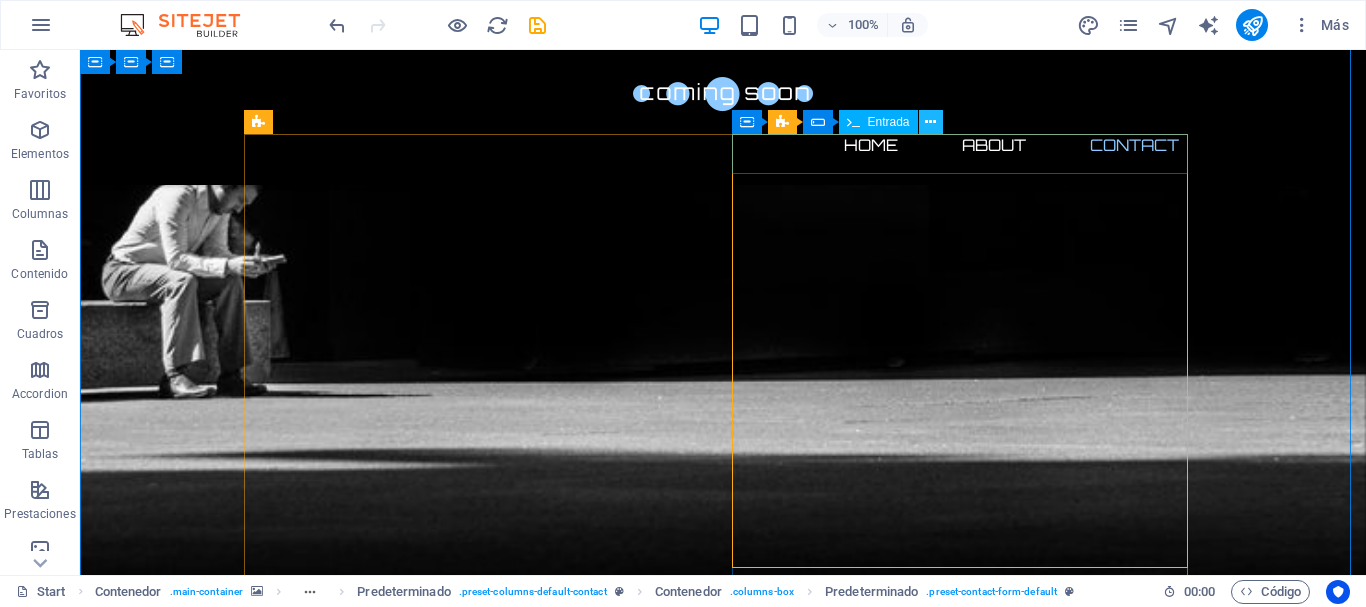click at bounding box center [930, 122] 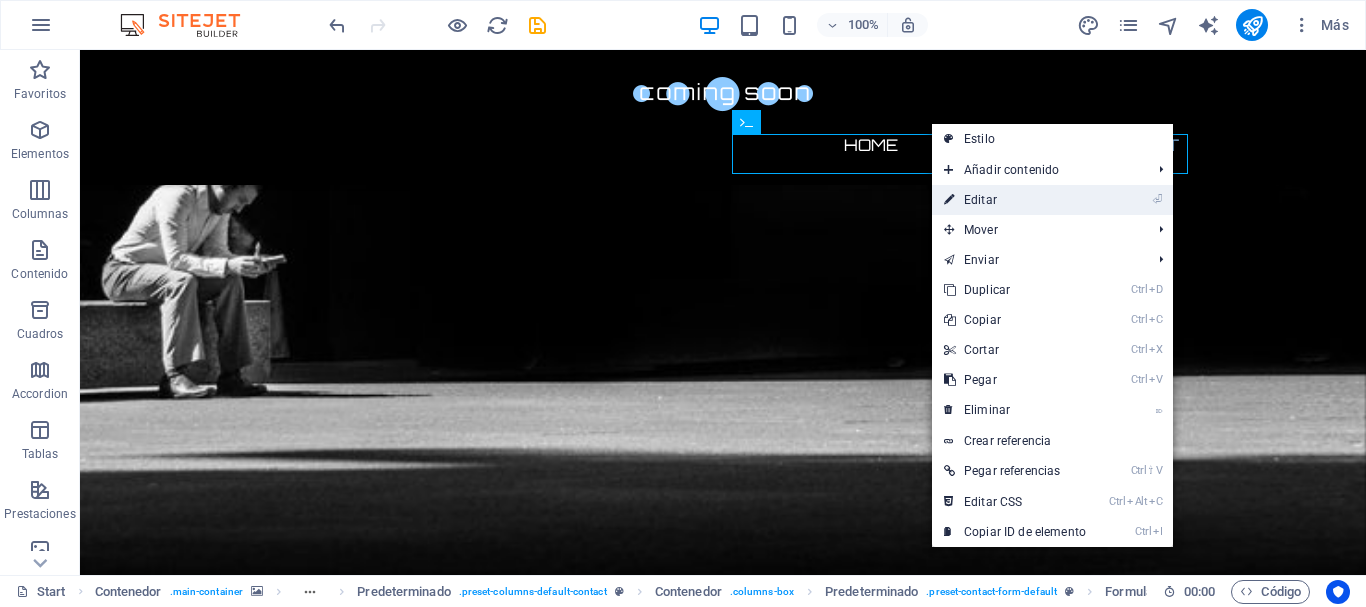 click on "⏎  Editar" at bounding box center (1015, 200) 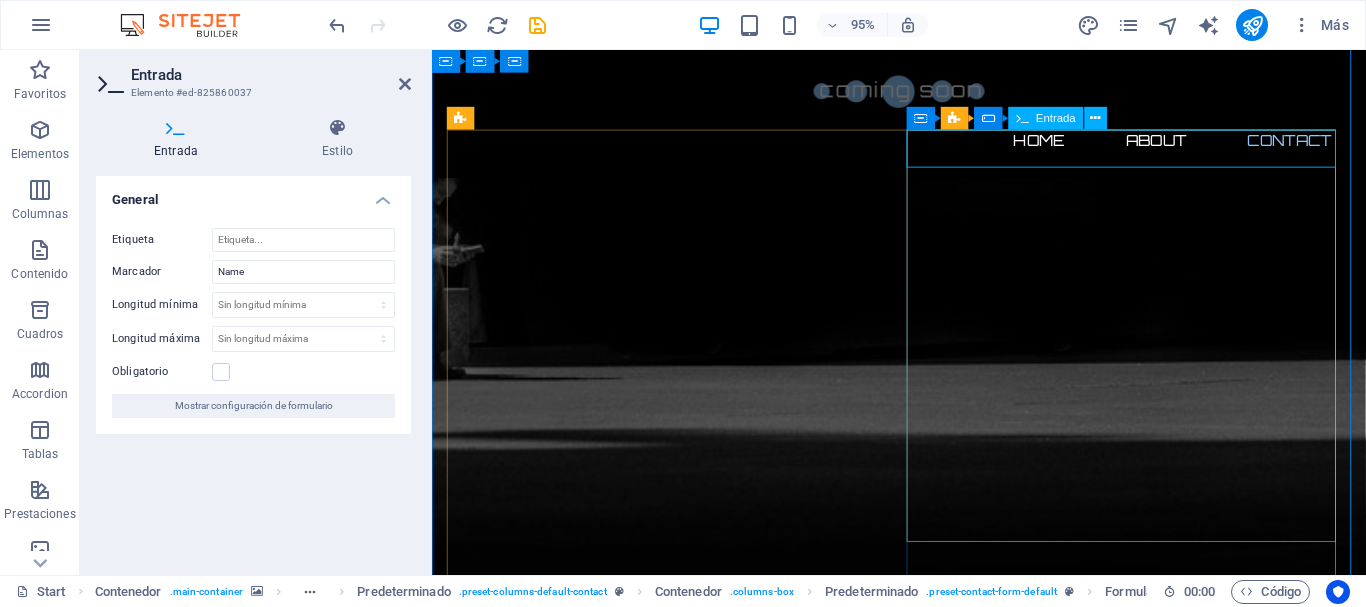click 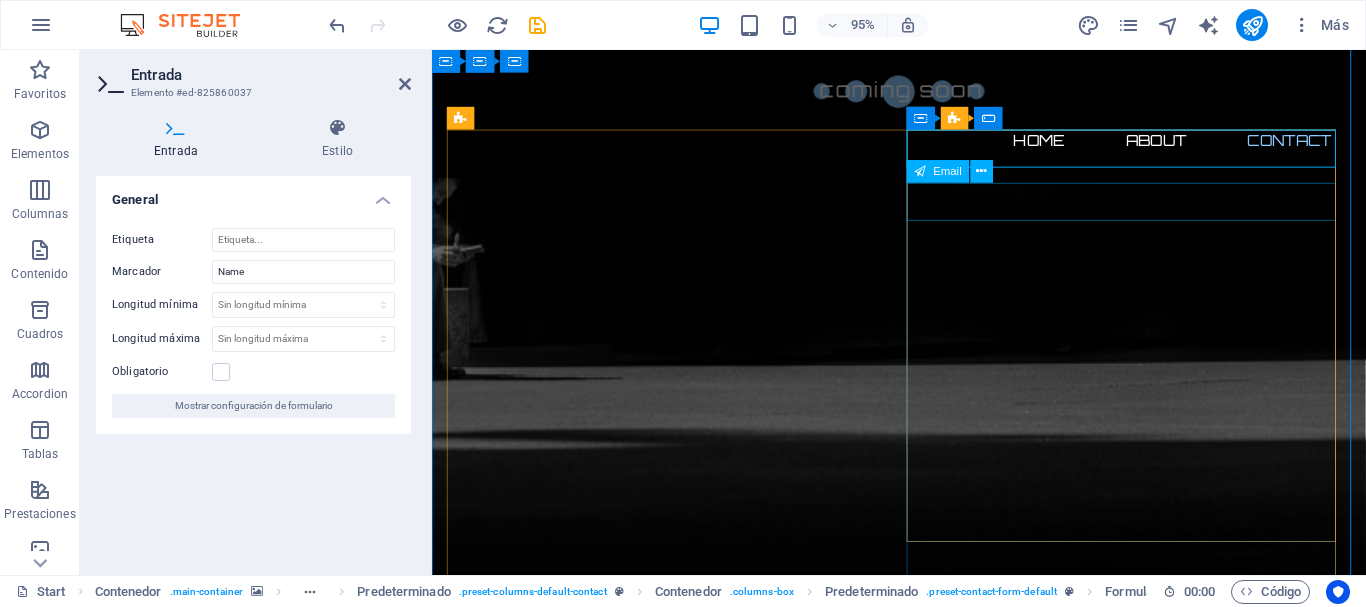 click 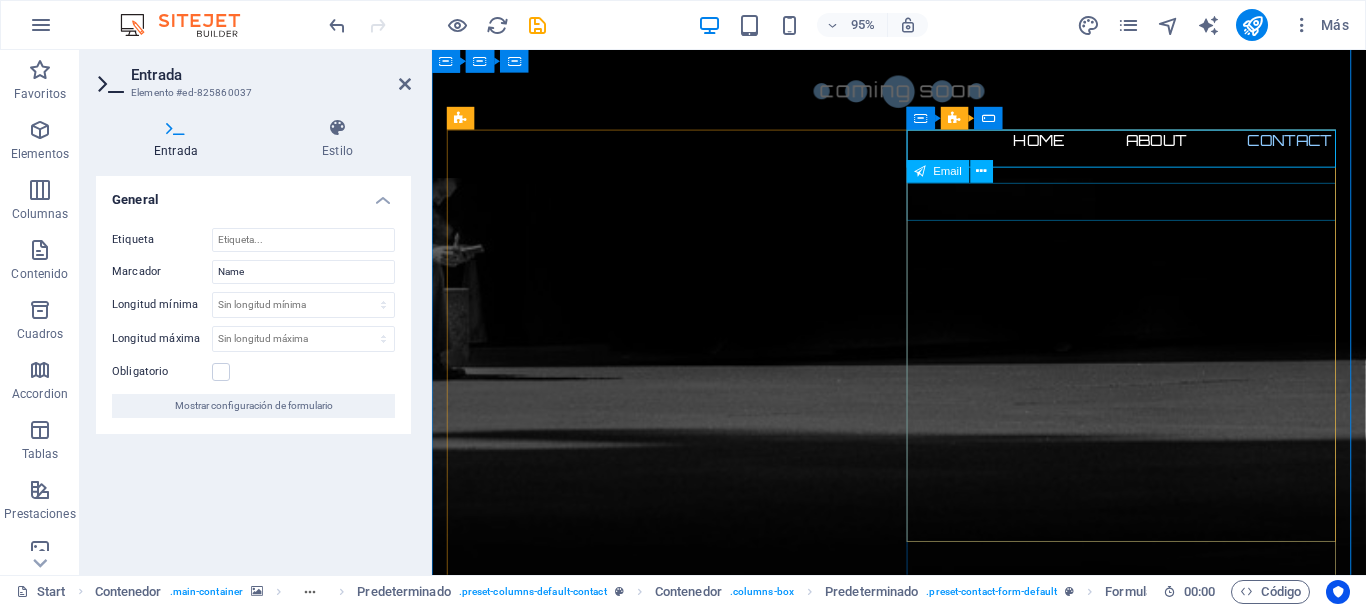 type on "Nombre" 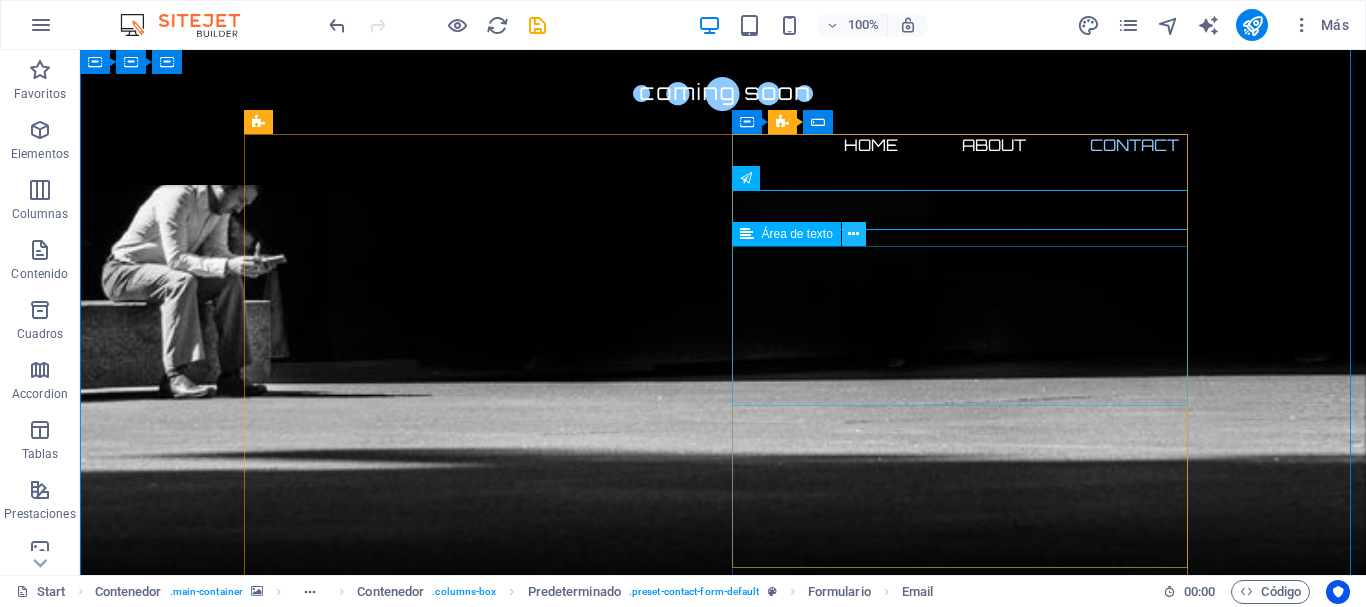 click at bounding box center (853, 234) 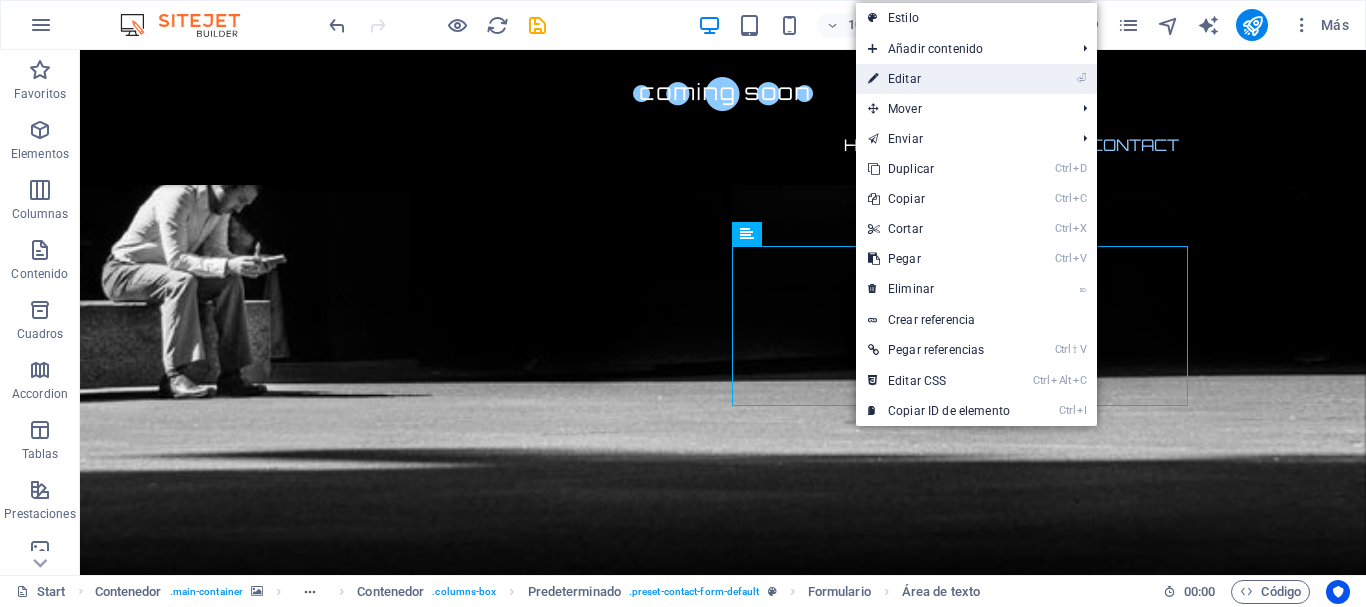 click on "⏎  Editar" at bounding box center (939, 79) 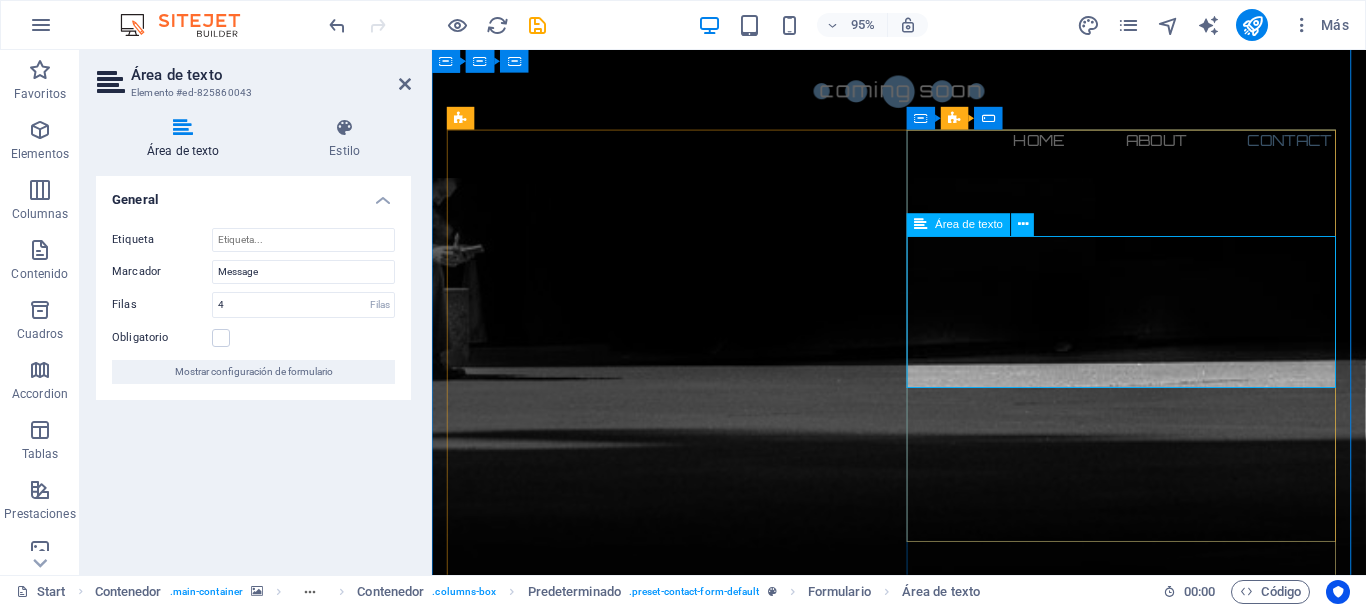 click 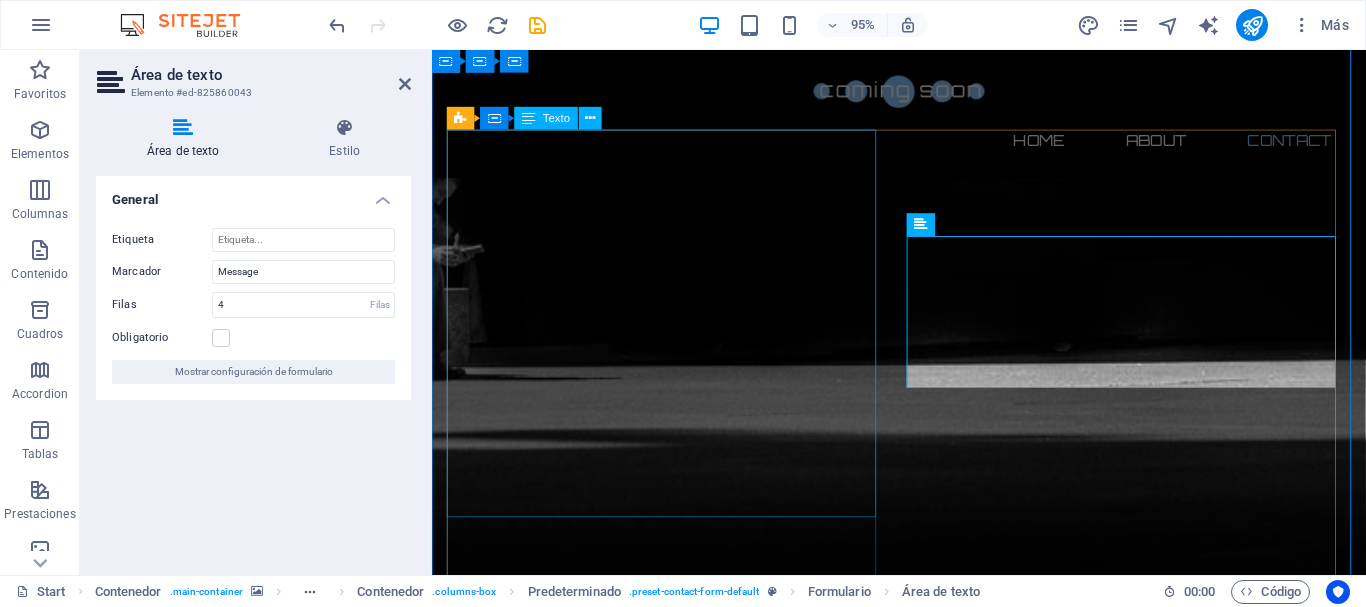 click on "Encuentra lo que necesitas   Ofrecemos atención personalizada para la solución tecnológica ideal. Conocemos el mercado   Nuestra experiencia nos permite brindarte la mejor asesoría. Entregas rápidas   Realizamos entregas ágiles con los principales couriers del país. Accede a crédito   Evaluamos tu situación financiera para ofrecerte beneficios crediticios. ¿Quieres saber más?   Agenda una reunión con nuestro equipo de ventas." at bounding box center [924, 2833] 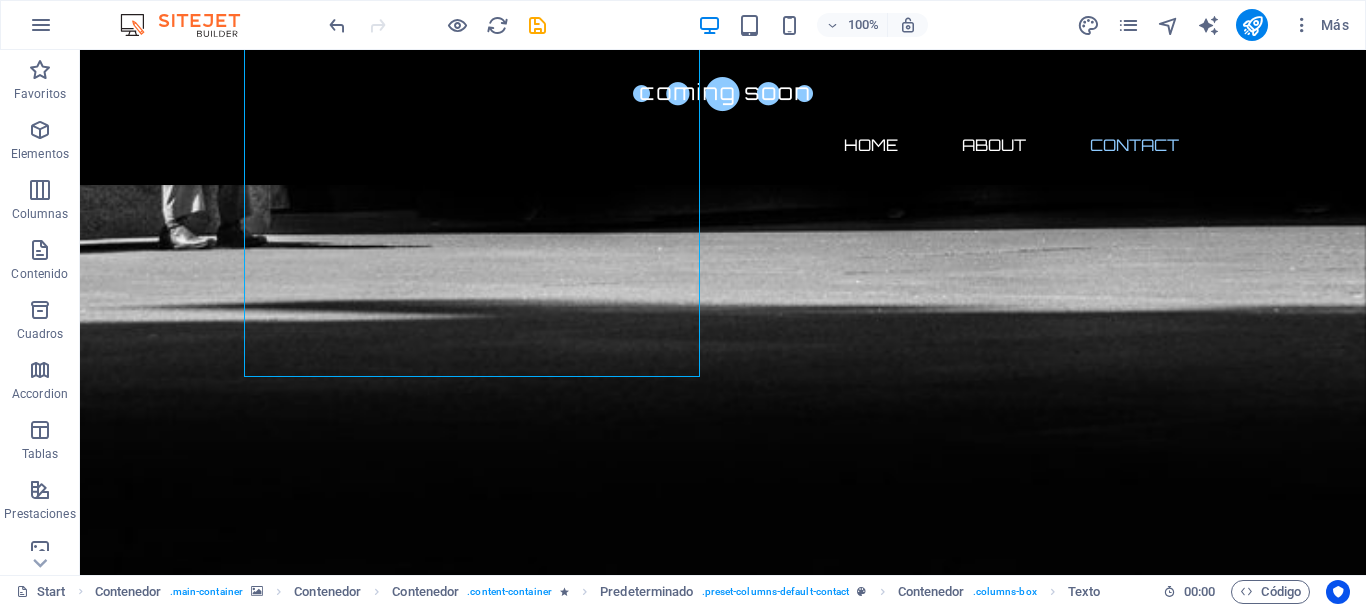 scroll, scrollTop: 1507, scrollLeft: 0, axis: vertical 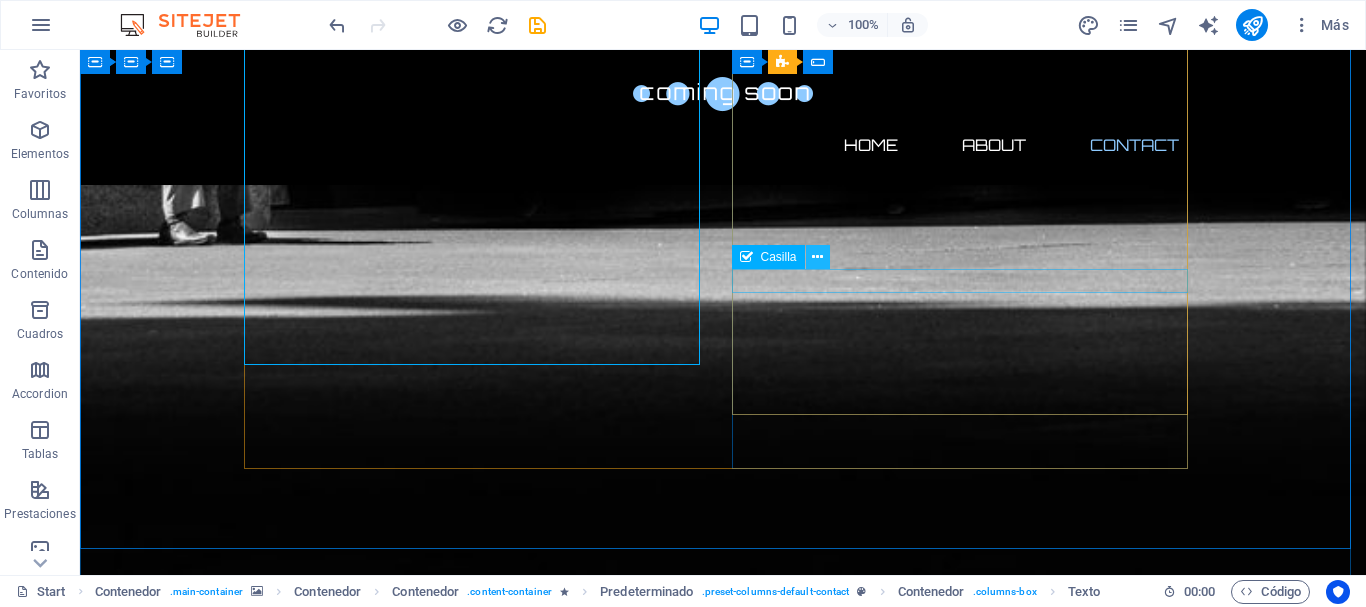 click at bounding box center [817, 257] 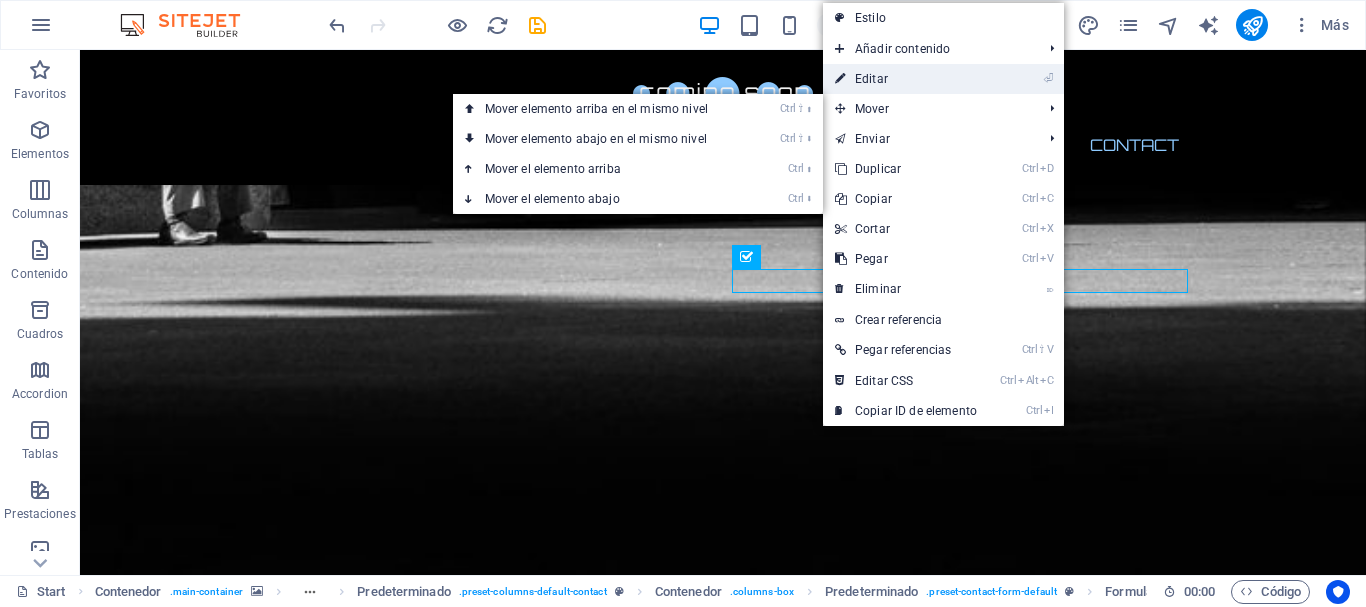 click on "⏎  Editar" at bounding box center [906, 79] 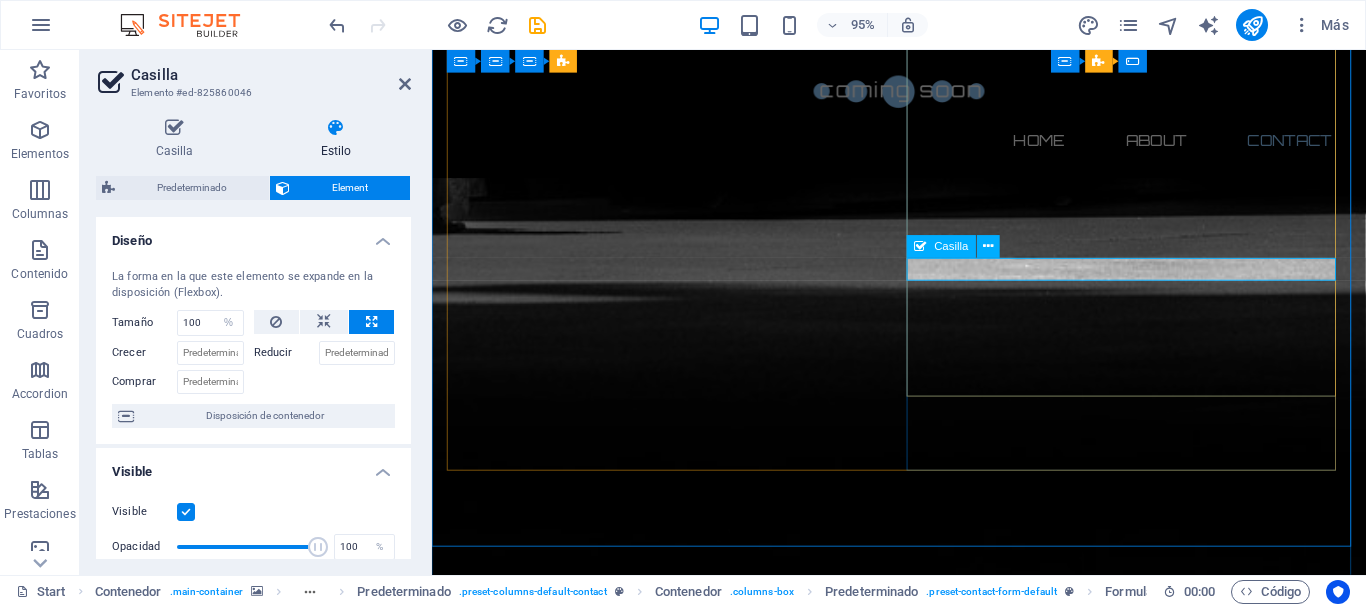 click on "I have read and understand the privacy policy." 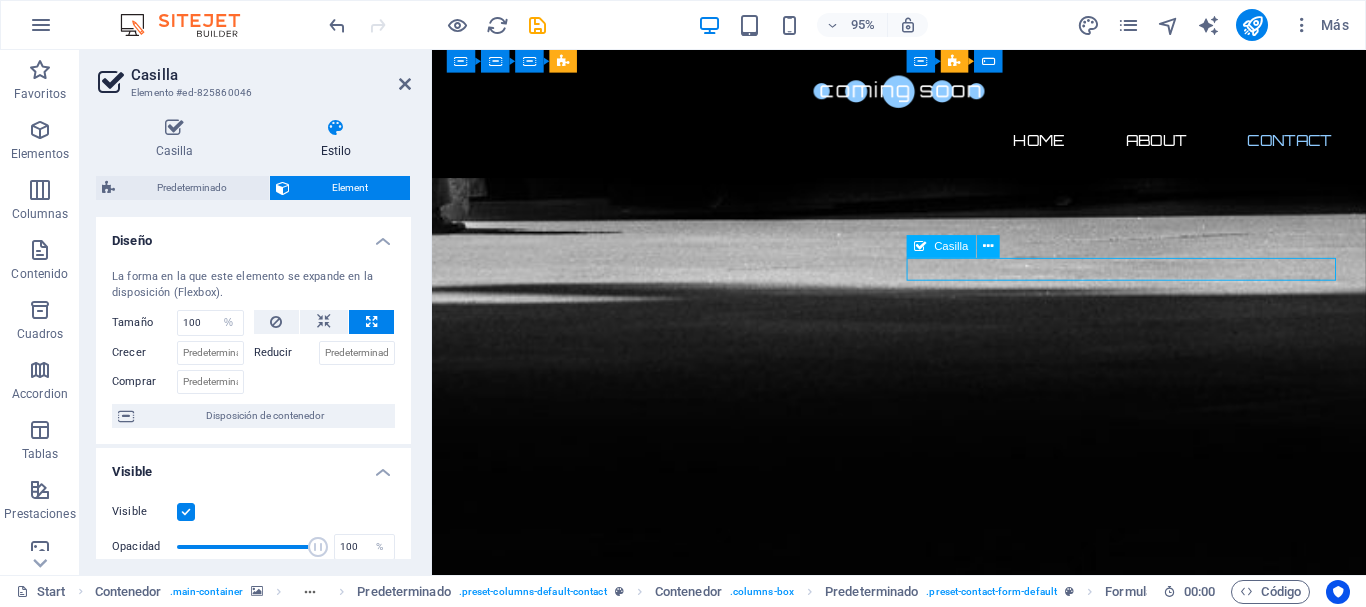 drag, startPoint x: 969, startPoint y: 280, endPoint x: 1035, endPoint y: 280, distance: 66 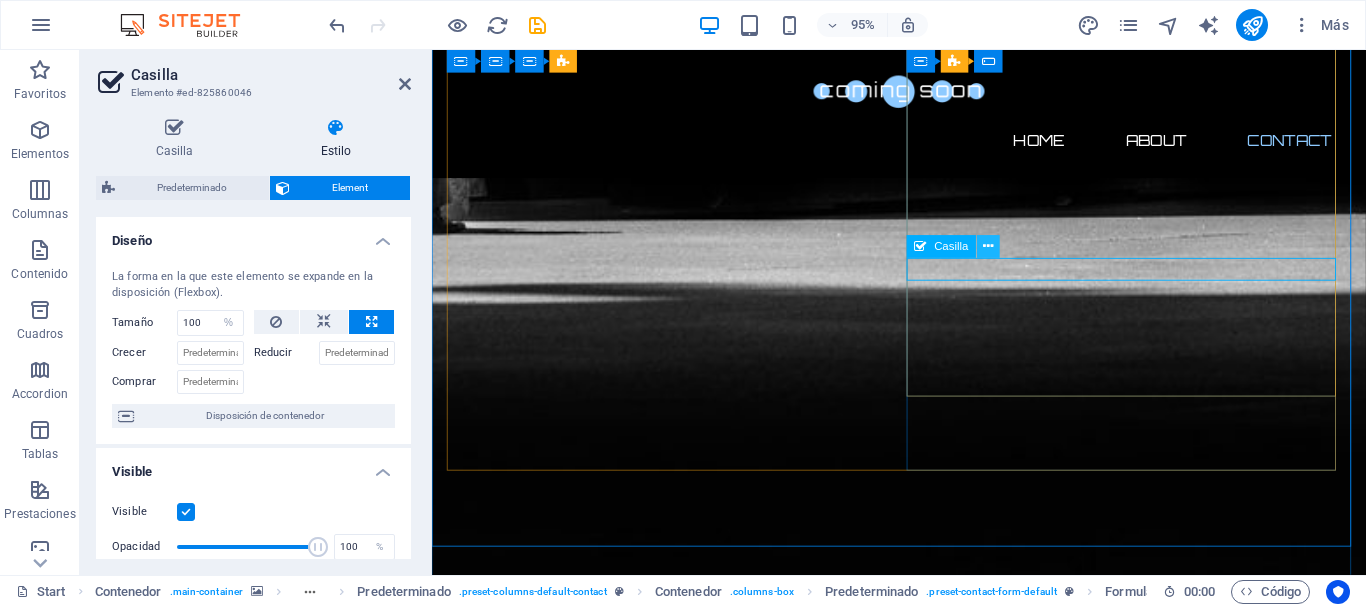 click at bounding box center (988, 247) 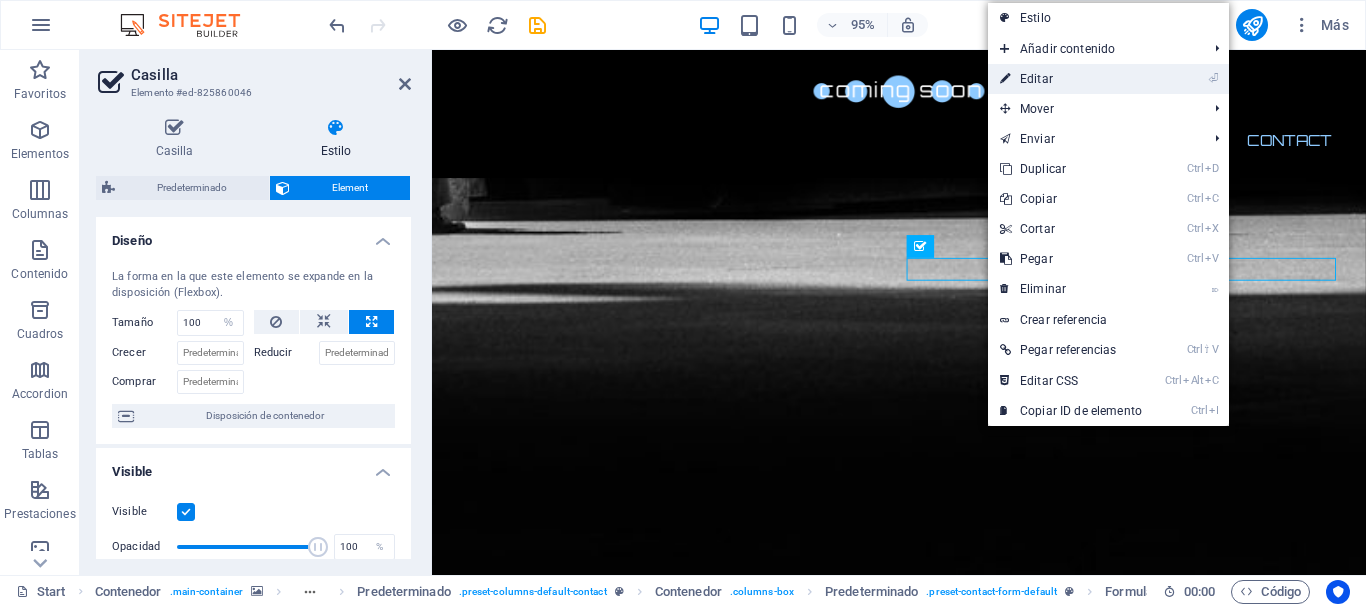 click on "⏎  Editar" at bounding box center (1071, 79) 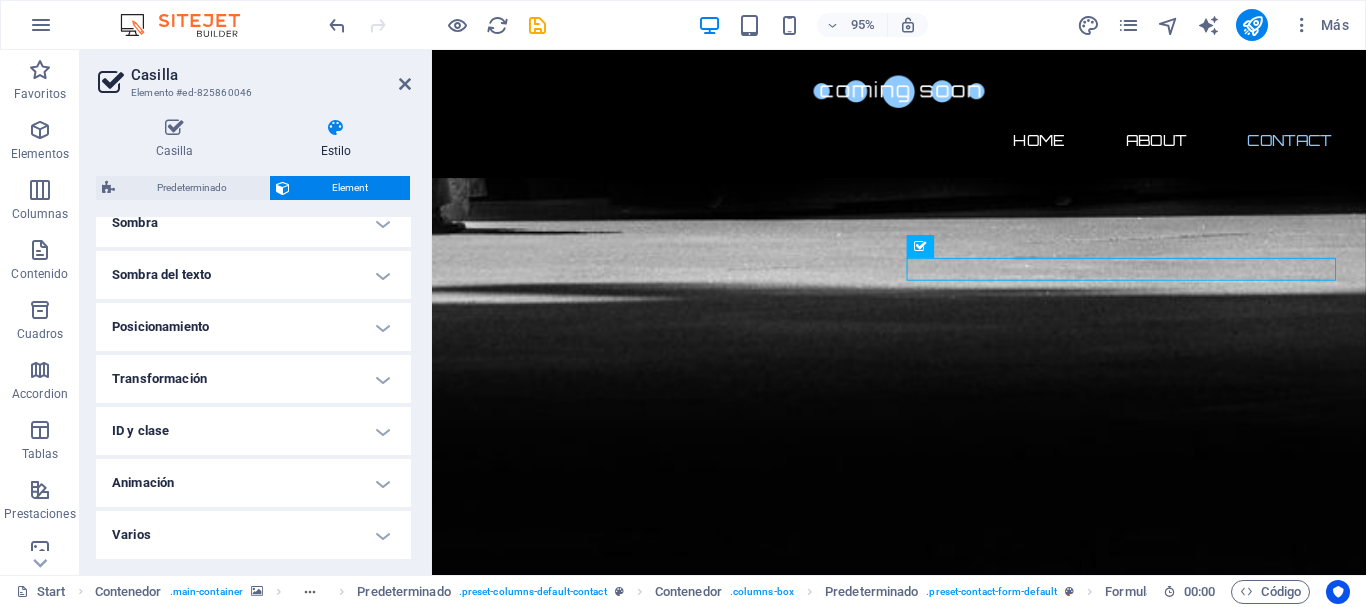 scroll, scrollTop: 0, scrollLeft: 0, axis: both 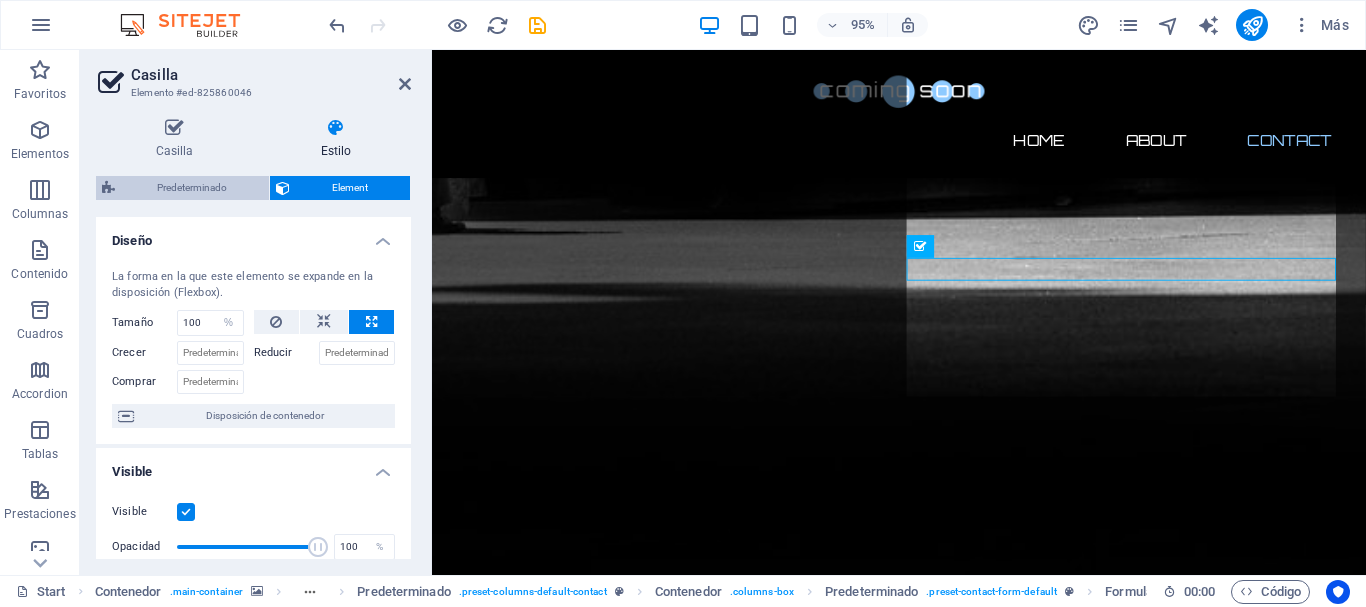 click on "Predeterminado" at bounding box center (192, 188) 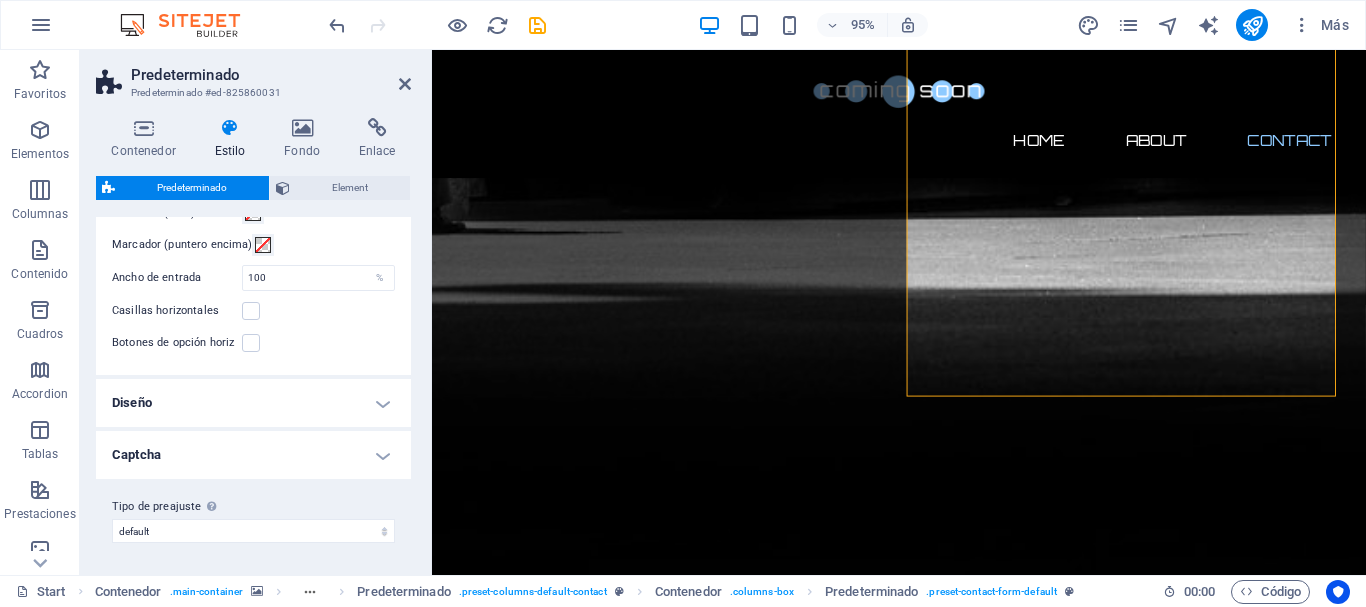 scroll, scrollTop: 0, scrollLeft: 0, axis: both 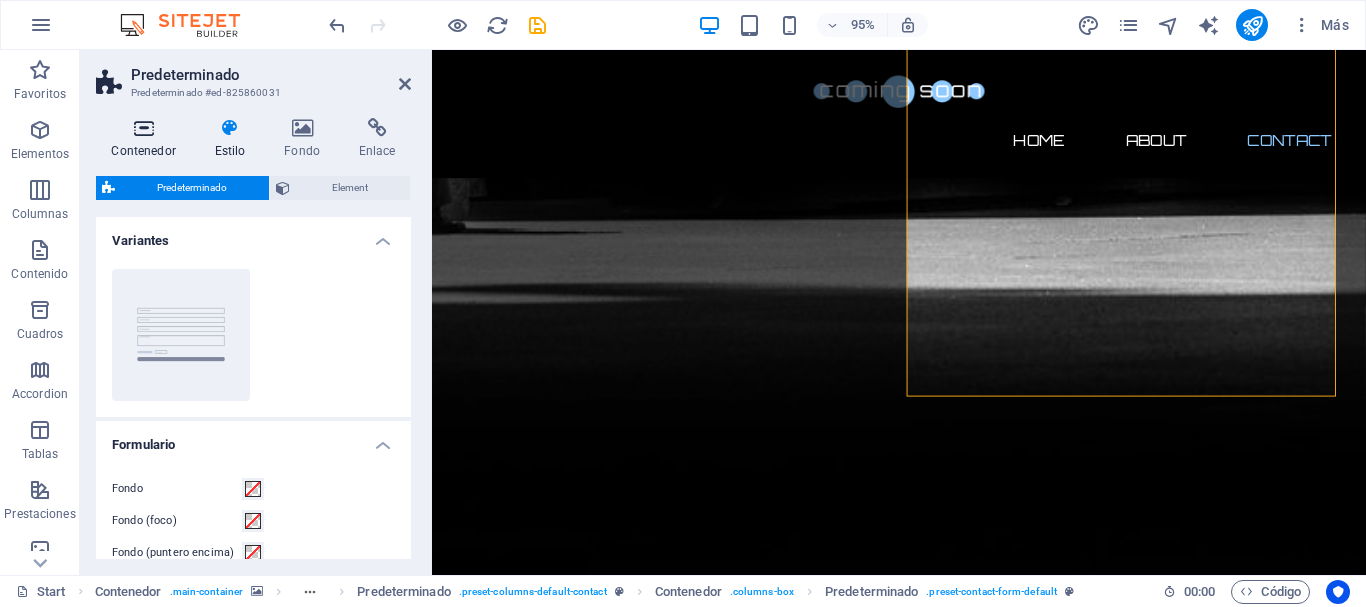 click at bounding box center (143, 128) 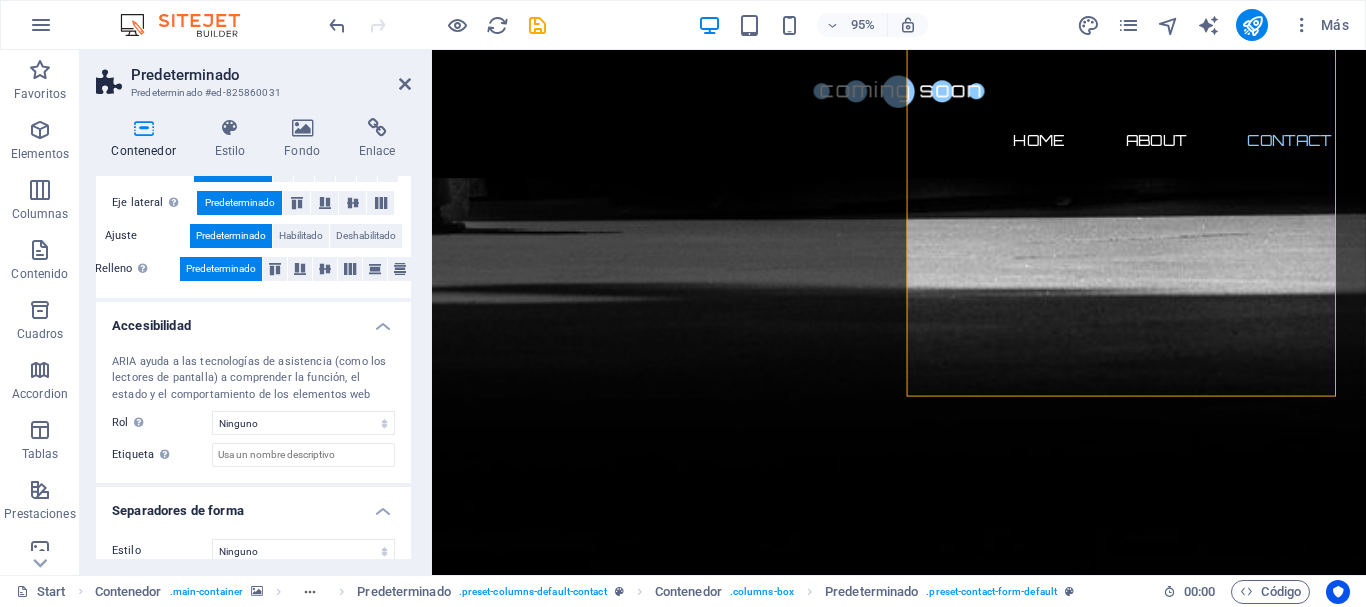 scroll, scrollTop: 416, scrollLeft: 0, axis: vertical 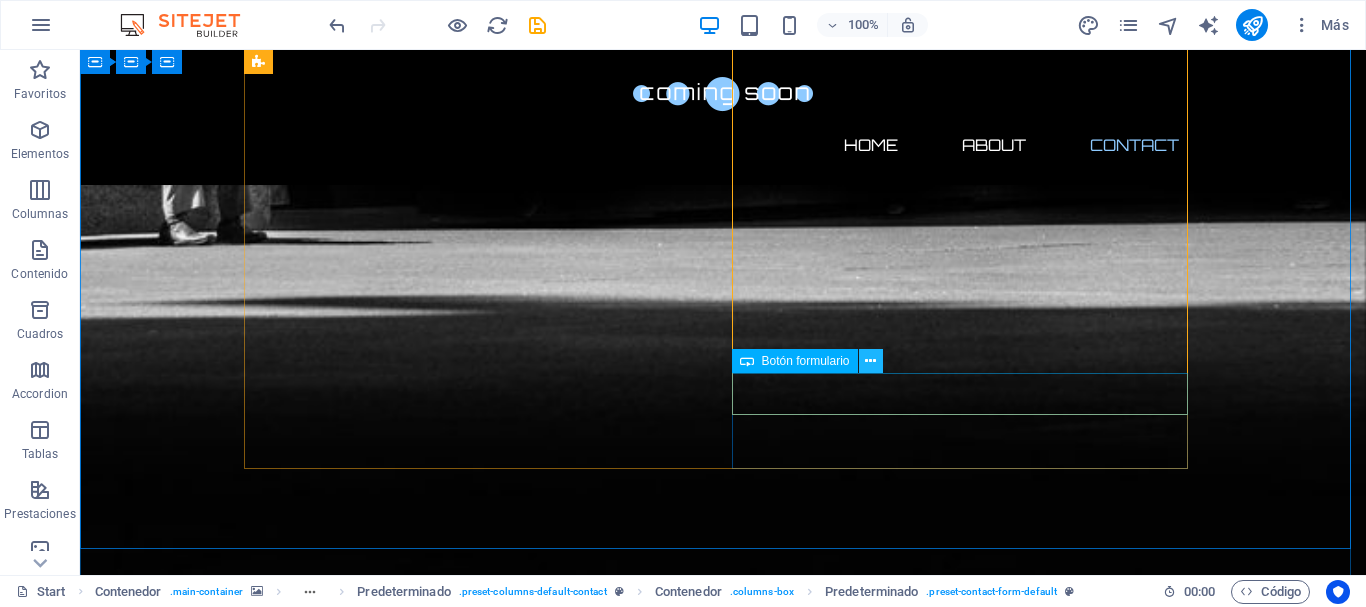 click at bounding box center [870, 361] 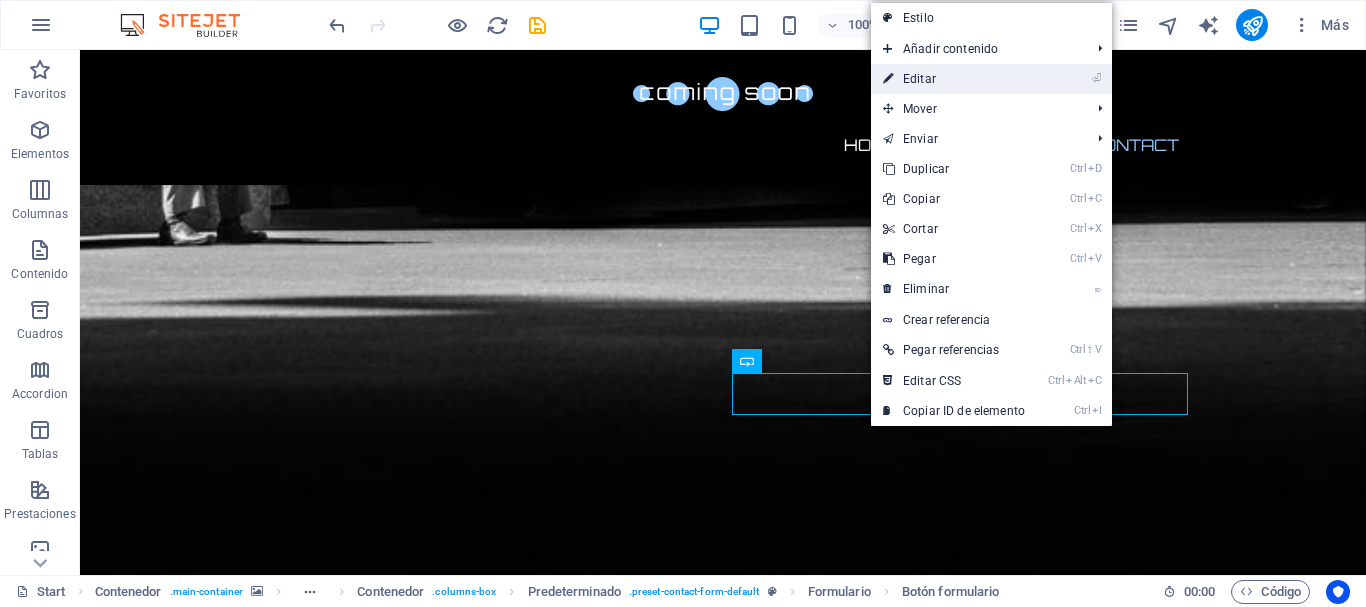 click on "⏎  Editar" at bounding box center [954, 79] 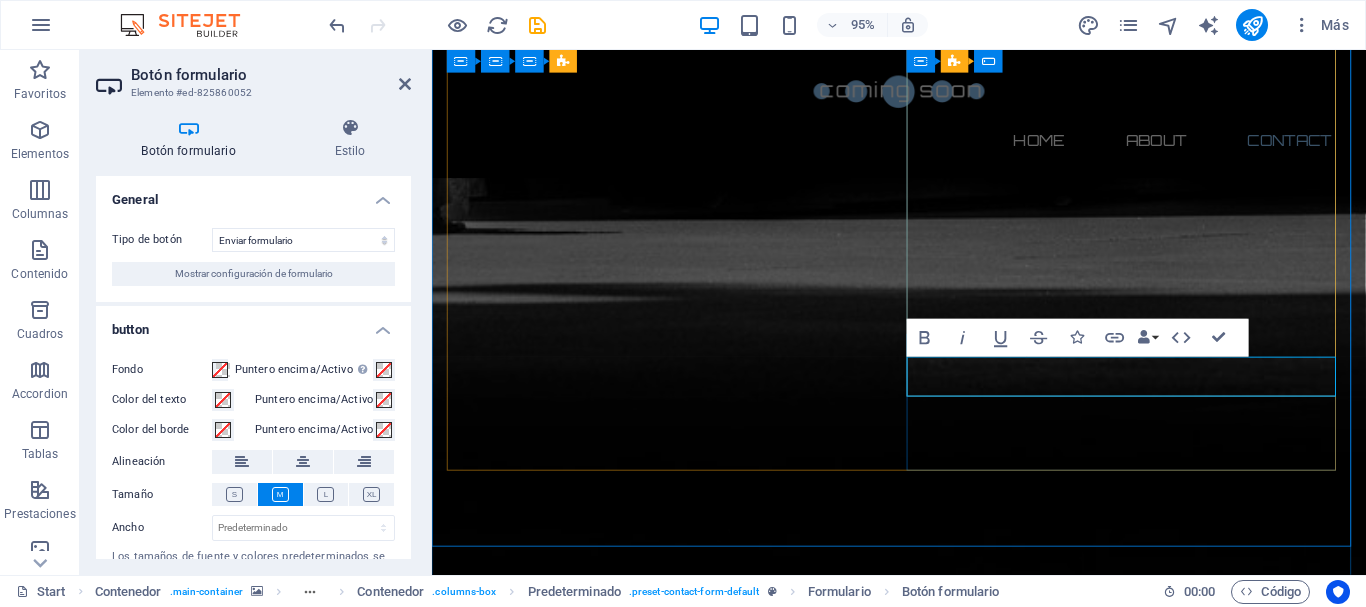 type on "Submit" 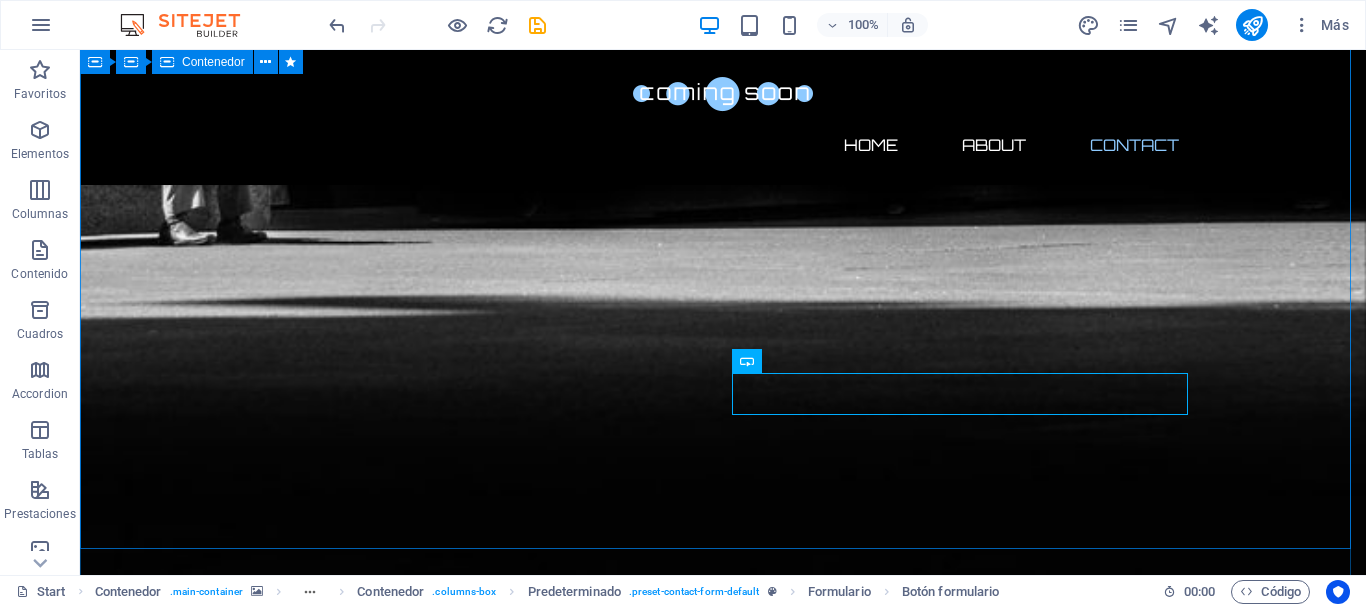 click on "Contáctanos Encuentra lo que necesitas   Ofrecemos atención personalizada para la solución tecnológica ideal. Conocemos el mercado   Nuestra experiencia nos permite brindarte la mejor asesoría. Entregas rápidas   Realizamos entregas ágiles con los principales couriers del país. Accede a crédito   Evaluamos tu situación financiera para ofrecerte beneficios crediticios. ¿Quieres saber más?   Agenda una reunión con nuestro equipo de ventas. Address :  1119 Geary Blvd   Santiago - Chile   94109 Phone :  +1-123-456-7890 Email :  contacto@giantic.cl Nombre Mensaje   I have read and understand the privacy policy. ¿Ilegible? Cargar nuevo Enviar" at bounding box center [723, 2921] 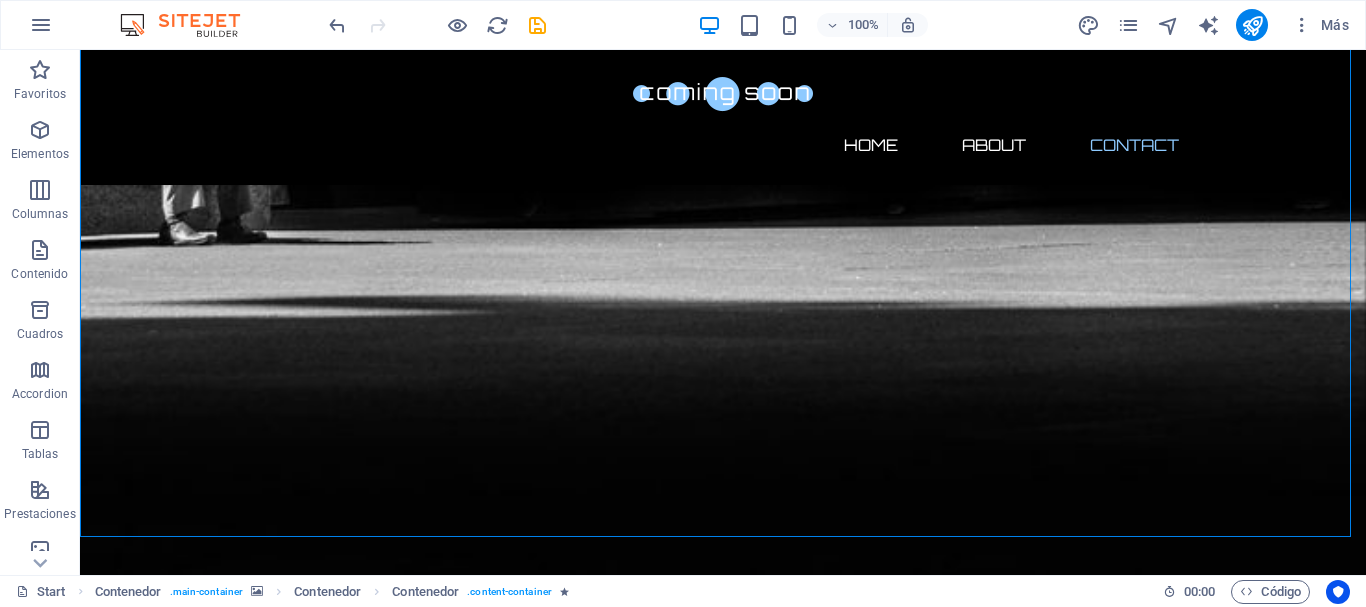 scroll, scrollTop: 1545, scrollLeft: 0, axis: vertical 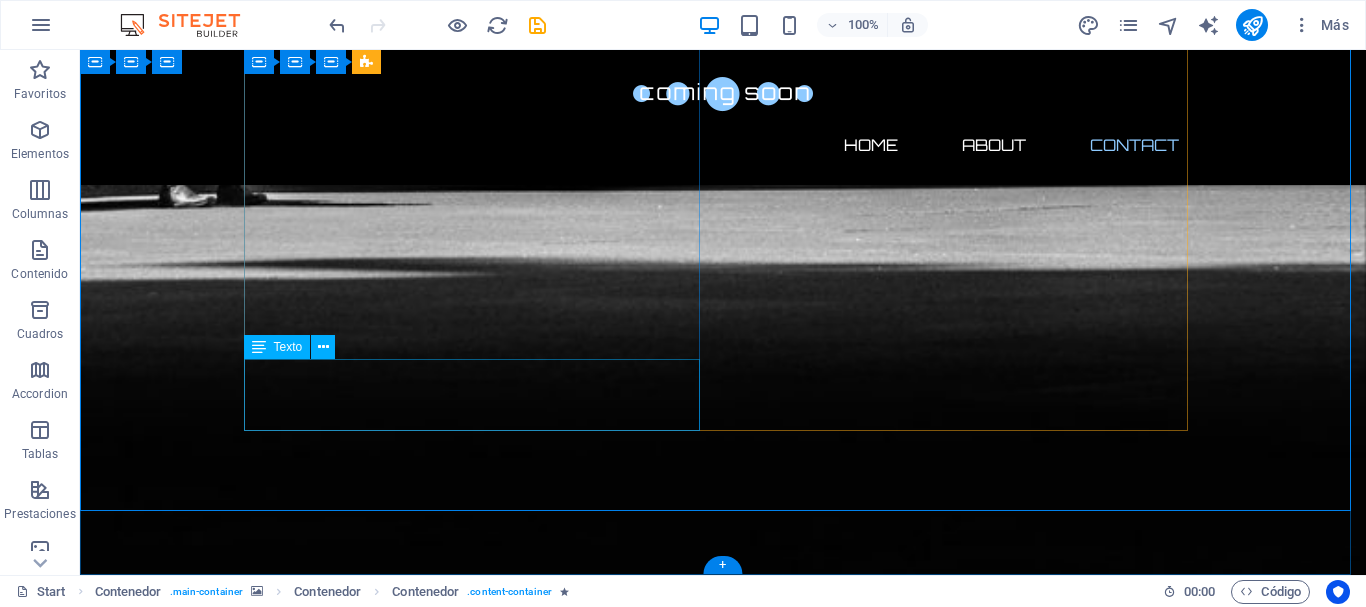 click on "Address :  1119 Geary Blvd   Santiago - Chile   94109 Phone :  +1-123-456-7890 Email :  contacto@giantic.cl" at bounding box center [723, 2878] 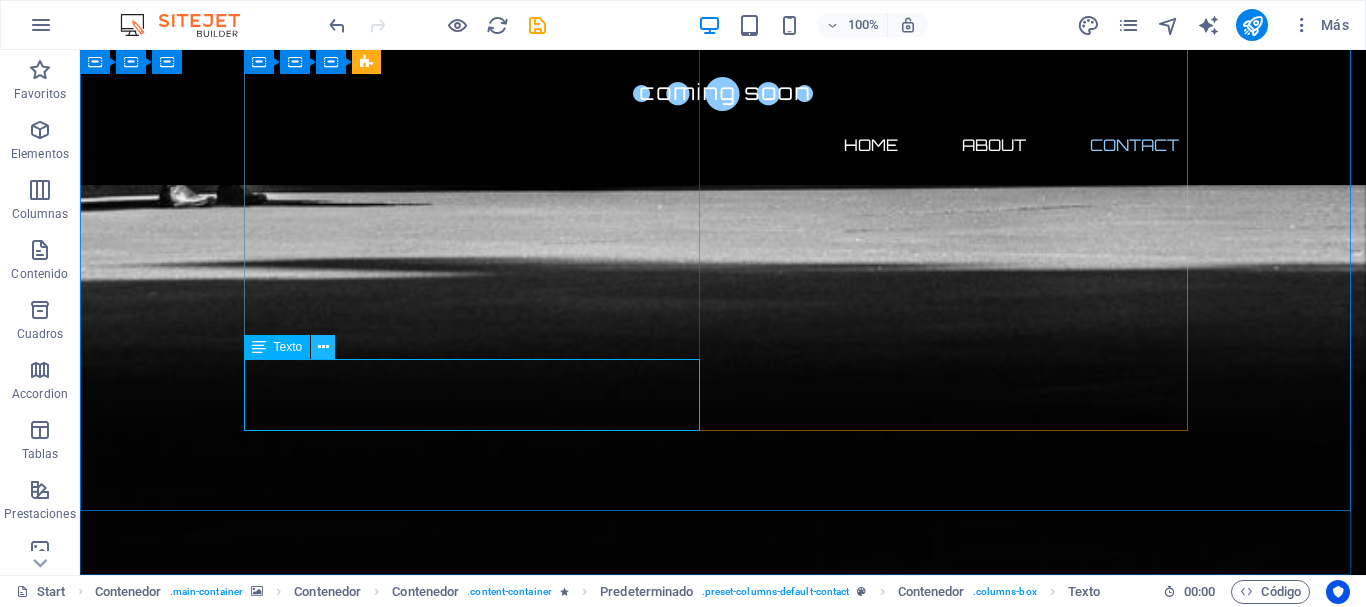 click at bounding box center (323, 347) 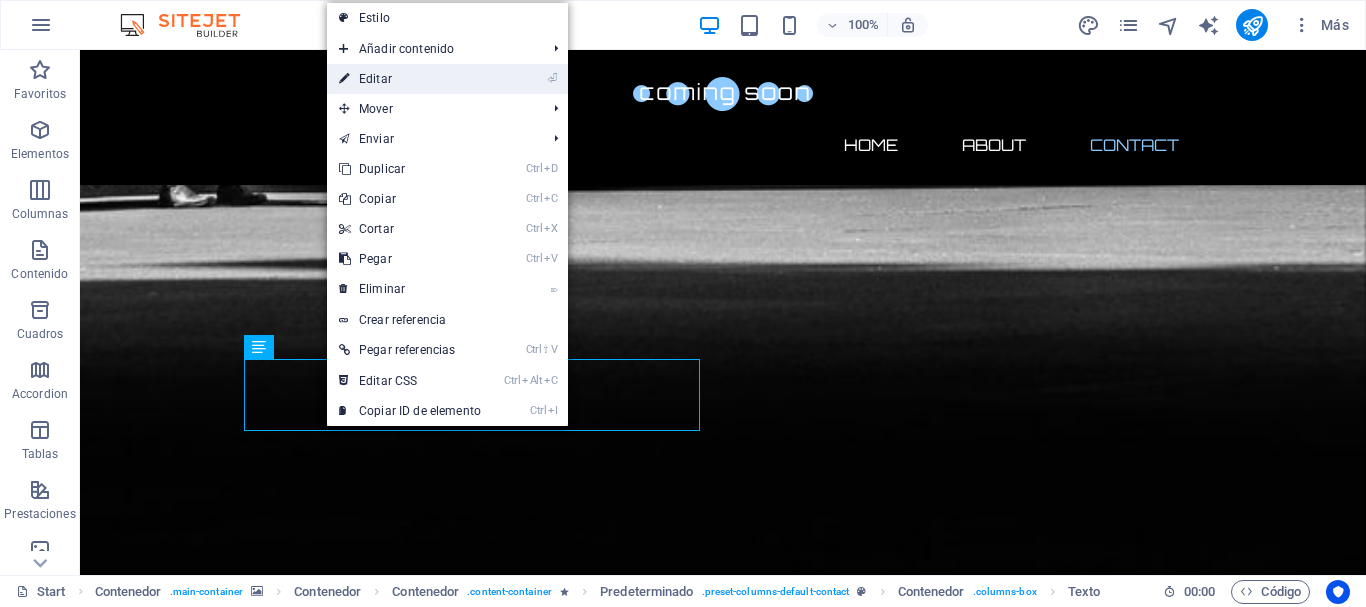 click on "⏎  Editar" at bounding box center [410, 79] 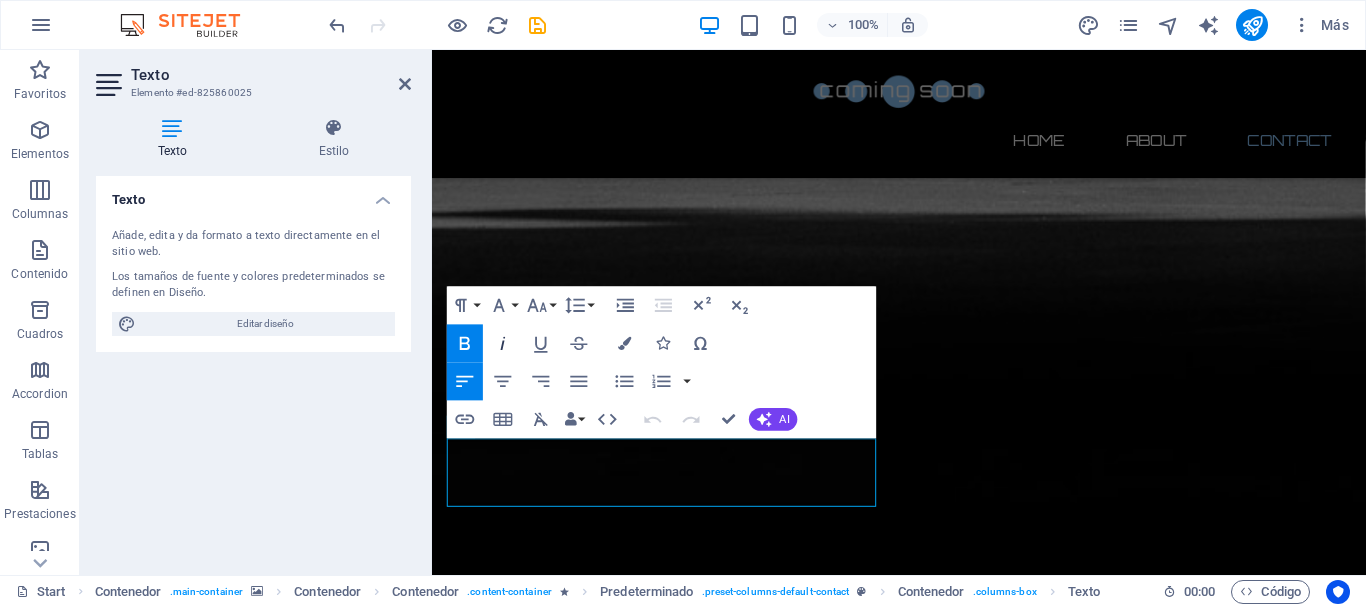 scroll, scrollTop: 1469, scrollLeft: 0, axis: vertical 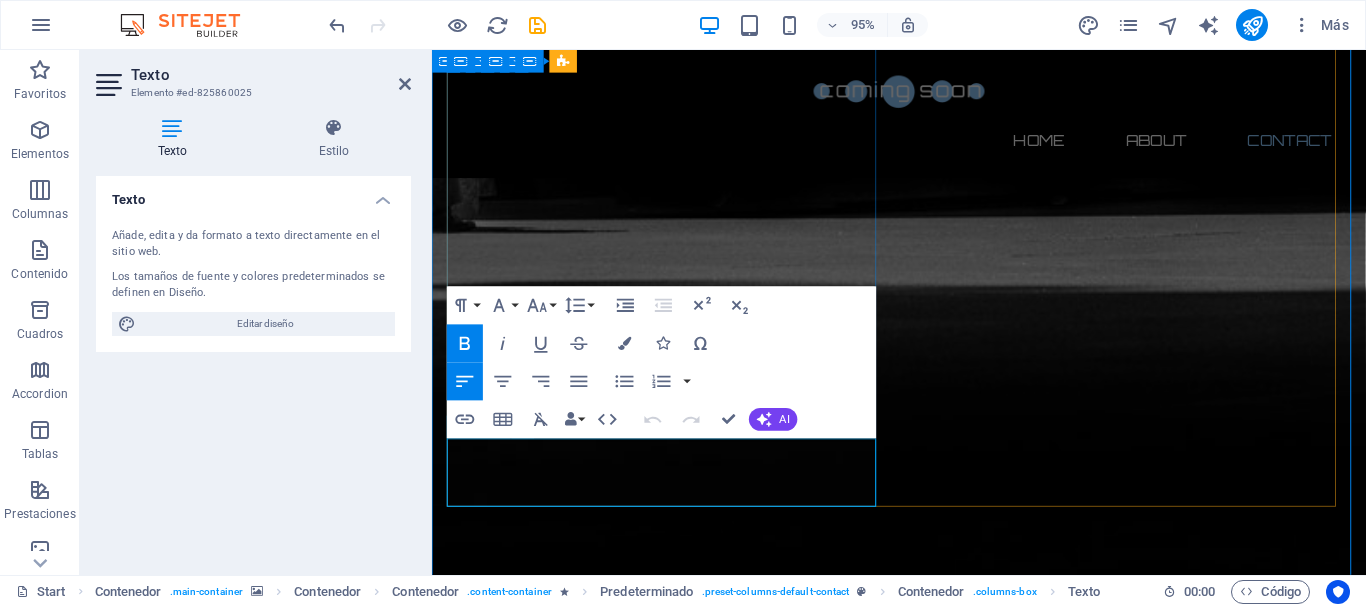click on "1119 Geary Blvd" at bounding box center [577, 2882] 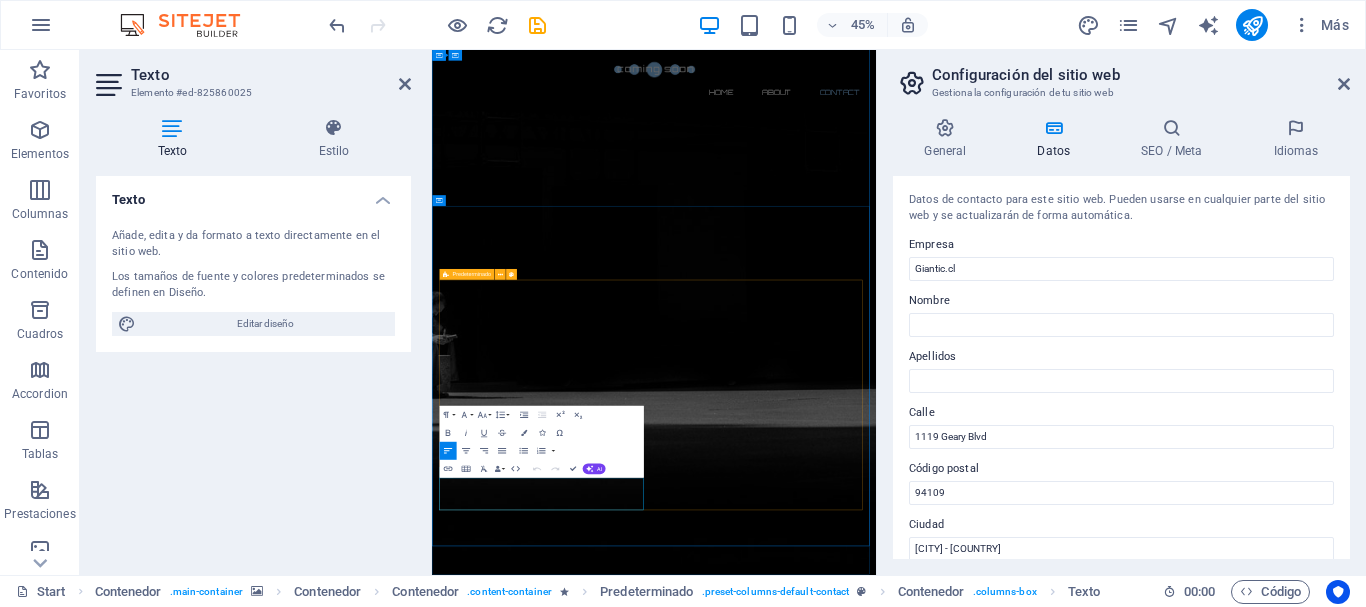 scroll, scrollTop: 1414, scrollLeft: 0, axis: vertical 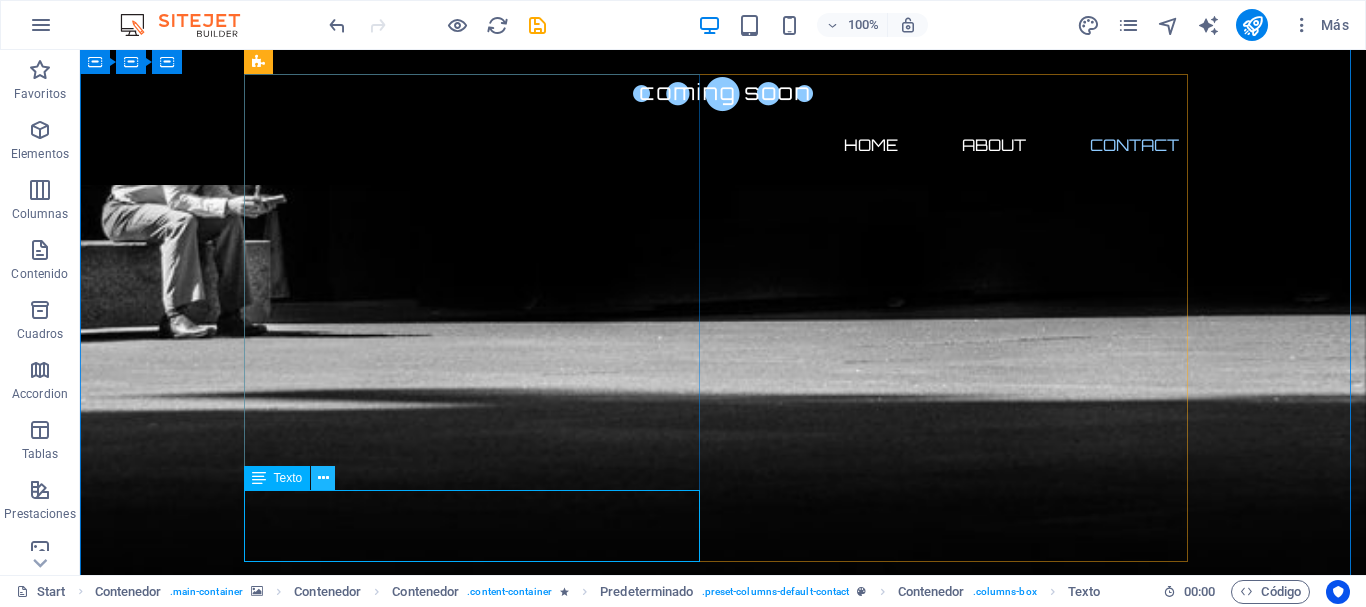 click at bounding box center [323, 478] 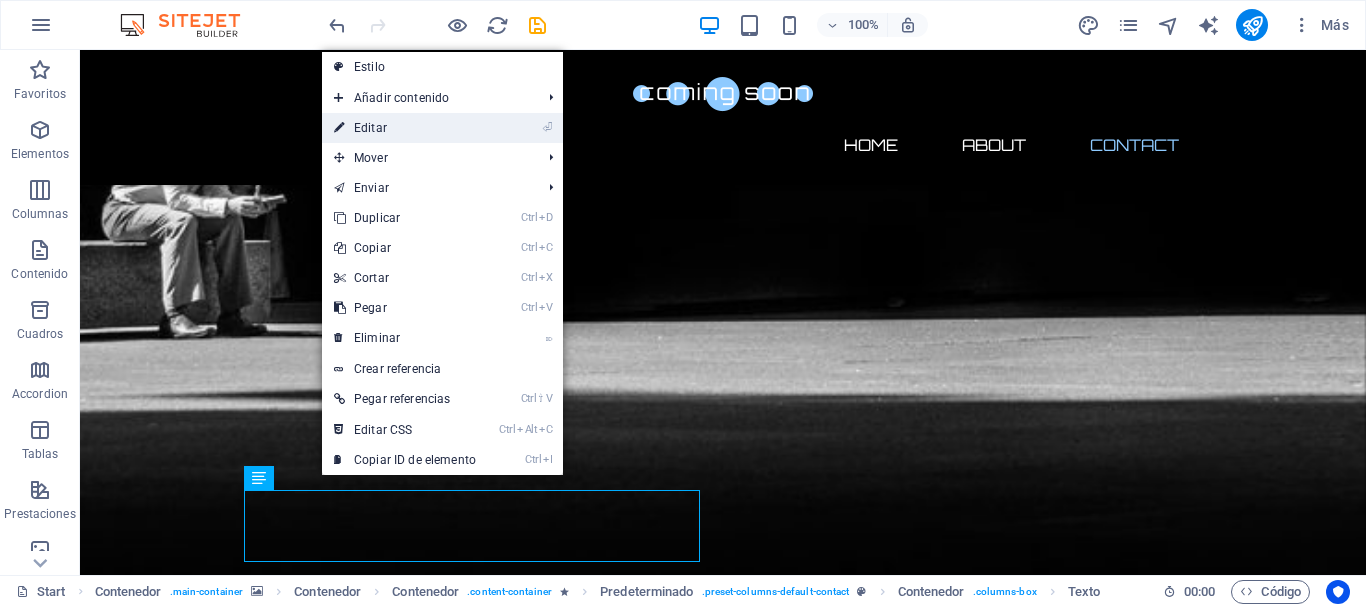 click on "⏎  Editar" at bounding box center [405, 128] 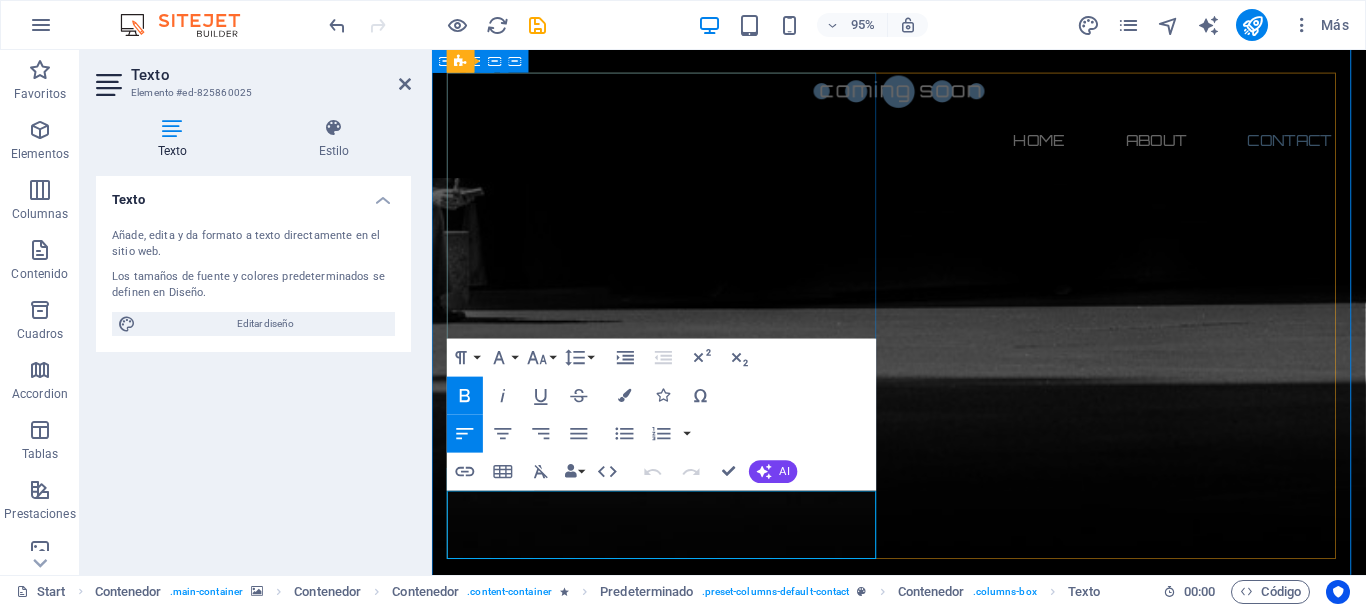 click on "1119 Geary Blvd" at bounding box center [577, 2985] 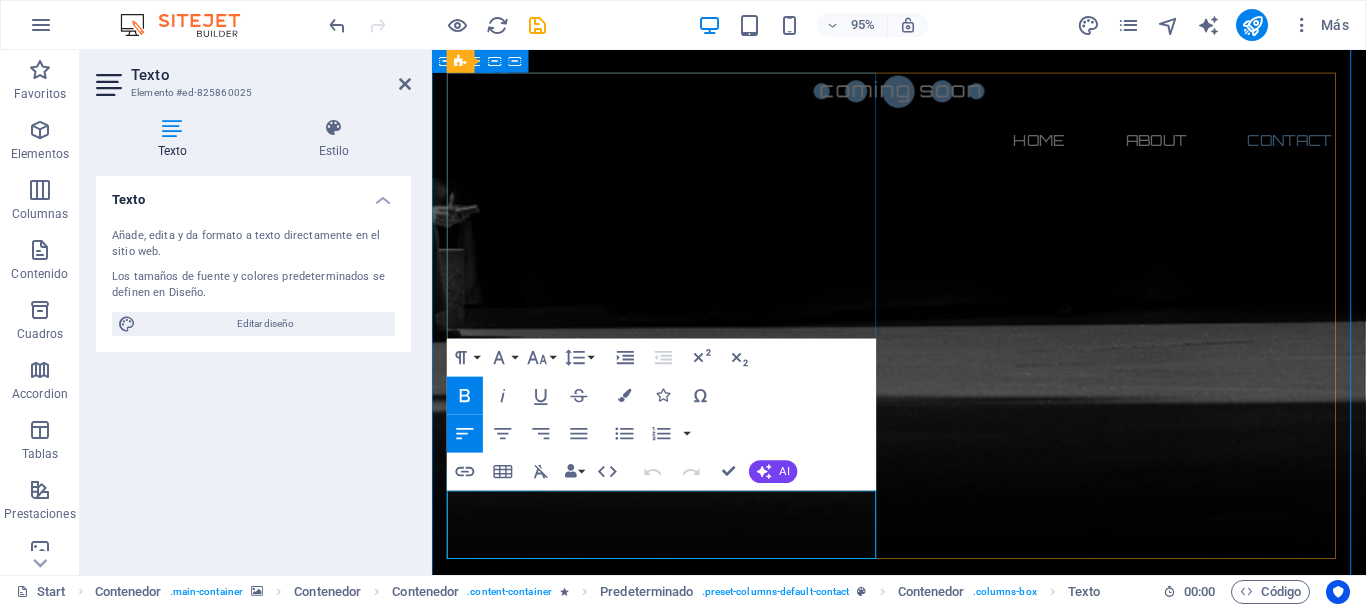 scroll, scrollTop: 927, scrollLeft: 0, axis: vertical 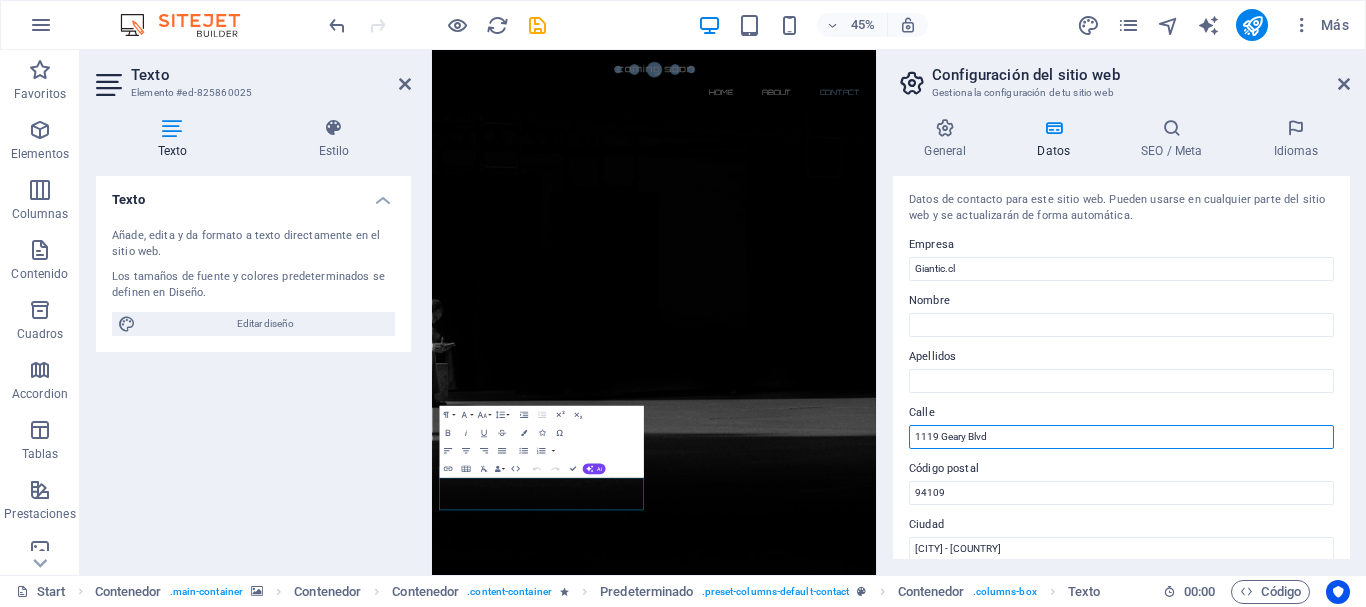 drag, startPoint x: 1015, startPoint y: 438, endPoint x: 895, endPoint y: 437, distance: 120.004166 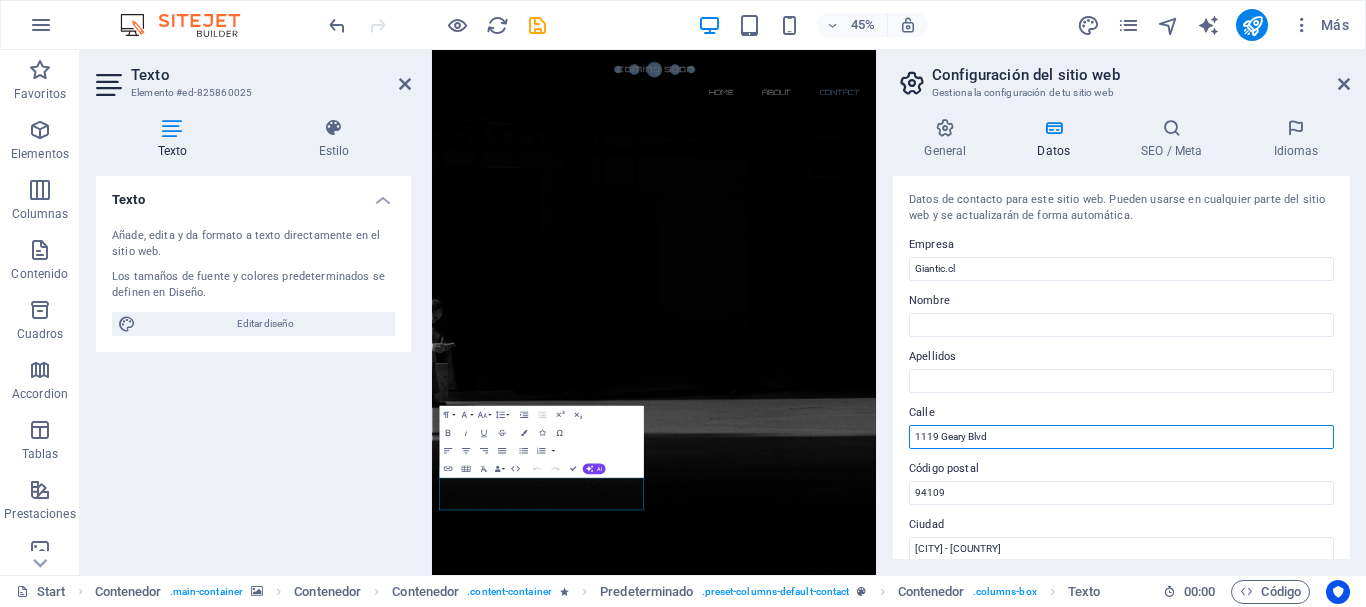 click on "Datos de contacto para este sitio web. Pueden usarse en cualquier parte del sitio web y se actualizarán de forma automática. Empresa Giantic.cl Nombre Apellidos Calle 1119 Geary Blvd Código postal 94109 Ciudad Santiago - Chile Email contacto@giantic.cl Teléfono +1-123-456-7890 Móvil +56 9 7386 8741 Fax Campo personalizado 1 Campo personalizado 2 Campo personalizado 3 Campo personalizado 4 Campo personalizado 5 Campo personalizado 6" at bounding box center (1121, 367) 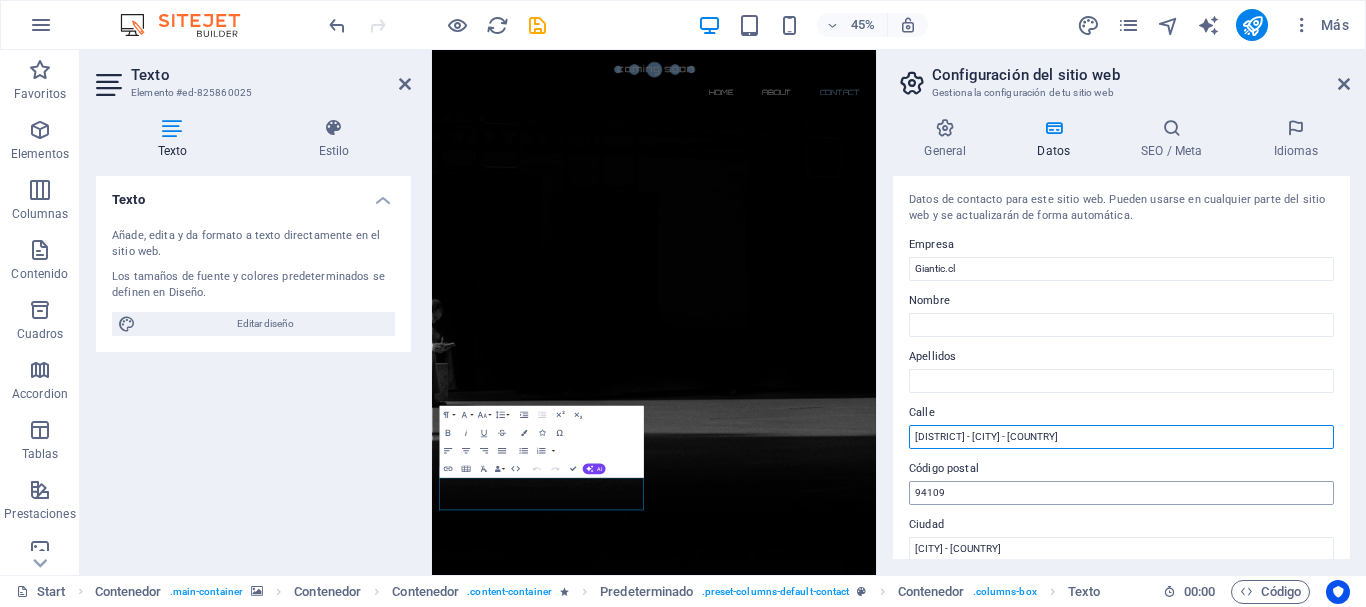 type on "Ñuñoa - Santiago - Chile" 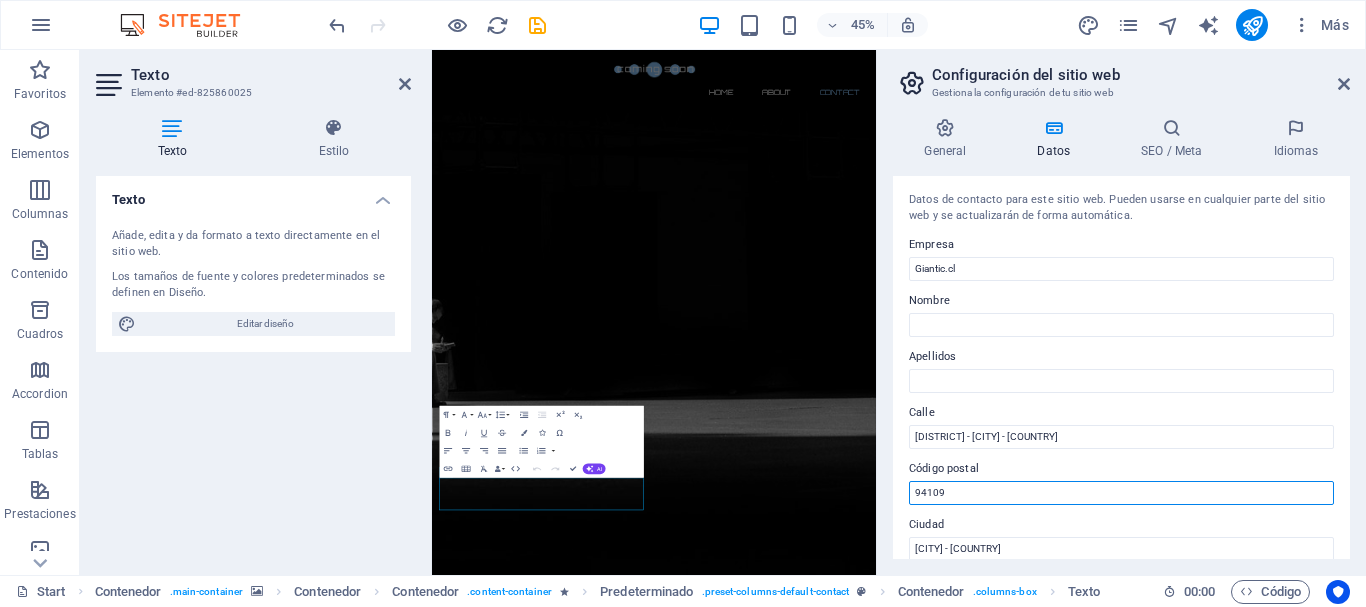 drag, startPoint x: 952, startPoint y: 495, endPoint x: 900, endPoint y: 494, distance: 52.009613 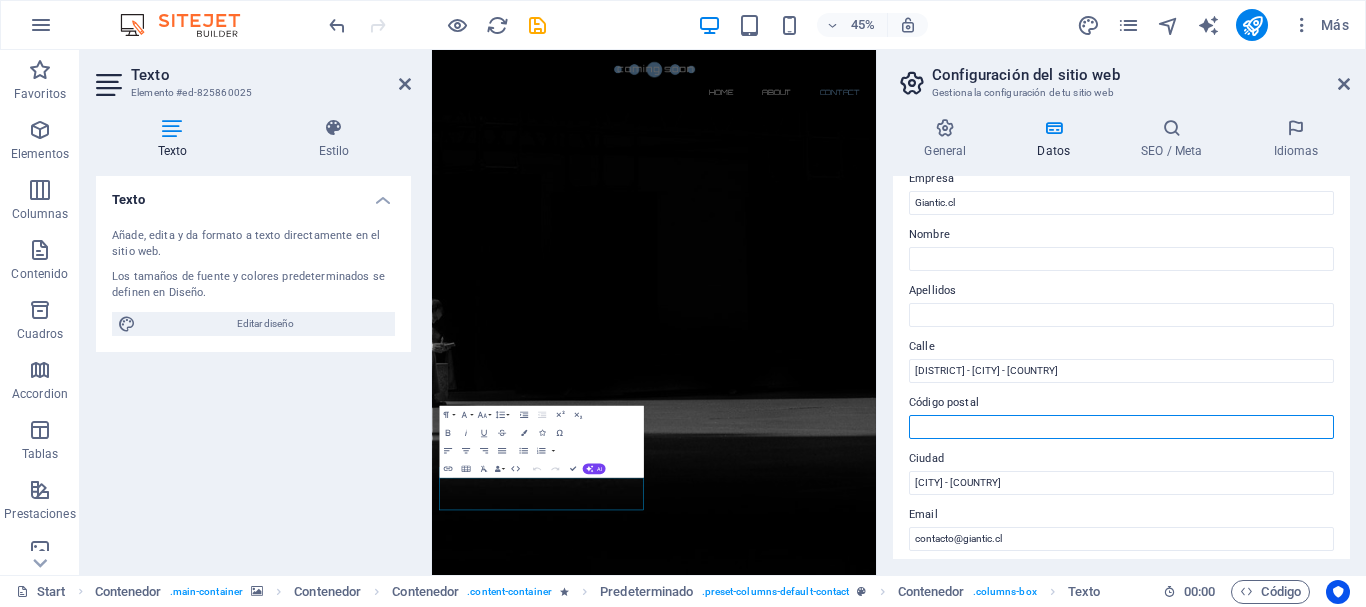scroll, scrollTop: 70, scrollLeft: 0, axis: vertical 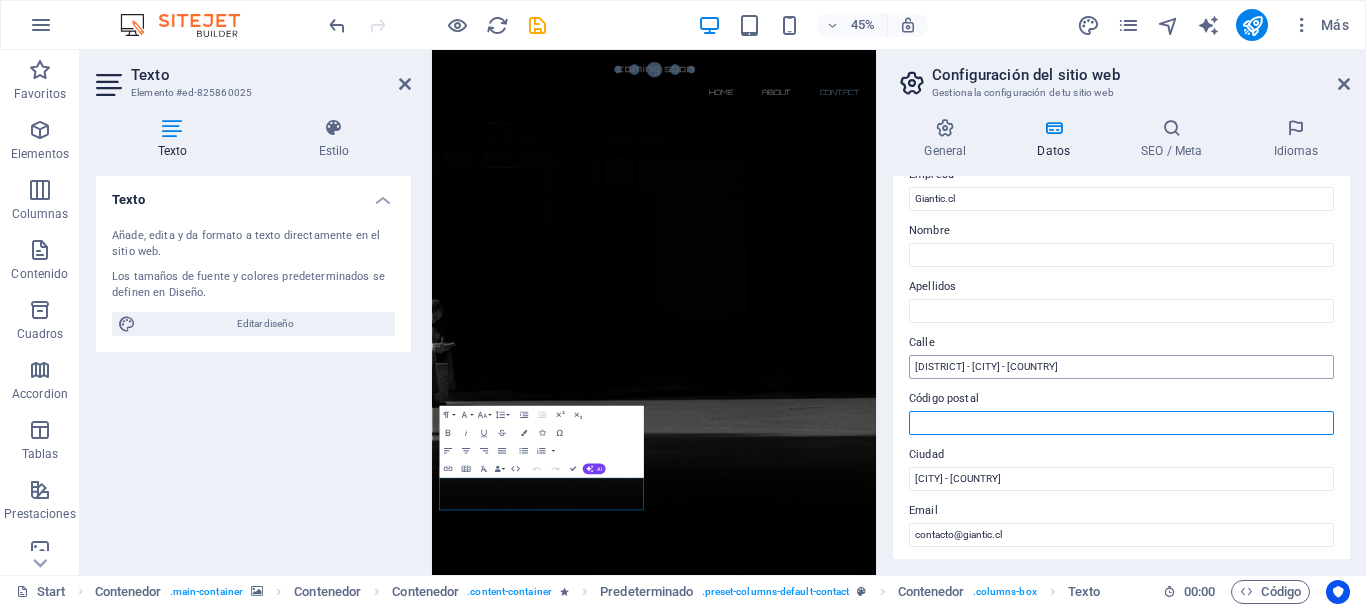 type 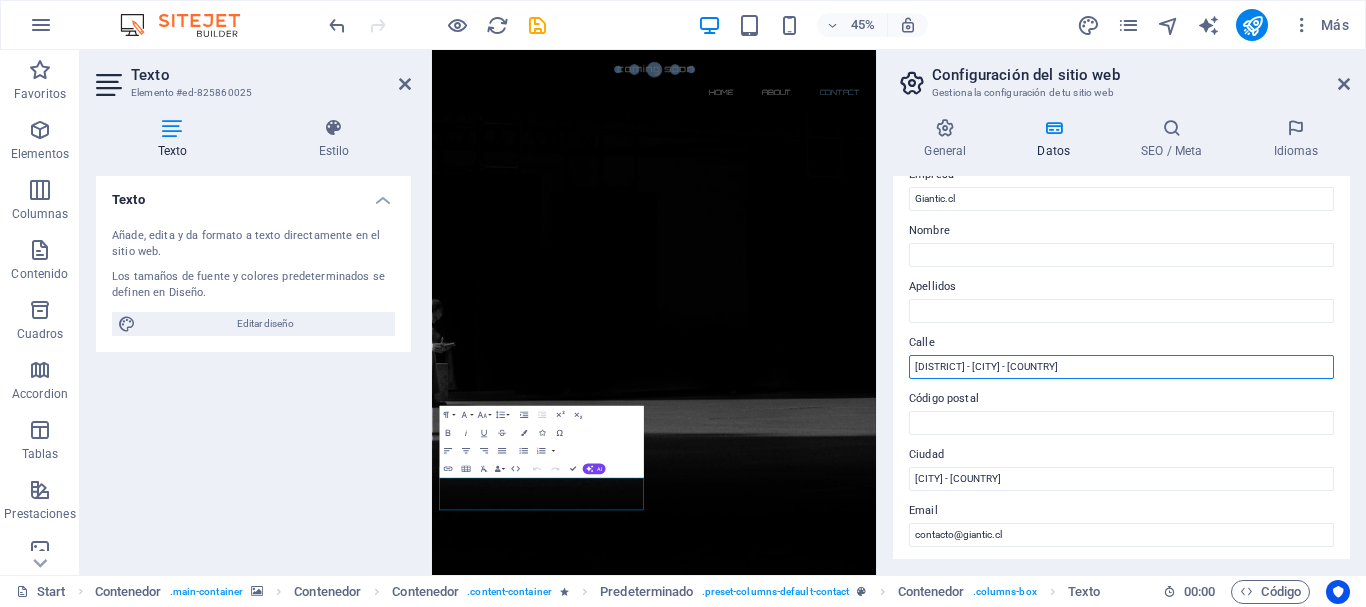 drag, startPoint x: 1040, startPoint y: 365, endPoint x: 946, endPoint y: 366, distance: 94.00532 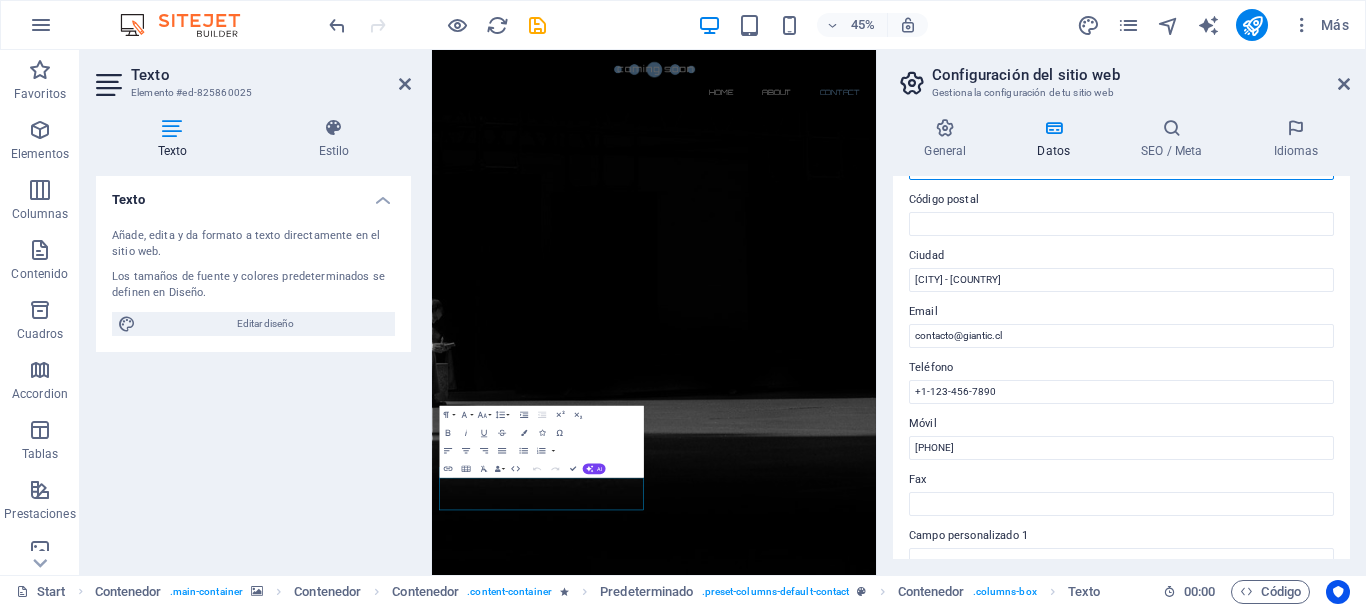 scroll, scrollTop: 271, scrollLeft: 0, axis: vertical 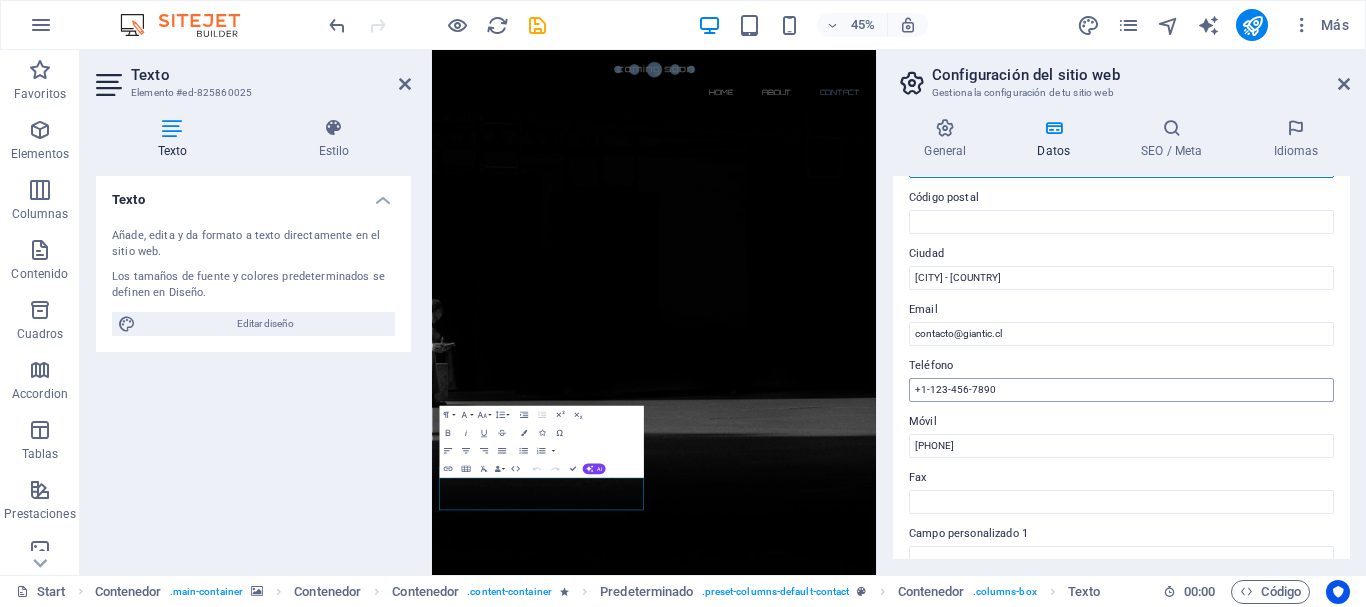 type on "[DISTRICT]" 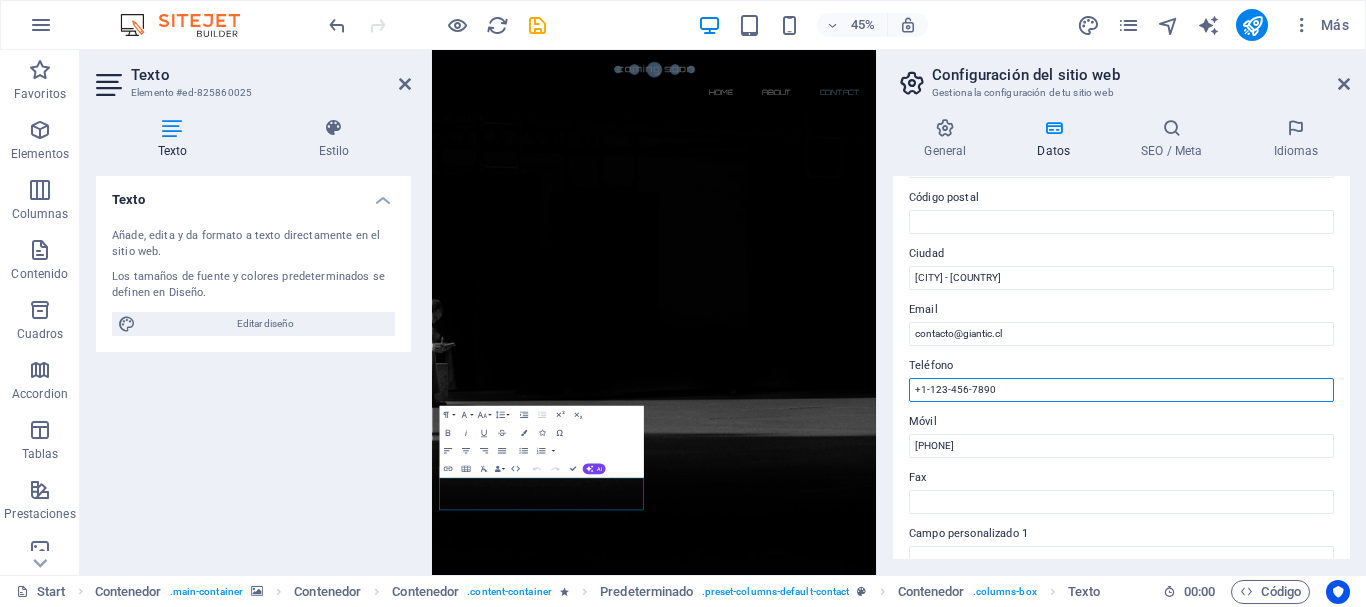 click on "+1-123-456-7890" at bounding box center (1121, 390) 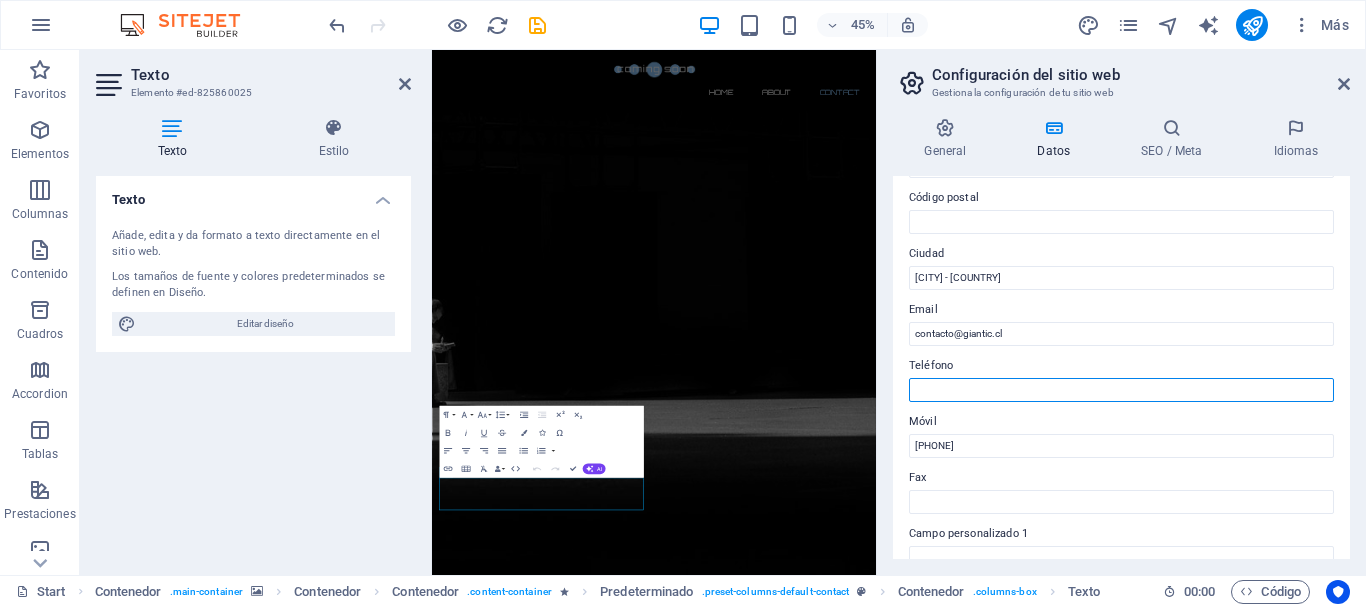 paste on "[PHONE]" 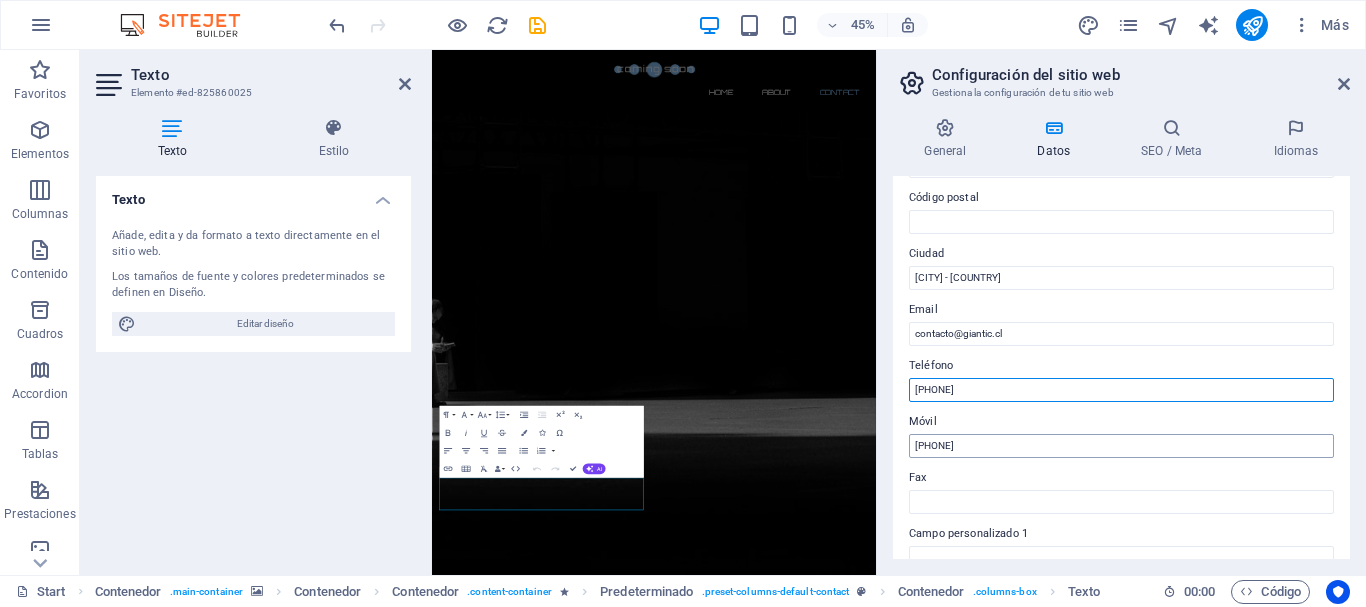 type on "[PHONE]" 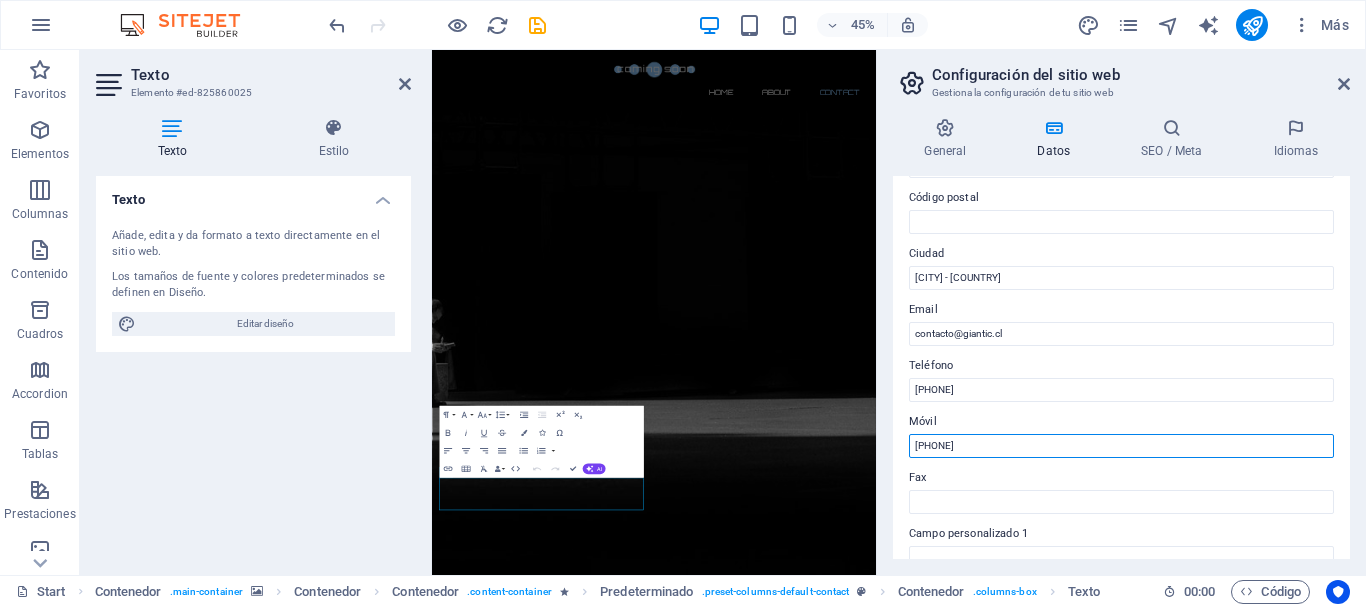drag, startPoint x: 1005, startPoint y: 450, endPoint x: 898, endPoint y: 439, distance: 107.563934 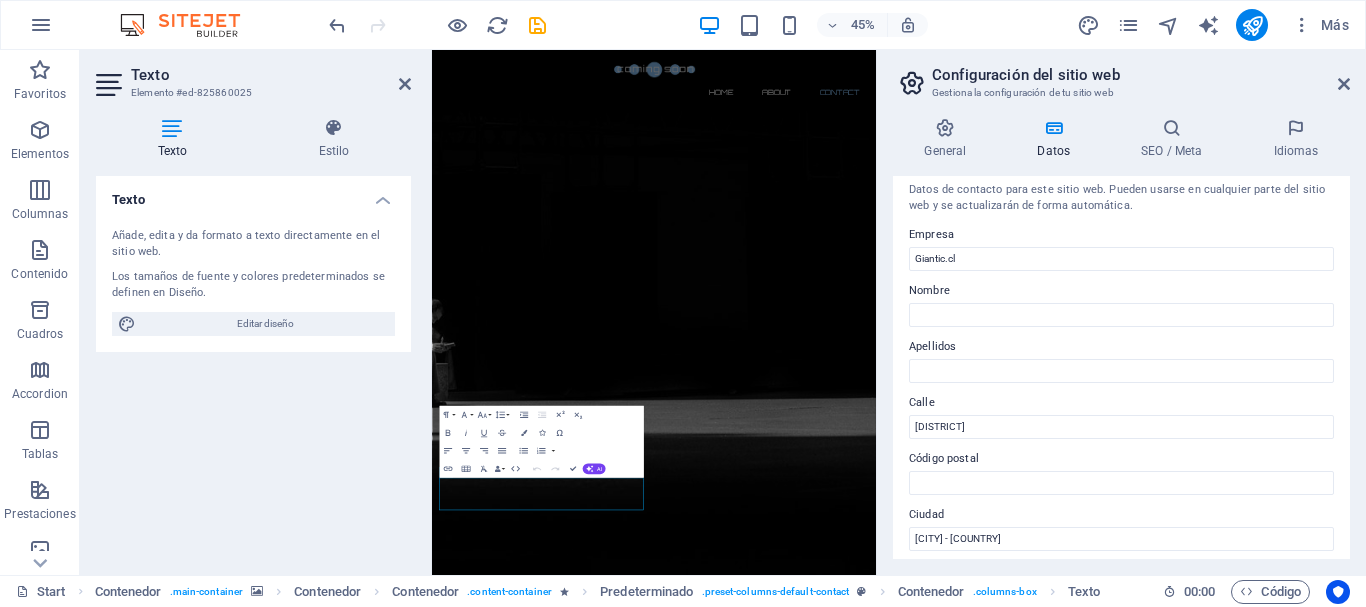 scroll, scrollTop: 0, scrollLeft: 0, axis: both 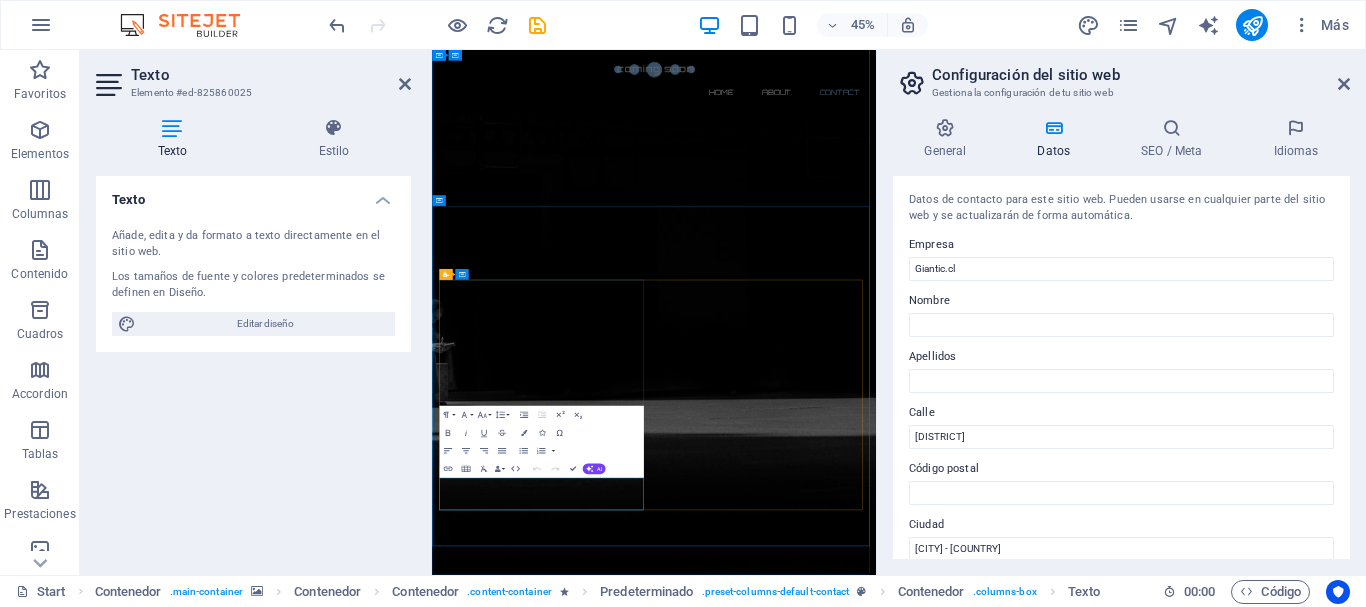 type 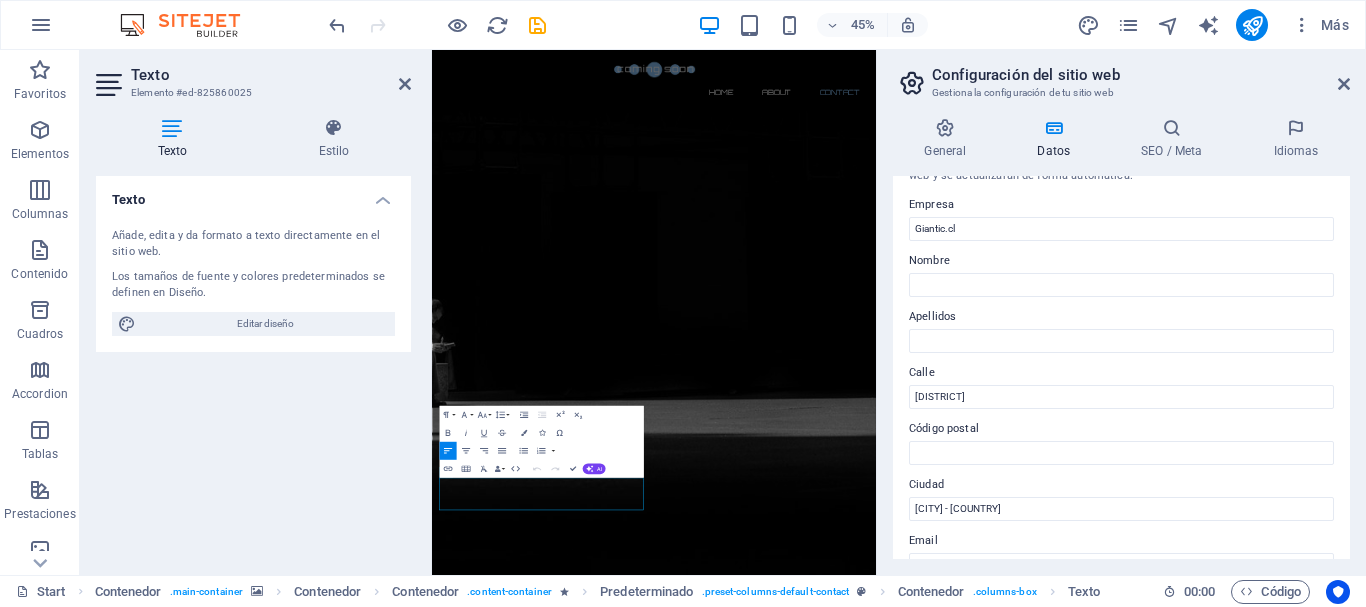 scroll, scrollTop: 0, scrollLeft: 0, axis: both 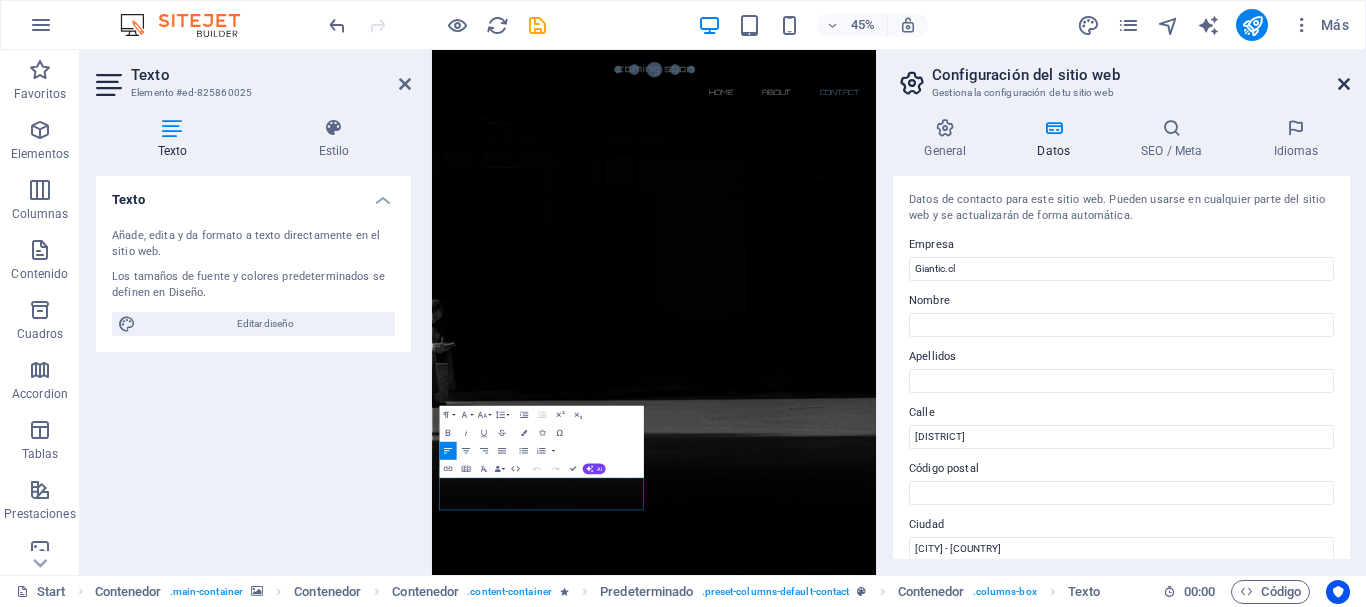 drag, startPoint x: 1342, startPoint y: 87, endPoint x: 930, endPoint y: 46, distance: 414.03503 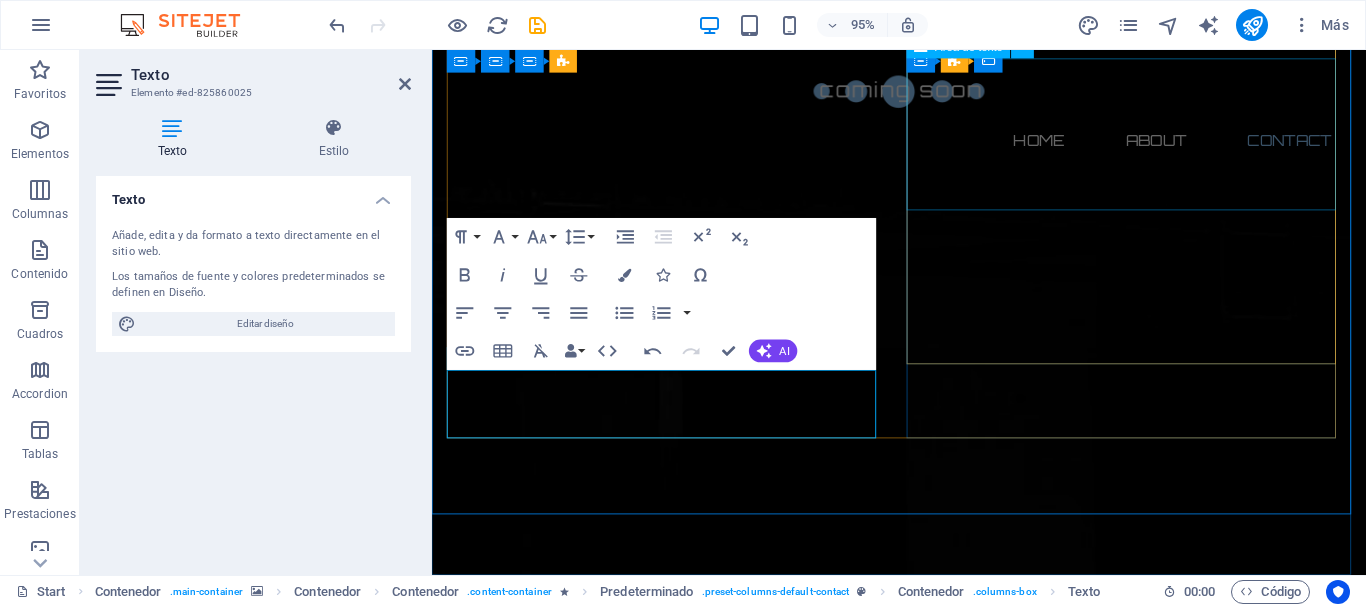 scroll, scrollTop: 1541, scrollLeft: 0, axis: vertical 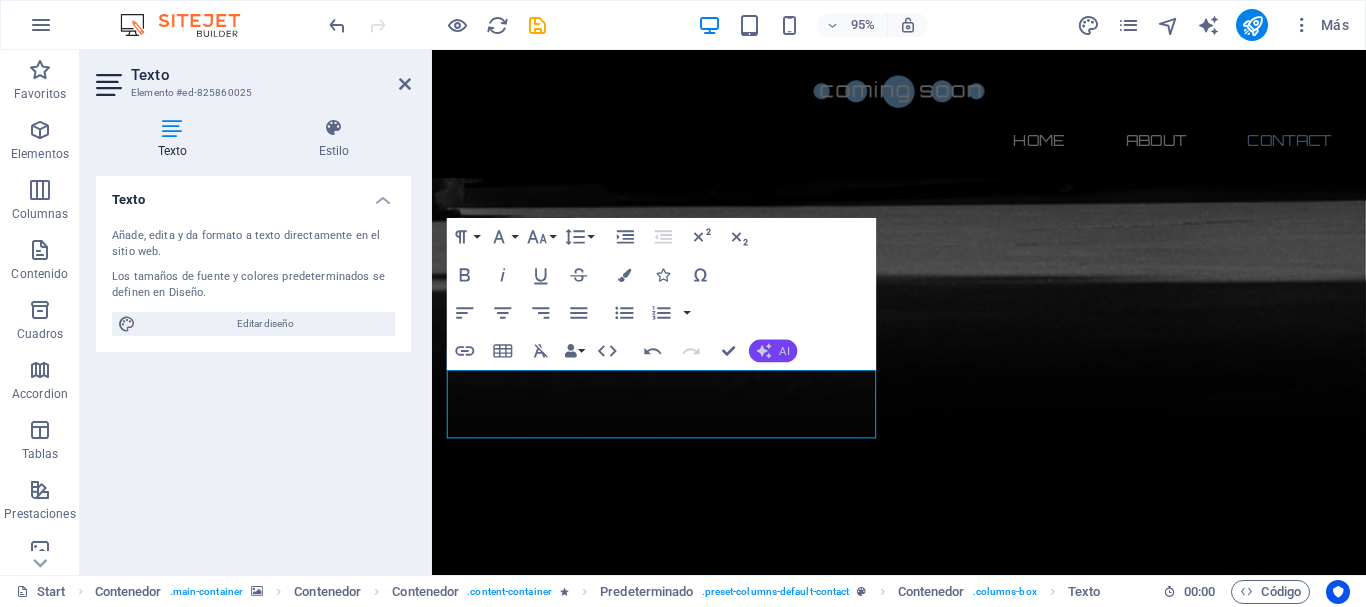 click 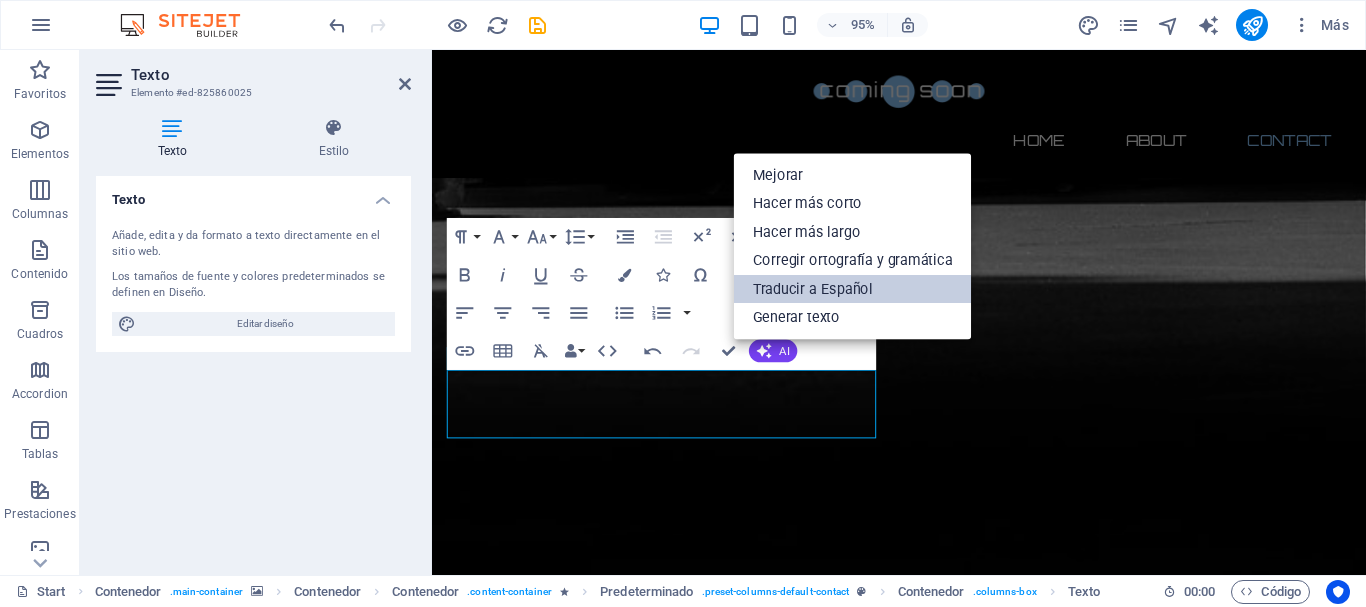 click on "Traducir a Español" at bounding box center [853, 290] 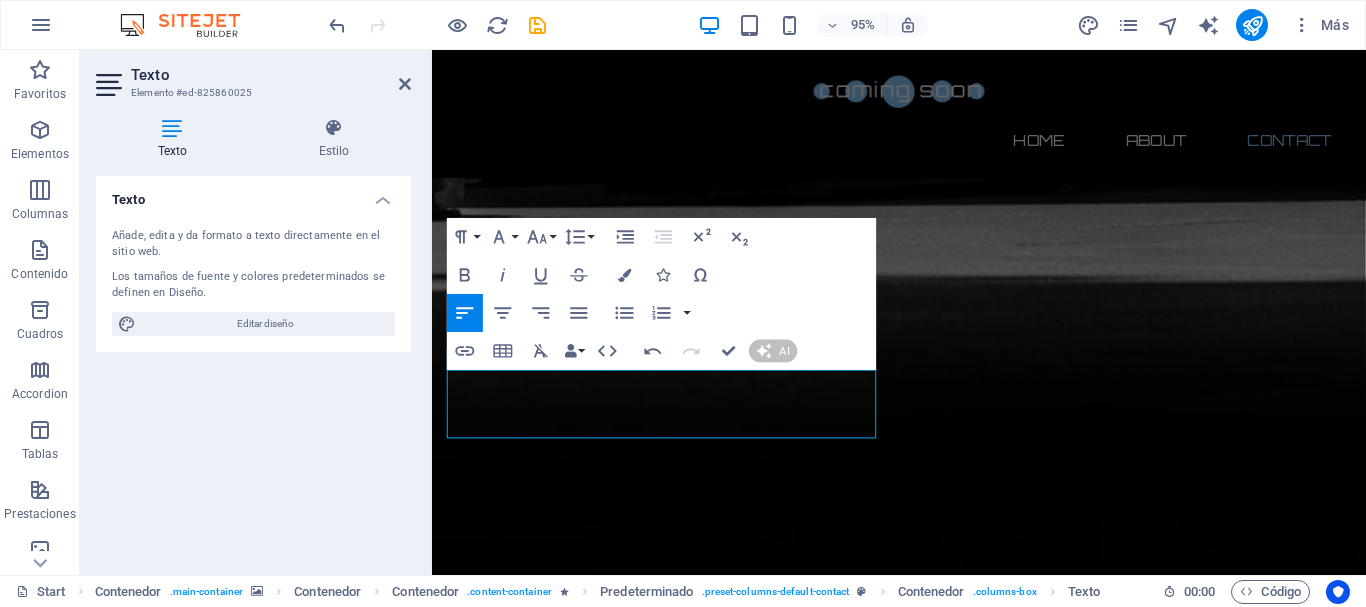 type 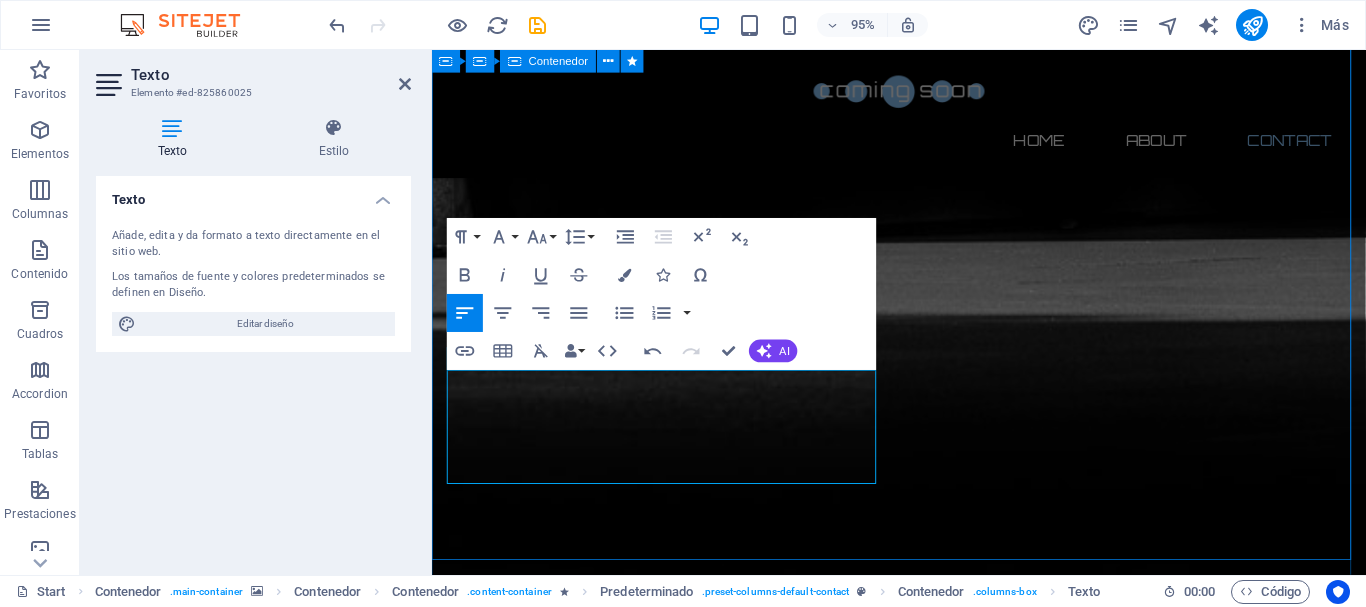 click on "Contáctanos Encuentra lo que necesitas   Ofrecemos atención personalizada para la solución tecnológica ideal. Conocemos el mercado   Nuestra experiencia nos permite brindarte la mejor asesoría. Entregas rápidas   Realizamos entregas ágiles con los principales couriers del país. Accede a crédito   Evaluamos tu situación financiera para ofrecerte beneficios crediticios. ¿Quieres saber más?   Agenda una reunión con nuestro equipo de ventas. Dirección: Ñuñoa Santiago - Chile Teléfono: +56 9 8999 2097 Correo electrónico: contacto@giantic.cl Nombre Mensaje   I have read and understand the privacy policy. ¿Ilegible? Cargar nuevo Enviar" at bounding box center [923, 2983] 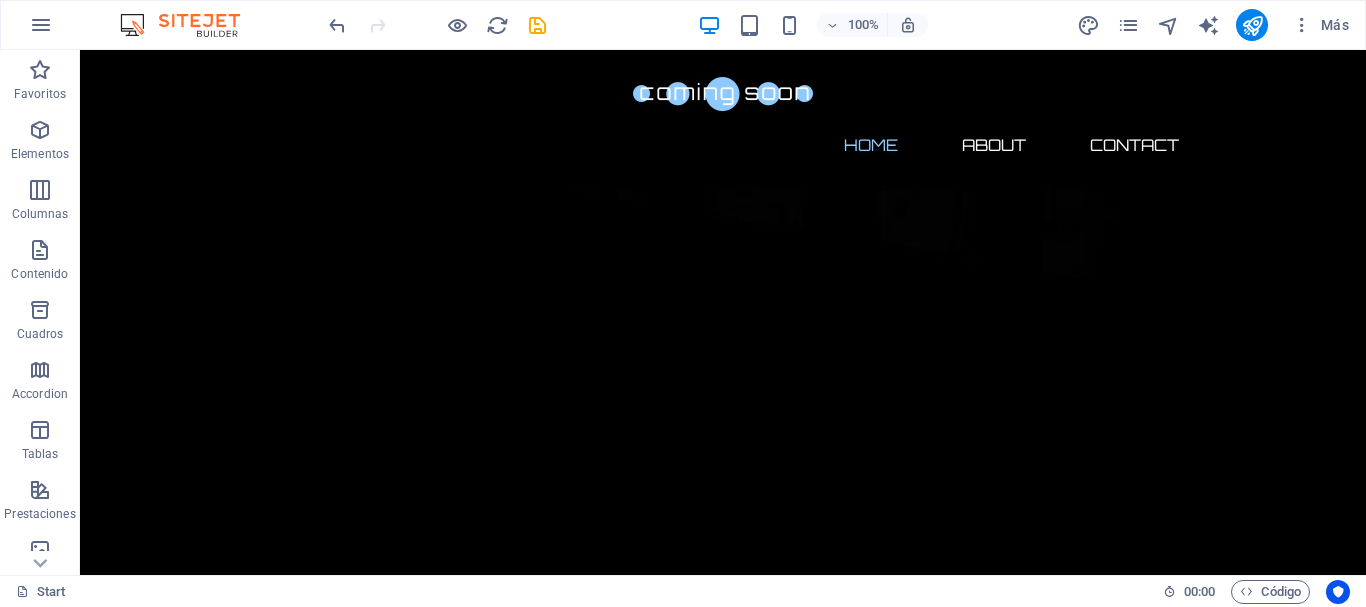 scroll, scrollTop: 0, scrollLeft: 0, axis: both 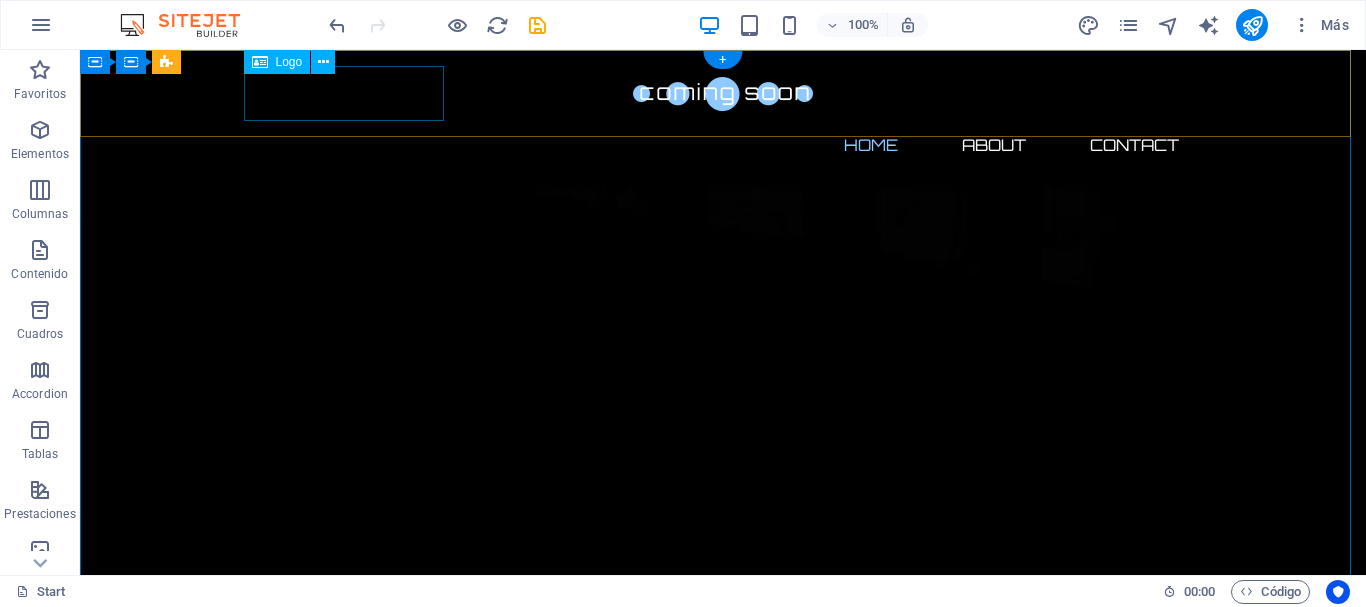 click at bounding box center (723, 93) 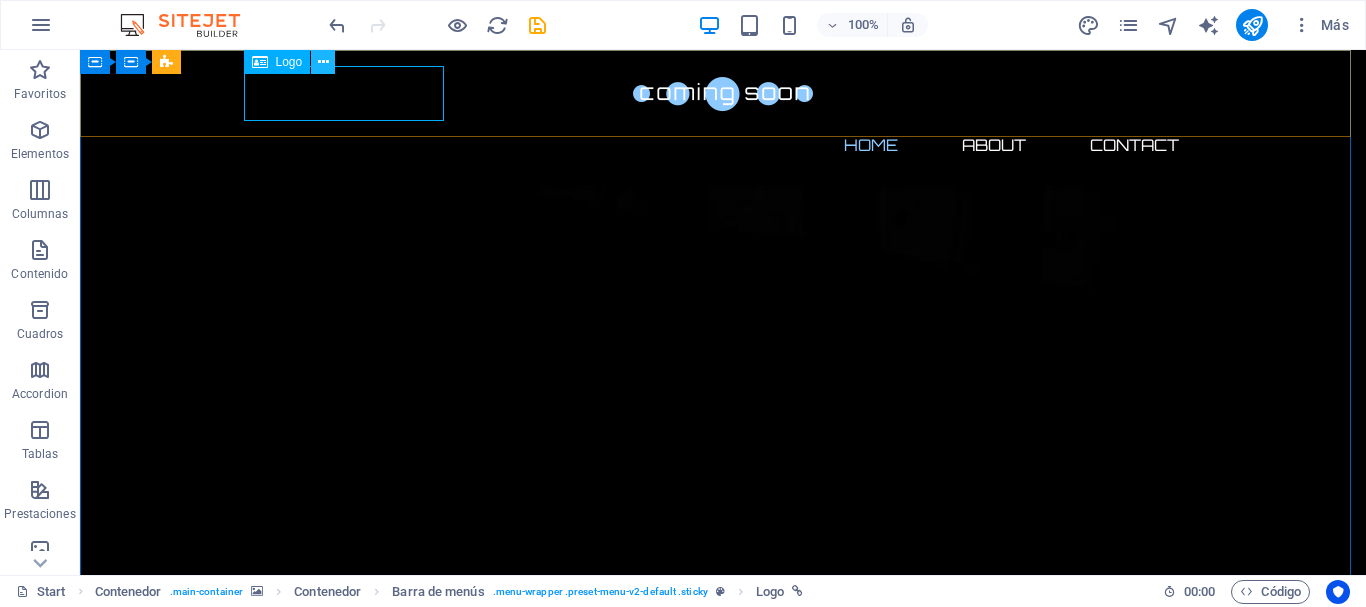 click at bounding box center [323, 62] 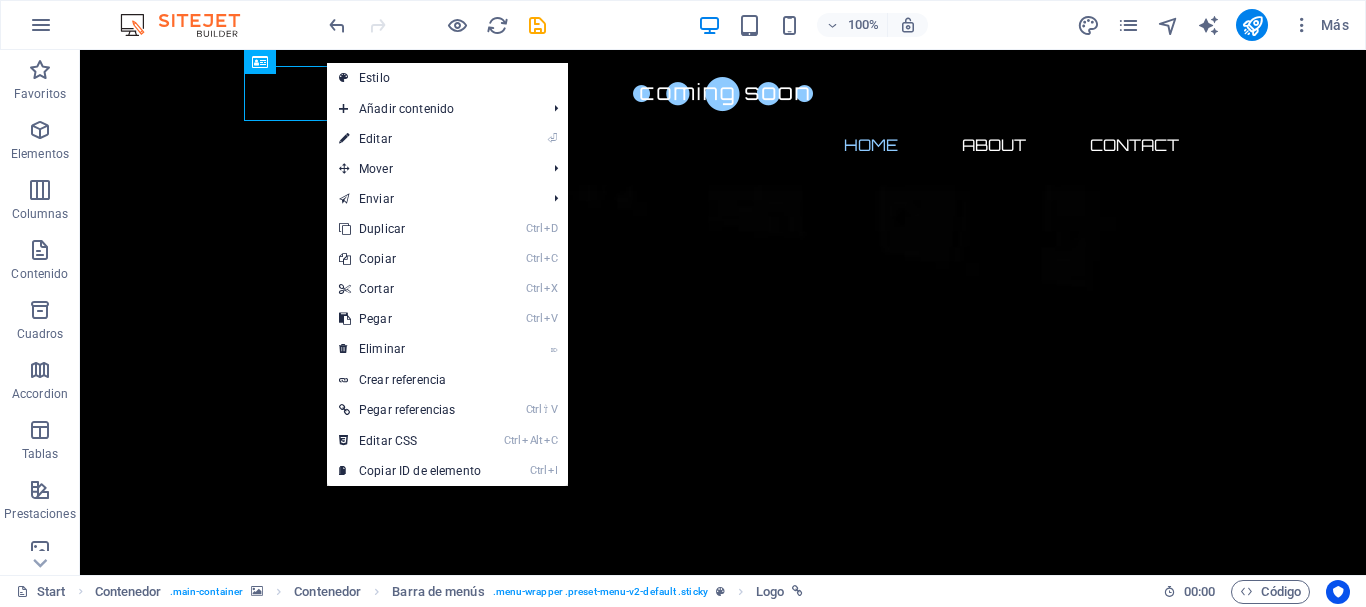 click on "⏎  Editar" at bounding box center (410, 139) 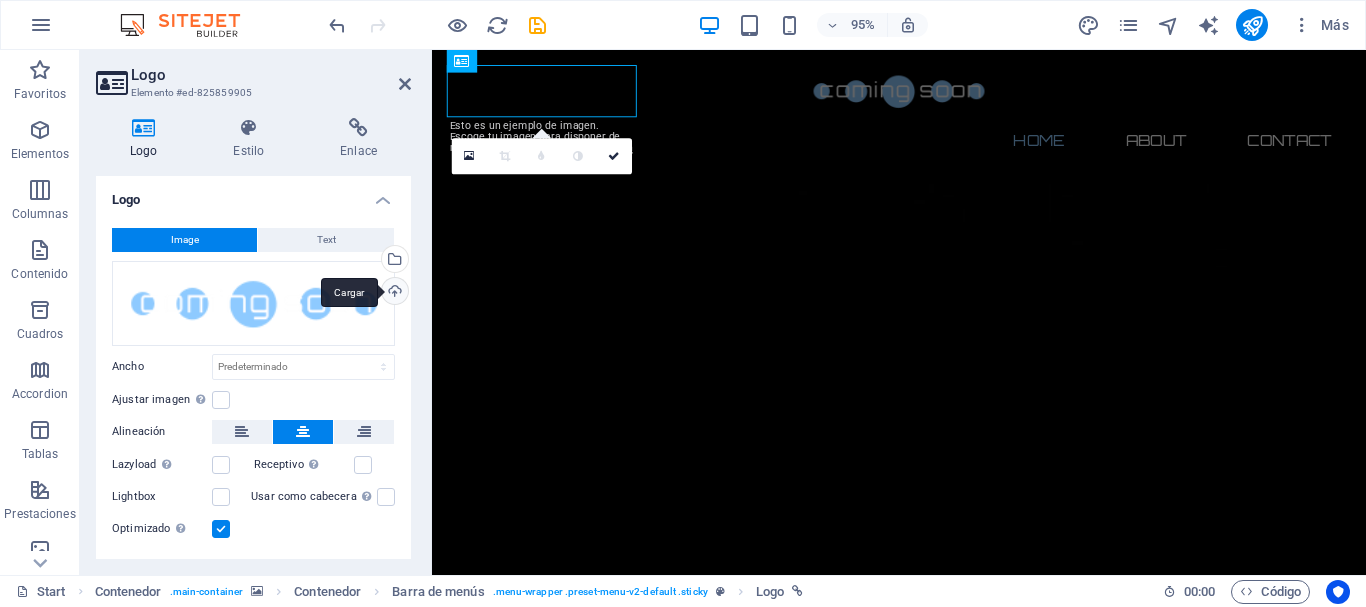 click on "Cargar" at bounding box center (393, 293) 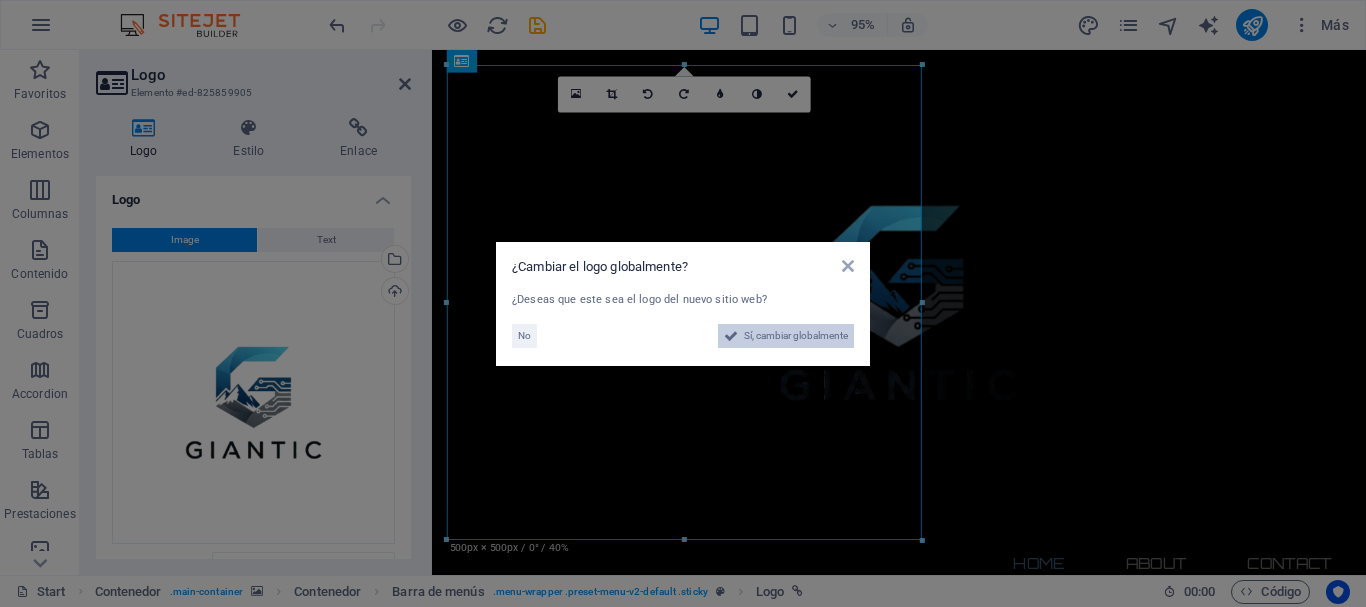 click on "Sí, cambiar globalmente" at bounding box center (796, 336) 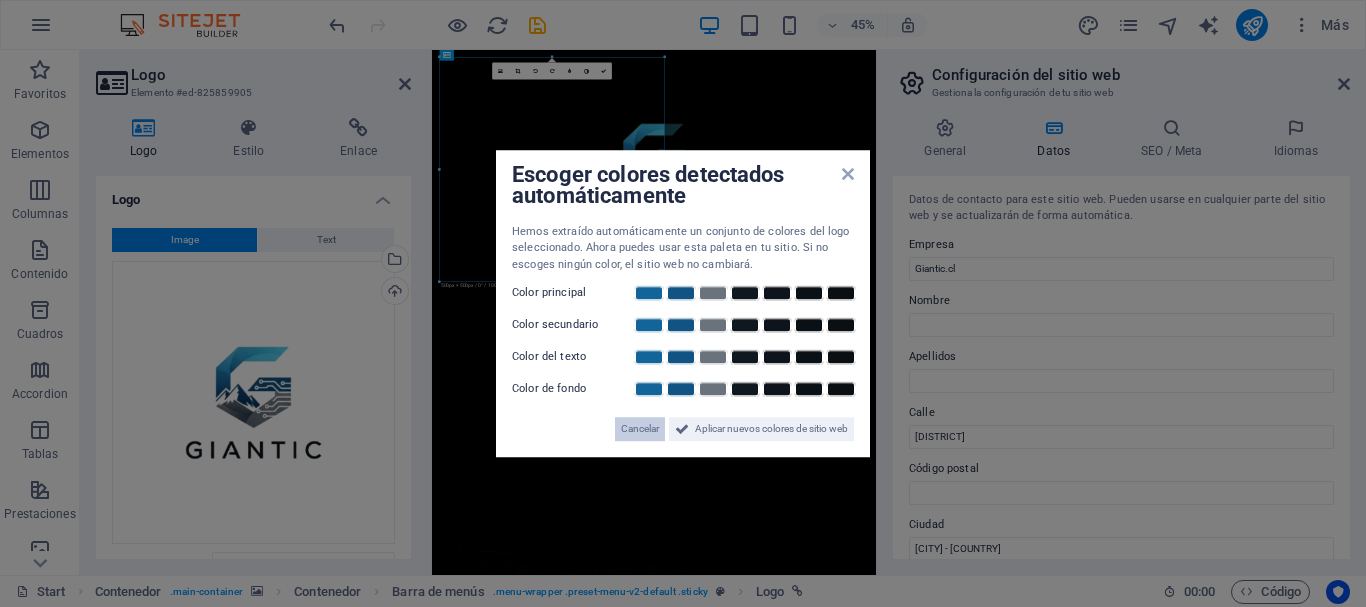 click on "Cancelar" at bounding box center (640, 429) 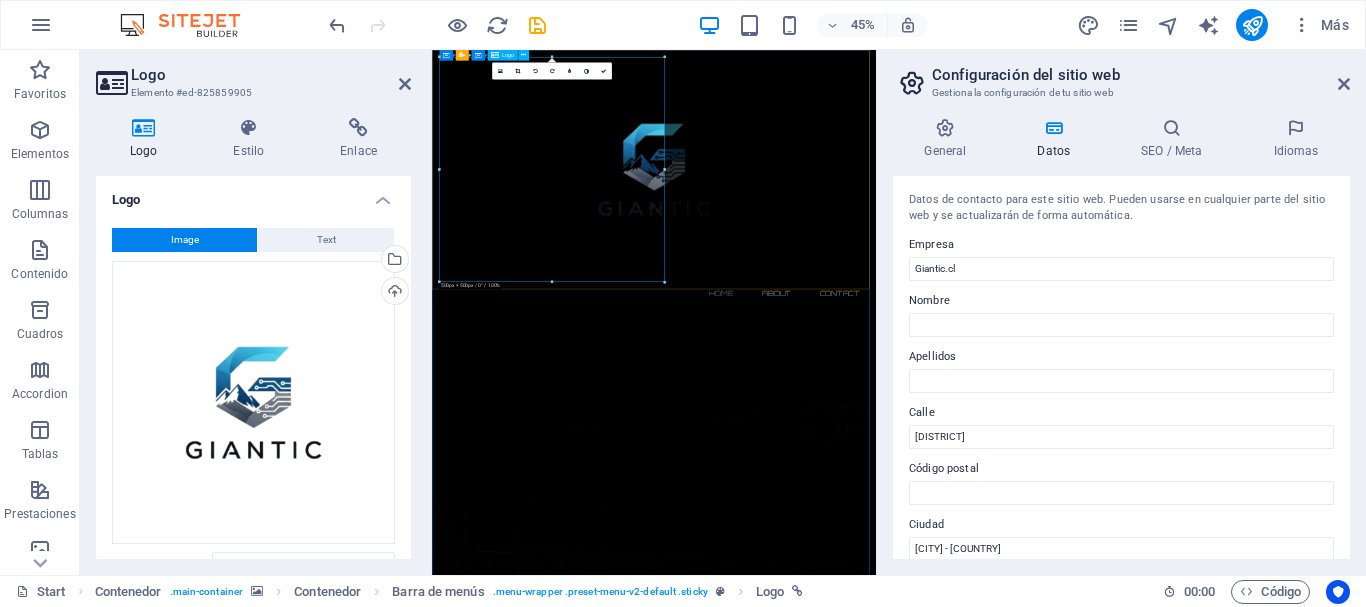 drag, startPoint x: 1094, startPoint y: 330, endPoint x: 811, endPoint y: 394, distance: 290.1465 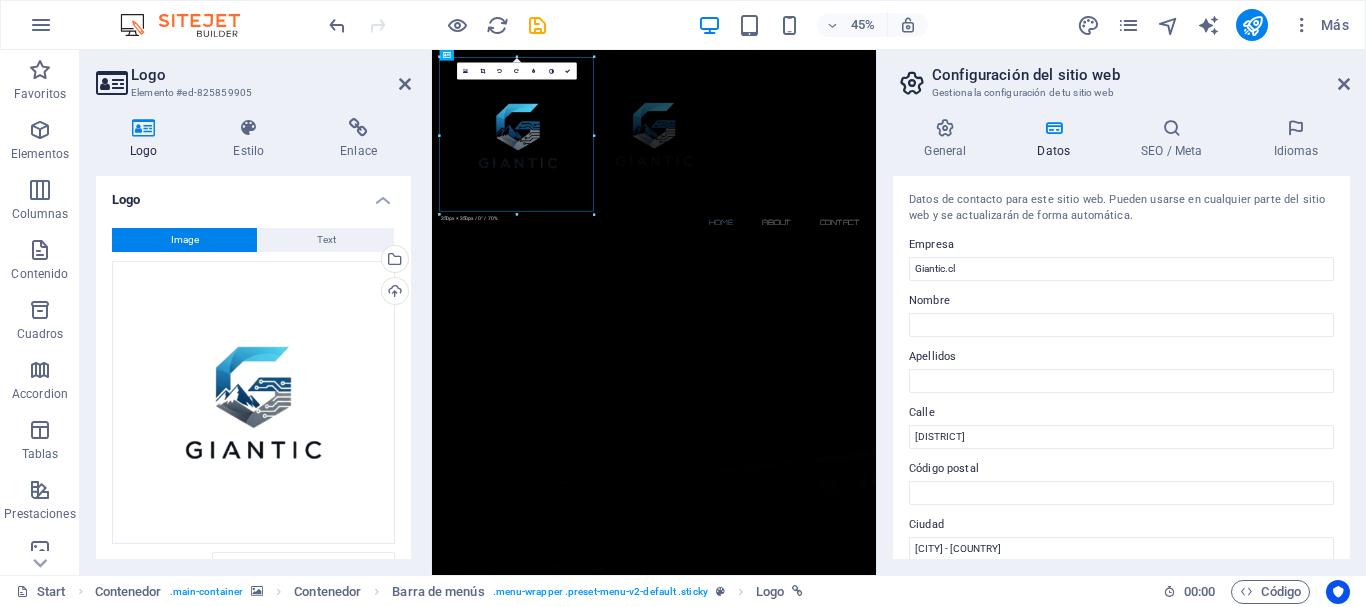 drag, startPoint x: 664, startPoint y: 284, endPoint x: 175, endPoint y: 162, distance: 503.98907 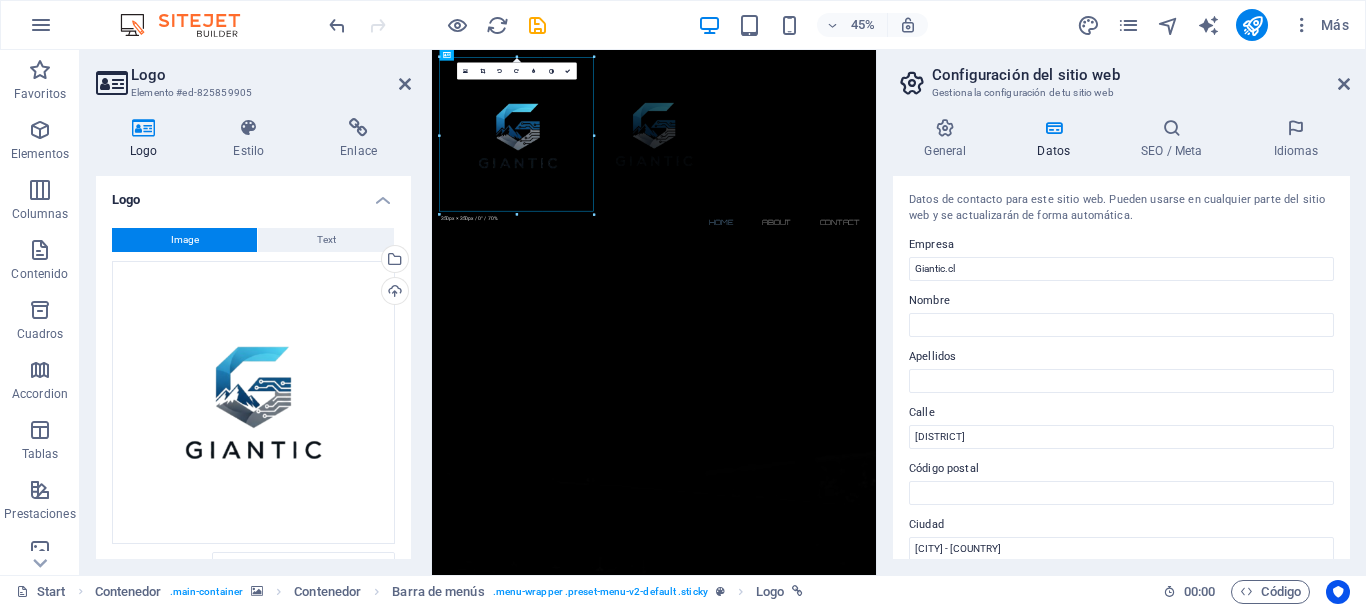 type on "343" 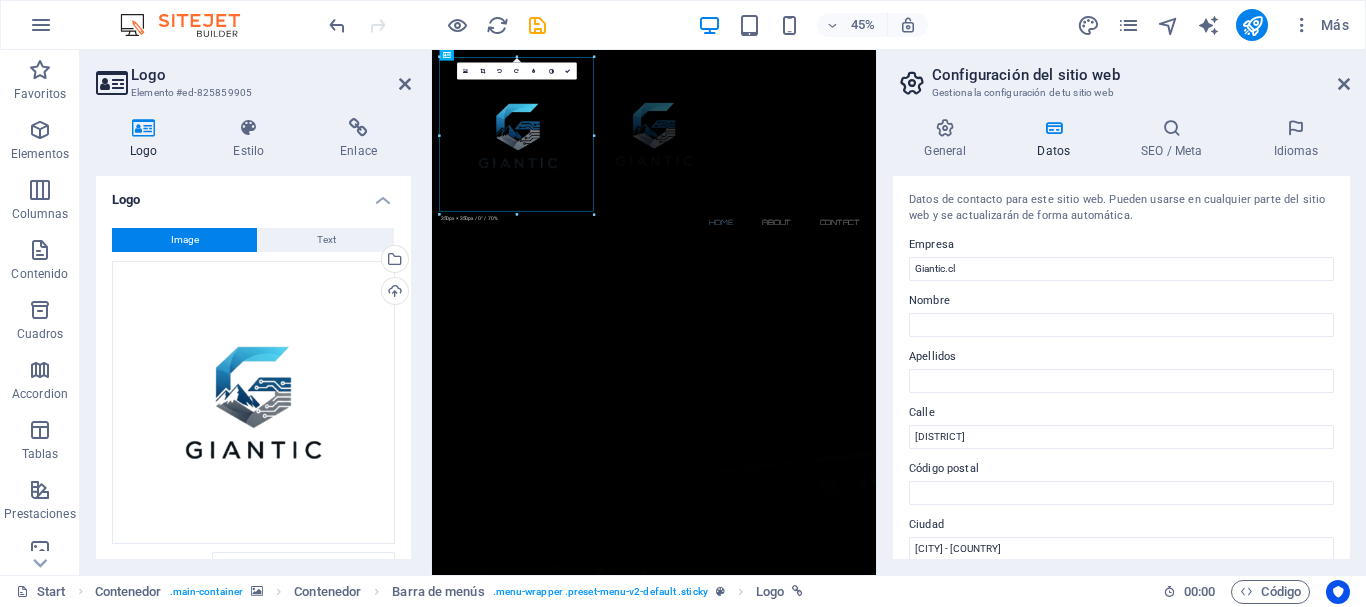 select on "px" 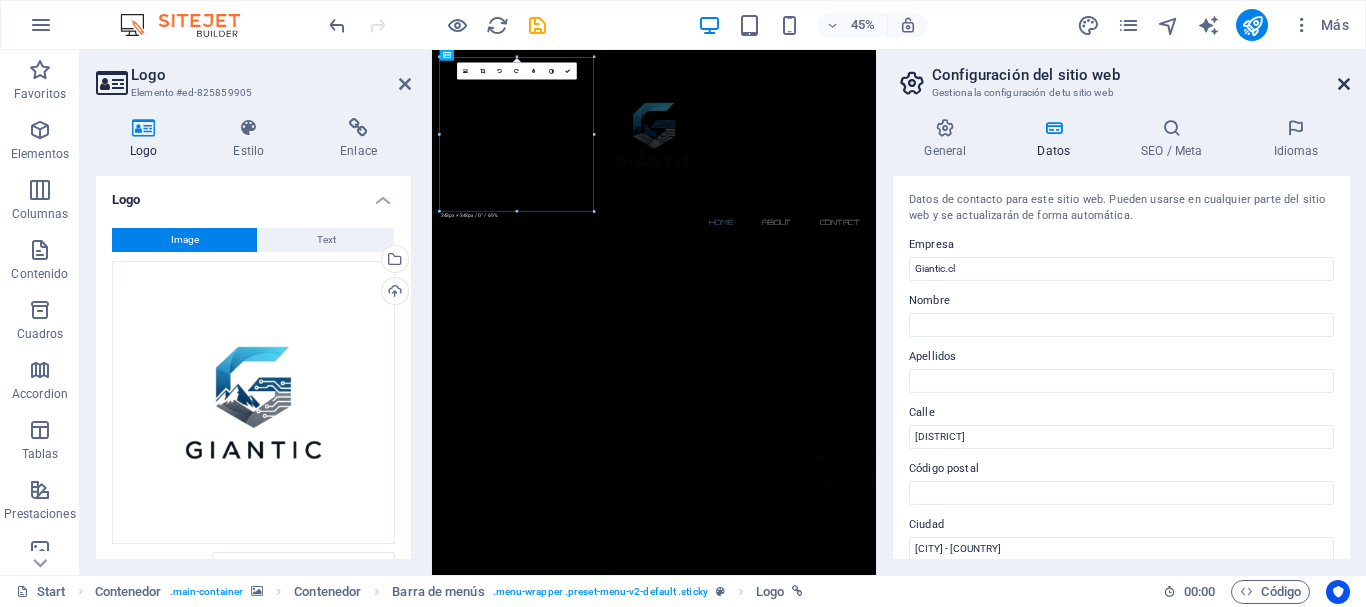 click at bounding box center (1344, 84) 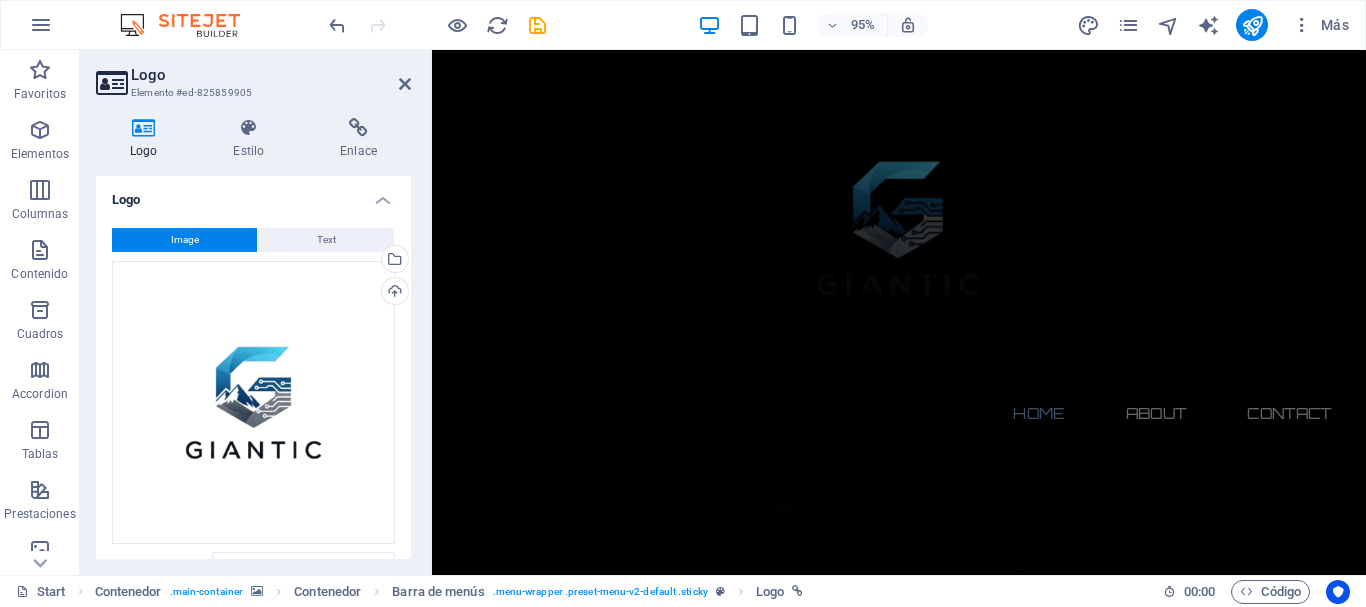 scroll, scrollTop: 715, scrollLeft: 0, axis: vertical 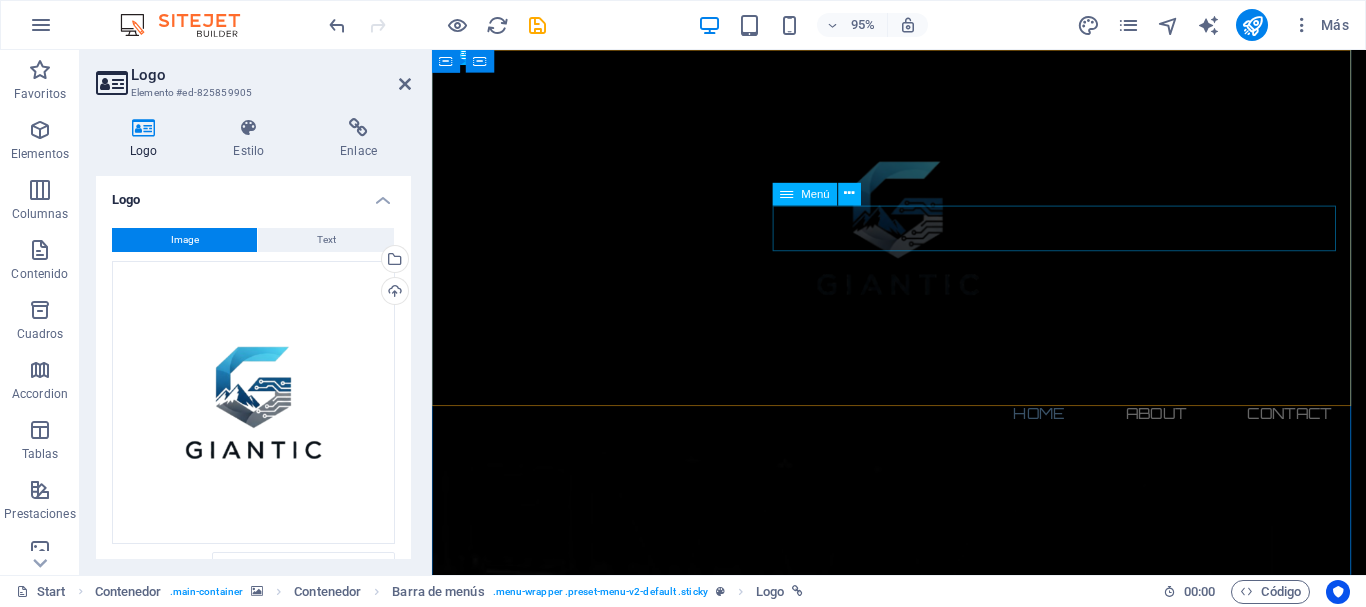 click on "Home About Contact" at bounding box center (924, 433) 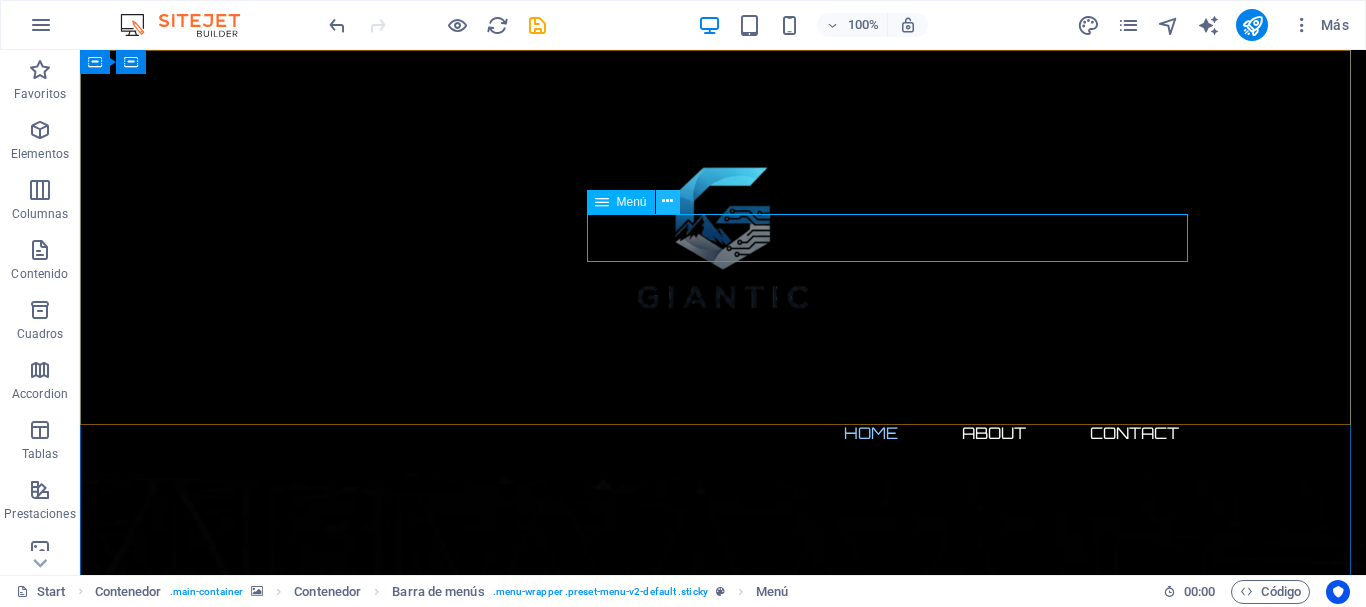 click at bounding box center (667, 201) 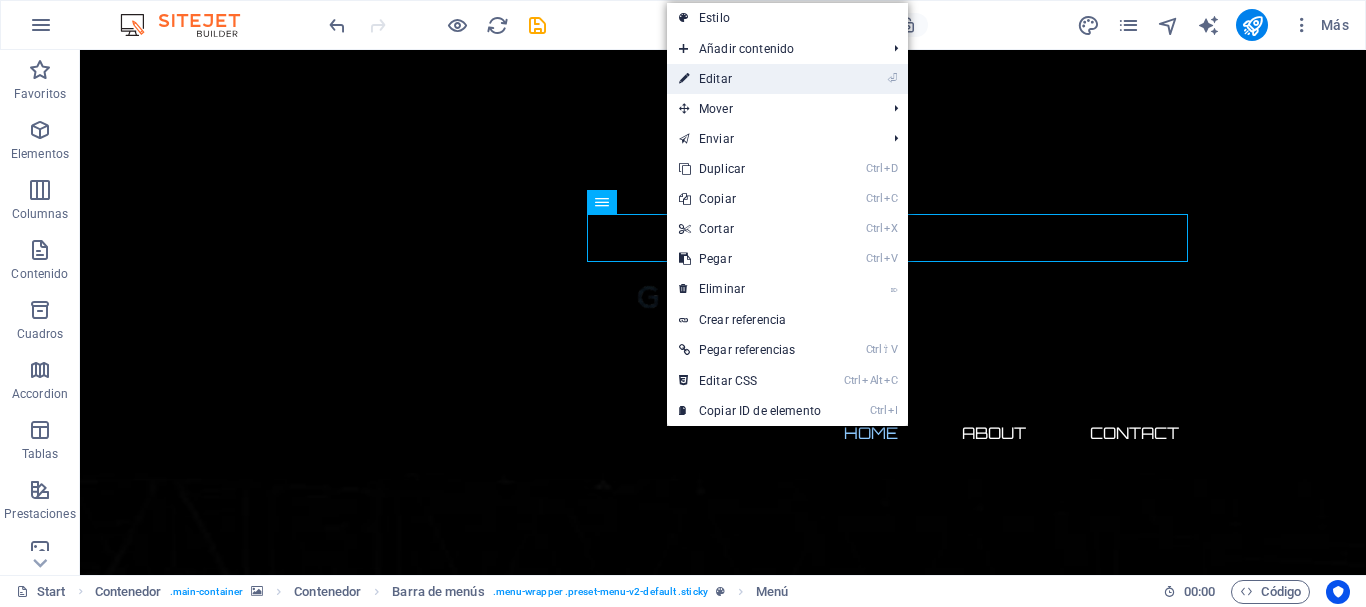 drag, startPoint x: 738, startPoint y: 77, endPoint x: 322, endPoint y: 34, distance: 418.21646 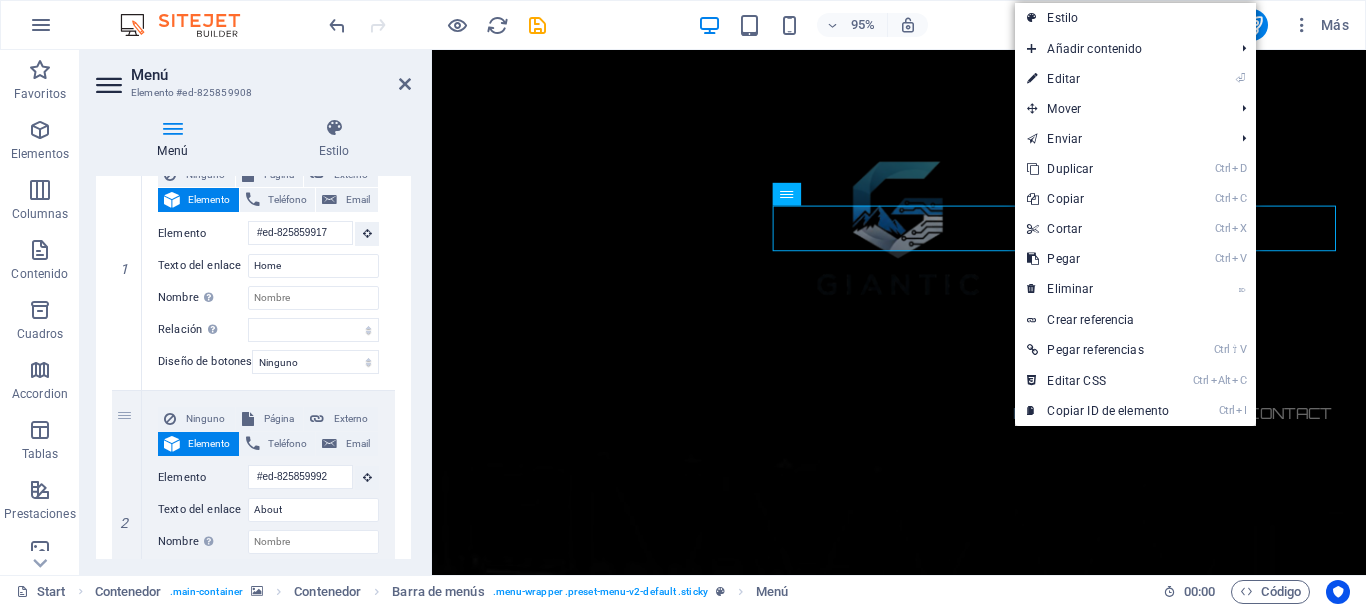 scroll, scrollTop: 239, scrollLeft: 0, axis: vertical 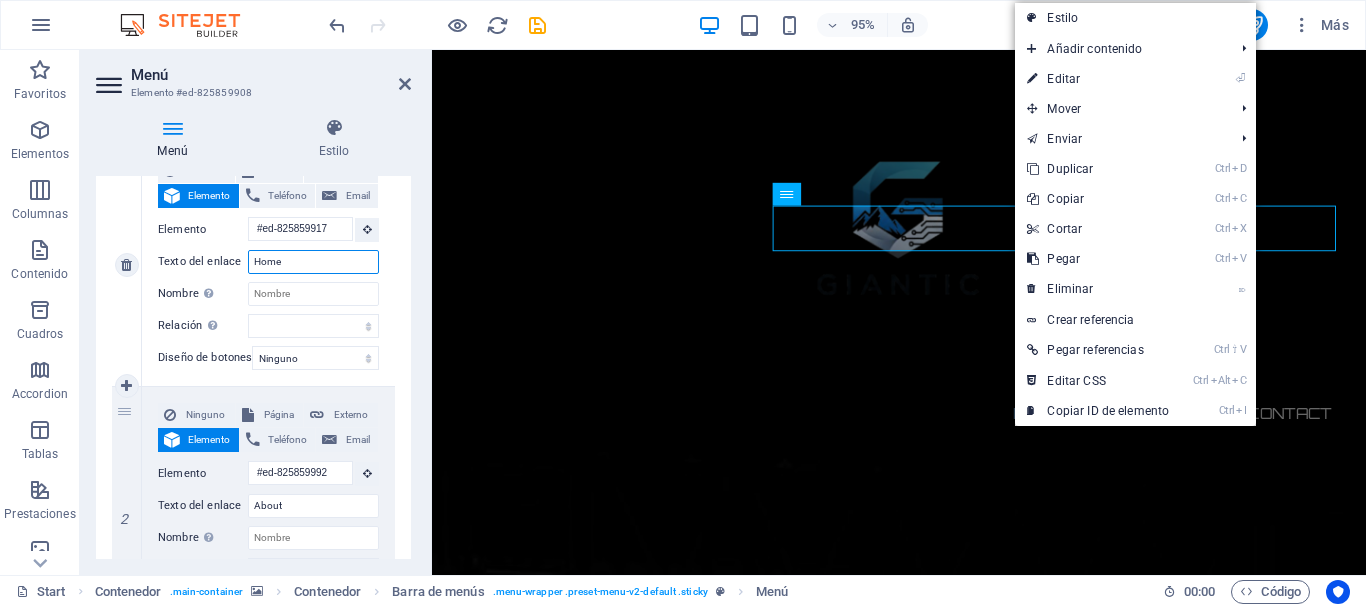 click on "Home" at bounding box center [313, 262] 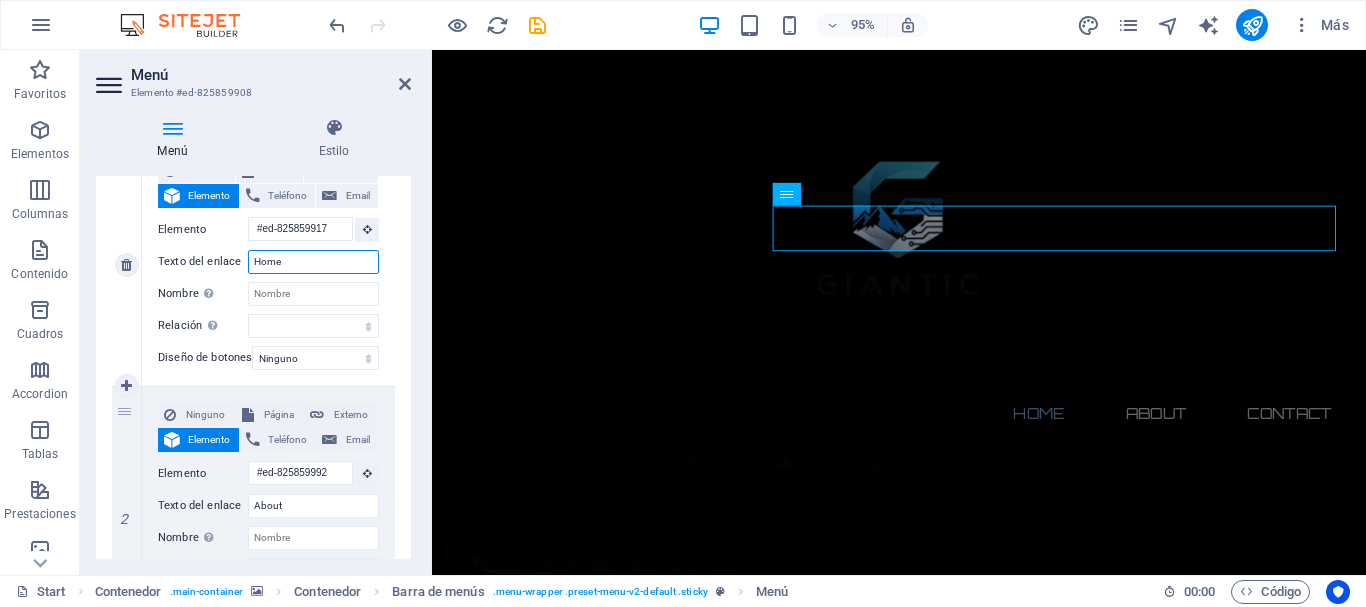 drag, startPoint x: 300, startPoint y: 266, endPoint x: 246, endPoint y: 263, distance: 54.08327 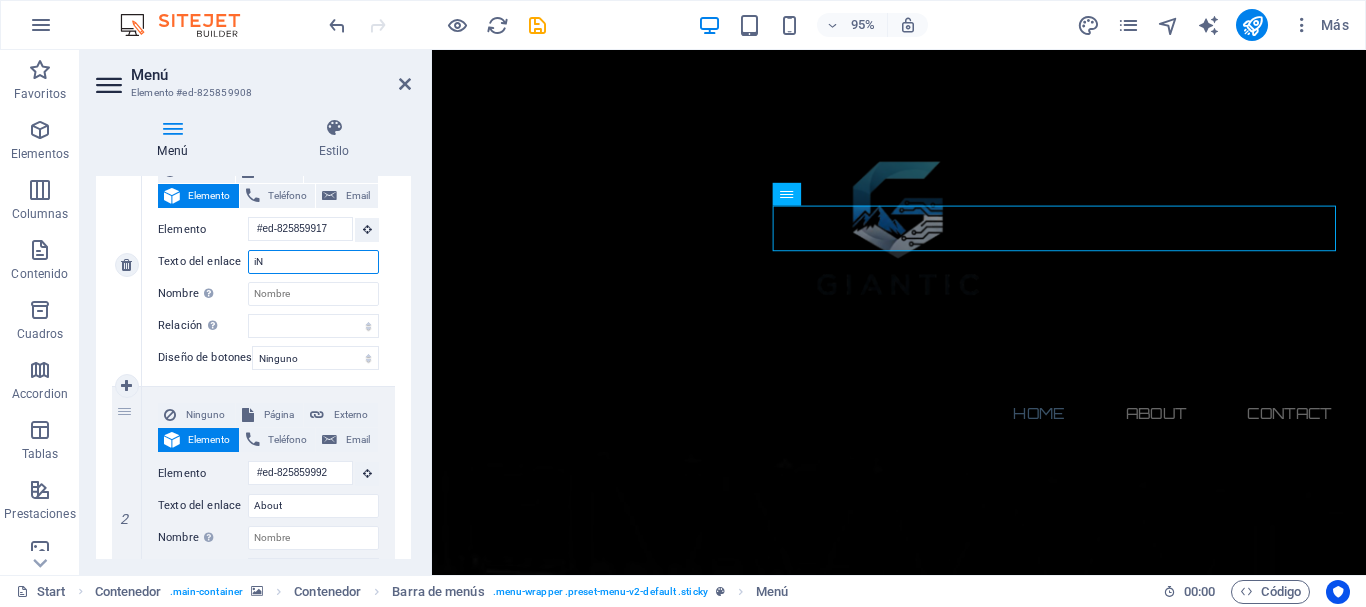 type on "i" 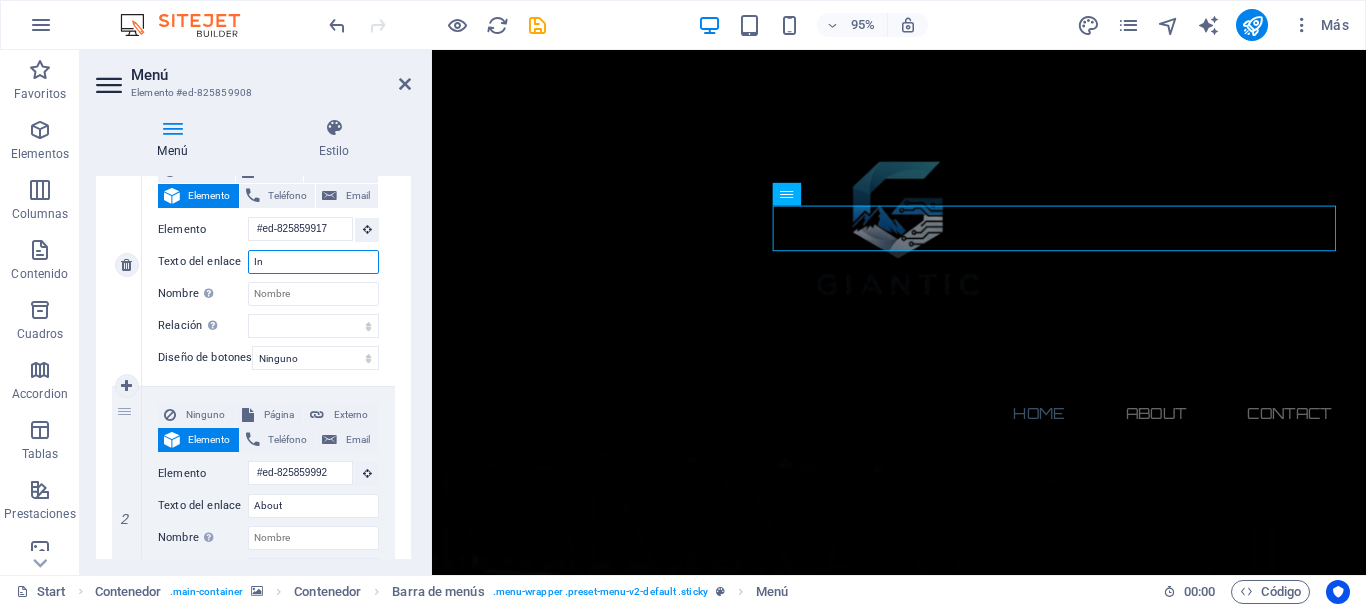 type on "Ini" 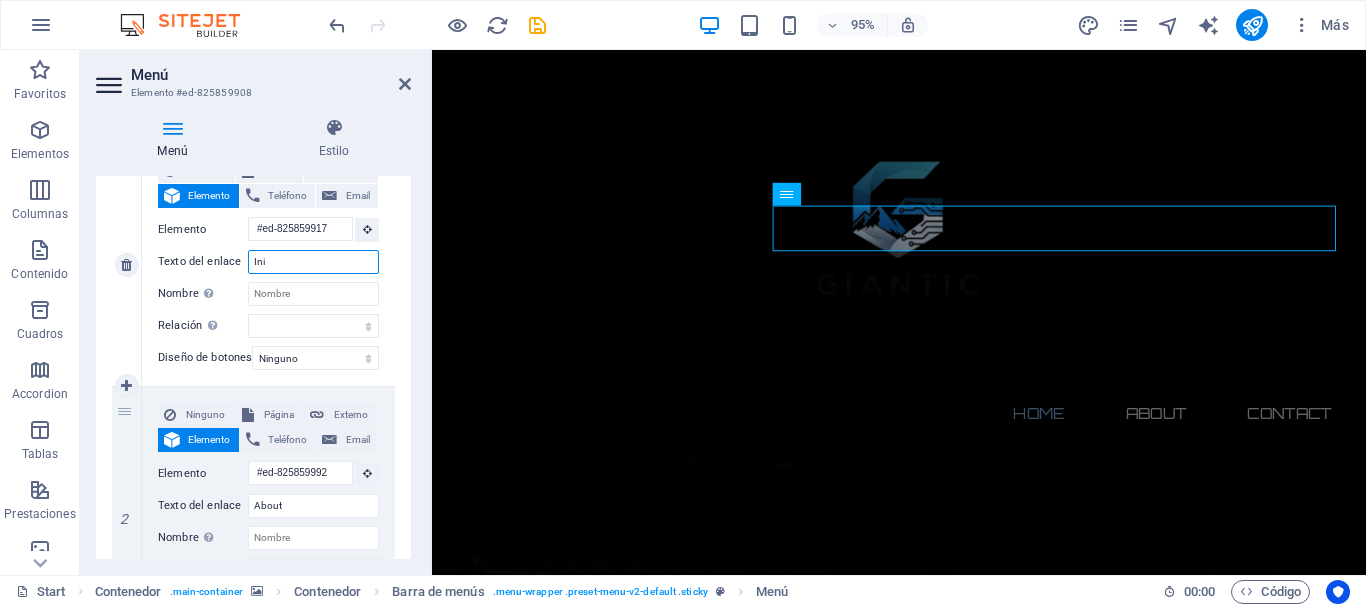 select 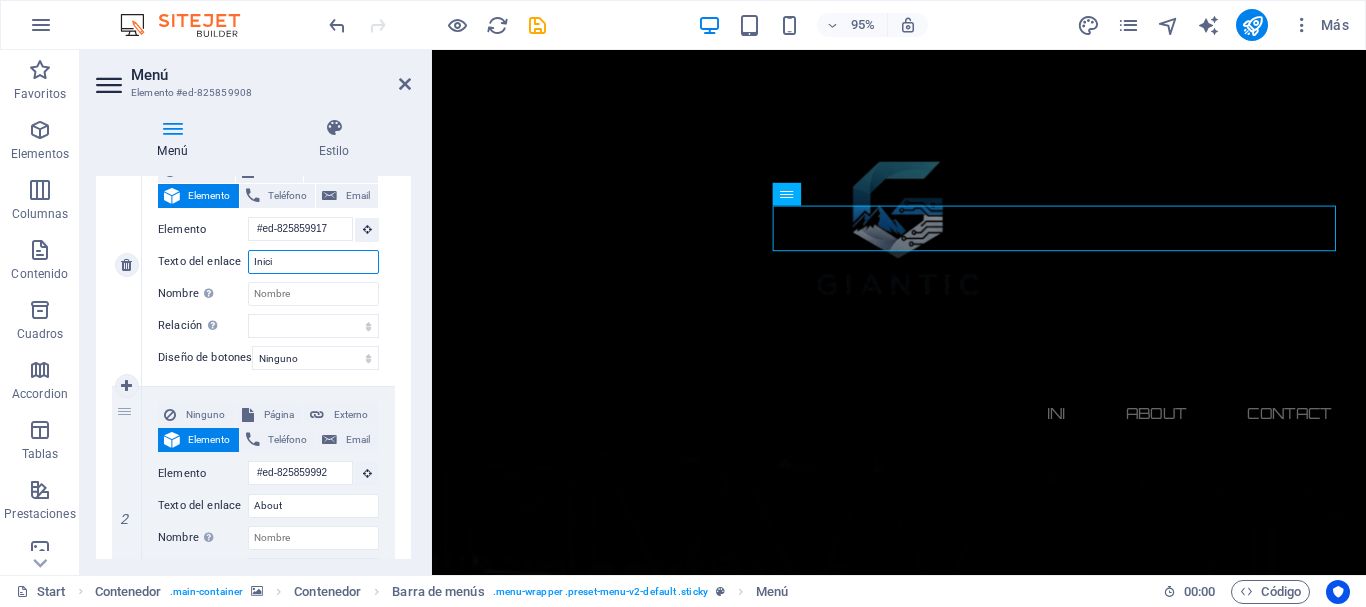 type on "Inicio" 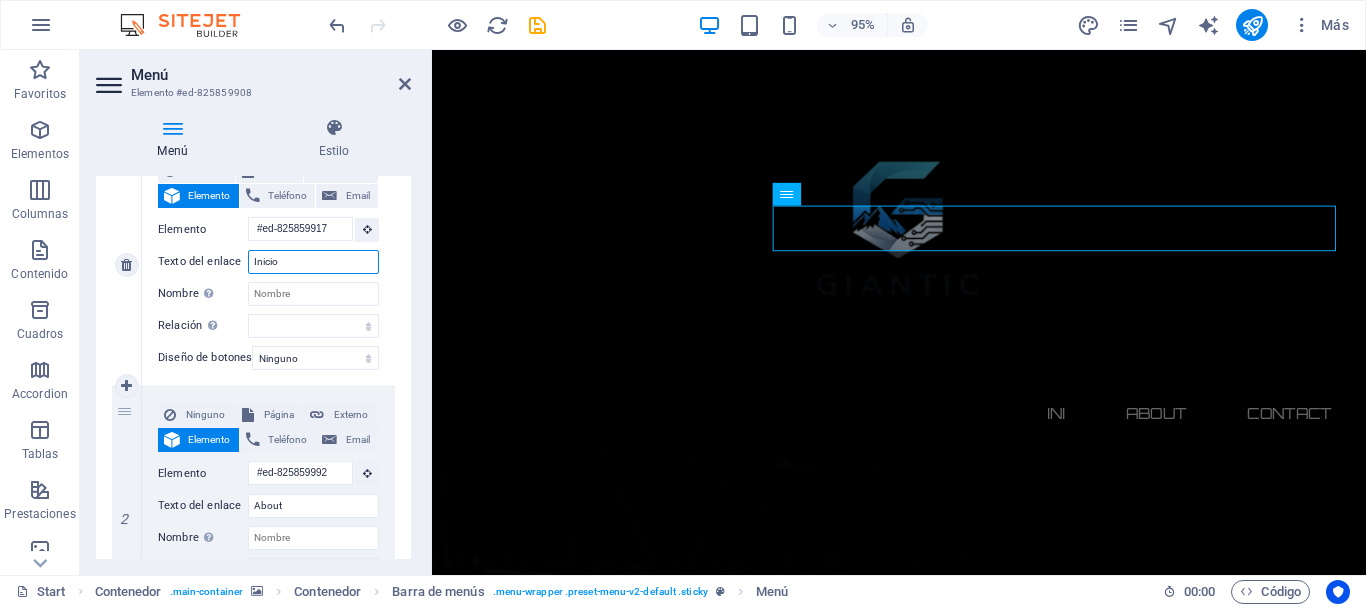 select 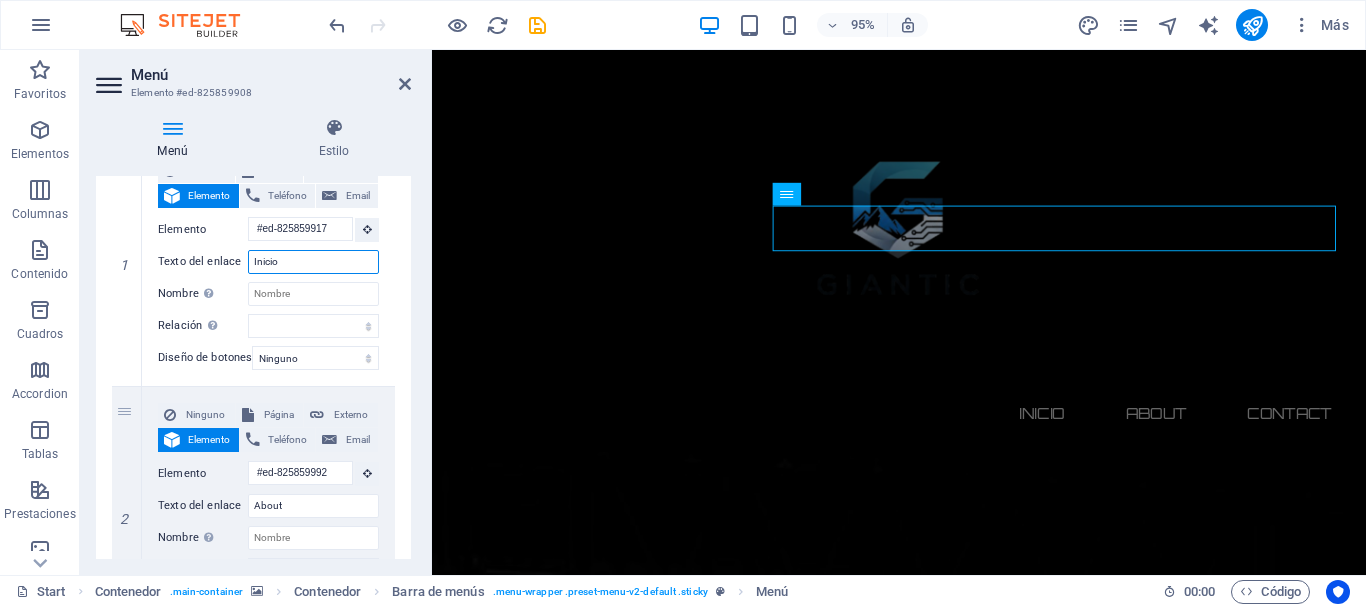 type on "Inicio" 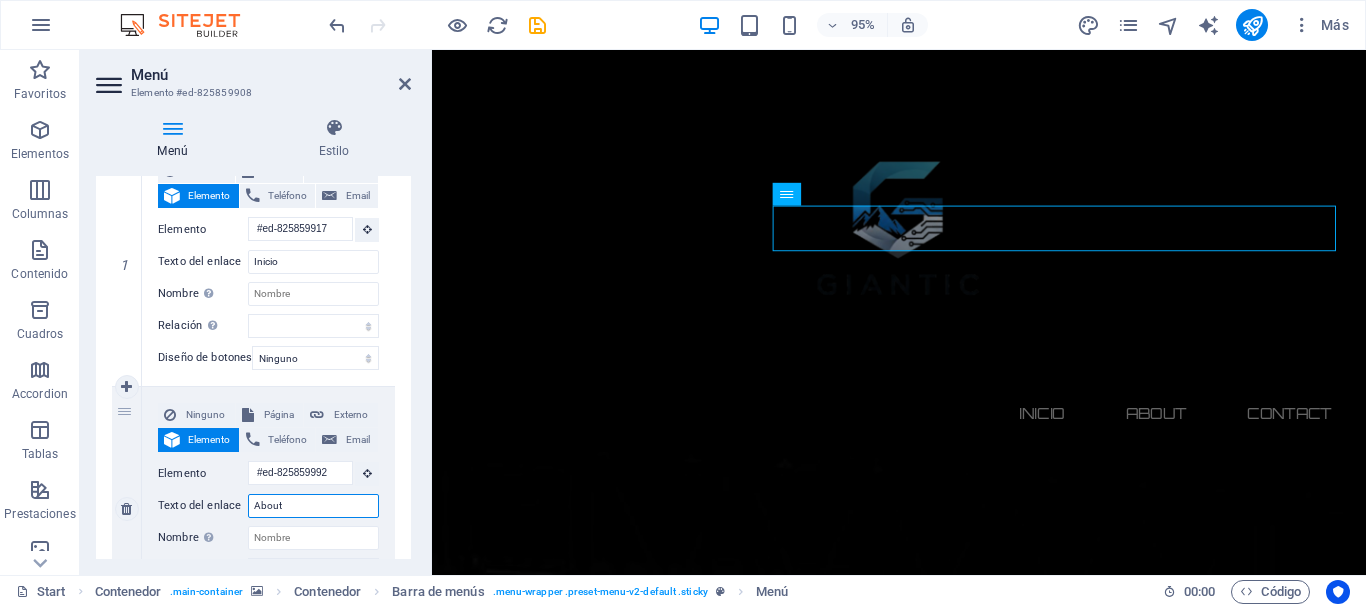 drag, startPoint x: 407, startPoint y: 287, endPoint x: 300, endPoint y: 512, distance: 249.14655 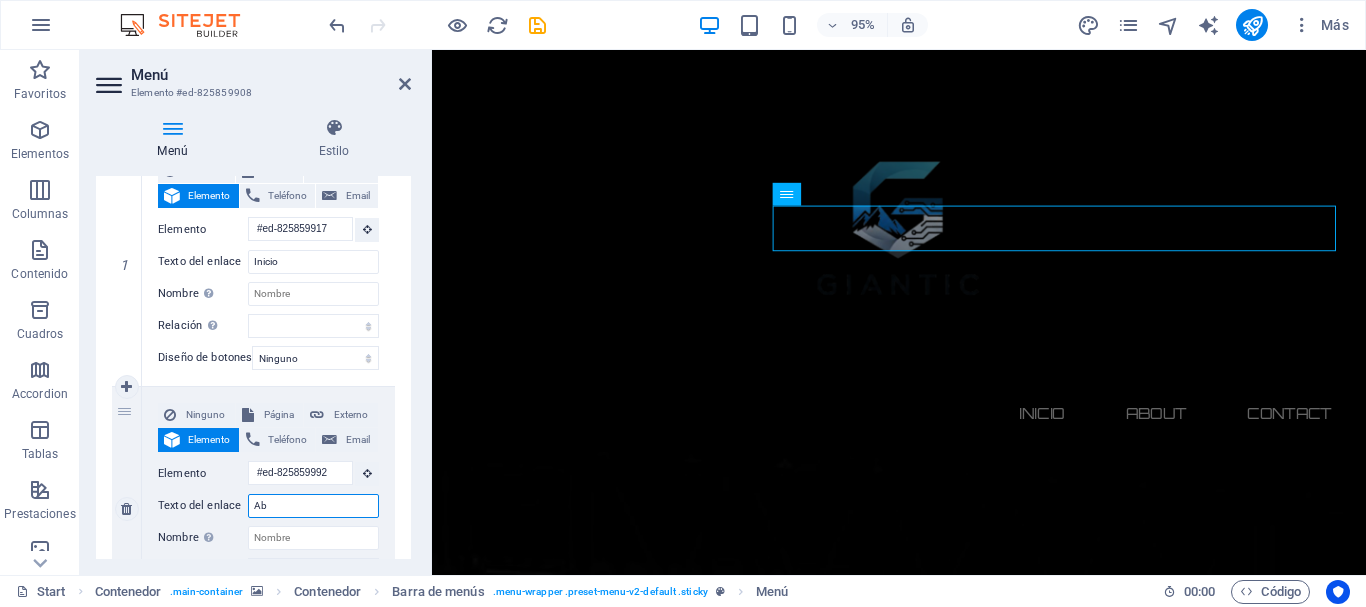 type on "A" 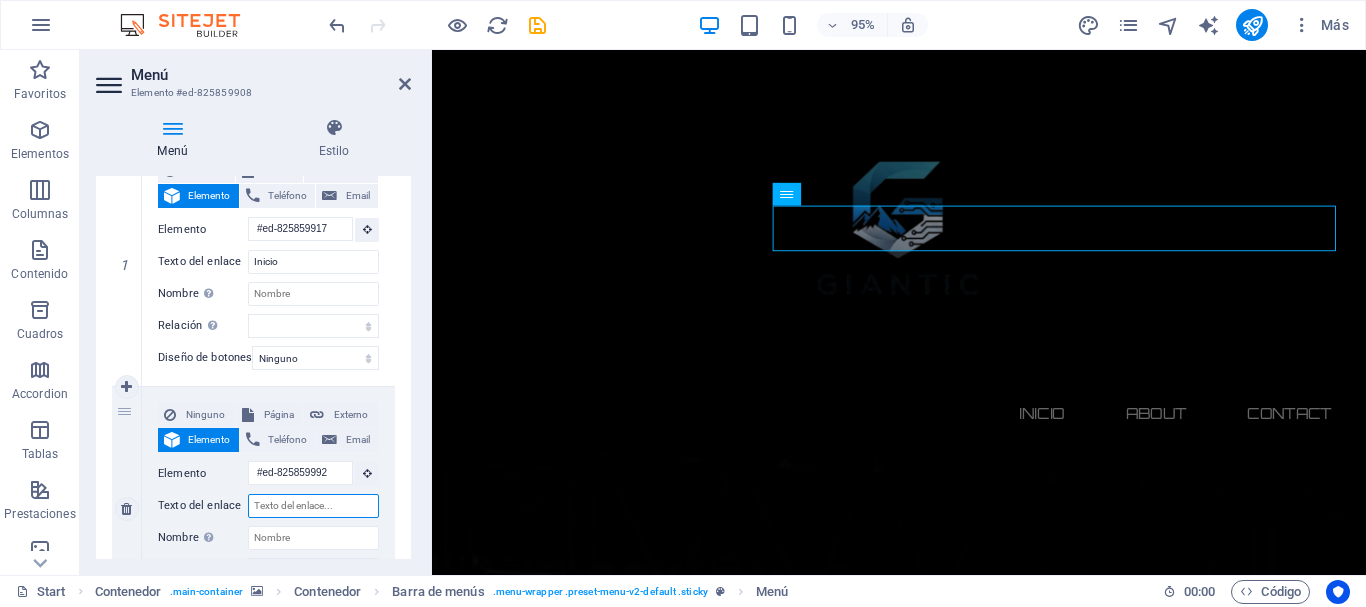 type on "S" 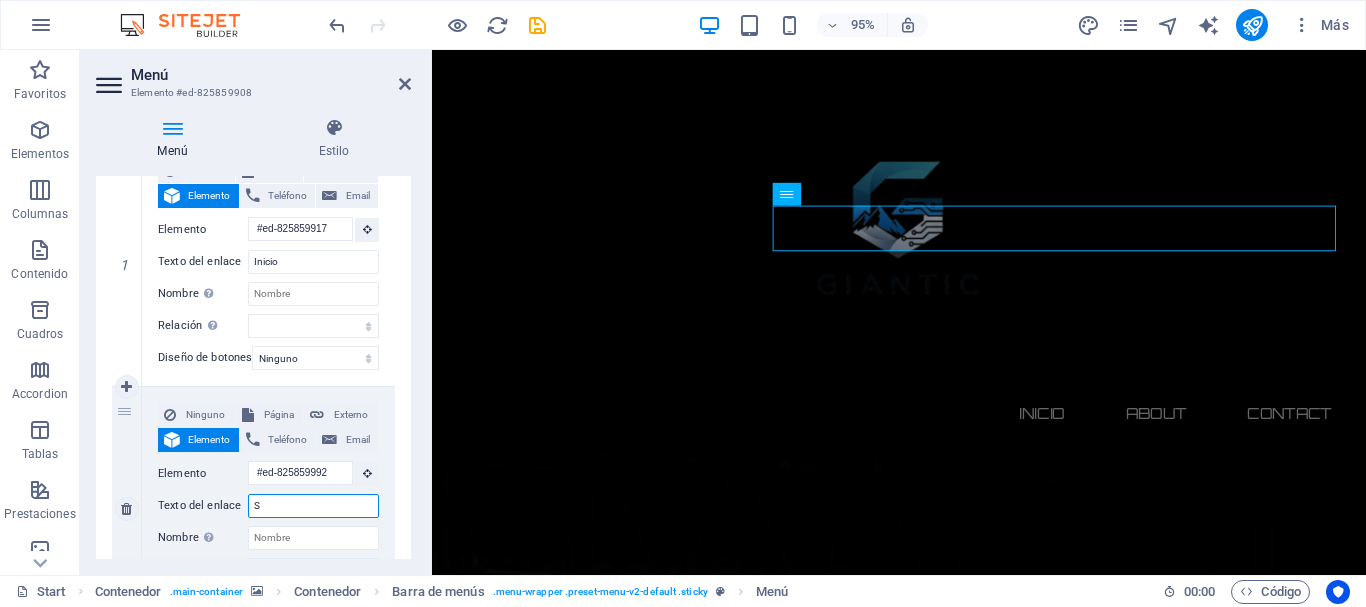 select 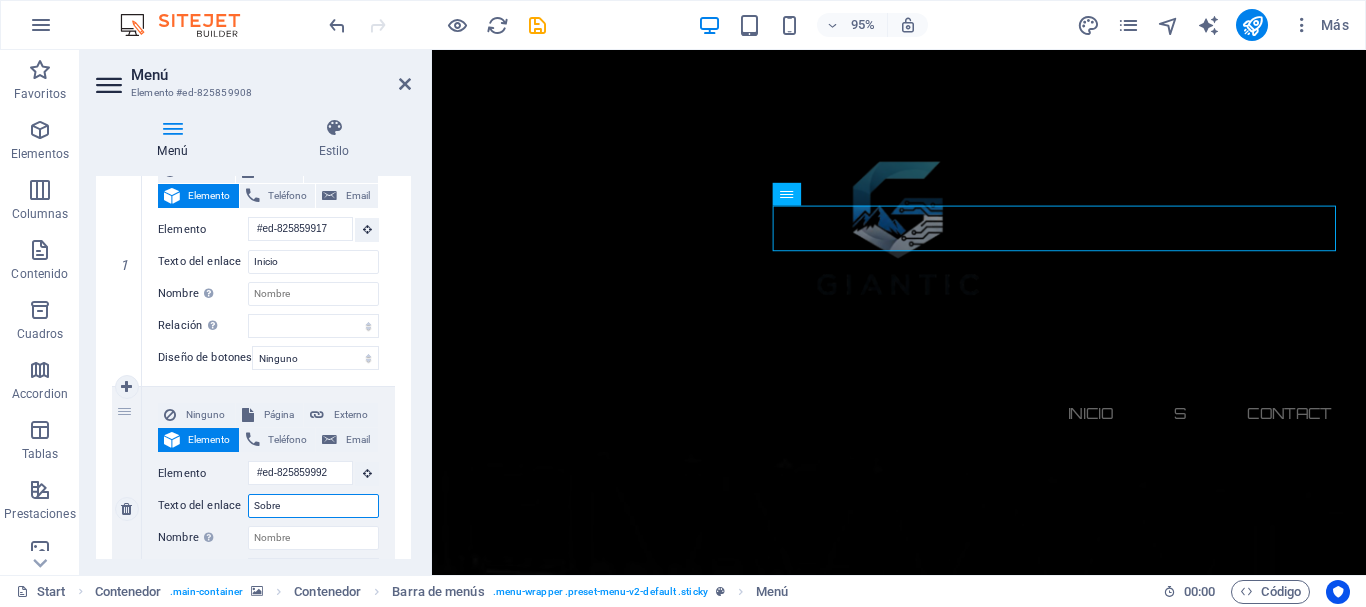type on "Sobre" 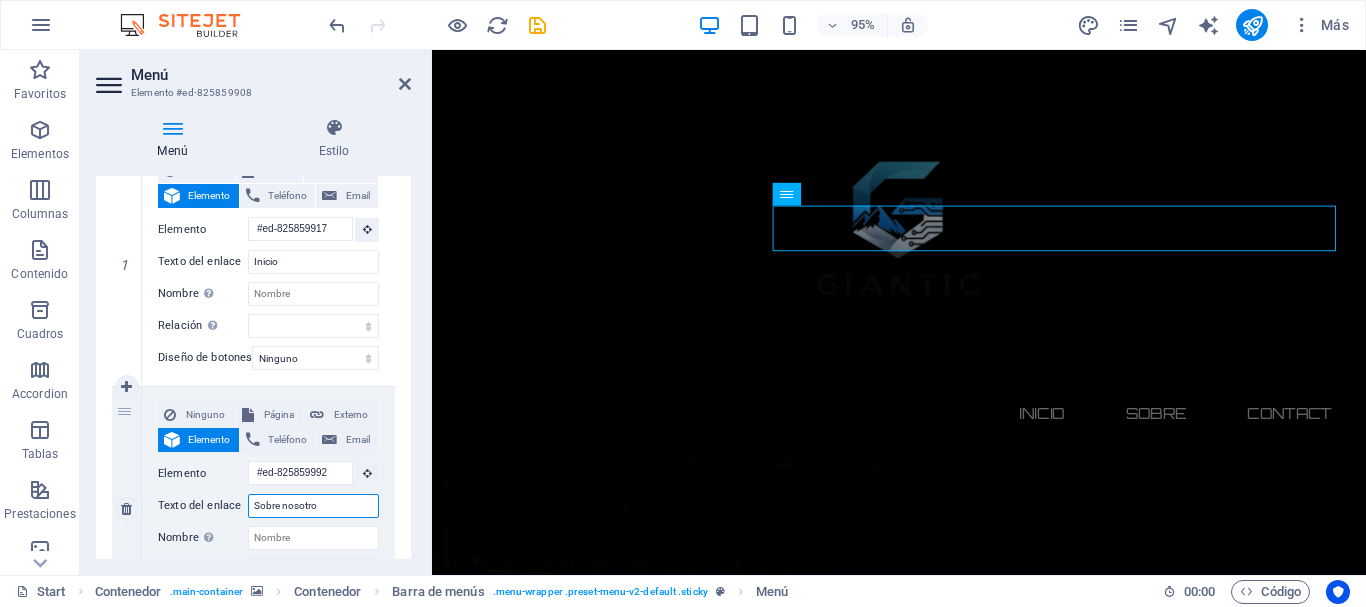 type on "Sobre nosotros" 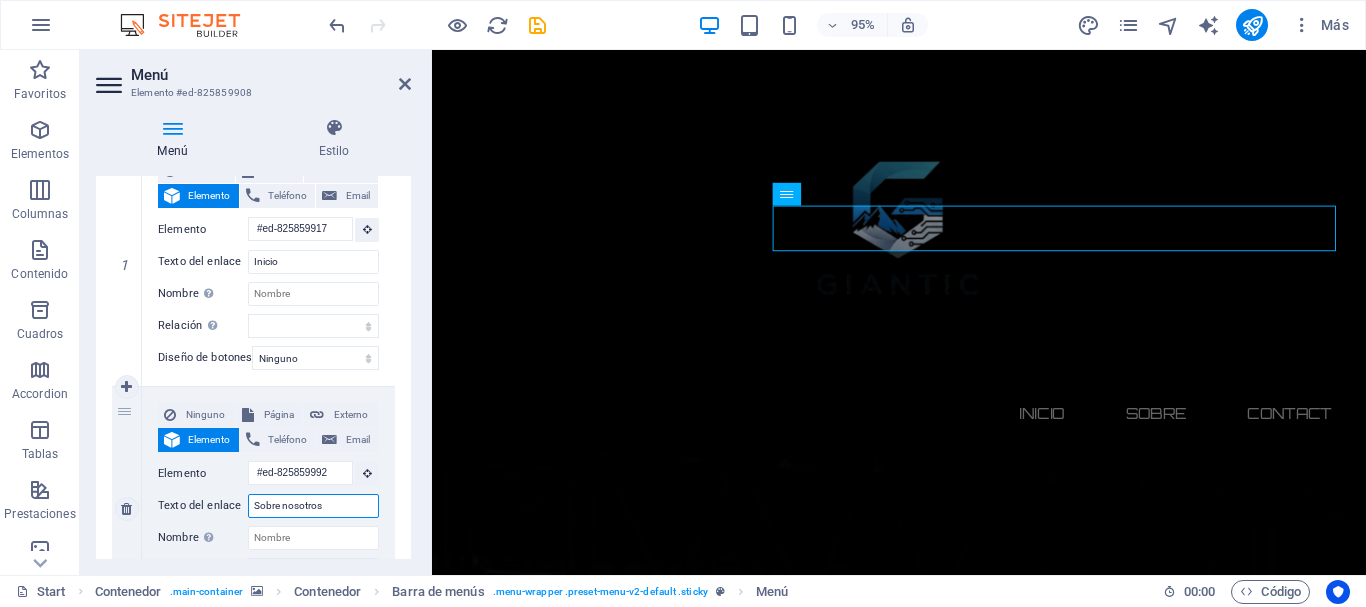 select 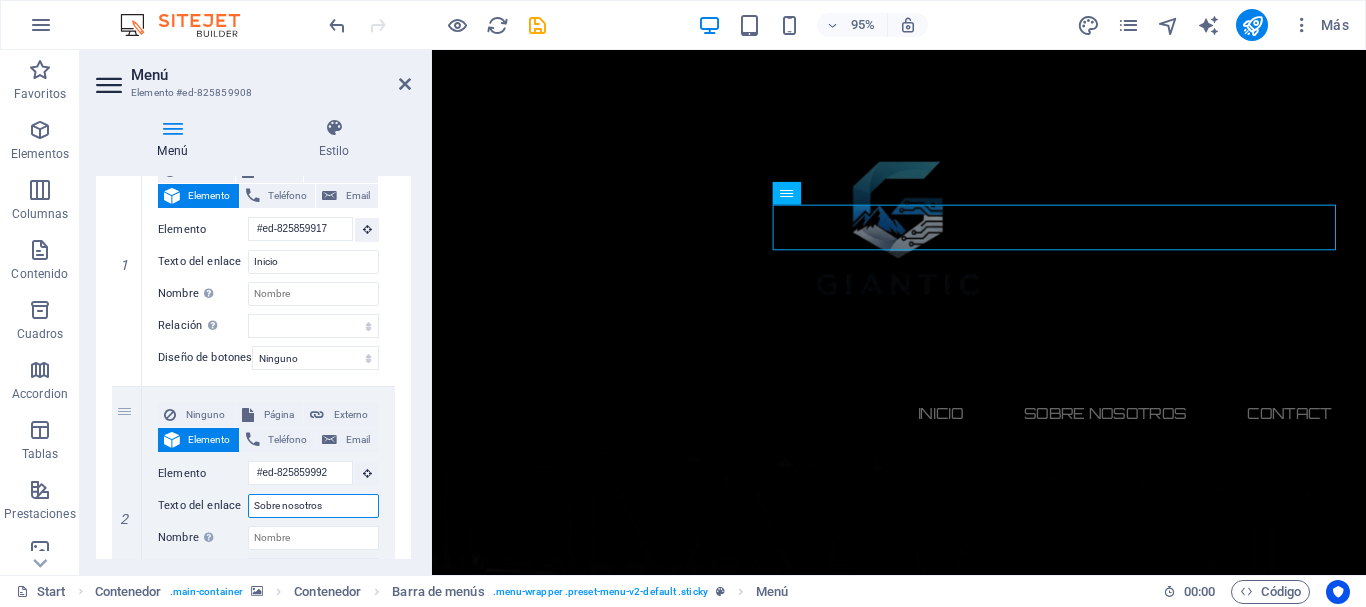 scroll, scrollTop: 715, scrollLeft: 0, axis: vertical 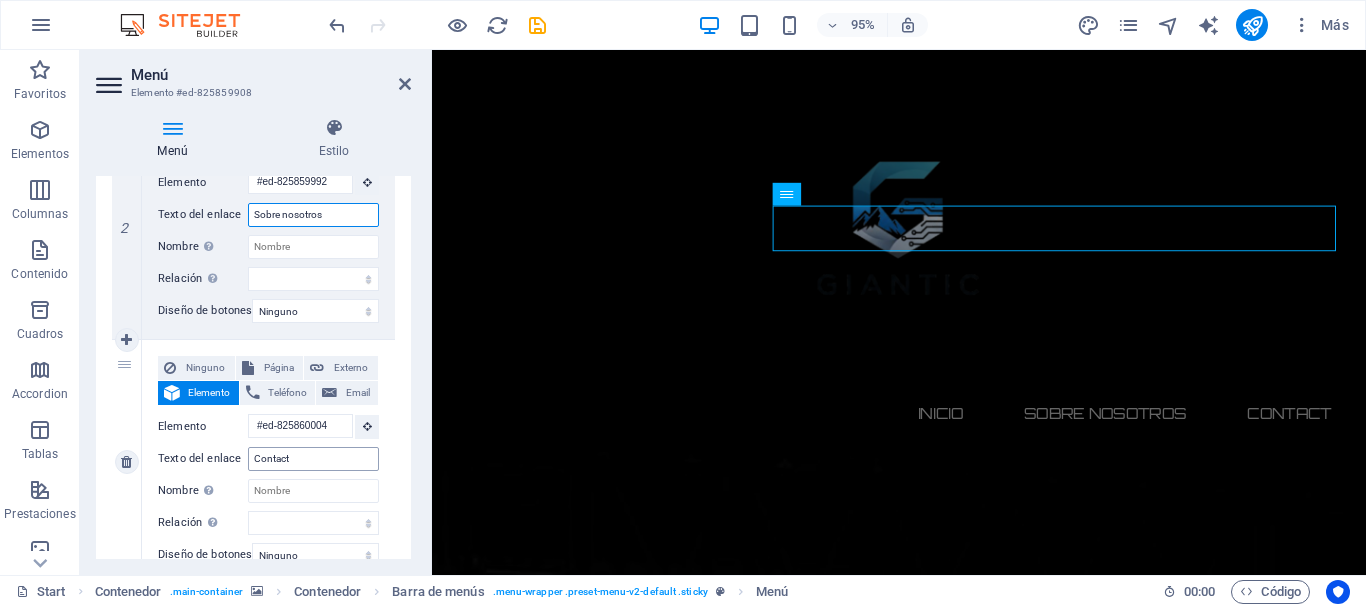 type on "Sobre nosotros" 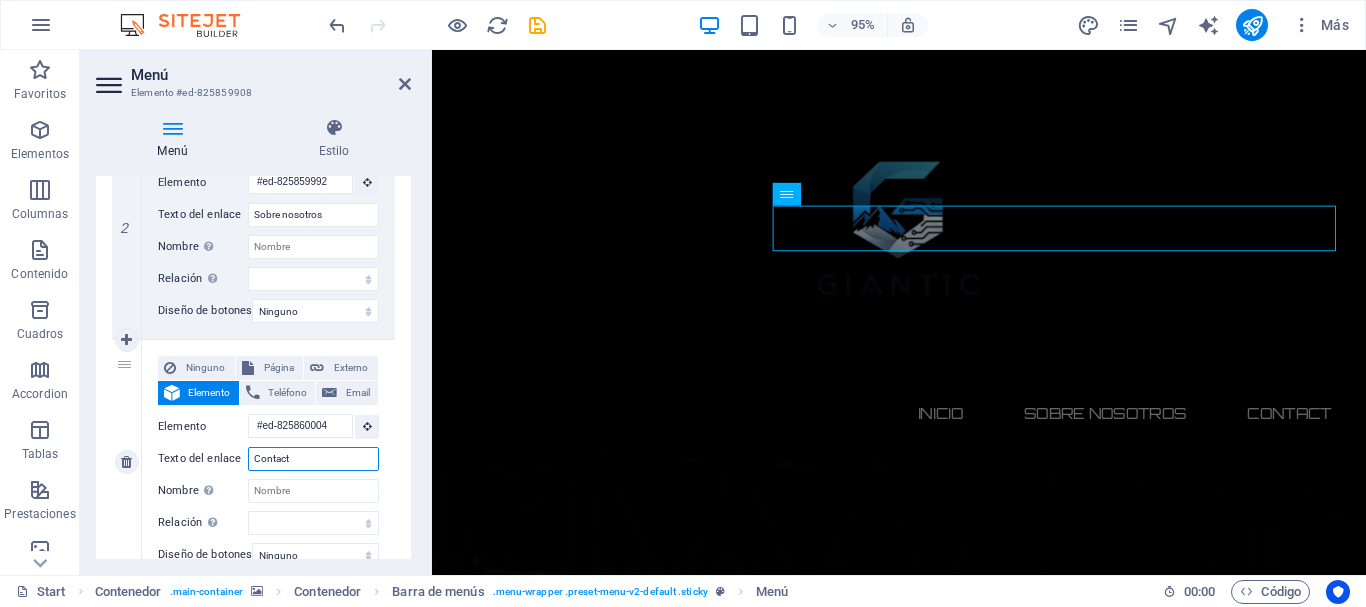 click on "Contact" at bounding box center [313, 459] 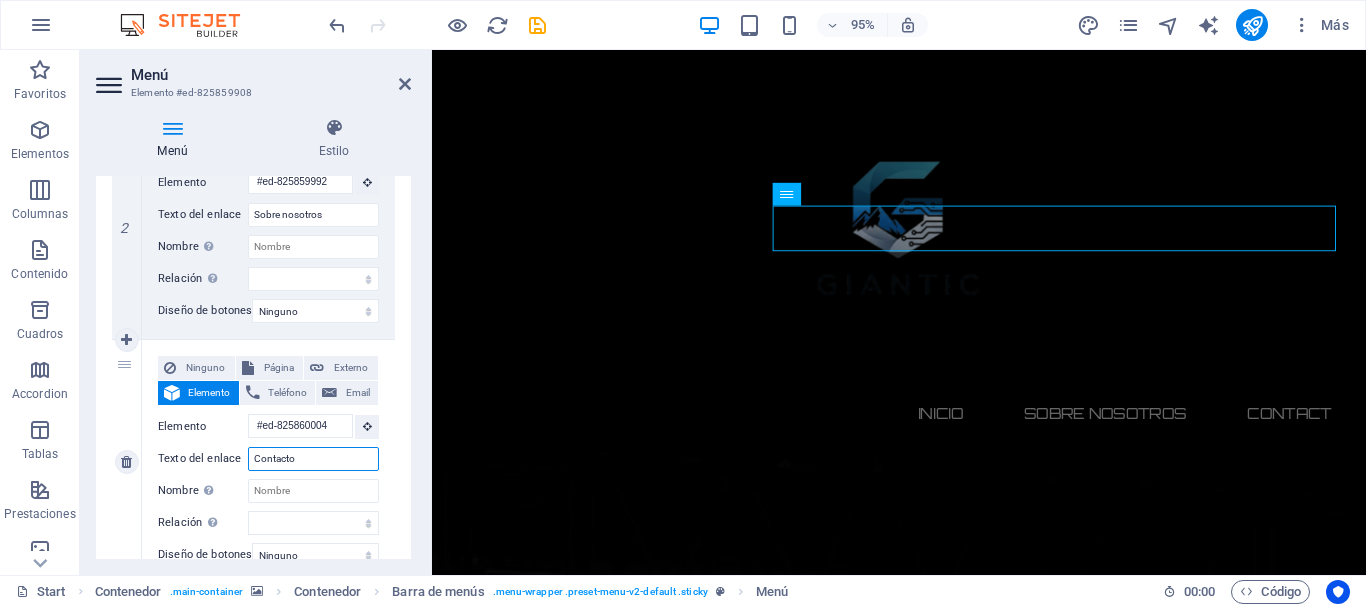 select 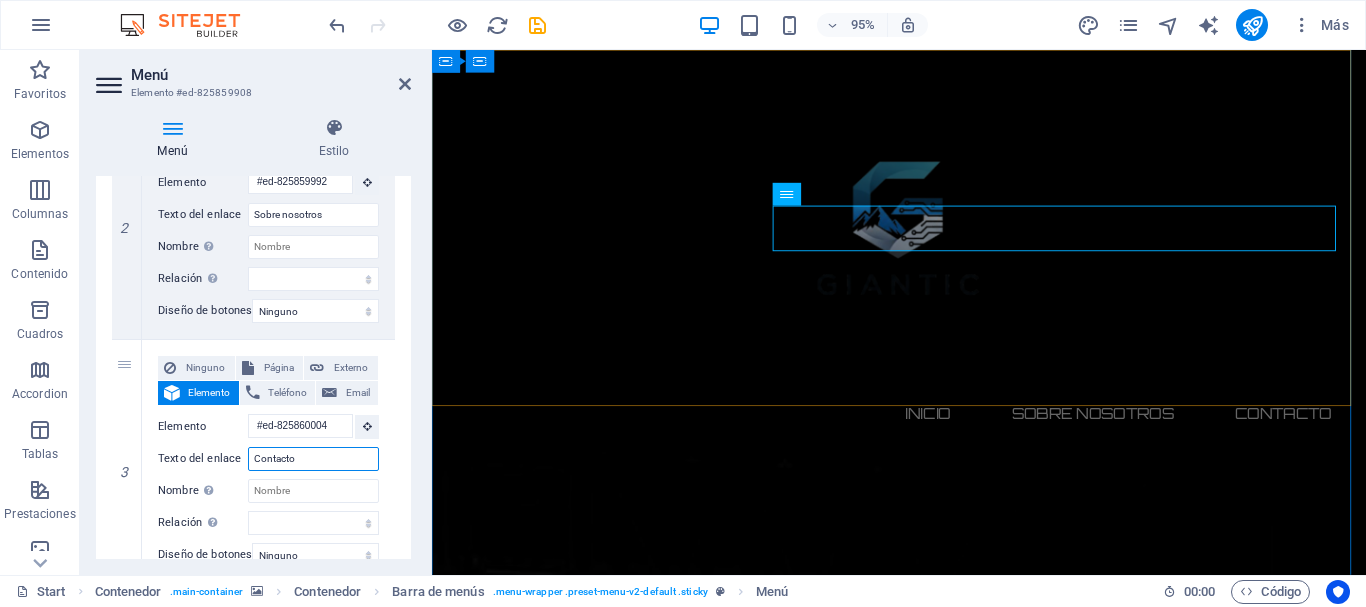 type on "Contacto" 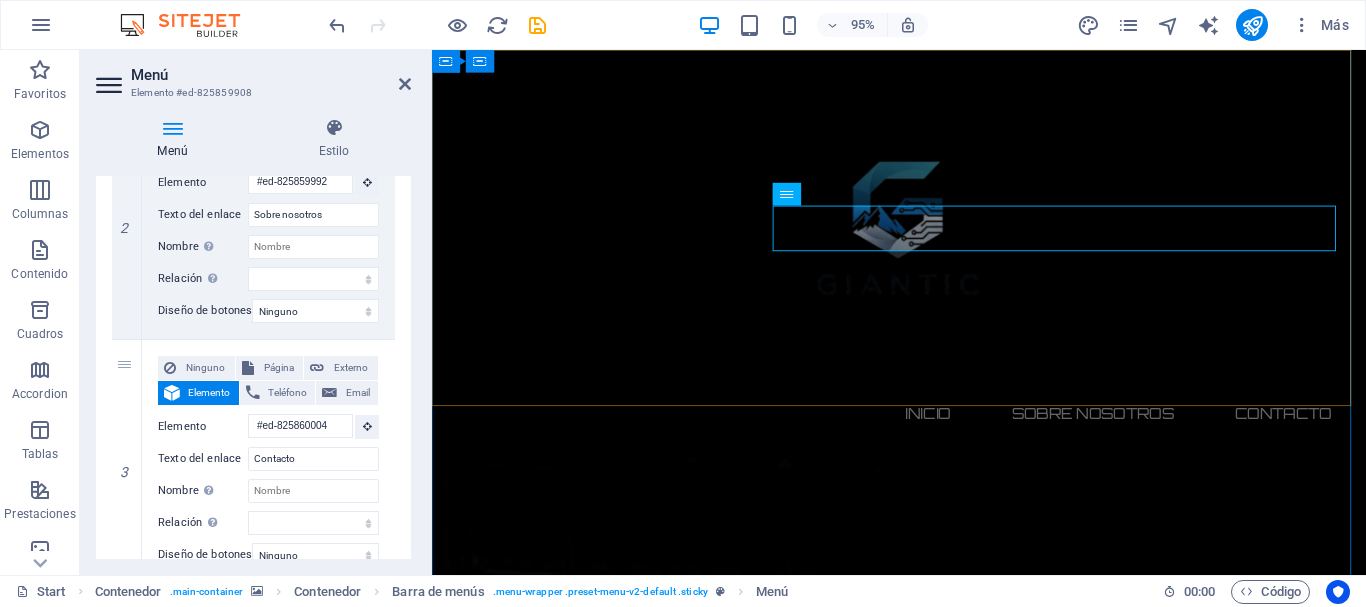 click on "Inicio Sobre nosotros Contacto" at bounding box center [923, 261] 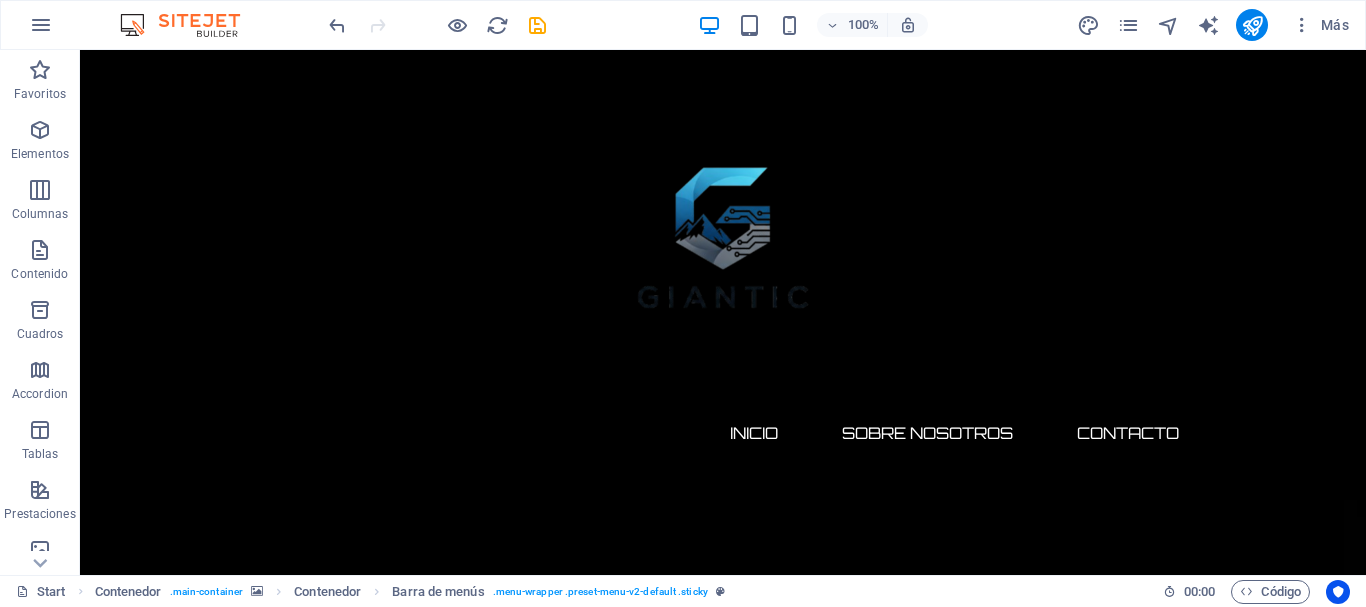 scroll, scrollTop: 0, scrollLeft: 0, axis: both 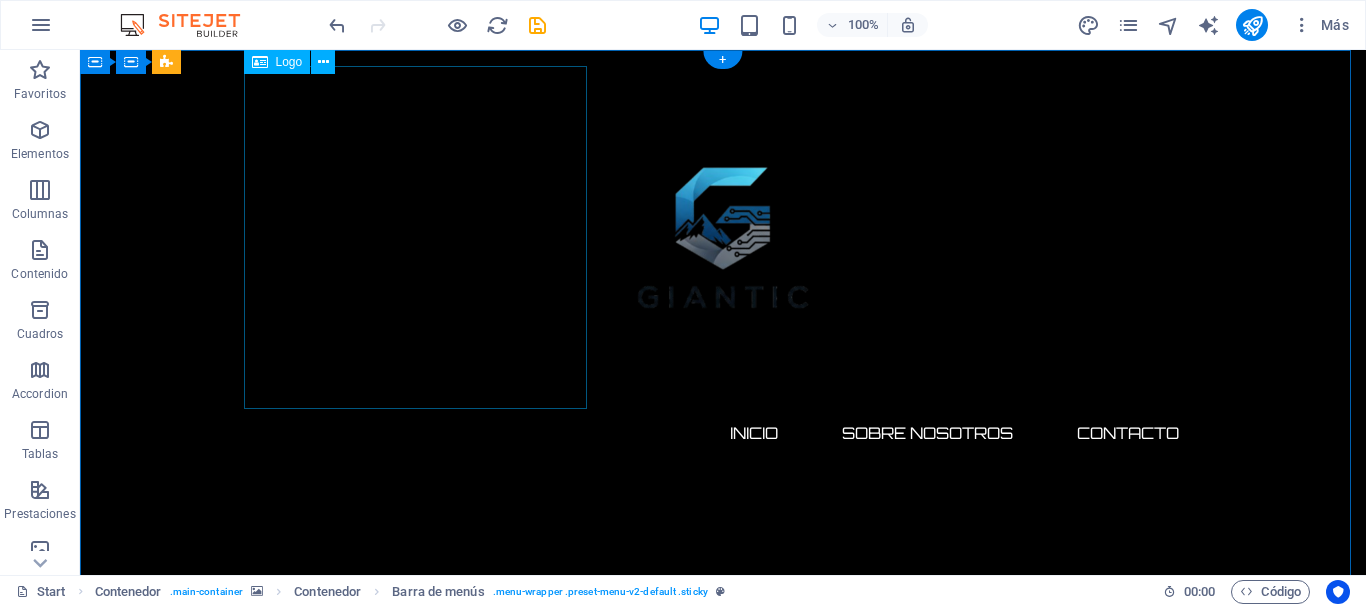 click at bounding box center [723, 237] 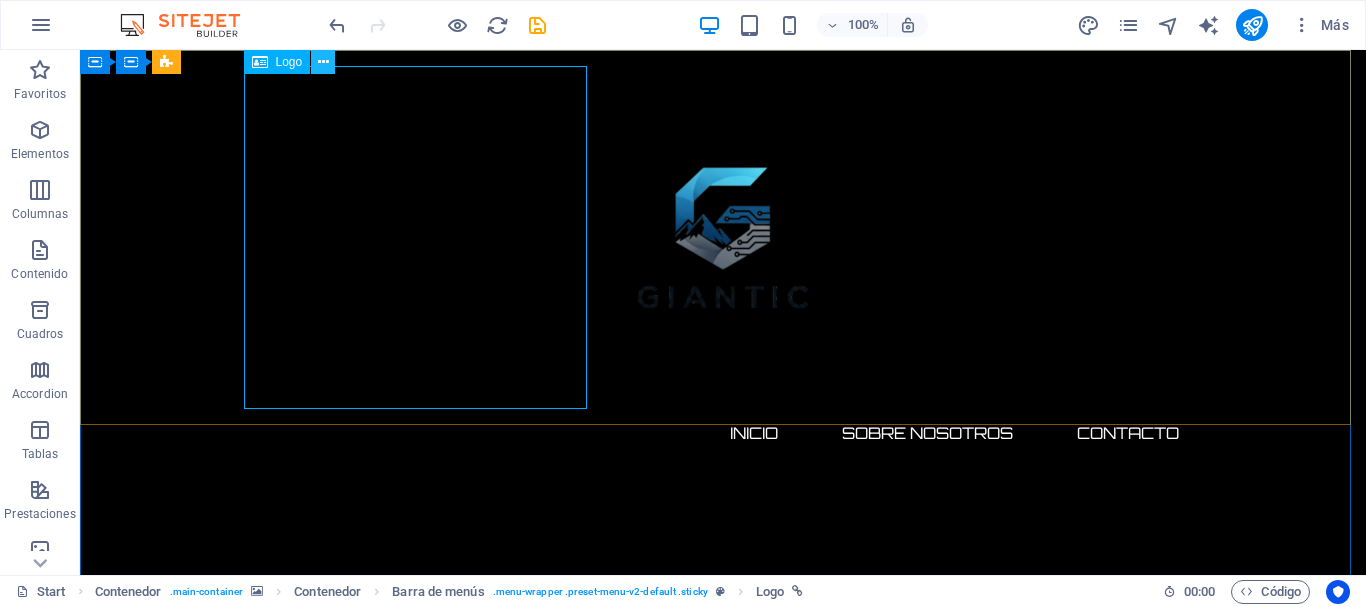 click at bounding box center (323, 62) 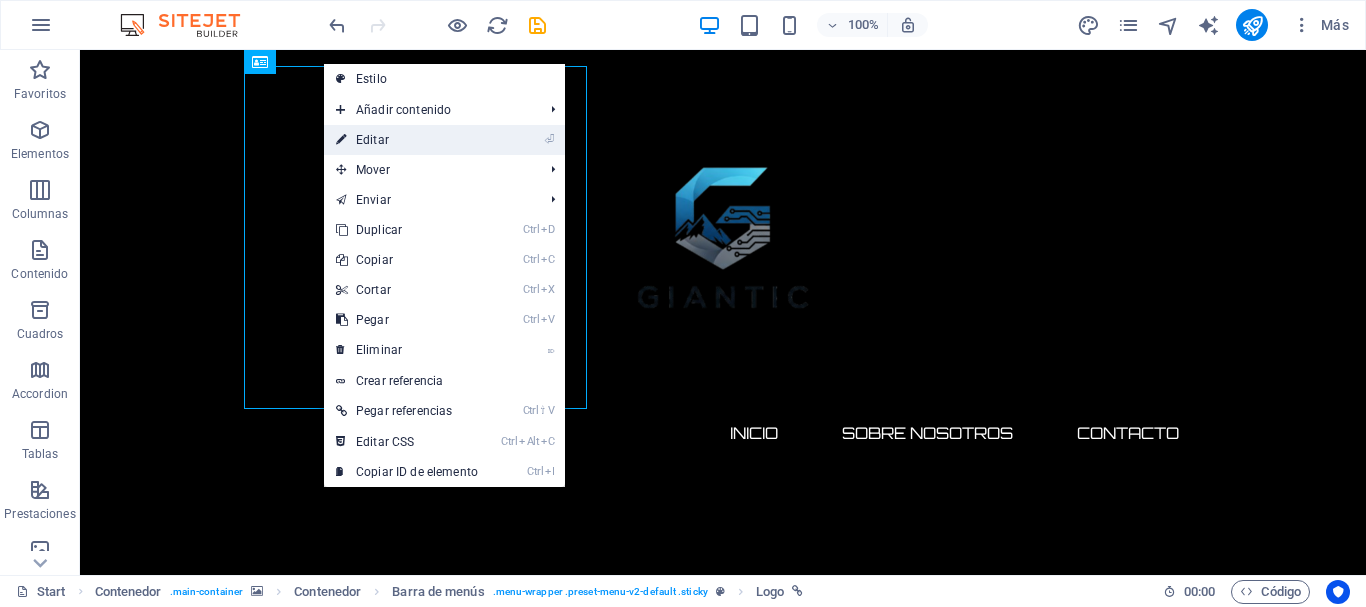 click on "⏎  Editar" at bounding box center (407, 140) 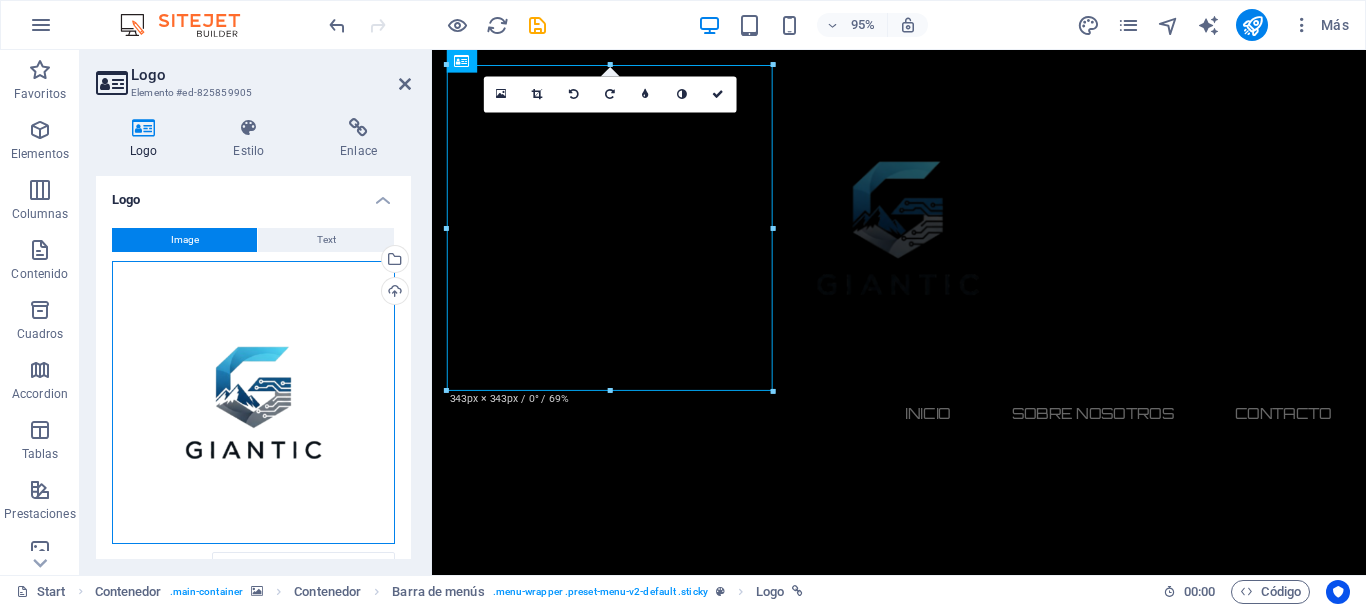 click on "Arrastra archivos aquí, haz clic para escoger archivos o  selecciona archivos de Archivos o de nuestra galería gratuita de fotos y vídeos" at bounding box center (253, 402) 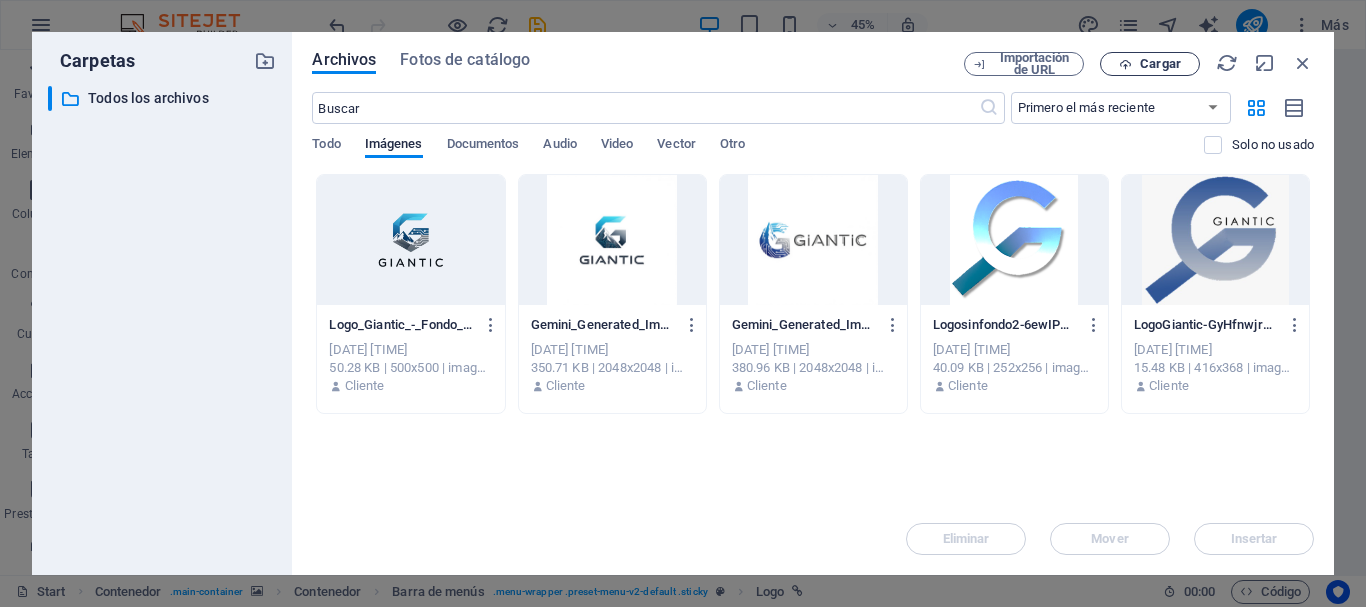 click on "Cargar" at bounding box center [1160, 64] 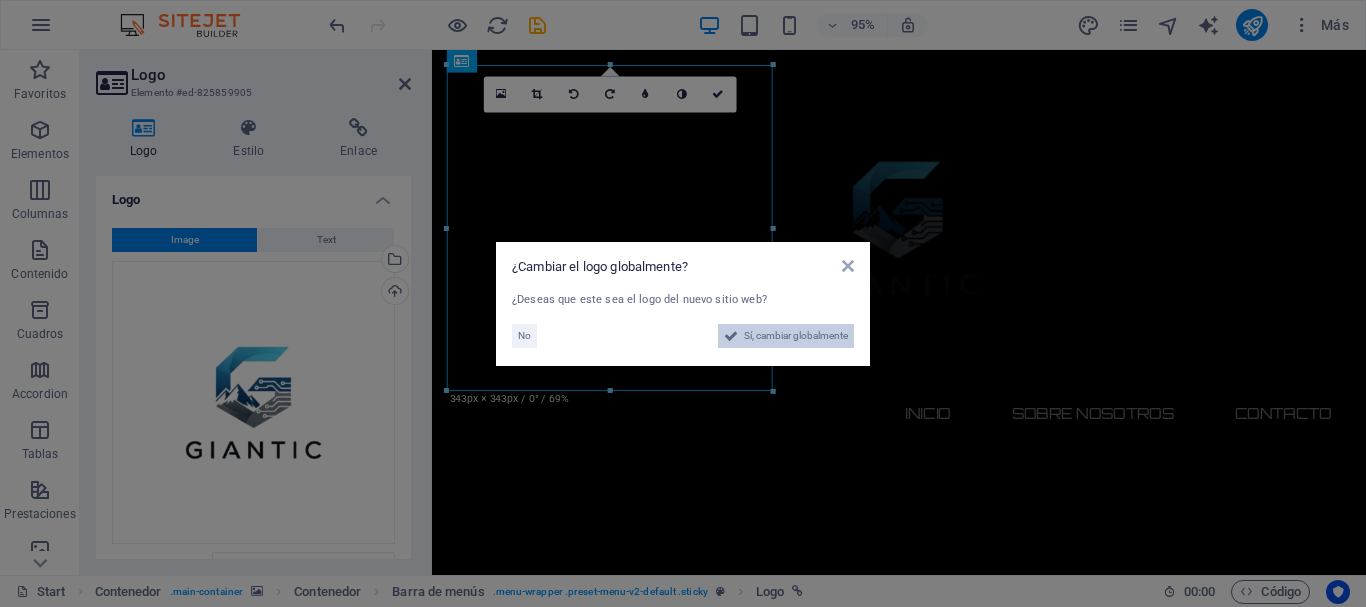 click on "Sí, cambiar globalmente" at bounding box center (796, 336) 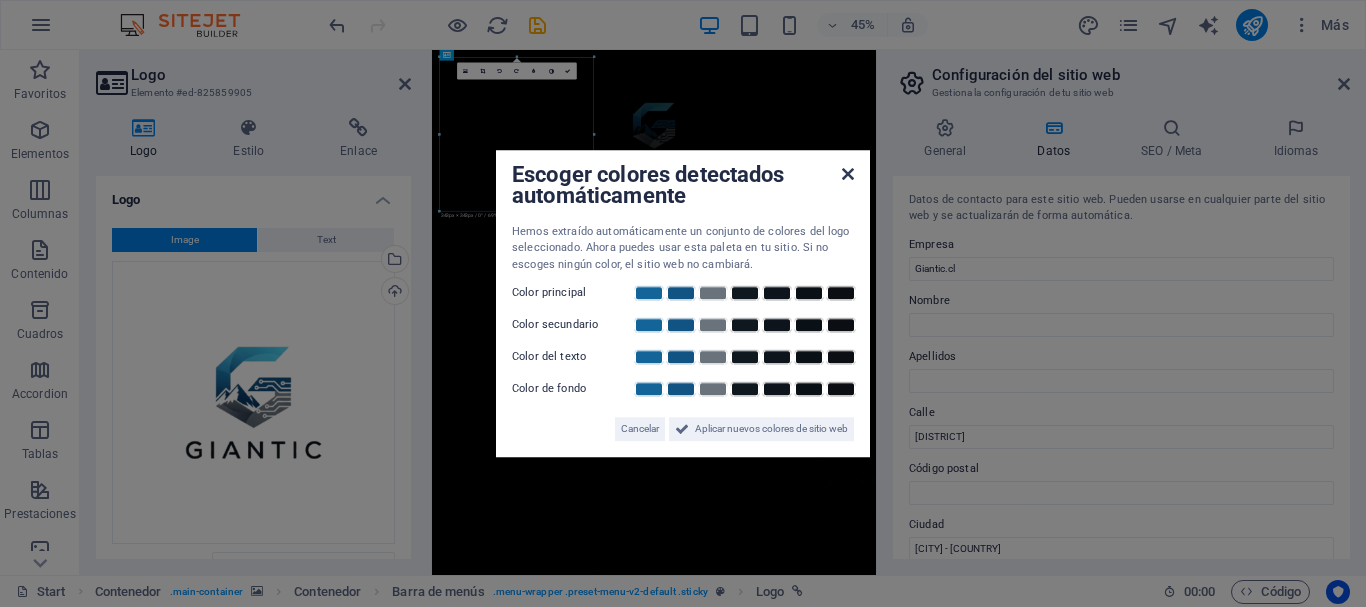 click at bounding box center [848, 174] 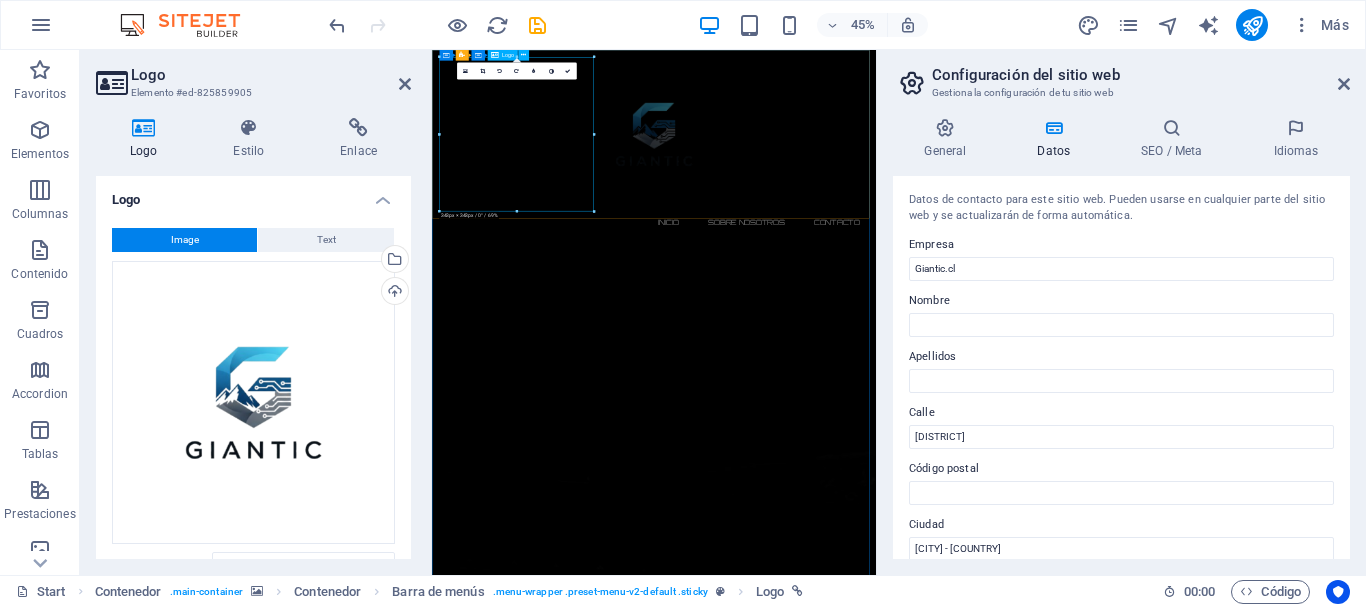 click at bounding box center [926, 237] 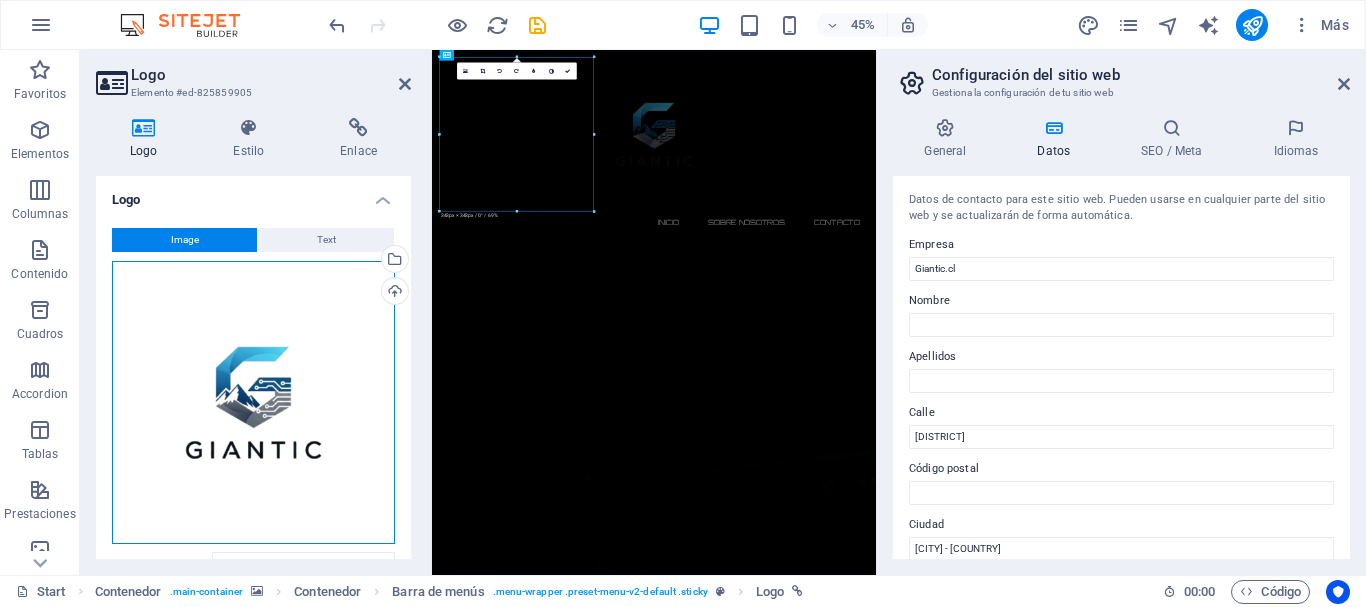 click on "Arrastra archivos aquí, haz clic para escoger archivos o  selecciona archivos de Archivos o de nuestra galería gratuita de fotos y vídeos" at bounding box center (253, 402) 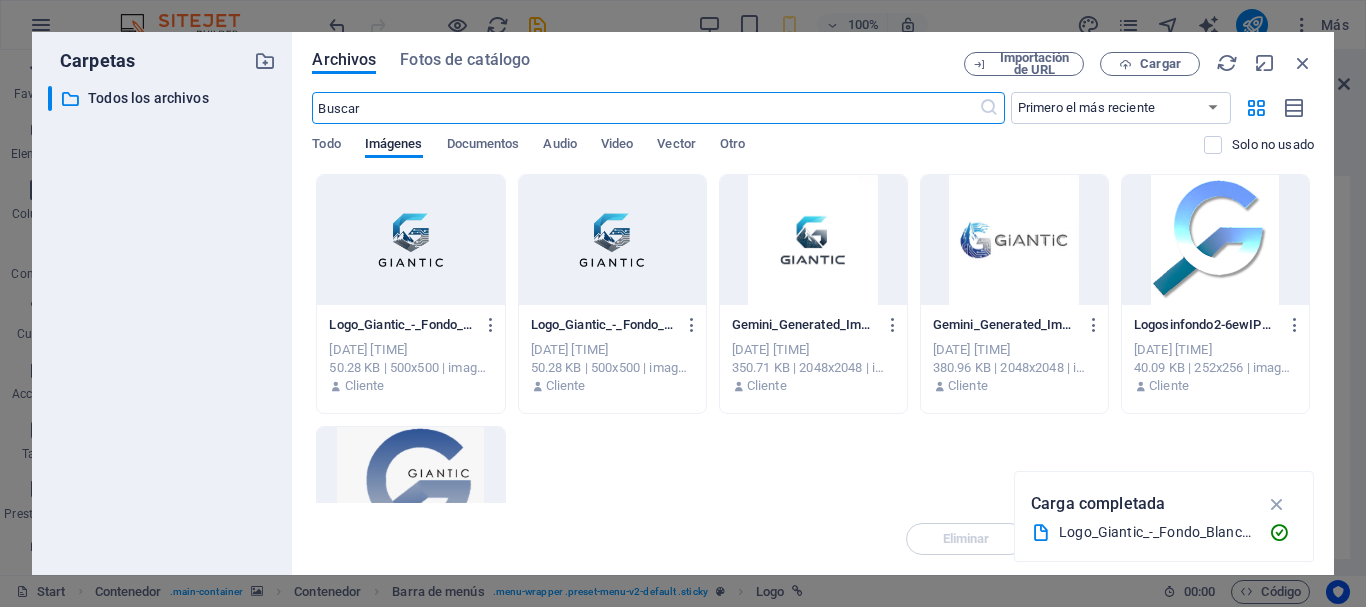click at bounding box center [410, 240] 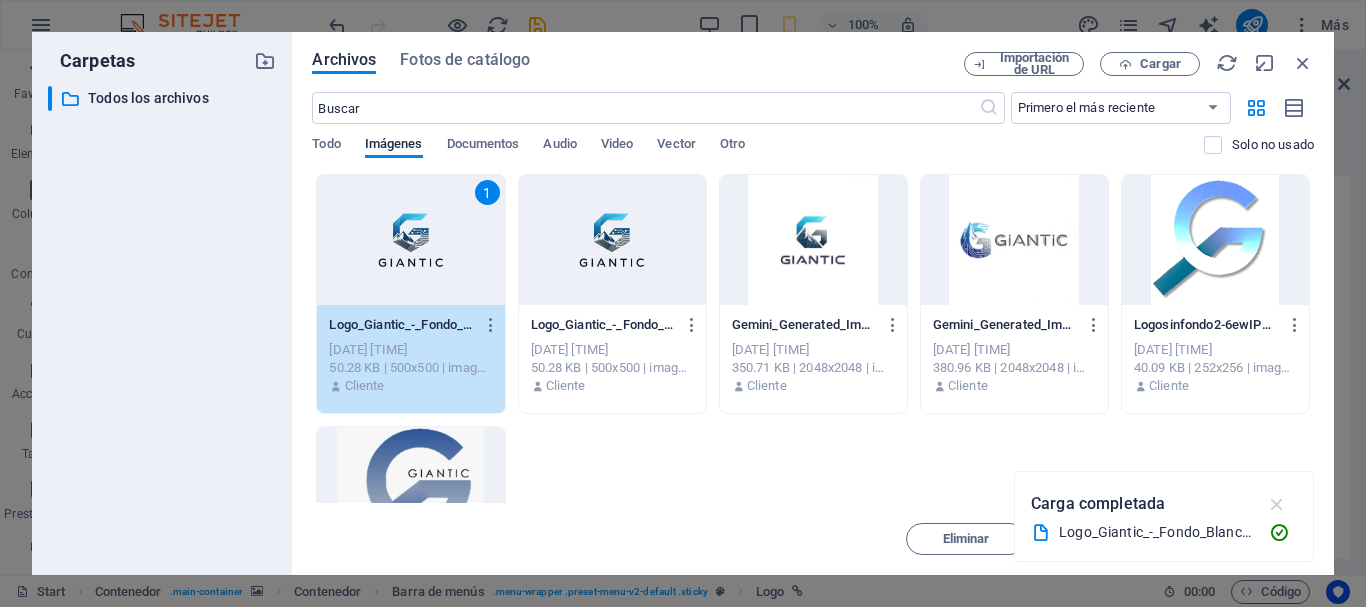 click at bounding box center [1277, 504] 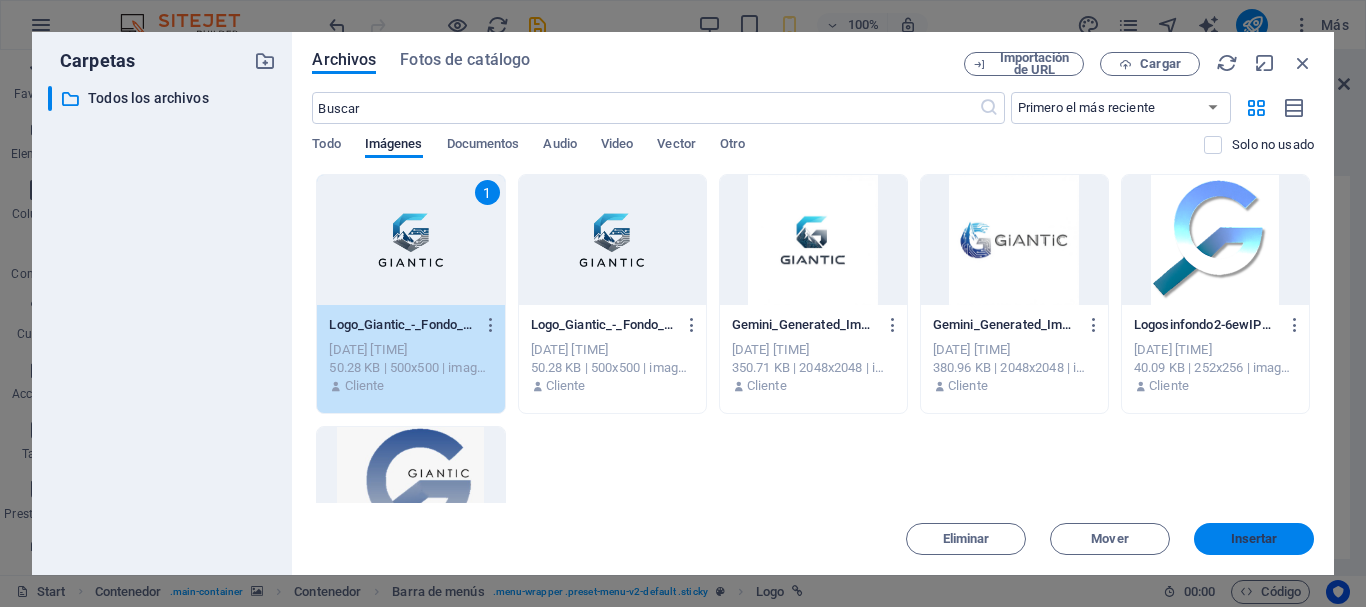 click on "Insertar" at bounding box center (1254, 539) 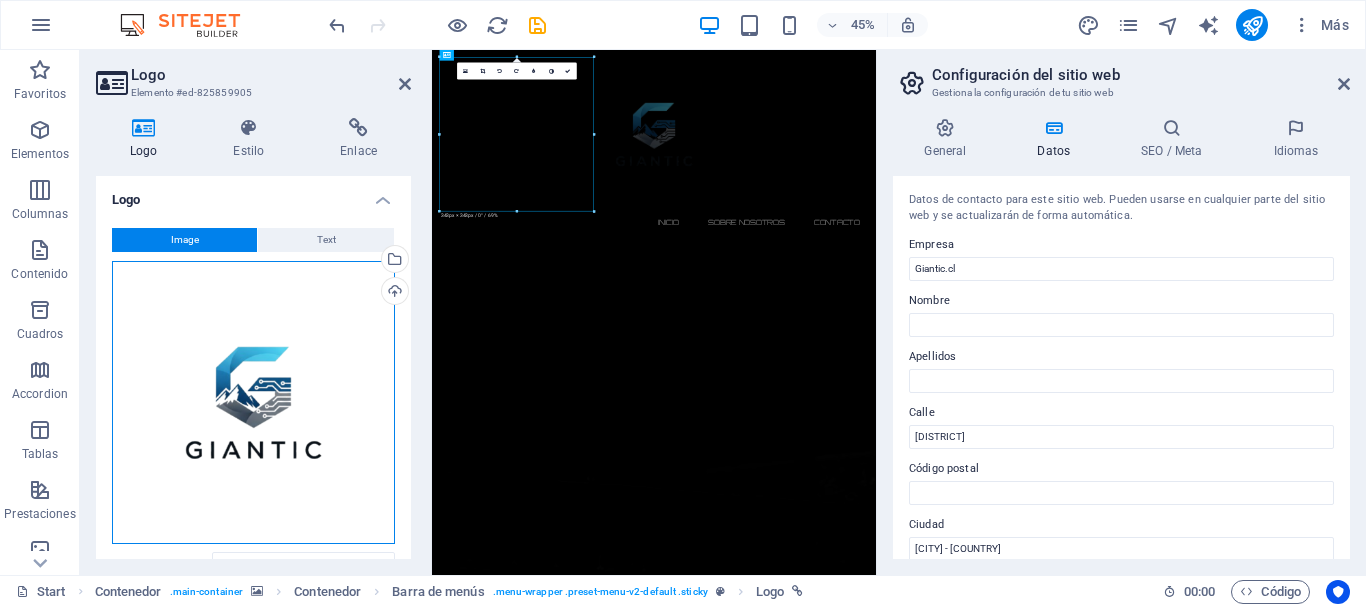 click on "Arrastra archivos aquí, haz clic para escoger archivos o  selecciona archivos de Archivos o de nuestra galería gratuita de fotos y vídeos" at bounding box center (253, 402) 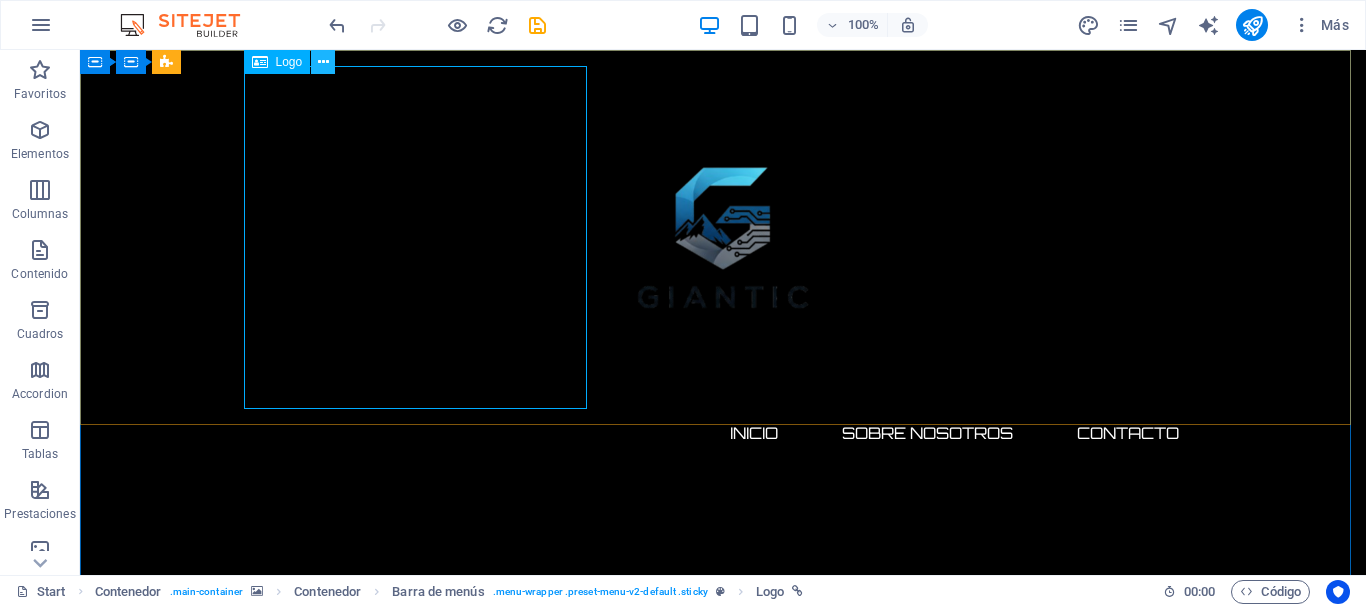 click at bounding box center (323, 62) 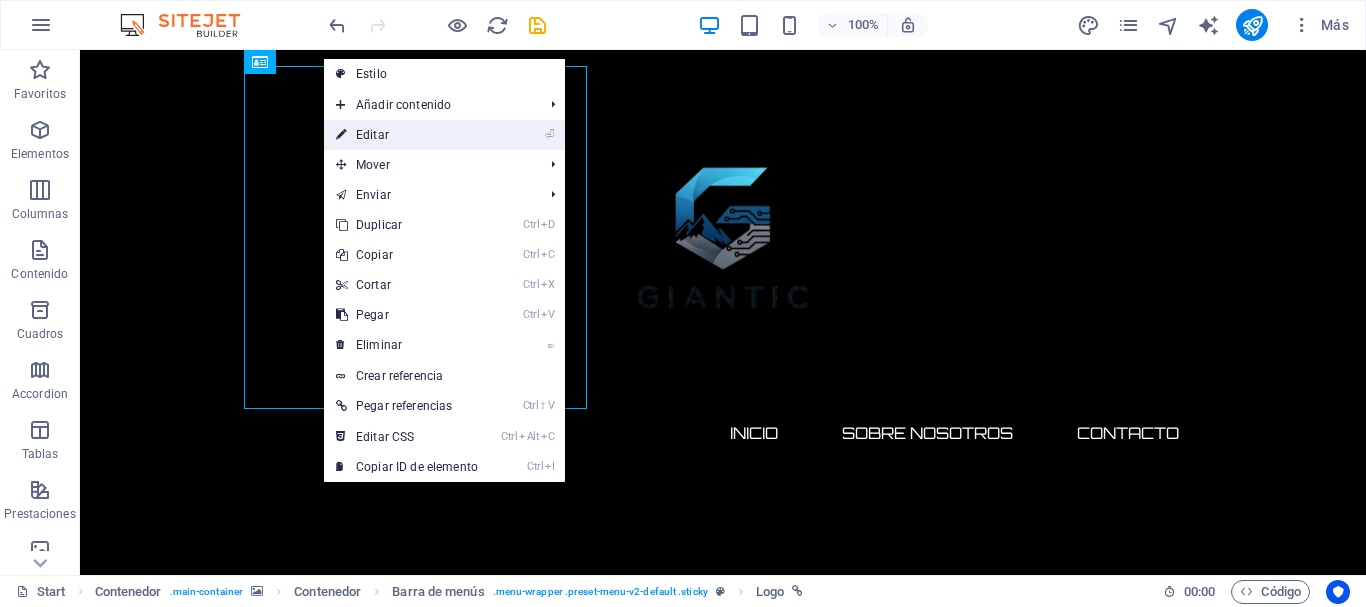 click on "⏎  Editar" at bounding box center (407, 135) 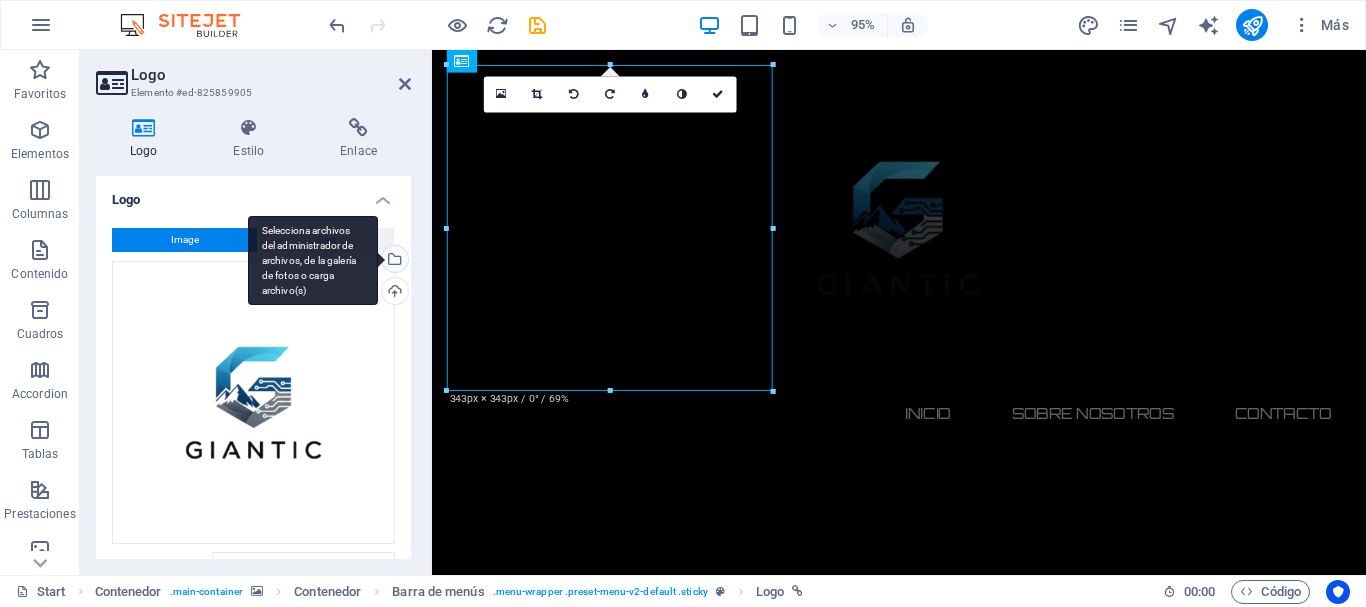 click on "Selecciona archivos del administrador de archivos, de la galería de fotos o carga archivo(s)" at bounding box center (393, 261) 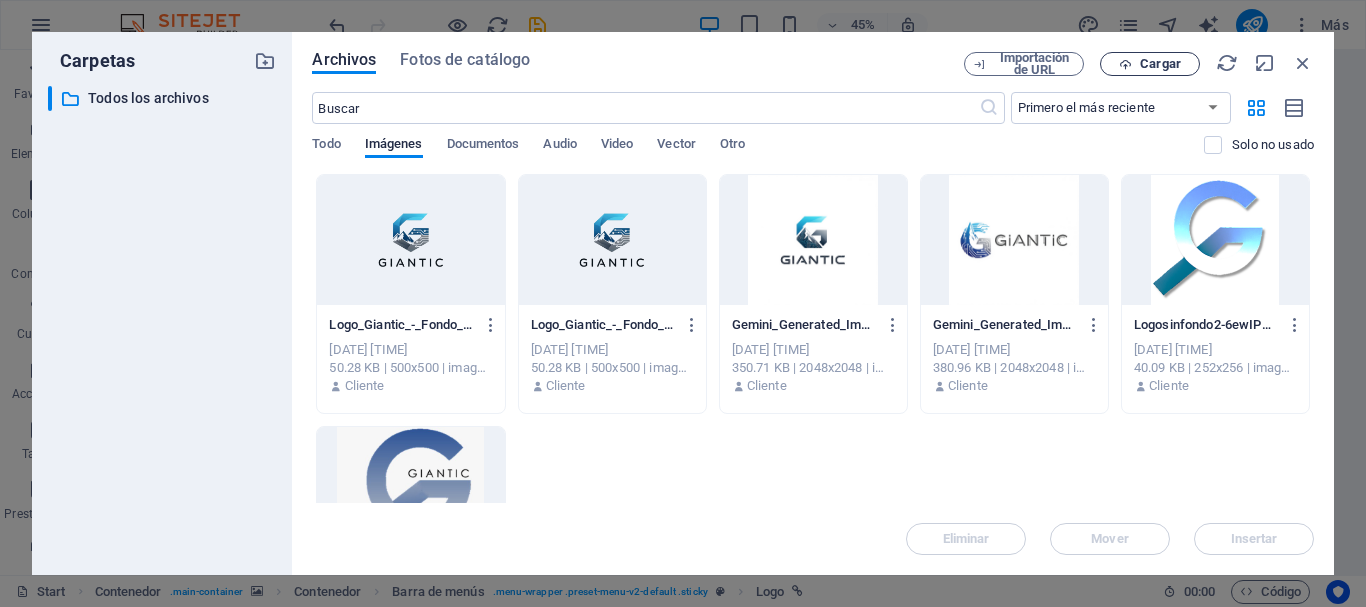 click at bounding box center [1125, 64] 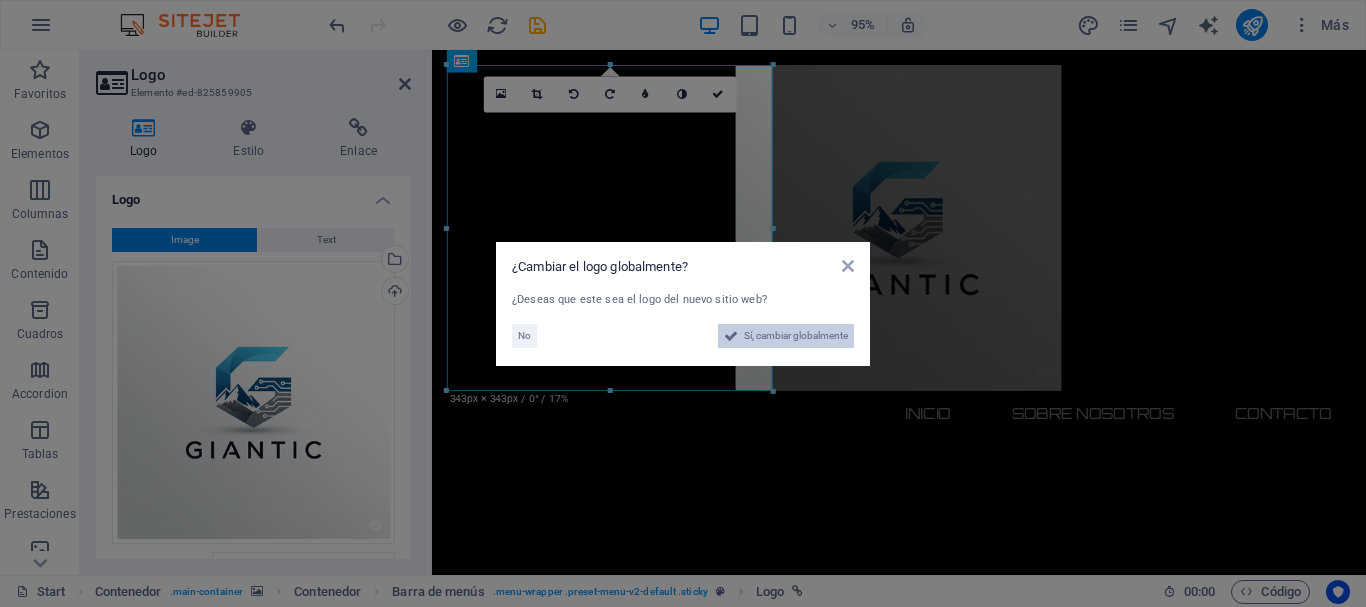 click on "Sí, cambiar globalmente" at bounding box center [796, 336] 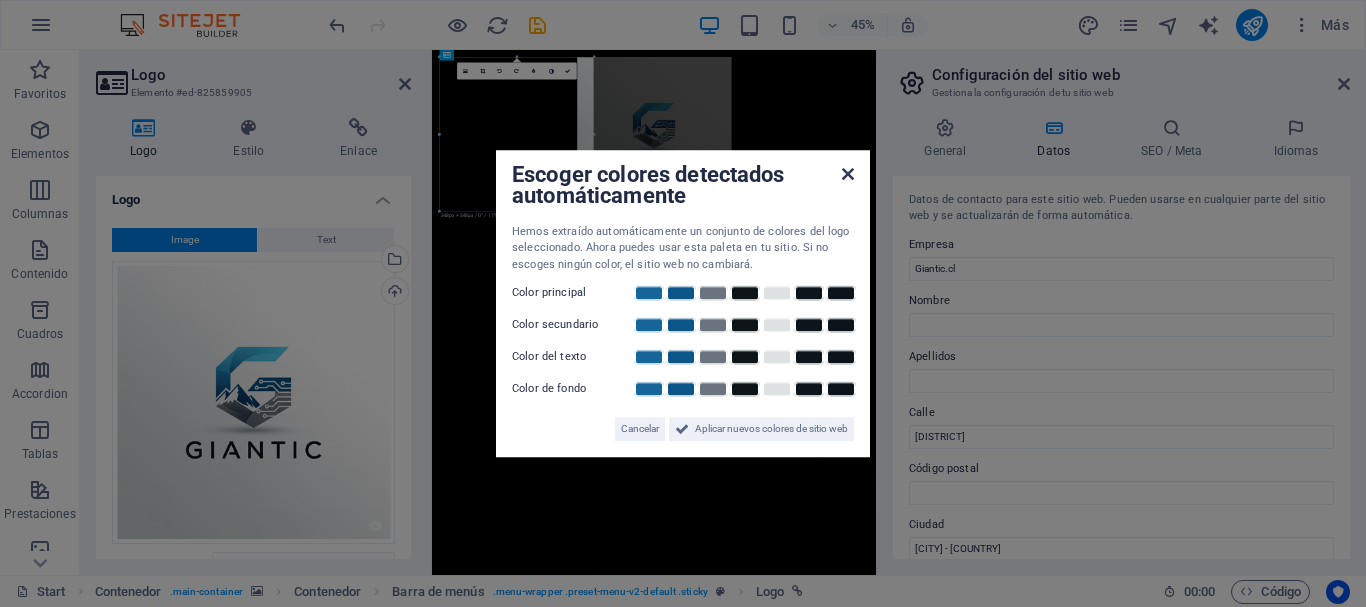 click at bounding box center [848, 174] 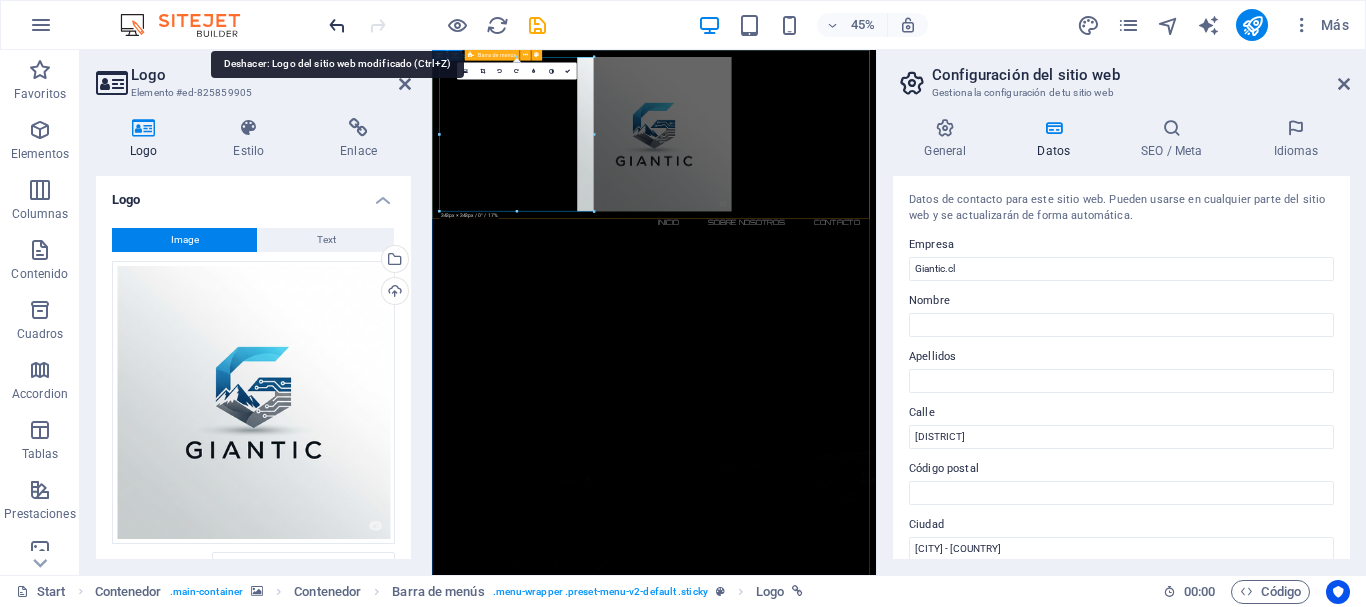 click at bounding box center [337, 25] 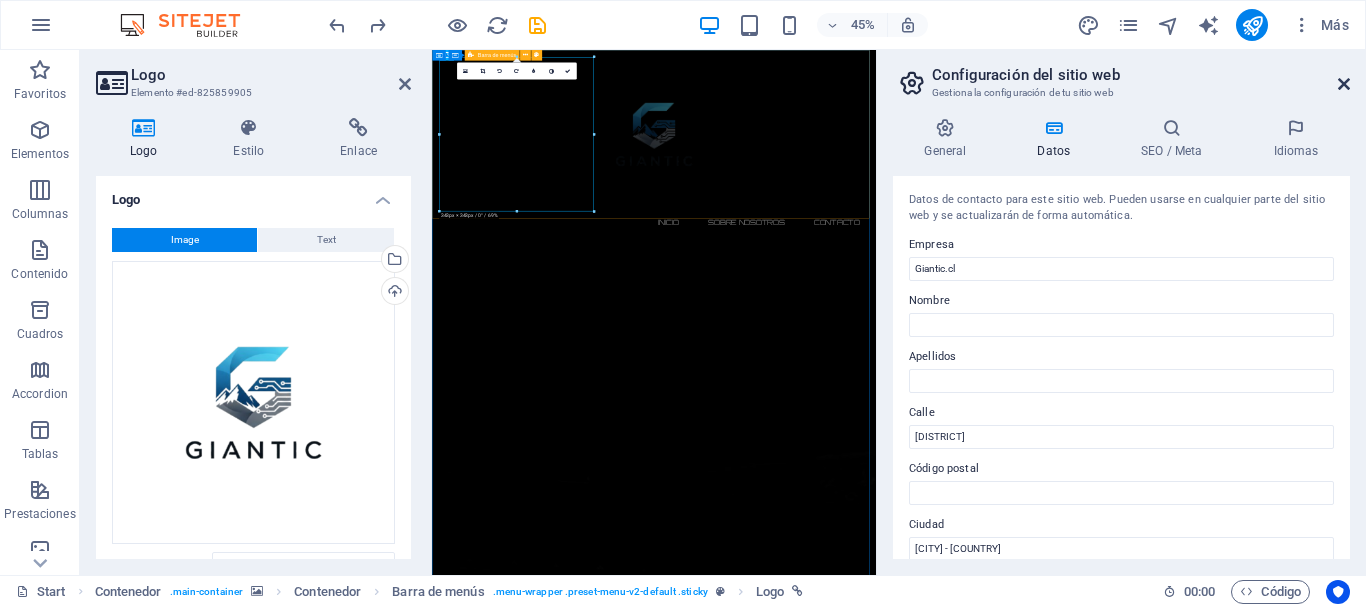click at bounding box center (1344, 84) 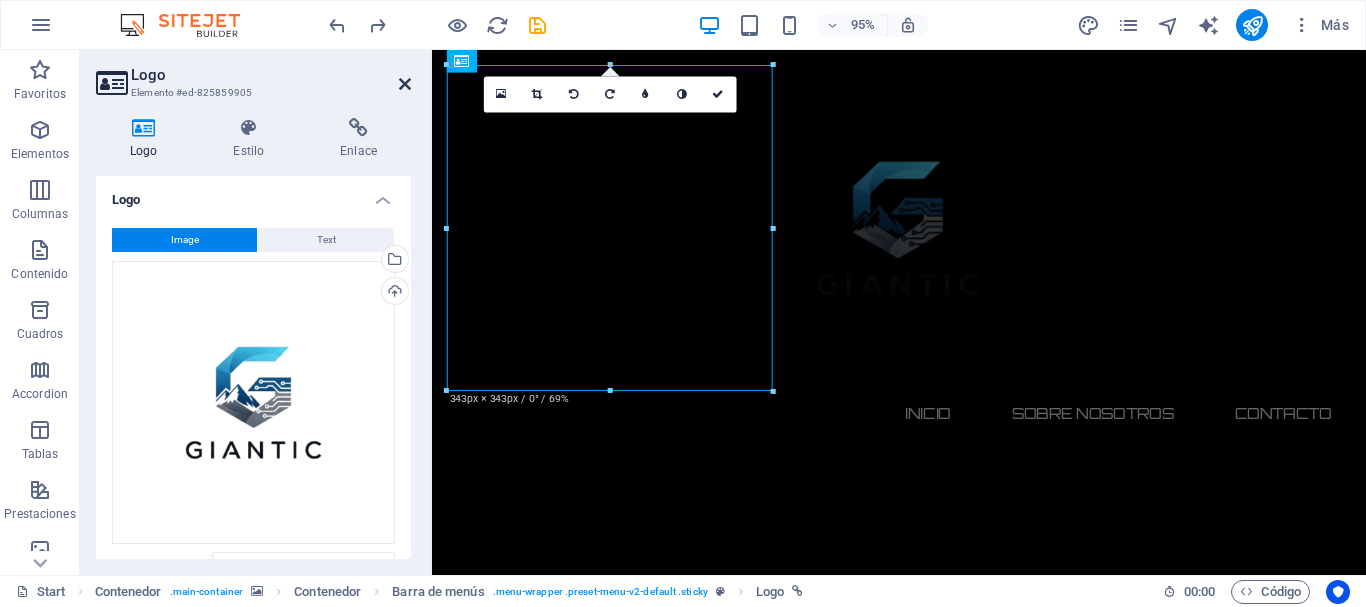 click at bounding box center (405, 84) 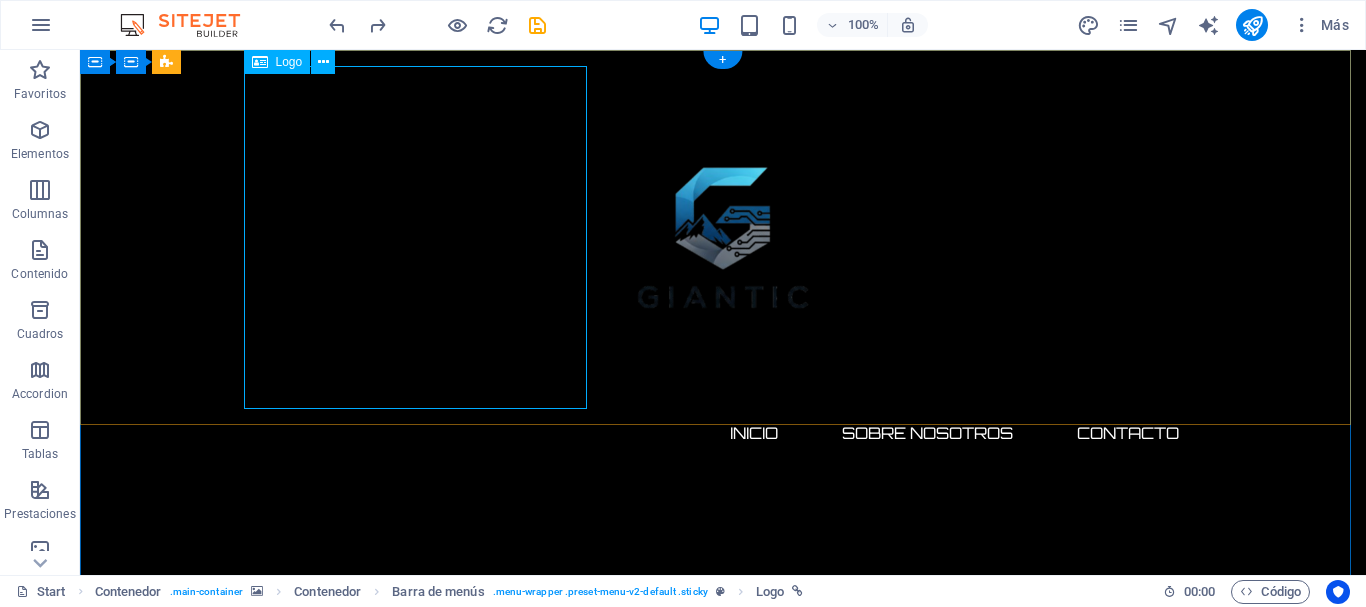 click at bounding box center (723, 237) 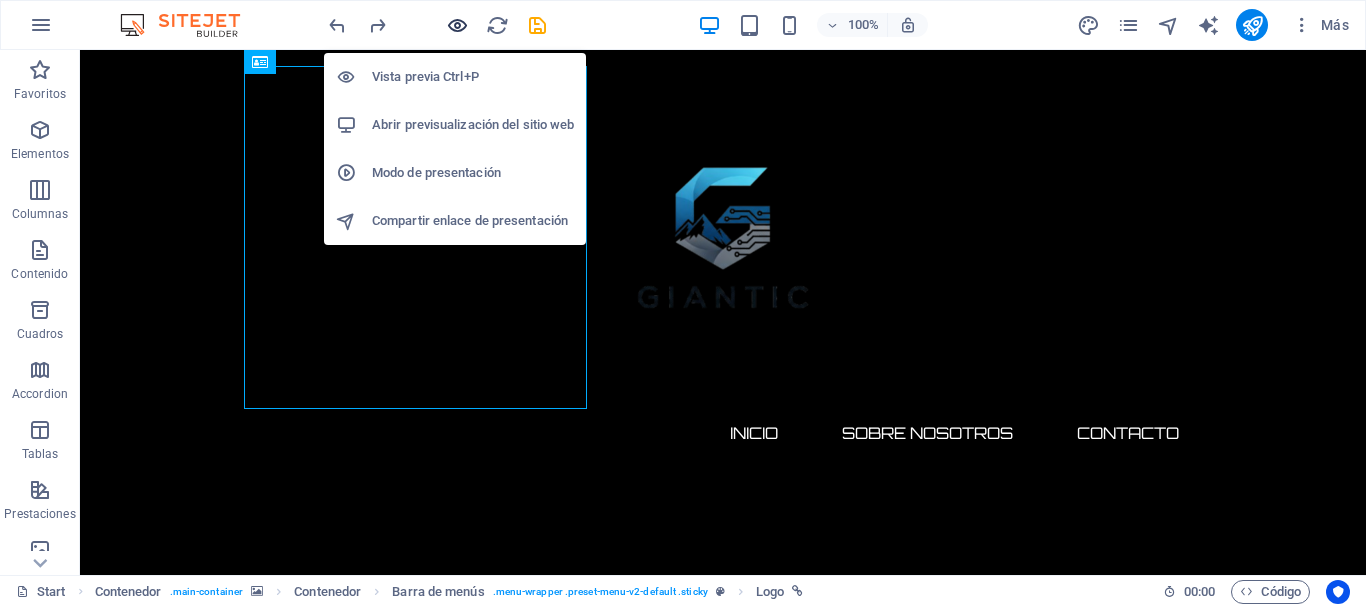 click at bounding box center (457, 25) 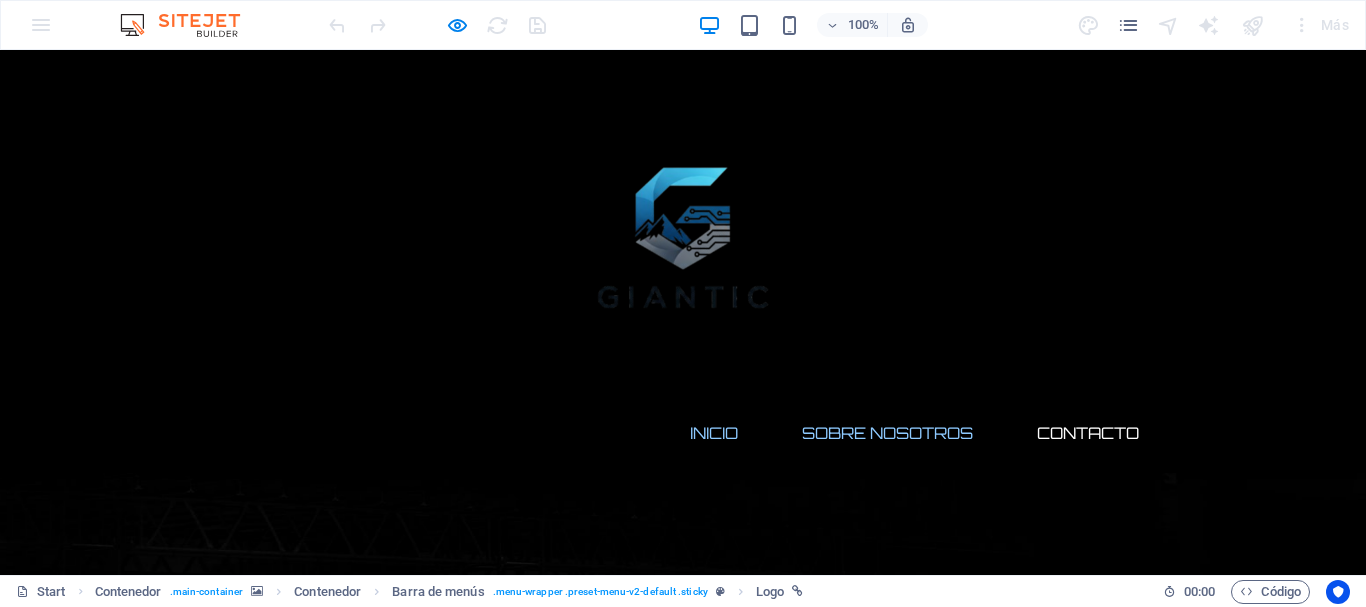 click on "Sobre nosotros" at bounding box center (887, 433) 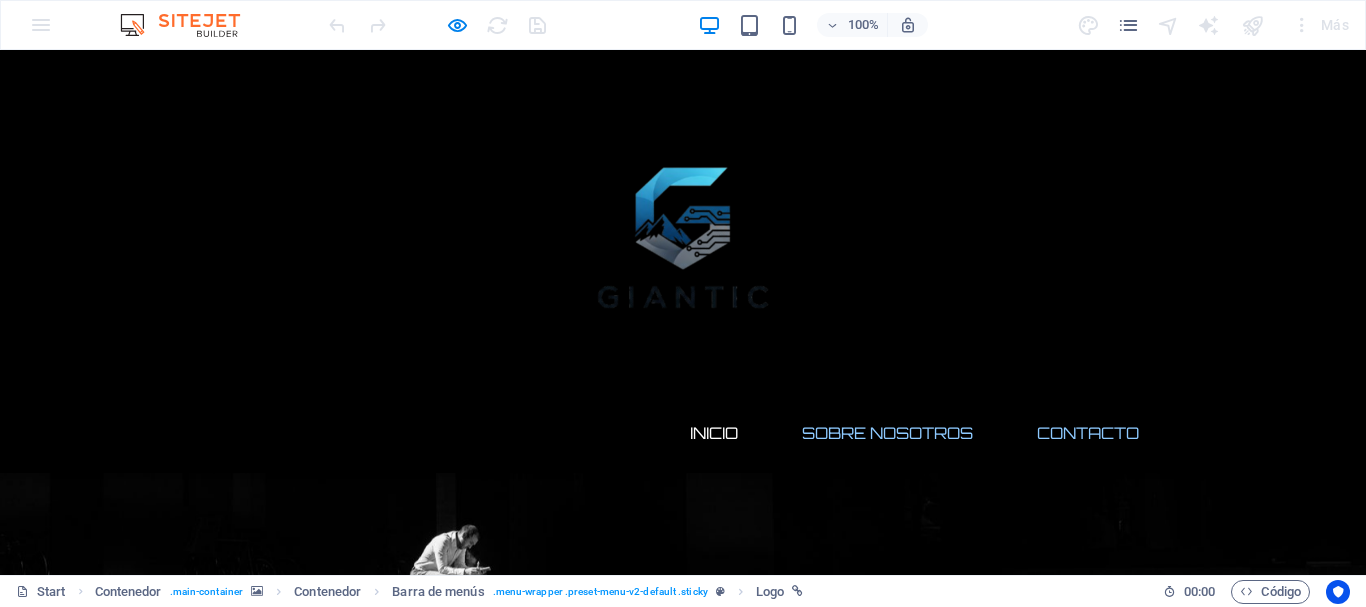 click on "Contacto" at bounding box center (1088, 433) 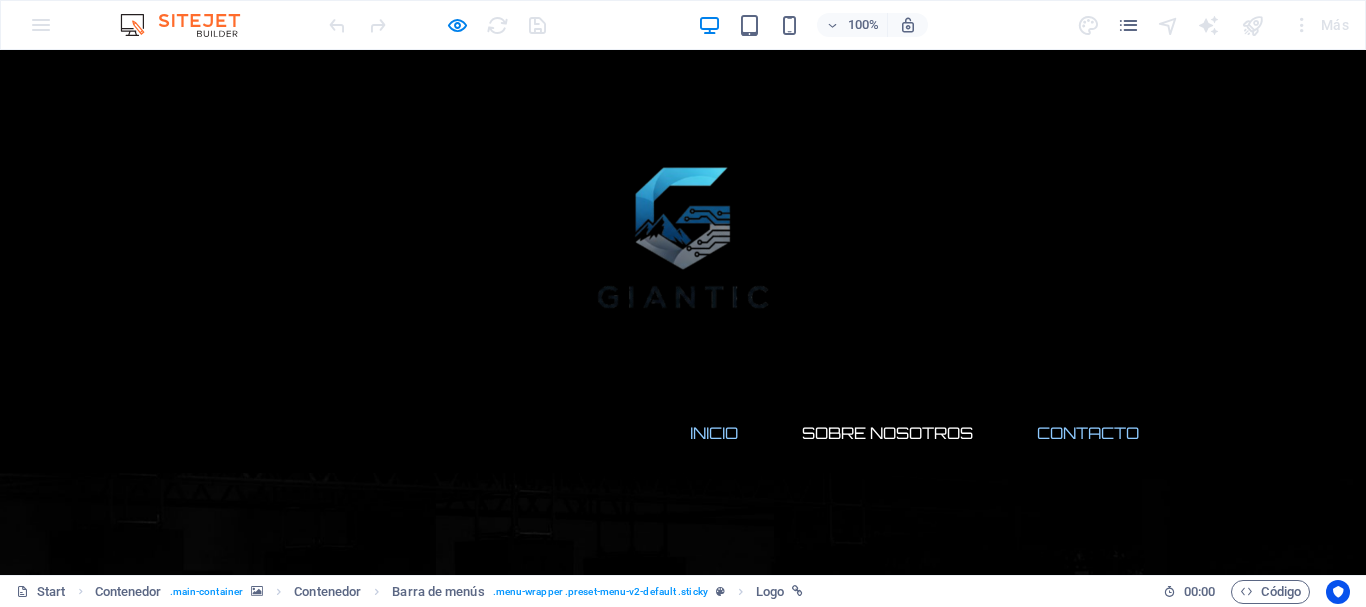 click on "Inicio" at bounding box center [714, 433] 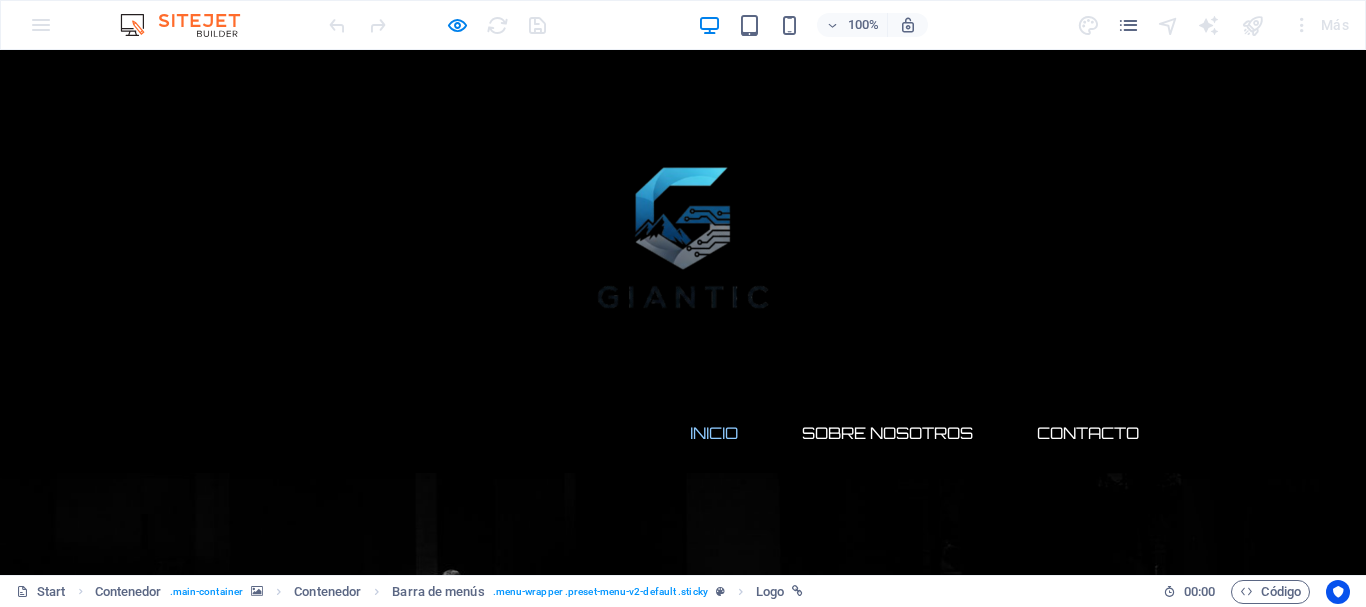 scroll, scrollTop: 163, scrollLeft: 0, axis: vertical 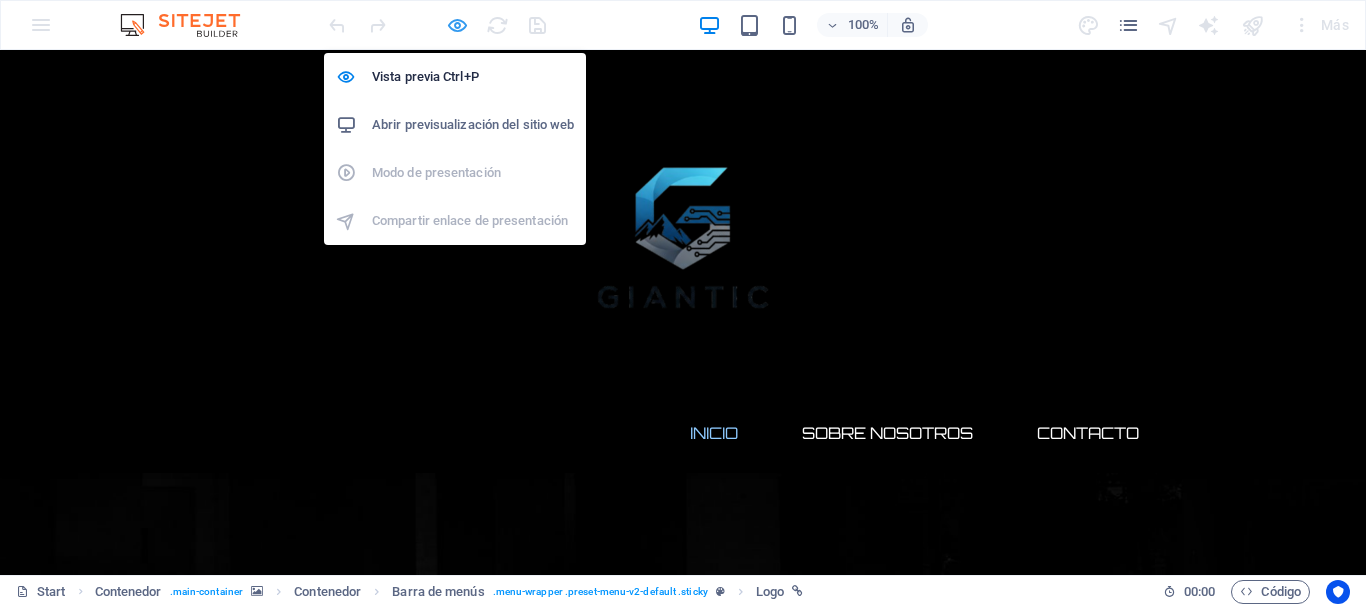 click at bounding box center (457, 25) 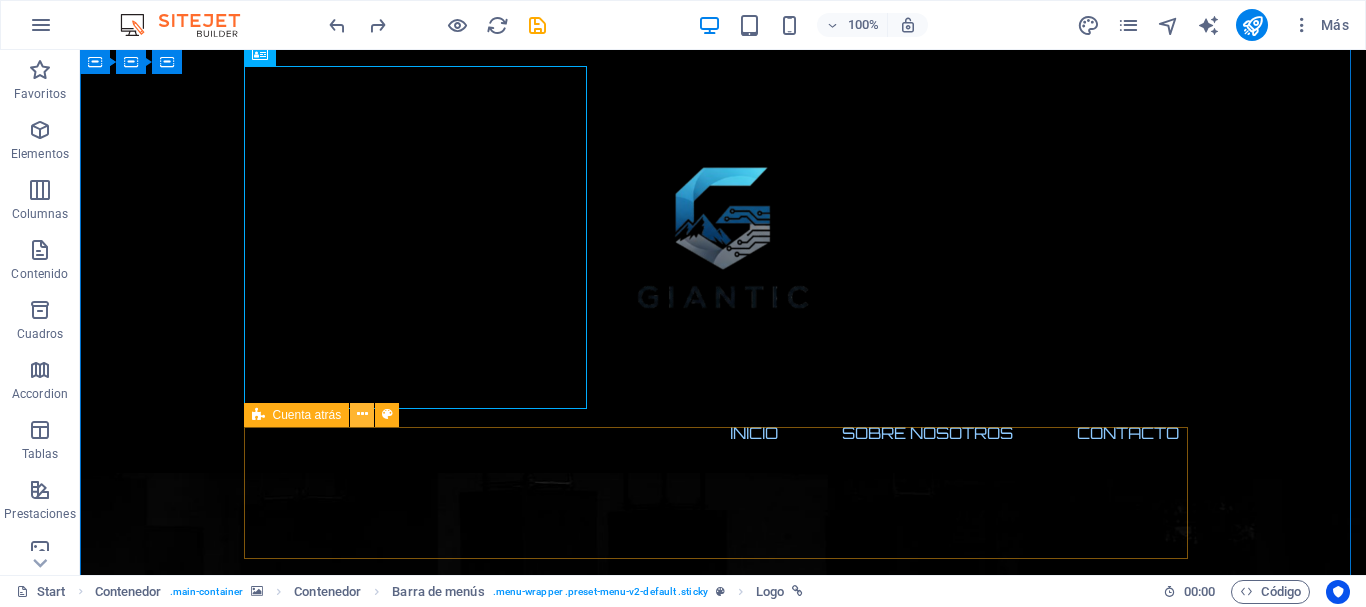click at bounding box center [362, 414] 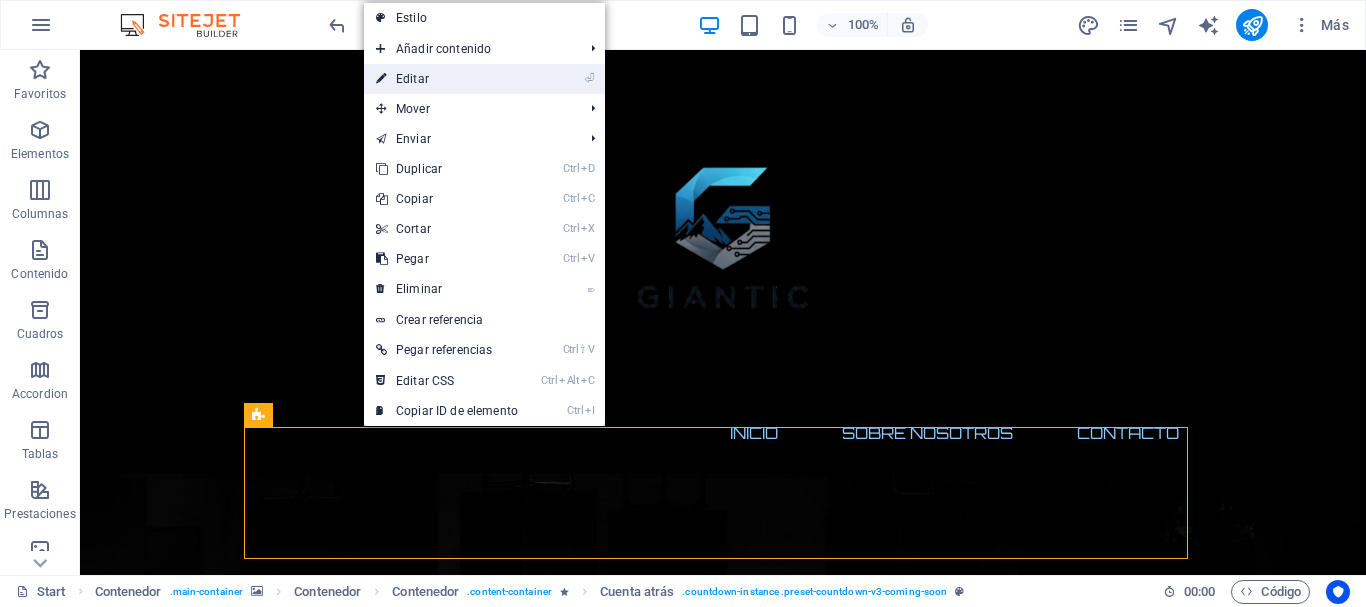 click on "⏎  Editar" at bounding box center [447, 79] 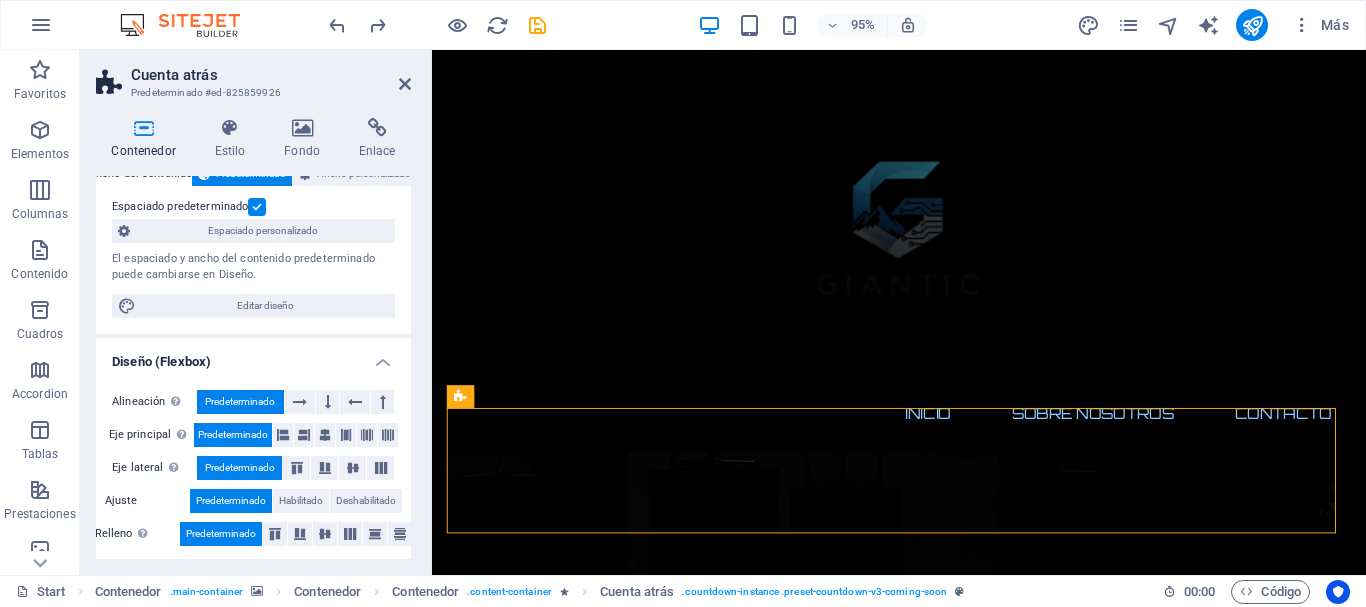 scroll, scrollTop: 0, scrollLeft: 0, axis: both 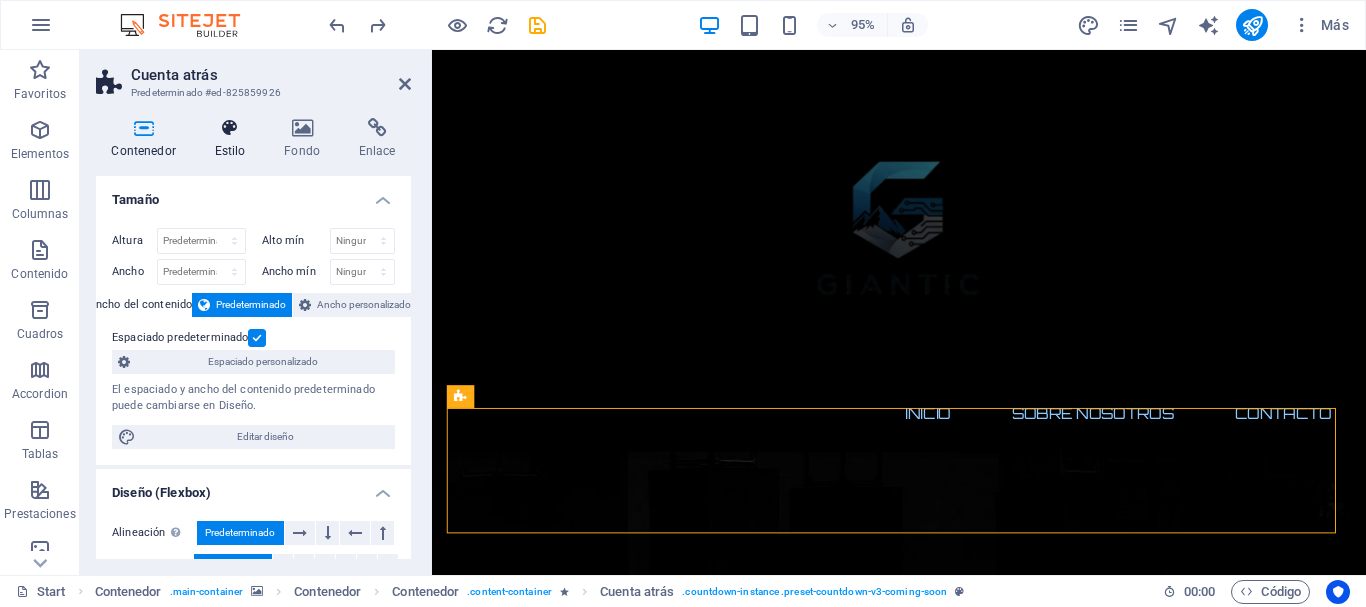 click at bounding box center [230, 128] 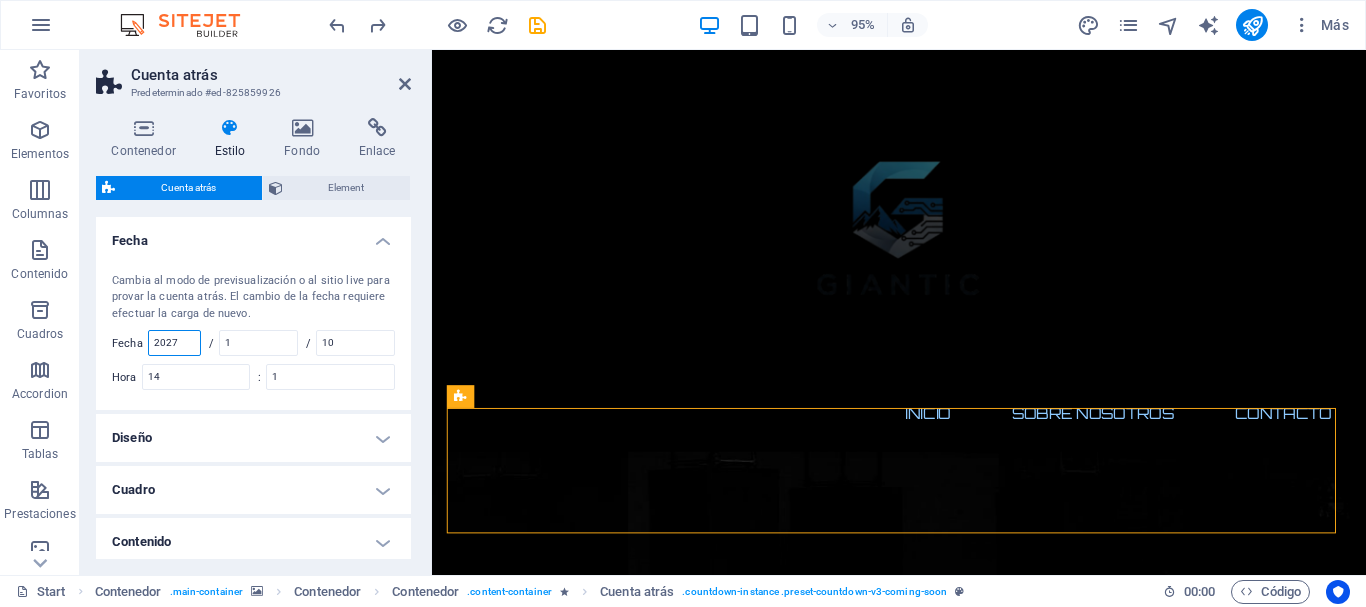 click on "2027" at bounding box center (174, 343) 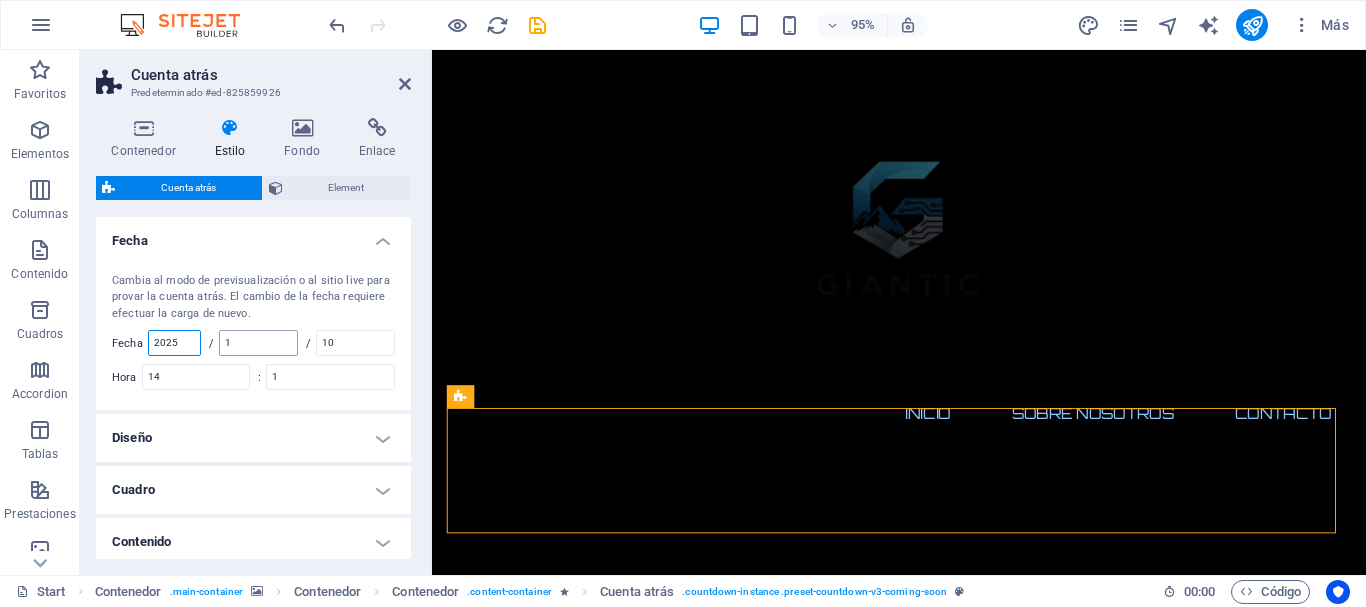 type on "2025" 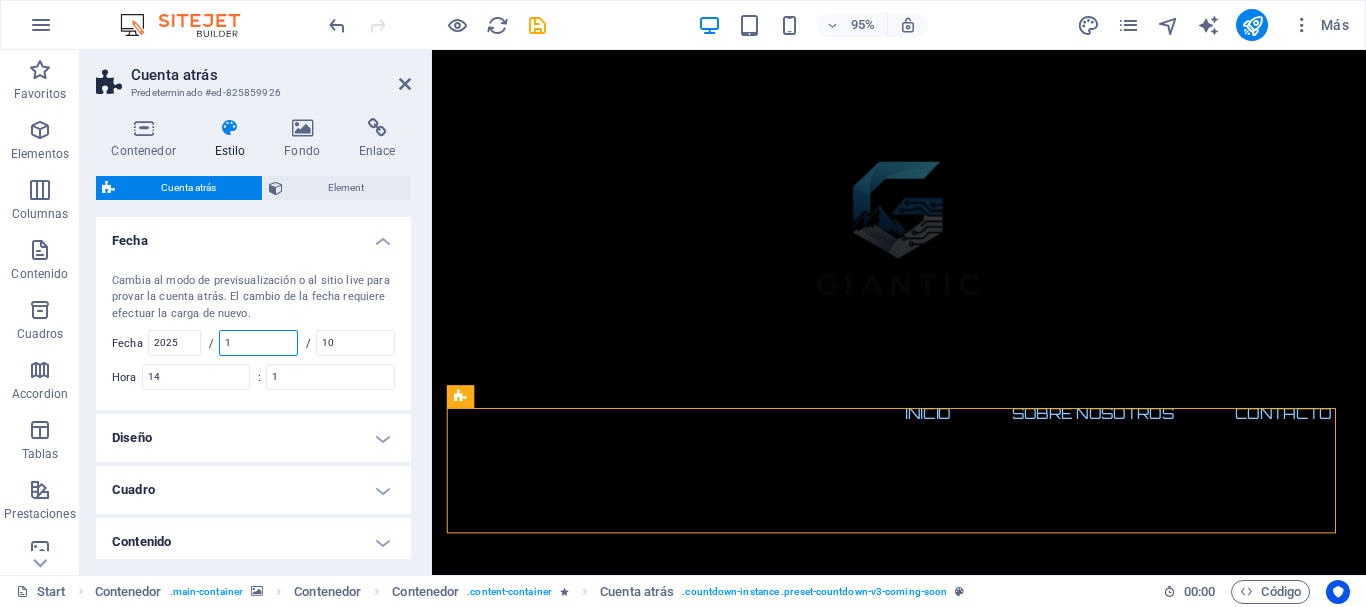 click on "1" at bounding box center [258, 343] 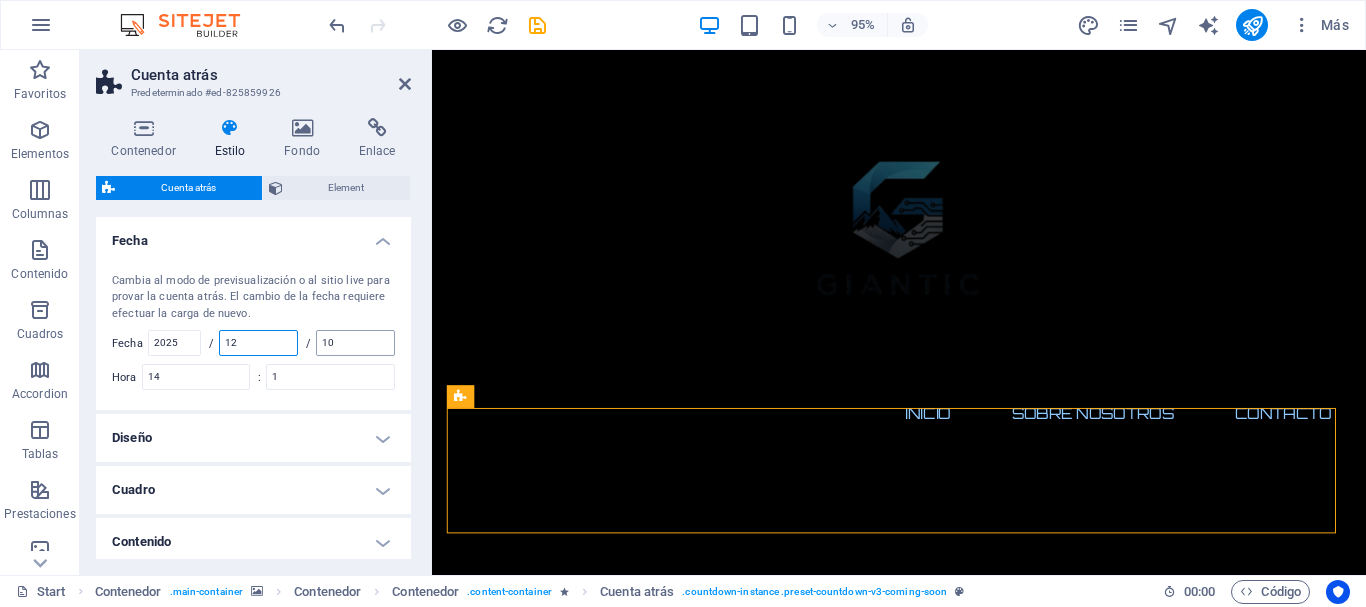 type on "12" 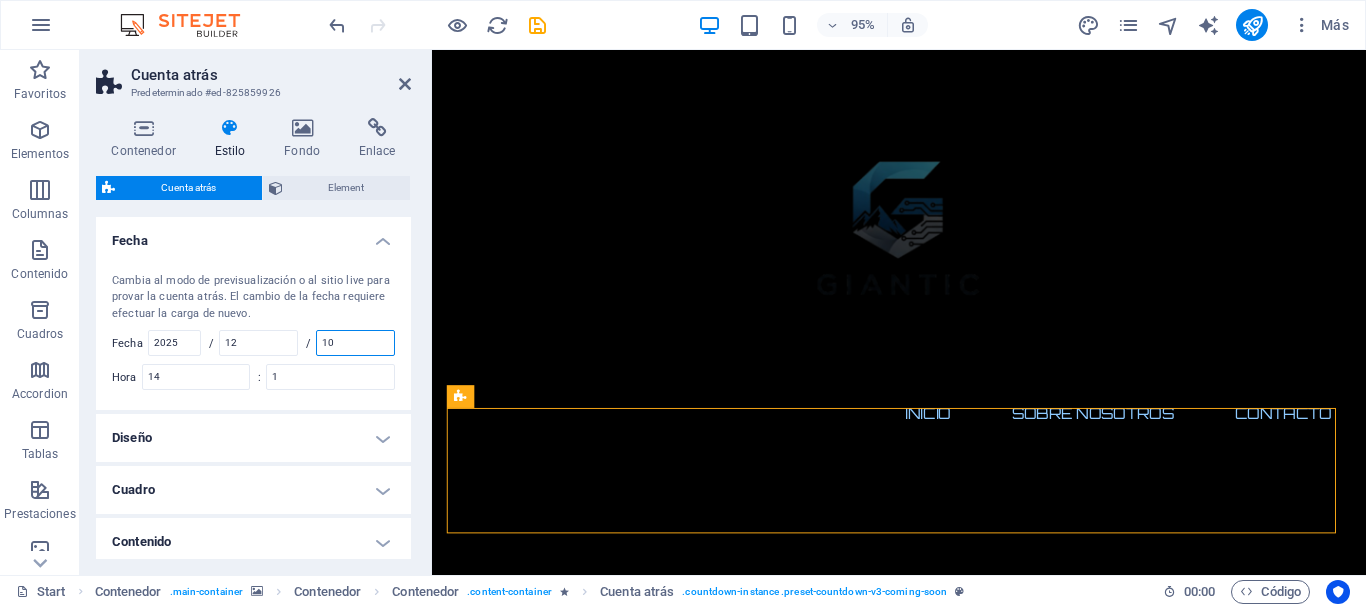 click on "10" at bounding box center [355, 343] 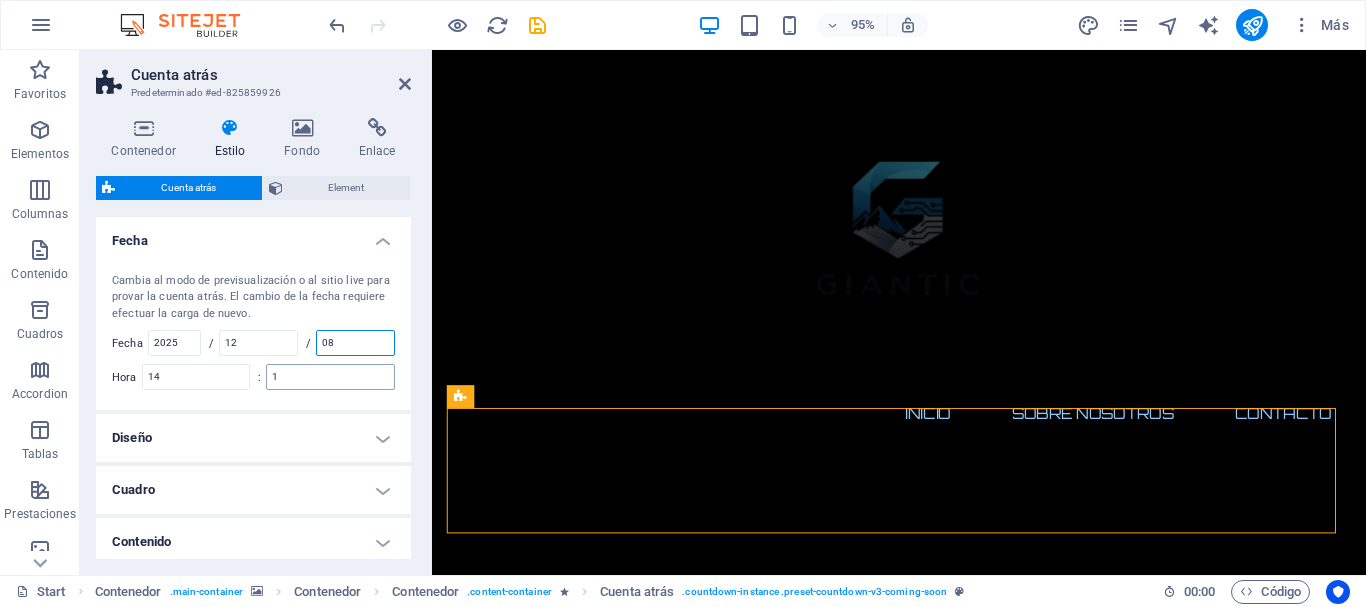 type on "10" 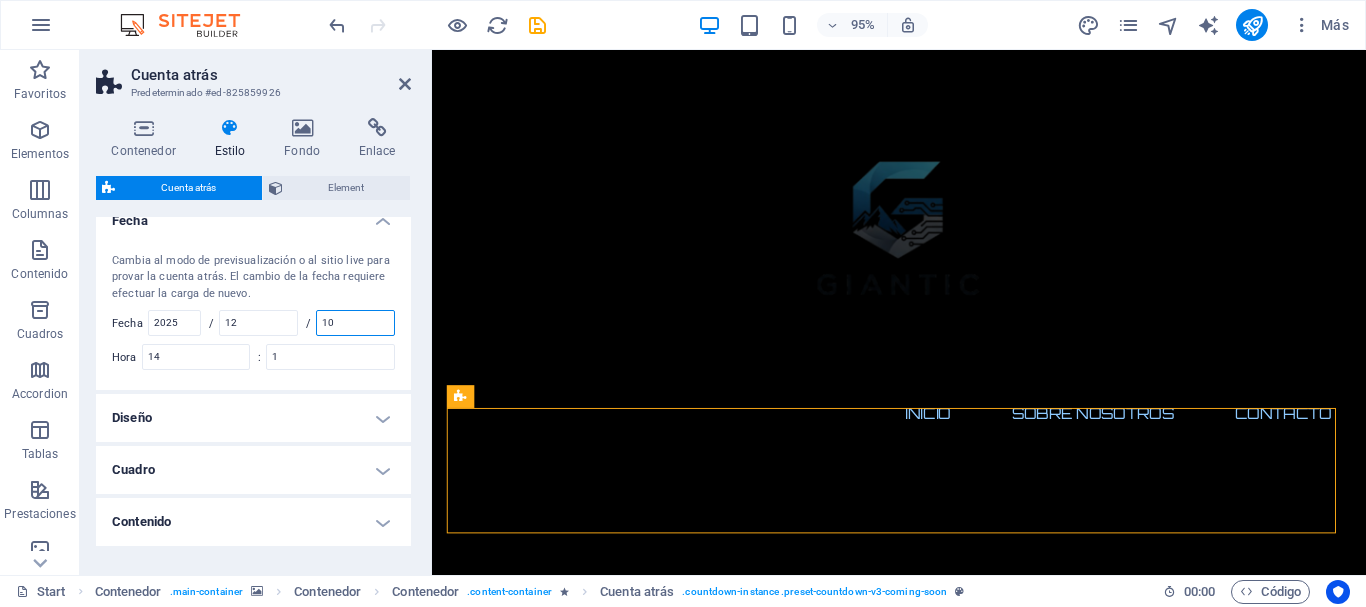 scroll, scrollTop: 87, scrollLeft: 0, axis: vertical 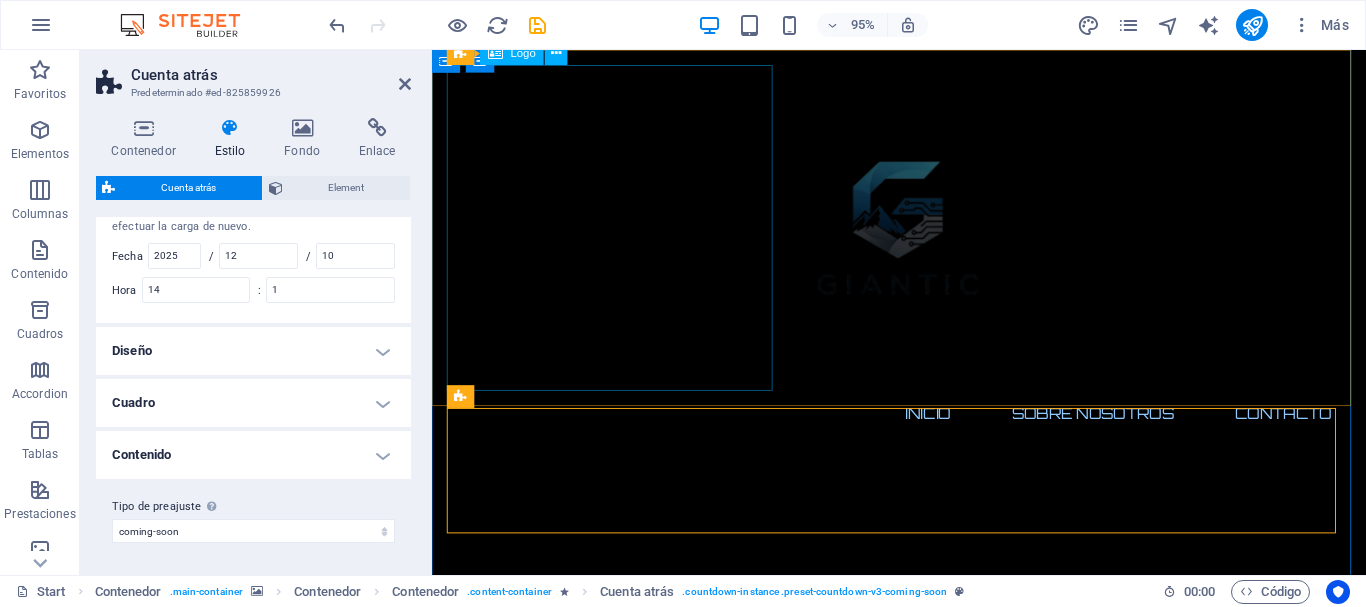 click at bounding box center (924, 237) 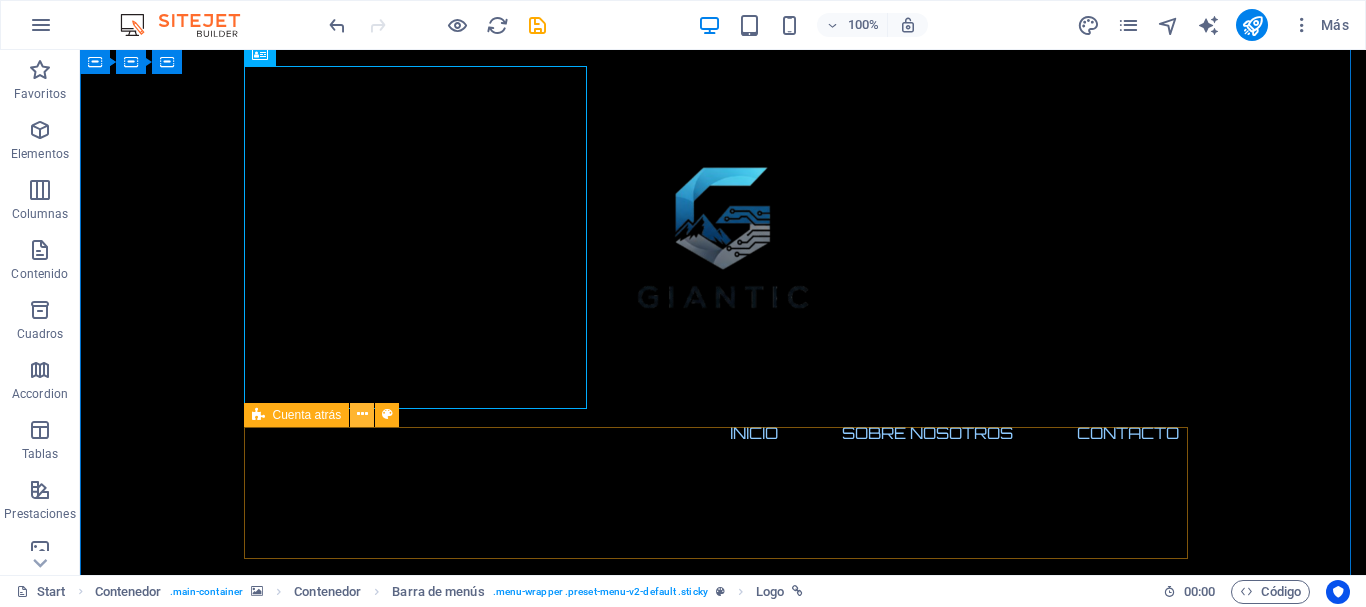 click at bounding box center [362, 414] 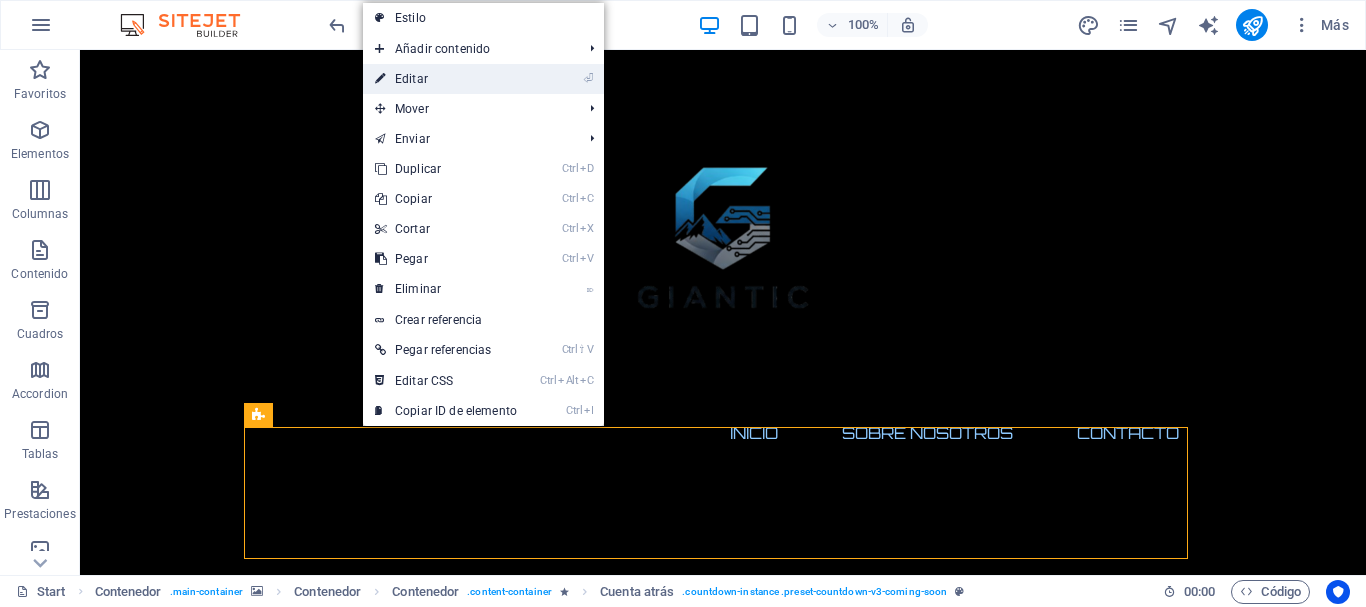click on "⏎  Editar" at bounding box center [446, 79] 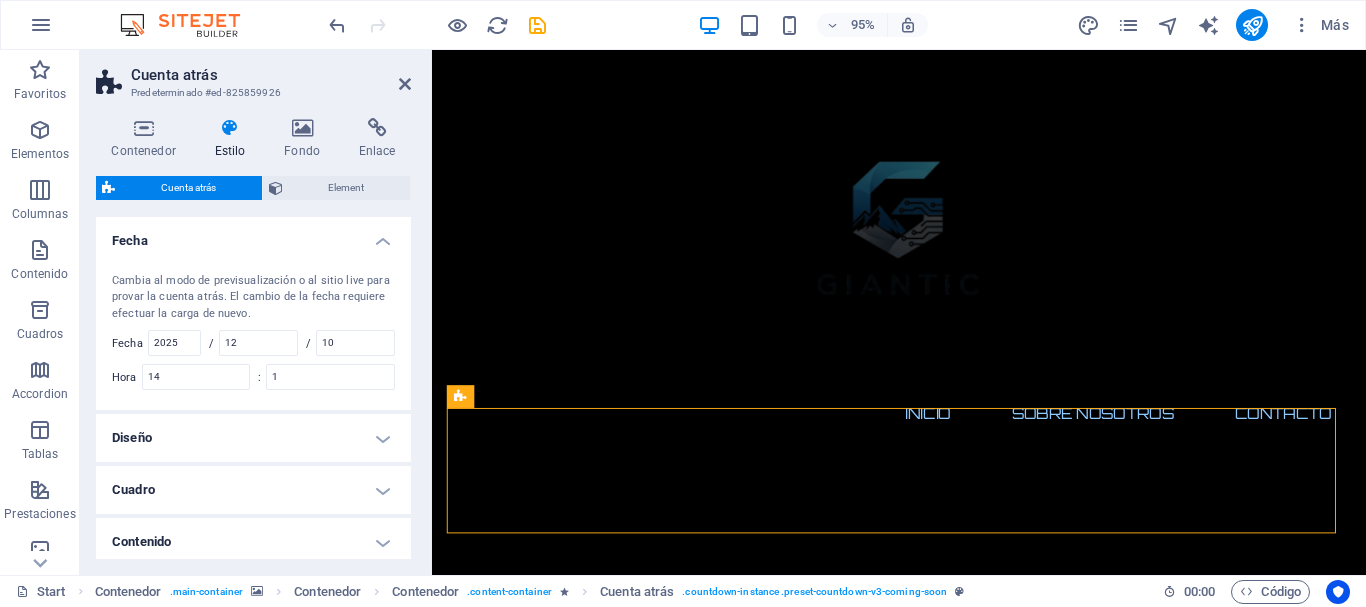 click on "Diseño" at bounding box center (253, 438) 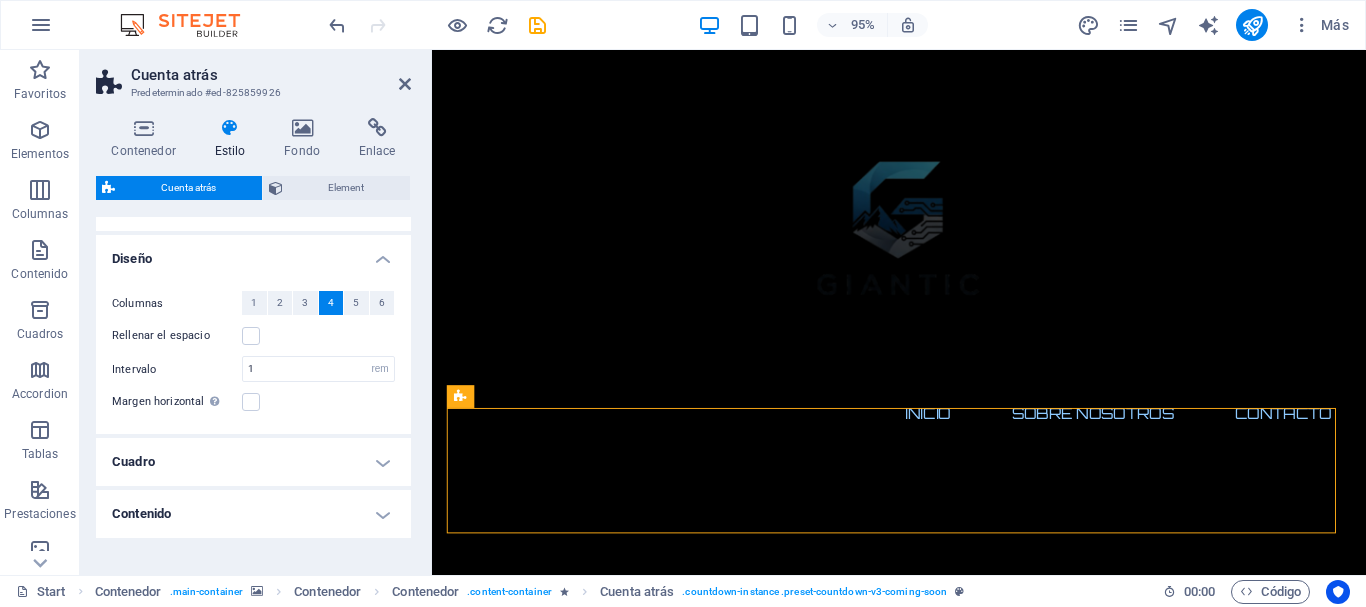 scroll, scrollTop: 192, scrollLeft: 0, axis: vertical 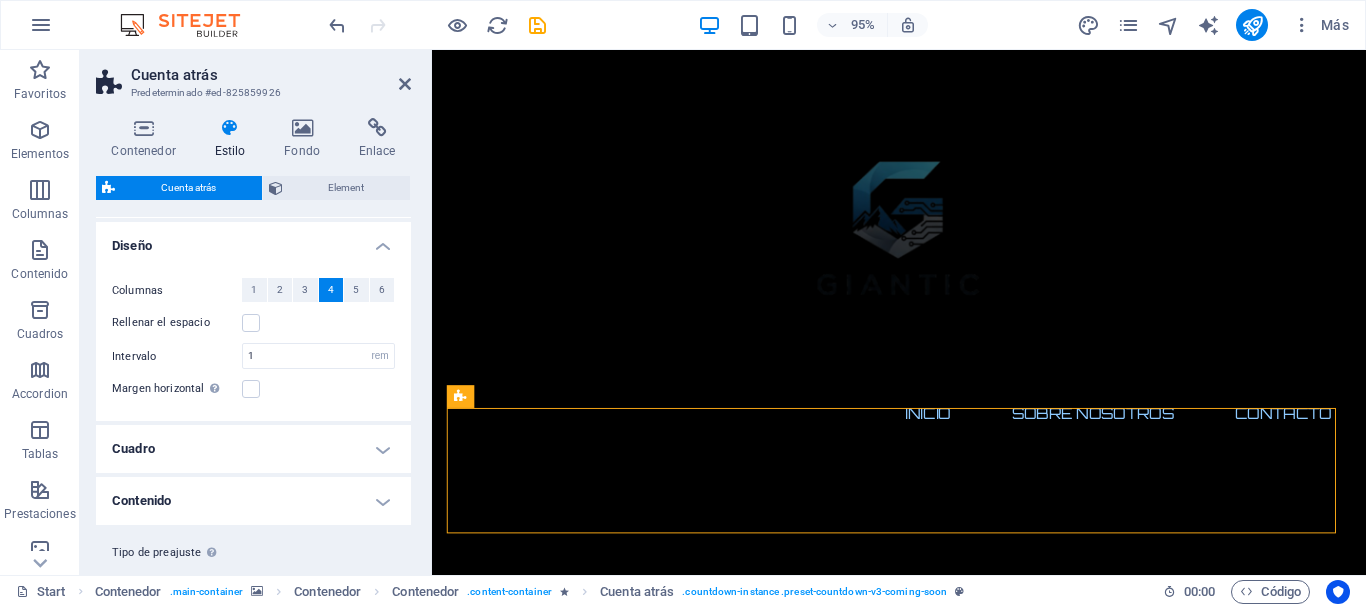 click on "Cuadro" at bounding box center [253, 449] 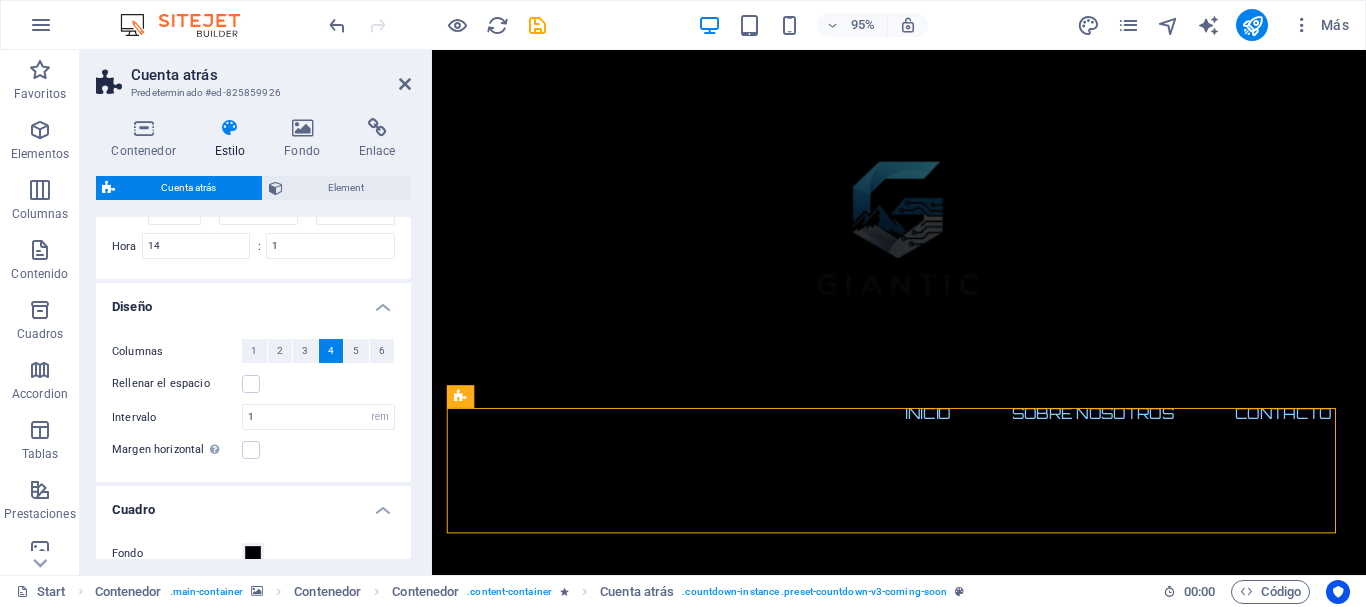 scroll, scrollTop: 0, scrollLeft: 0, axis: both 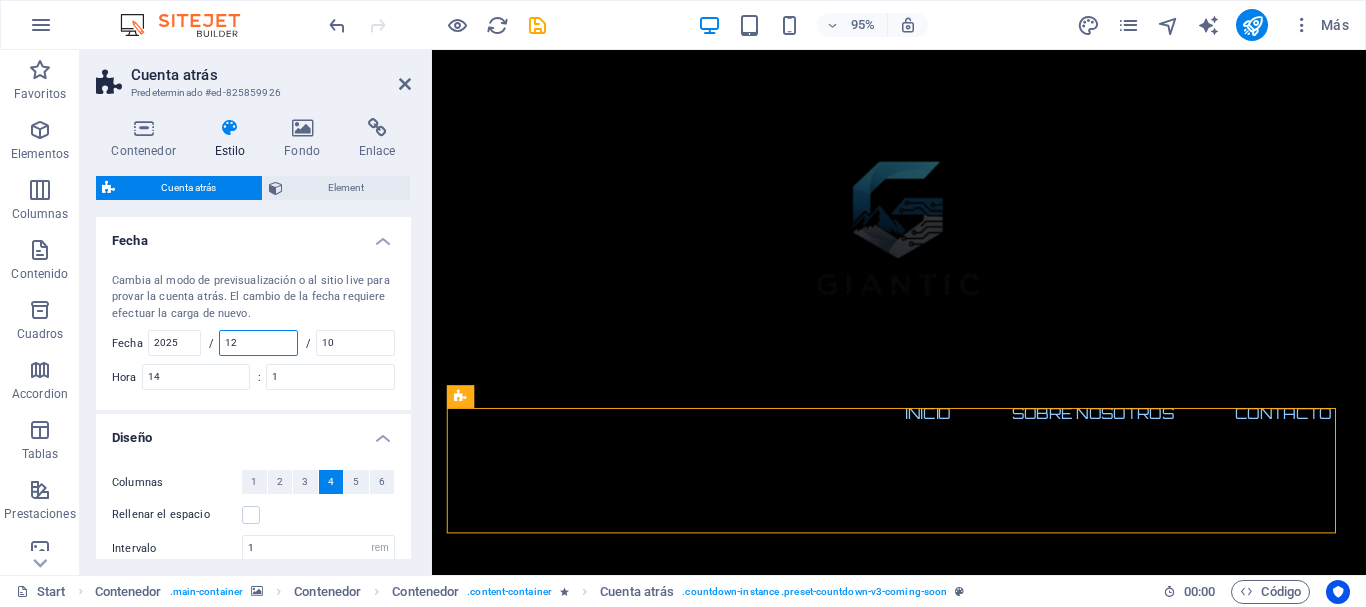 click on "12" at bounding box center [258, 343] 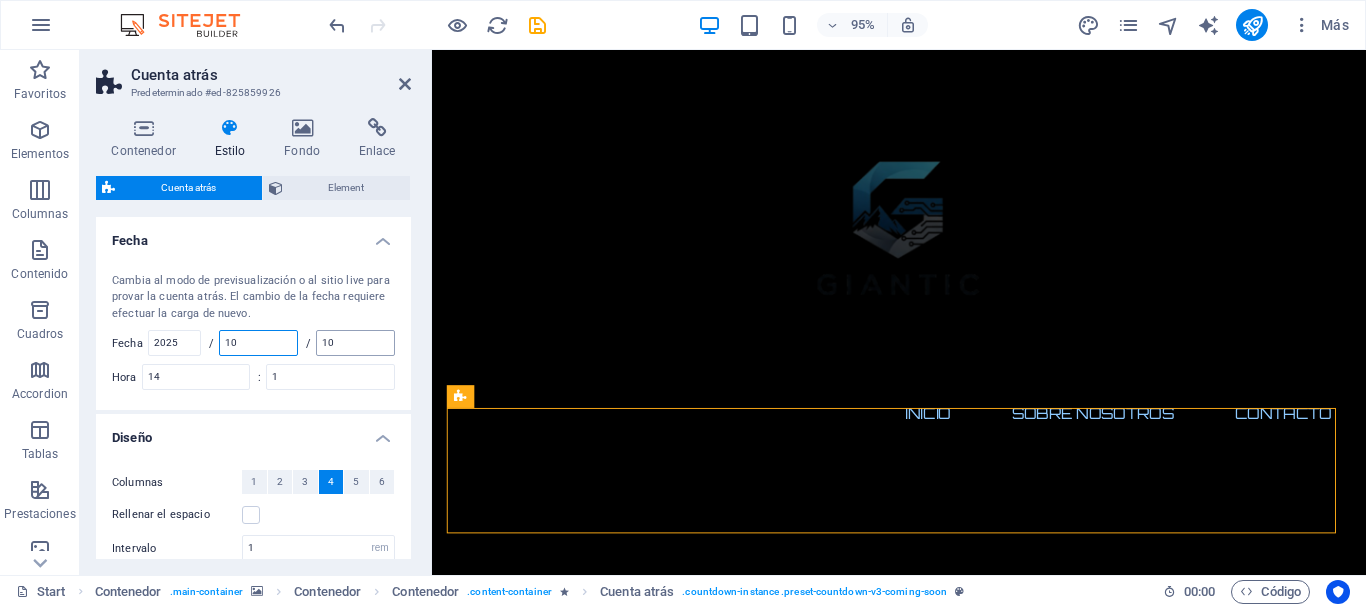 type on "10" 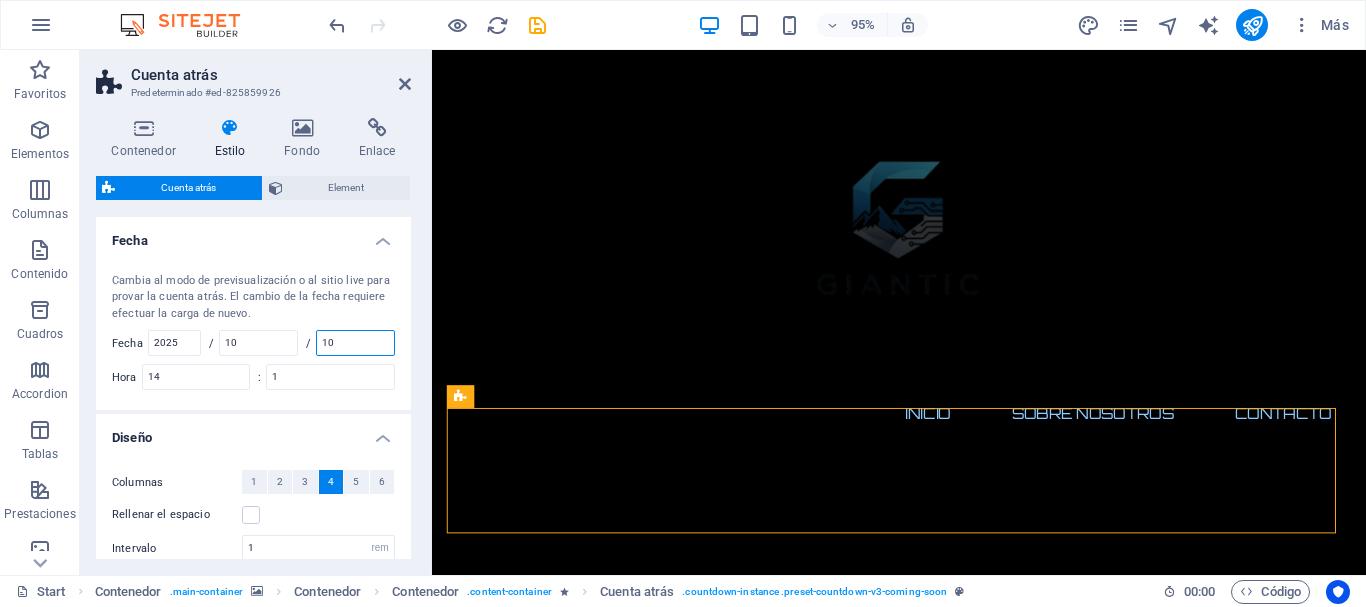 click on "10" at bounding box center (355, 343) 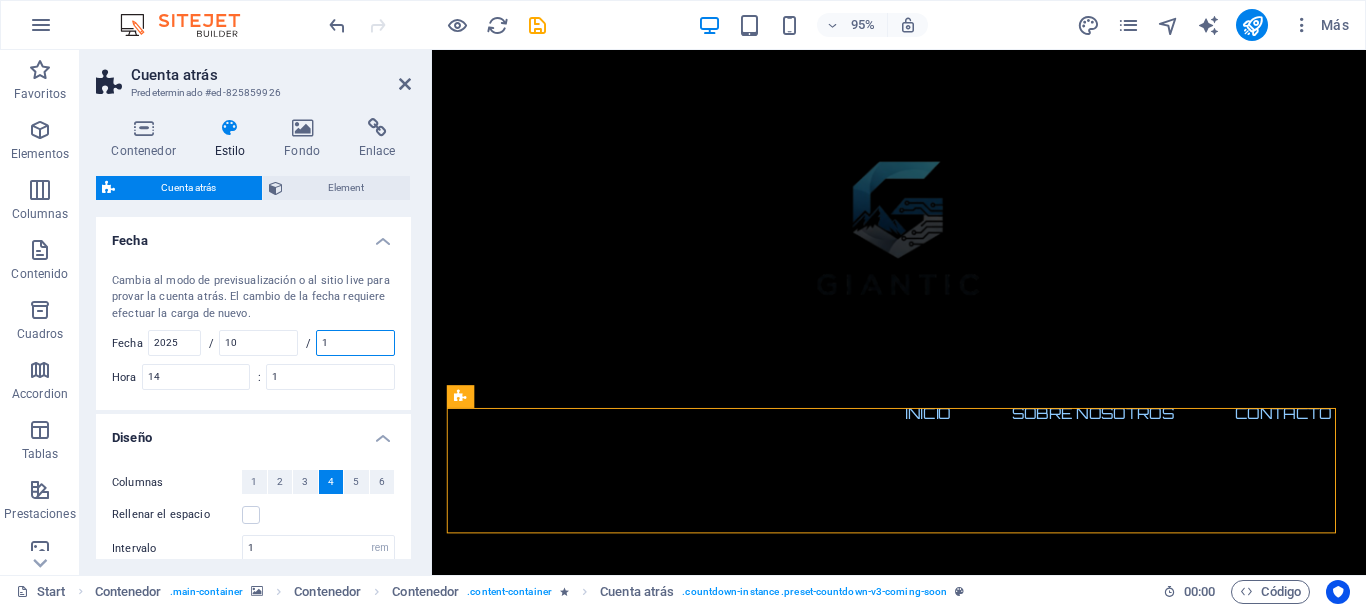 type on "10" 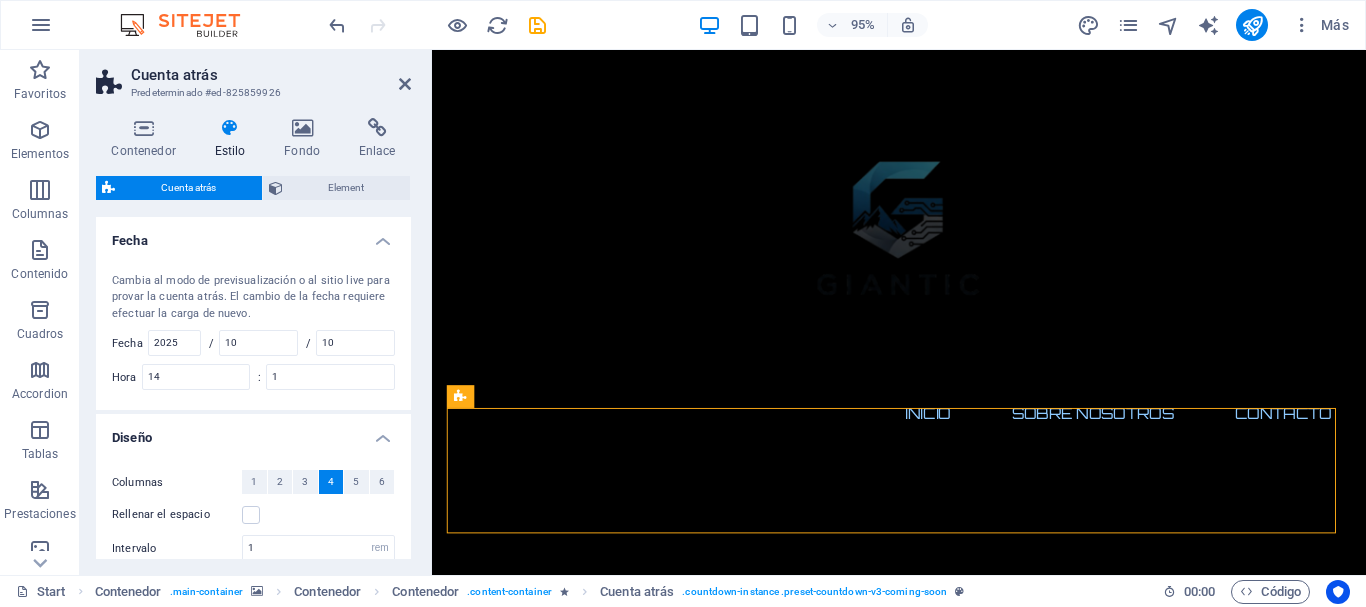 click on "Contenedor Estilo Fondo Enlace Tamaño Altura Predeterminado px rem % vh vw Alto mín Ninguno px rem % vh vw Ancho Predeterminado px rem % em vh vw Ancho mín Ninguno px rem % vh vw Ancho del contenido Predeterminado Ancho personalizado Ancho Predeterminado px rem % em vh vw Ancho mín Ninguno px rem % vh vw Espaciado predeterminado Espaciado personalizado El espaciado y ancho del contenido predeterminado puede cambiarse en Diseño. Editar diseño Diseño (Flexbox) Alineación Determina flex-direction. Predeterminado Eje principal Determina la forma en la que los elementos deberían comportarse por el eje principal en este contenedor (contenido justificado). Predeterminado Eje lateral Controla la dirección vertical del elemento en el contenedor (alinear elementos). Predeterminado Ajuste Predeterminado Habilitado Deshabilitado Relleno Controla las distancias y la dirección de los elementos en el eje Y en varias líneas (alinear contenido). Predeterminado Accesibilidad Rol Ninguno Alert Timer" at bounding box center [253, 338] 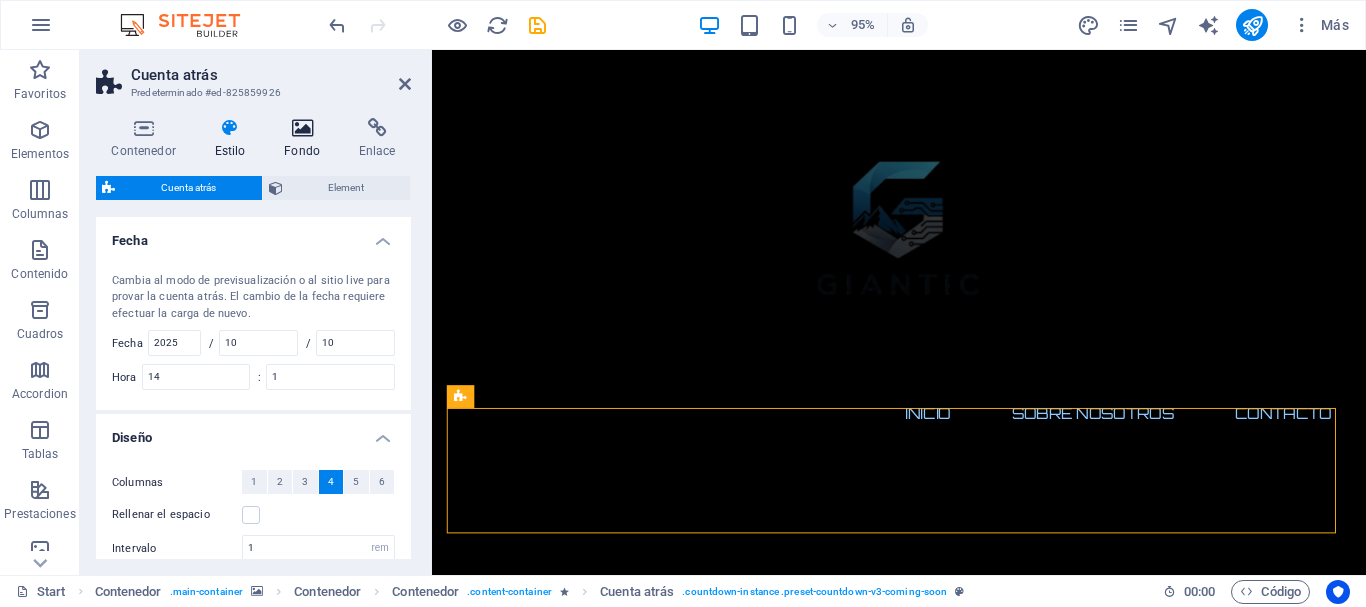 click at bounding box center [302, 128] 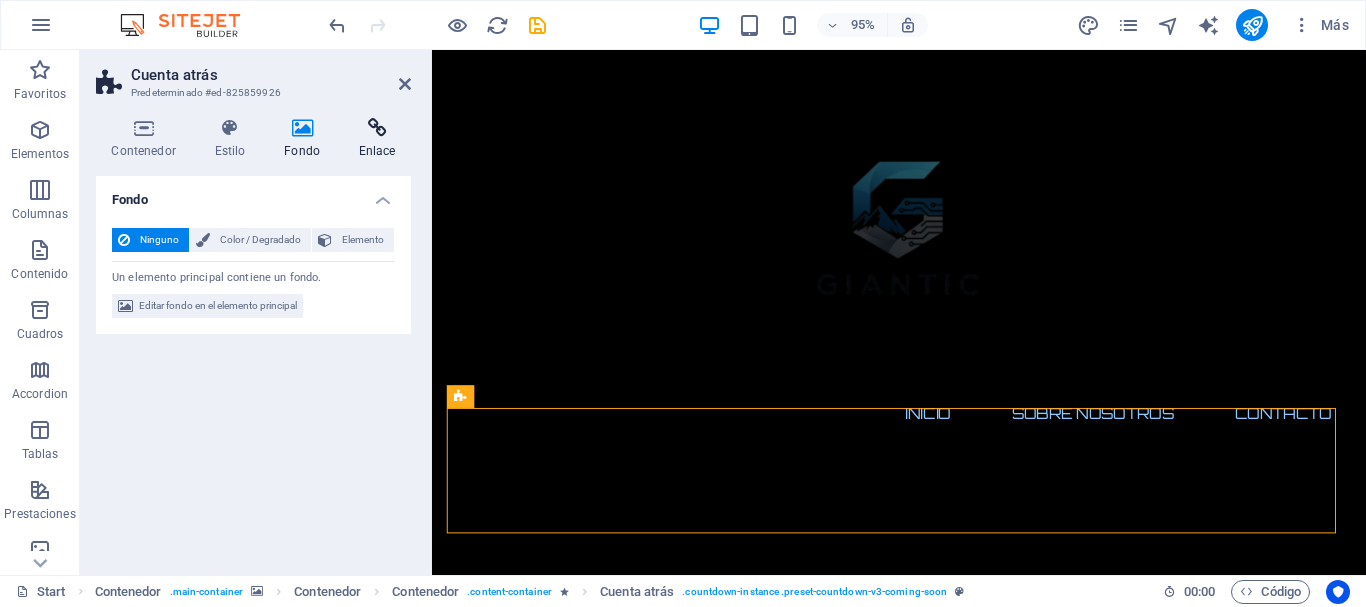 click at bounding box center [377, 128] 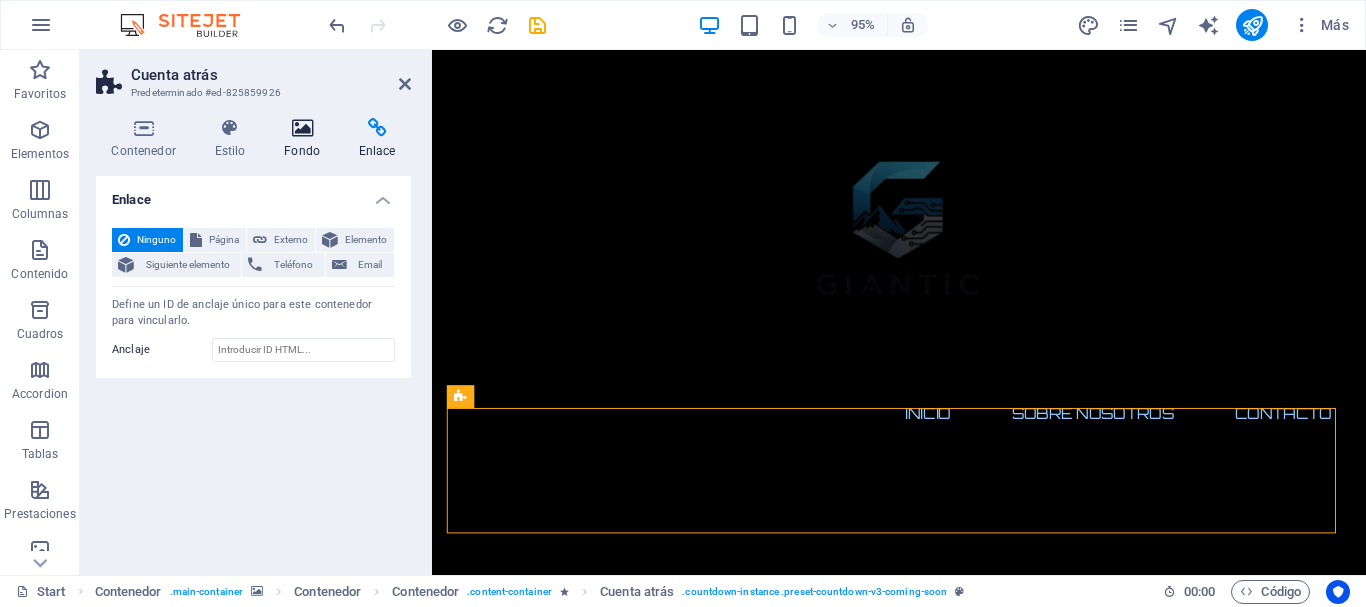 click at bounding box center [302, 128] 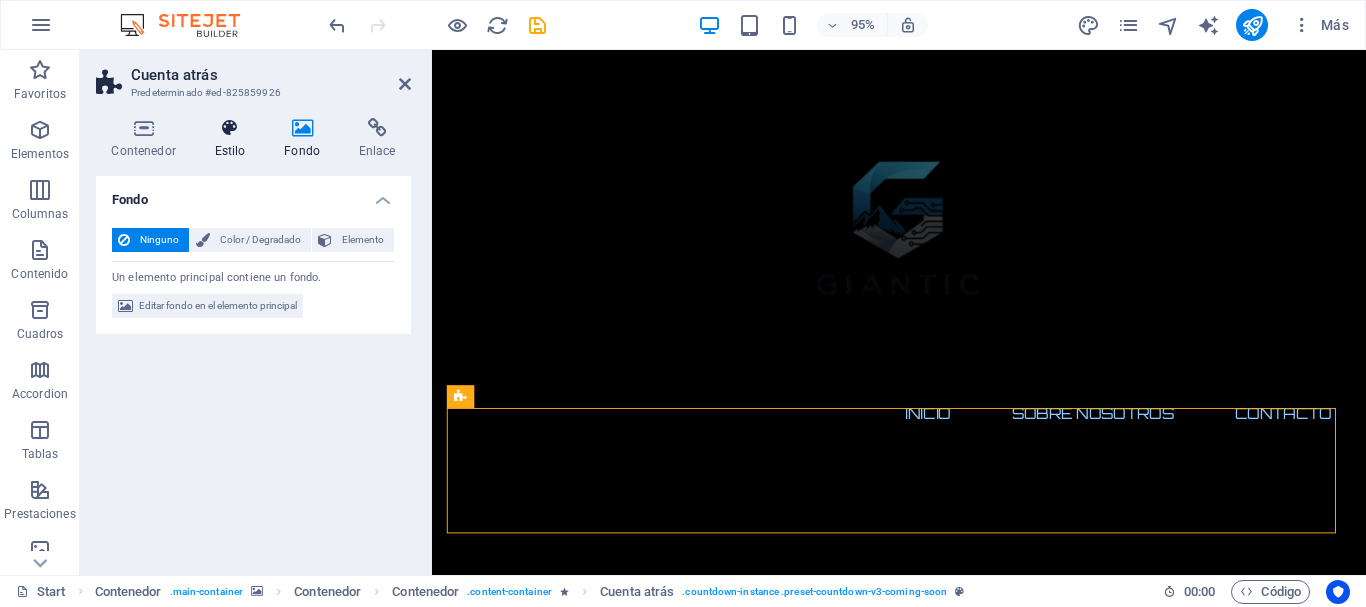 click at bounding box center (230, 128) 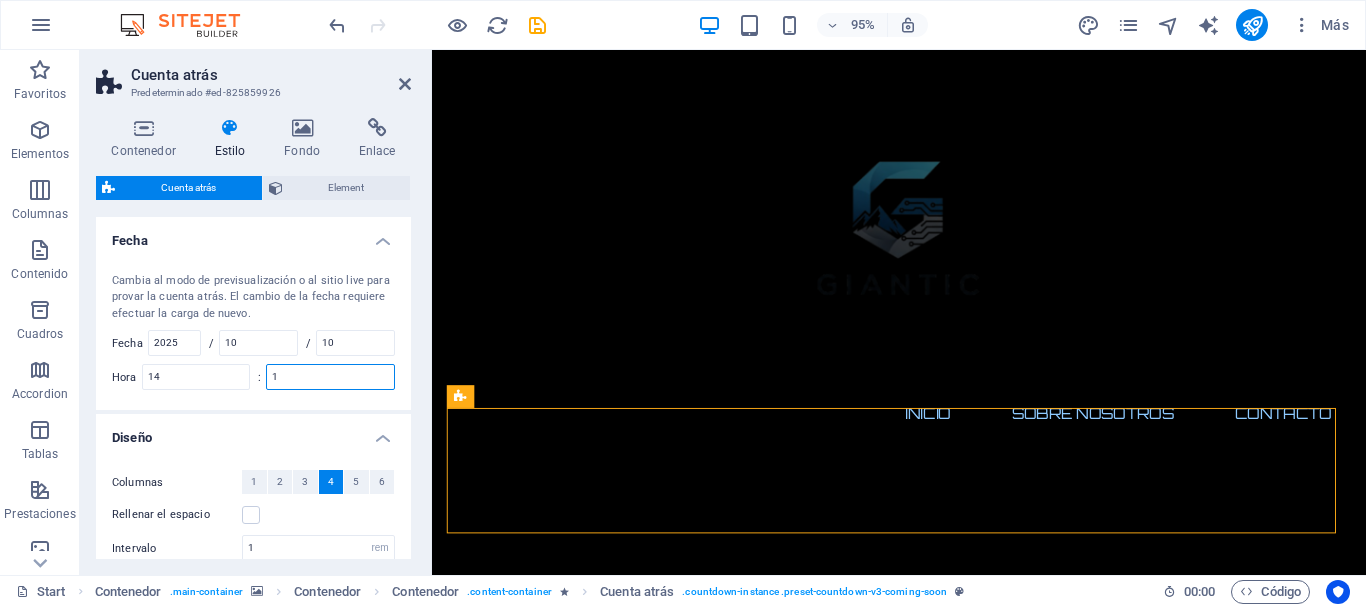 click on "1" at bounding box center (330, 377) 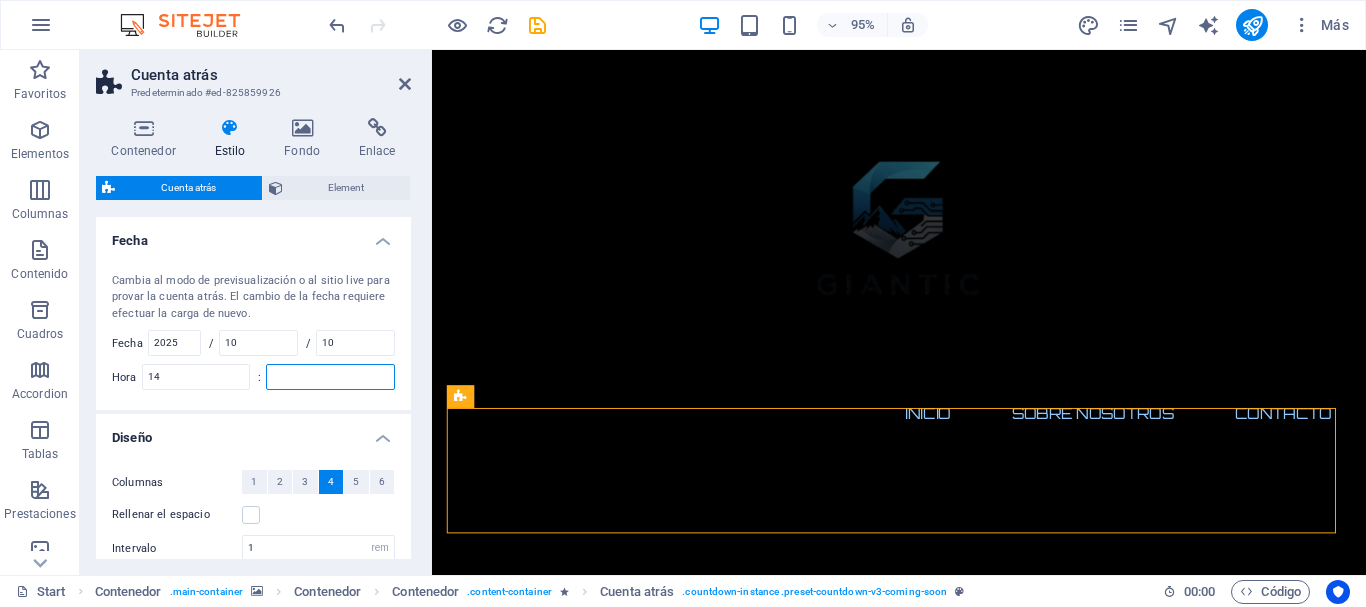 type on "1" 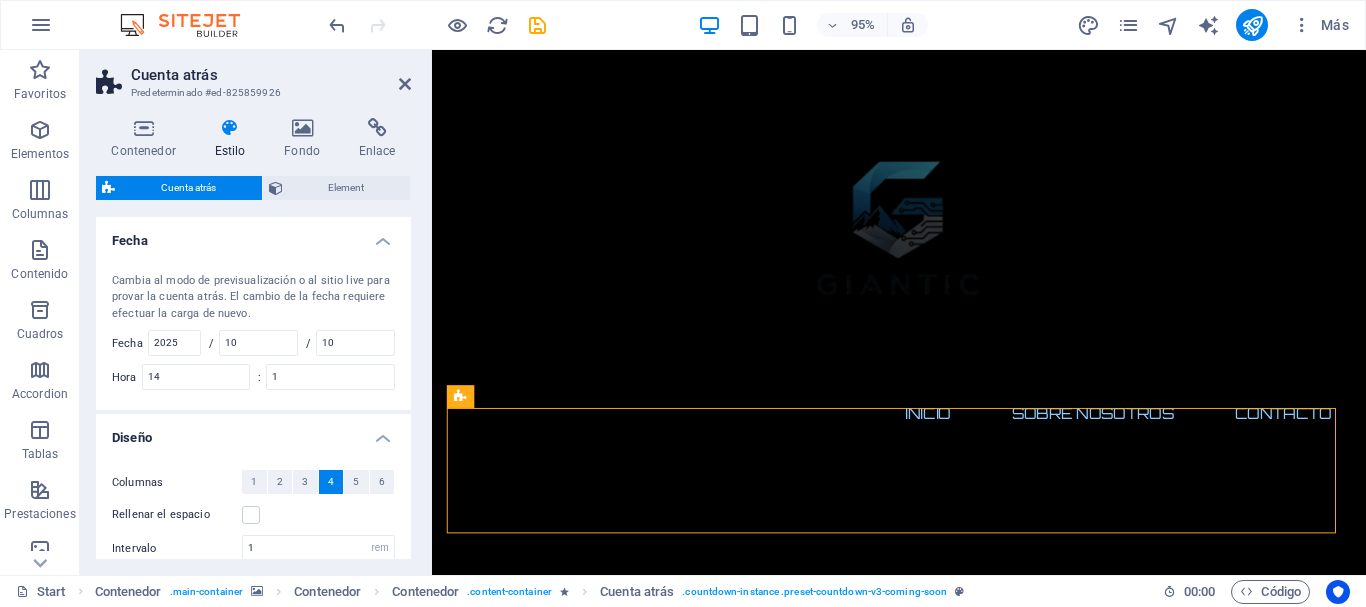 click on "Cambia al modo de previsualización o al sitio live para provar la cuenta atrás. El cambio de la fecha requiere efectuar la carga de nuevo. Fecha   2025 /   10 /   10 Hora   14 :   1" at bounding box center (253, 332) 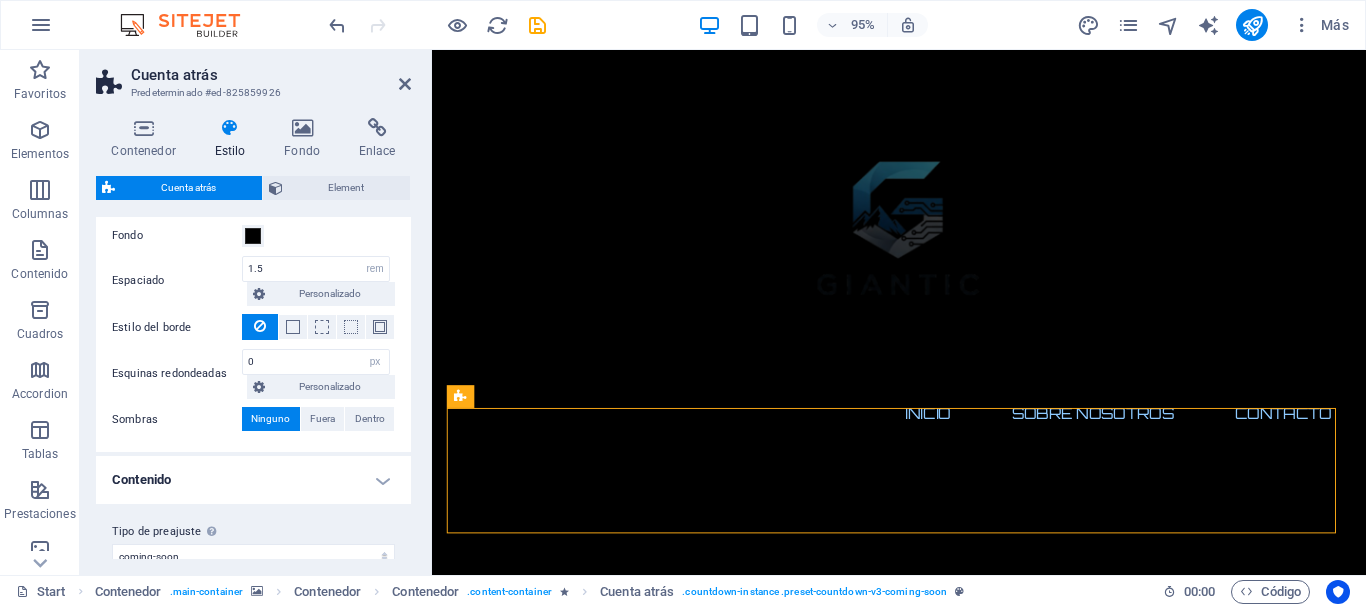 scroll, scrollTop: 474, scrollLeft: 0, axis: vertical 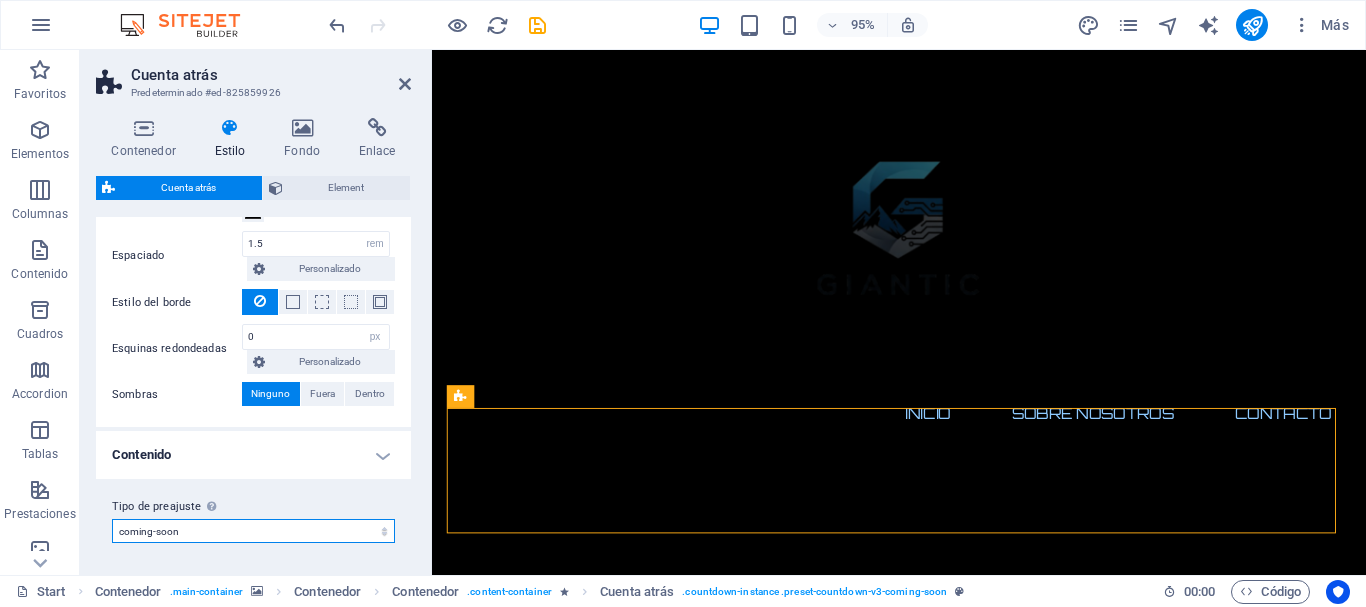 click on "coming-soon Añadir tipo de preajuste" at bounding box center (253, 531) 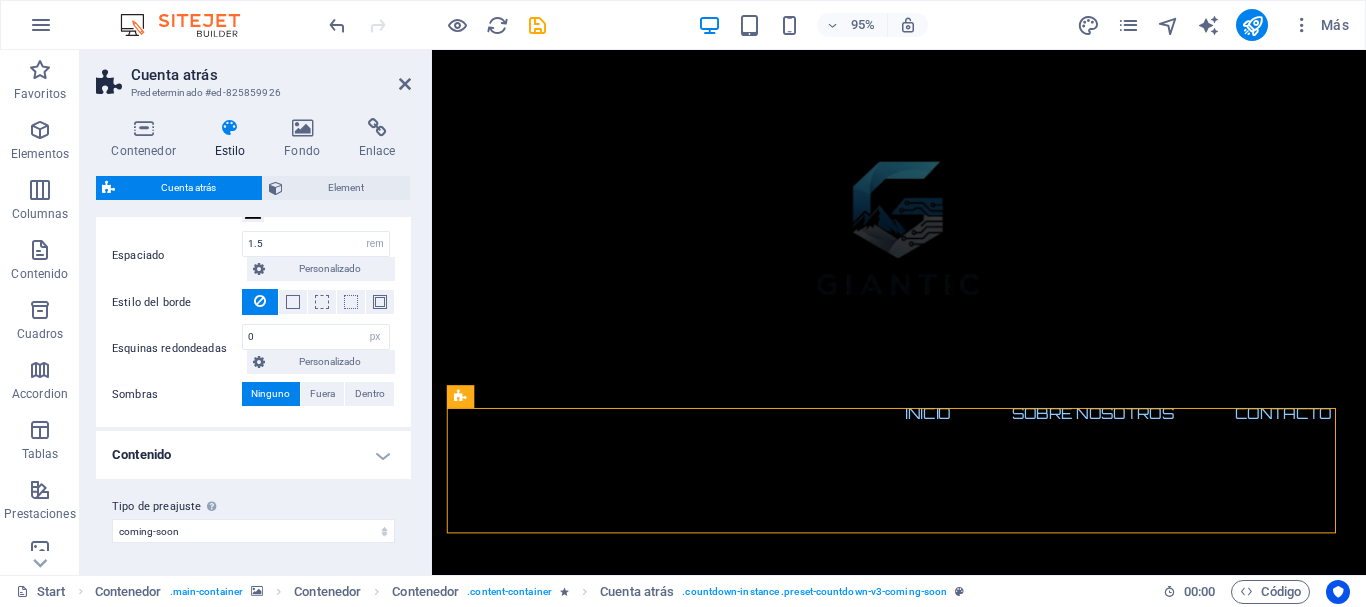 click on "Tipo de preajuste La configuración y variante seleccionada arriba afecta a todos los elementos que llevan esta clase de preajuste. coming-soon Añadir tipo de preajuste" at bounding box center (253, 519) 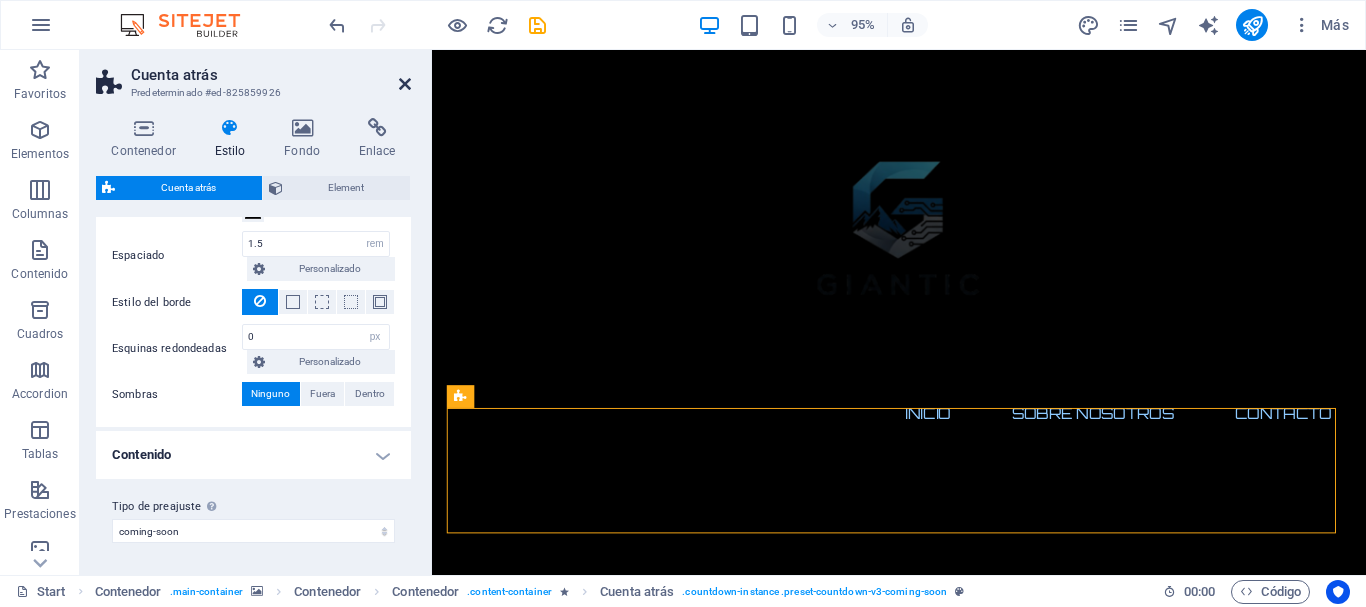 click at bounding box center (405, 84) 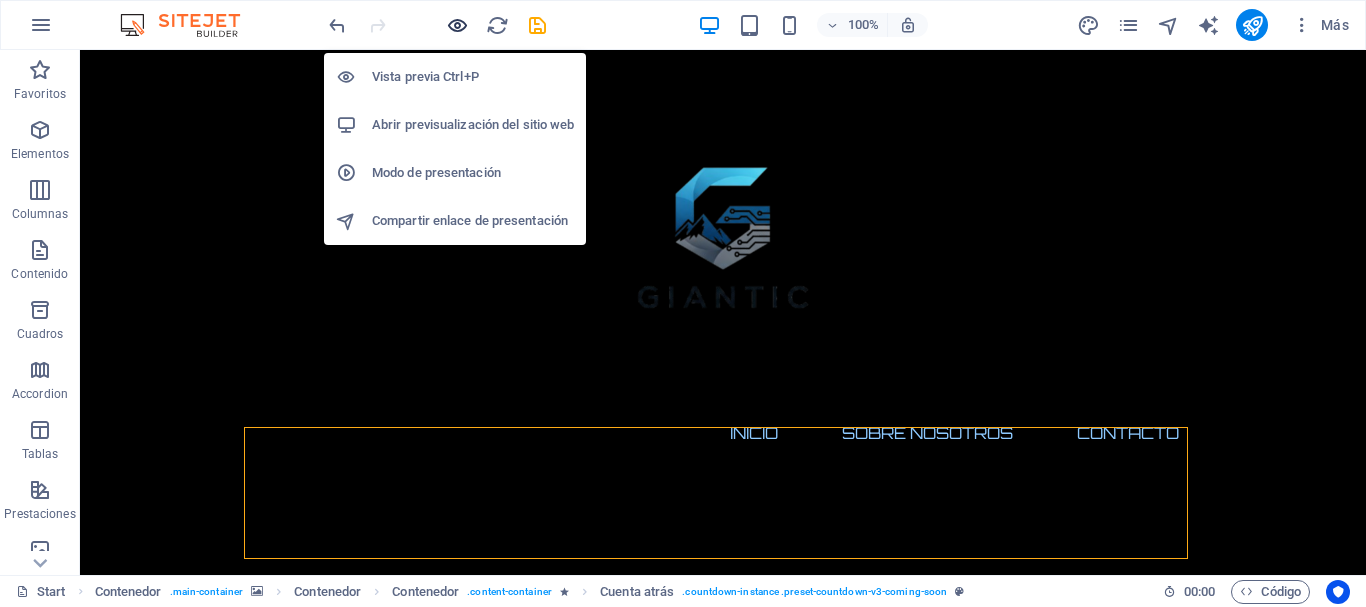 click at bounding box center (457, 25) 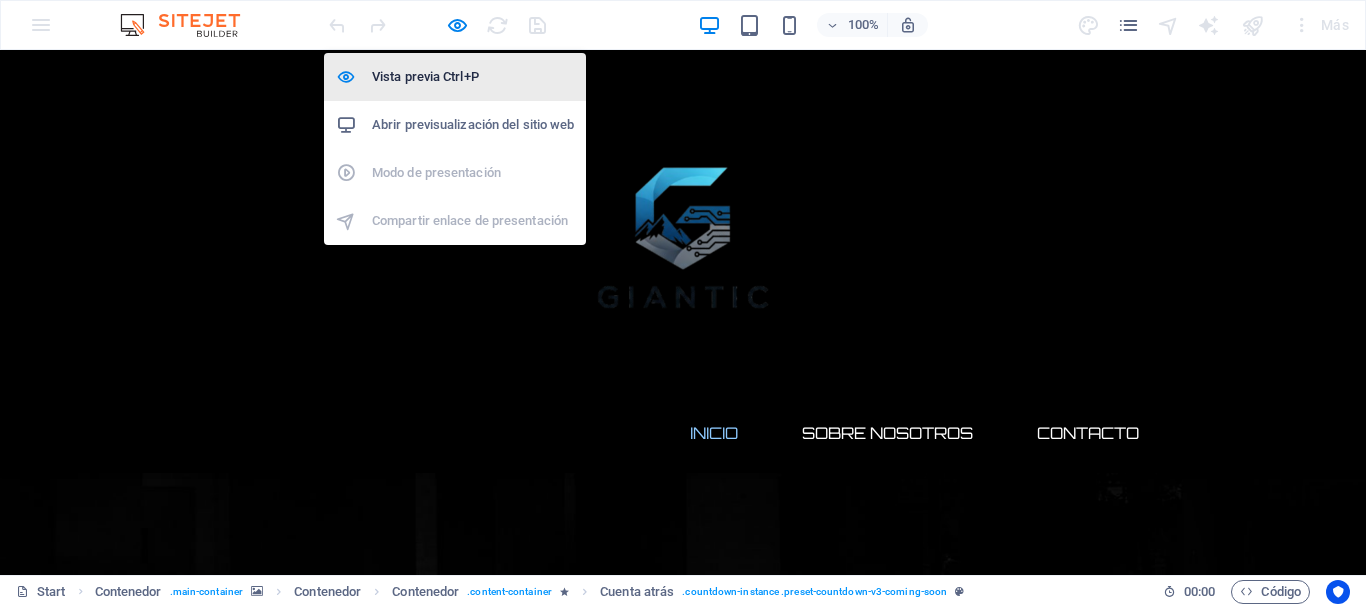 click on "Vista previa Ctrl+P" at bounding box center [473, 77] 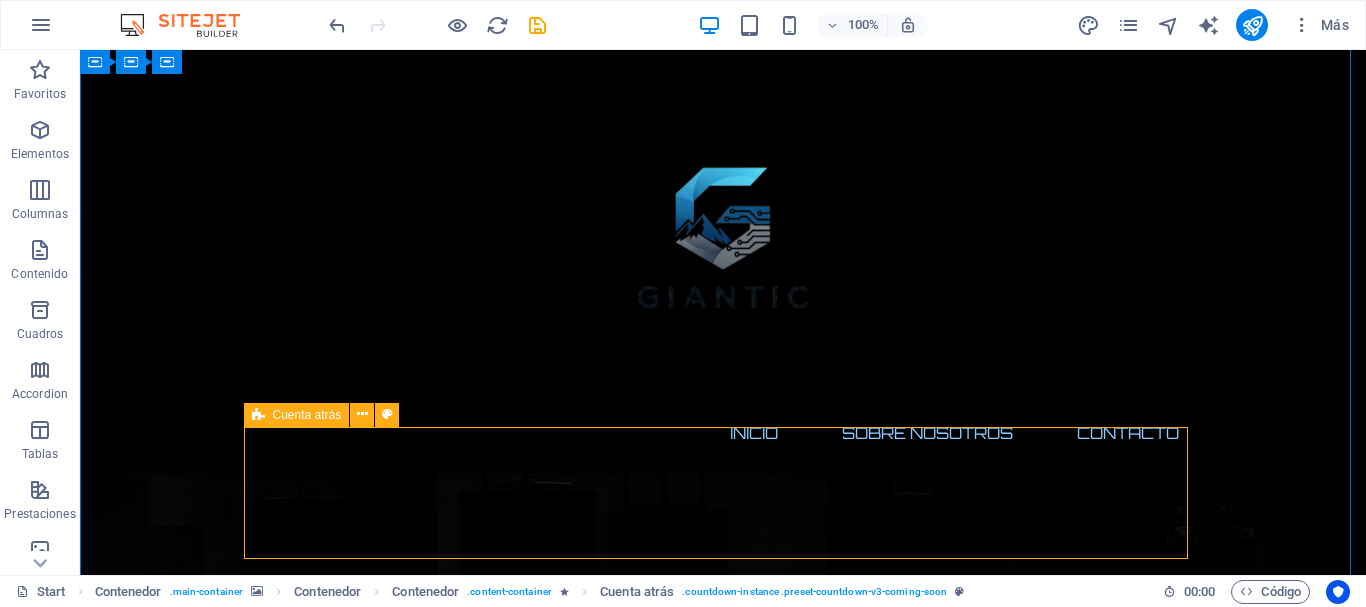click at bounding box center (258, 415) 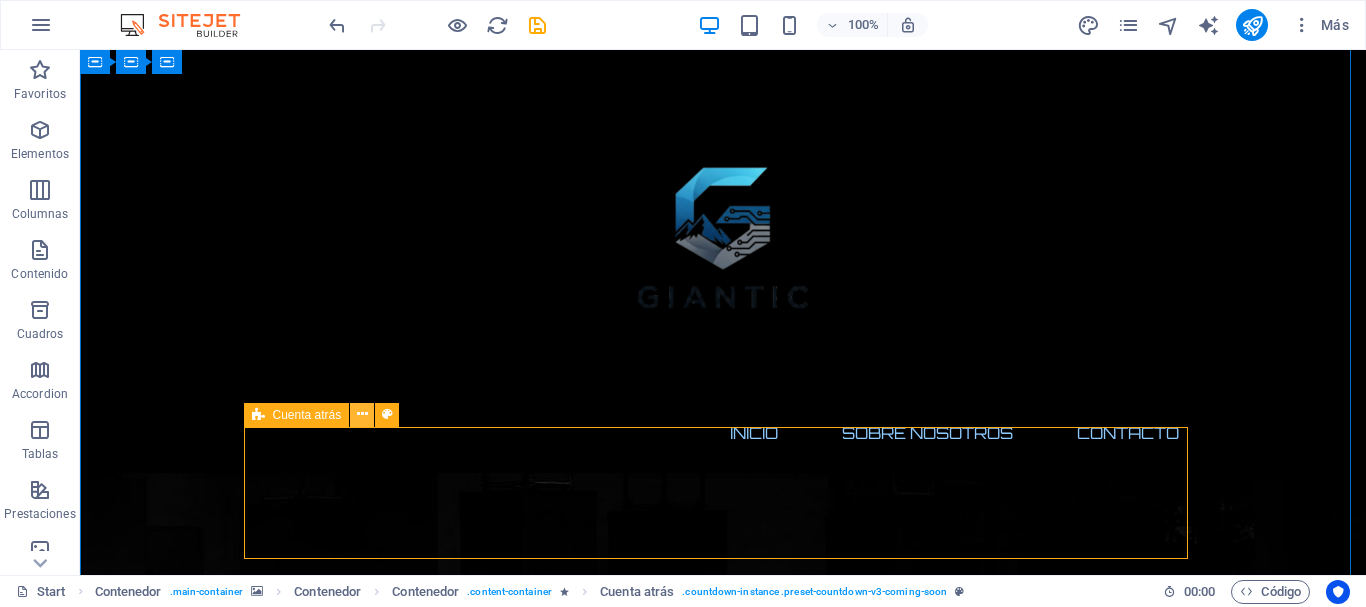 click at bounding box center [362, 414] 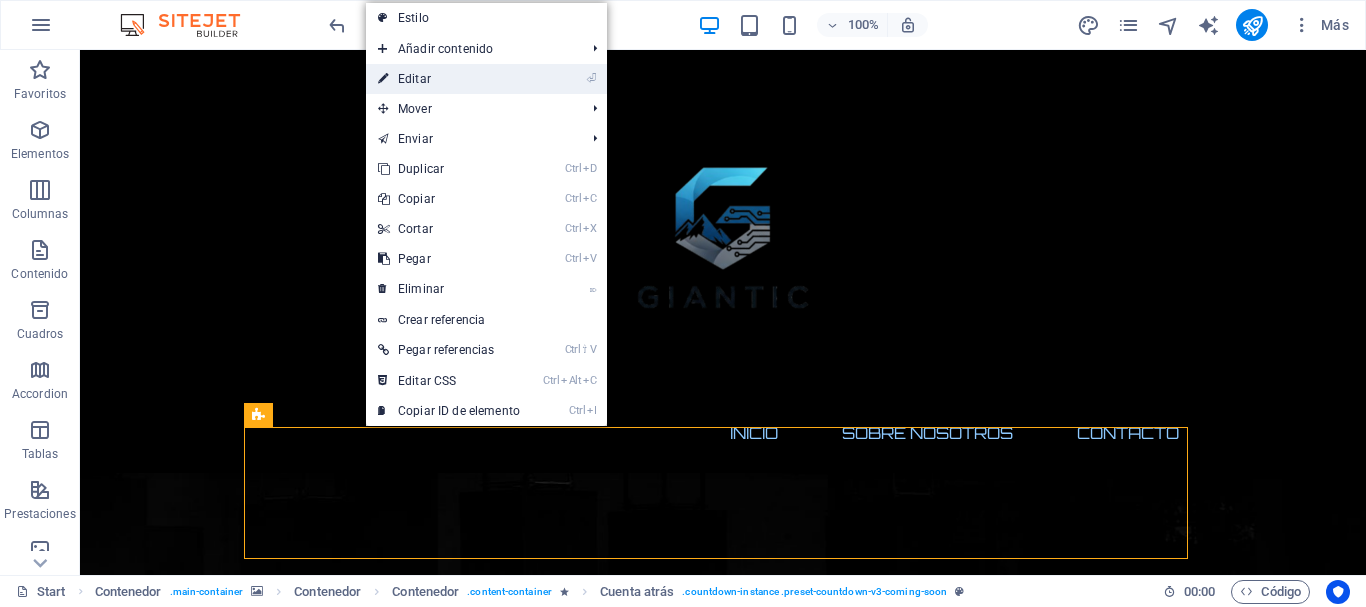 click on "⏎  Editar" at bounding box center (449, 79) 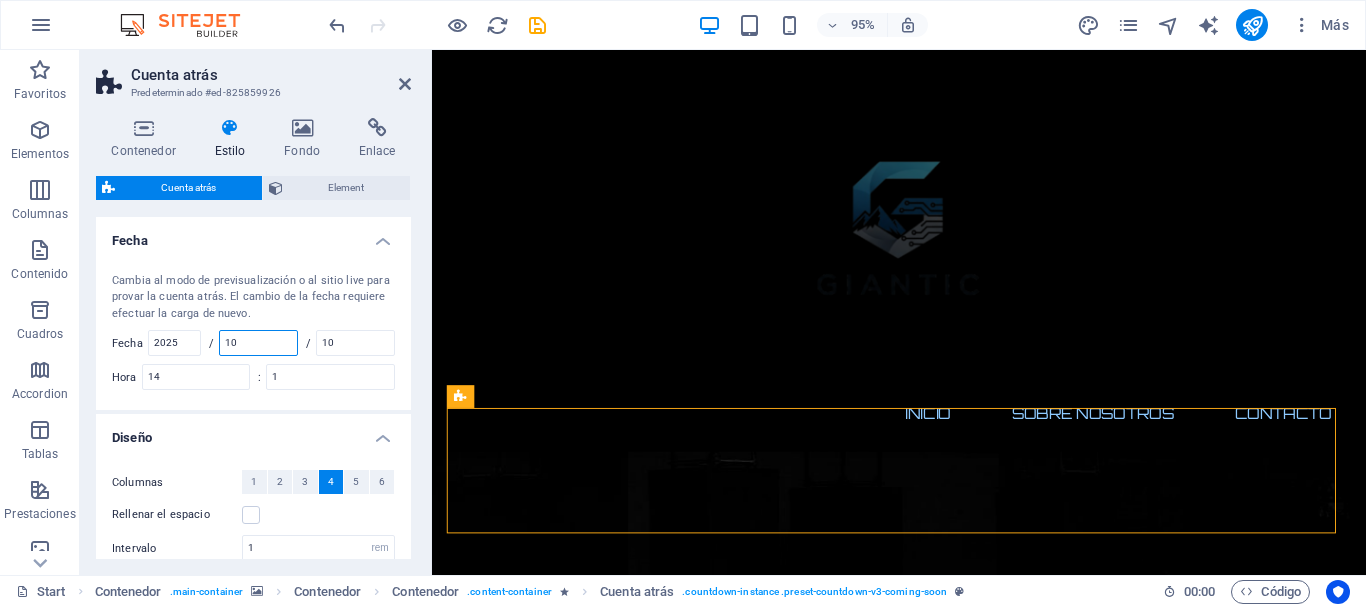 click on "10" at bounding box center (258, 343) 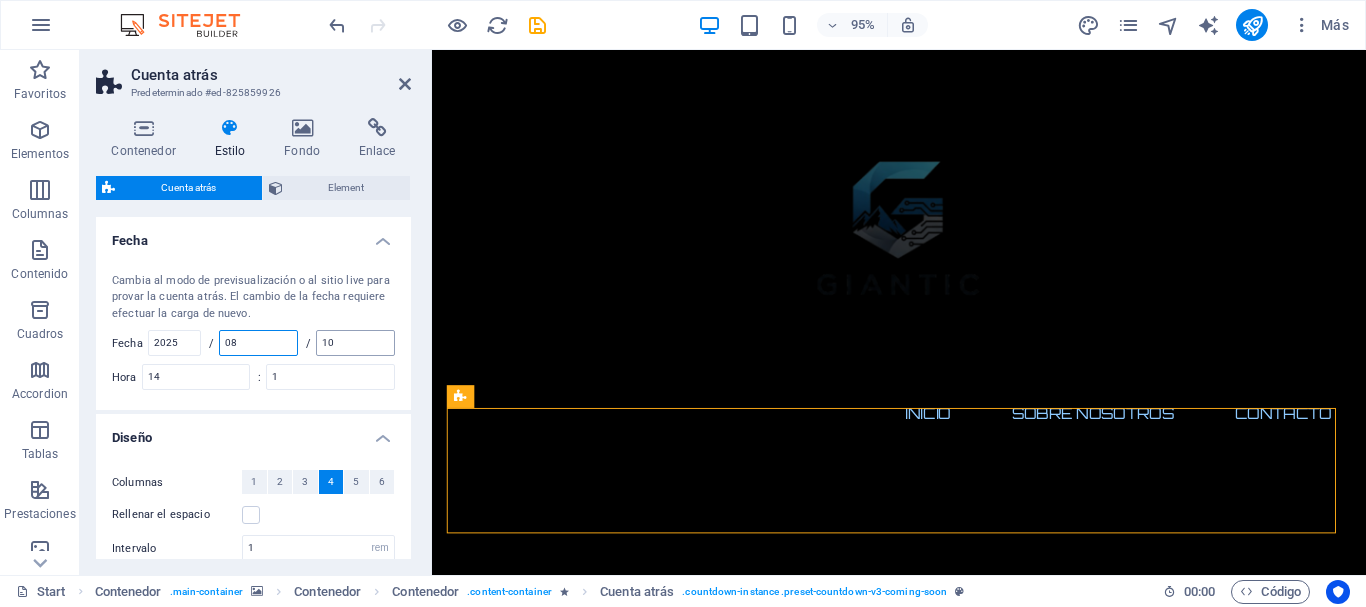 type on "08" 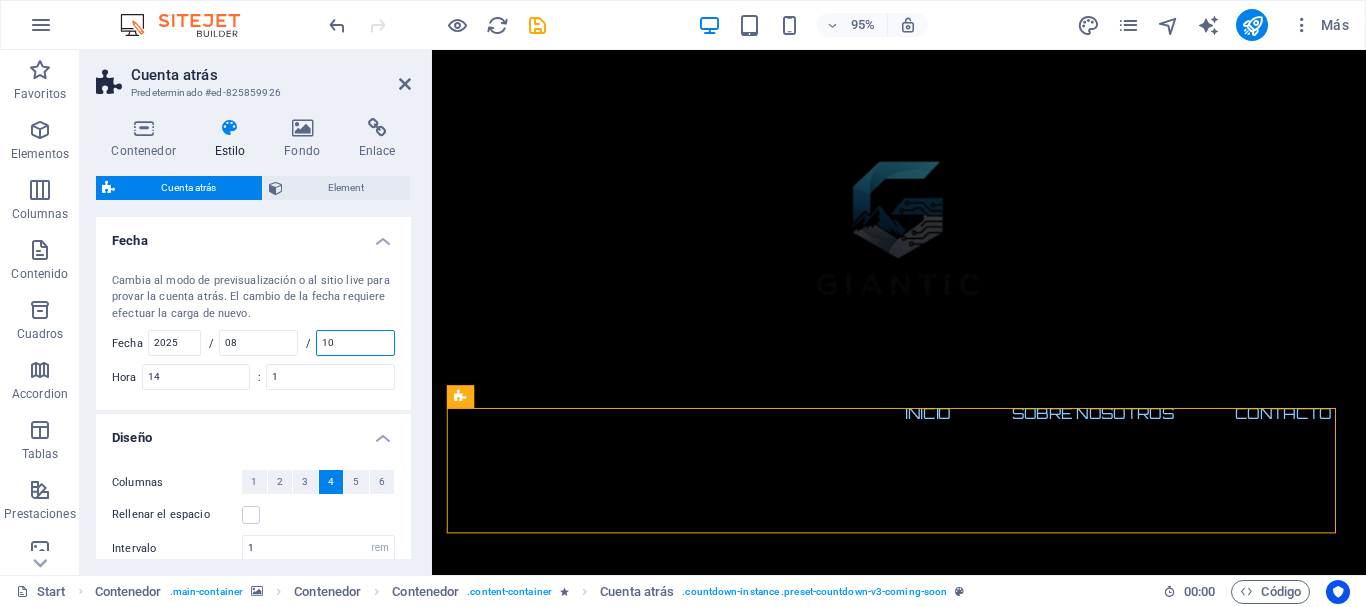 click on "10" at bounding box center [355, 343] 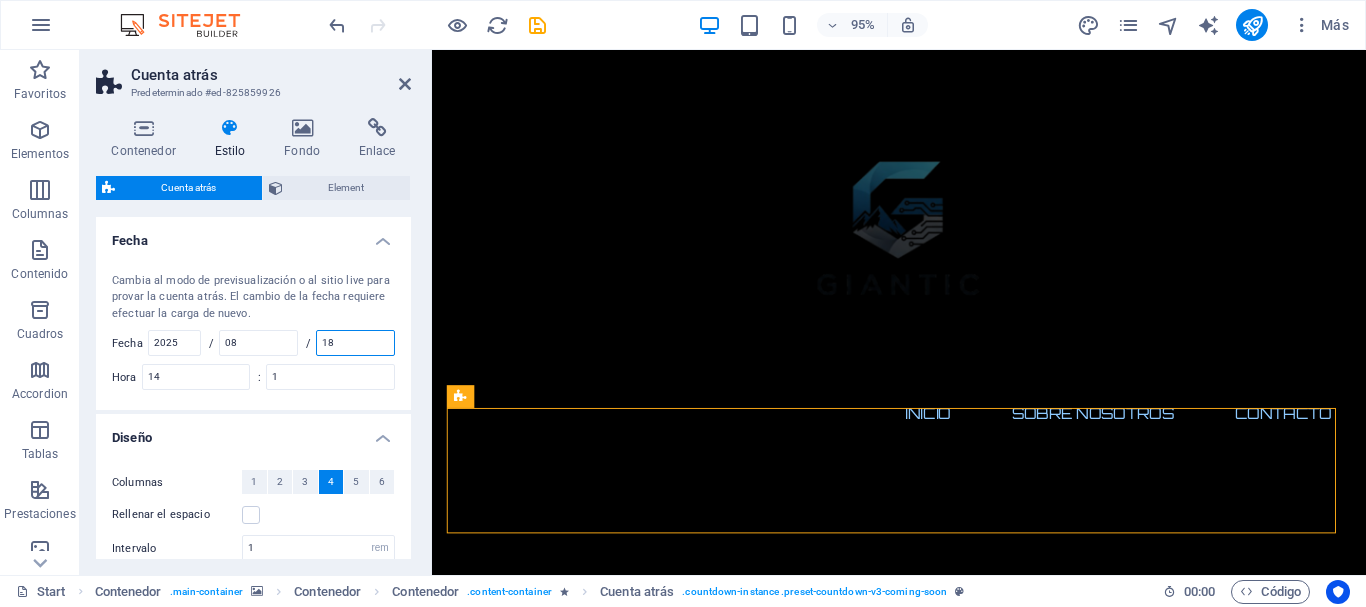 type on "18" 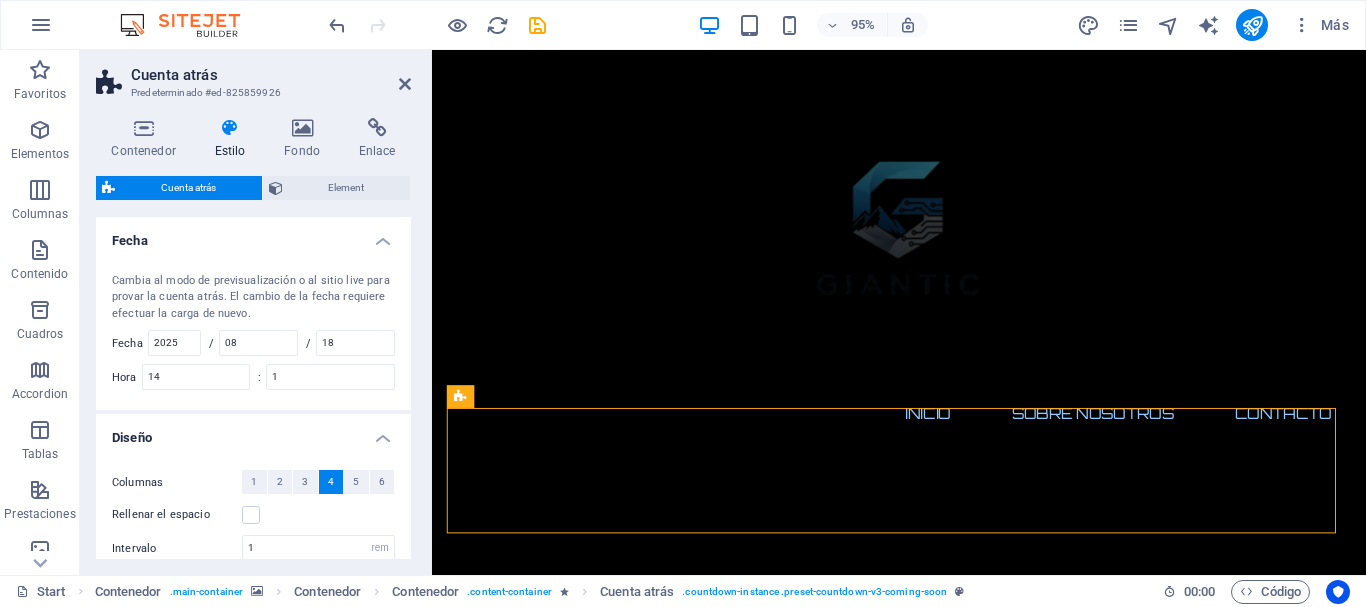 drag, startPoint x: 417, startPoint y: 283, endPoint x: 414, endPoint y: 118, distance: 165.02727 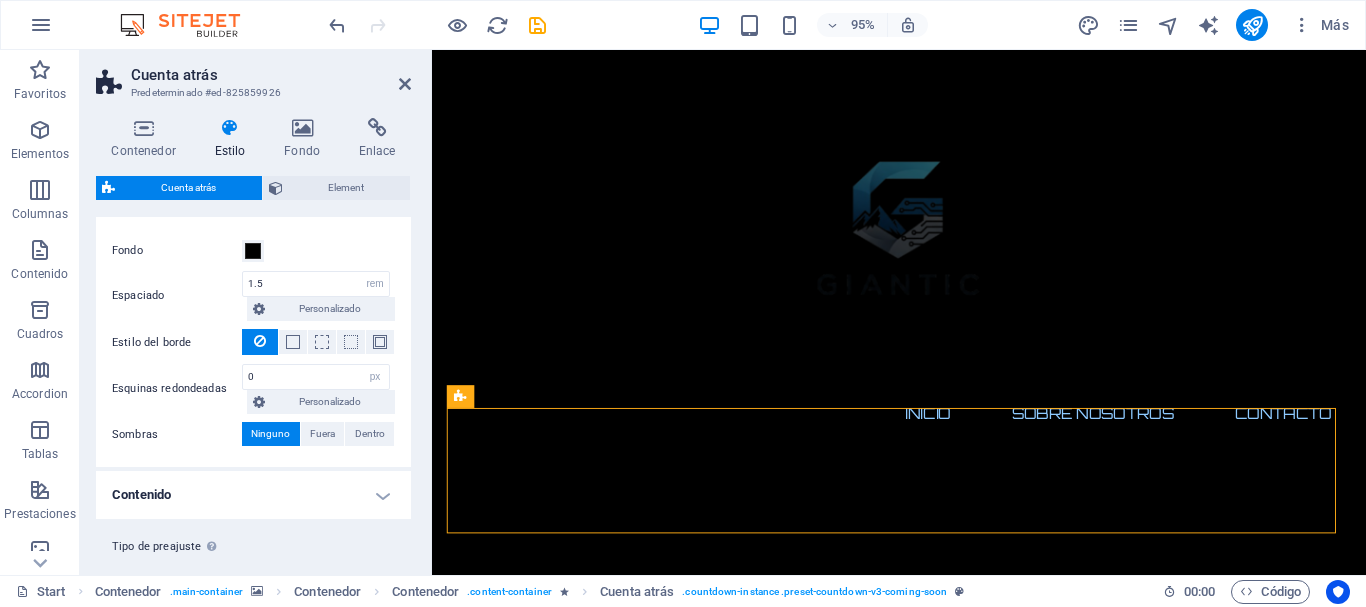 scroll, scrollTop: 474, scrollLeft: 0, axis: vertical 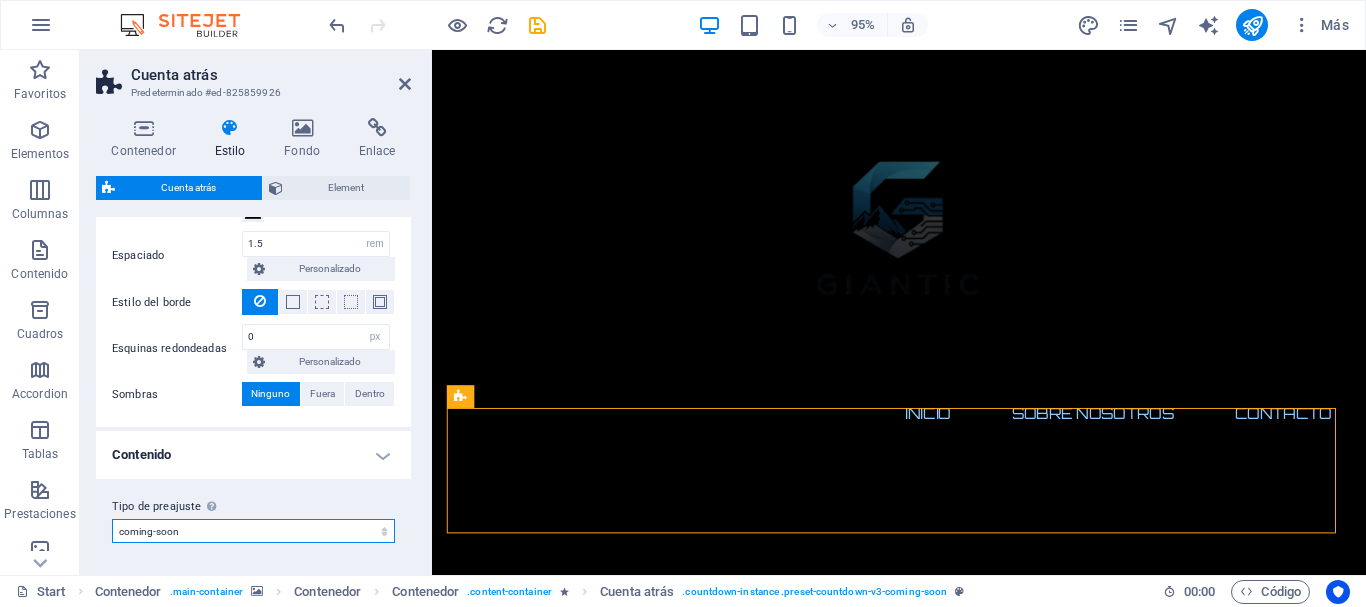 click on "coming-soon Añadir tipo de preajuste" at bounding box center [253, 531] 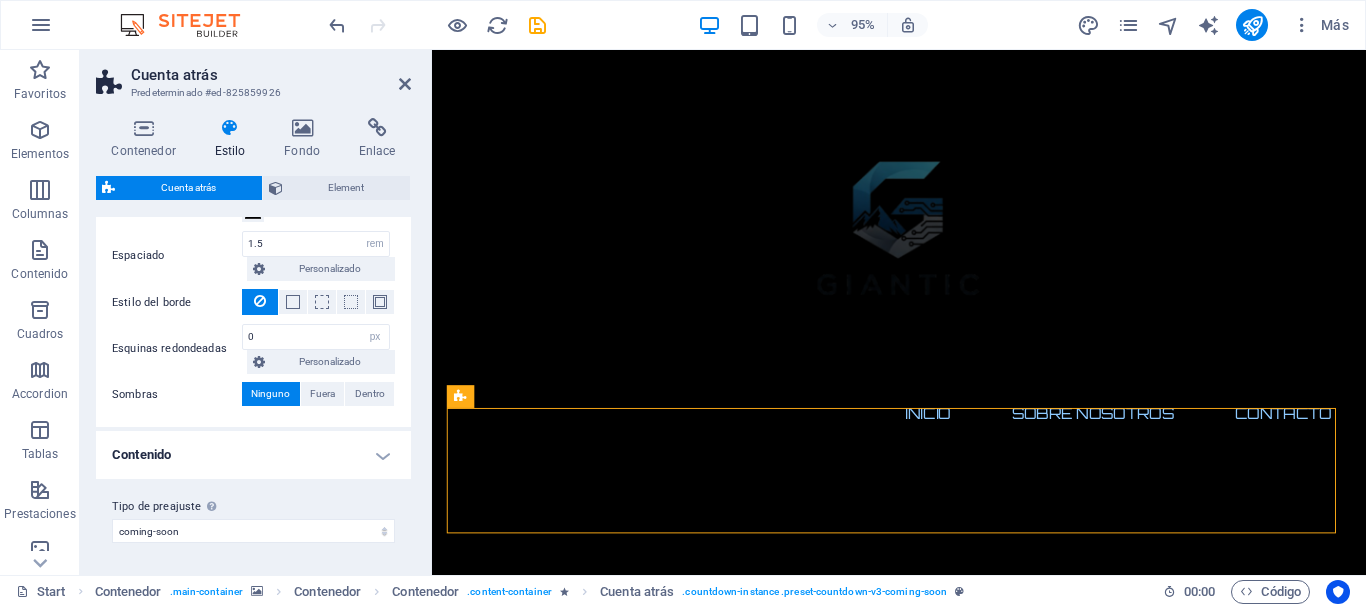 drag, startPoint x: 698, startPoint y: 605, endPoint x: 477, endPoint y: 74, distance: 575.1539 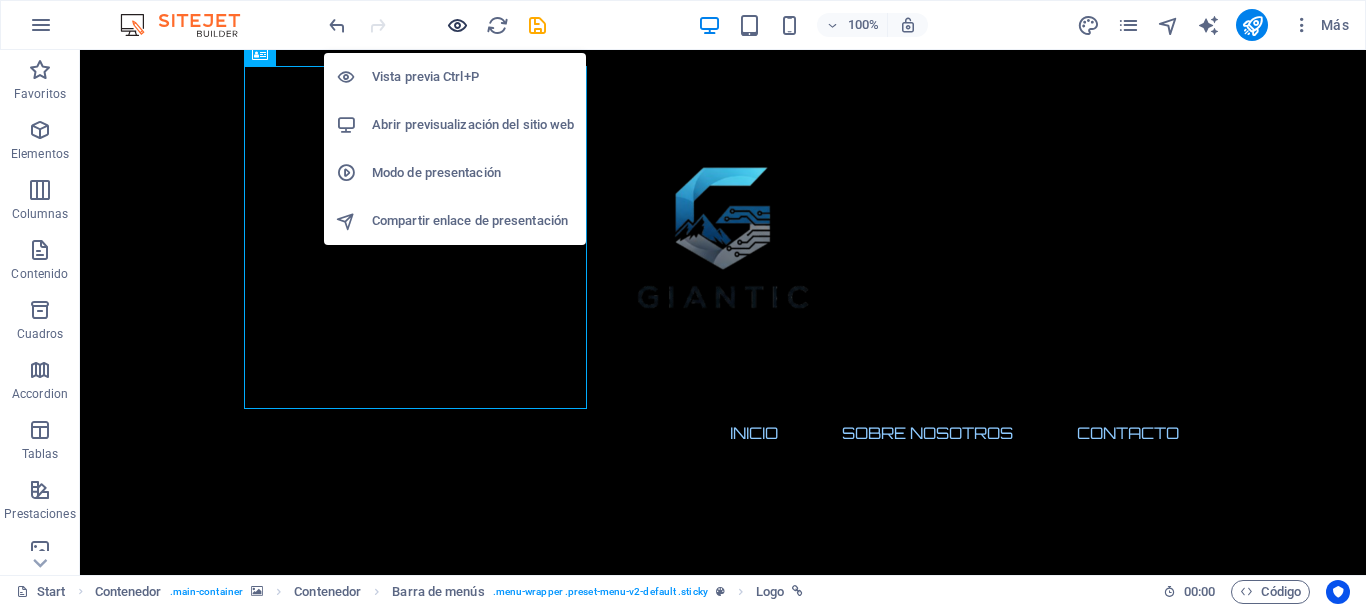 click at bounding box center [457, 25] 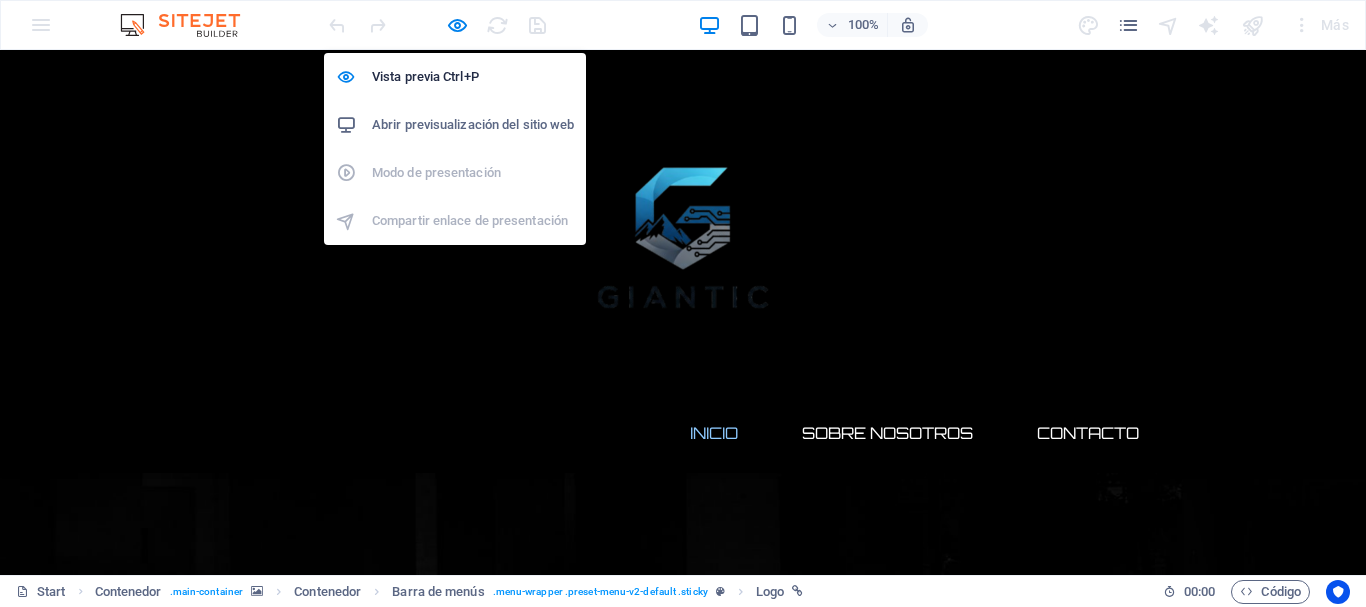 type 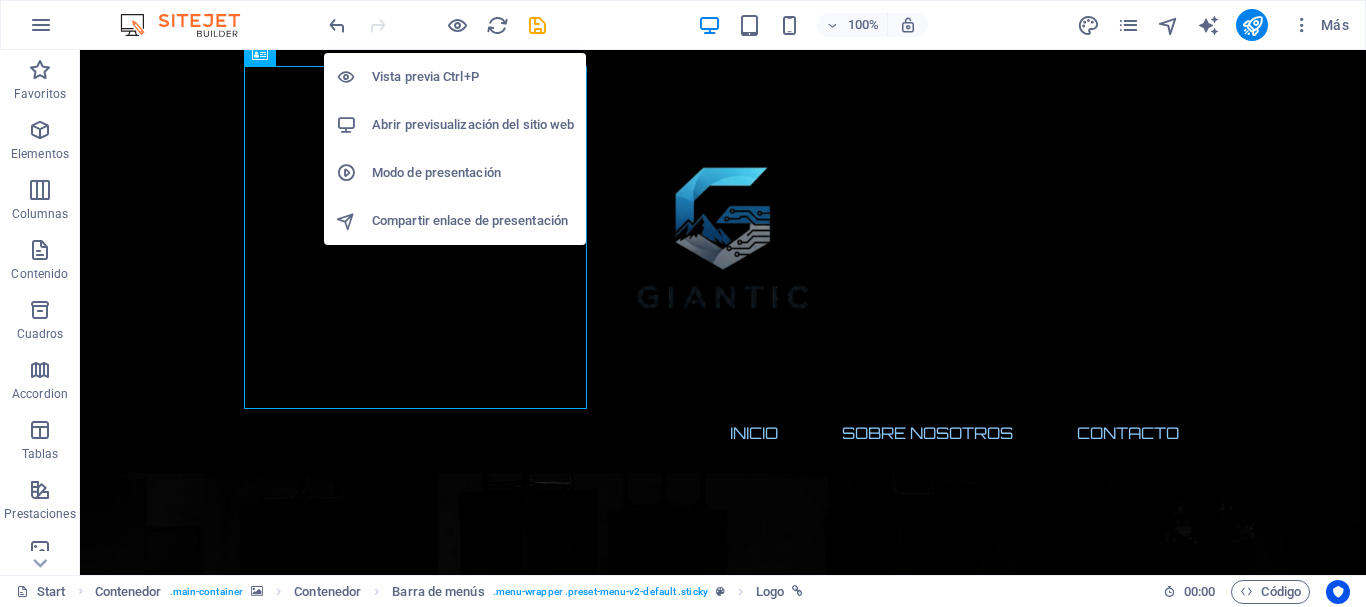 click on "Abrir previsualización del sitio web" at bounding box center [473, 125] 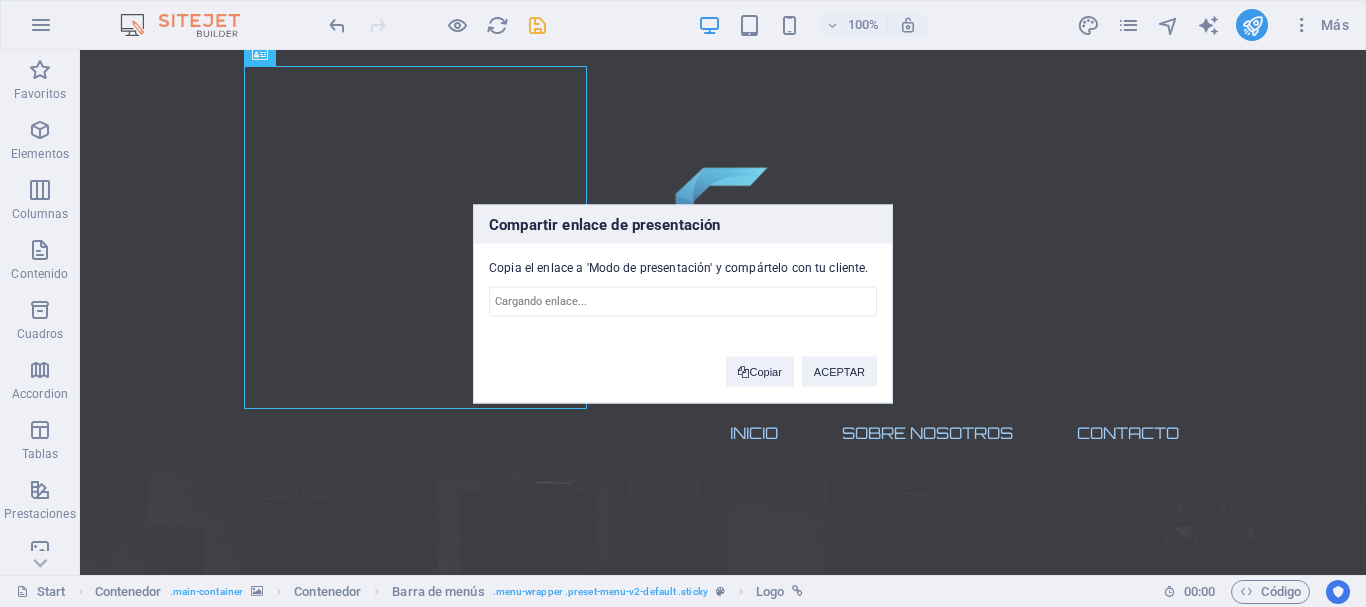 type on "https://cms.sitehub.io/presentation/2011314/c4728d37670e458ced750b142cc22c3aa3db7ddaa1fe0d9eb53a90920c64ad60" 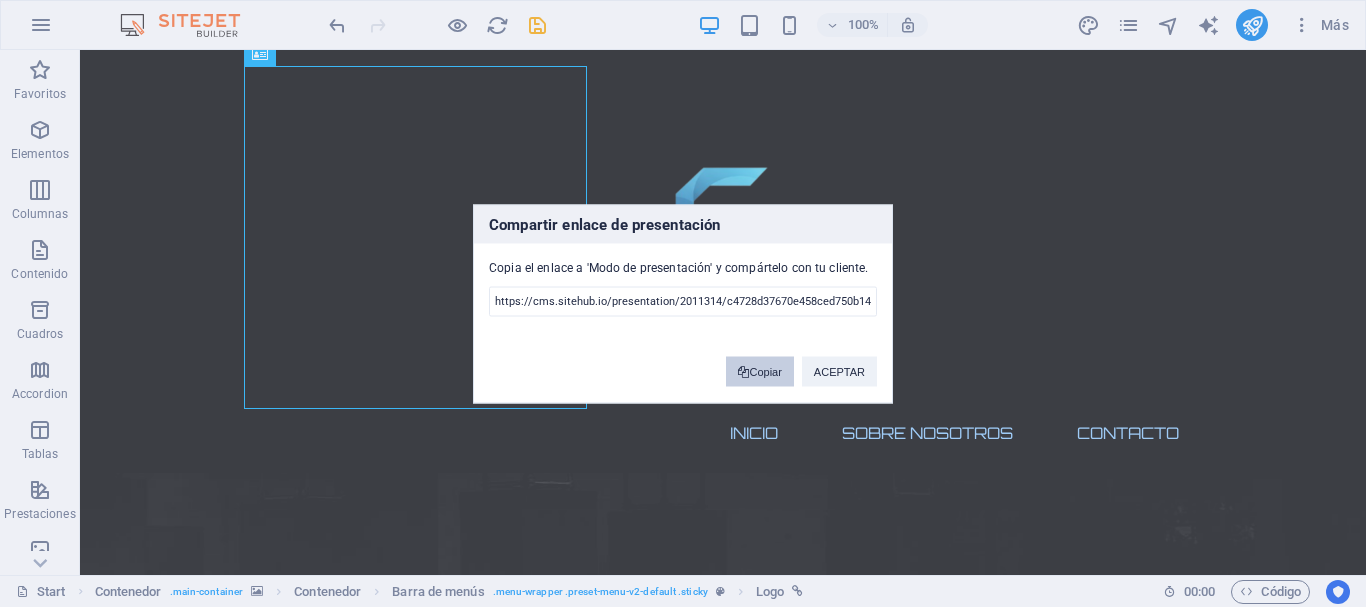 drag, startPoint x: 743, startPoint y: 377, endPoint x: 733, endPoint y: 375, distance: 10.198039 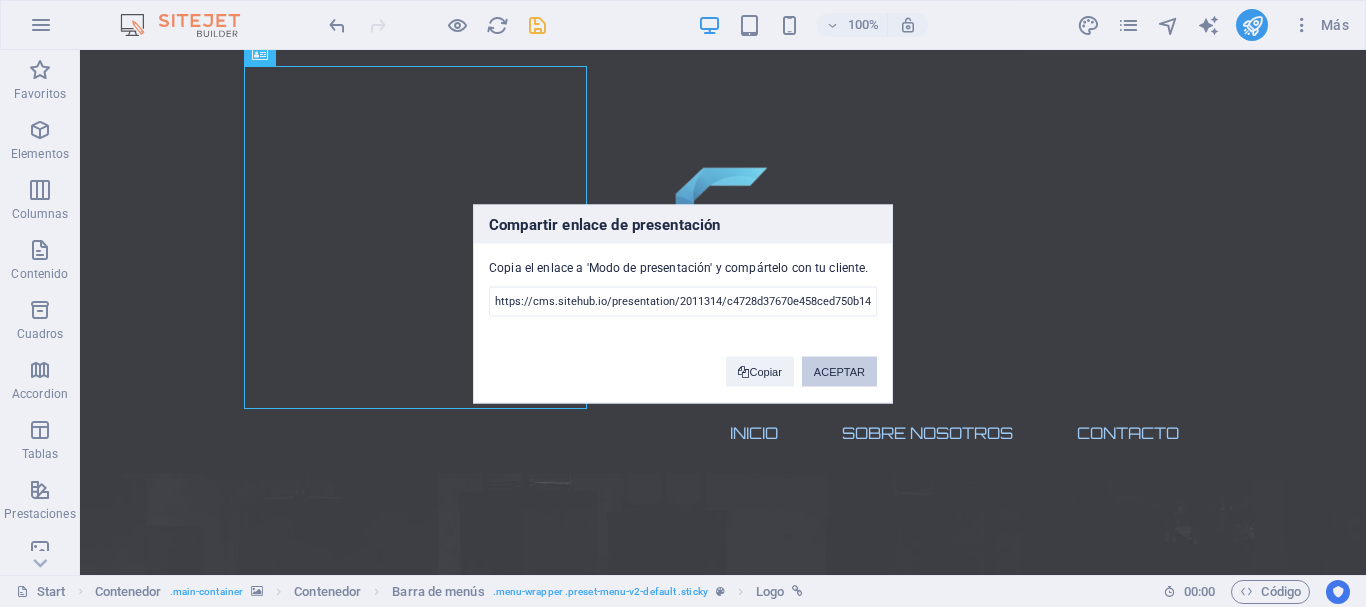 drag, startPoint x: 833, startPoint y: 369, endPoint x: 758, endPoint y: 321, distance: 89.04493 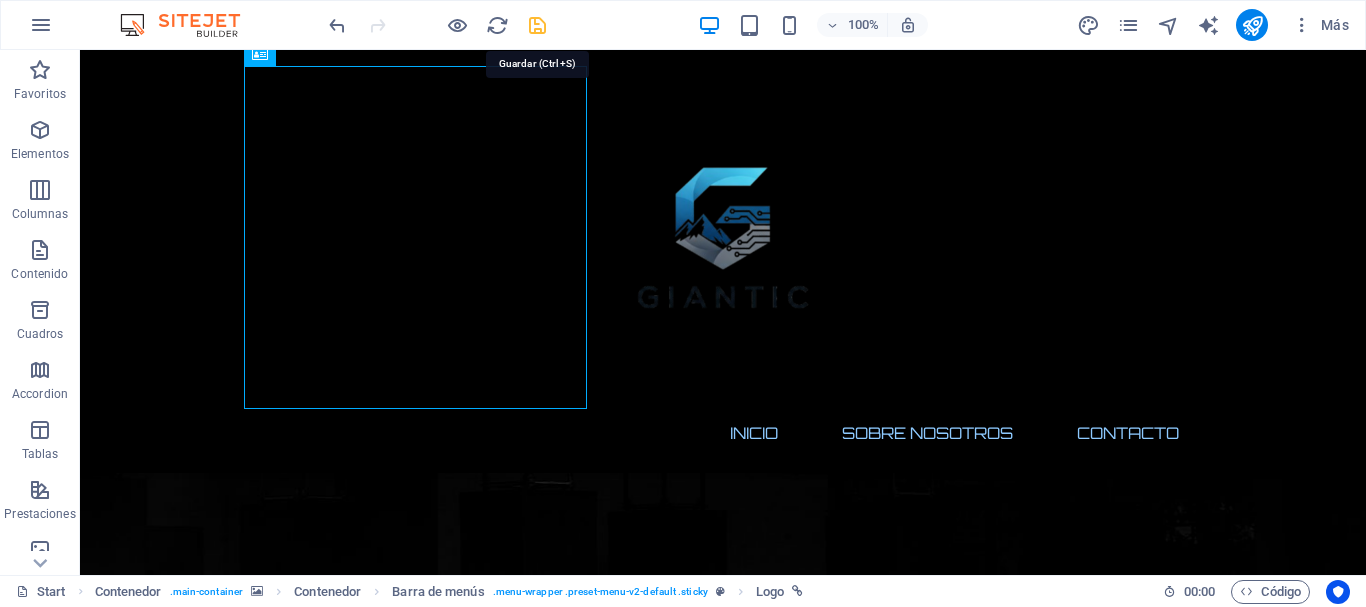 click at bounding box center (537, 25) 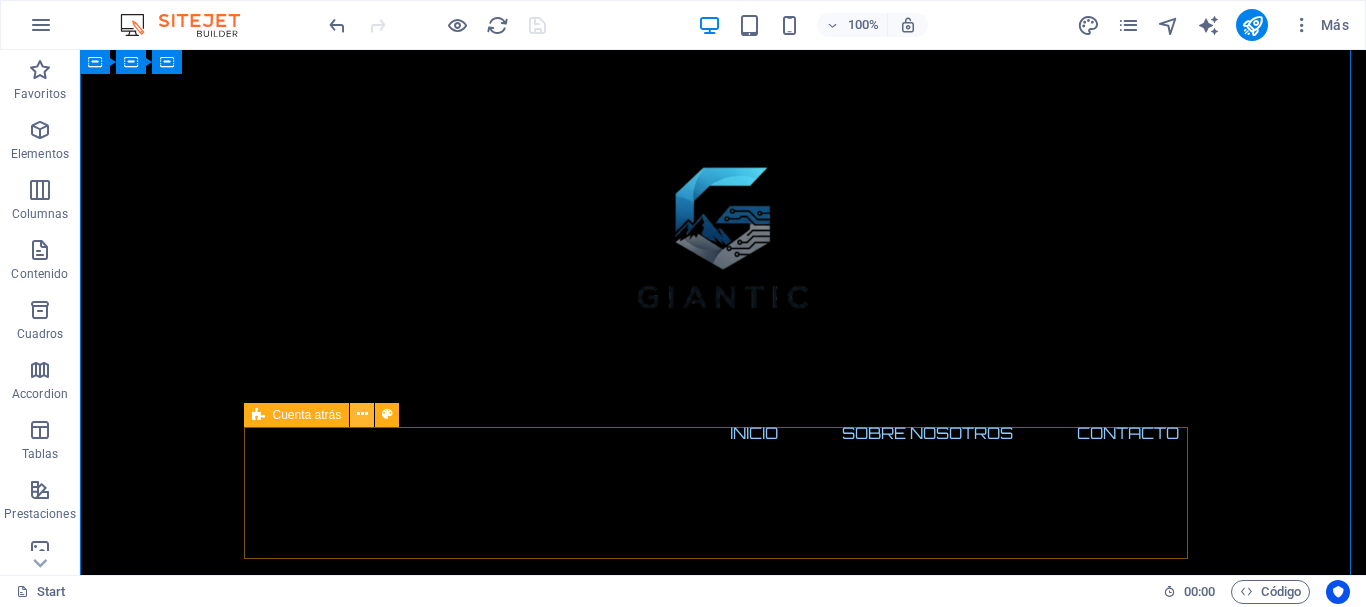 click at bounding box center [362, 414] 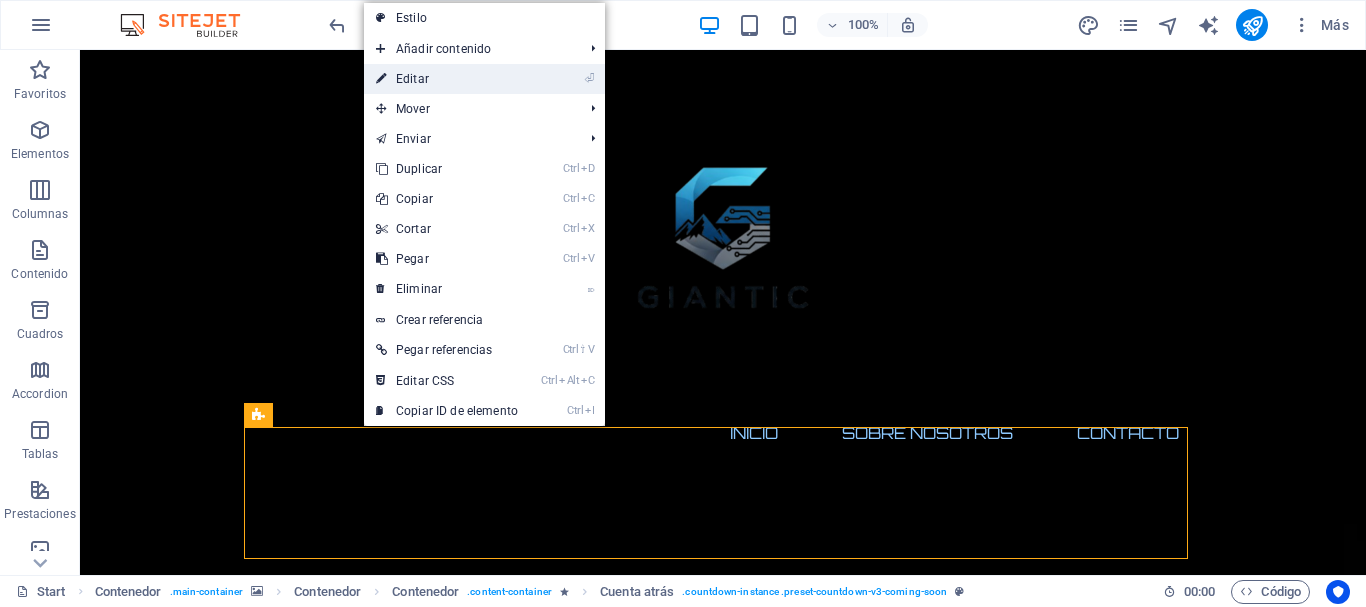click on "⏎  Editar" at bounding box center (447, 79) 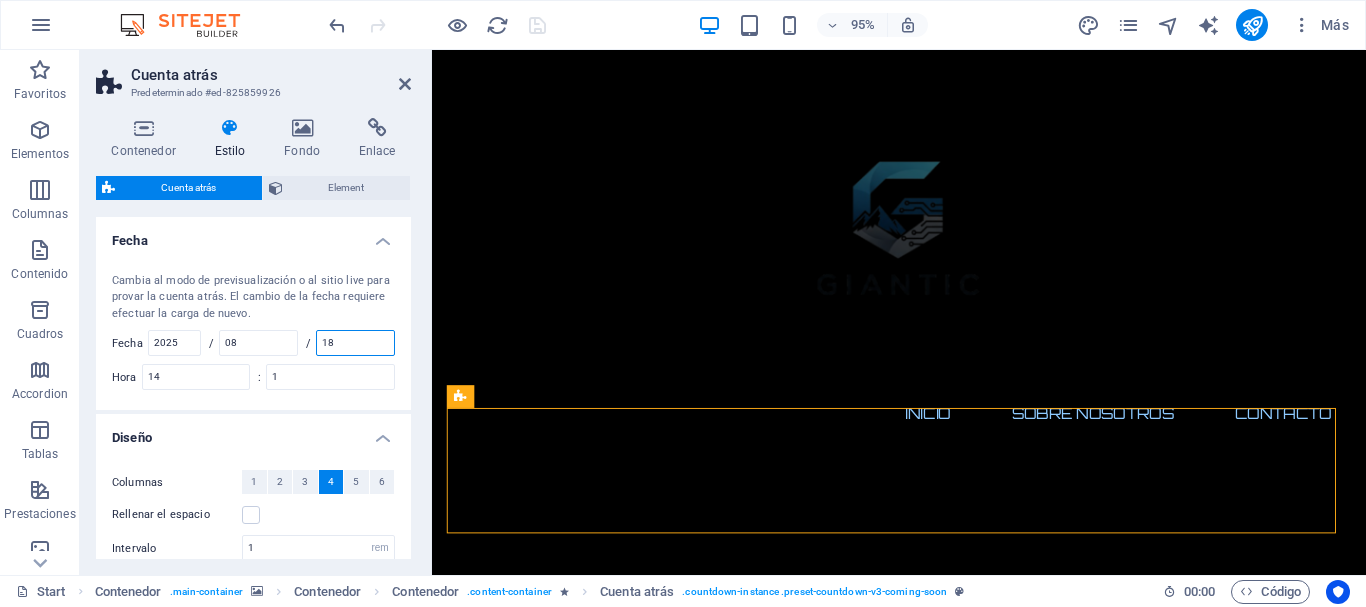 click on "18" at bounding box center [355, 343] 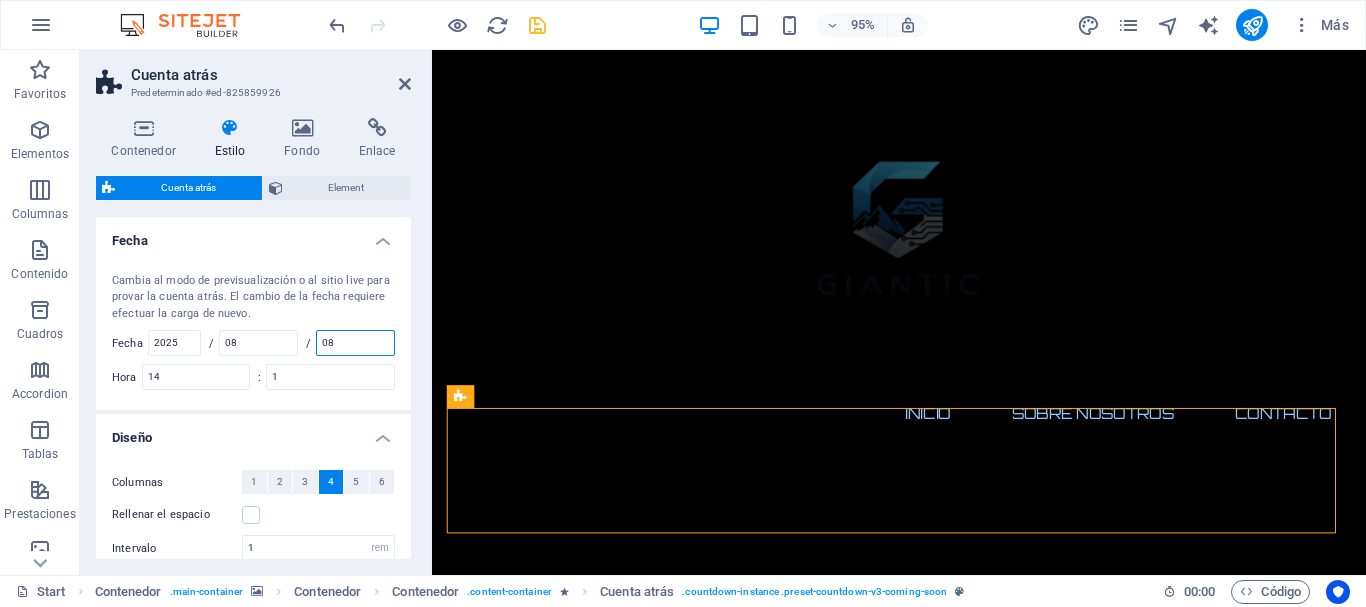 type on "08" 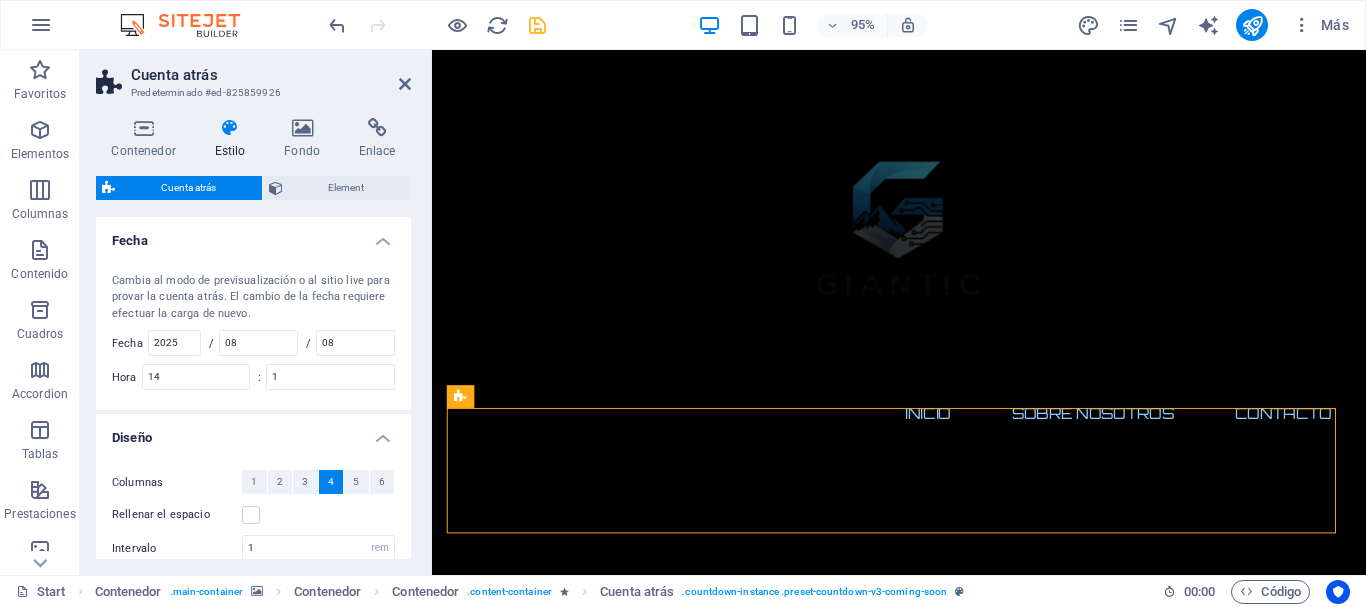 click on "Cambia al modo de previsualización o al sitio live para provar la cuenta atrás. El cambio de la fecha requiere efectuar la carga de nuevo." at bounding box center [253, 298] 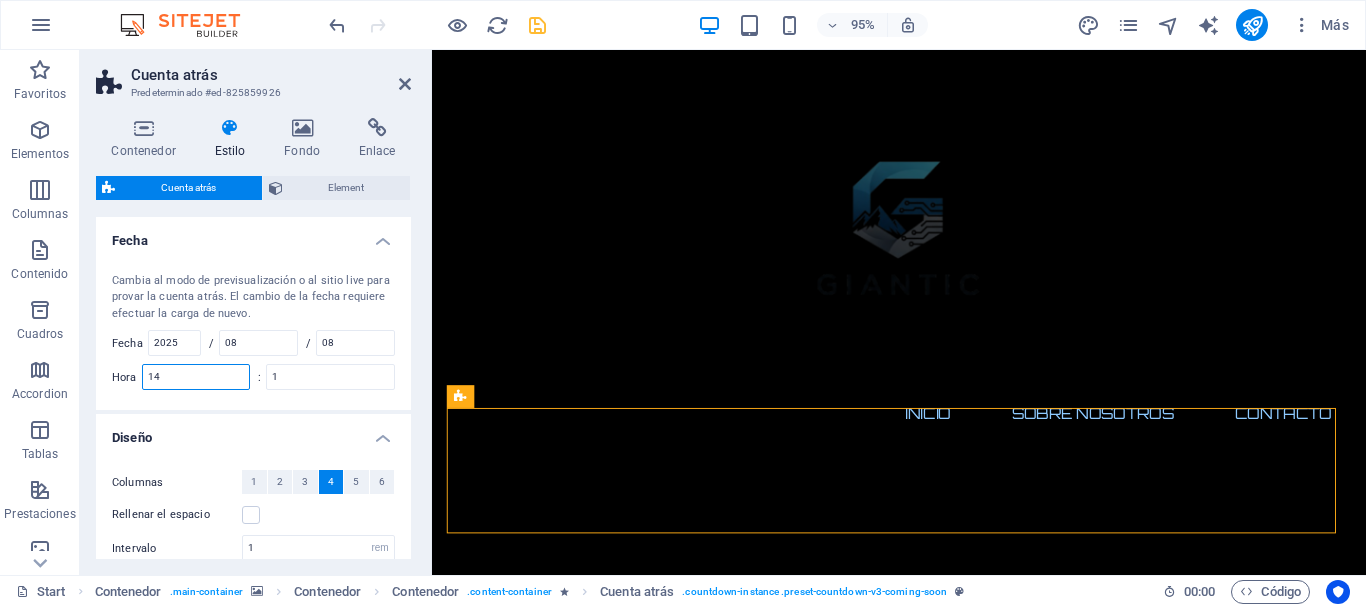 click on "14" at bounding box center (196, 377) 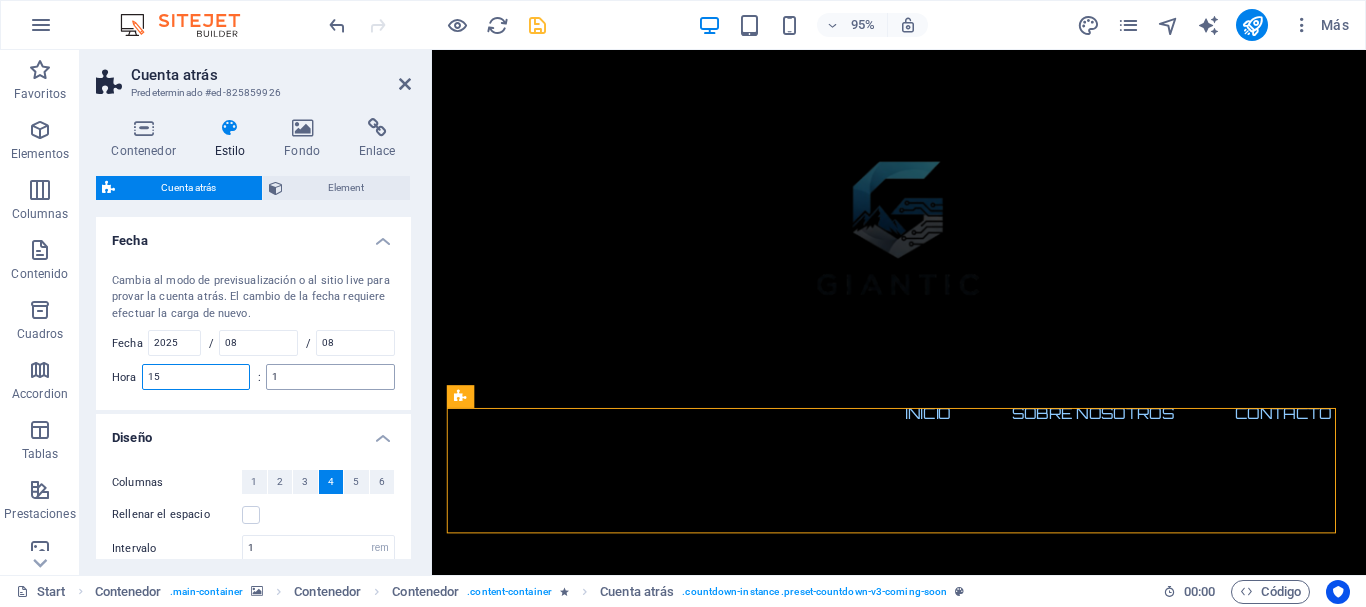 type on "15" 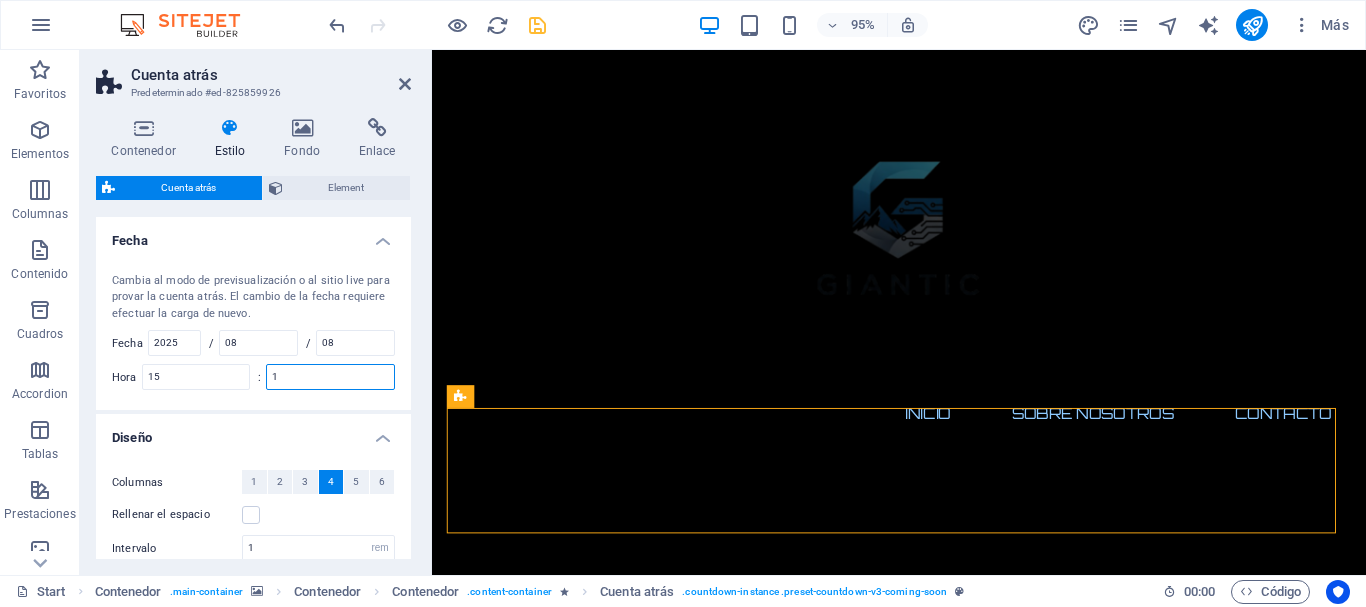 click on "1" at bounding box center (330, 377) 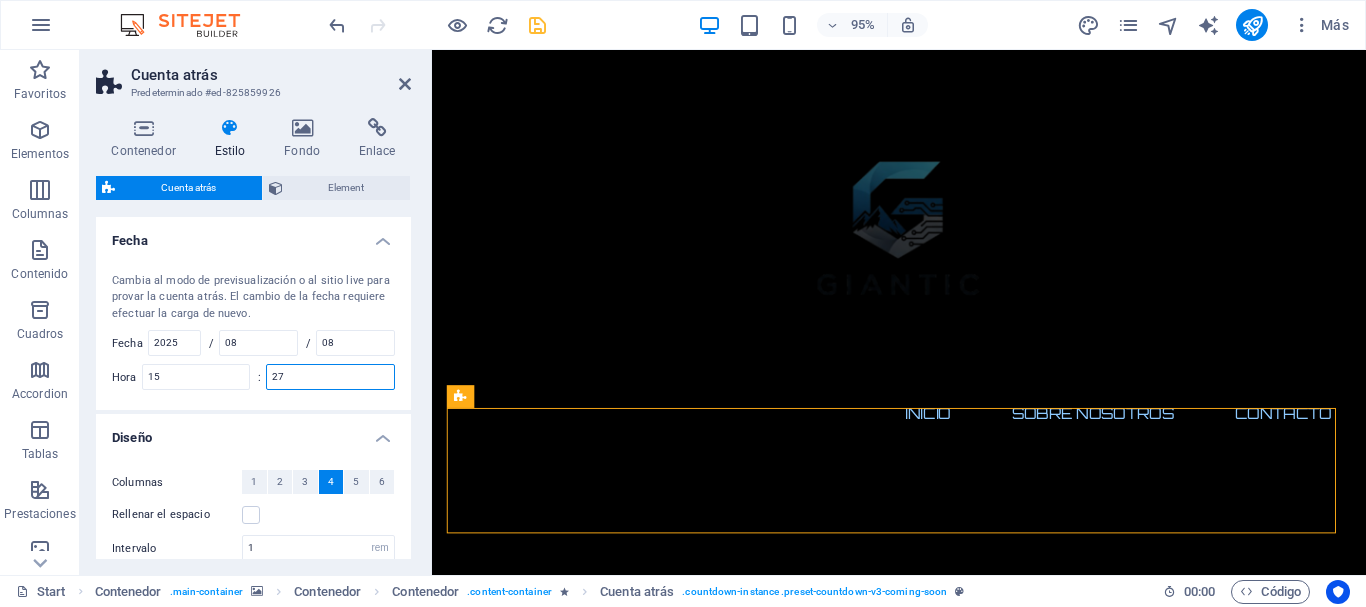 type on "1" 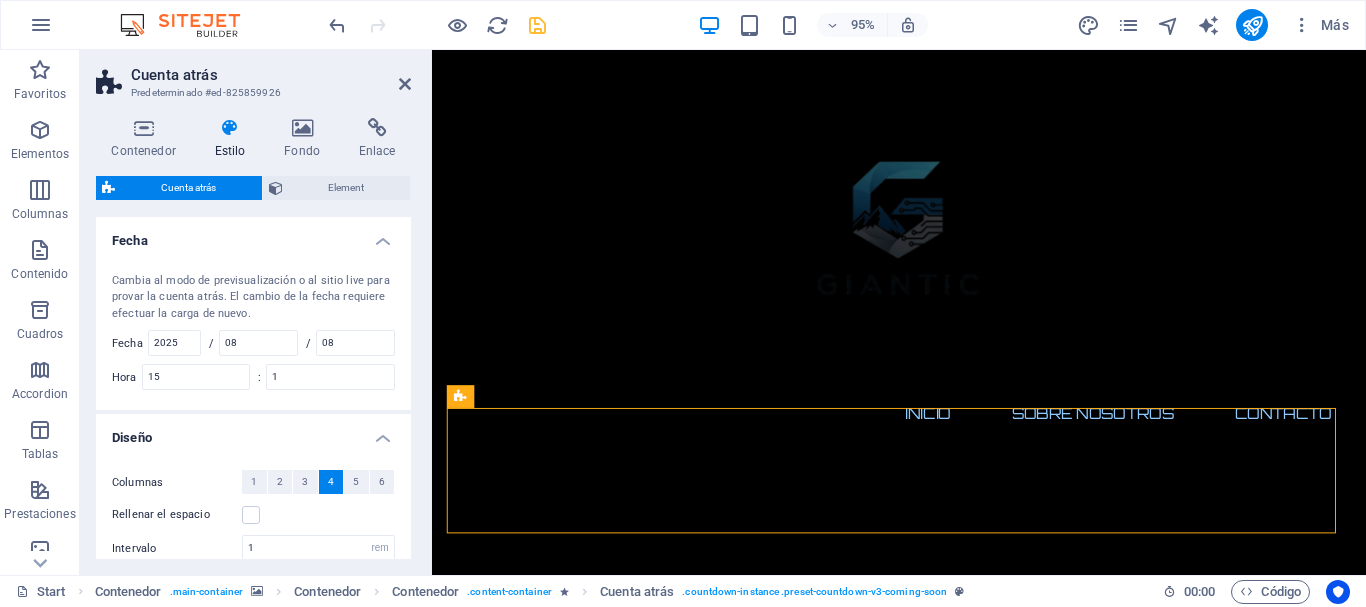 click on "Contenedor Estilo Fondo Enlace Tamaño Altura Predeterminado px rem % vh vw Alto mín Ninguno px rem % vh vw Ancho Predeterminado px rem % em vh vw Ancho mín Ninguno px rem % vh vw Ancho del contenido Predeterminado Ancho personalizado Ancho Predeterminado px rem % em vh vw Ancho mín Ninguno px rem % vh vw Espaciado predeterminado Espaciado personalizado El espaciado y ancho del contenido predeterminado puede cambiarse en Diseño. Editar diseño Diseño (Flexbox) Alineación Determina flex-direction. Predeterminado Eje principal Determina la forma en la que los elementos deberían comportarse por el eje principal en este contenedor (contenido justificado). Predeterminado Eje lateral Controla la dirección vertical del elemento en el contenedor (alinear elementos). Predeterminado Ajuste Predeterminado Habilitado Deshabilitado Relleno Controla las distancias y la dirección de los elementos en el eje Y en varias líneas (alinear contenido). Predeterminado Accesibilidad Rol Ninguno Alert Timer" at bounding box center (253, 338) 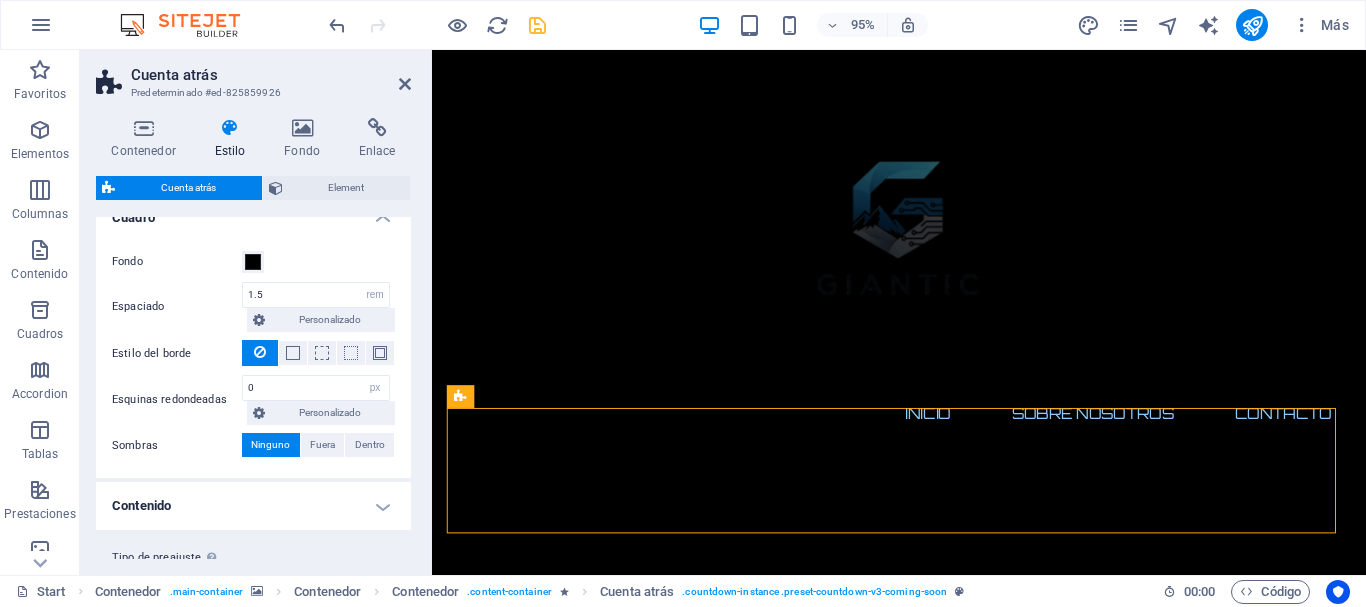 scroll, scrollTop: 474, scrollLeft: 0, axis: vertical 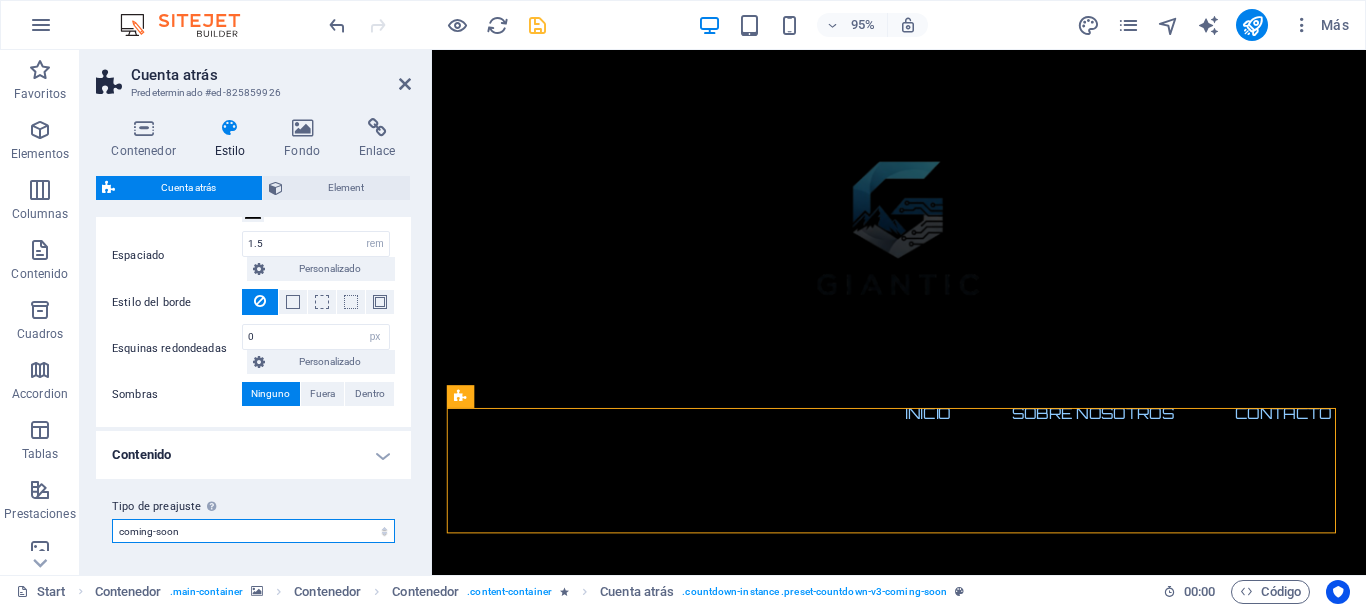 click on "coming-soon Añadir tipo de preajuste" at bounding box center [253, 531] 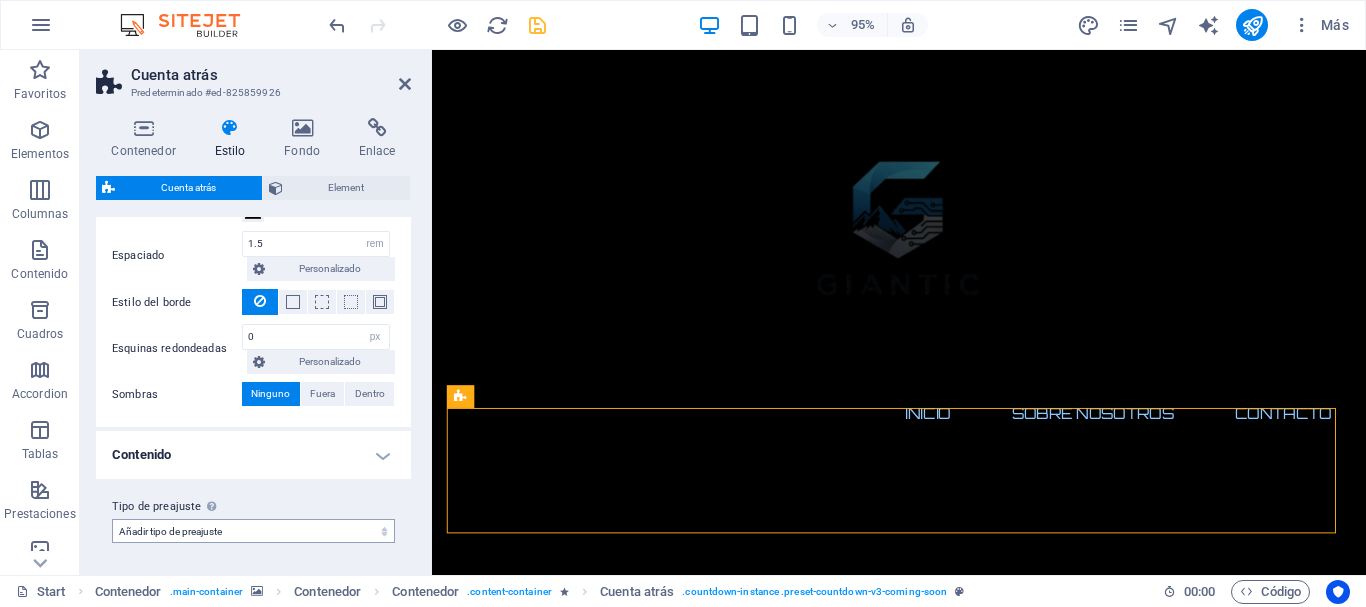 click on "coming-soon Añadir tipo de preajuste" at bounding box center [253, 531] 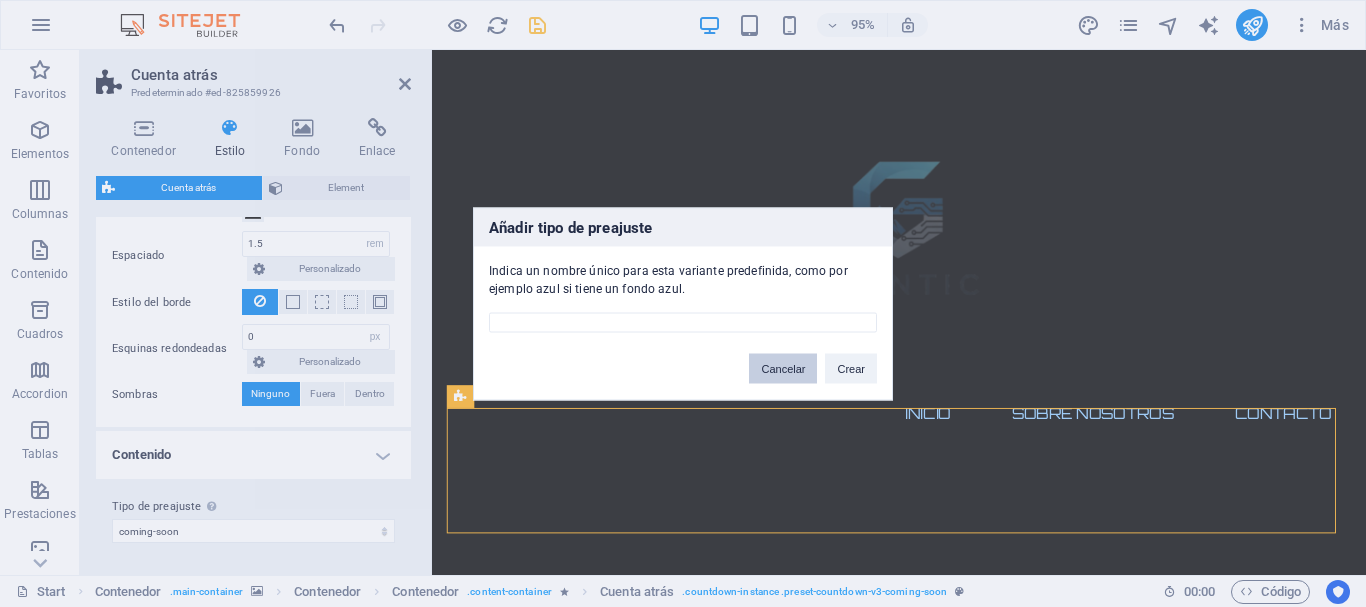 click on "Cancelar" at bounding box center [783, 368] 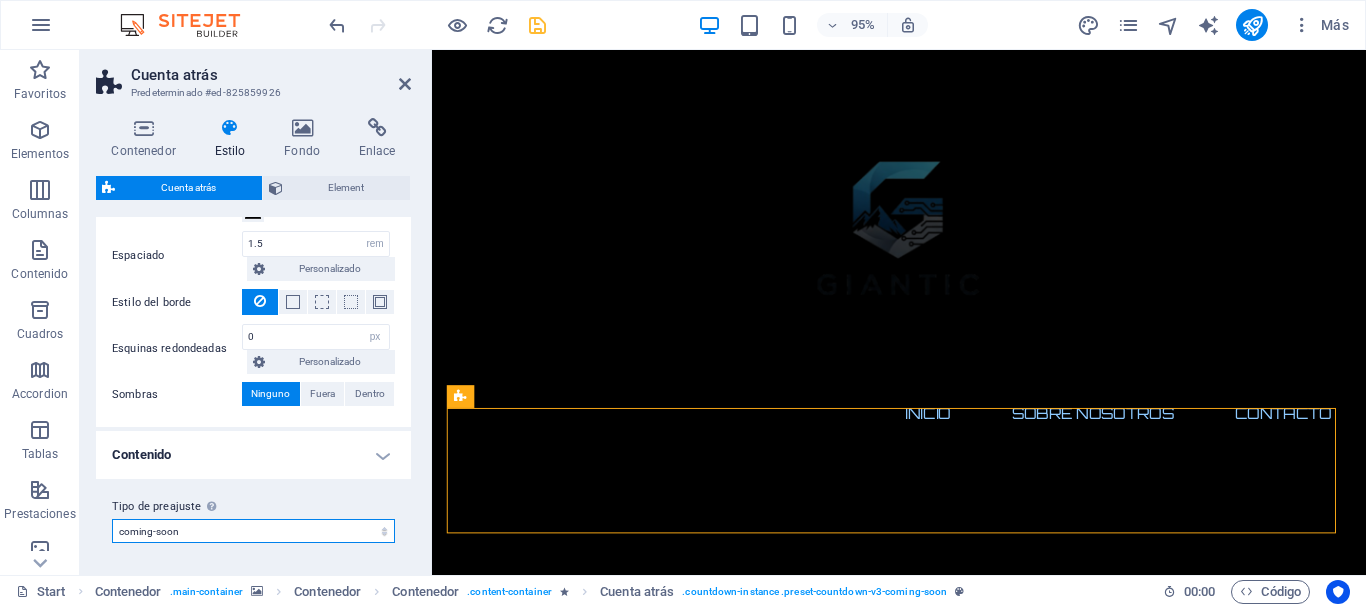 click on "coming-soon Añadir tipo de preajuste" at bounding box center (253, 531) 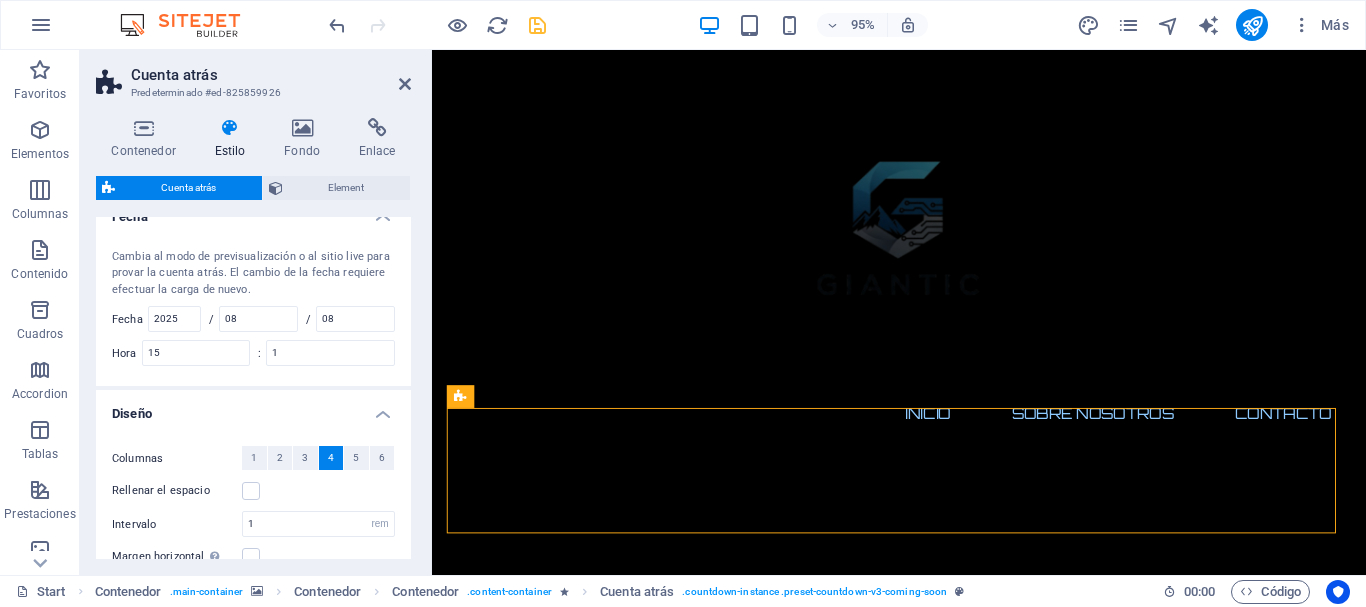 scroll, scrollTop: 0, scrollLeft: 0, axis: both 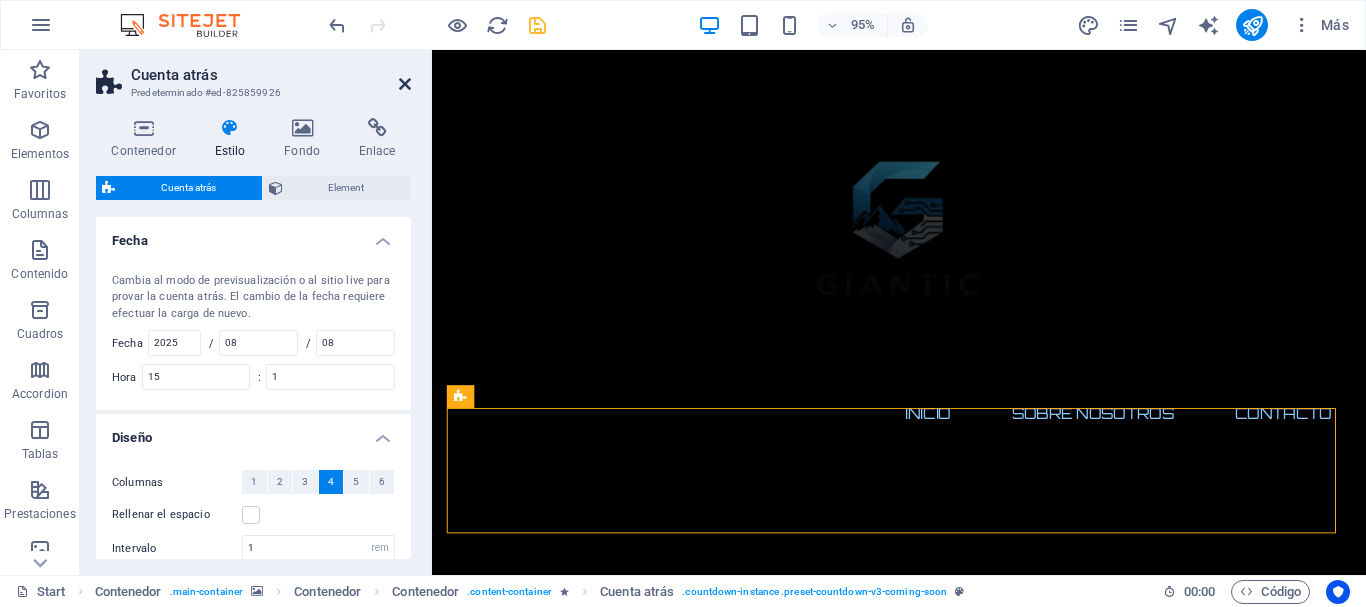 click at bounding box center [405, 84] 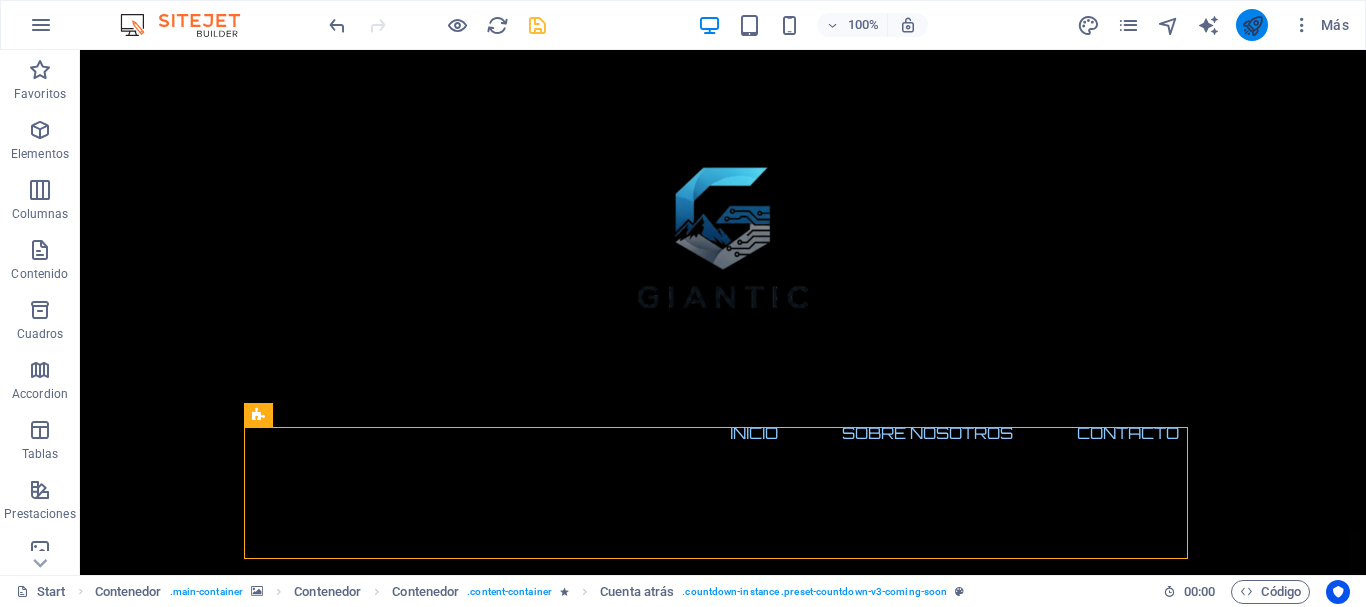click at bounding box center (1252, 25) 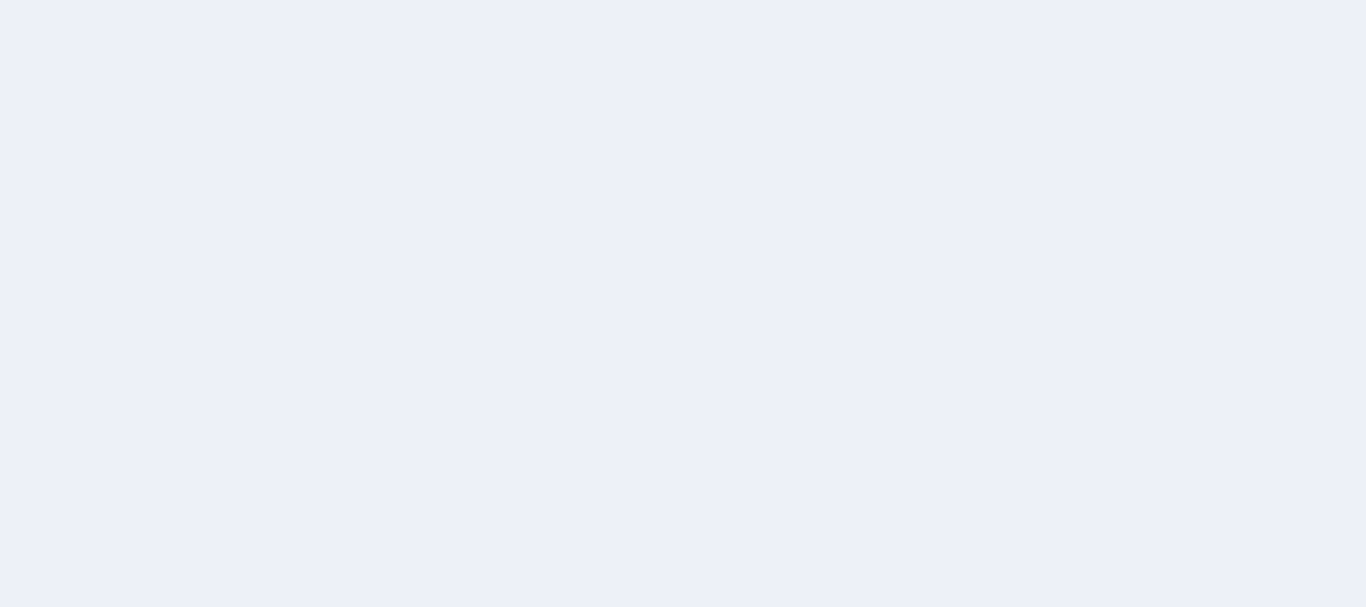 scroll, scrollTop: 0, scrollLeft: 0, axis: both 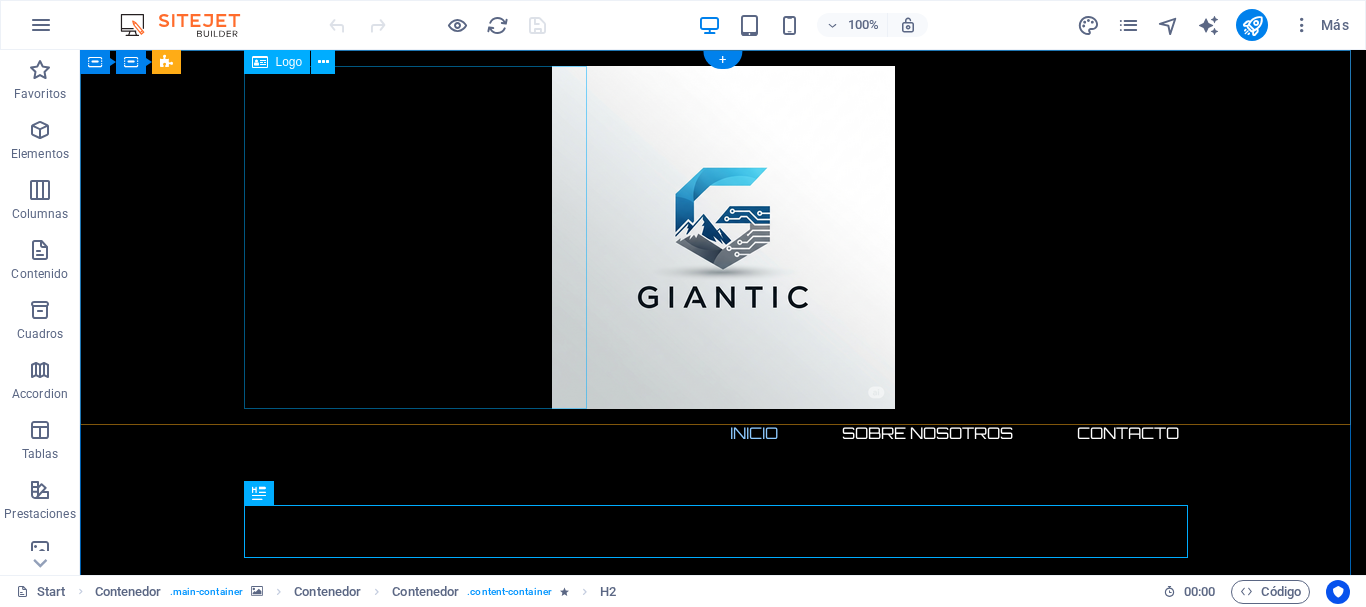 click at bounding box center [723, 237] 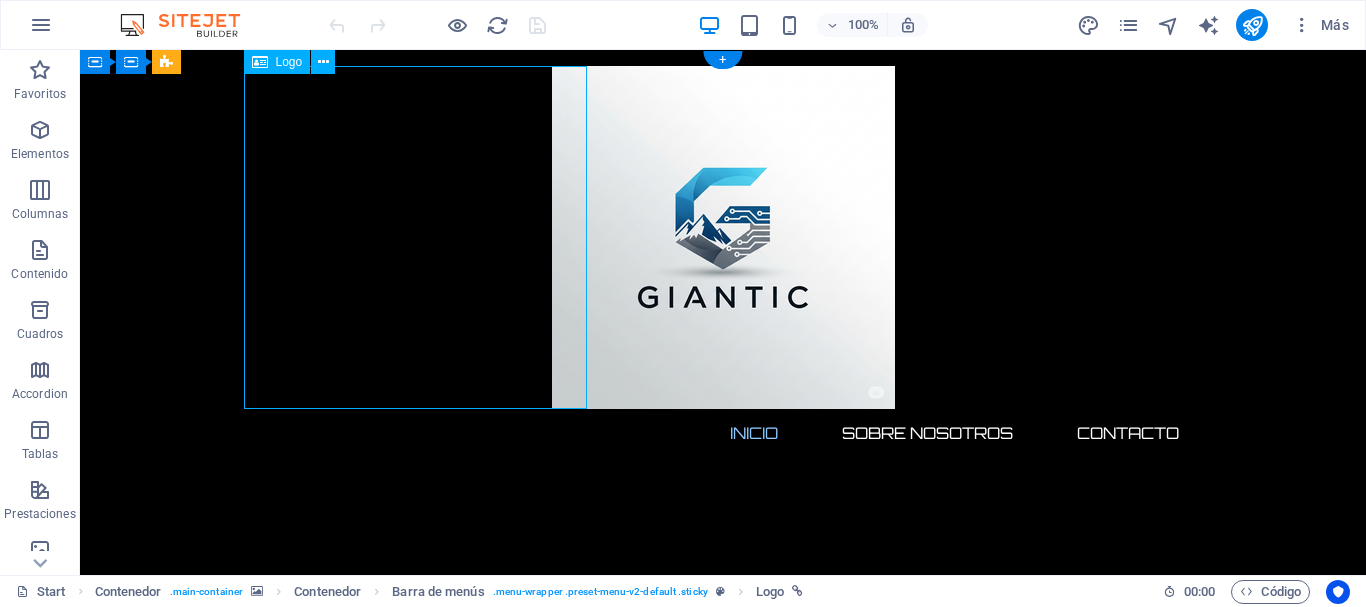 click at bounding box center (723, 237) 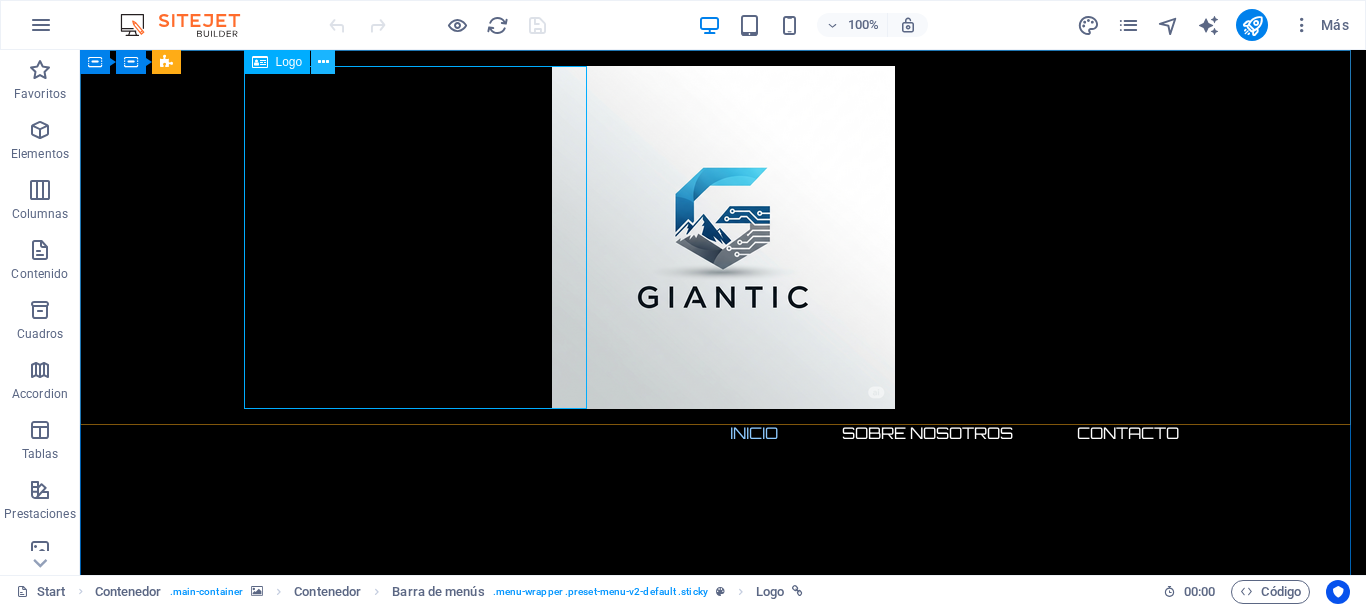 click at bounding box center (323, 62) 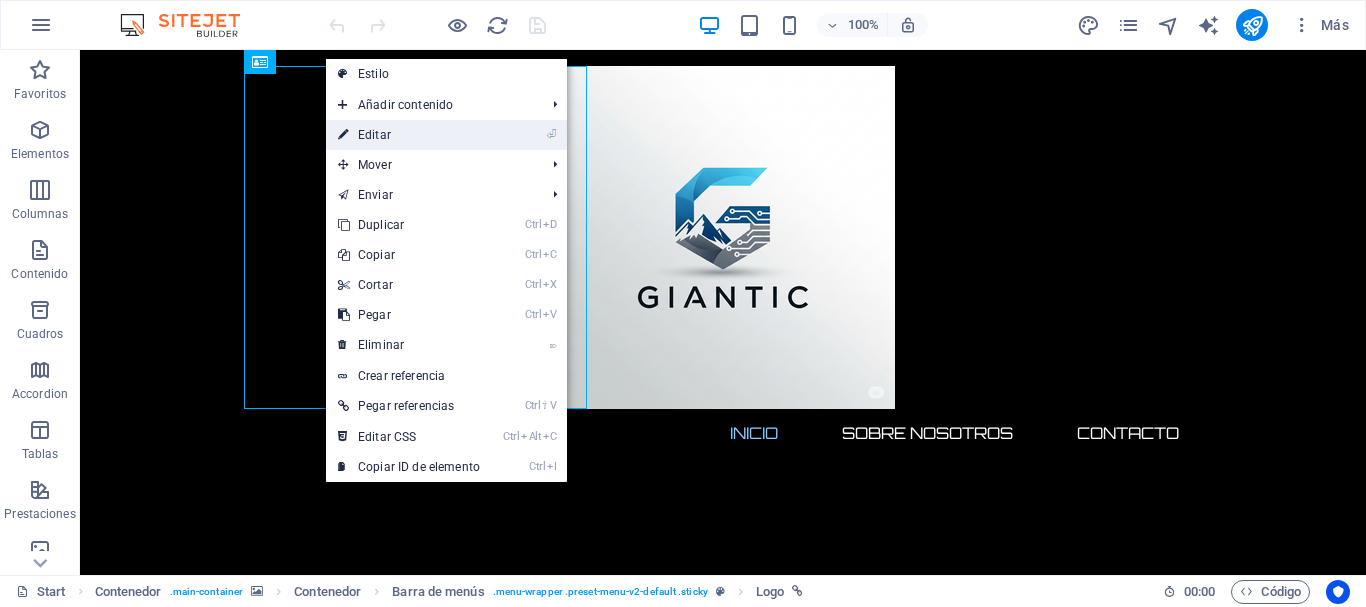 click on "⏎  Editar" at bounding box center (409, 135) 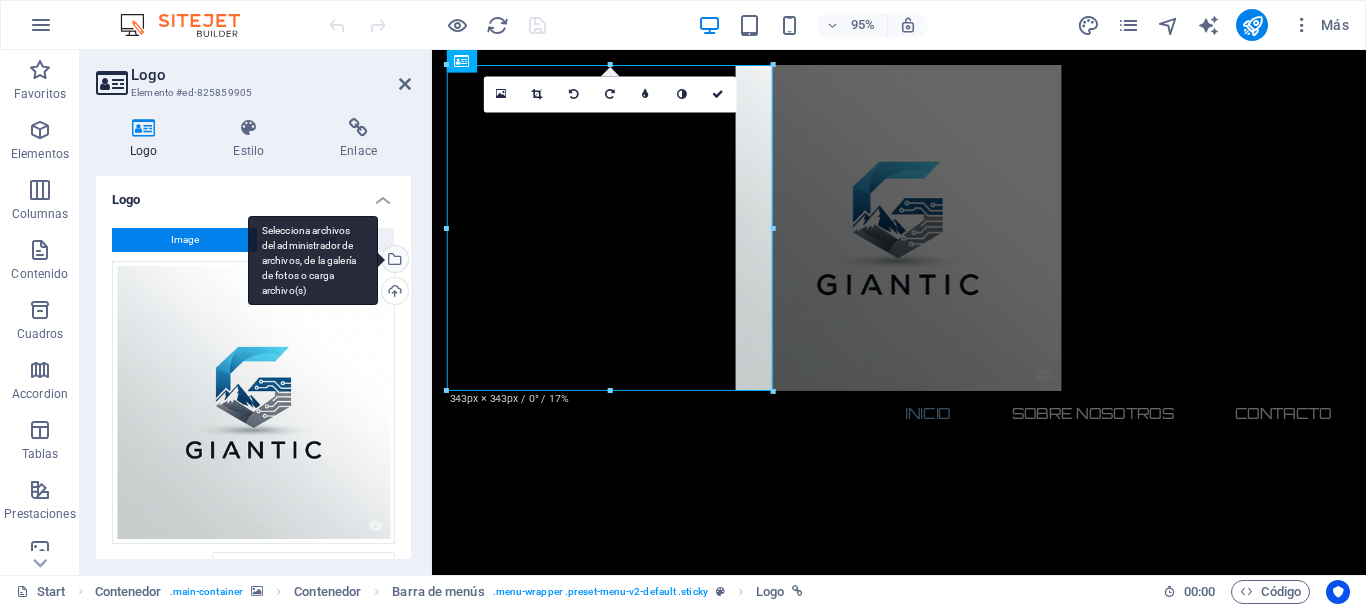click on "Selecciona archivos del administrador de archivos, de la galería de fotos o carga archivo(s)" at bounding box center [393, 261] 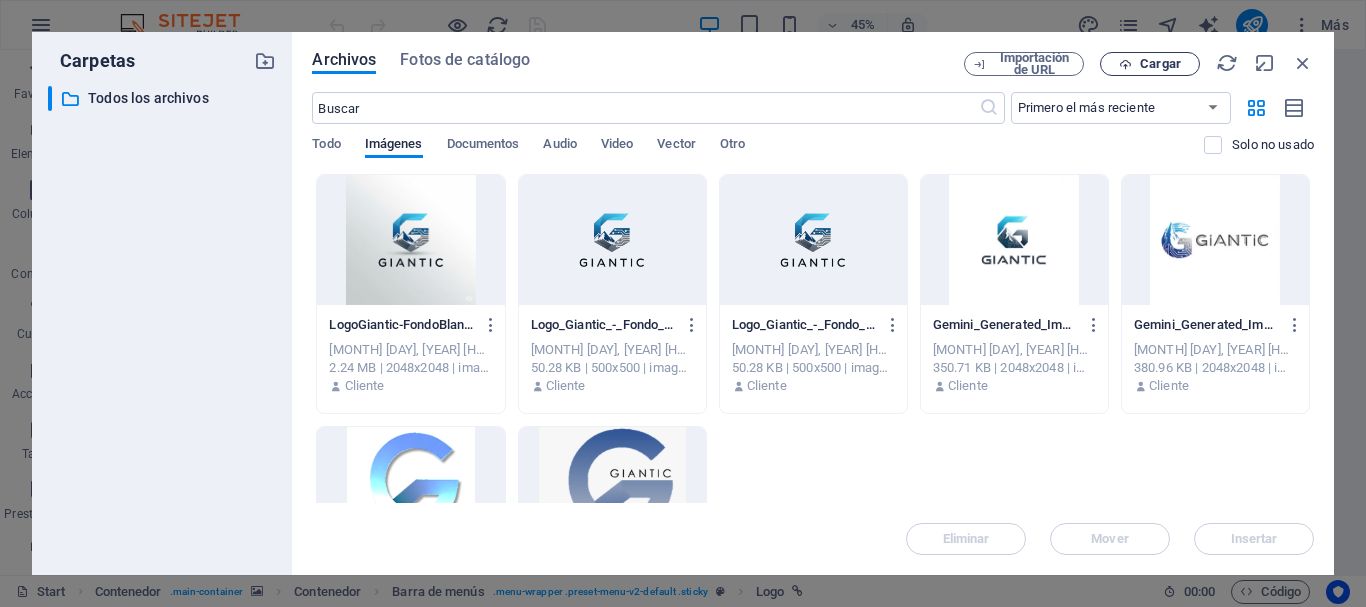 click on "Cargar" at bounding box center (1150, 64) 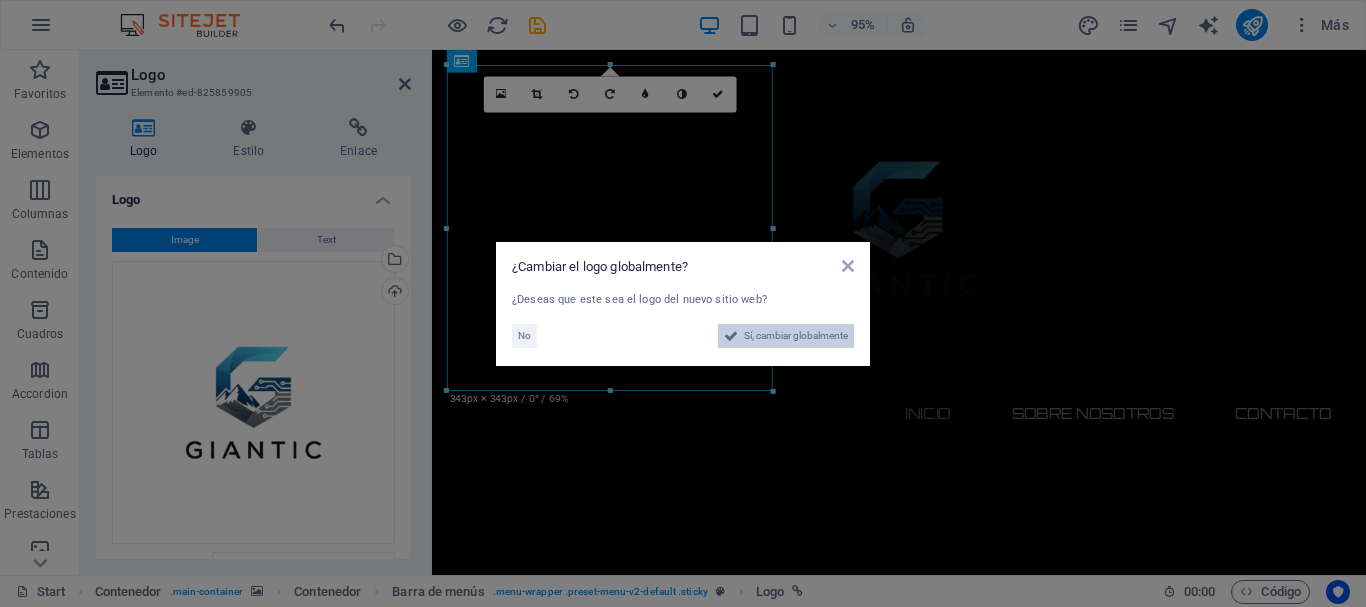 click on "Sí, cambiar globalmente" at bounding box center [796, 336] 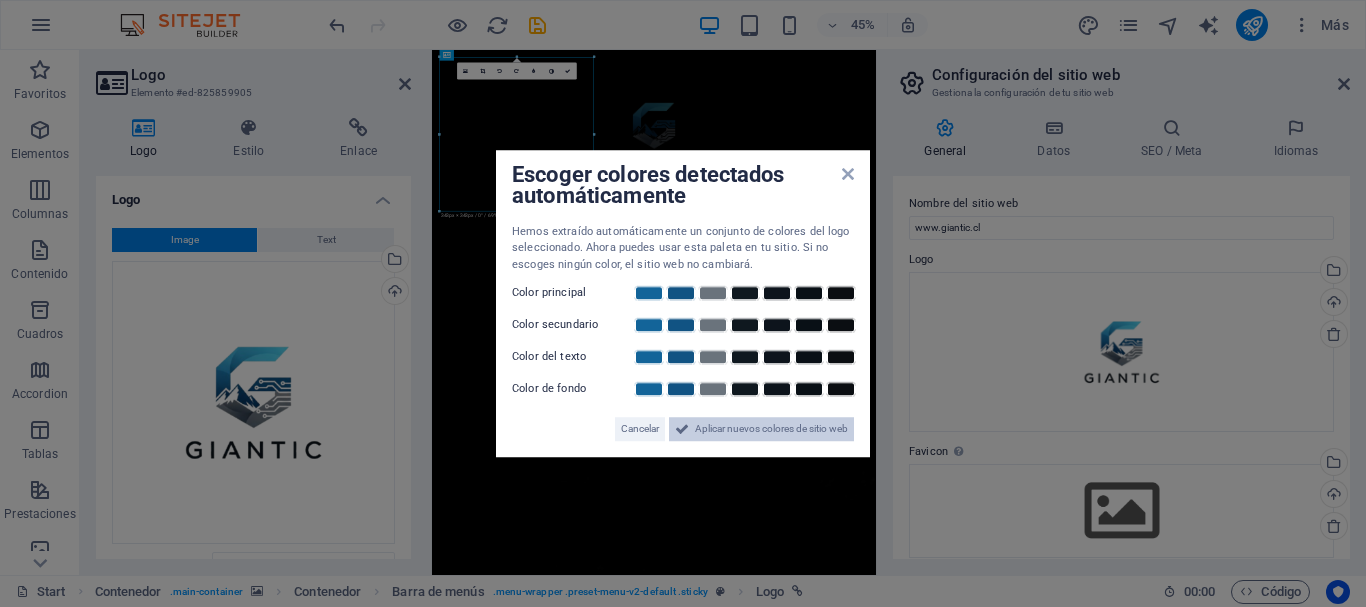 click on "Aplicar nuevos colores de sitio web" at bounding box center [771, 429] 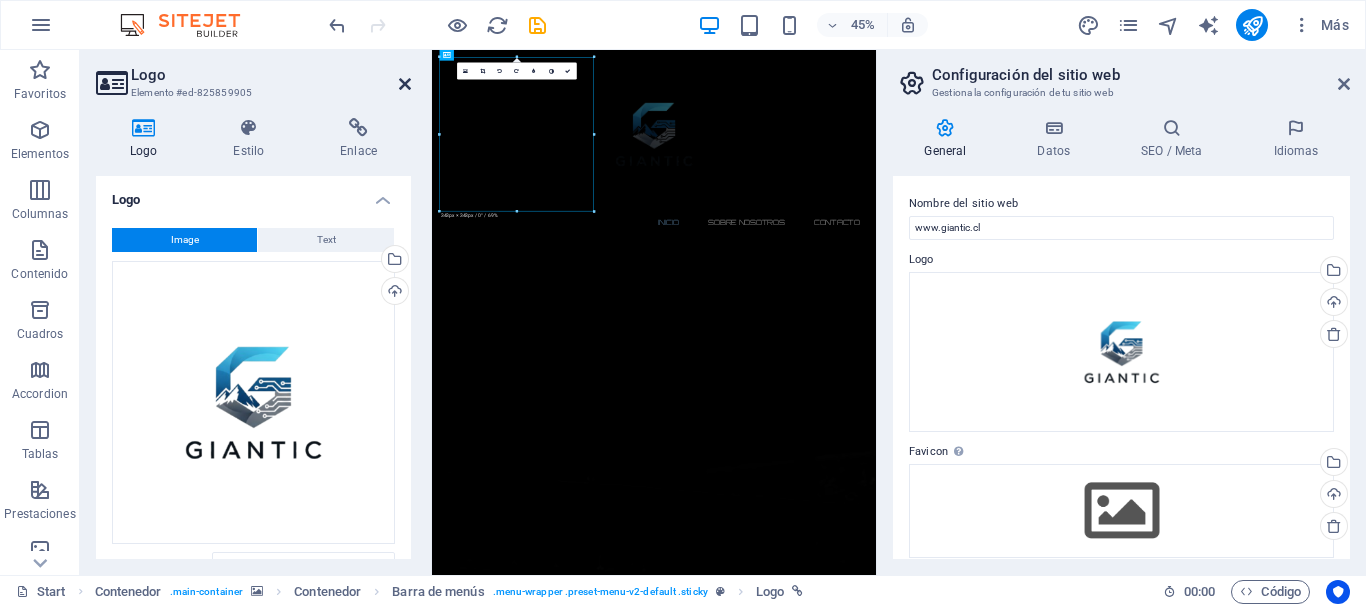 click at bounding box center (405, 84) 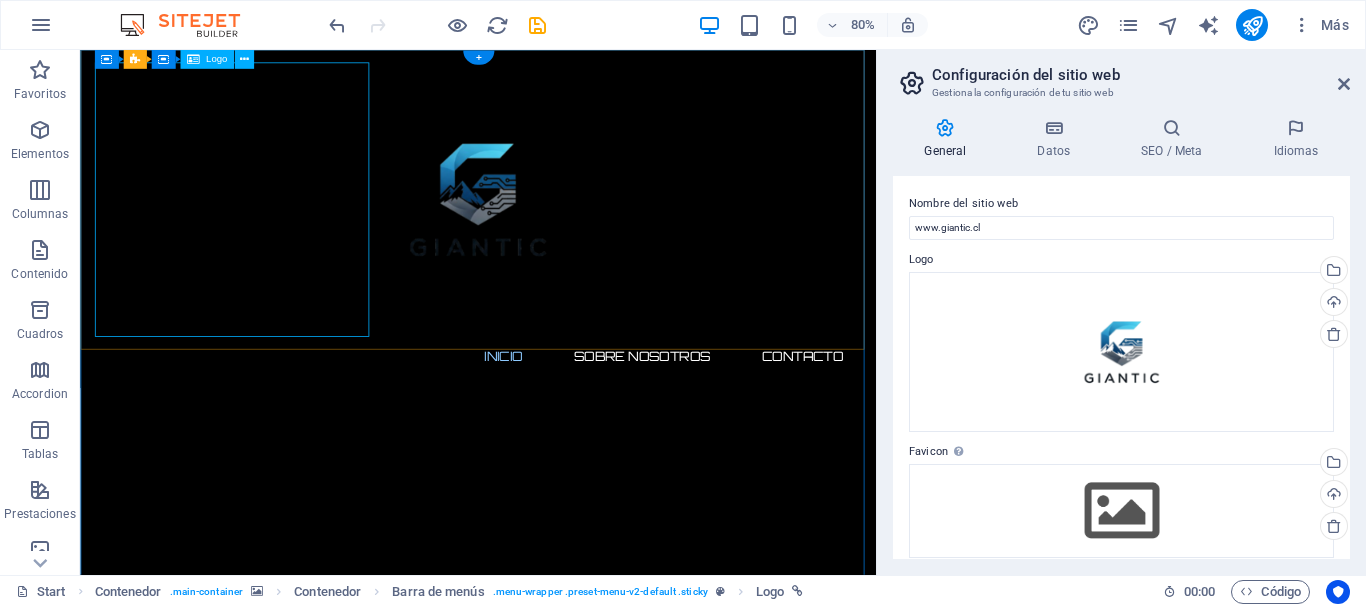 click at bounding box center [578, 237] 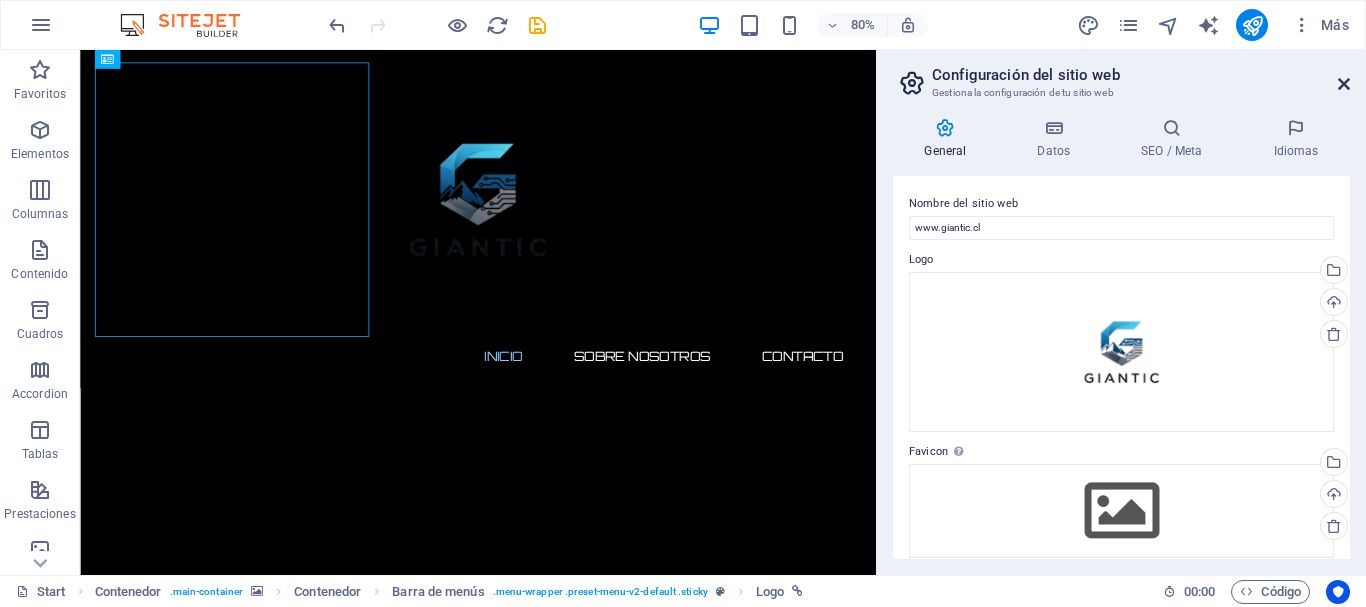 click at bounding box center (1344, 84) 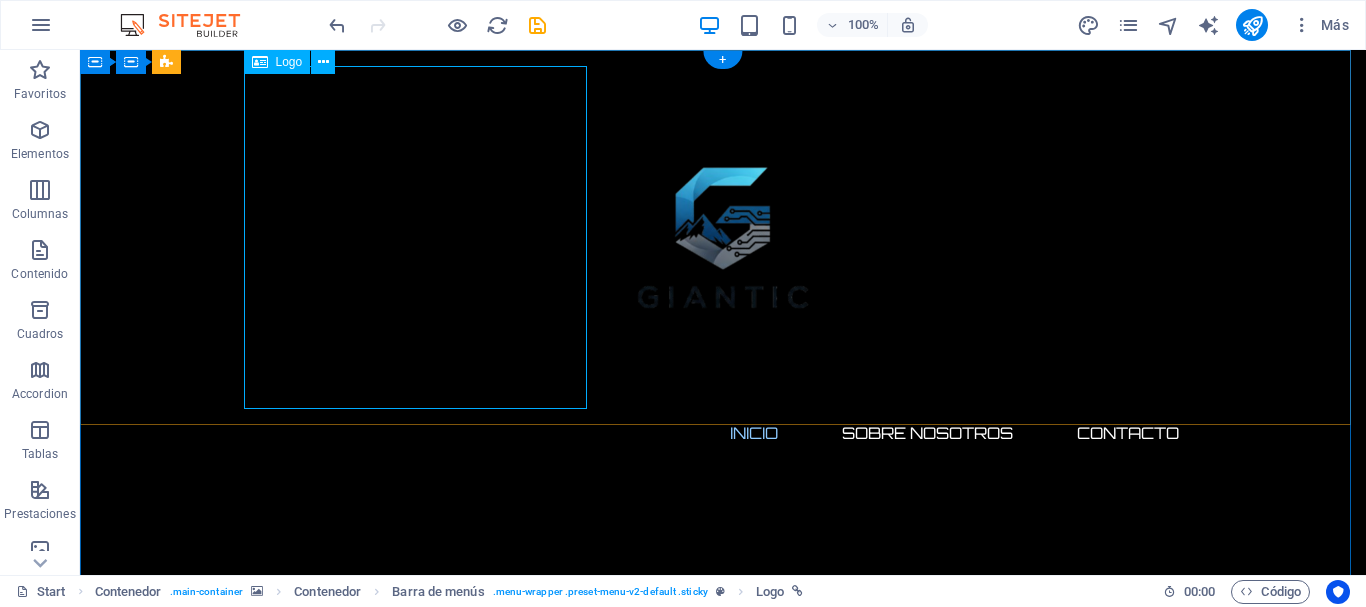 click at bounding box center [723, 237] 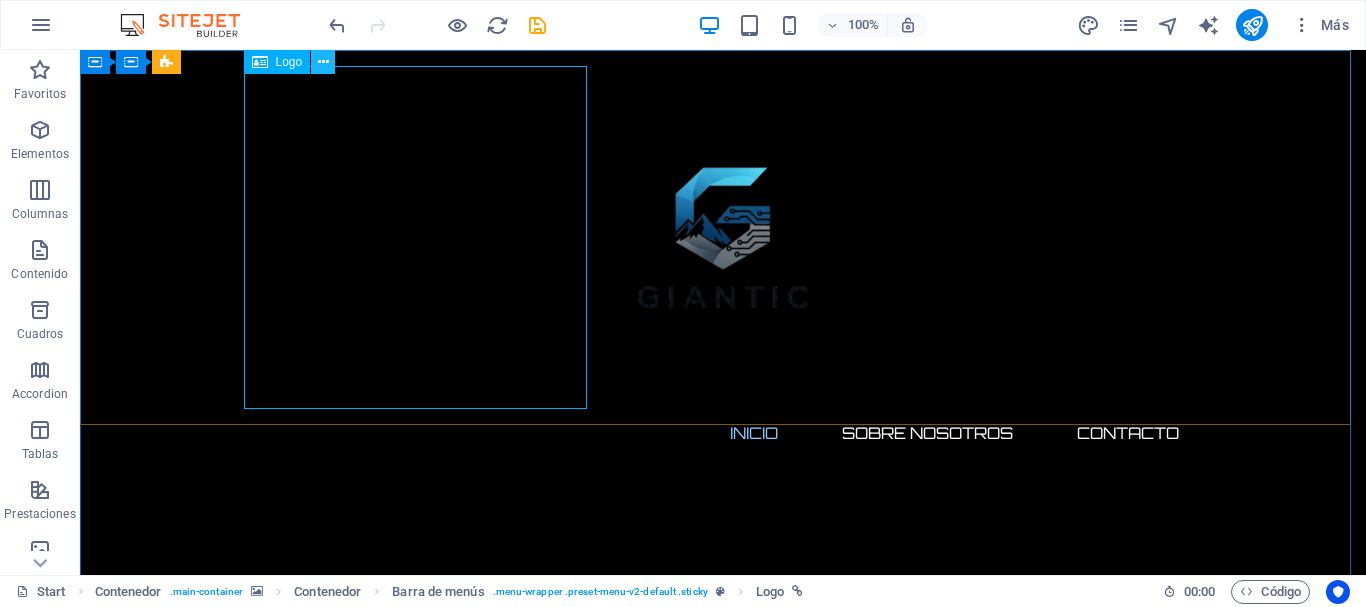 click at bounding box center (323, 62) 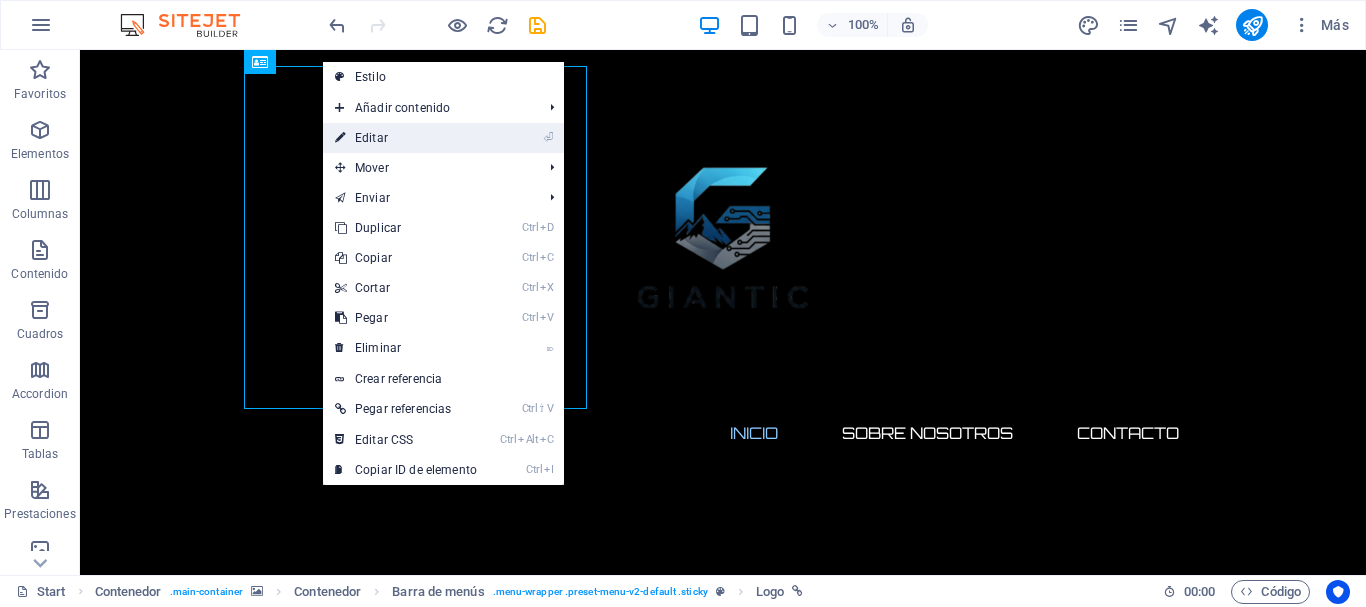 click on "⏎  Editar" at bounding box center (406, 138) 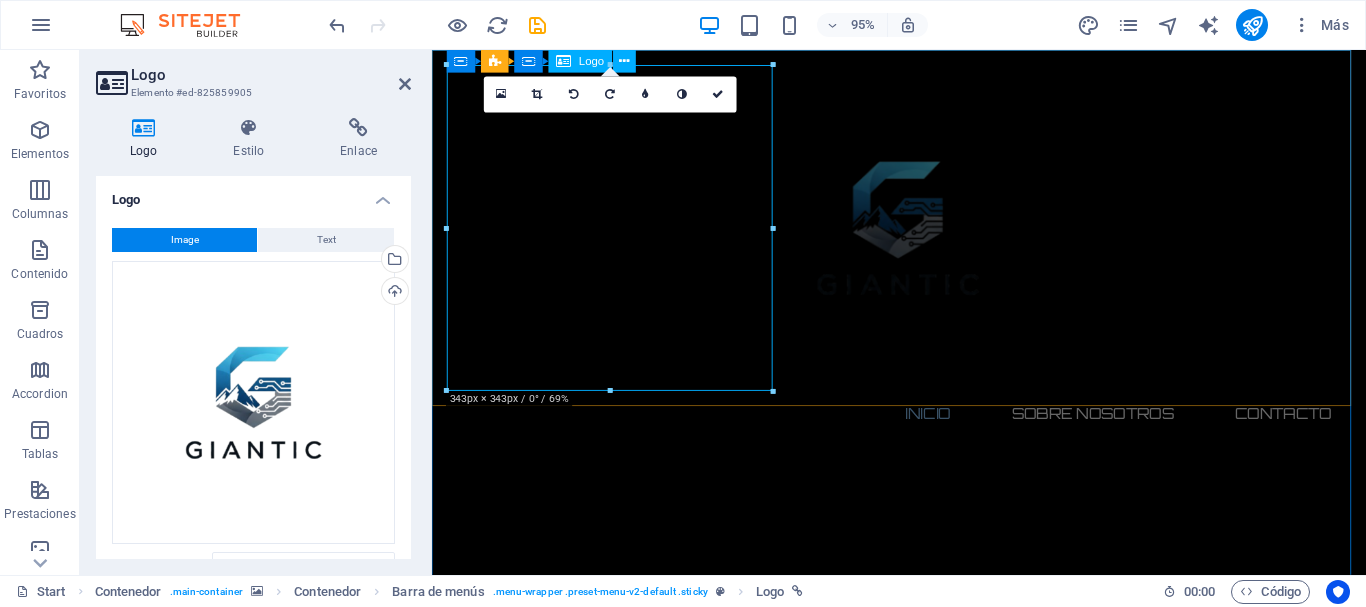 drag, startPoint x: 1204, startPoint y: 438, endPoint x: 735, endPoint y: 344, distance: 478.3273 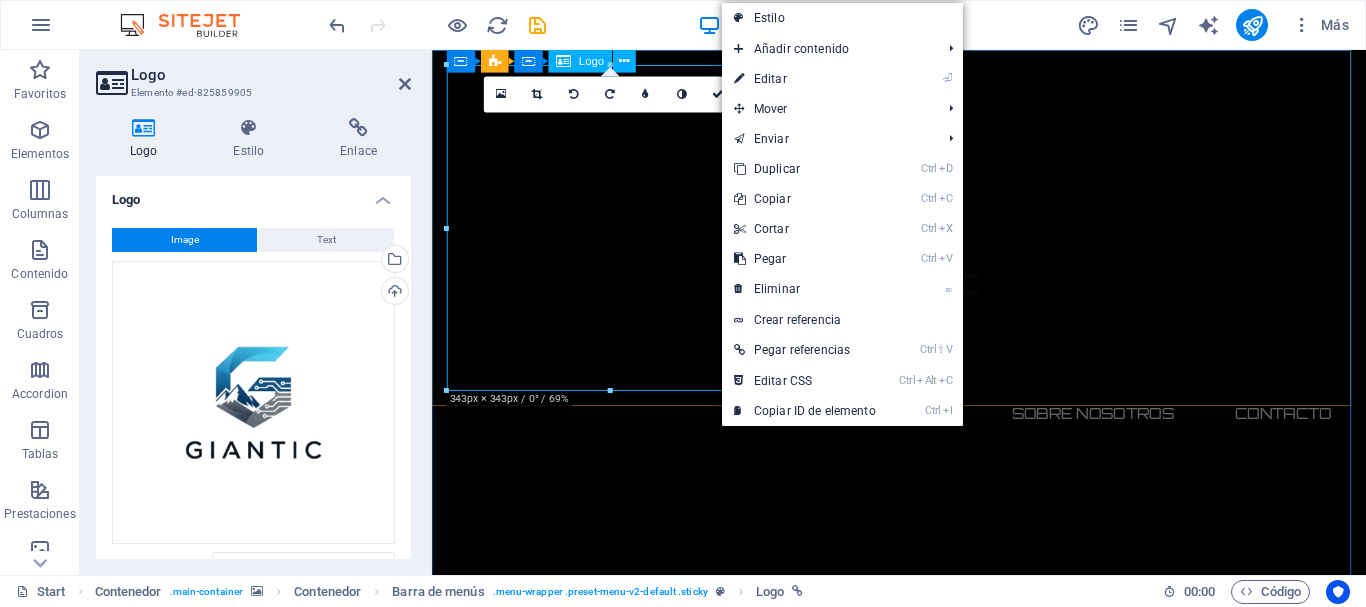 click at bounding box center [924, 237] 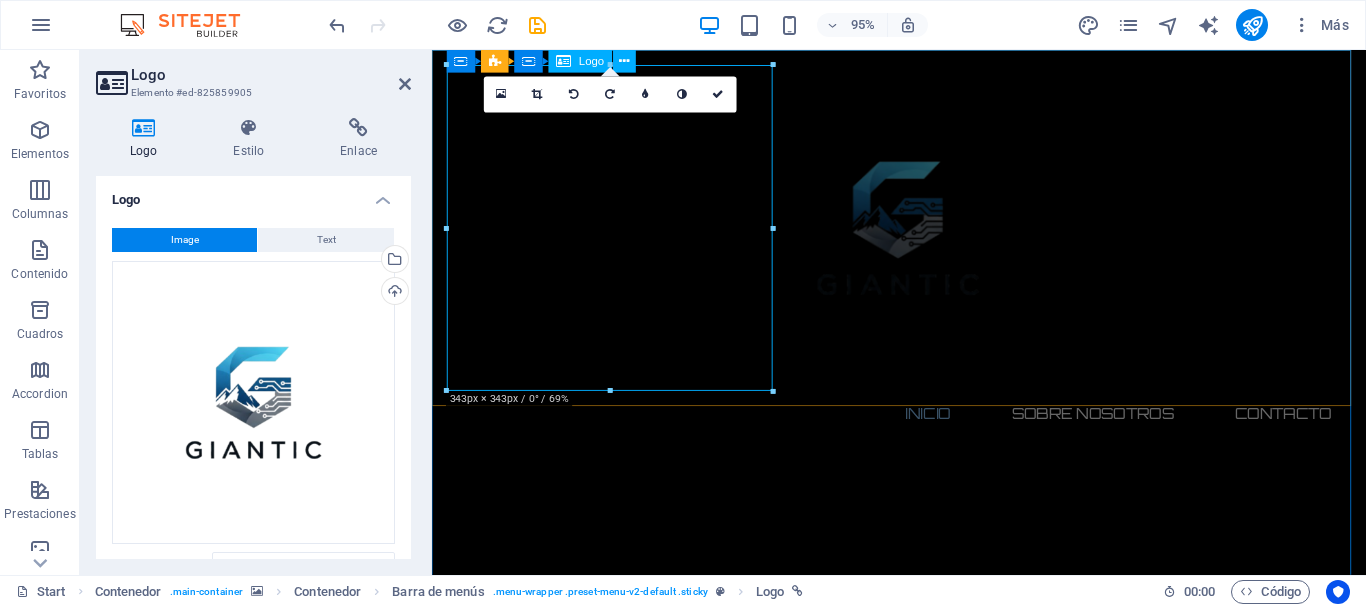 drag, startPoint x: 1201, startPoint y: 439, endPoint x: 766, endPoint y: 392, distance: 437.5317 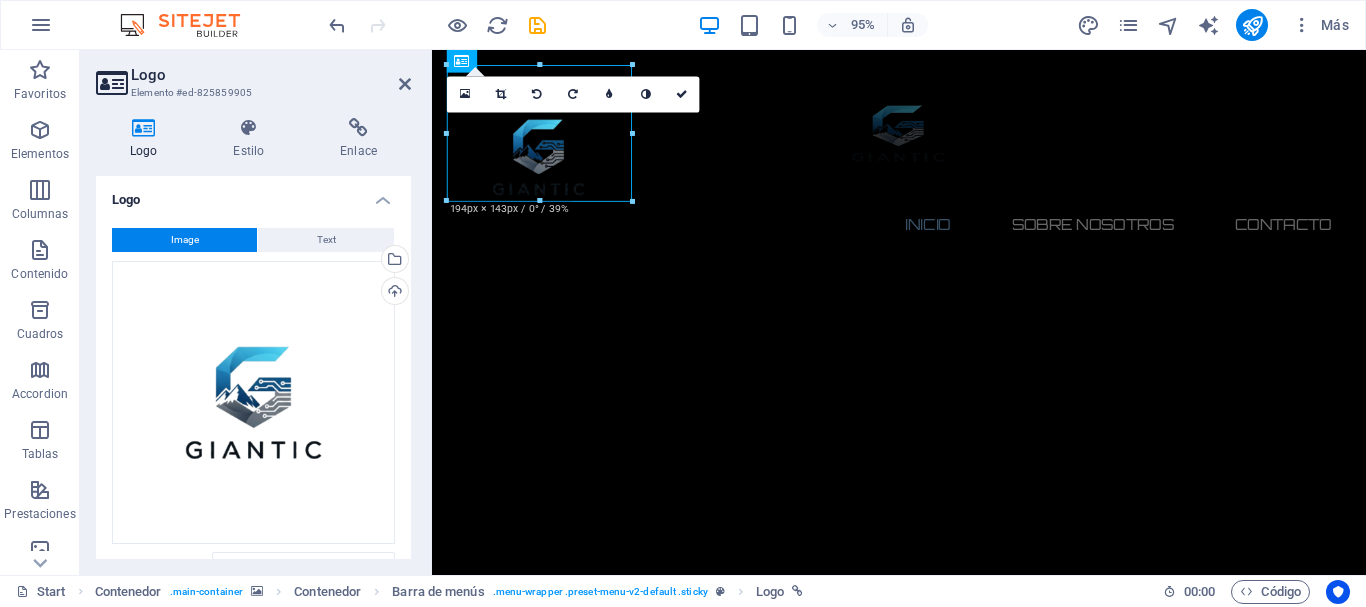 type on "195" 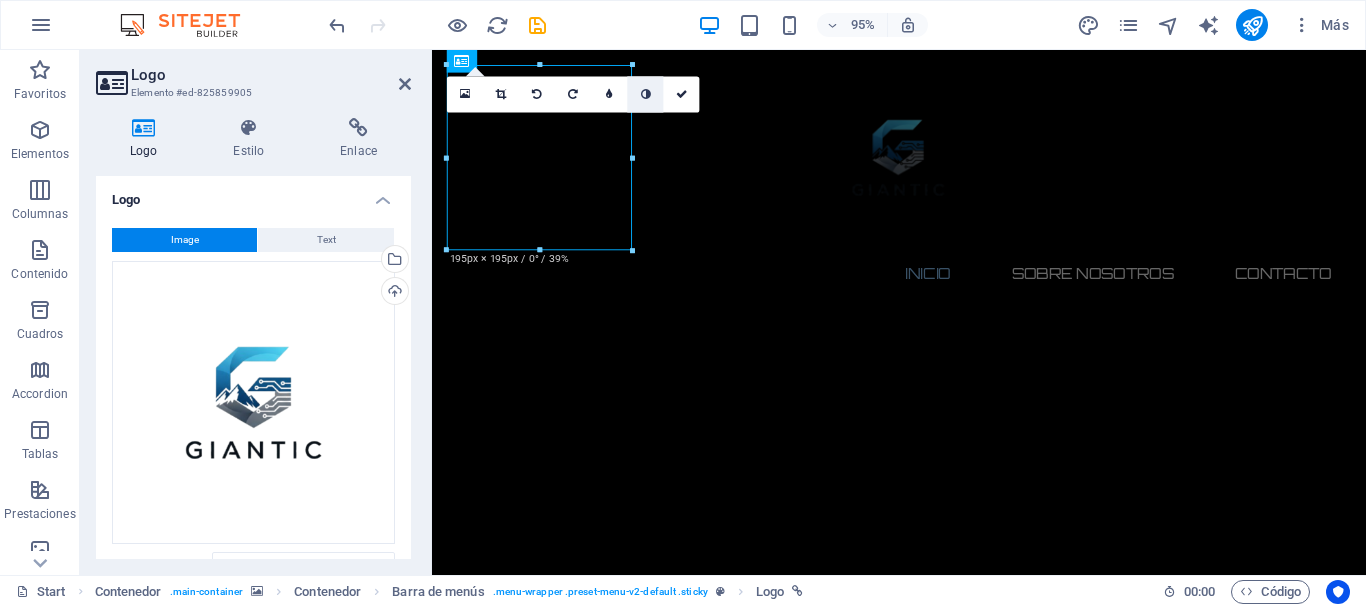 click at bounding box center (646, 94) 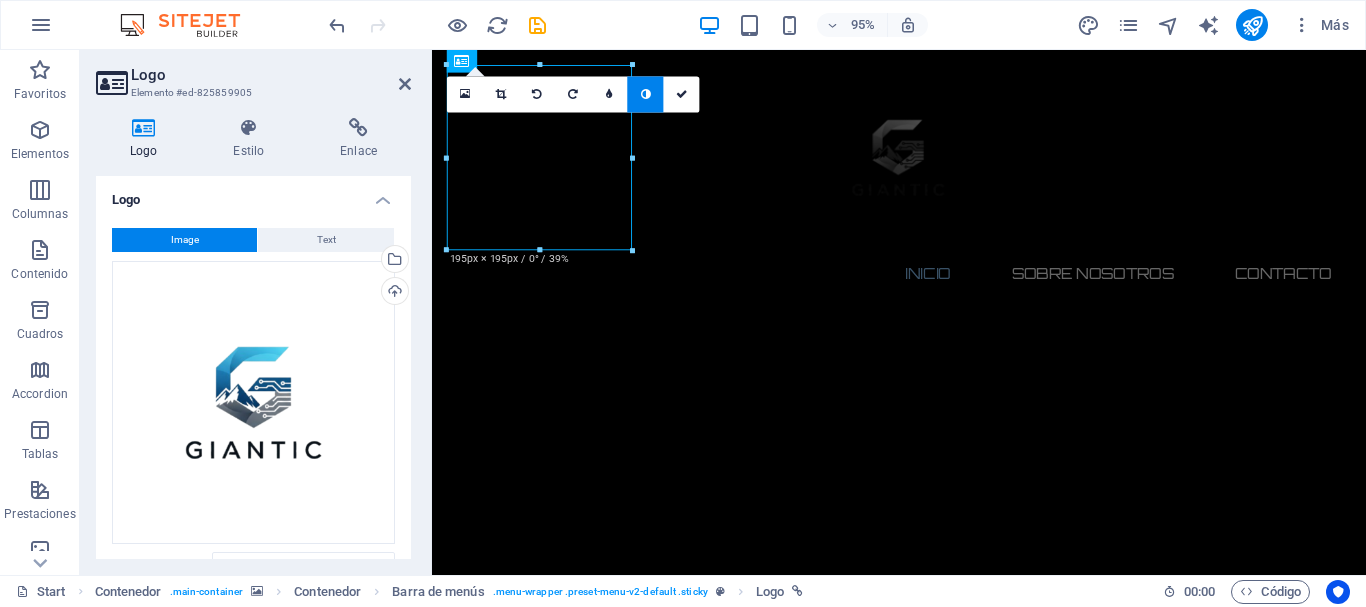 click at bounding box center [646, 94] 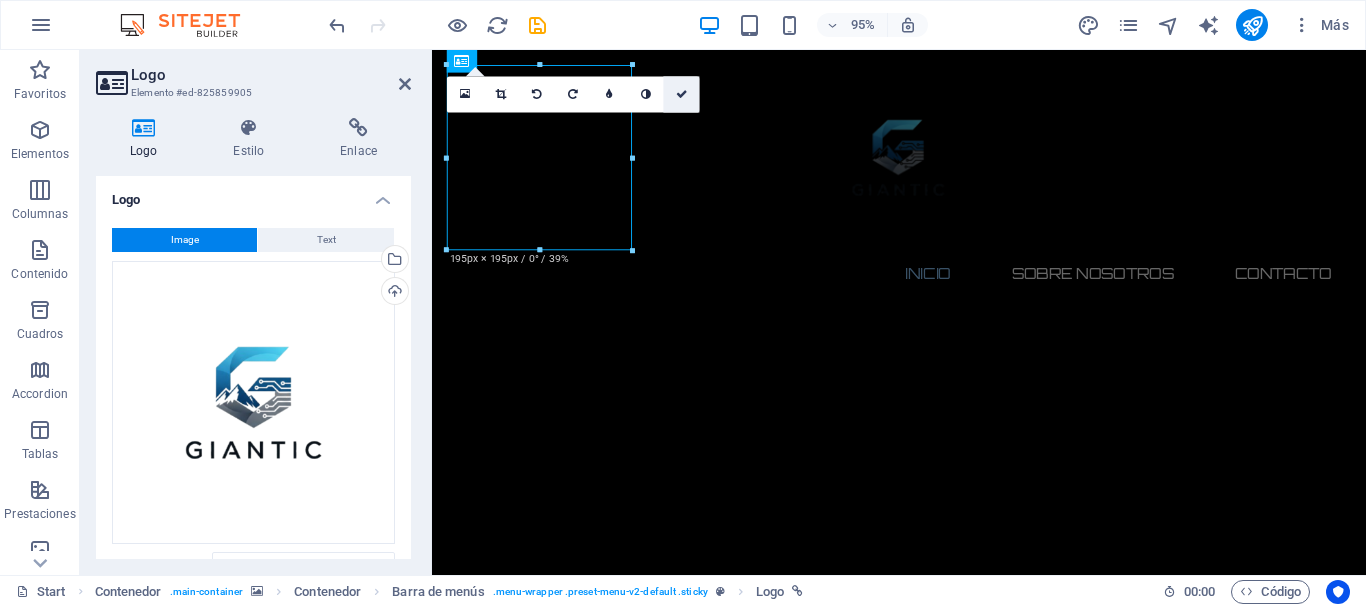 click at bounding box center [682, 94] 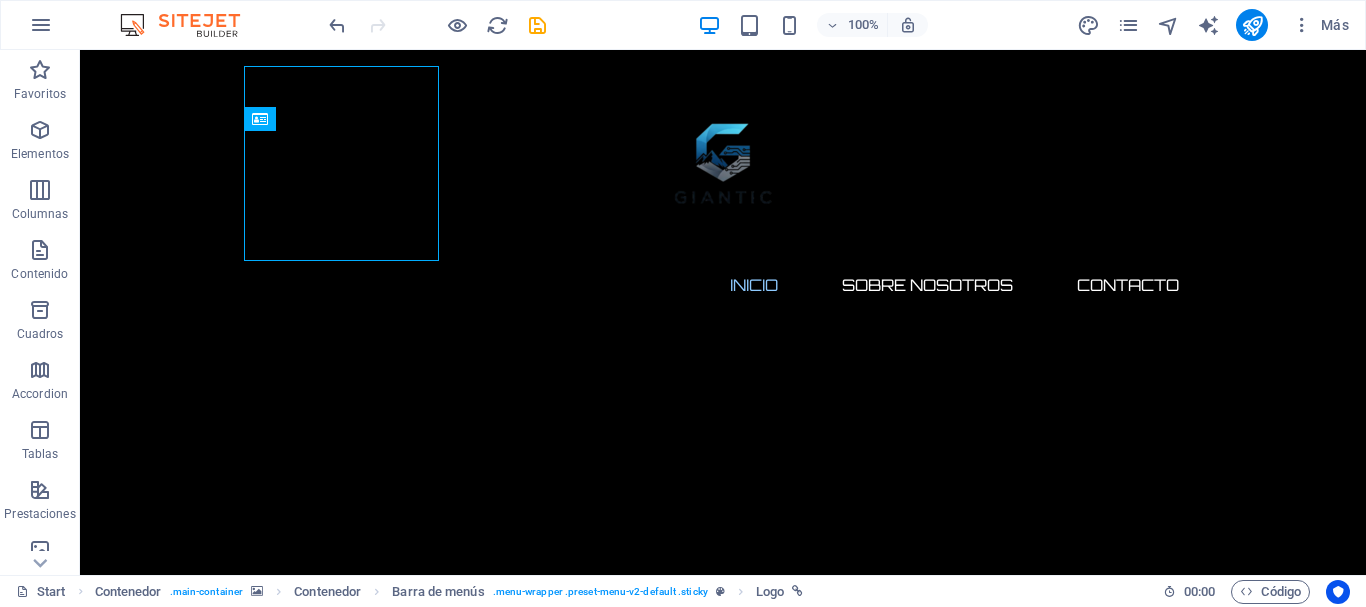 scroll, scrollTop: 0, scrollLeft: 0, axis: both 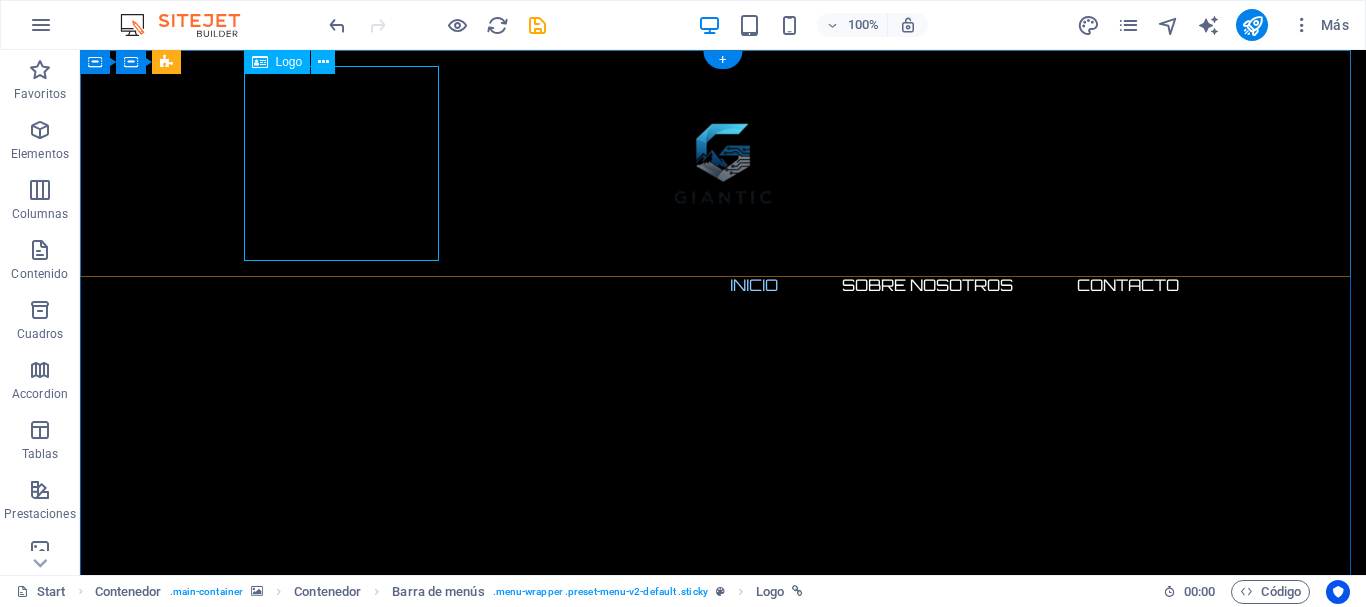 click at bounding box center (723, 163) 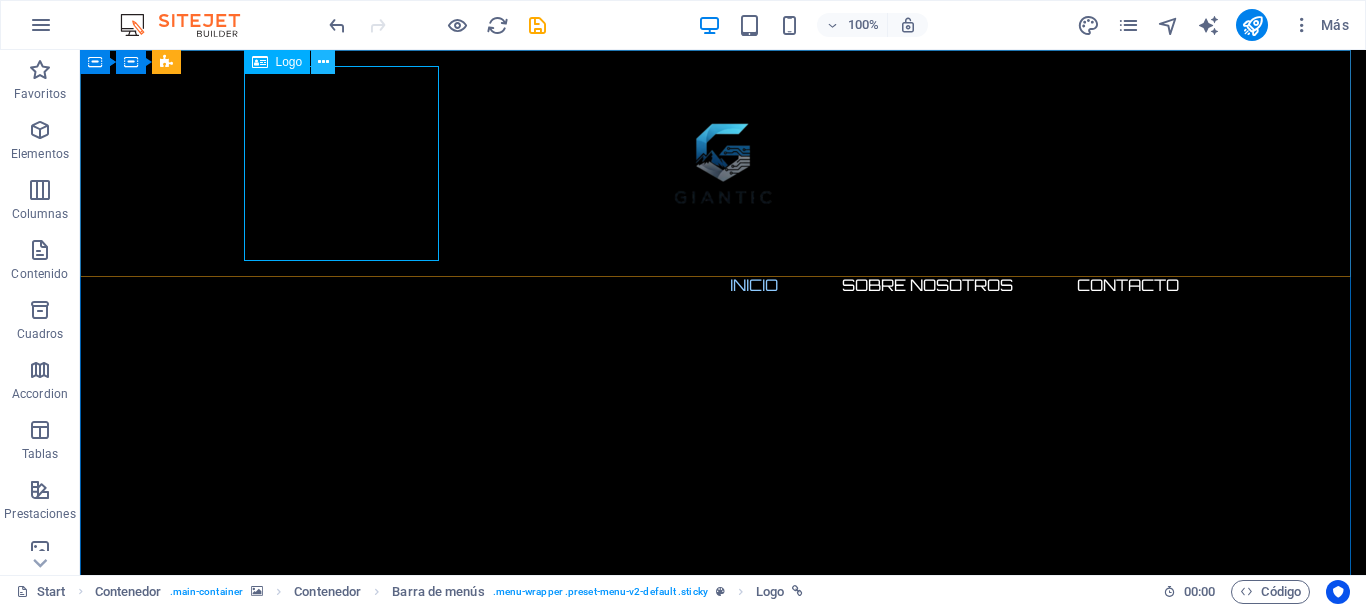 click at bounding box center (323, 62) 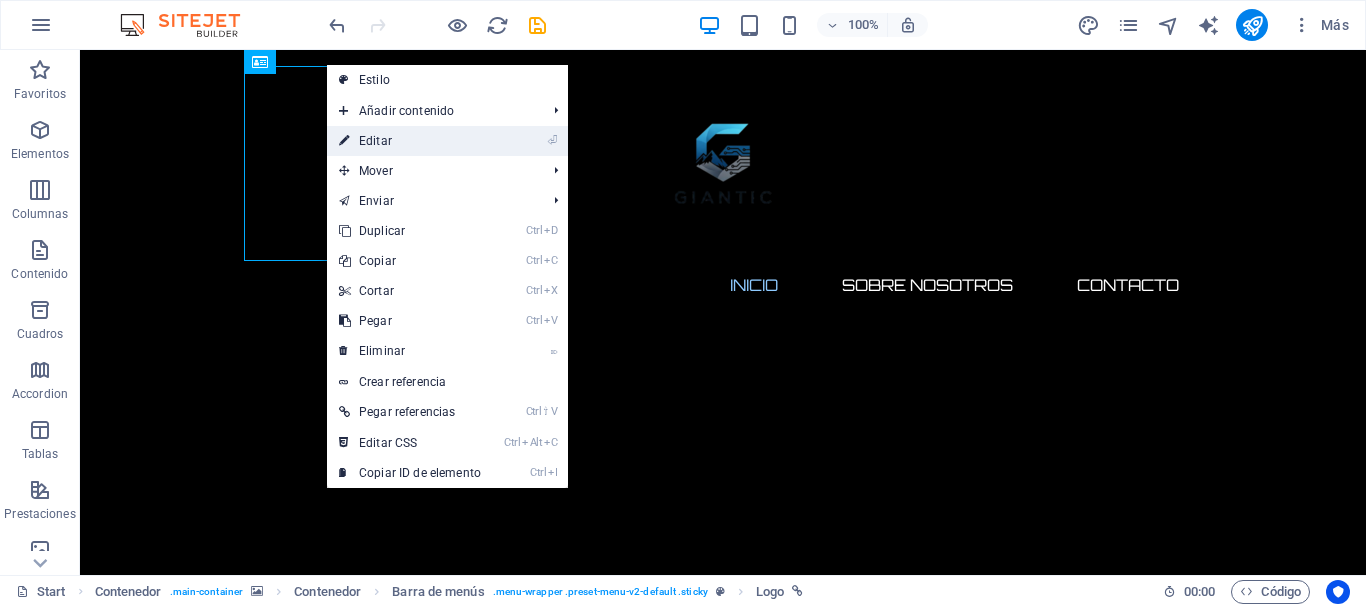 click on "⏎  Editar" at bounding box center (410, 141) 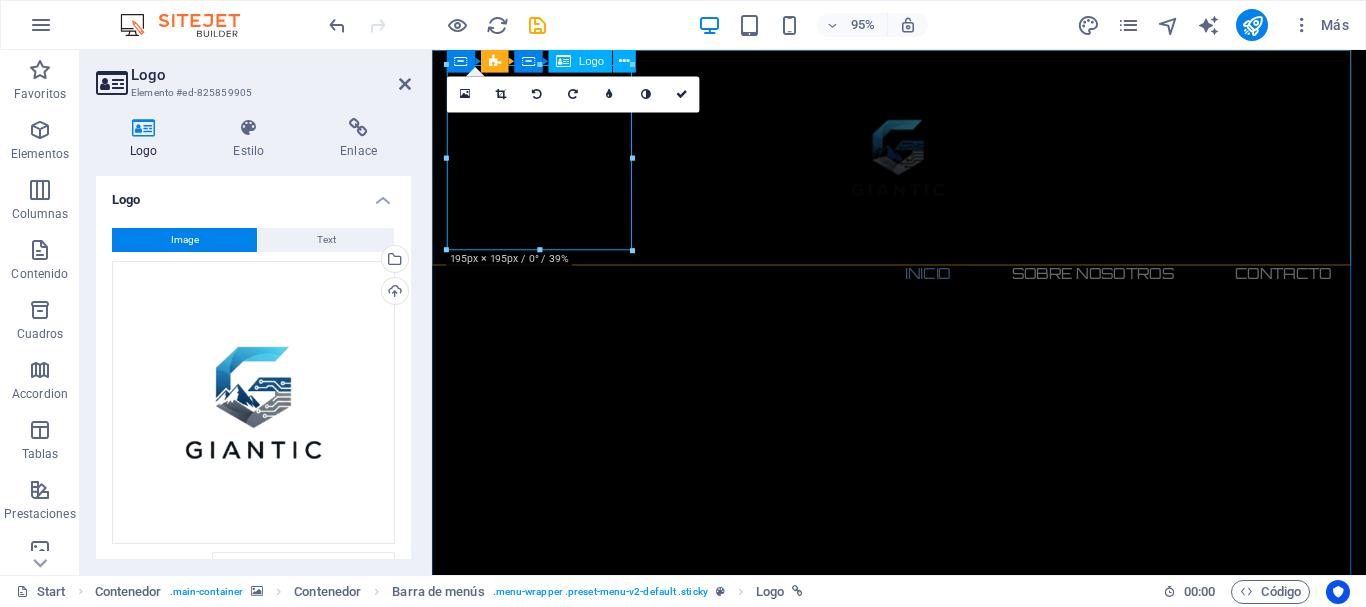 drag, startPoint x: 1062, startPoint y: 296, endPoint x: 613, endPoint y: 229, distance: 453.97137 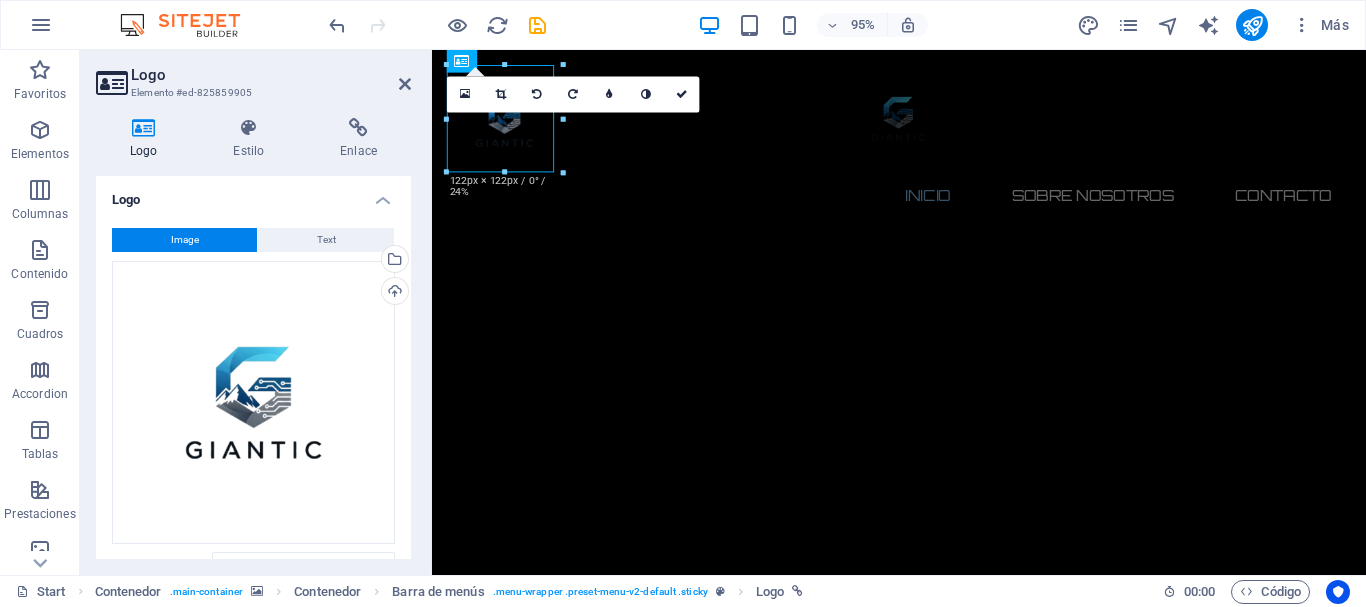 type on "113" 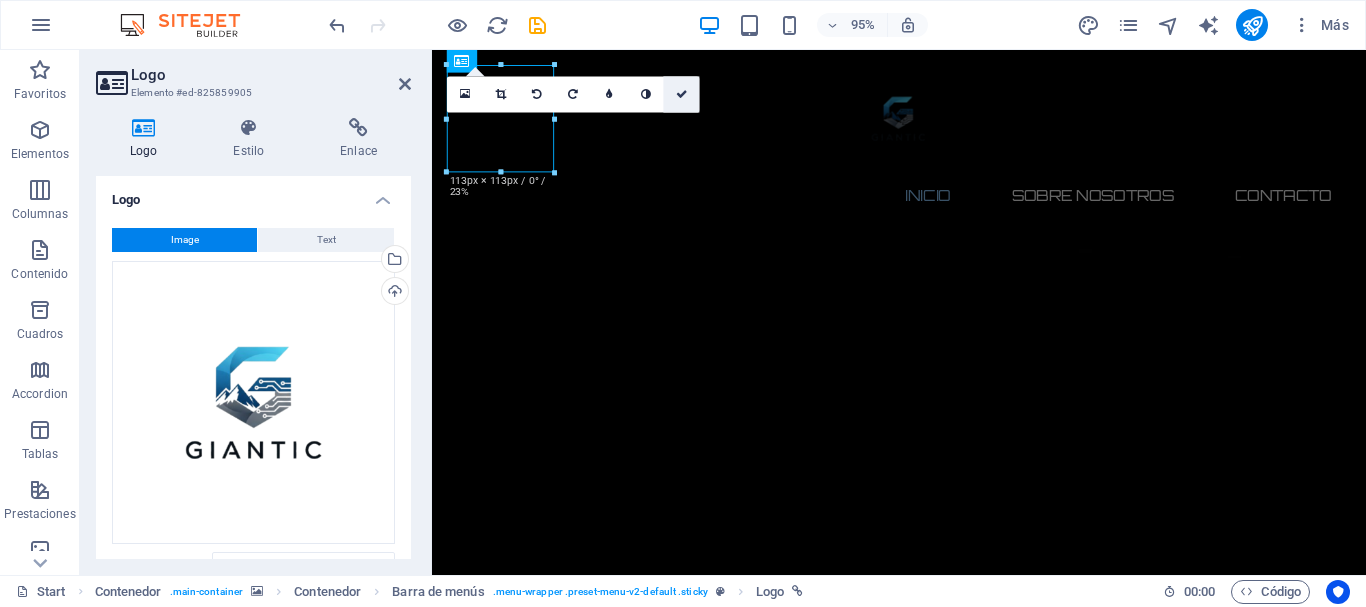 click at bounding box center (682, 94) 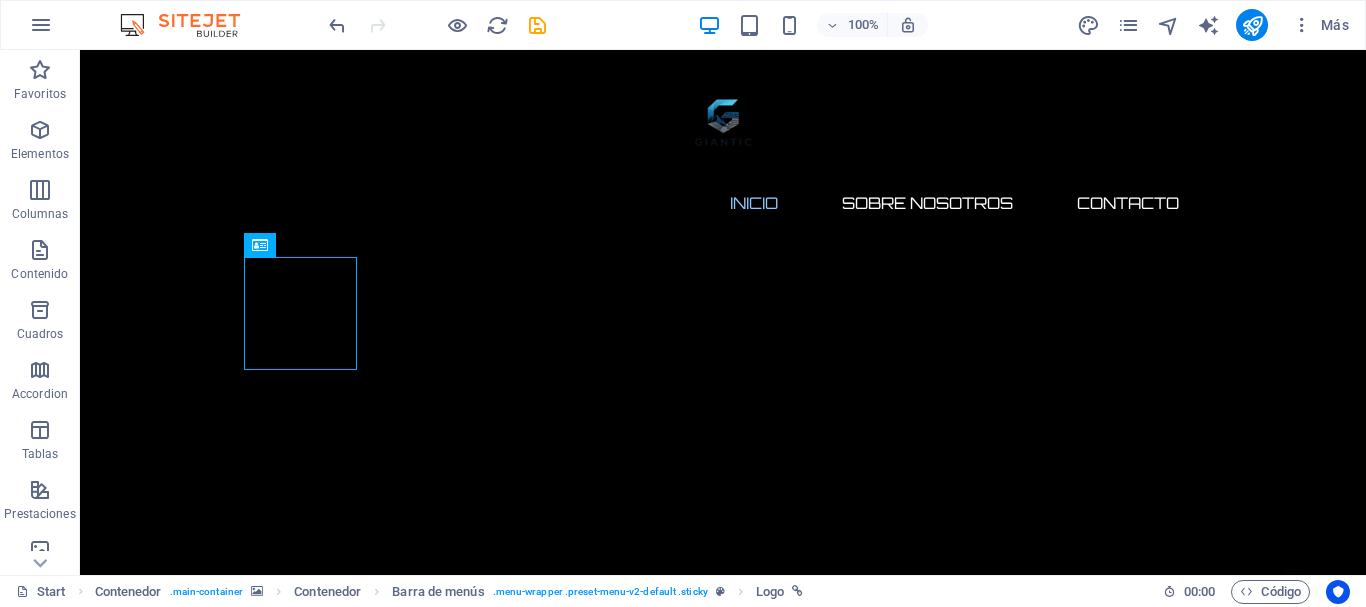 scroll, scrollTop: 0, scrollLeft: 0, axis: both 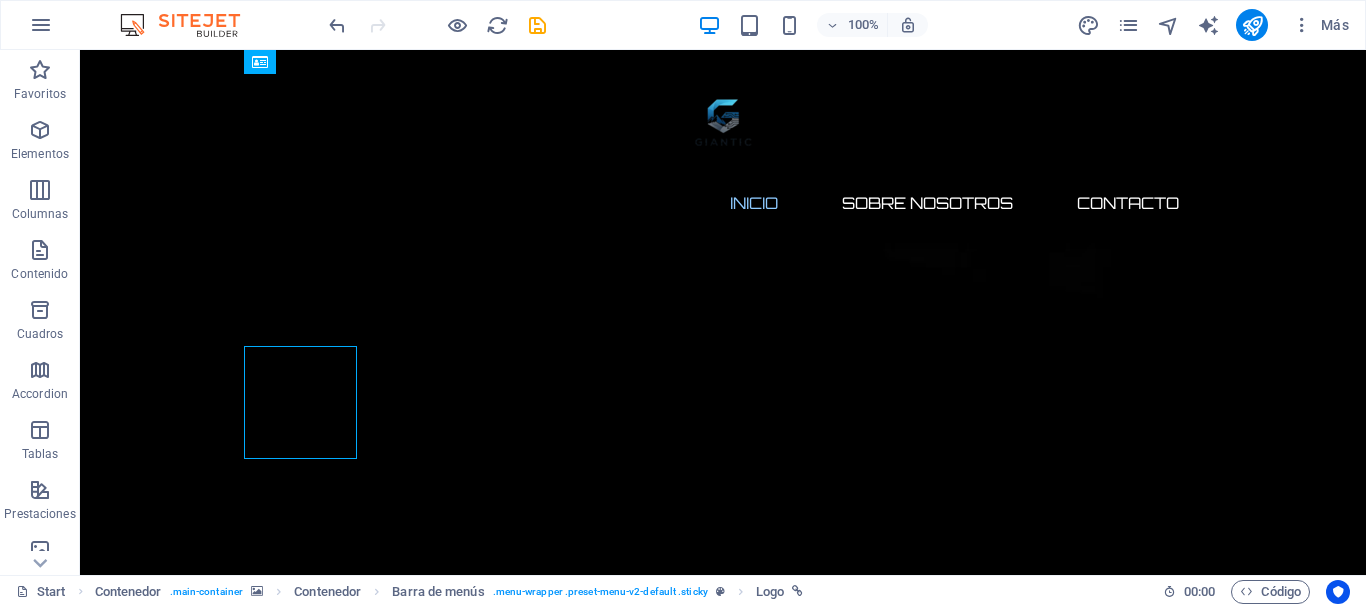 drag, startPoint x: 1358, startPoint y: 104, endPoint x: 1423, endPoint y: 92, distance: 66.09841 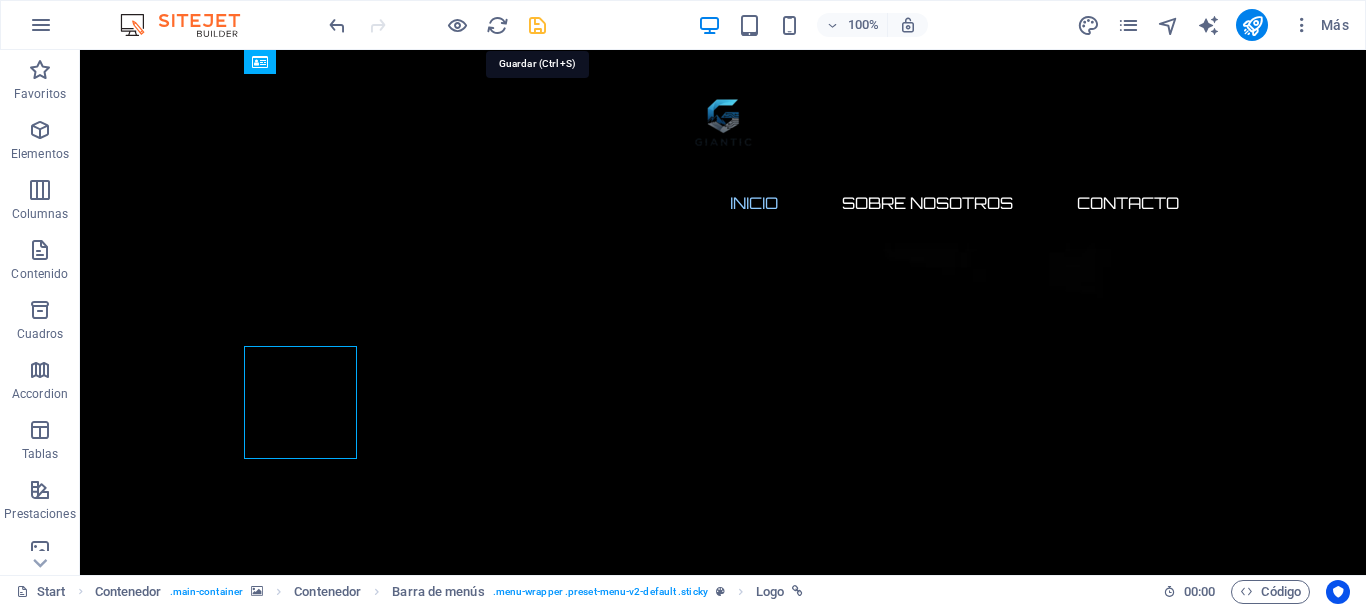 click at bounding box center [537, 25] 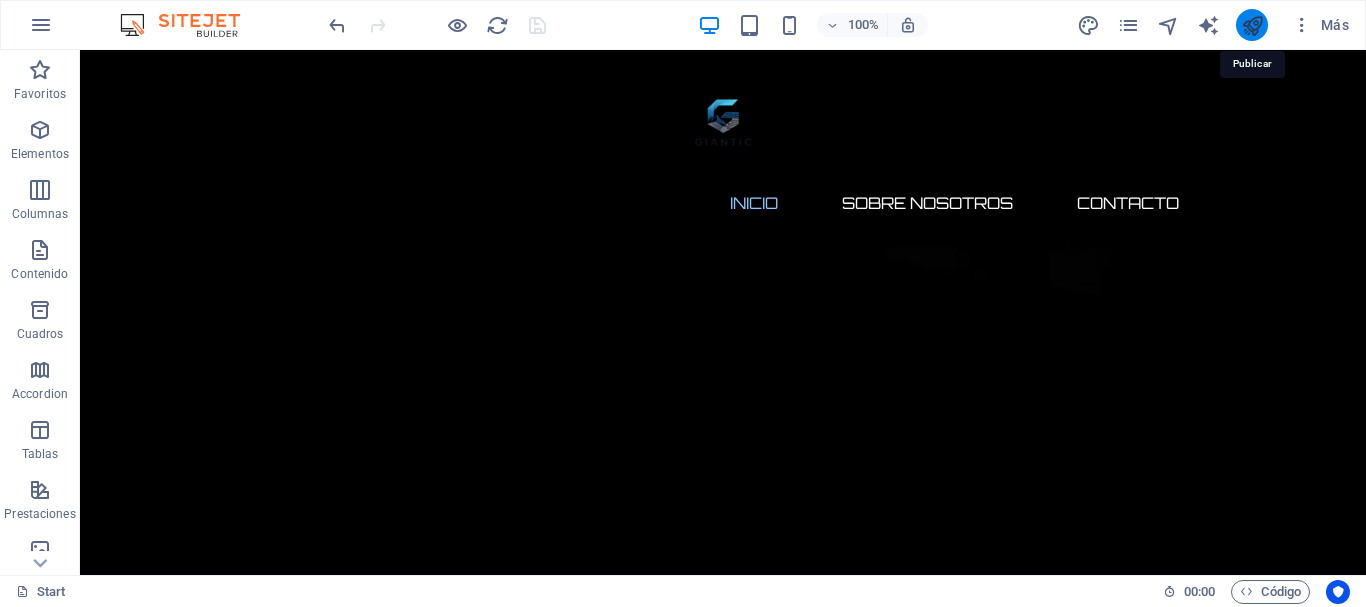 click at bounding box center (1252, 25) 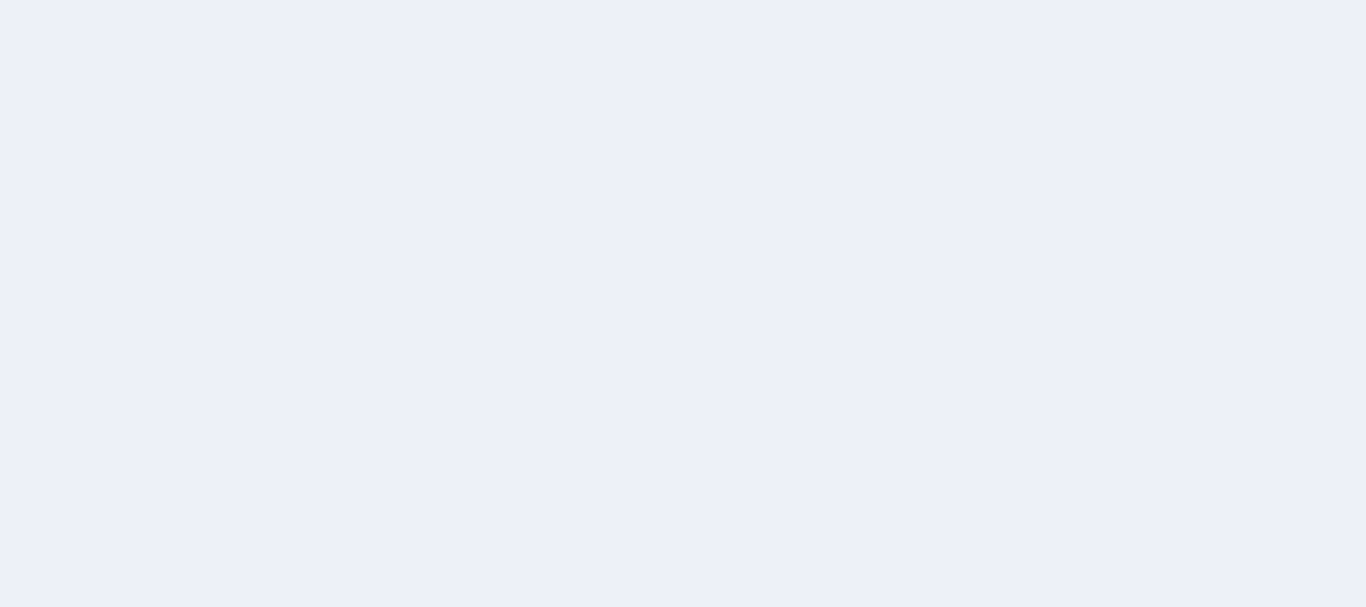 scroll, scrollTop: 0, scrollLeft: 0, axis: both 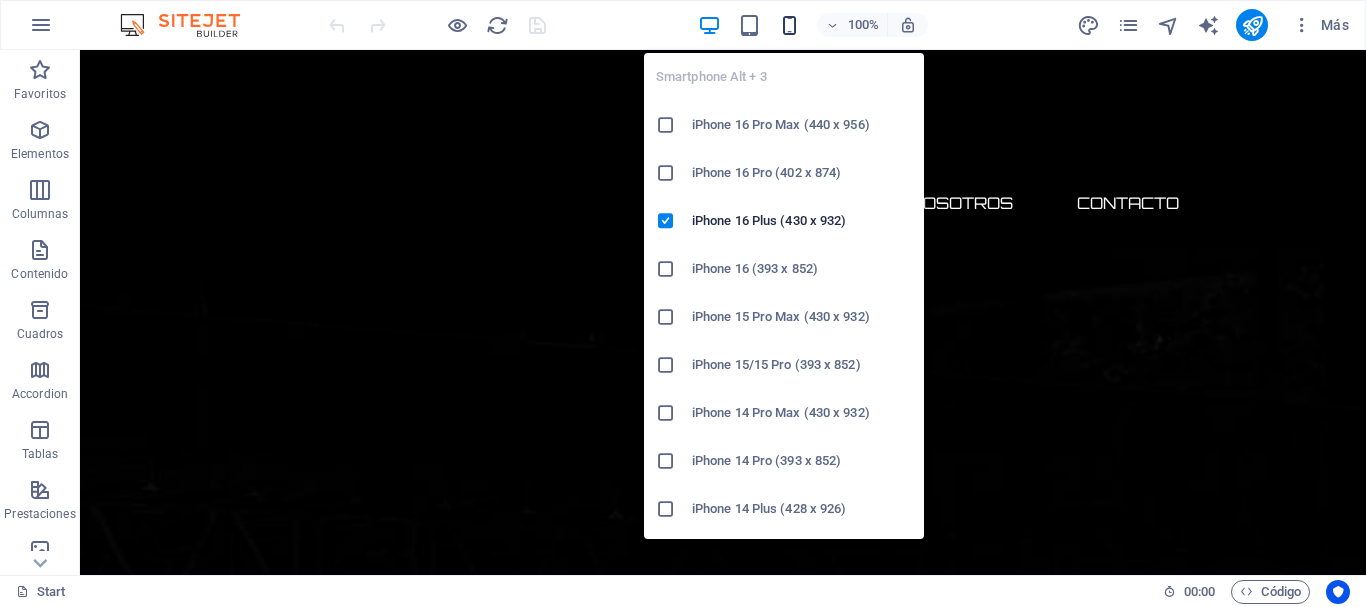 click at bounding box center (789, 25) 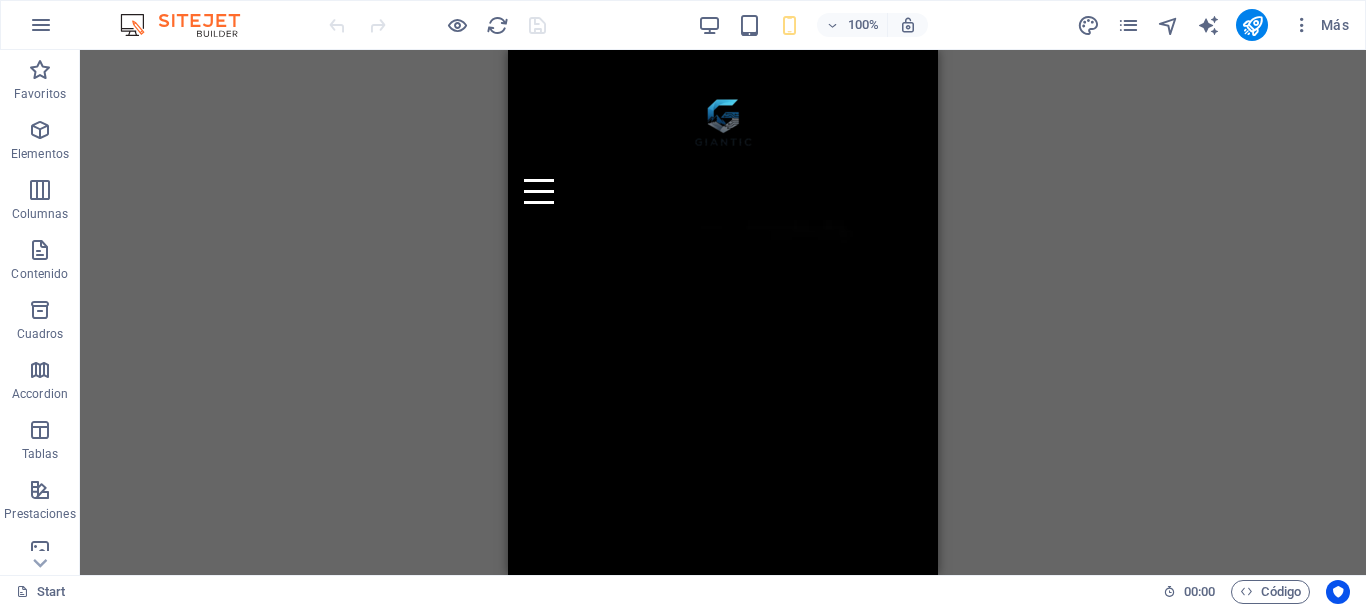 scroll, scrollTop: 0, scrollLeft: 0, axis: both 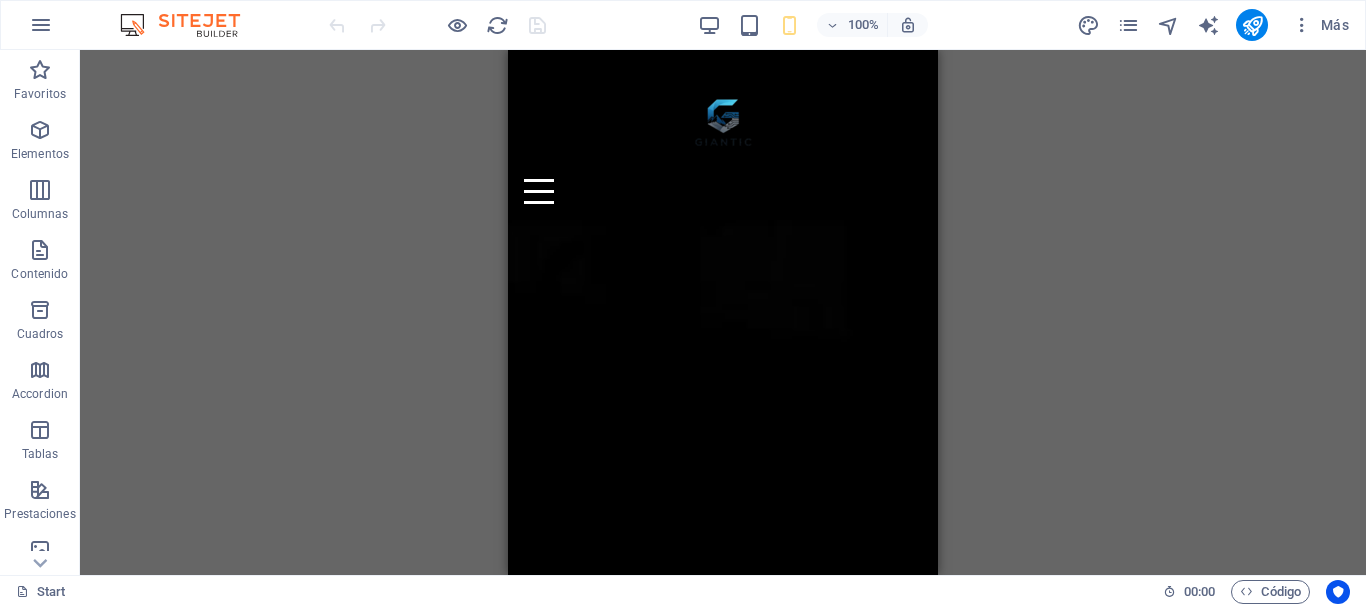 type 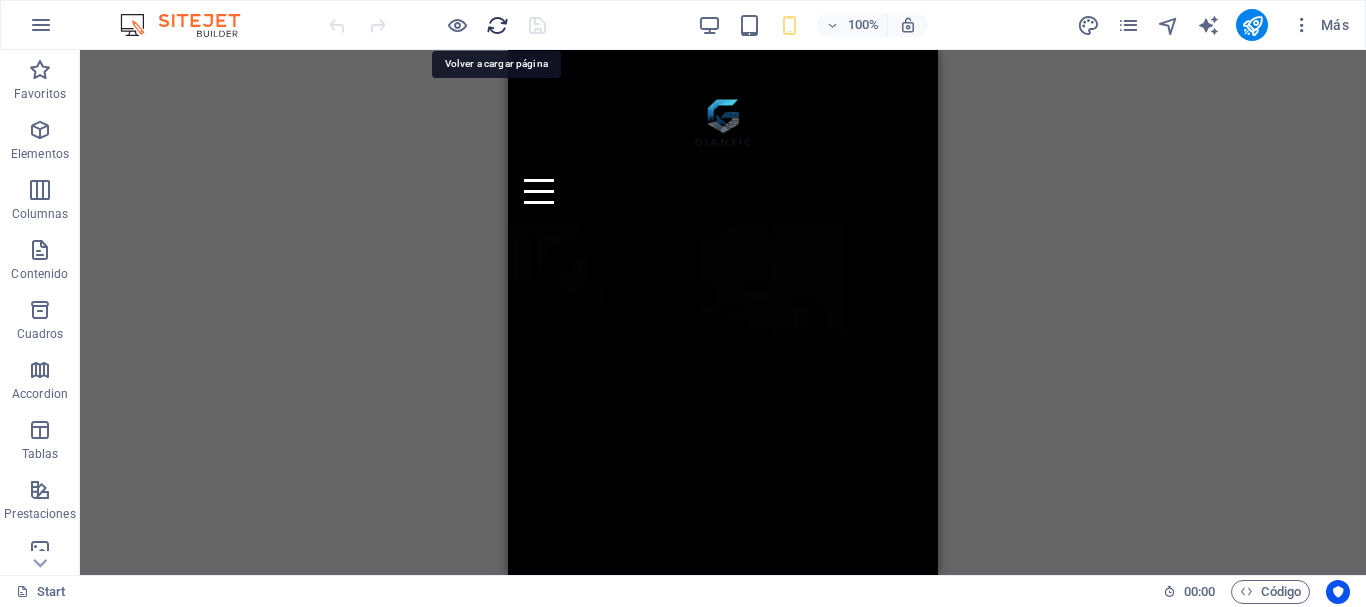 click at bounding box center [497, 25] 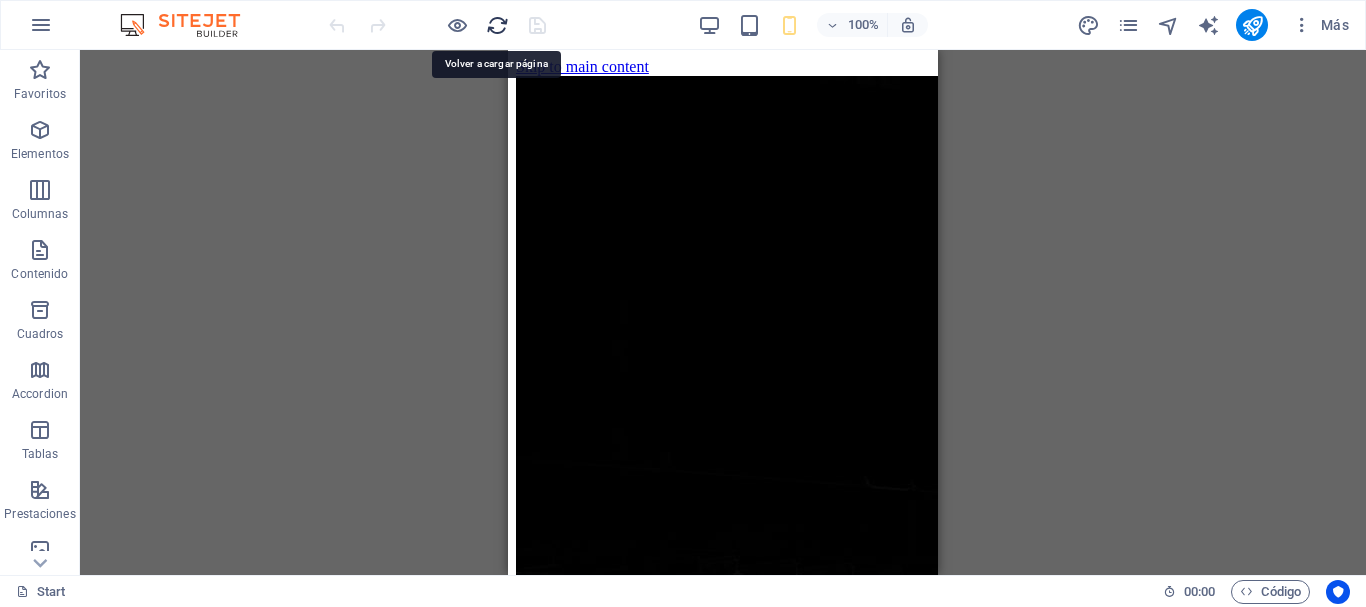 scroll, scrollTop: 0, scrollLeft: 0, axis: both 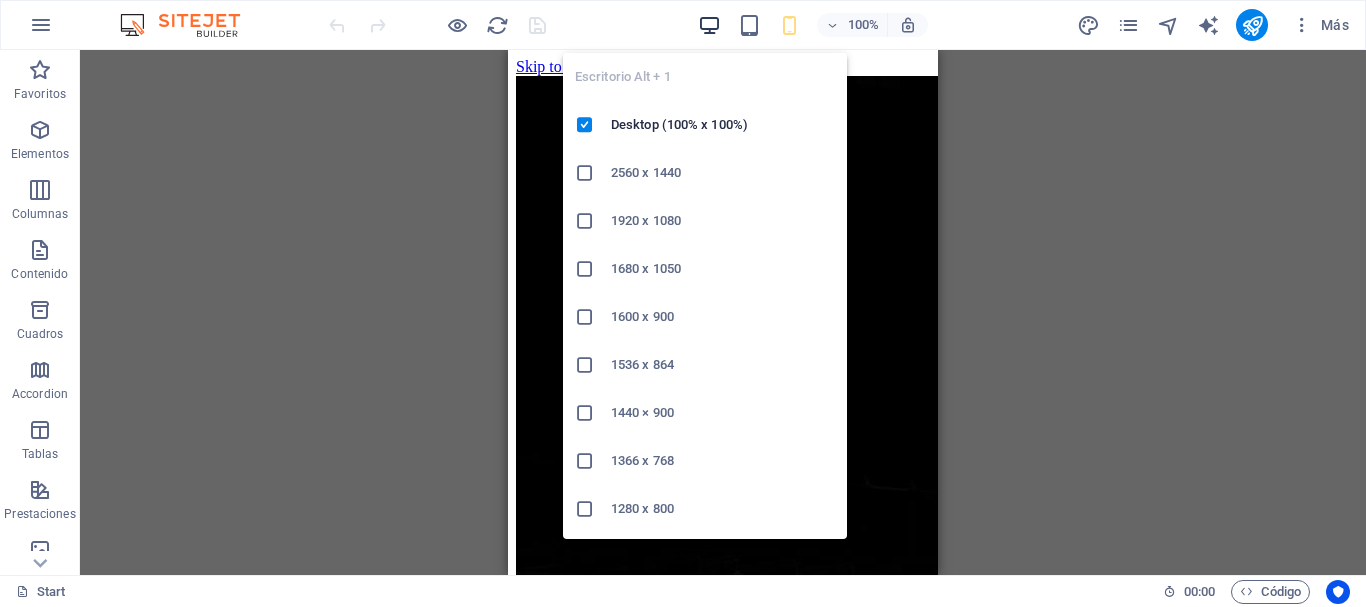 click at bounding box center (709, 25) 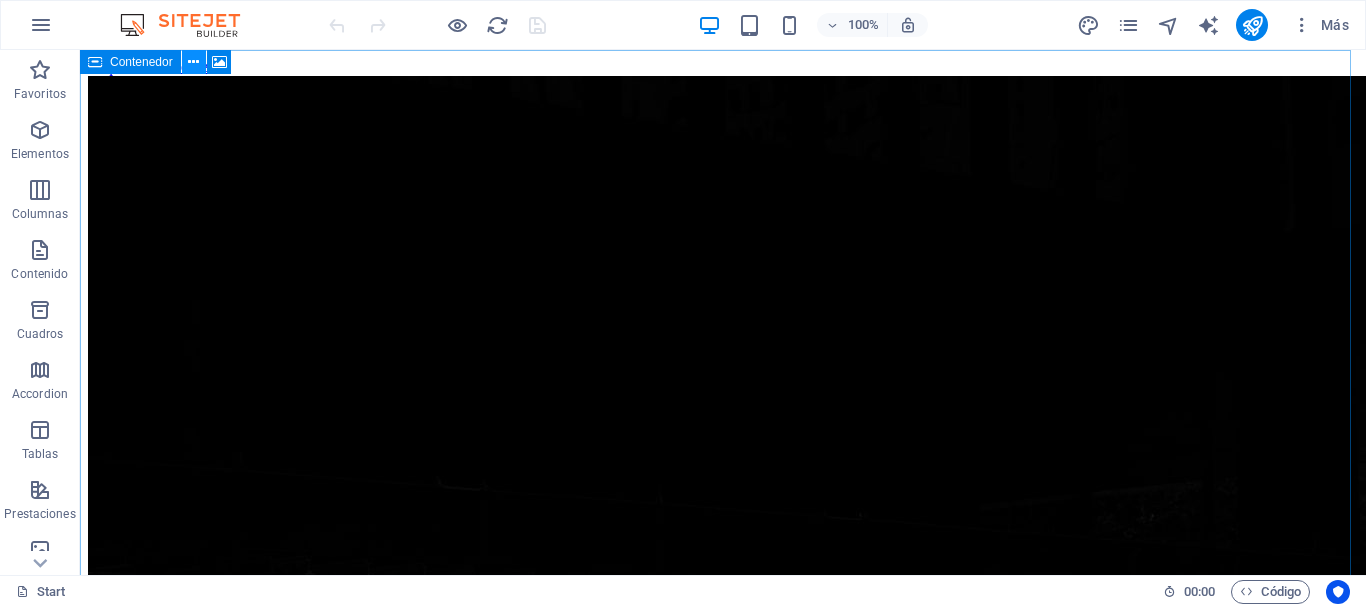 click at bounding box center (193, 62) 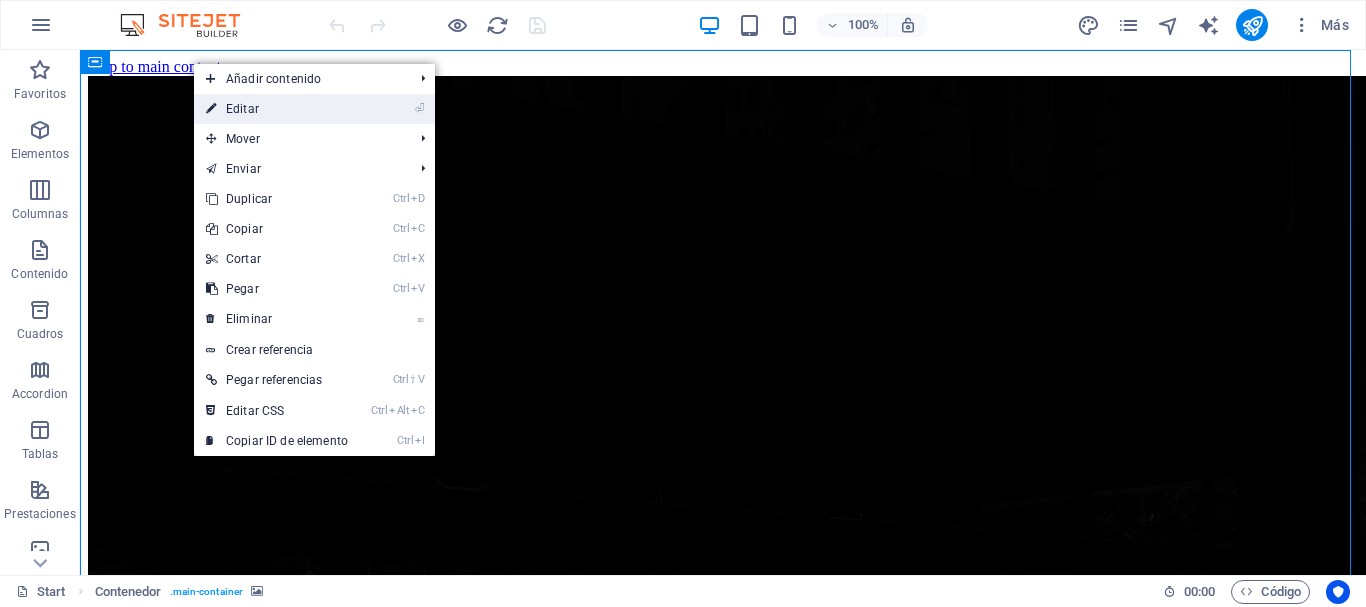 click on "⏎  Editar" at bounding box center (277, 109) 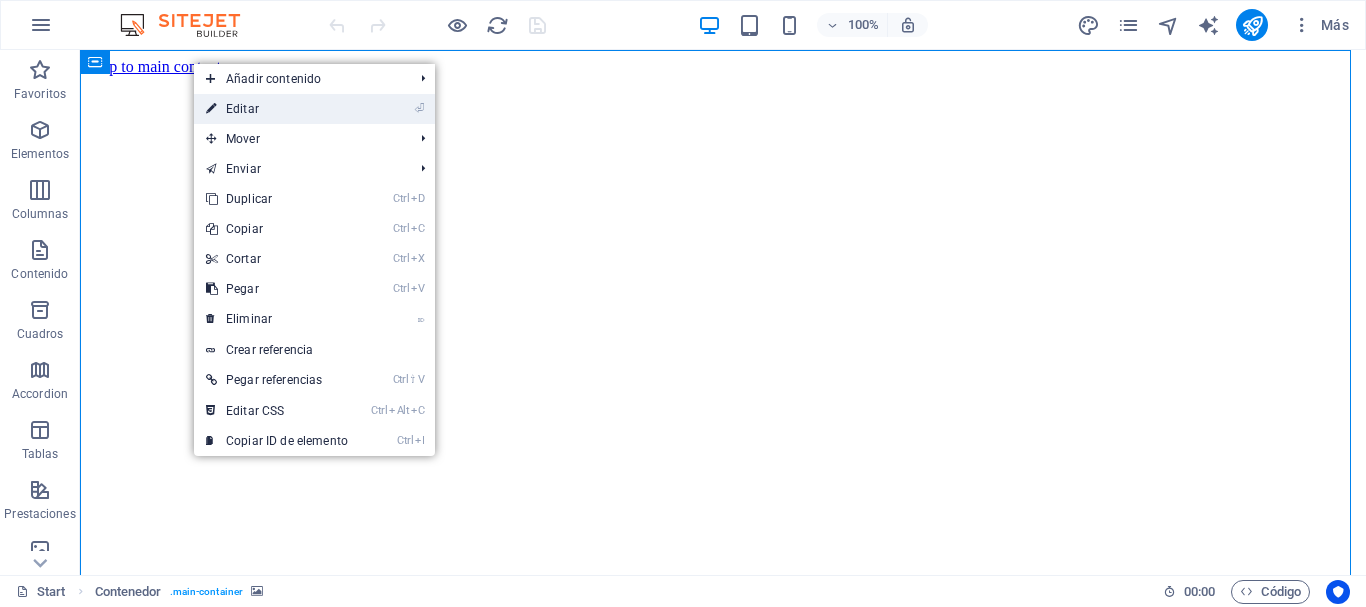 select on "vh" 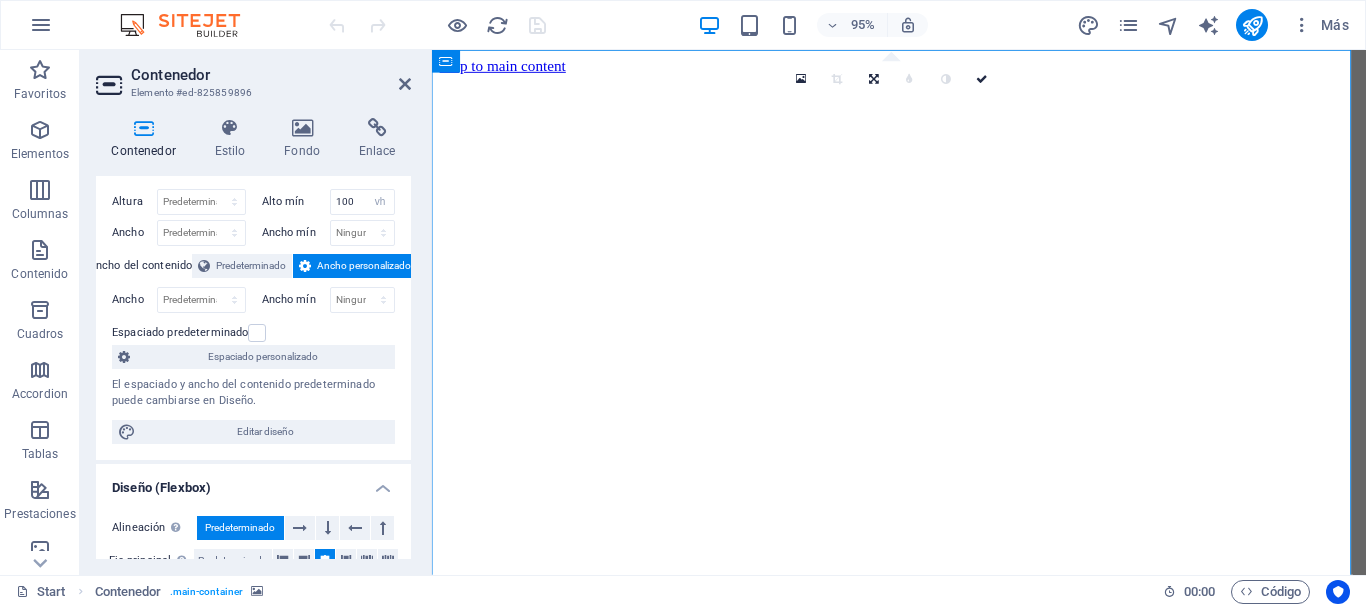 scroll, scrollTop: 0, scrollLeft: 0, axis: both 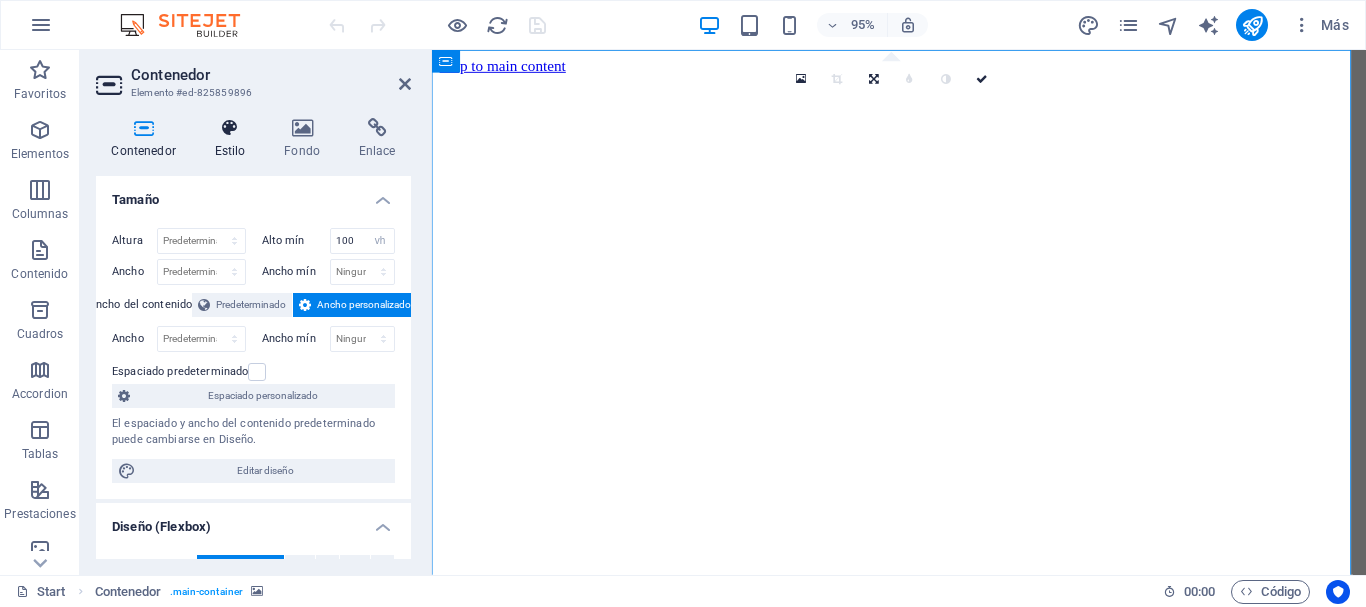 click at bounding box center [230, 128] 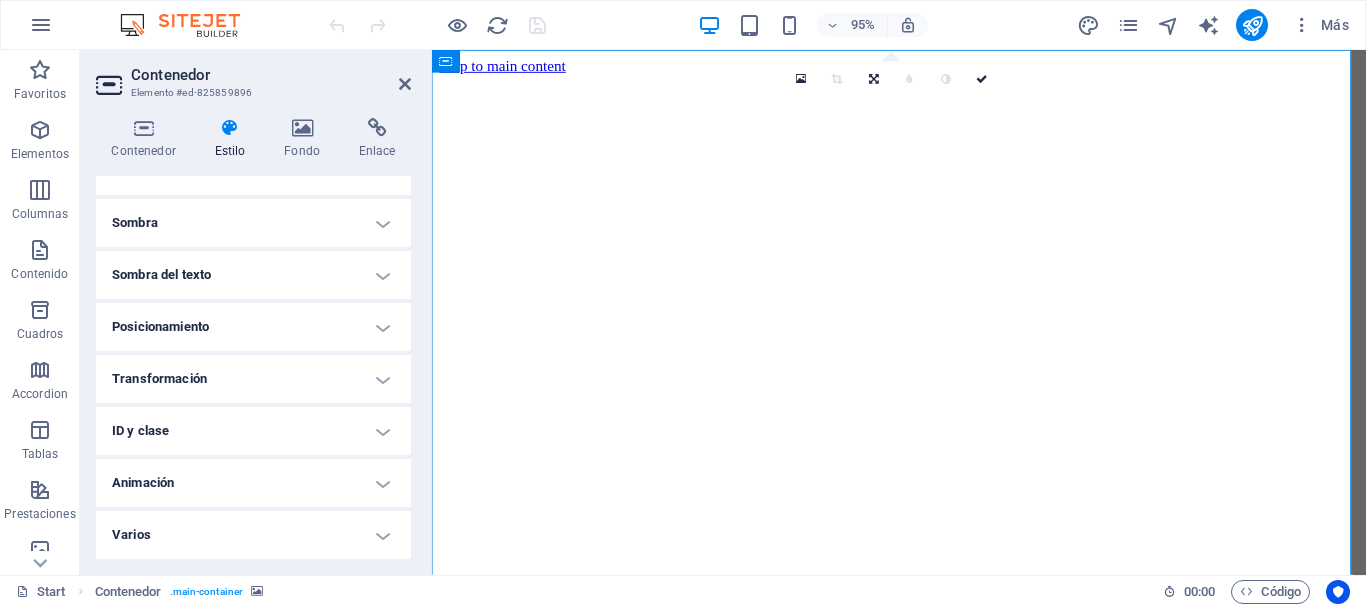 scroll, scrollTop: 0, scrollLeft: 0, axis: both 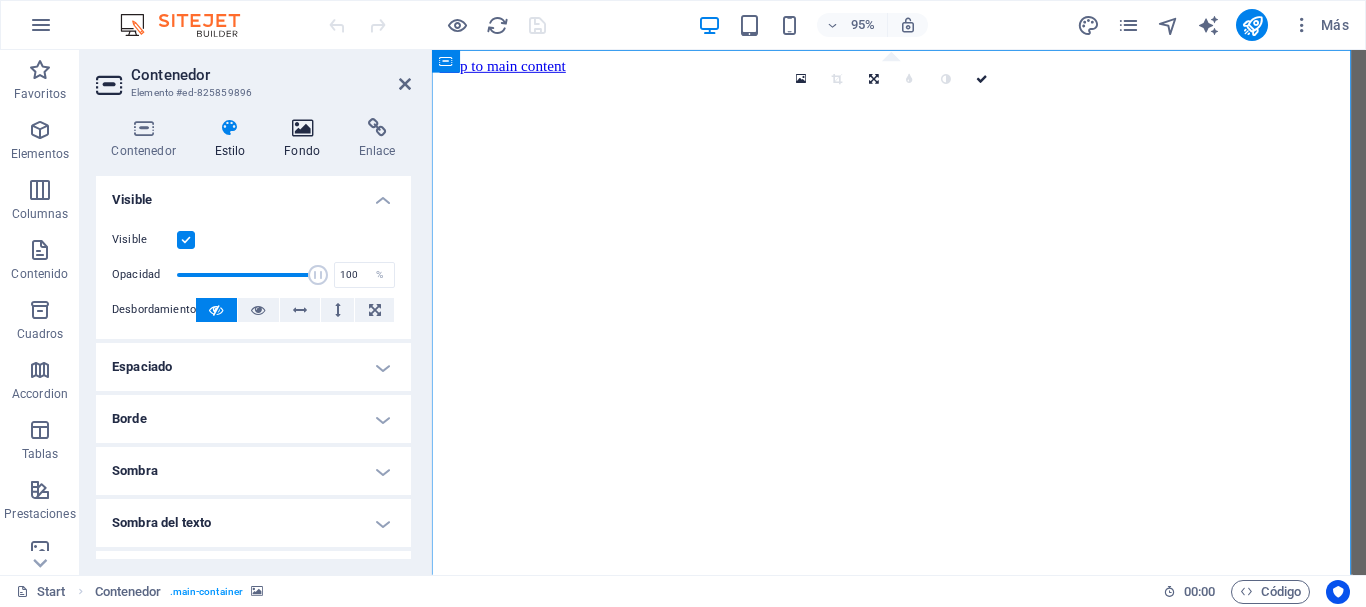 click at bounding box center (302, 128) 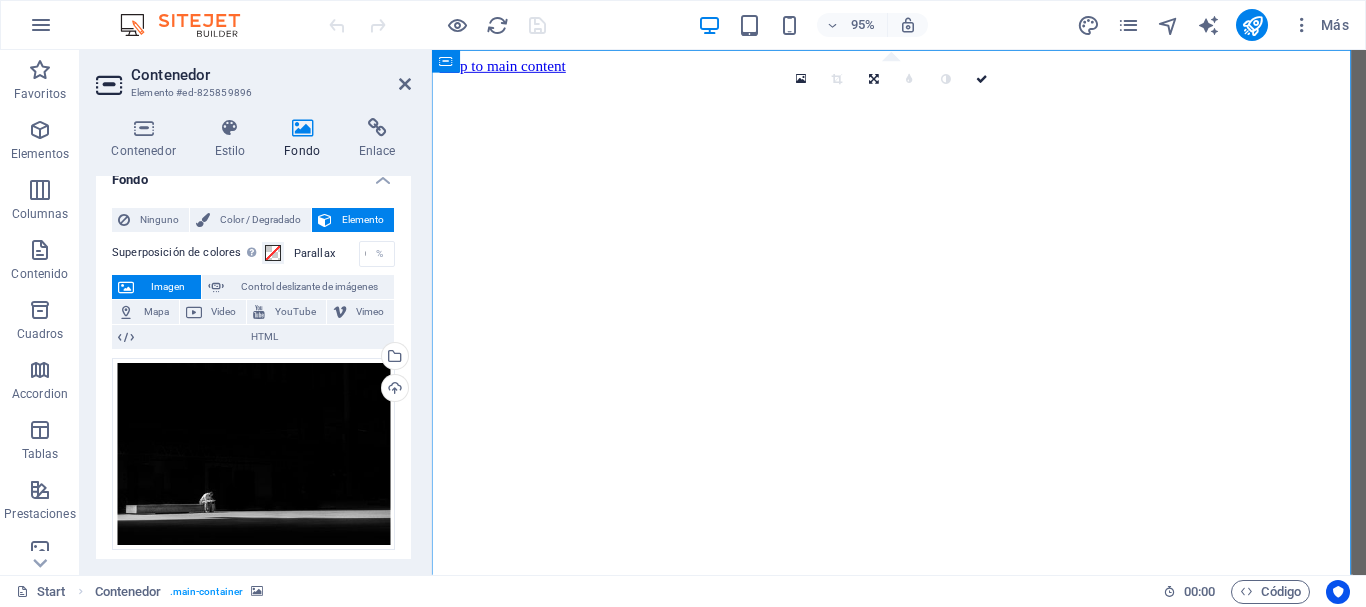 scroll, scrollTop: 0, scrollLeft: 0, axis: both 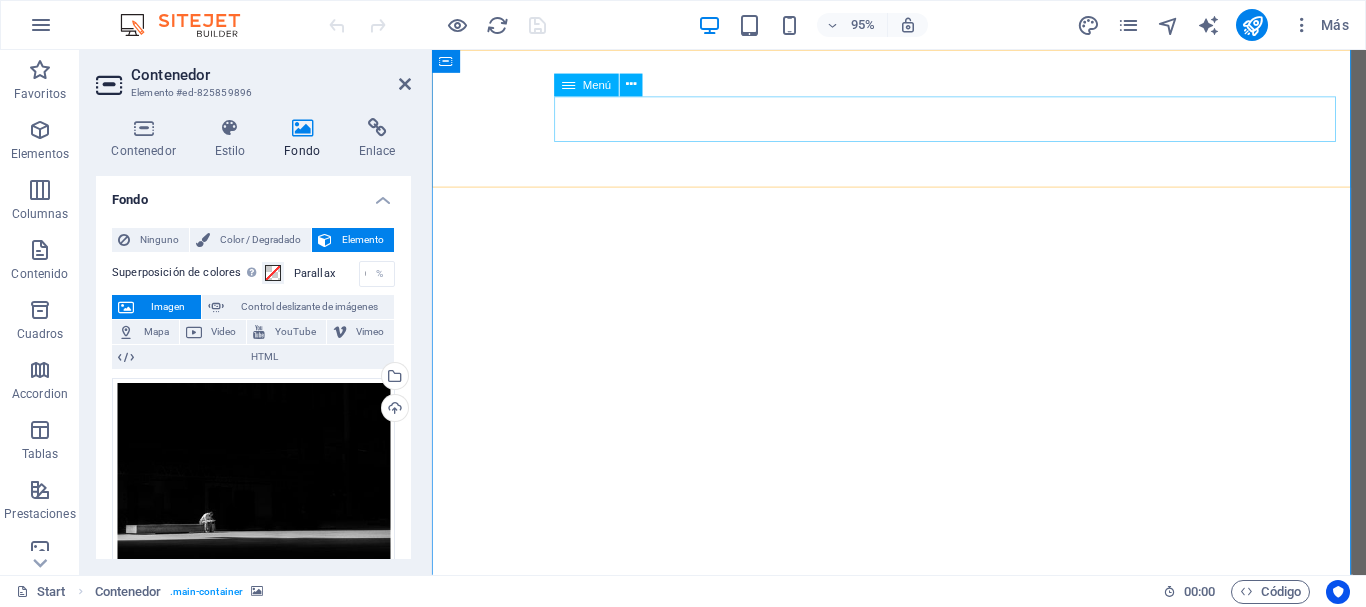 click on "Inicio Sobre nosotros Contacto" at bounding box center [923, 1790] 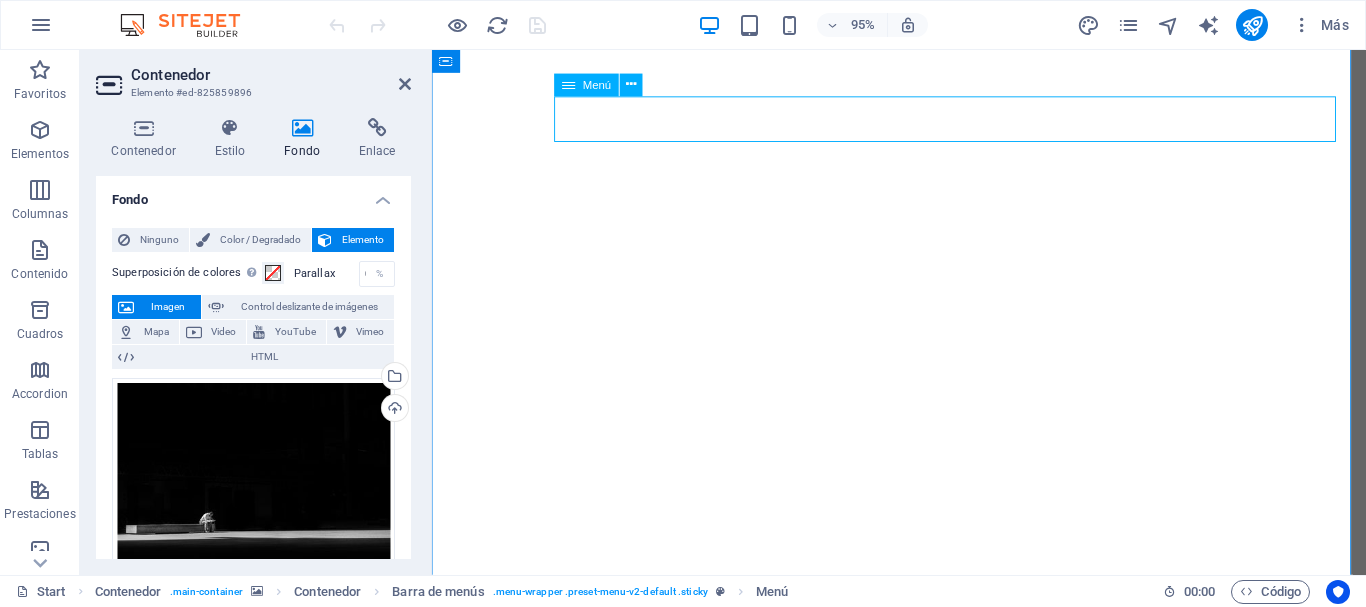 click on "Inicio Sobre nosotros Contacto" at bounding box center (923, 1790) 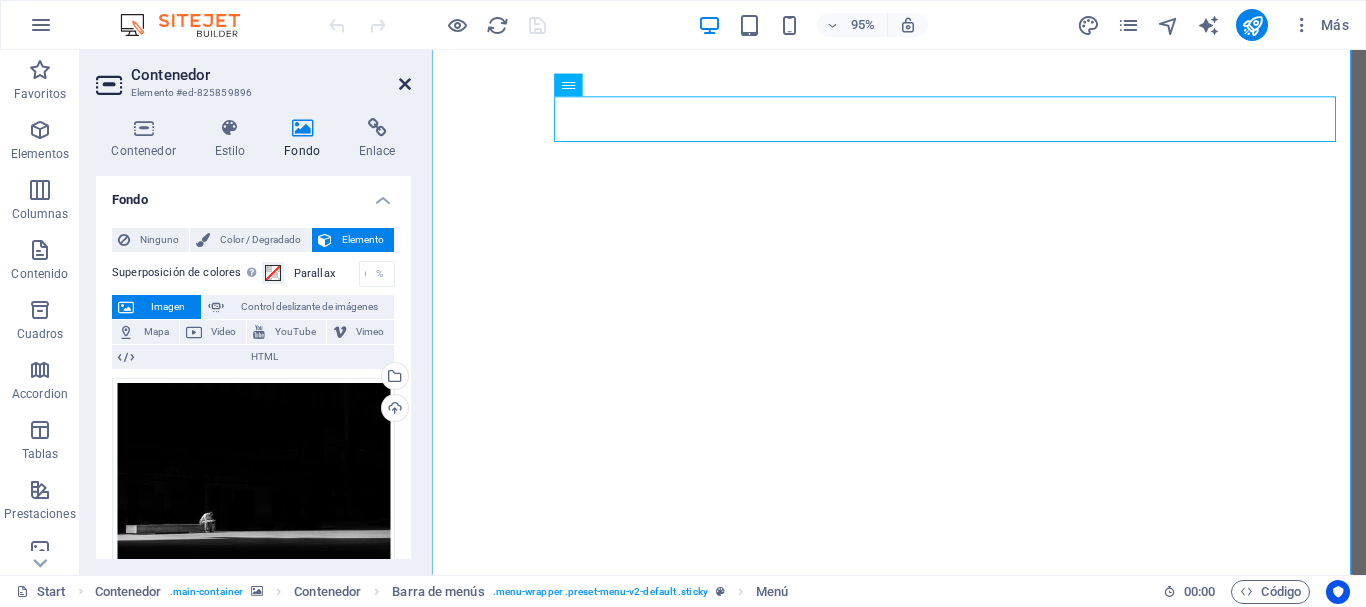 click at bounding box center (405, 84) 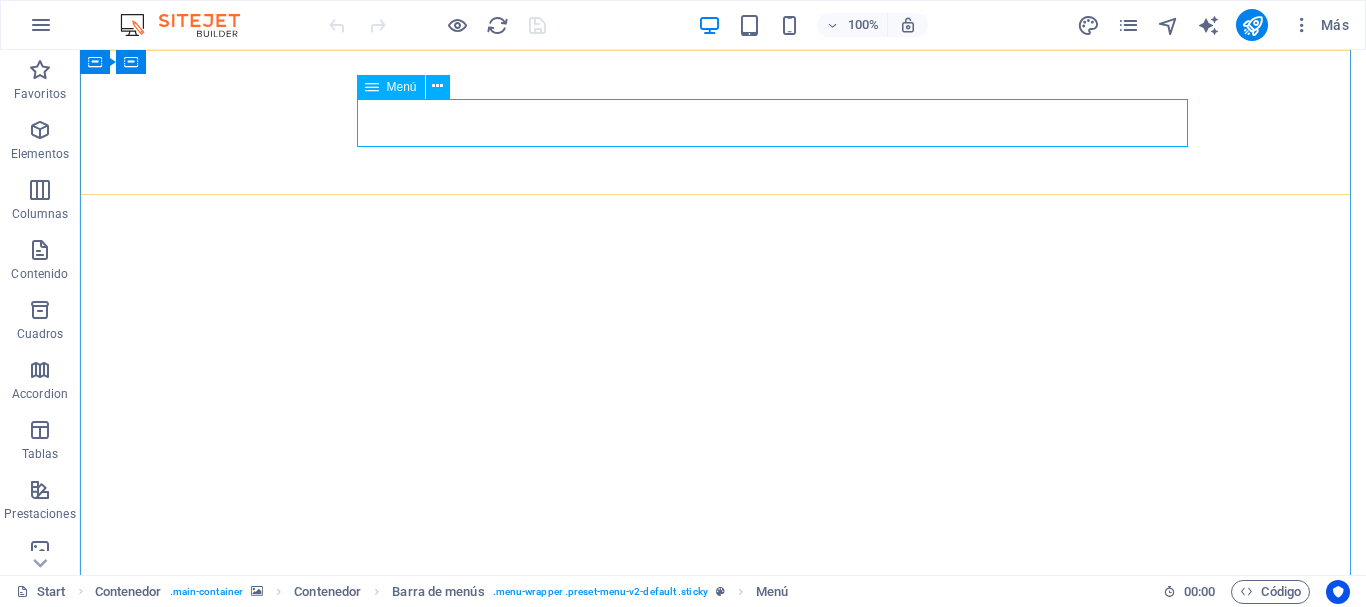 click on "Inicio Sobre nosotros Contacto" at bounding box center [723, 1790] 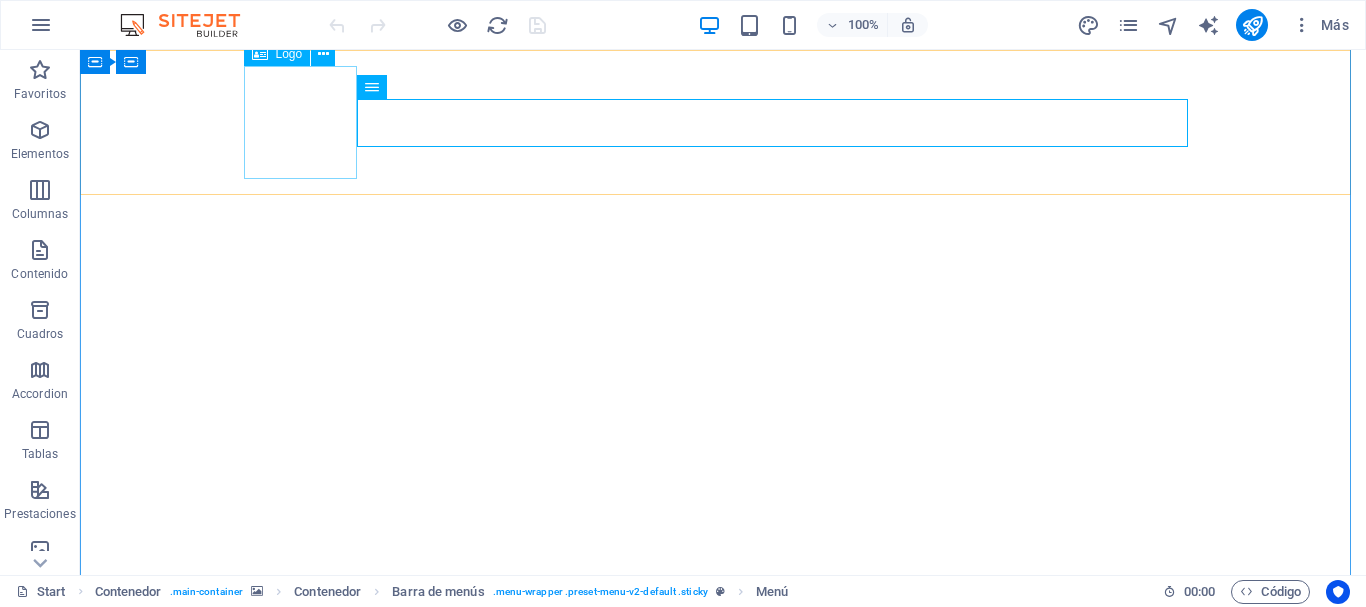 click at bounding box center [723, 1688] 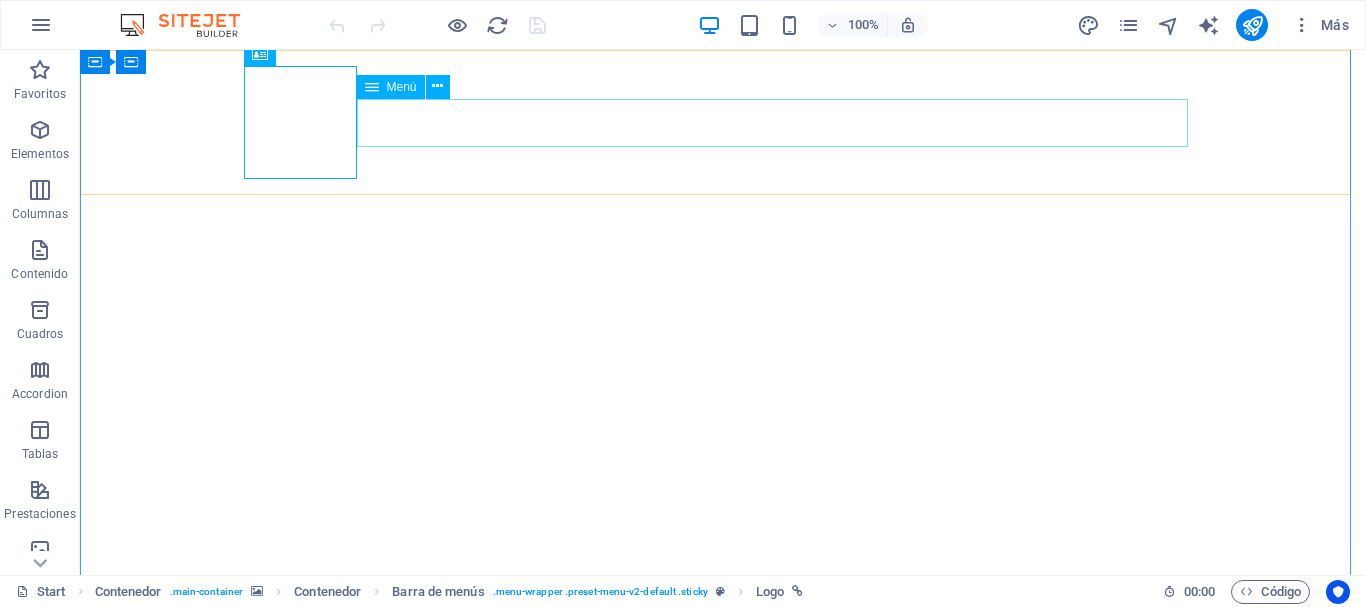 click on "Inicio Sobre nosotros Contacto" at bounding box center [723, 1790] 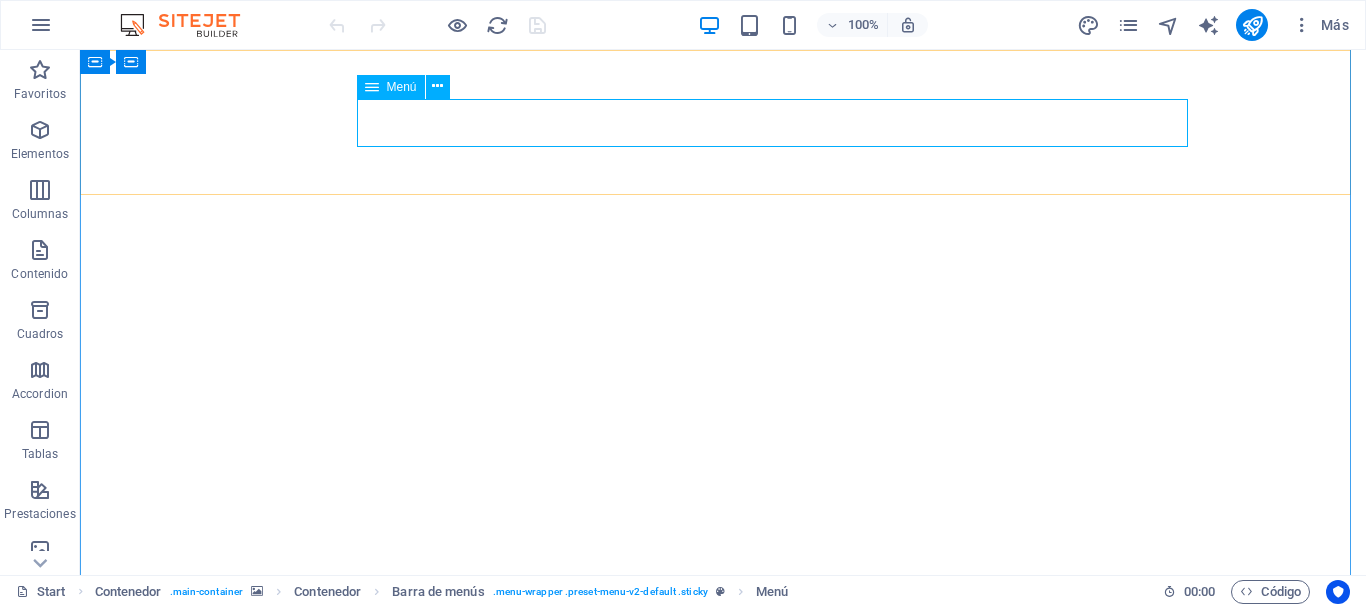 click at bounding box center [372, 87] 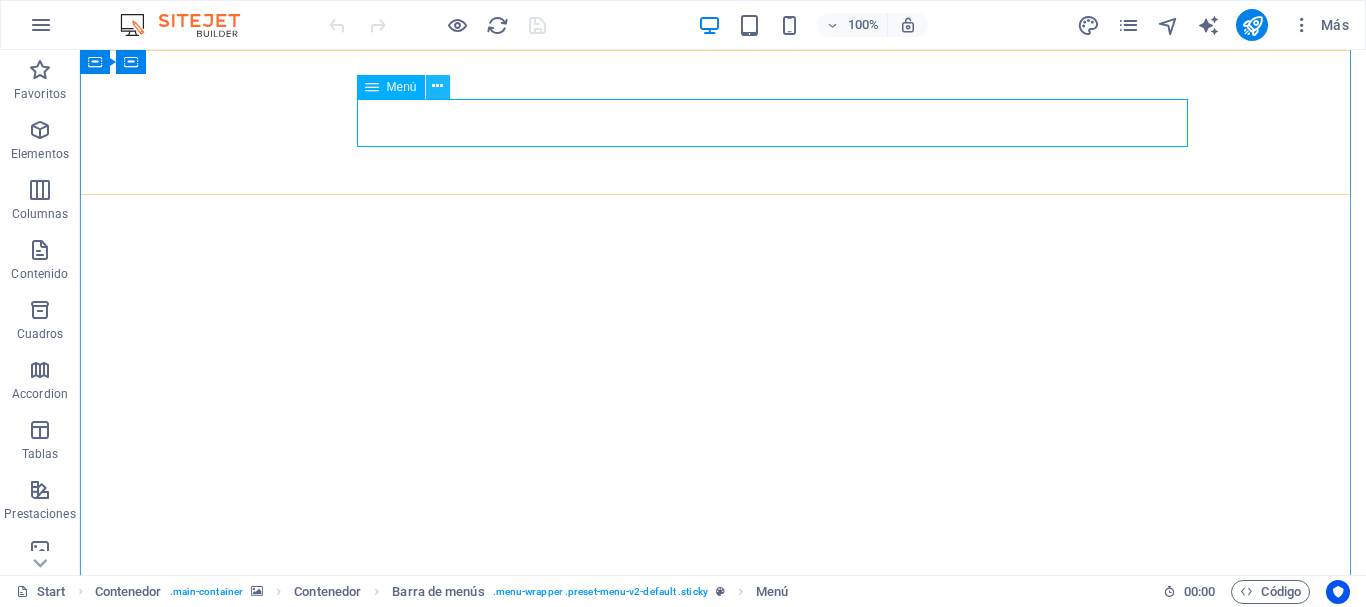 click at bounding box center [437, 86] 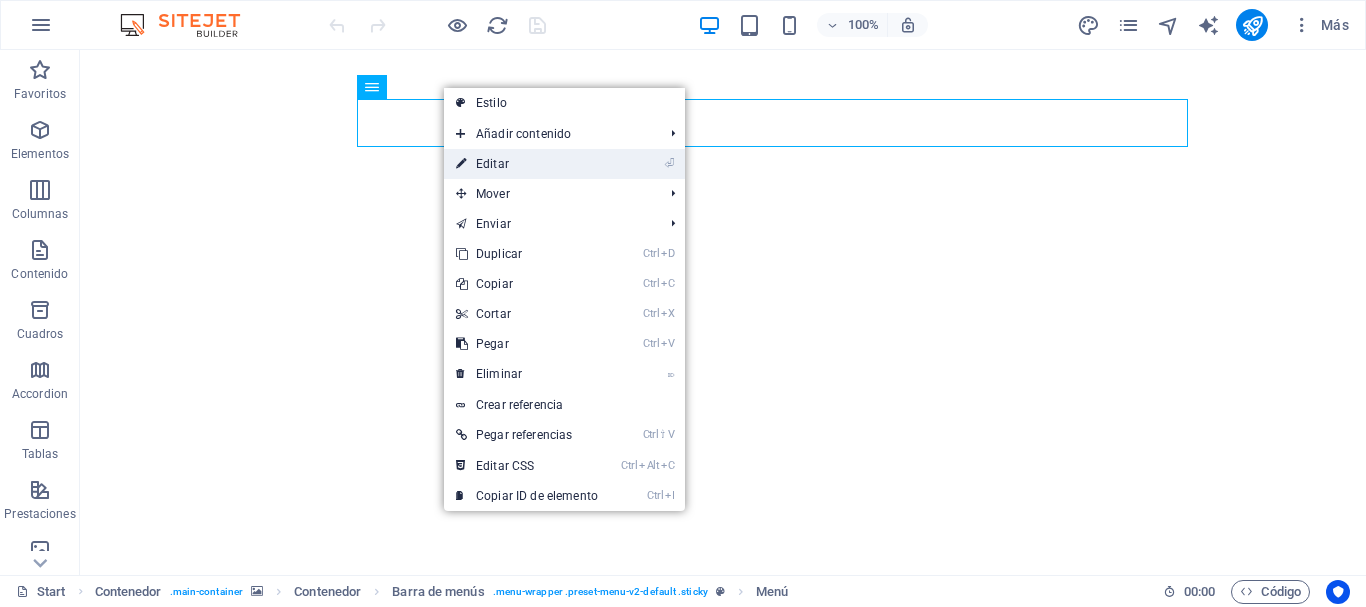 click on "⏎  Editar" at bounding box center (527, 164) 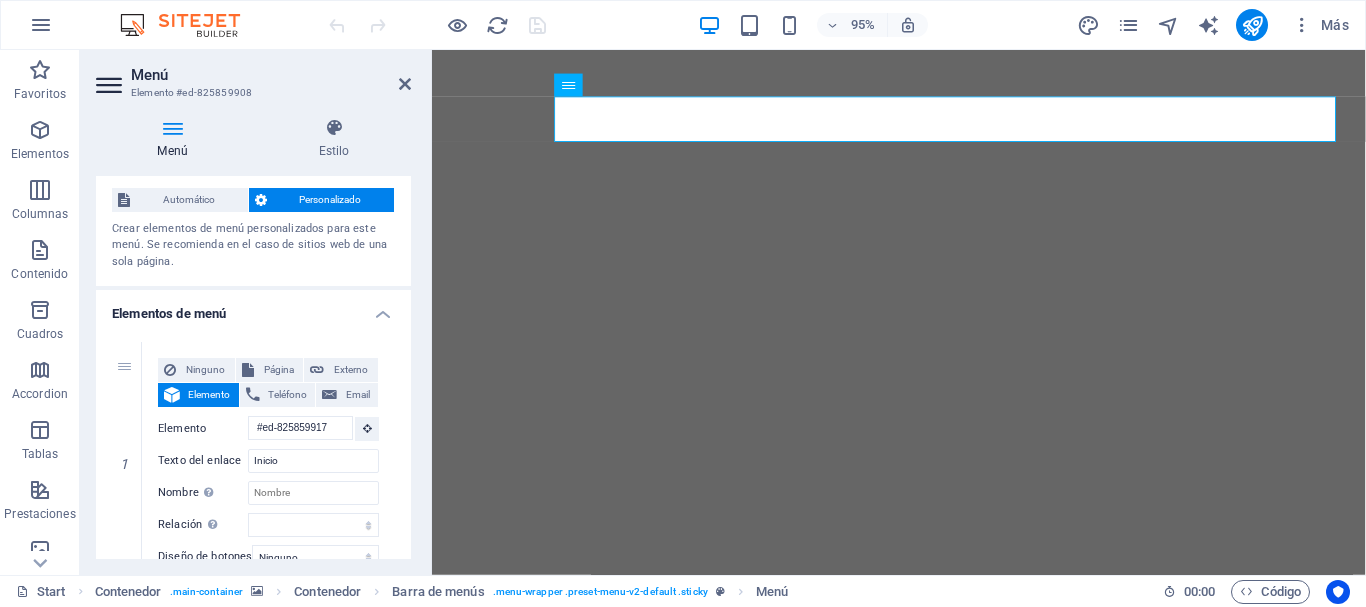 scroll, scrollTop: 0, scrollLeft: 0, axis: both 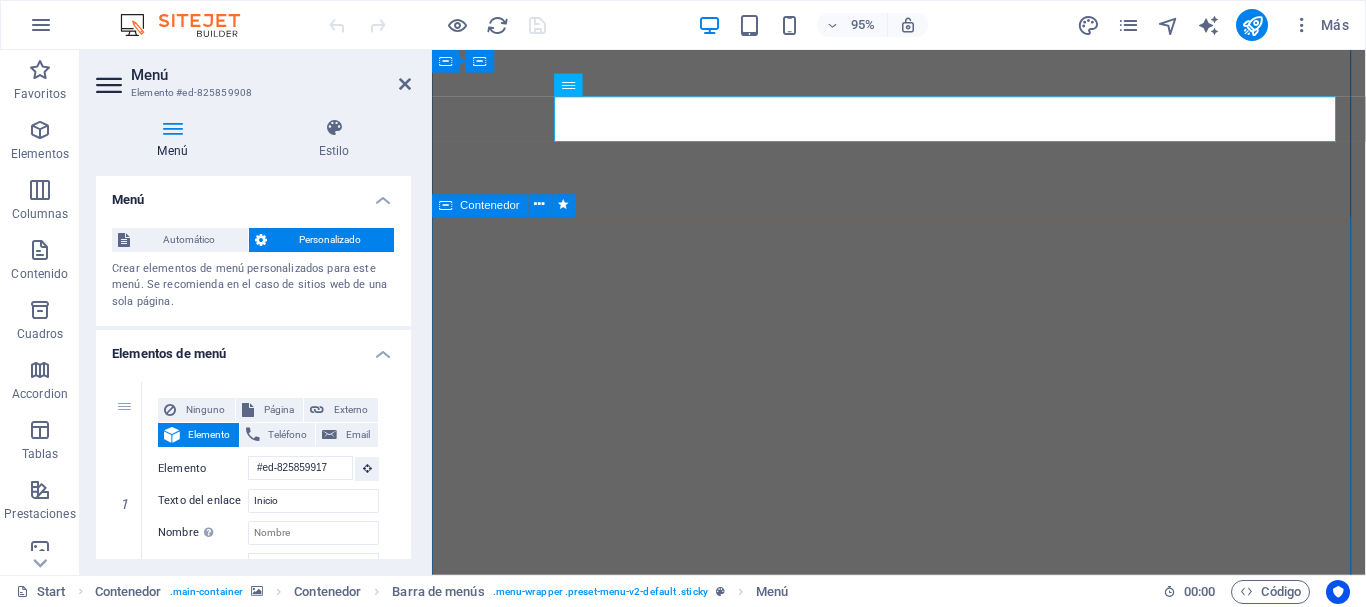 click on "Sobre nosotros En nuestra empresa, no solo somos un distribuidor de tecnología; nos consideramos un aliado fundamental en tu proceso de transformación digital. Nuestro enfoque va más allá de simplemente ofrecer productos; nos esforzamos por ser tu socio estratégico, ayudándote a navegar por el complejo panorama tecnológico actual. Como líderes indiscutibles en el suministro de soluciones tecnológicas para los más destacados mercados del país, nuestra misión es comprender y atender las necesidades únicas y específicas de cada uno de nuestros clientes. Esto implica un profundo análisis de sus retos y oportunidades." at bounding box center [923, 2789] 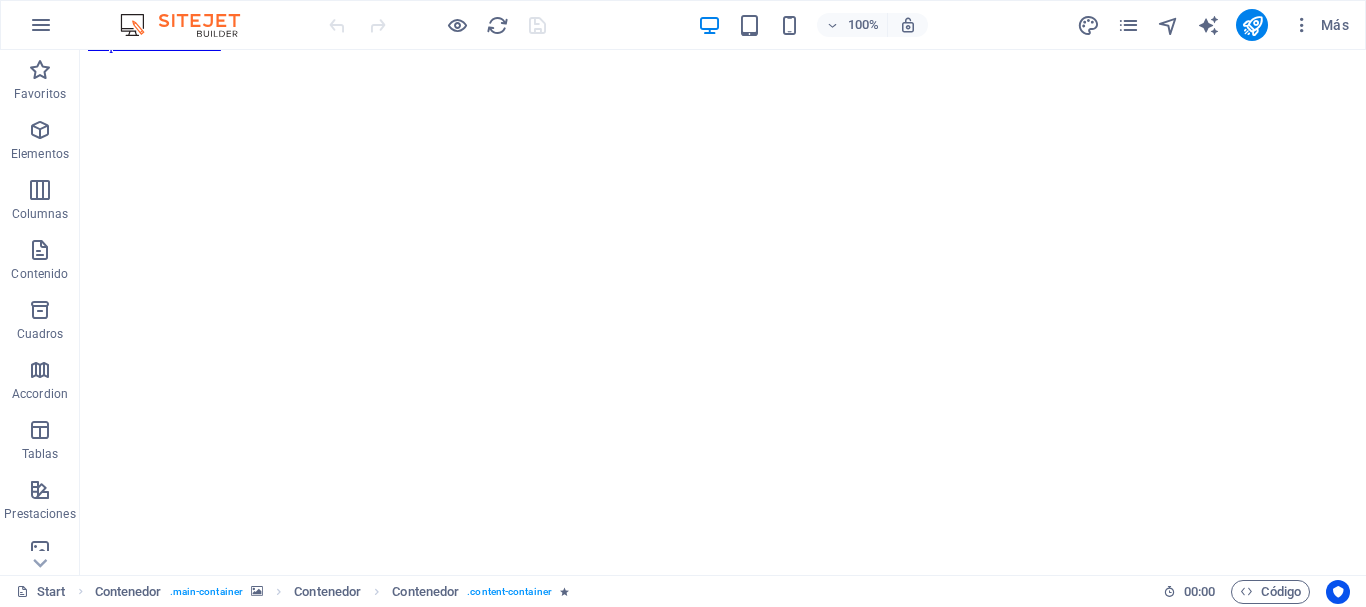 scroll, scrollTop: 0, scrollLeft: 0, axis: both 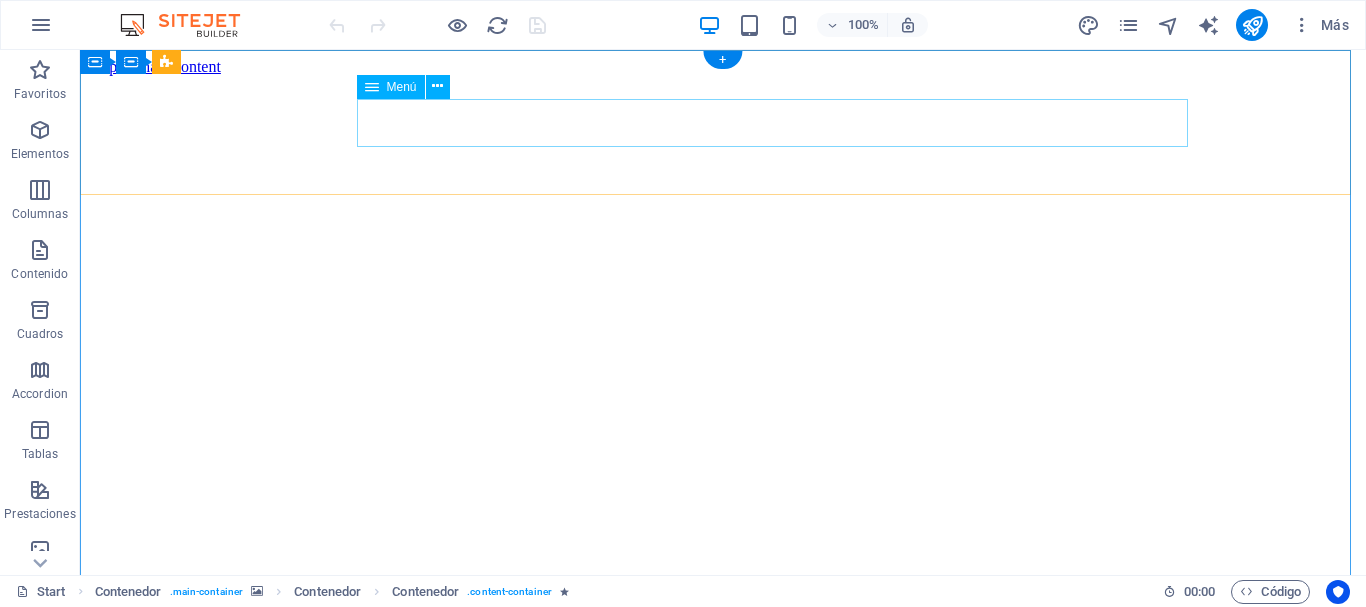 click on "Inicio Sobre nosotros Contacto" at bounding box center (723, 2413) 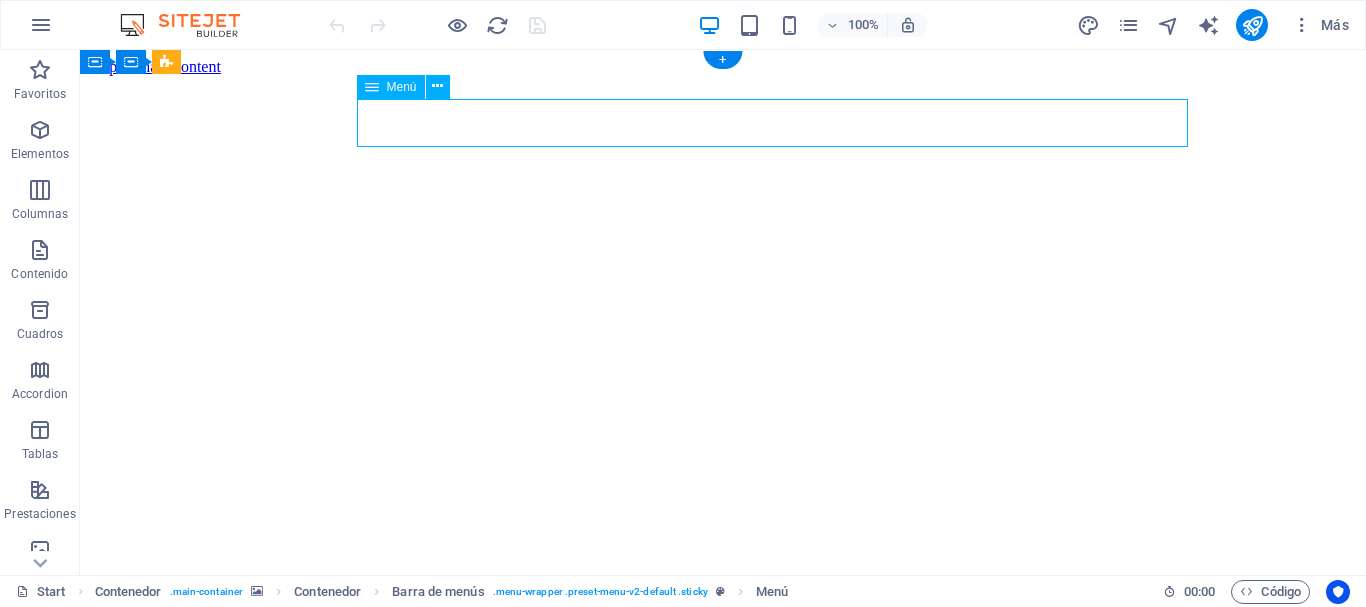 click on "Inicio Sobre nosotros Contacto" at bounding box center (723, 2413) 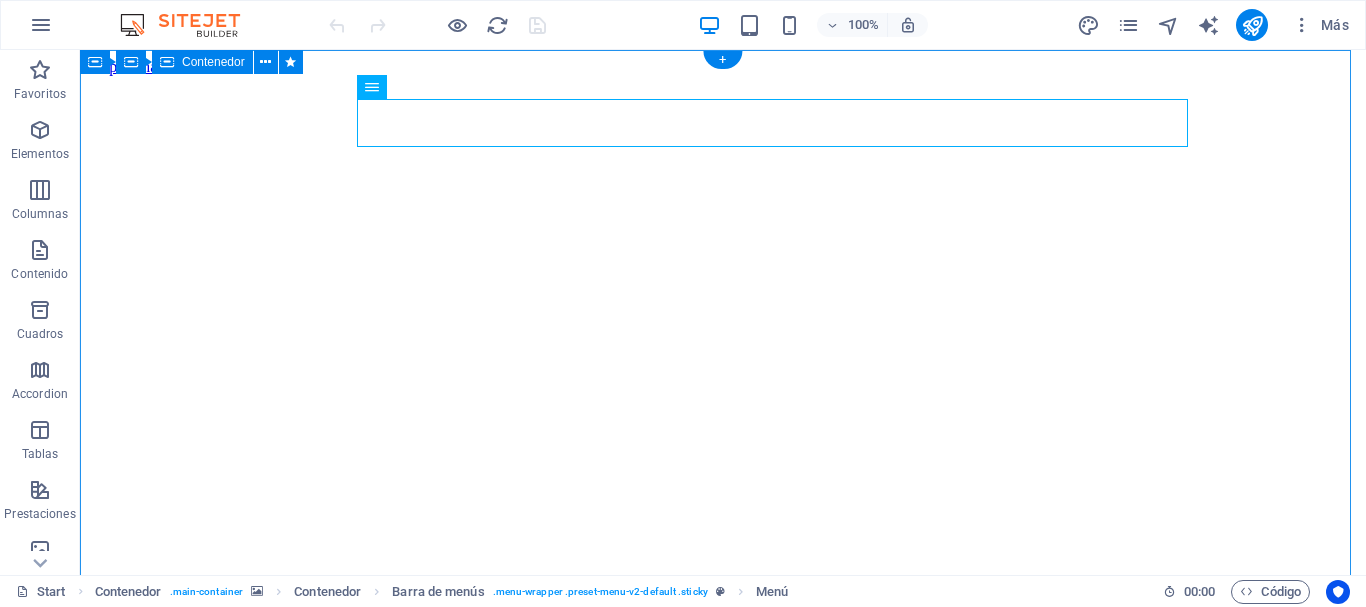 click on "La espera casi ha terminado... 524 DÍAS 21 HORAS 32 MINUTOS 50 SEGUNDOS Nuestro sitio web está en construcción. ¡Regresaremos pronto! ¡Suscríbete para recibir actualizaciones!  Notificarme   He leído y comprendido la política de privacidad. ¿Ilegible? Cargar nuevo" at bounding box center [723, 2875] 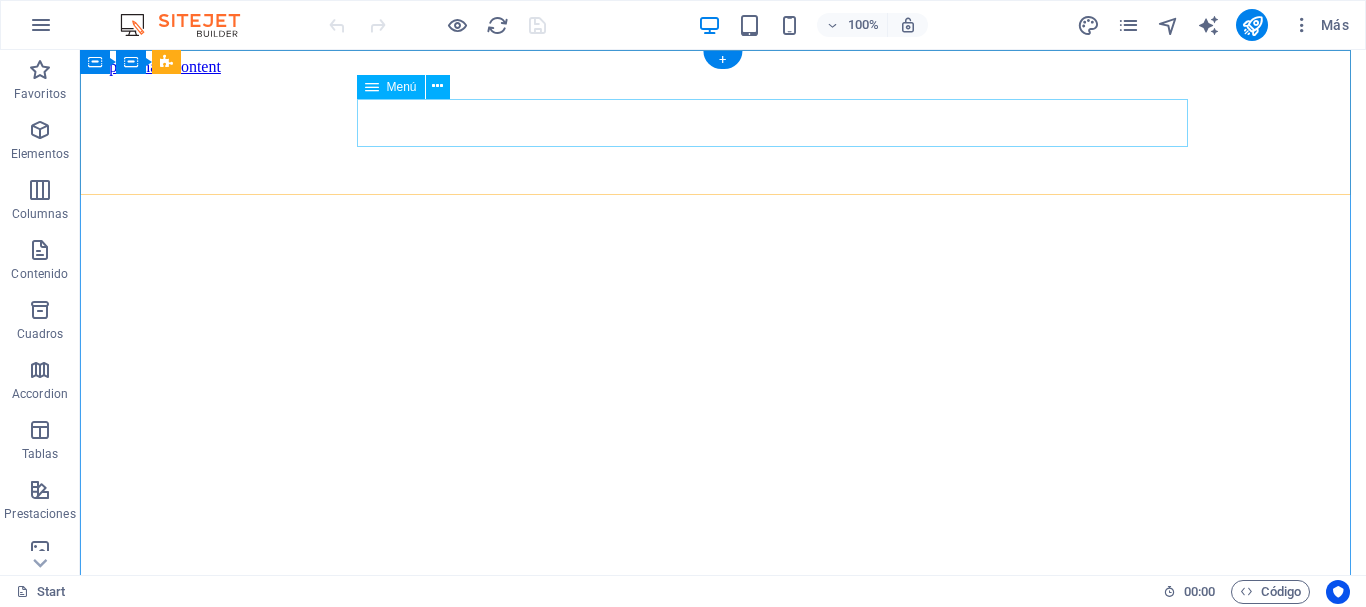 click on "Inicio Sobre nosotros Contacto" at bounding box center (723, 2413) 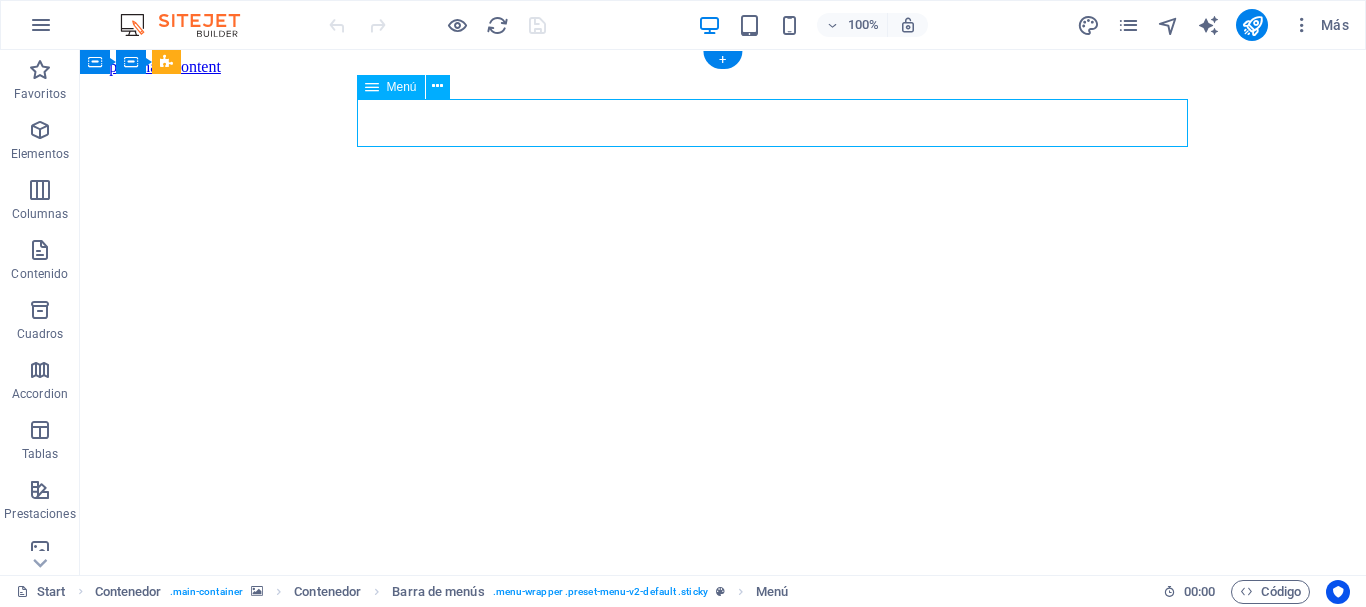 click on "Inicio Sobre nosotros Contacto" at bounding box center [723, 2413] 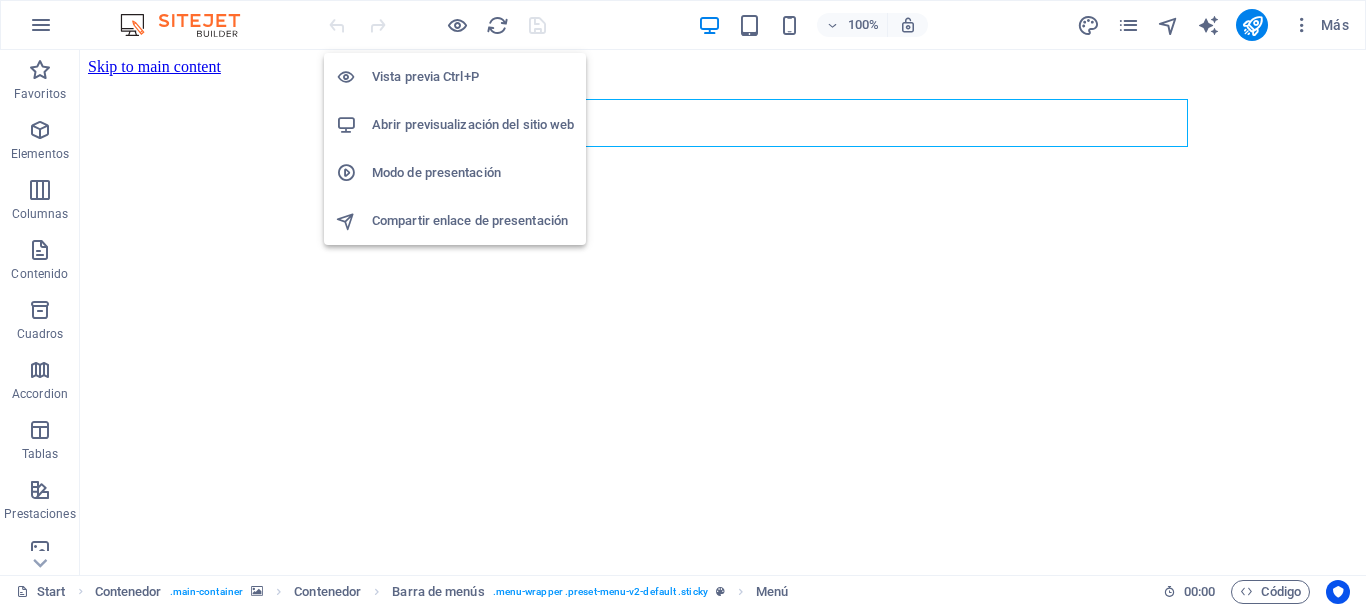 click on "Abrir previsualización del sitio web" at bounding box center [473, 125] 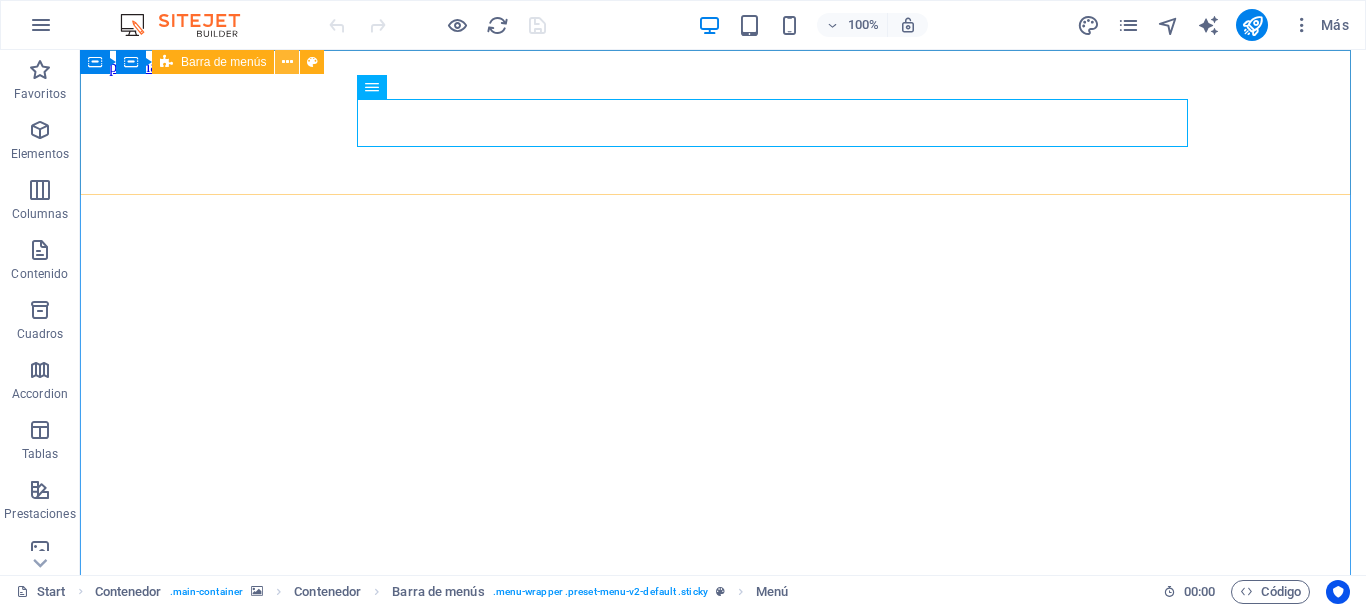 click at bounding box center [287, 62] 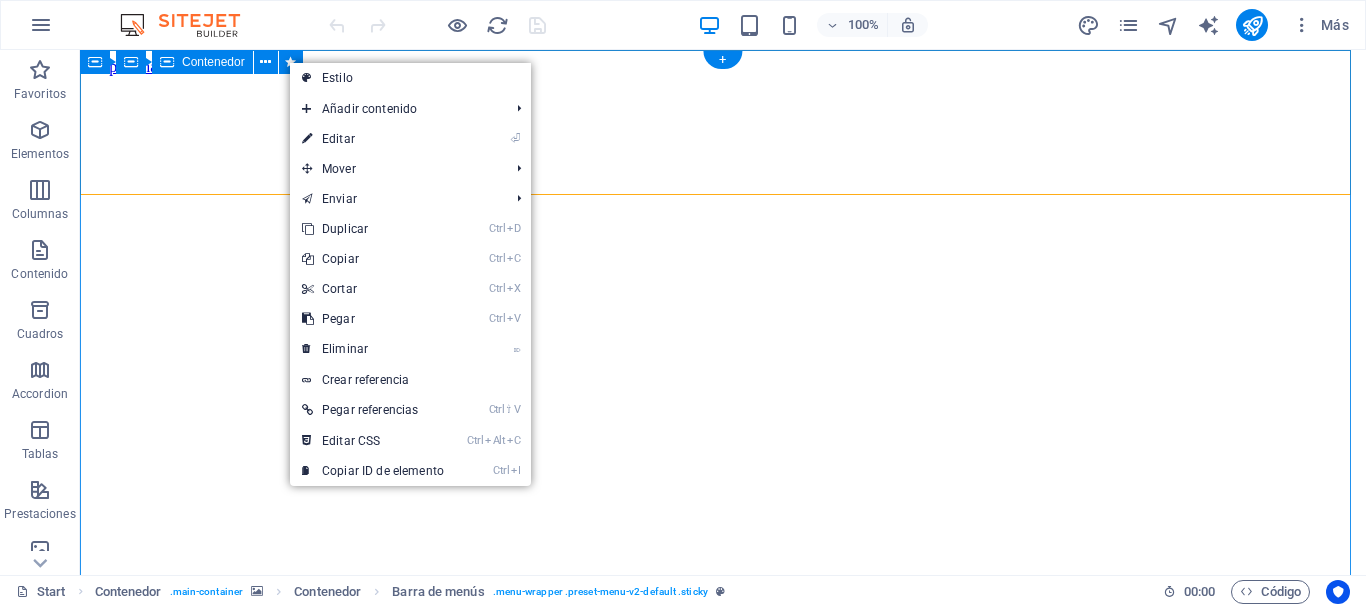 click on "La espera casi ha terminado... 524 DÍAS 21 HORAS 32 MINUTOS 50 SEGUNDOS Nuestro sitio web está en construcción. ¡Regresaremos pronto! ¡Suscríbete para recibir actualizaciones!  Notificarme   He leído y comprendido la política de privacidad. ¿Ilegible? Cargar nuevo" at bounding box center [723, 2875] 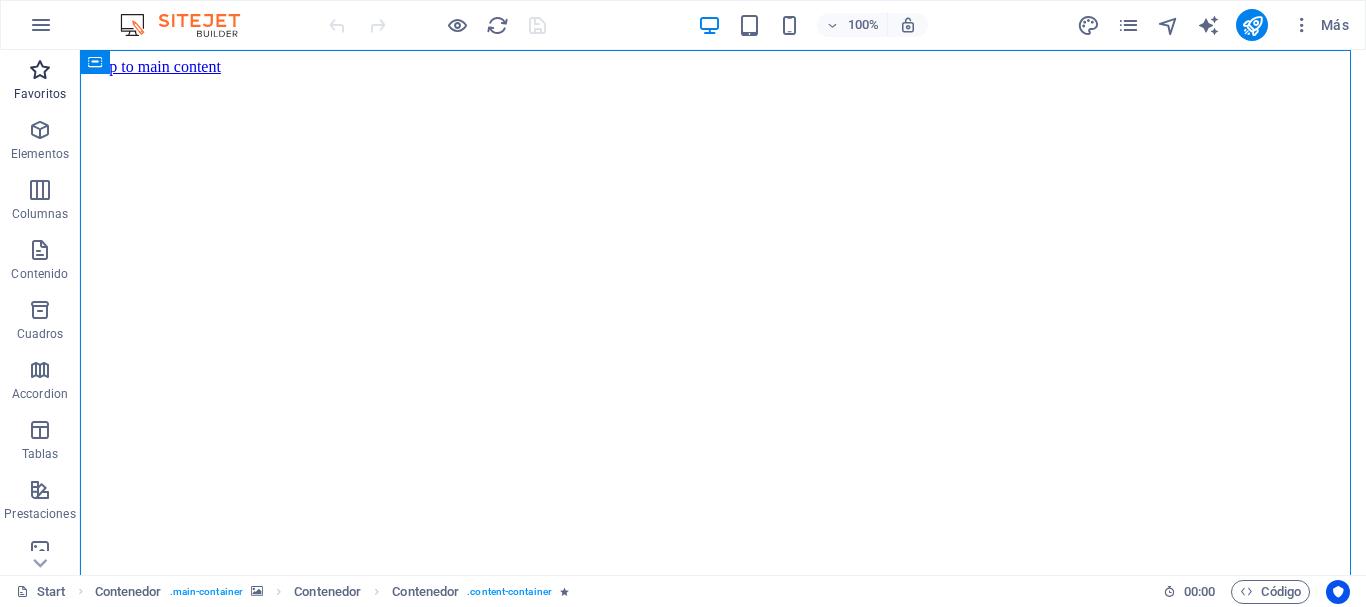 click on "Favoritos" at bounding box center (40, 82) 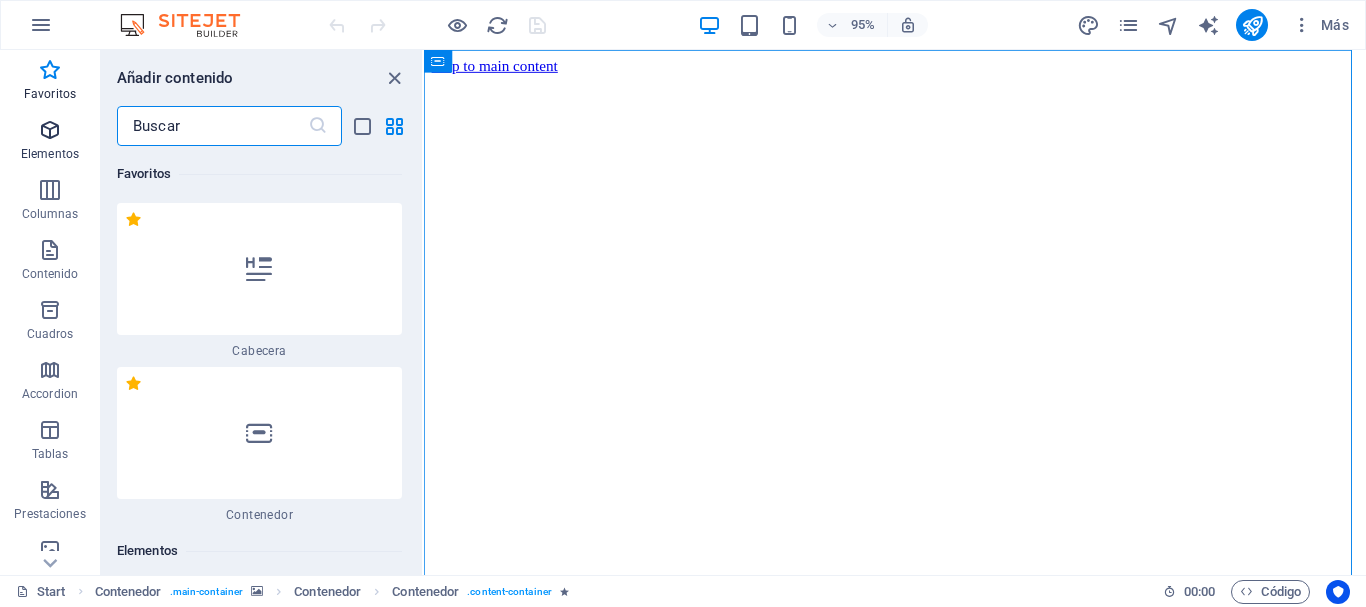click on "Elementos" at bounding box center (50, 154) 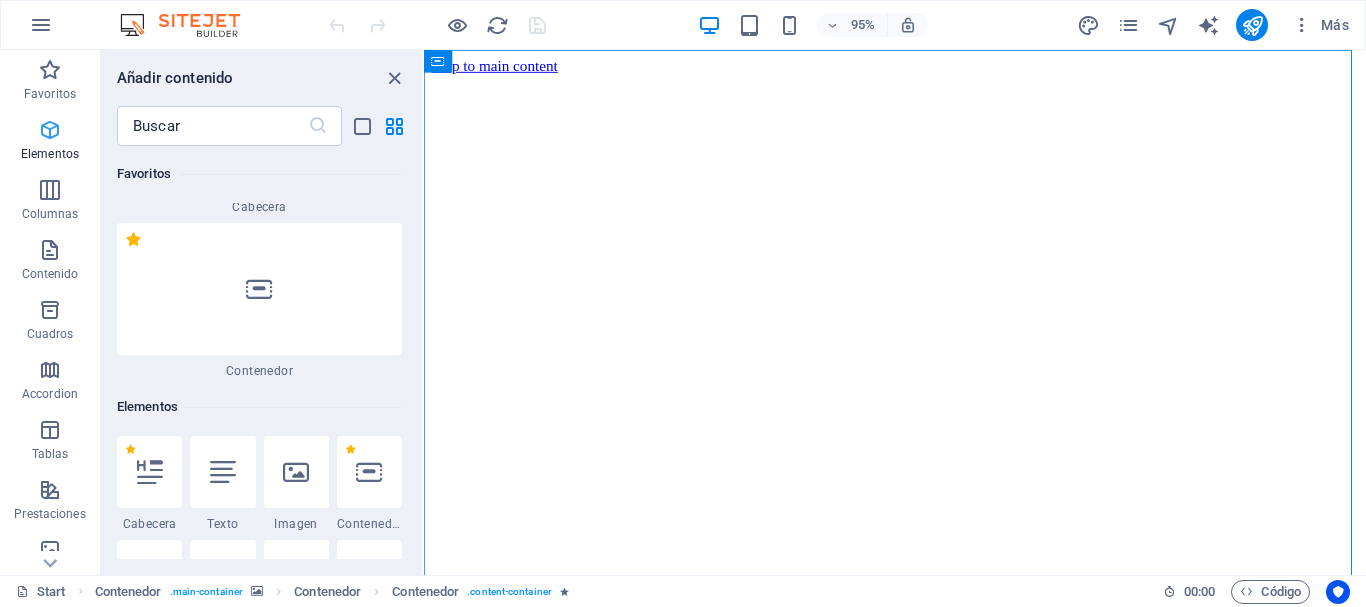 scroll, scrollTop: 377, scrollLeft: 0, axis: vertical 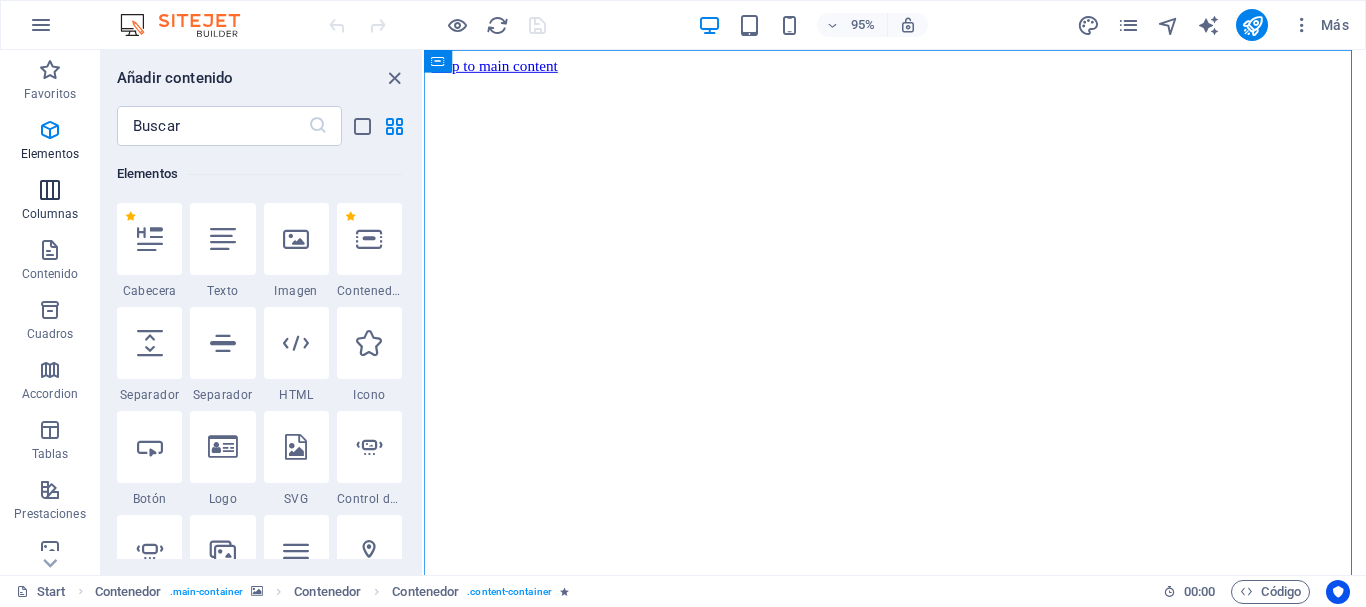 click at bounding box center (50, 190) 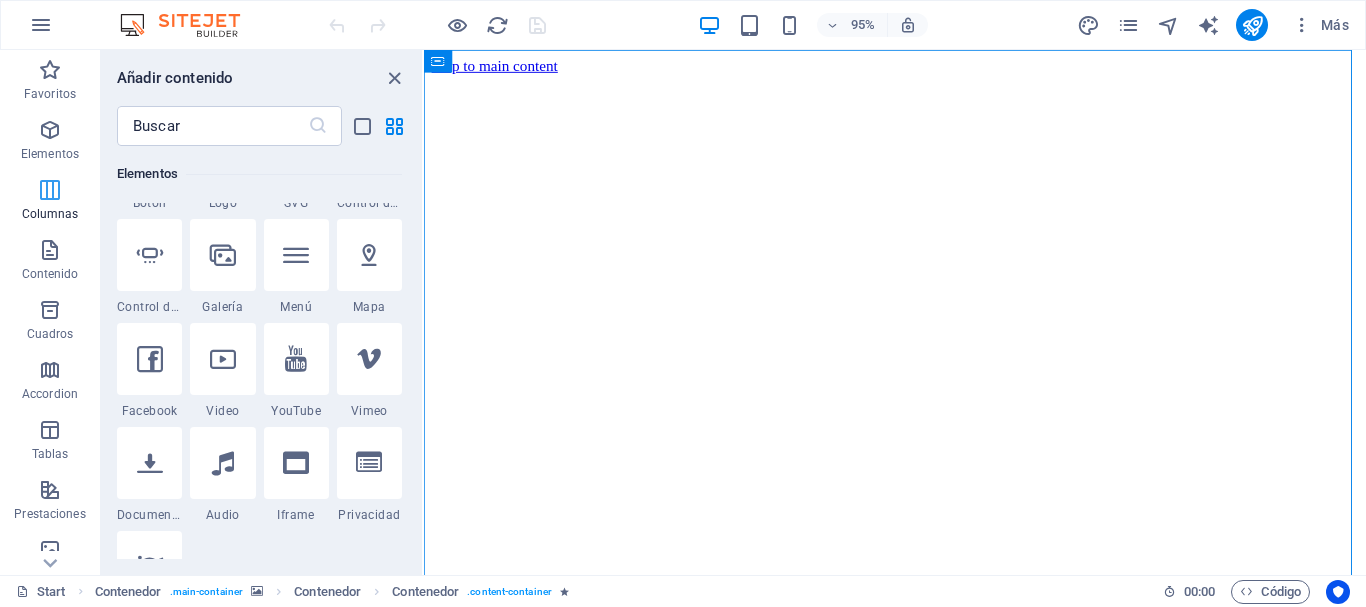 scroll, scrollTop: 1154, scrollLeft: 0, axis: vertical 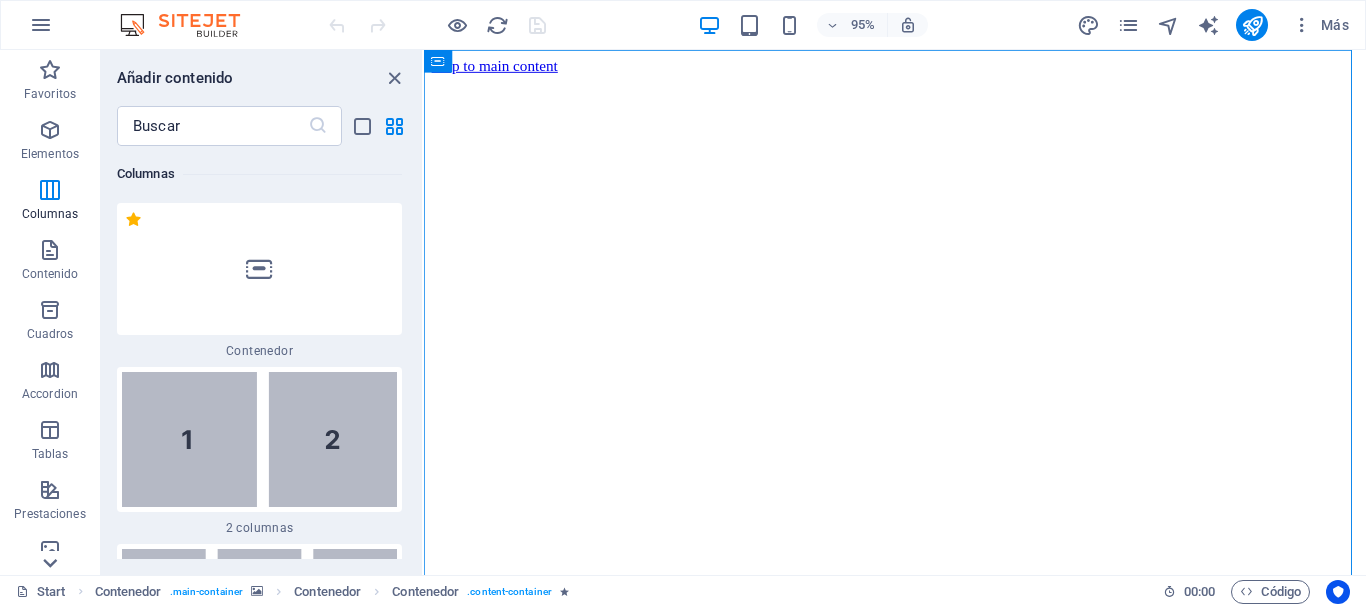 click 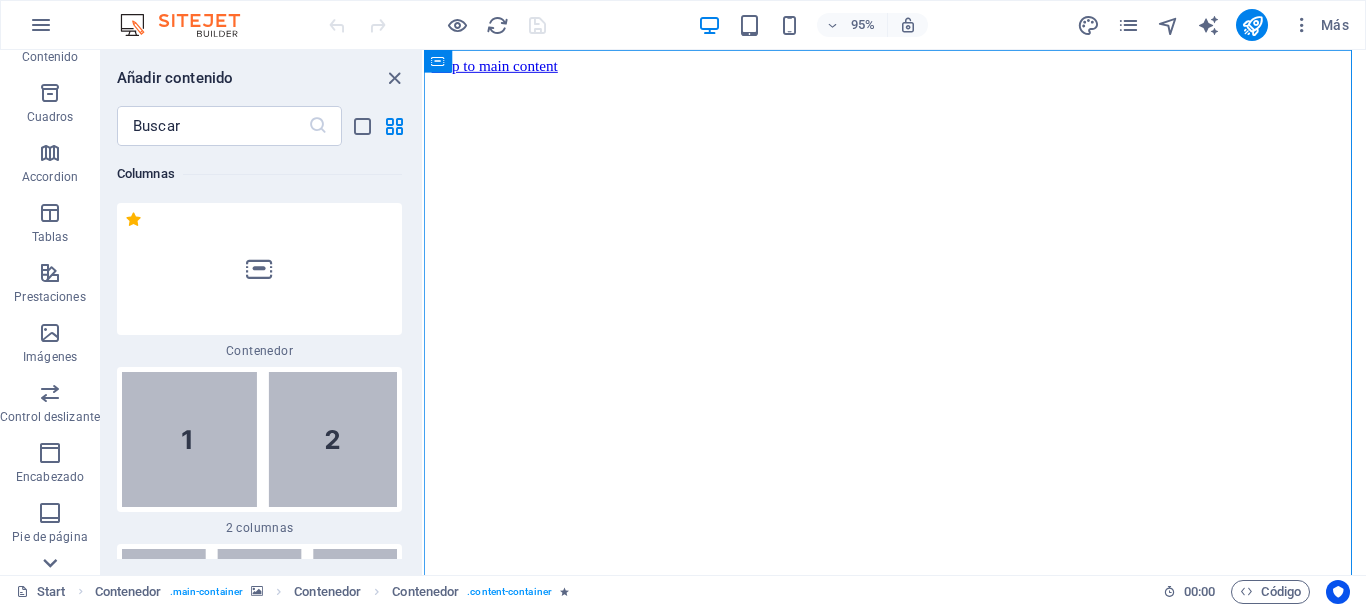 scroll, scrollTop: 375, scrollLeft: 0, axis: vertical 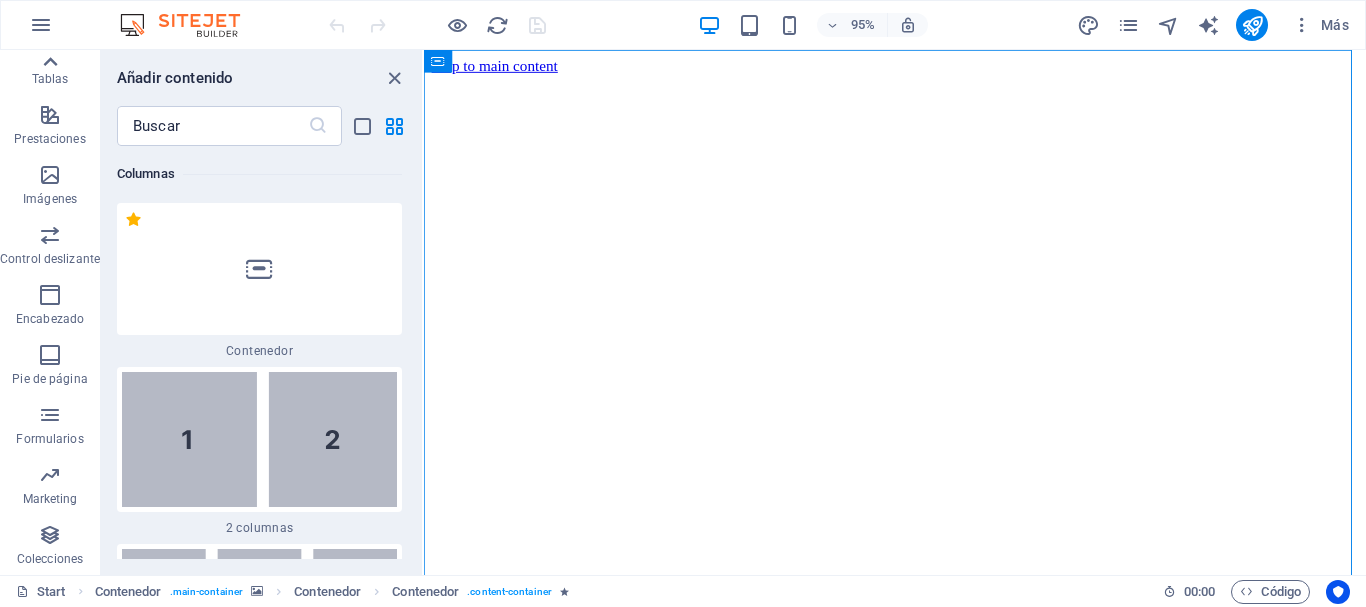 click 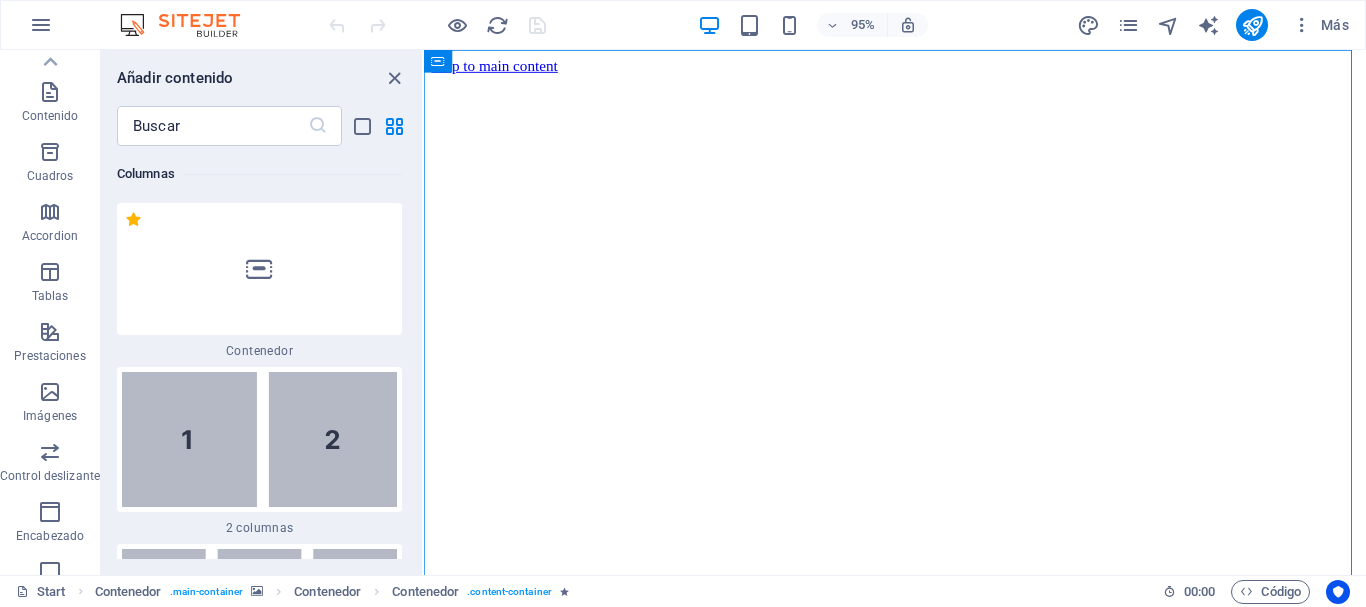 scroll, scrollTop: 0, scrollLeft: 0, axis: both 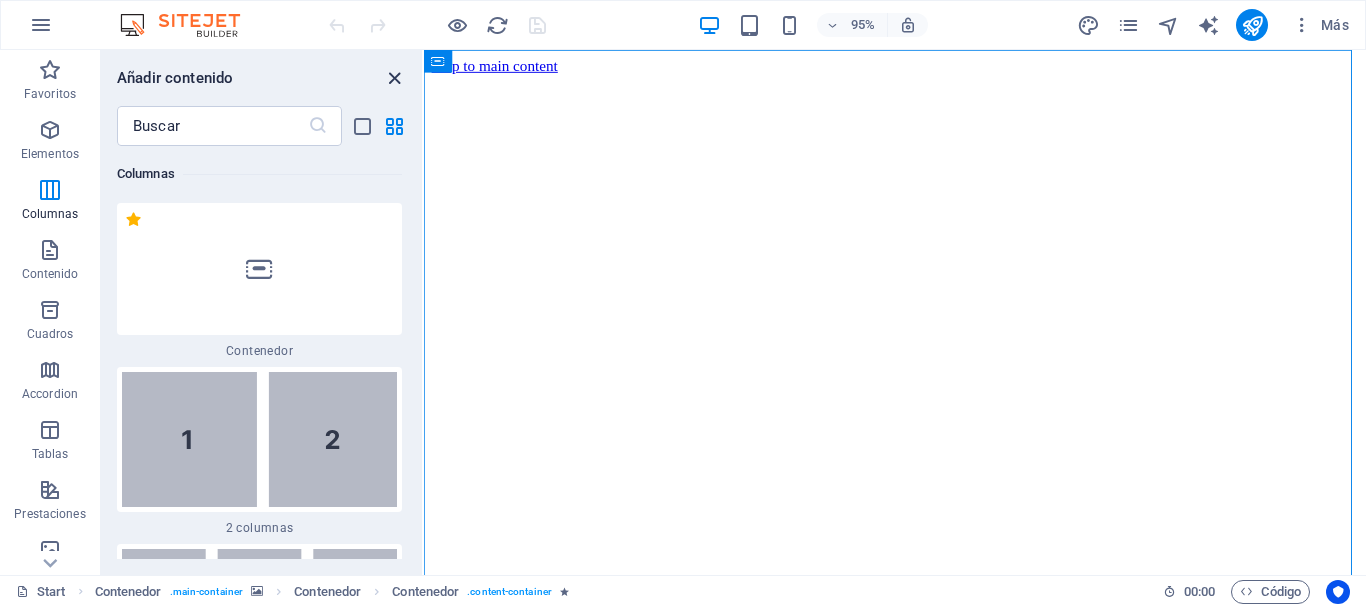 drag, startPoint x: 395, startPoint y: 76, endPoint x: 317, endPoint y: 30, distance: 90.55385 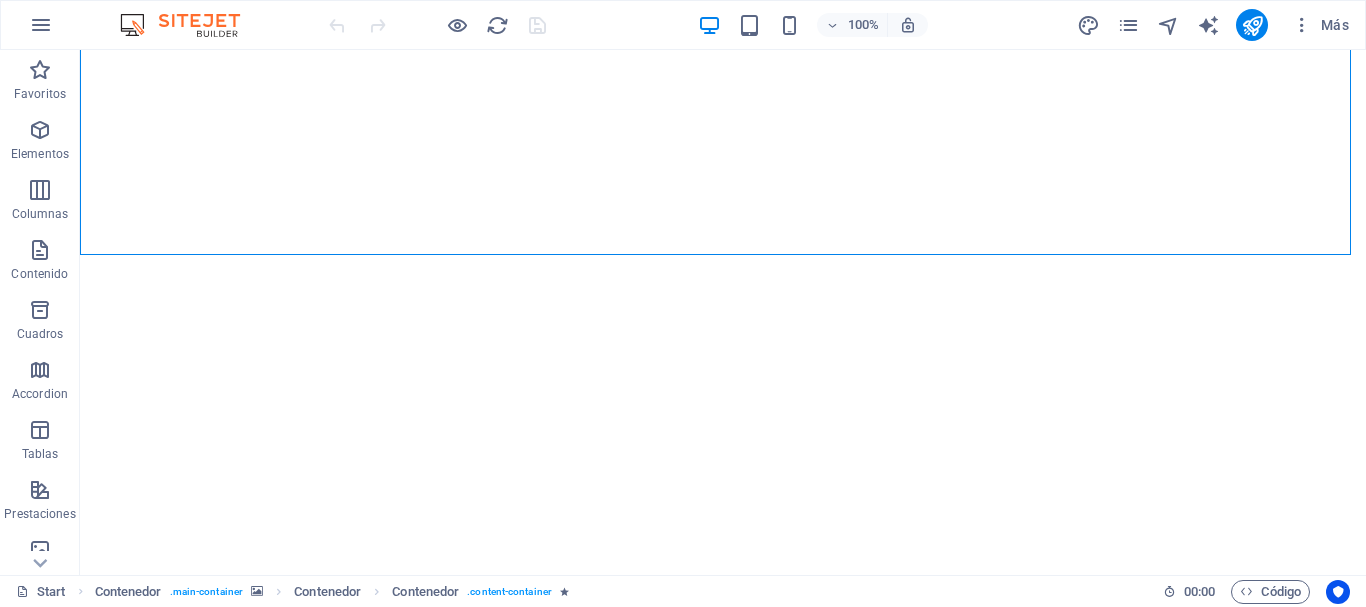 scroll, scrollTop: 632, scrollLeft: 0, axis: vertical 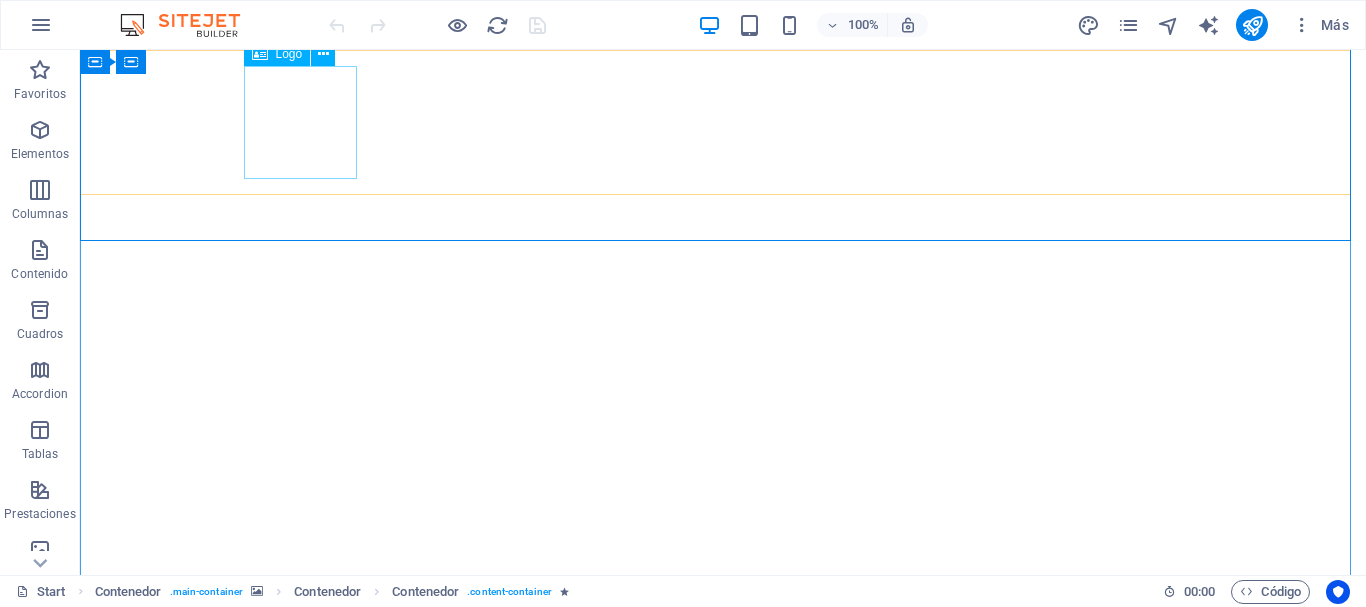 click at bounding box center [723, 1679] 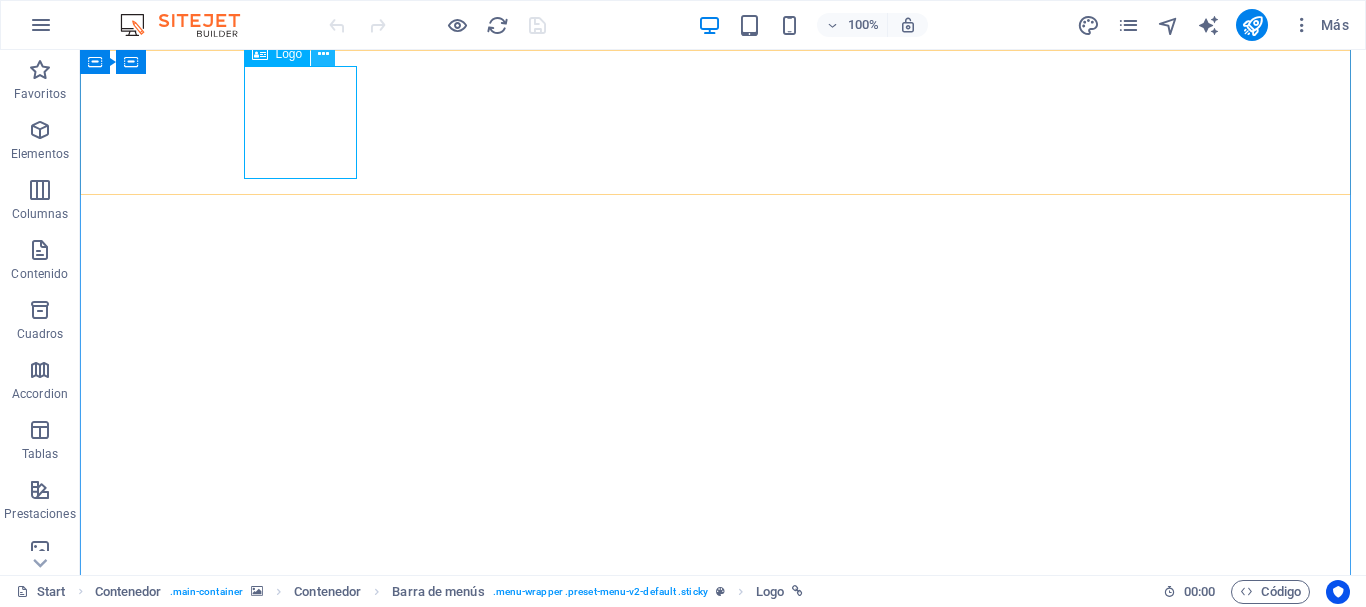 click at bounding box center [323, 54] 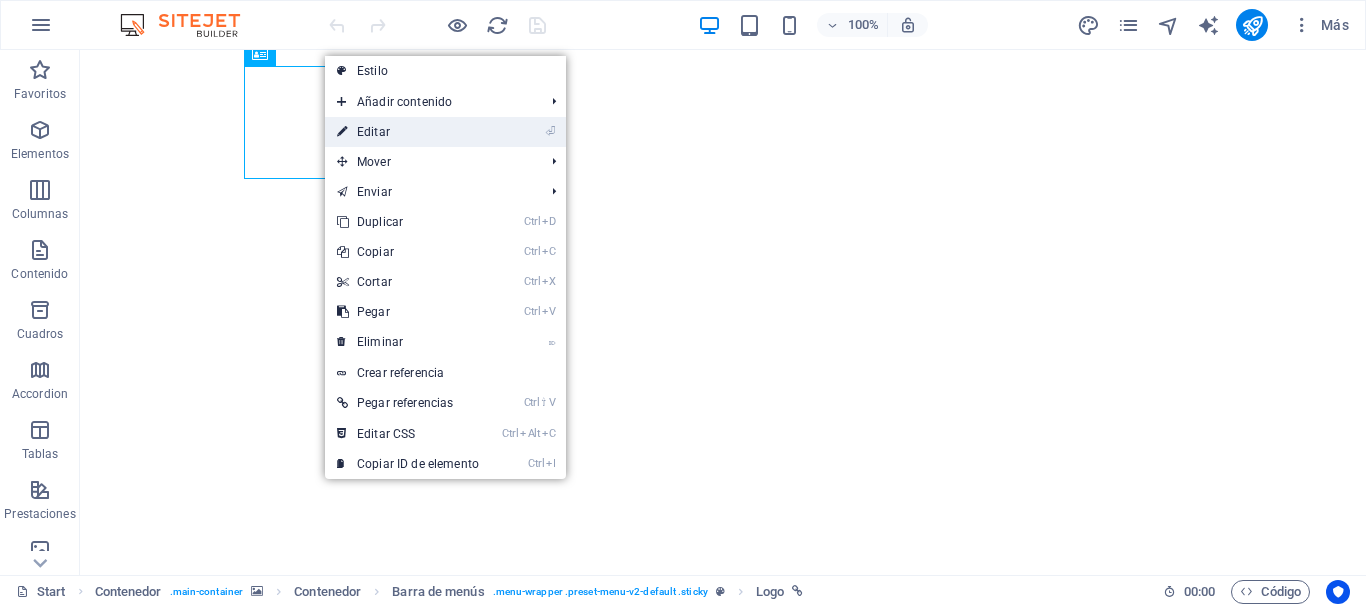click on "⏎  Editar" at bounding box center (408, 132) 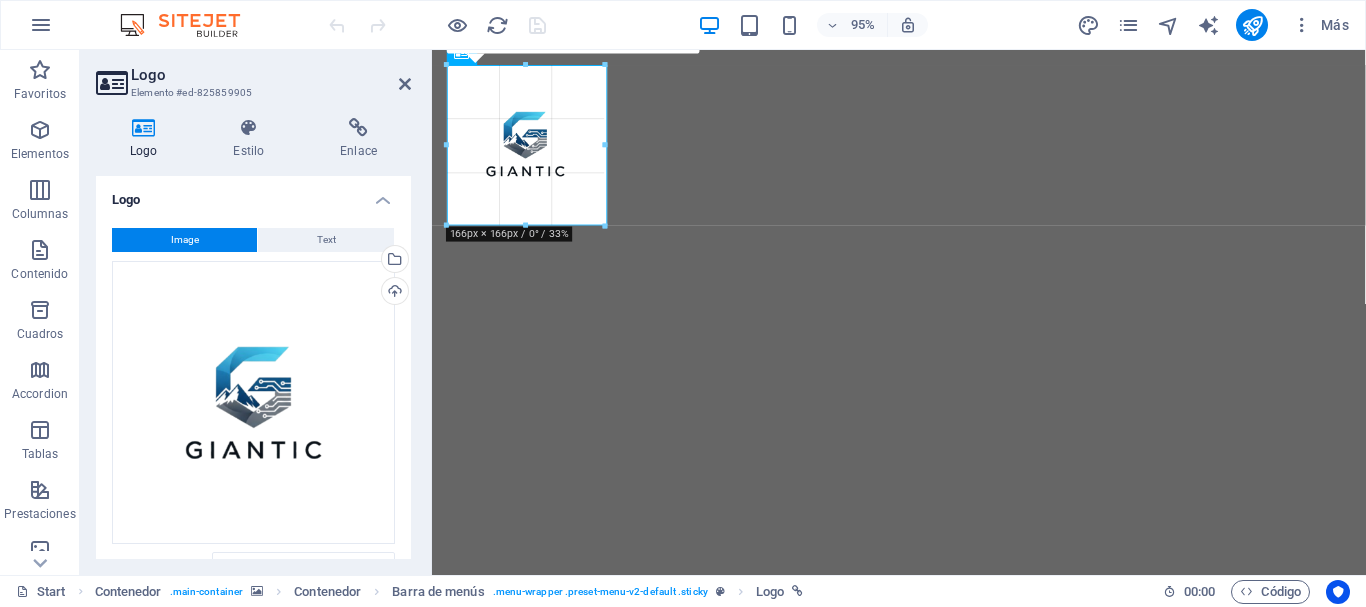 drag, startPoint x: 553, startPoint y: 172, endPoint x: 609, endPoint y: 209, distance: 67.11929 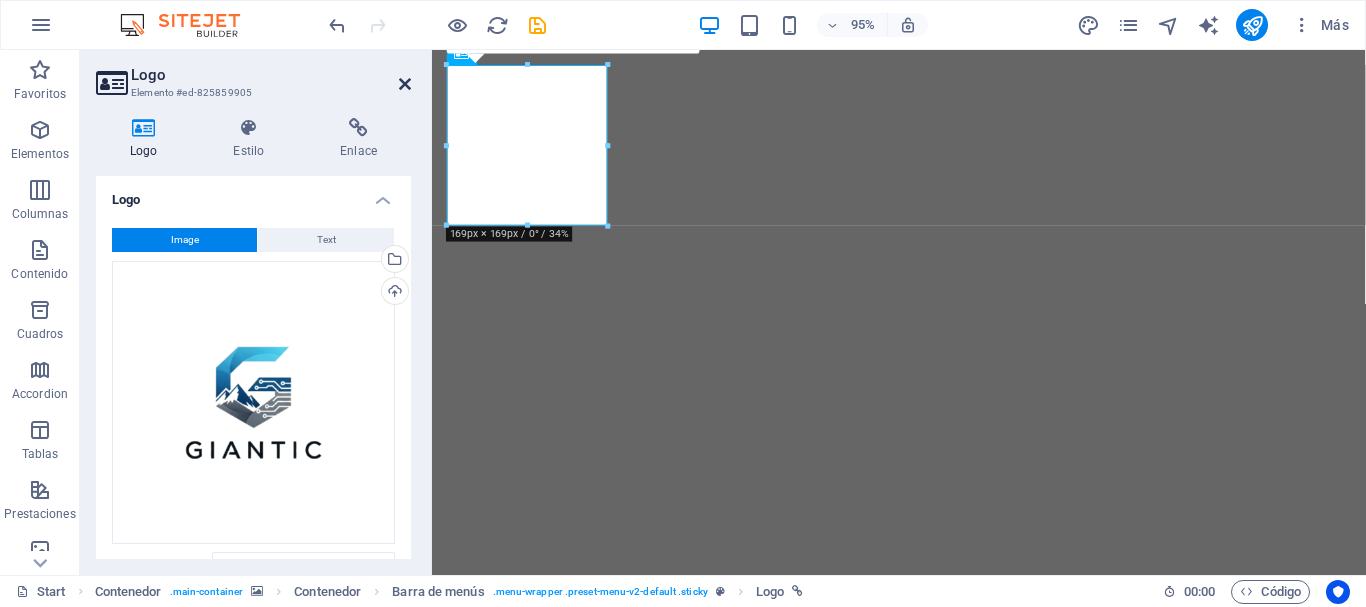 click at bounding box center [405, 84] 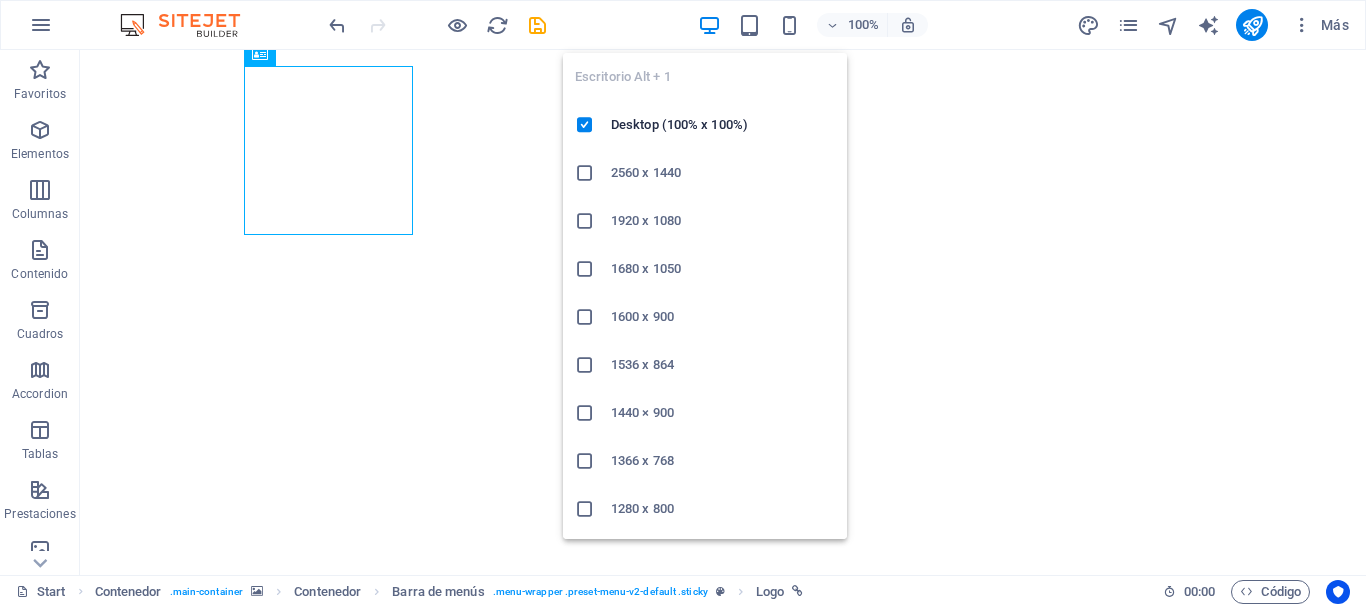 click at bounding box center [709, 25] 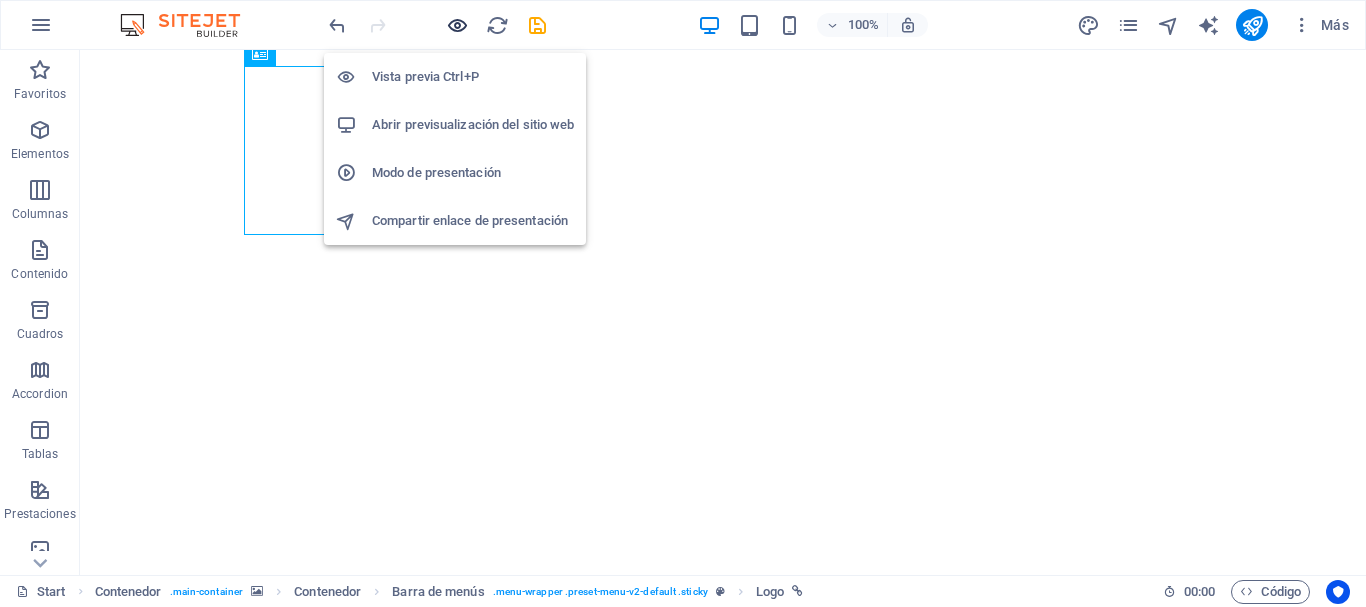 click at bounding box center (457, 25) 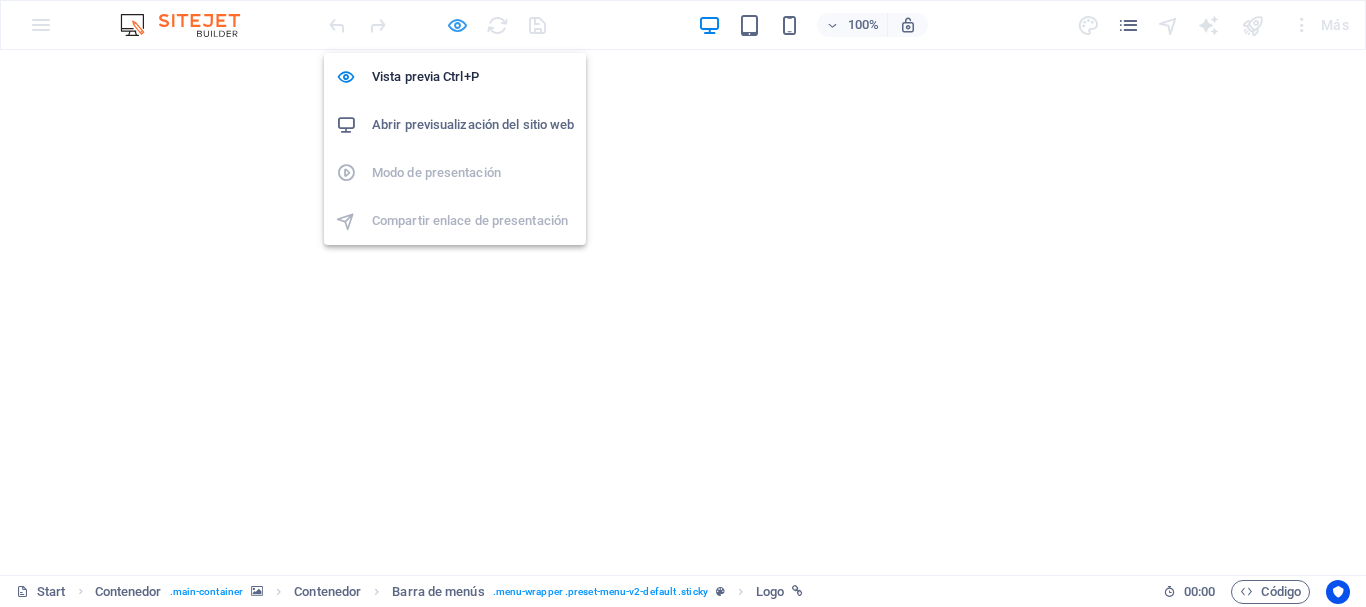 scroll, scrollTop: 287, scrollLeft: 0, axis: vertical 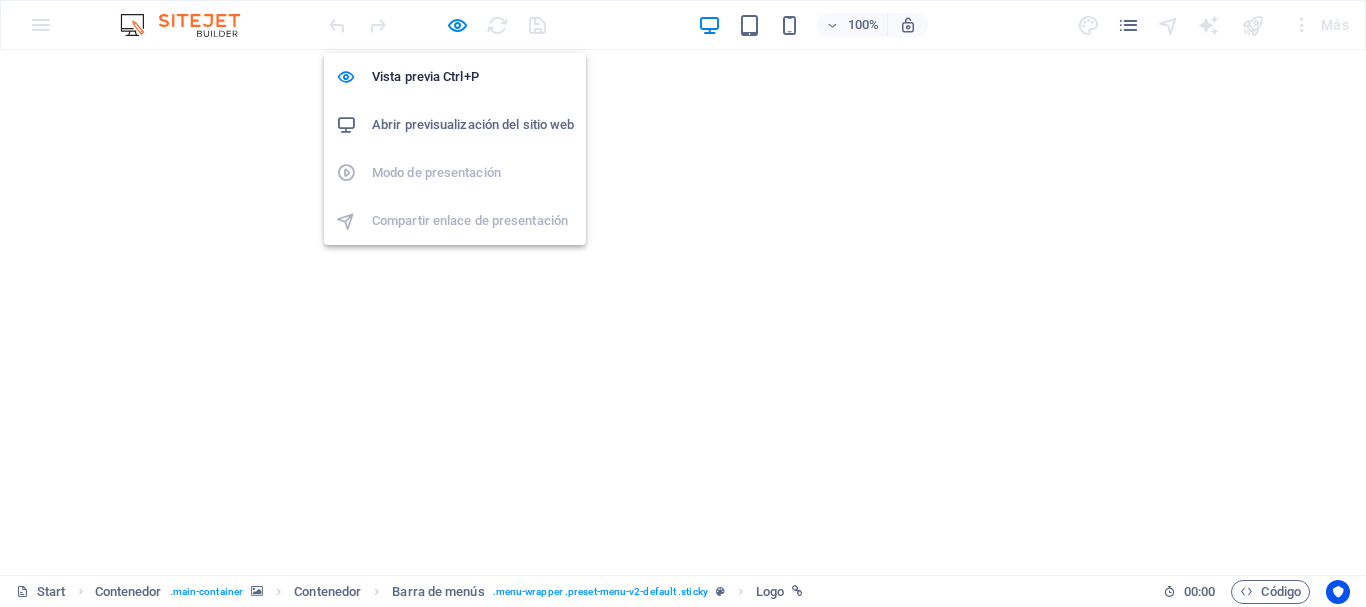 click on "Abrir previsualización del sitio web" at bounding box center (473, 125) 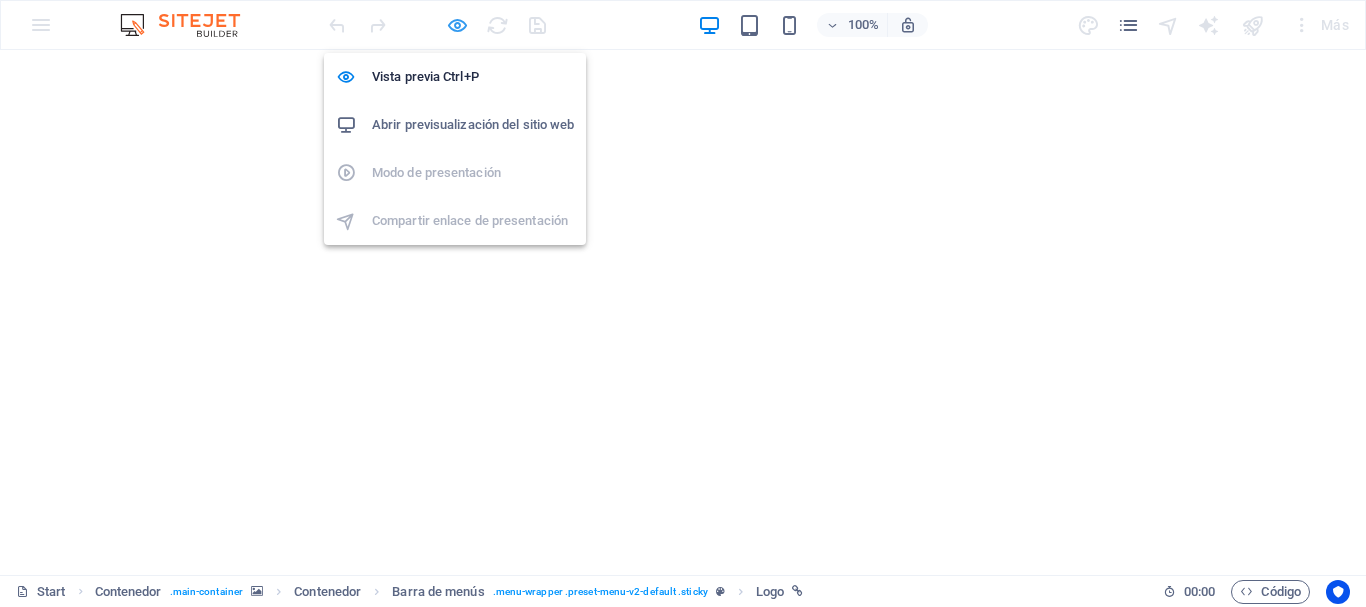 click at bounding box center (457, 25) 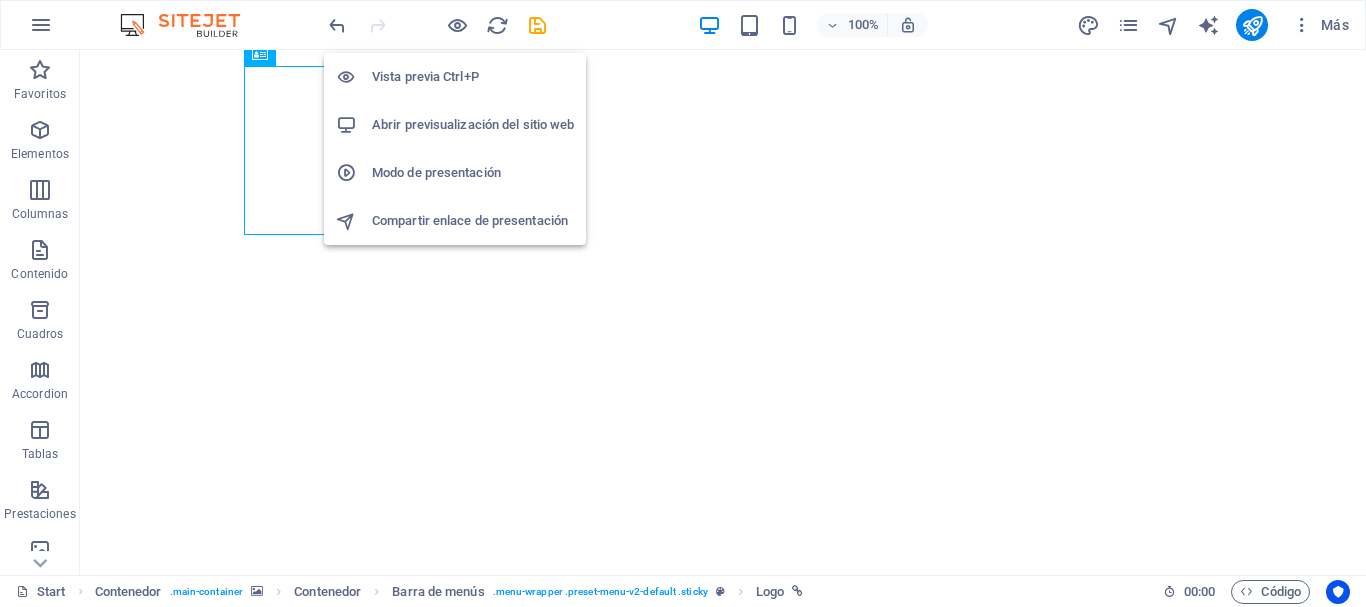 click on "Abrir previsualización del sitio web" at bounding box center (473, 125) 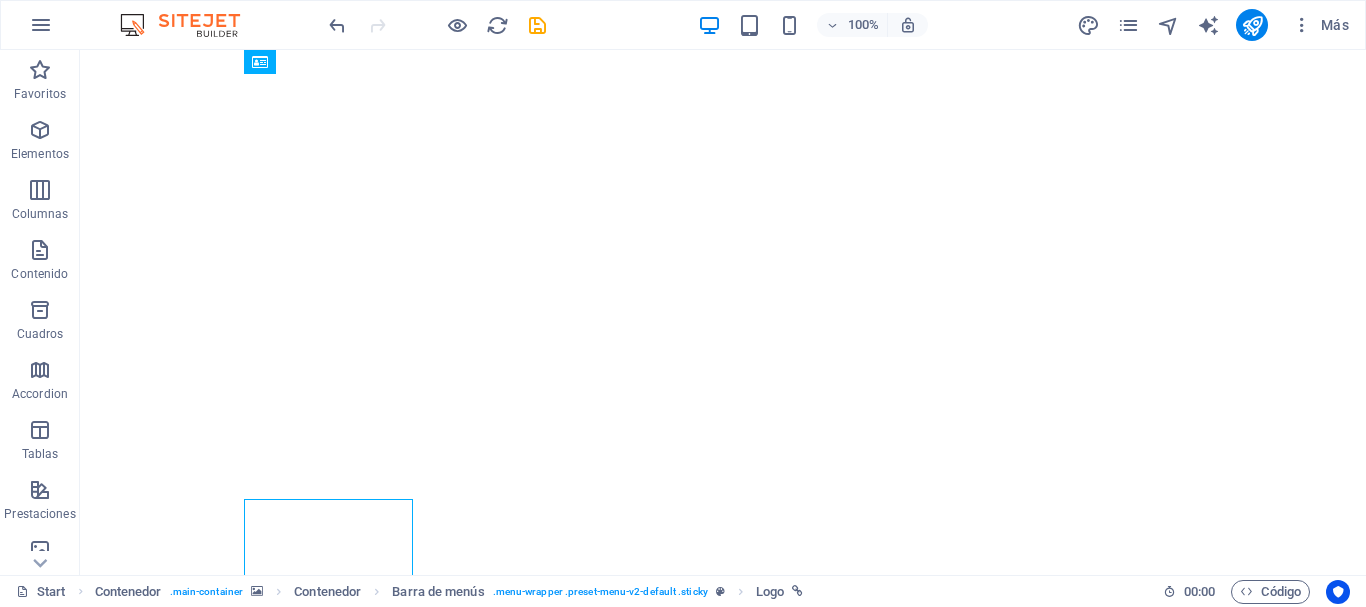 scroll, scrollTop: 0, scrollLeft: 0, axis: both 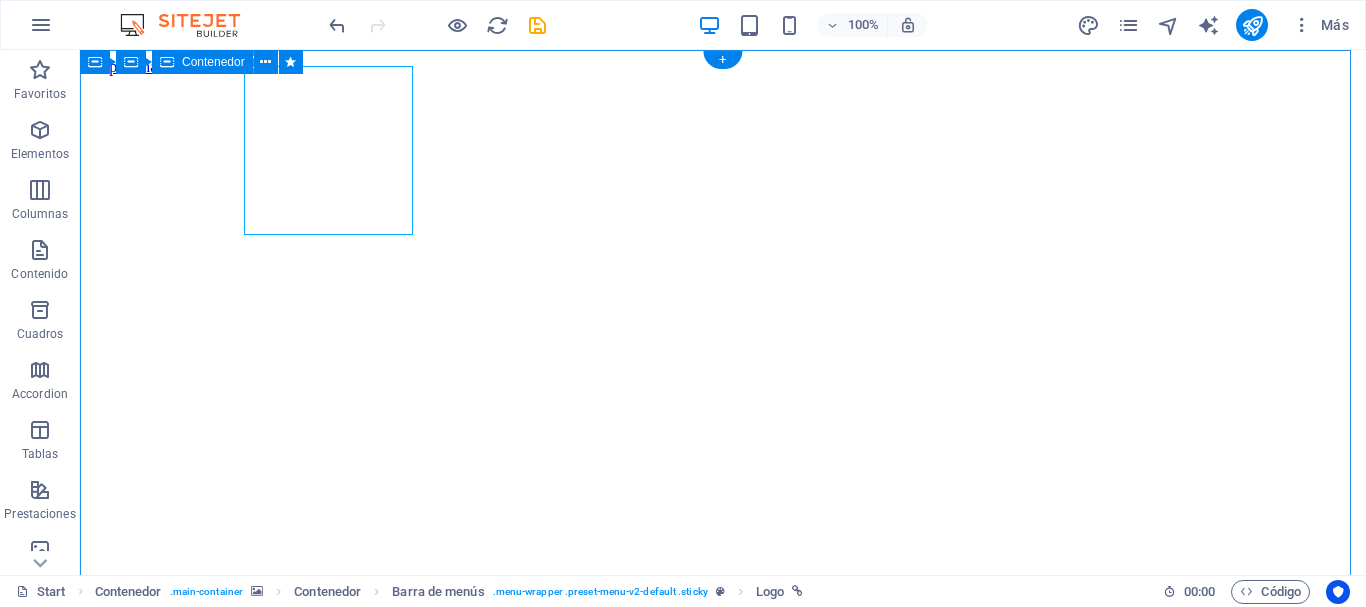 click on "La espera casi ha terminado... 0 DÍAS 0 HORAS 0 MINUTOS 0 SEGUNDOS Nuestro sitio web está en construcción. ¡Regresaremos pronto! ¡Suscríbete para recibir actualizaciones!  Notificarme   He leído y comprendido la política de privacidad. ¿Ilegible? Cargar nuevo" at bounding box center [723, 2987] 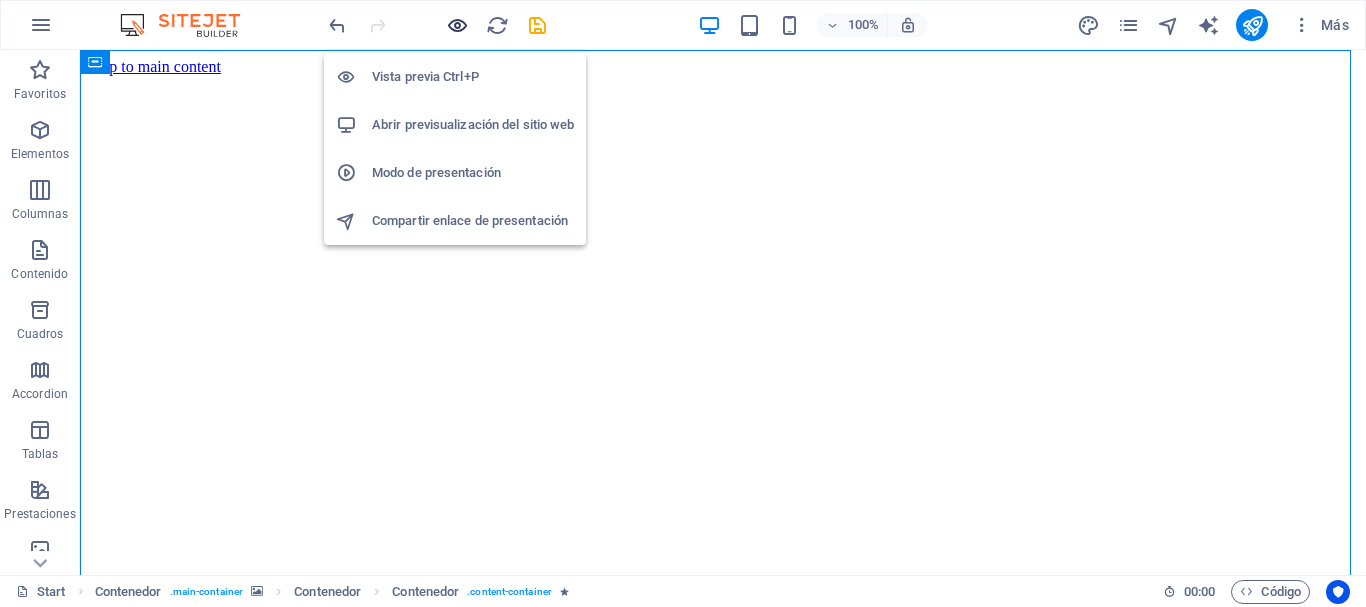click at bounding box center (457, 25) 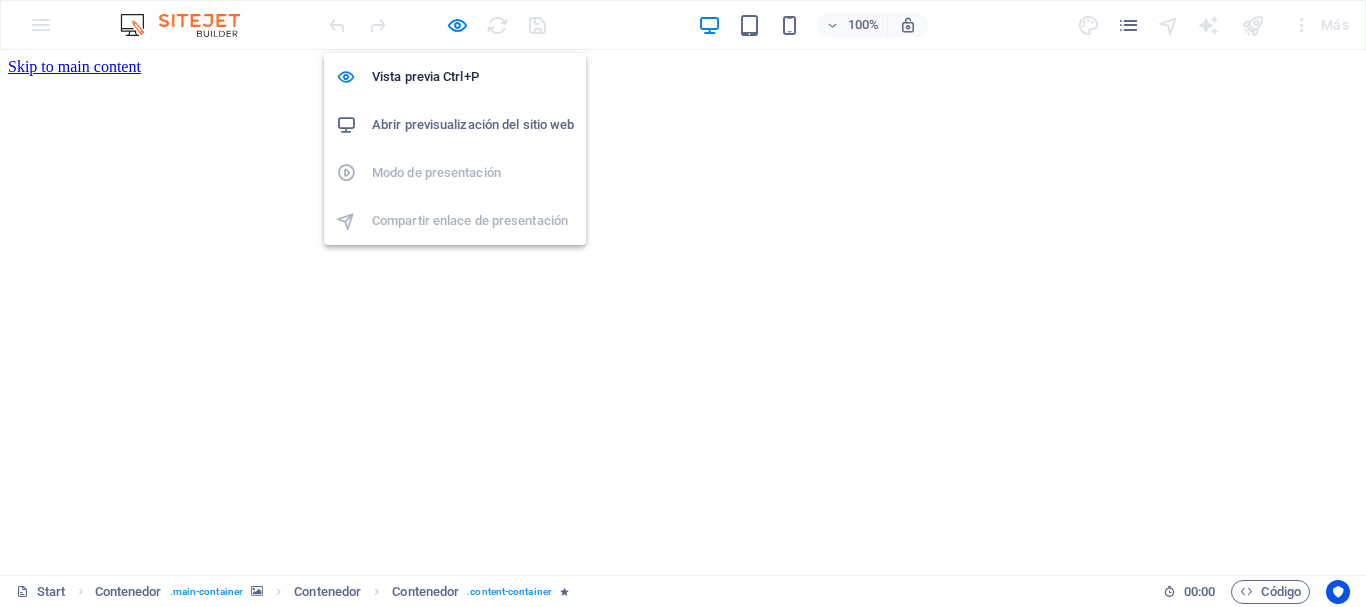 click on "Abrir previsualización del sitio web" at bounding box center [473, 125] 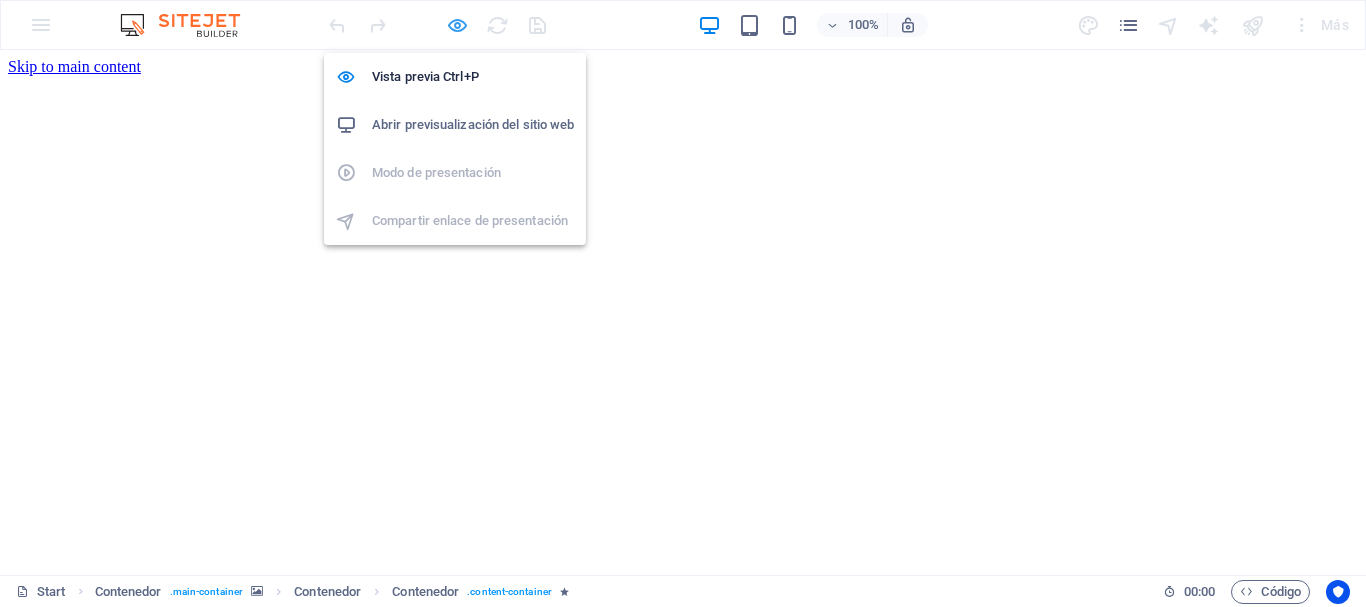 click at bounding box center [457, 25] 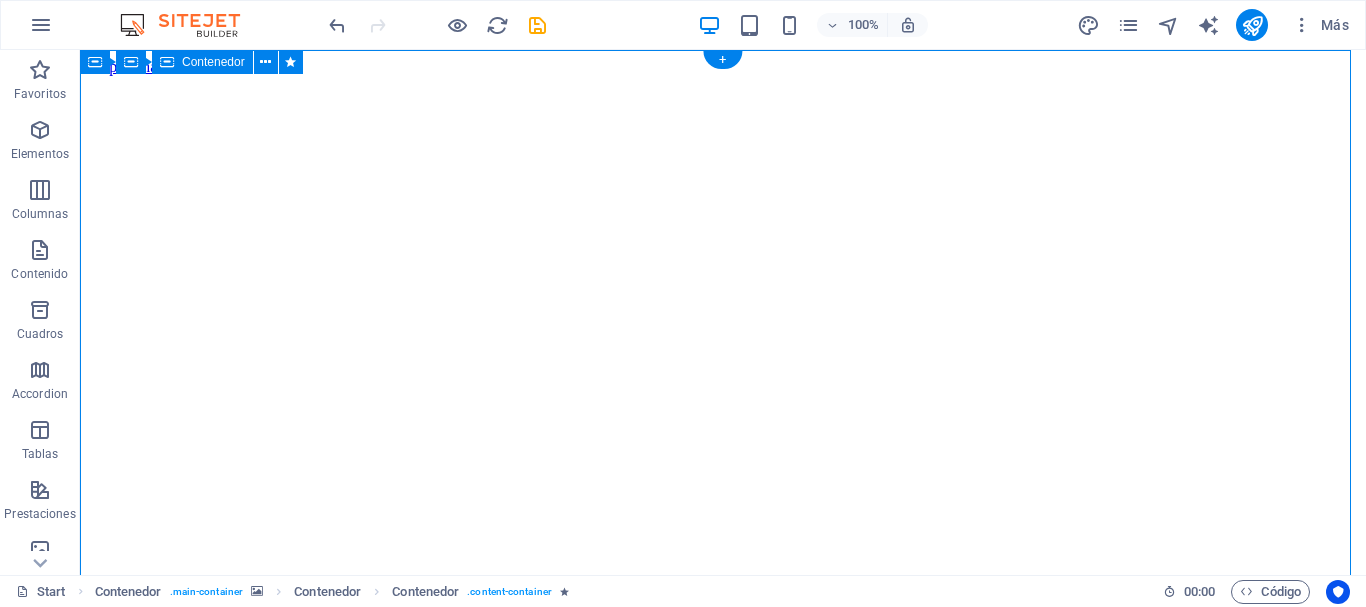 type 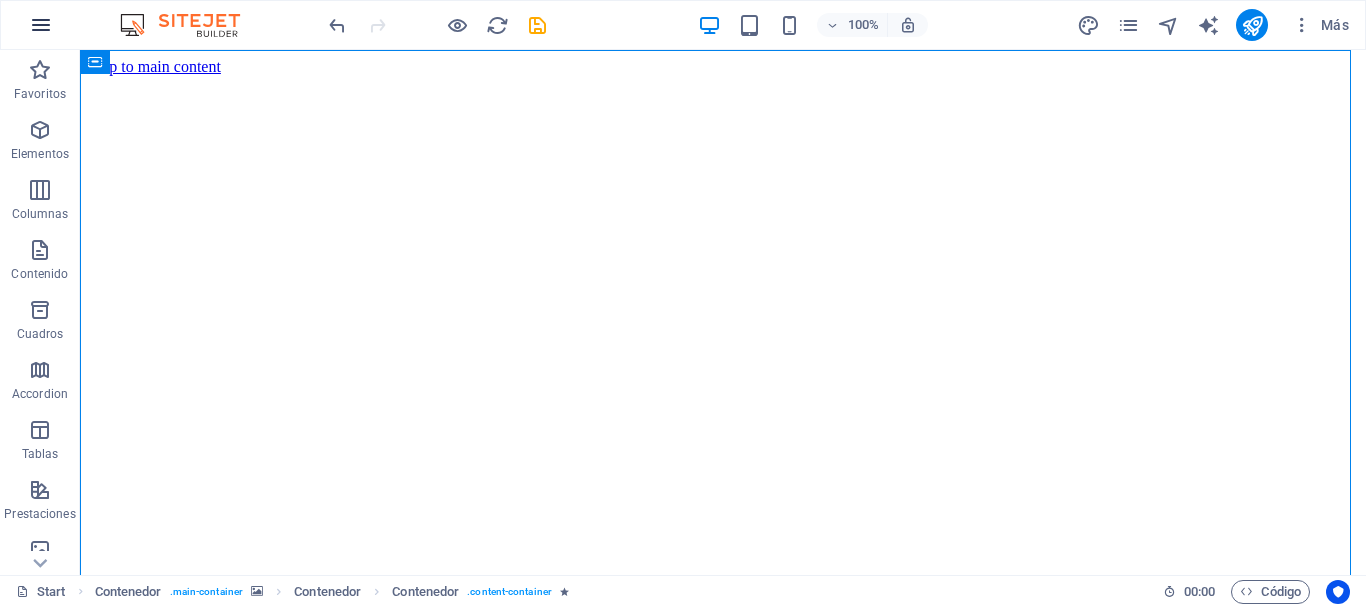 click at bounding box center (41, 25) 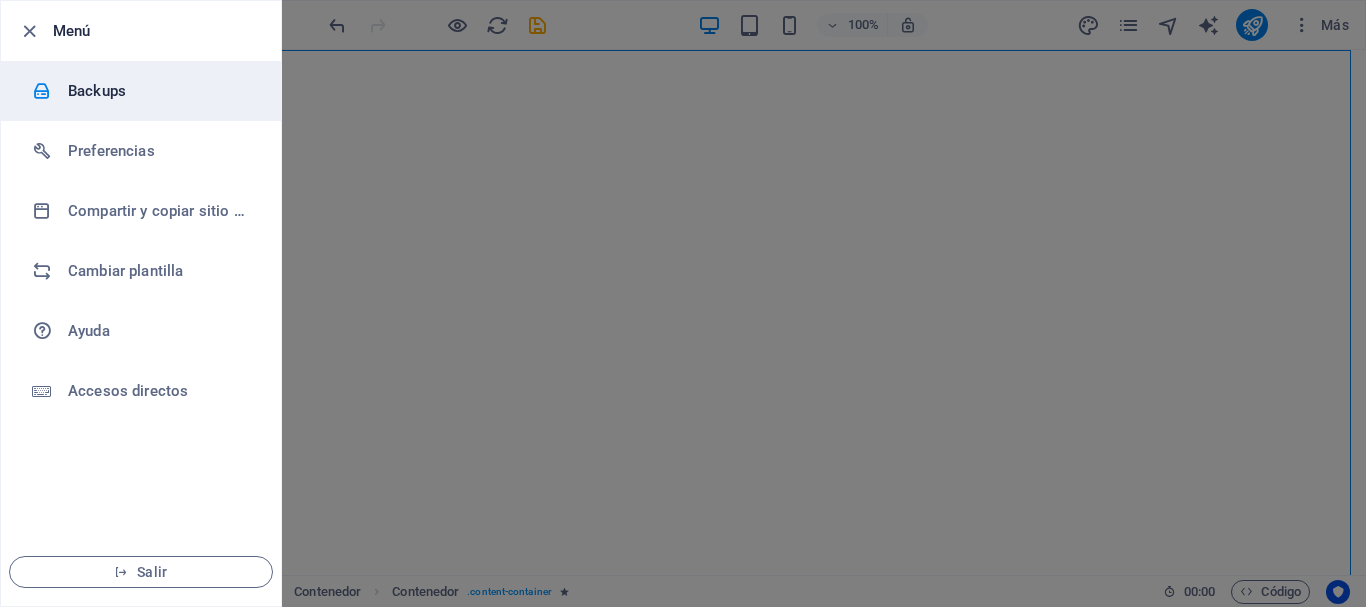 click on "Backups" at bounding box center [160, 91] 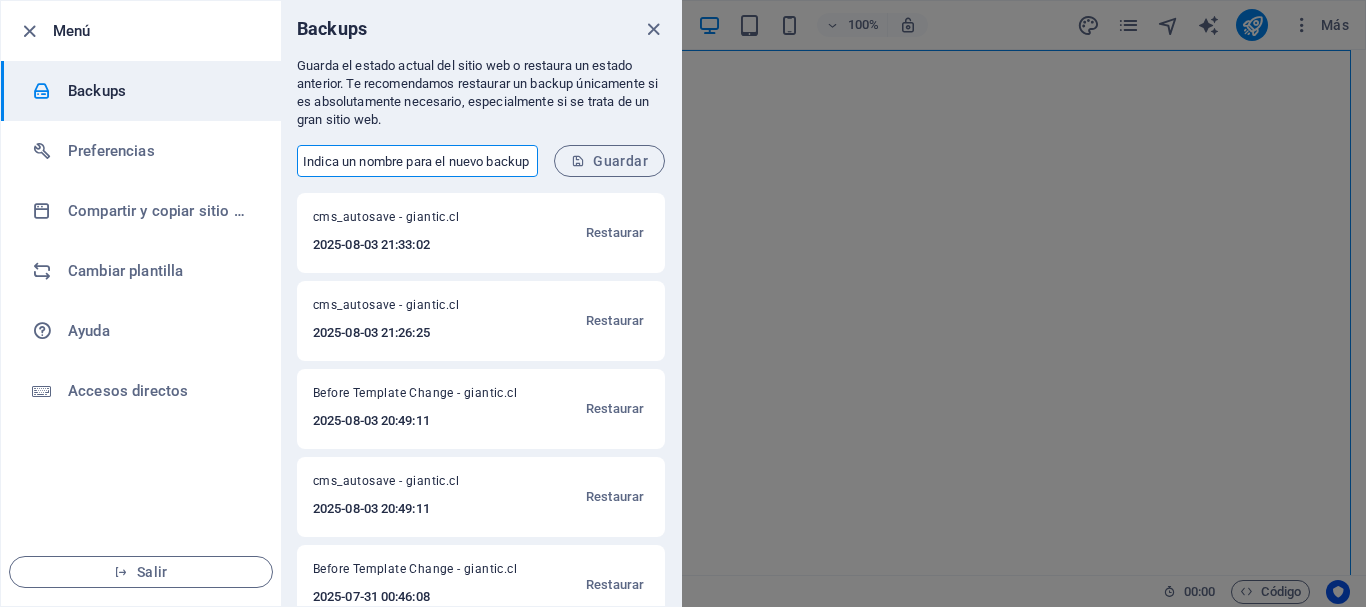 click at bounding box center [417, 161] 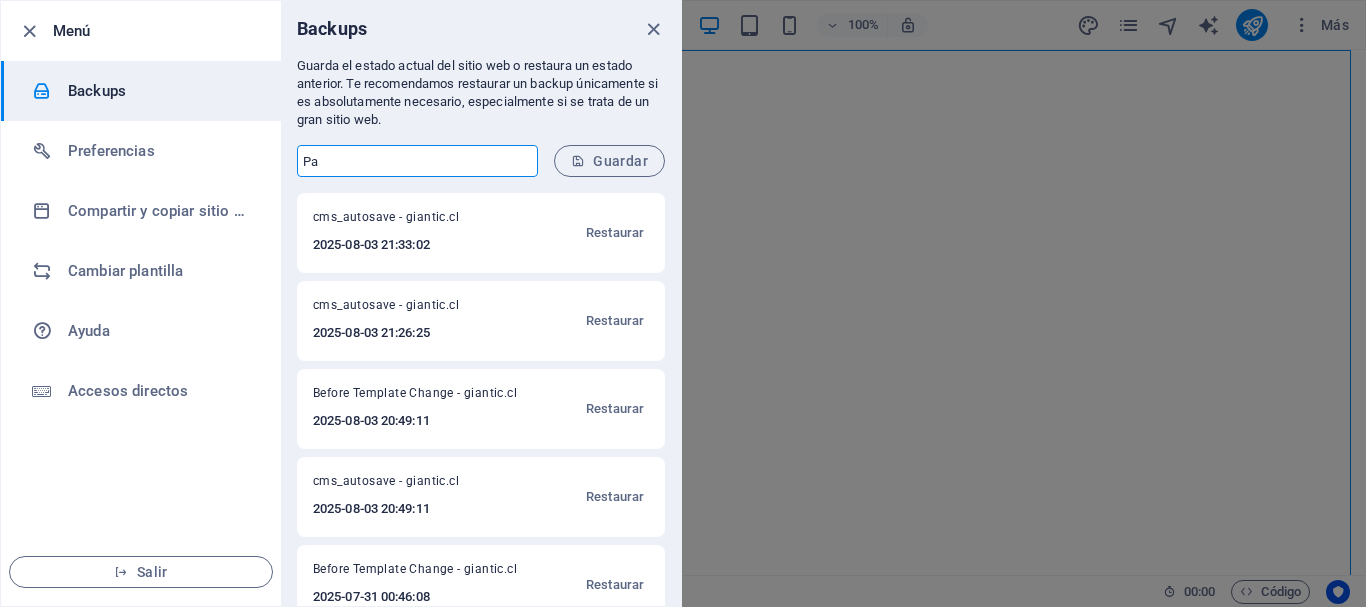 type on "P" 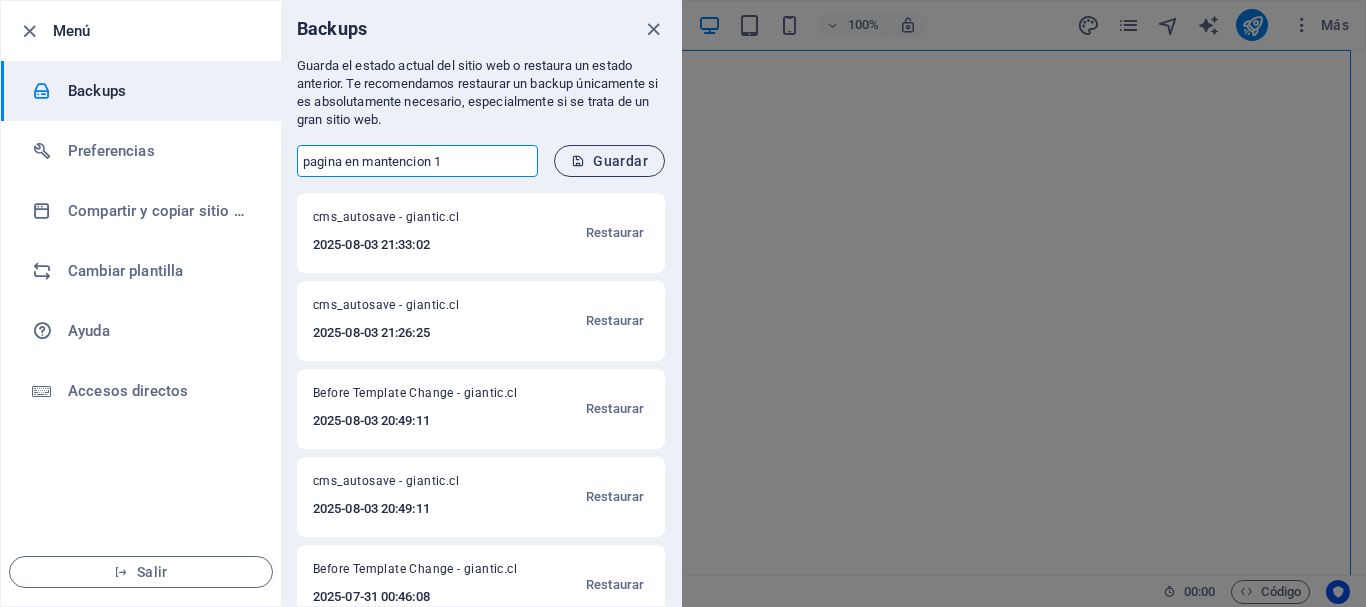 type on "pagina en mantencion 1" 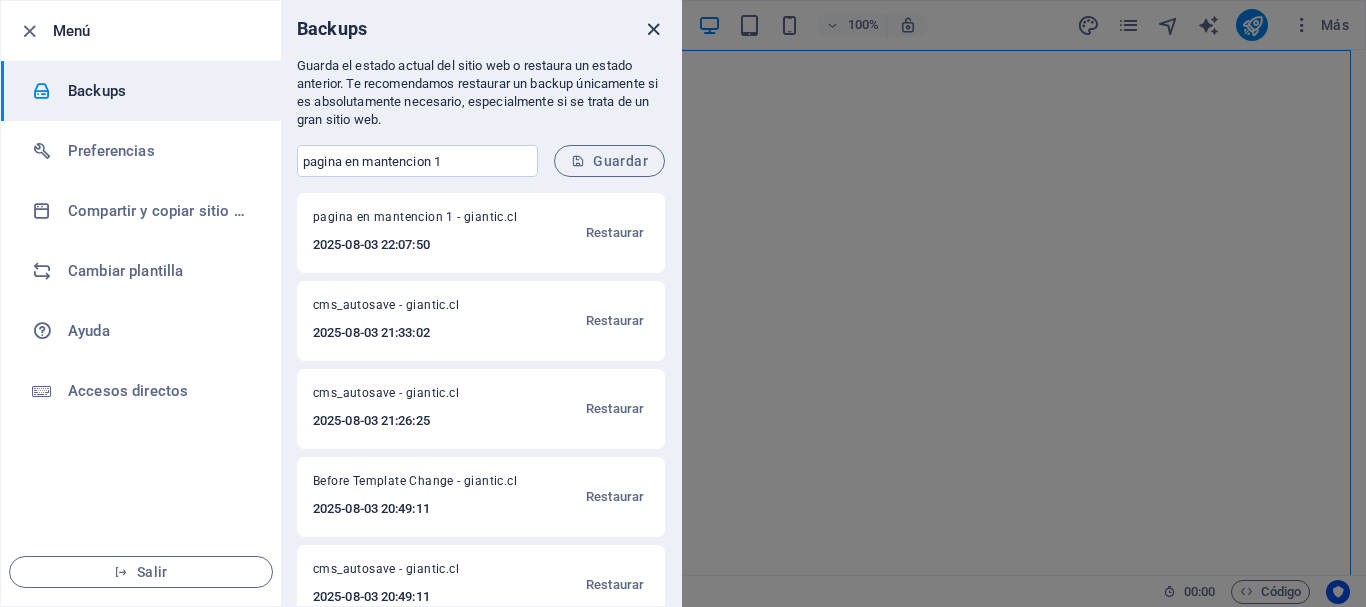 click at bounding box center (653, 29) 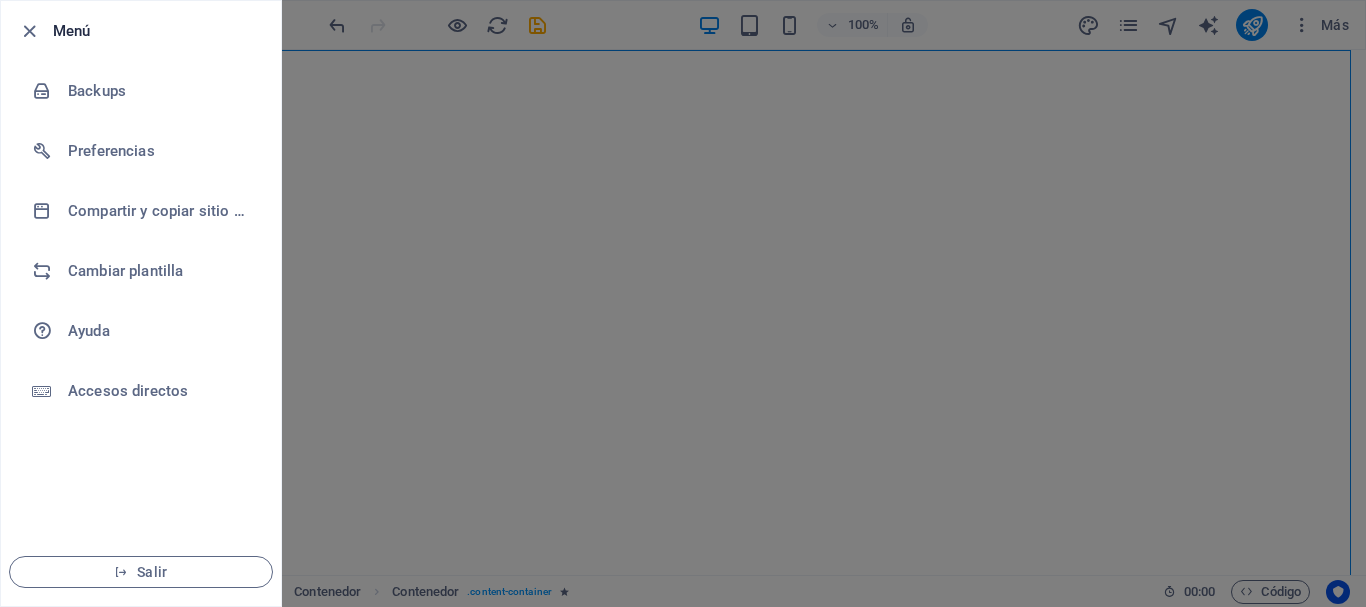 click at bounding box center (683, 303) 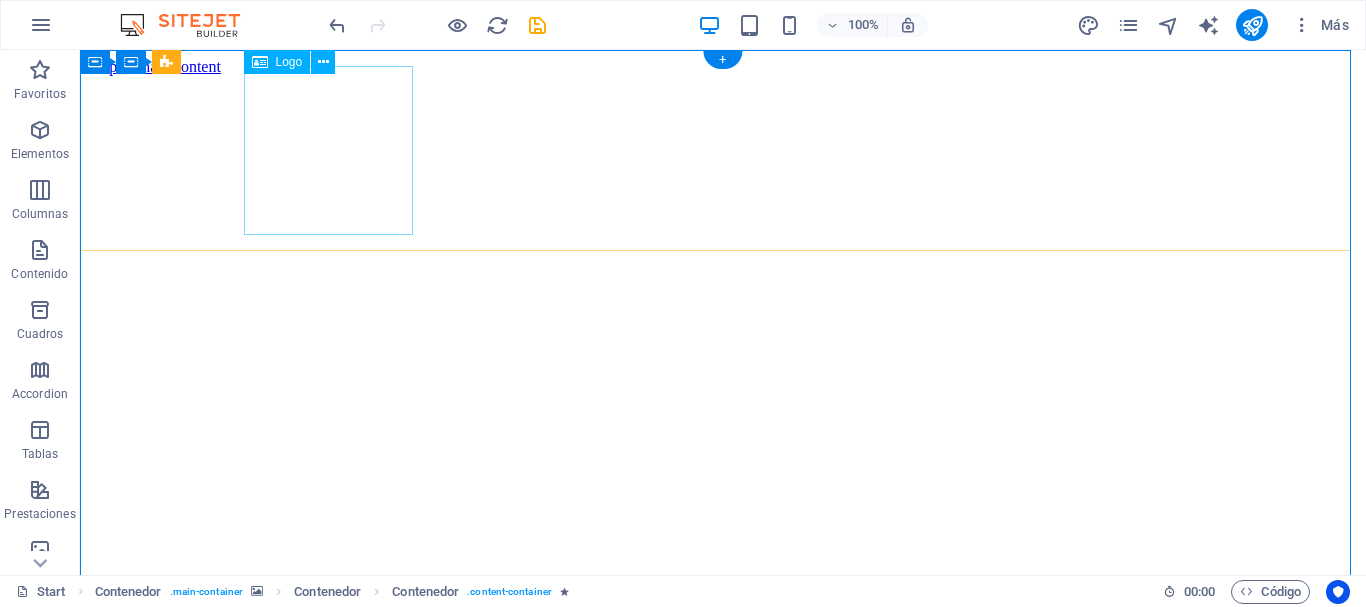click at bounding box center [723, 1039] 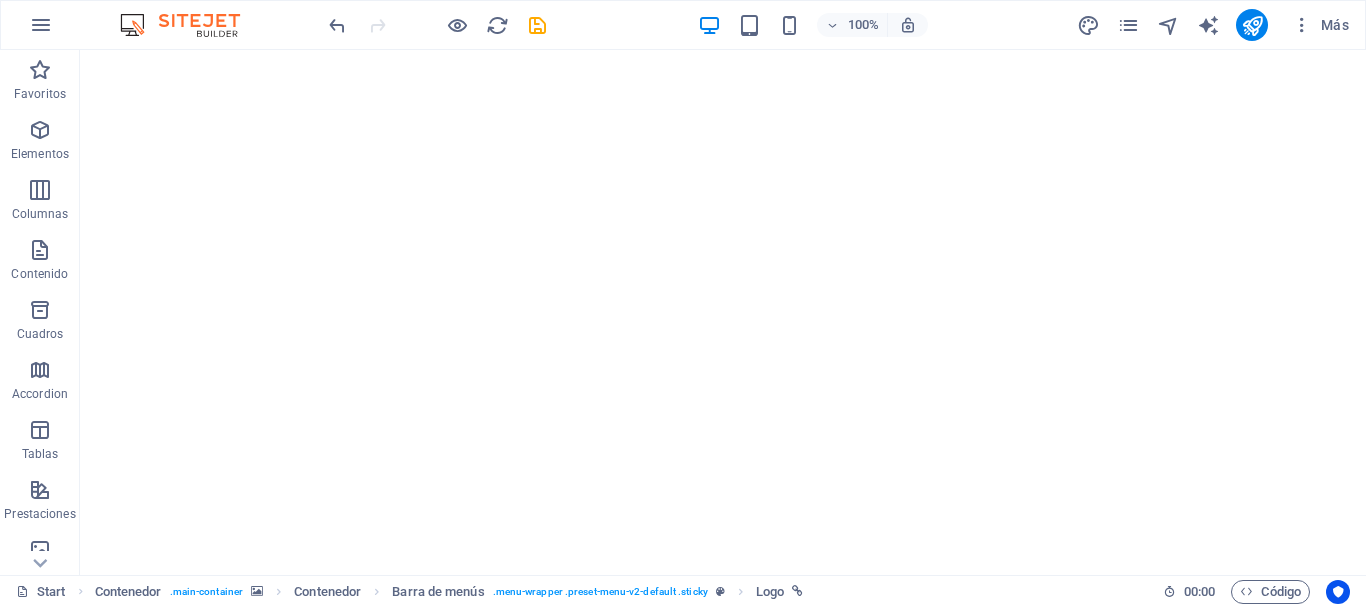 scroll, scrollTop: 680, scrollLeft: 0, axis: vertical 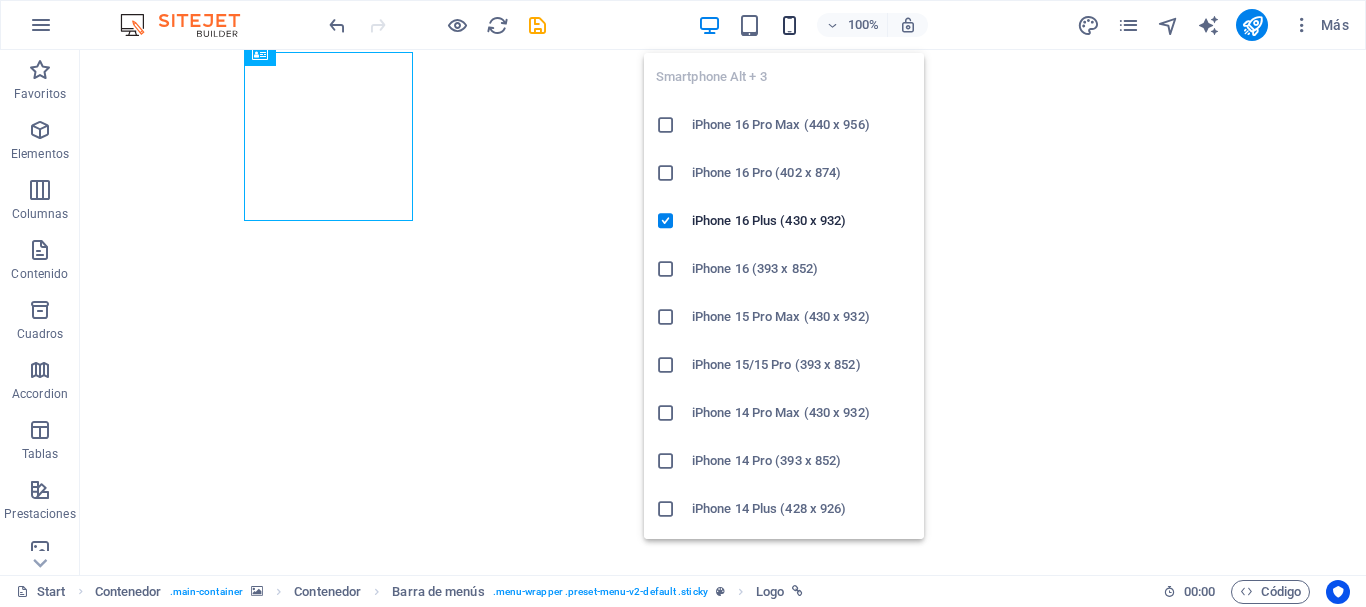 click at bounding box center (789, 25) 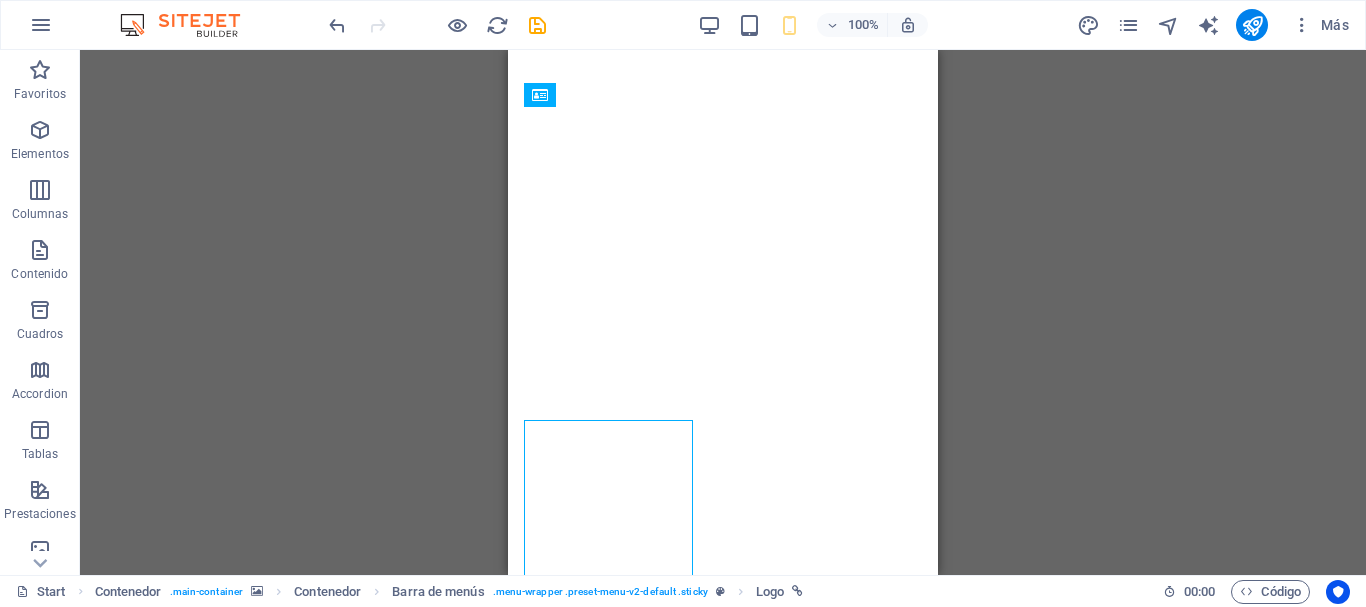 scroll, scrollTop: 54, scrollLeft: 0, axis: vertical 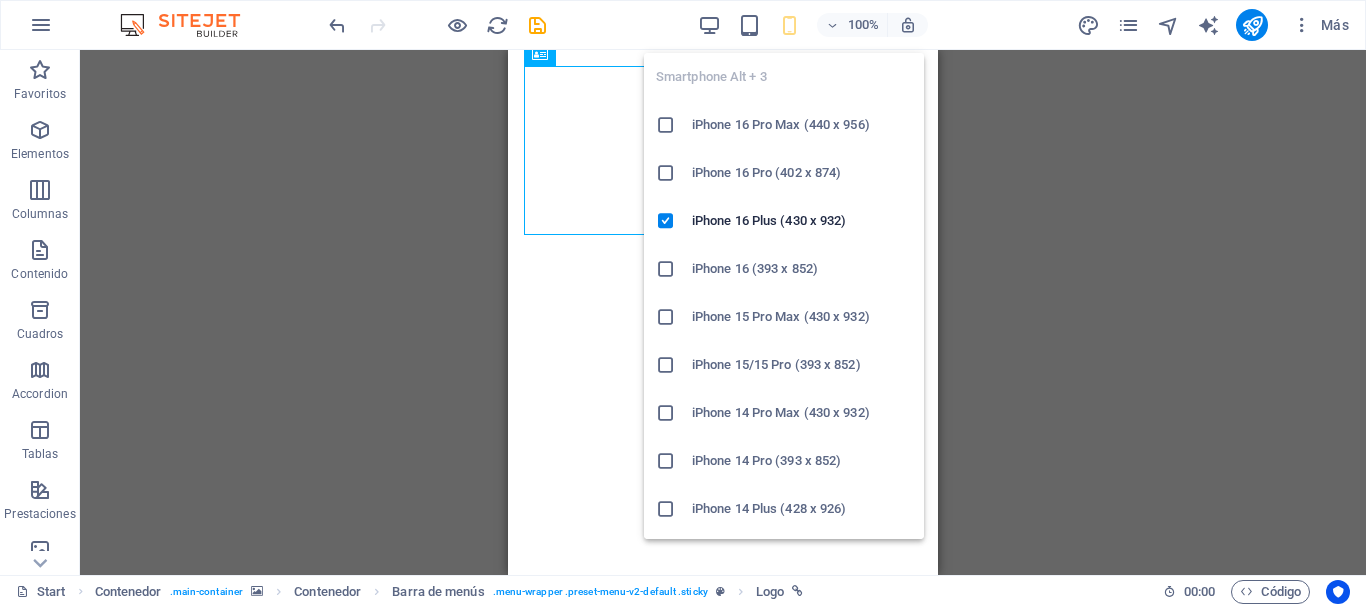 drag, startPoint x: 931, startPoint y: 145, endPoint x: 704, endPoint y: 78, distance: 236.68121 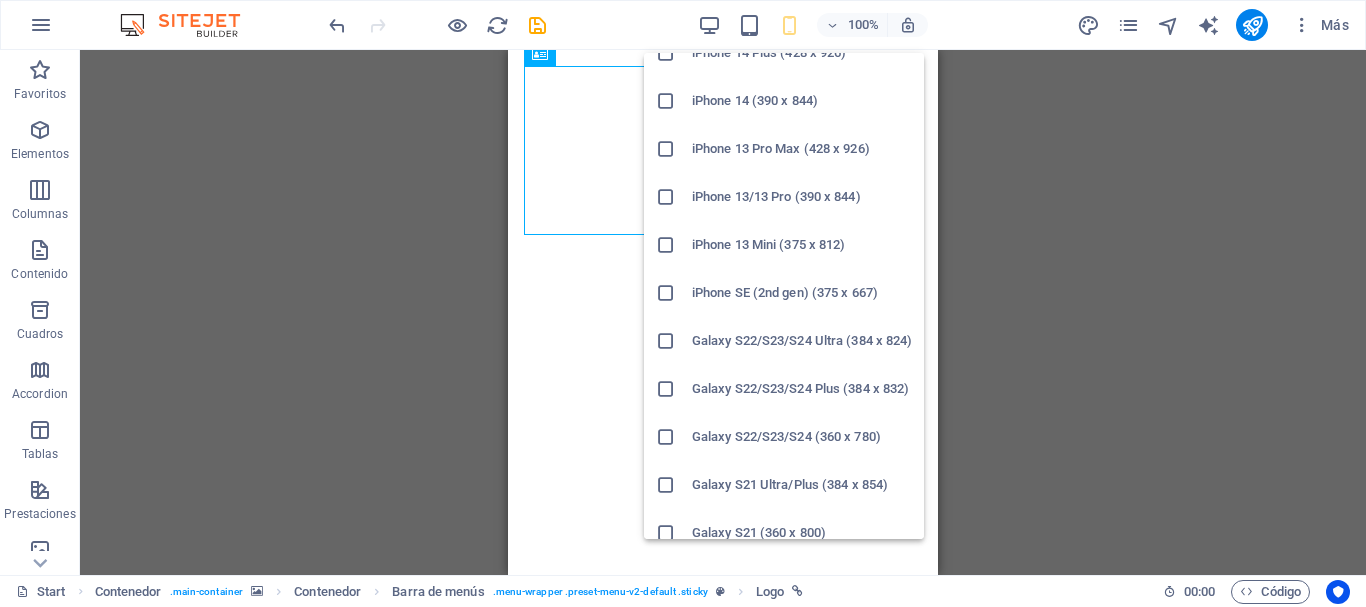 scroll, scrollTop: 499, scrollLeft: 0, axis: vertical 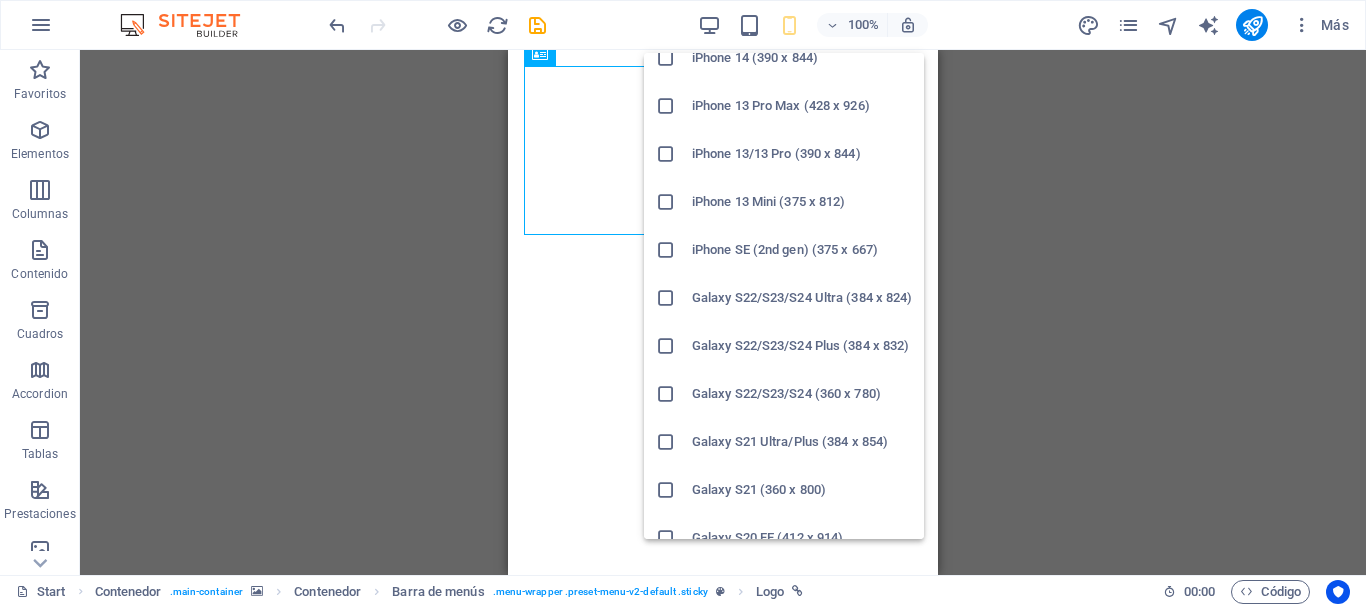 click at bounding box center [666, 298] 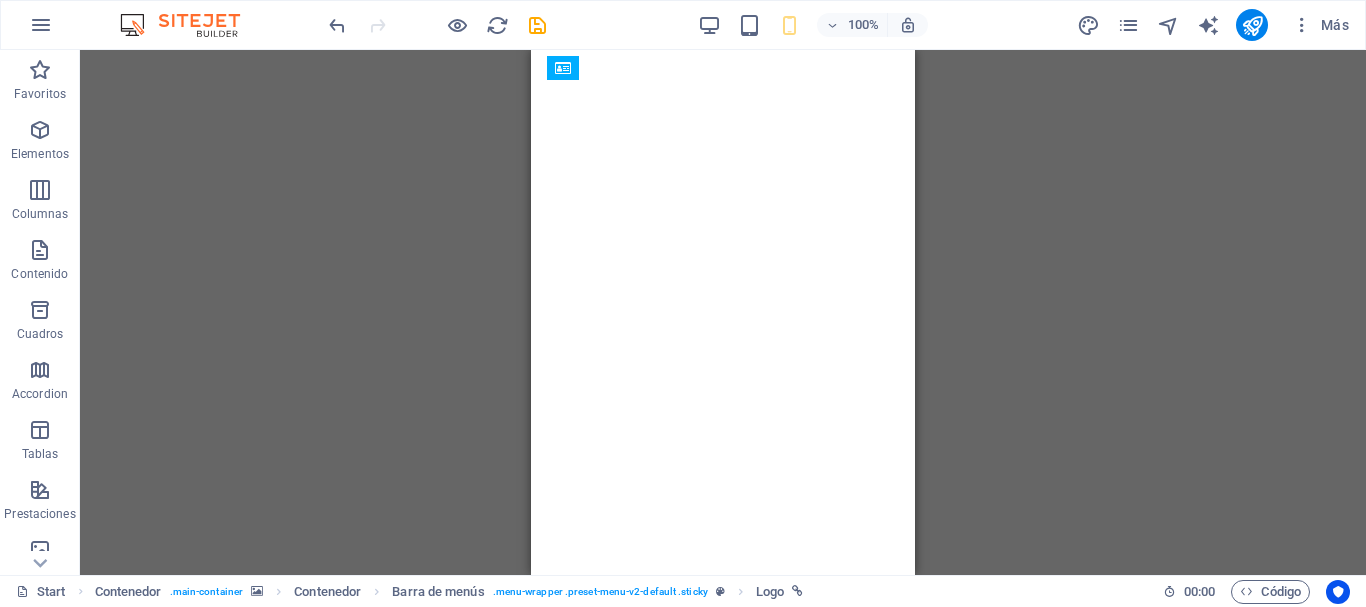 scroll, scrollTop: 0, scrollLeft: 0, axis: both 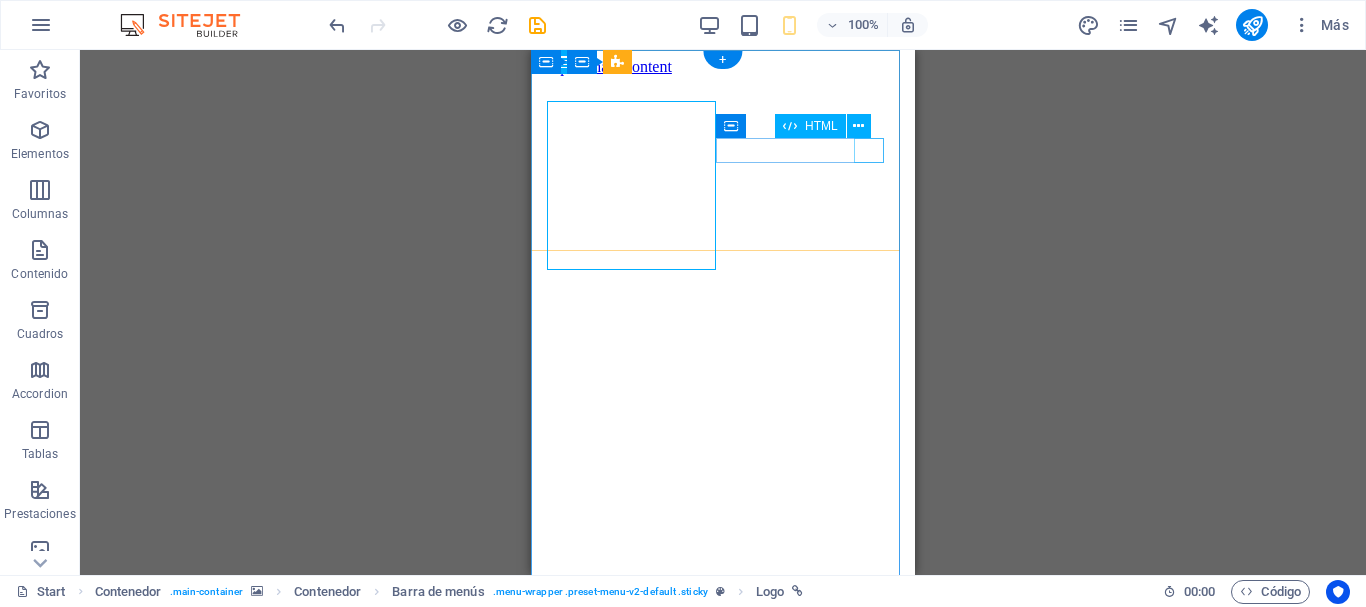 click at bounding box center [723, 3775] 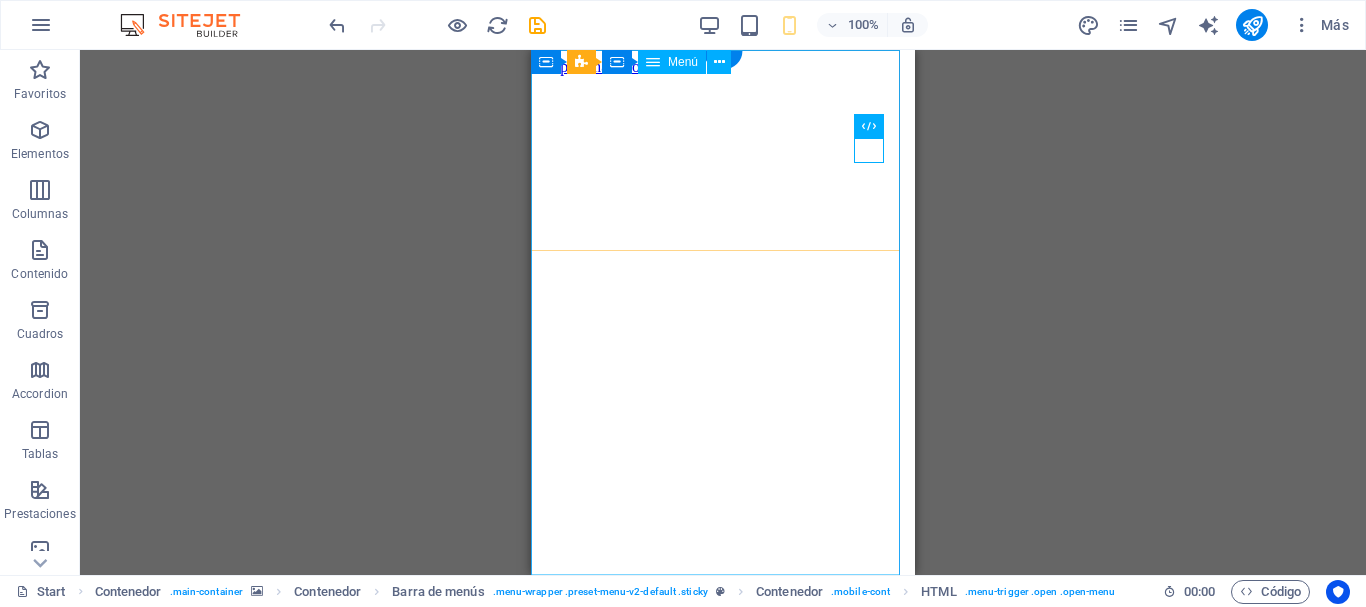 click on "Inicio Sobre nosotros Contacto" at bounding box center [723, 3723] 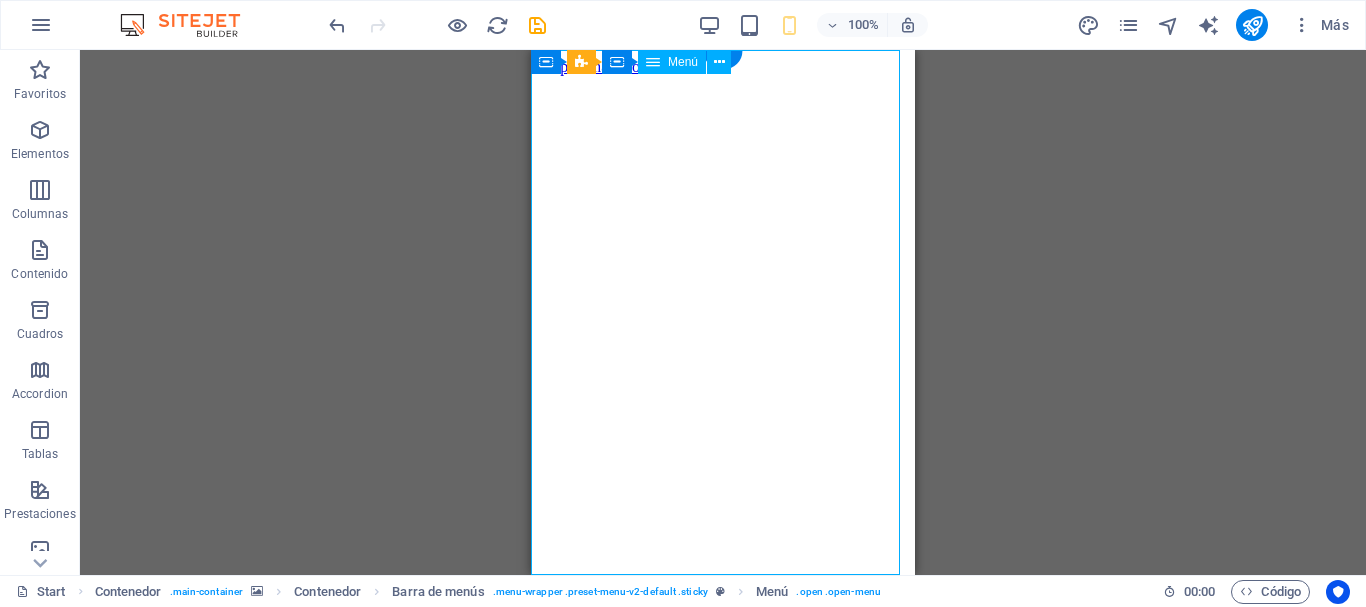 click on "Inicio Sobre nosotros Contacto" at bounding box center [723, 3723] 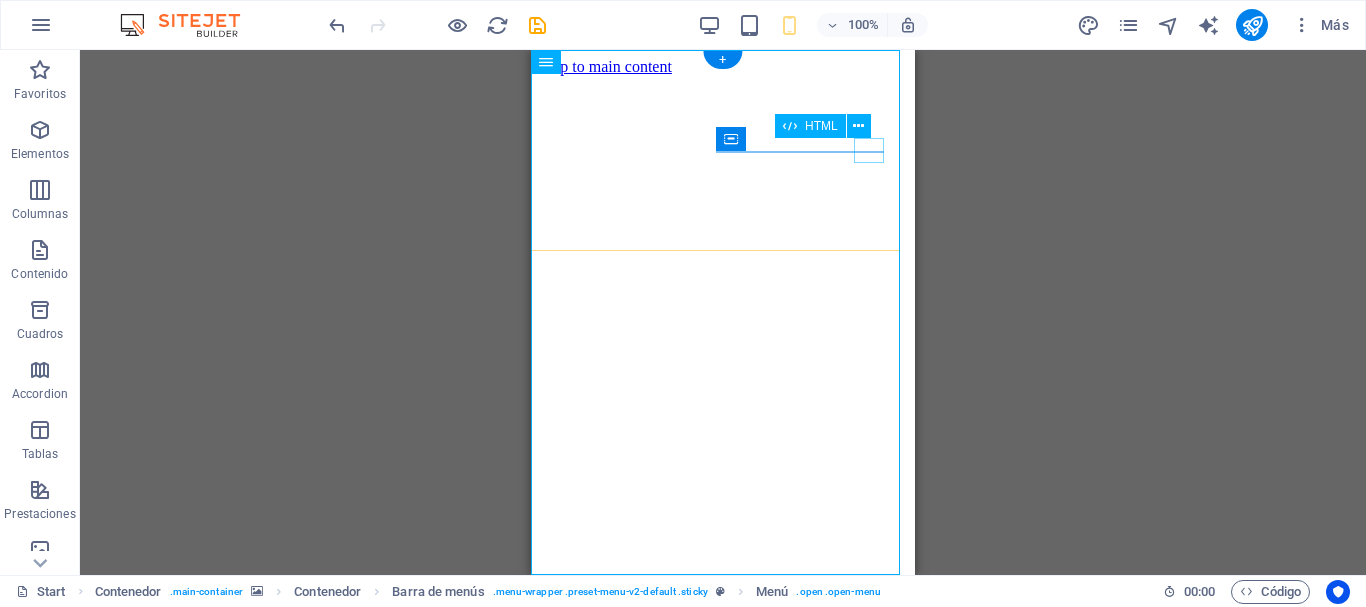 click at bounding box center [723, 3775] 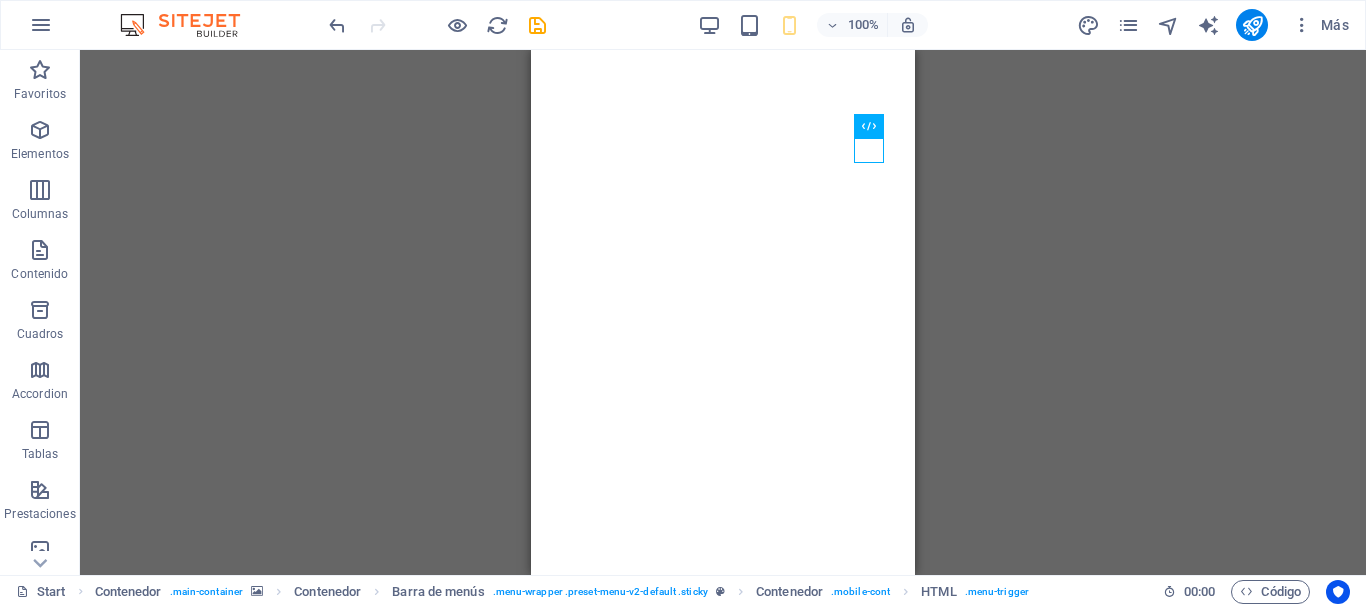 scroll, scrollTop: 0, scrollLeft: 0, axis: both 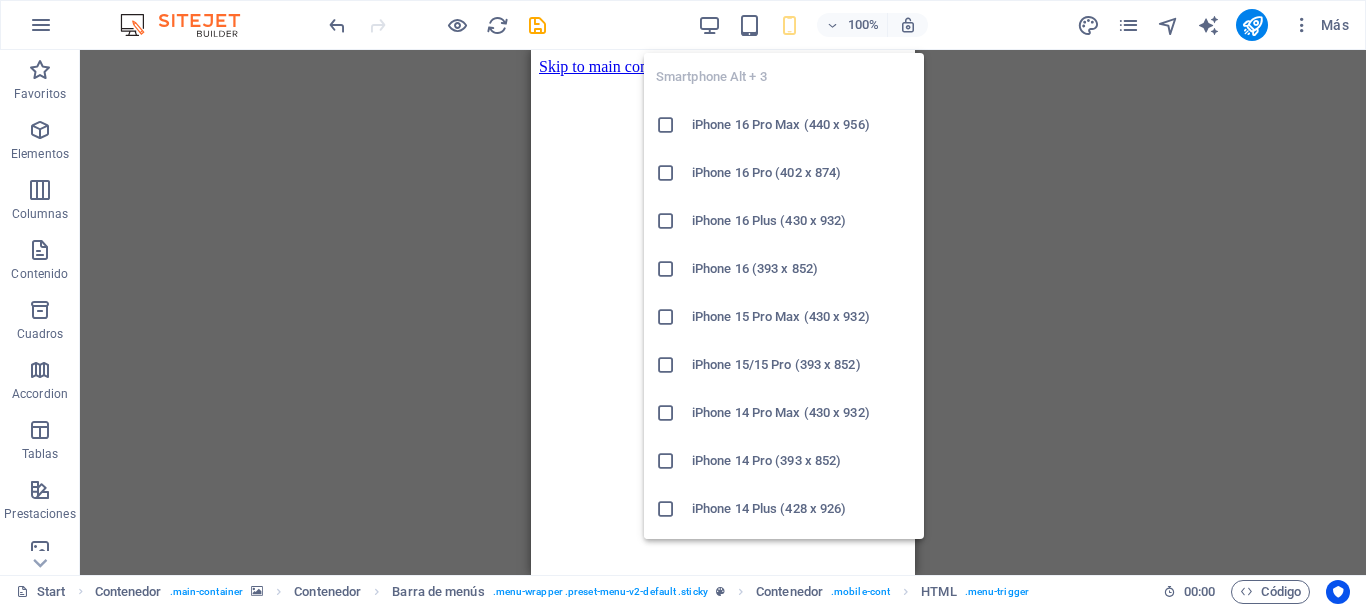 click on "iPhone 16 Pro (402 x 874)" at bounding box center [802, 173] 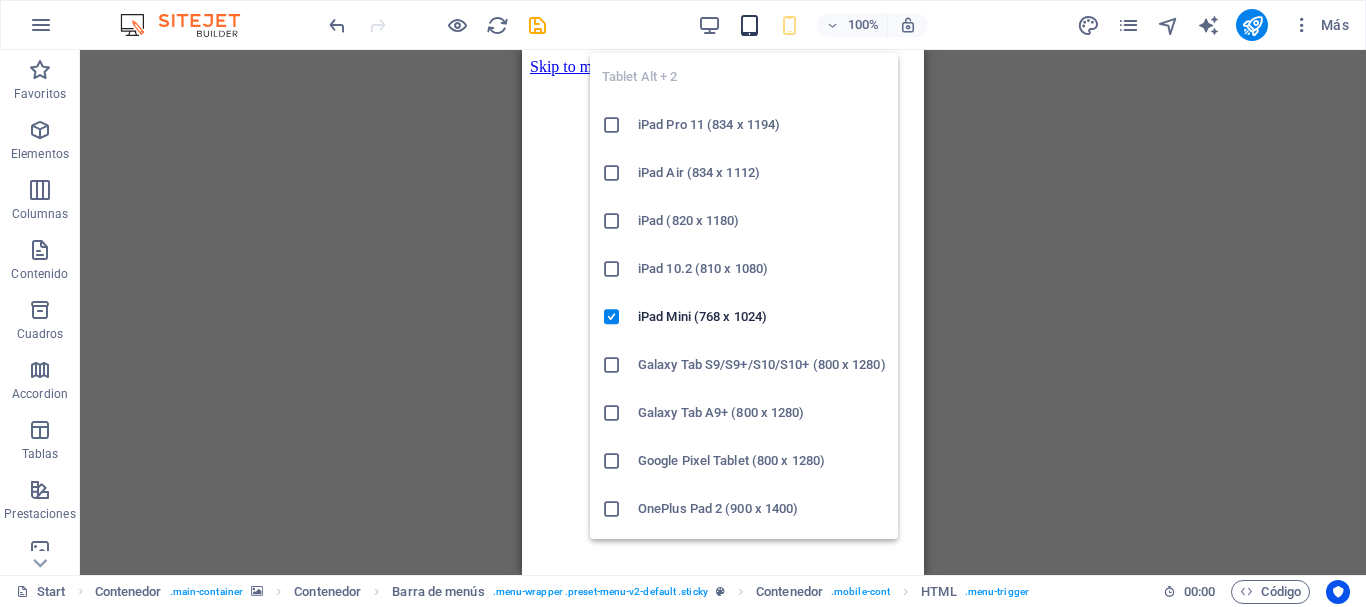 click at bounding box center [749, 25] 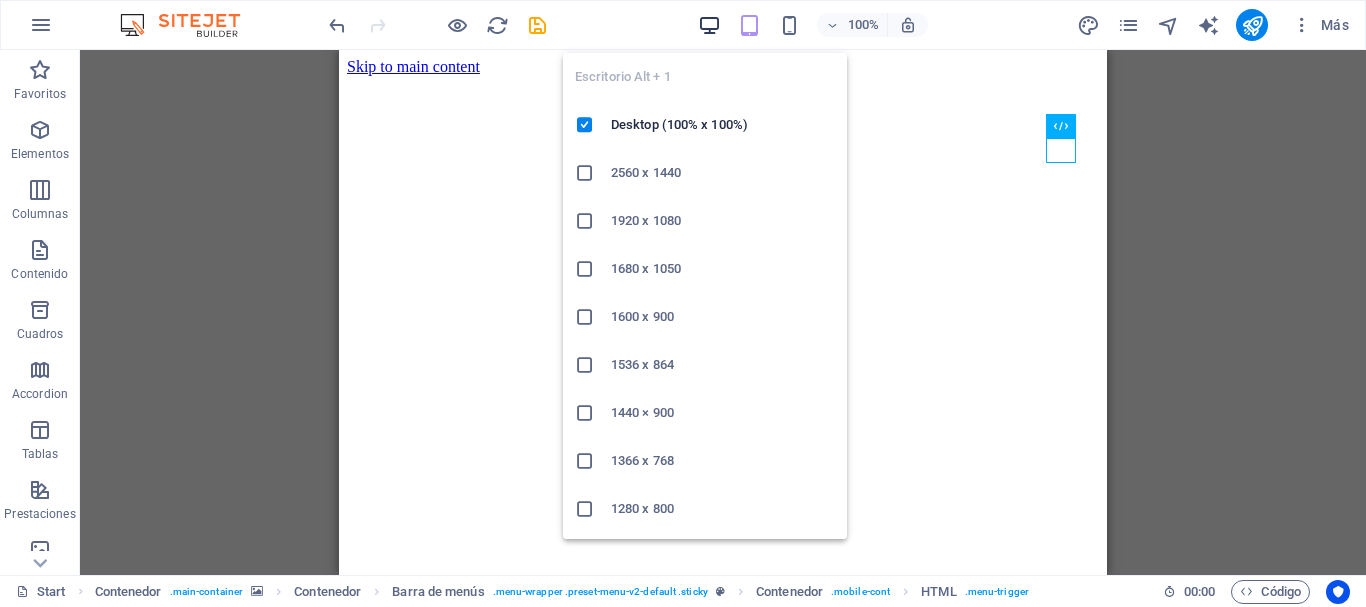 click at bounding box center [709, 25] 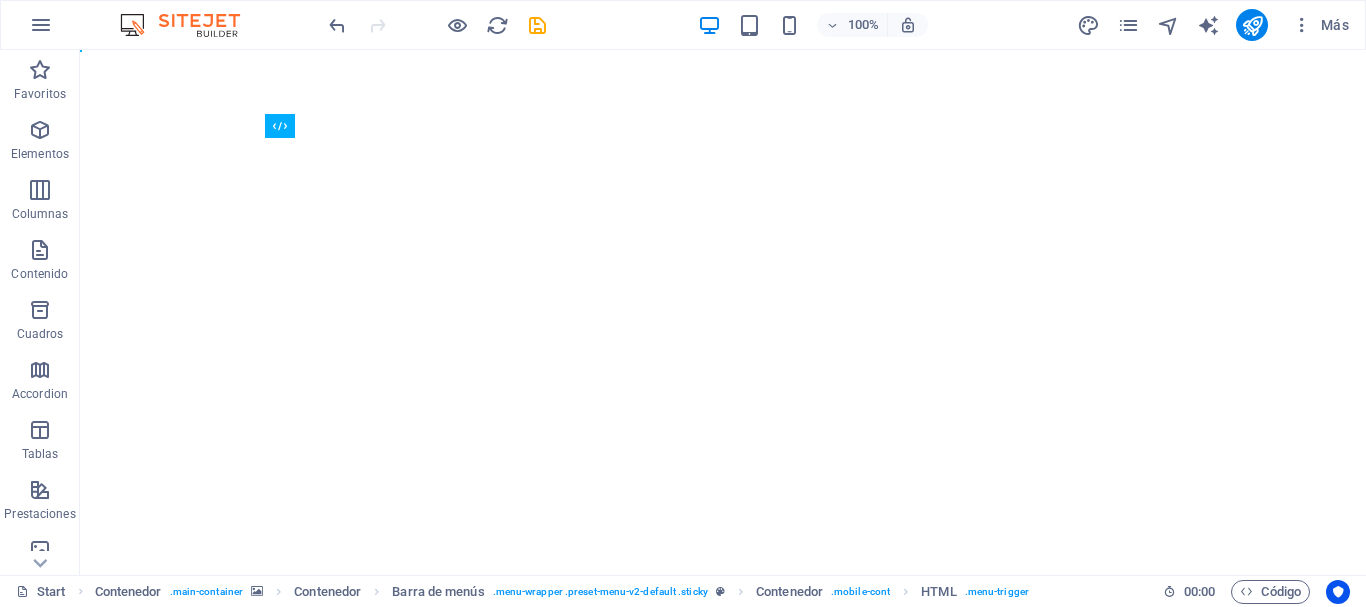 scroll, scrollTop: 0, scrollLeft: 0, axis: both 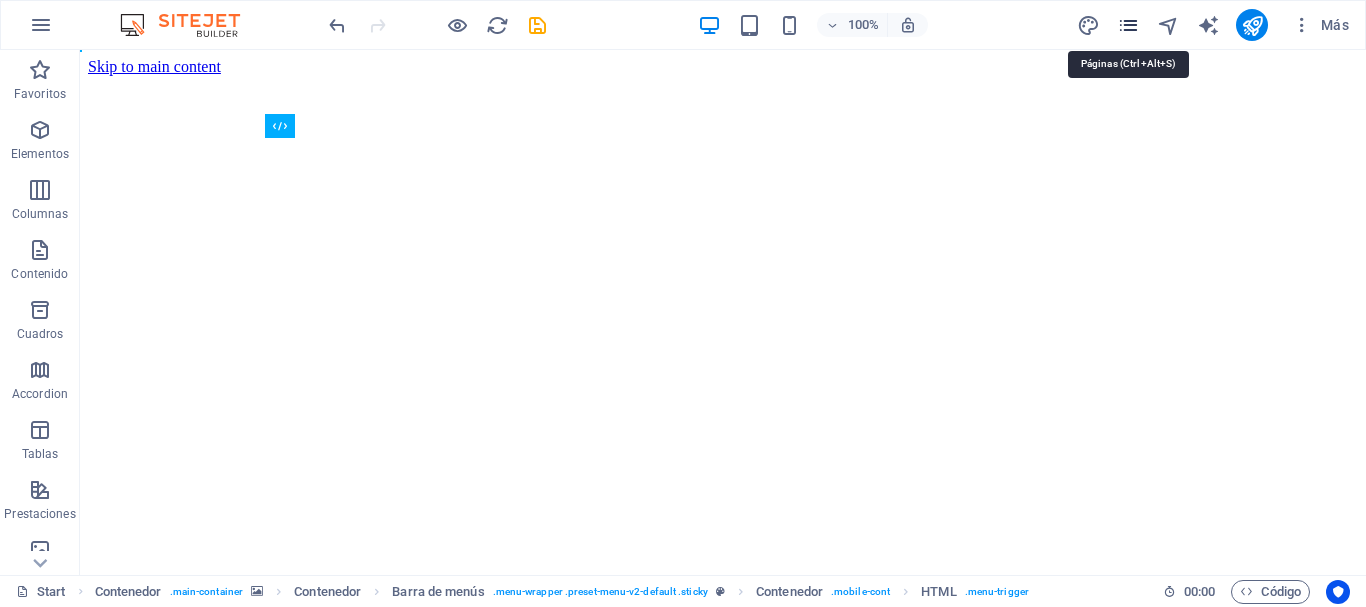 click at bounding box center (1128, 25) 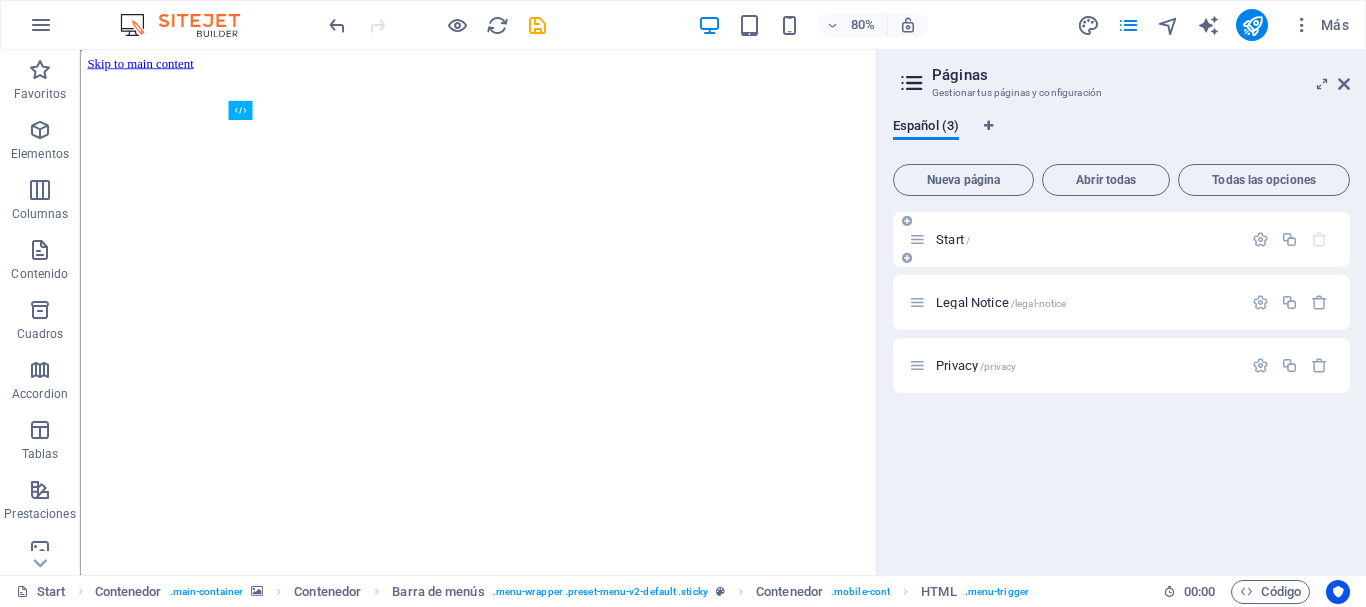 click on "Start /" at bounding box center (1086, 239) 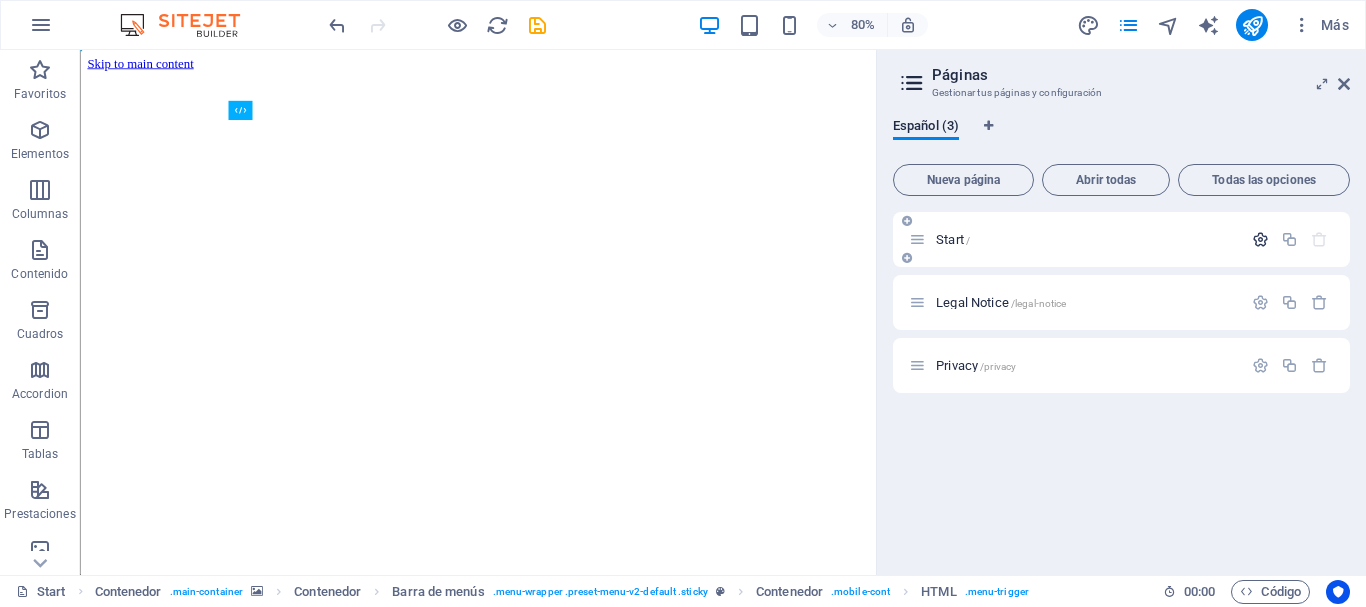 click at bounding box center (1260, 239) 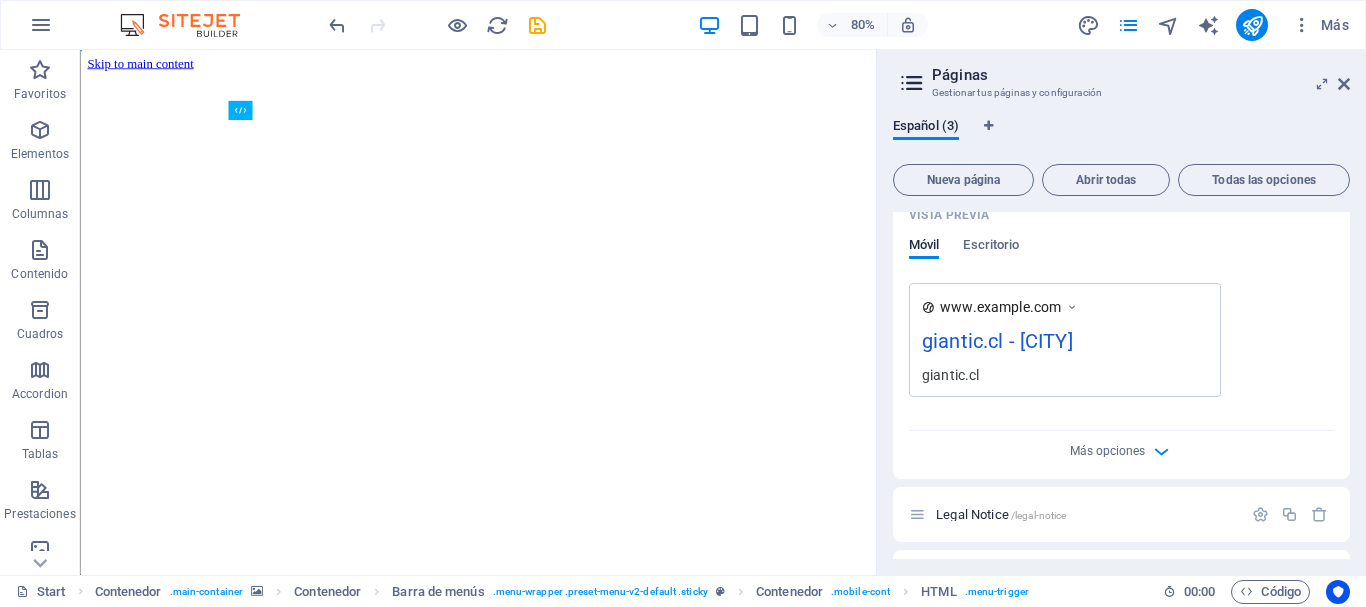 scroll, scrollTop: 509, scrollLeft: 0, axis: vertical 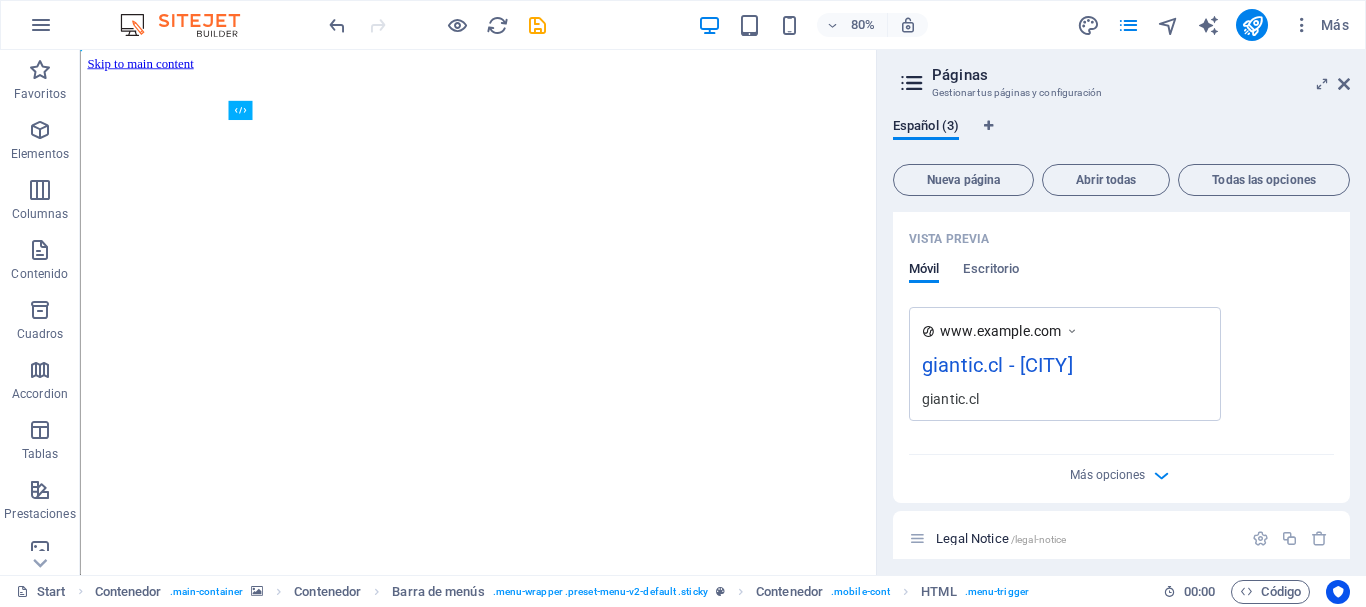 click on "giantic.cl - San Francisco" at bounding box center (1065, 369) 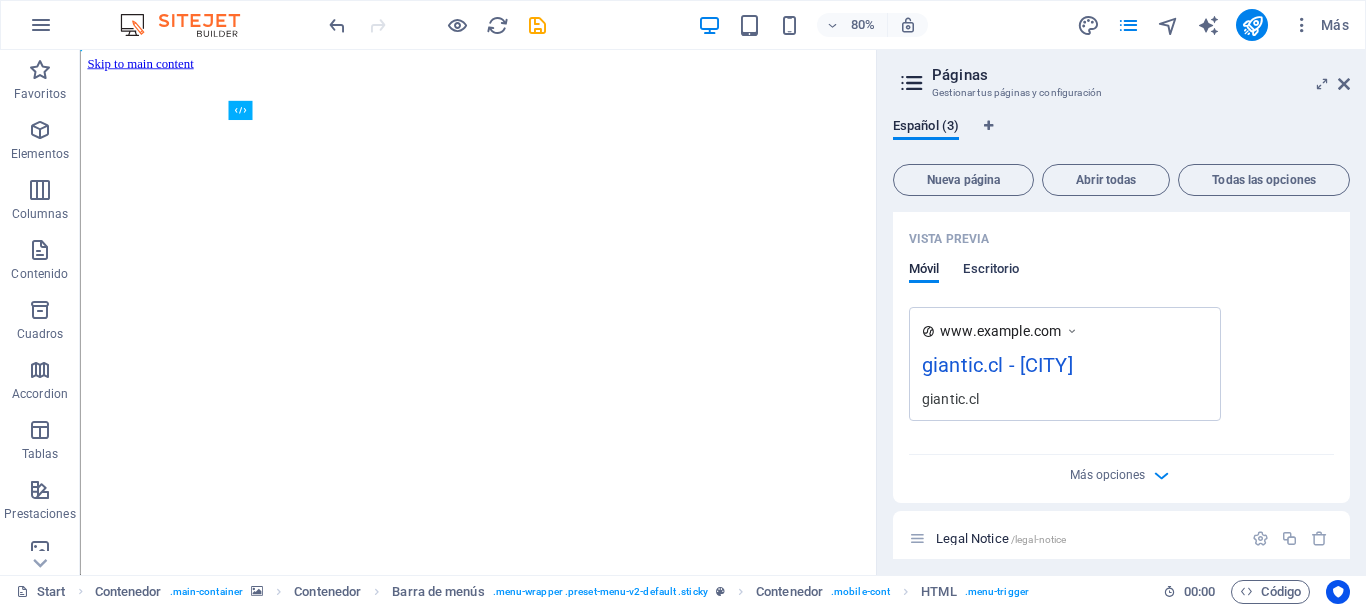 click on "Escritorio" at bounding box center [991, 271] 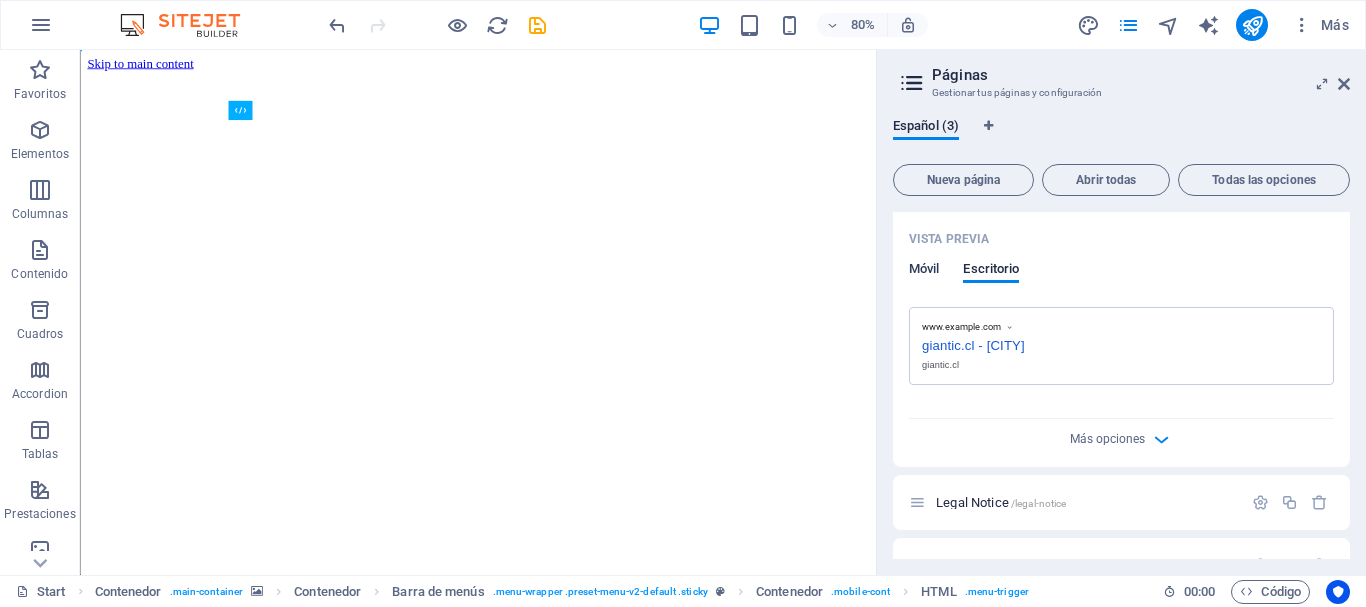 click on "Móvil" at bounding box center [924, 271] 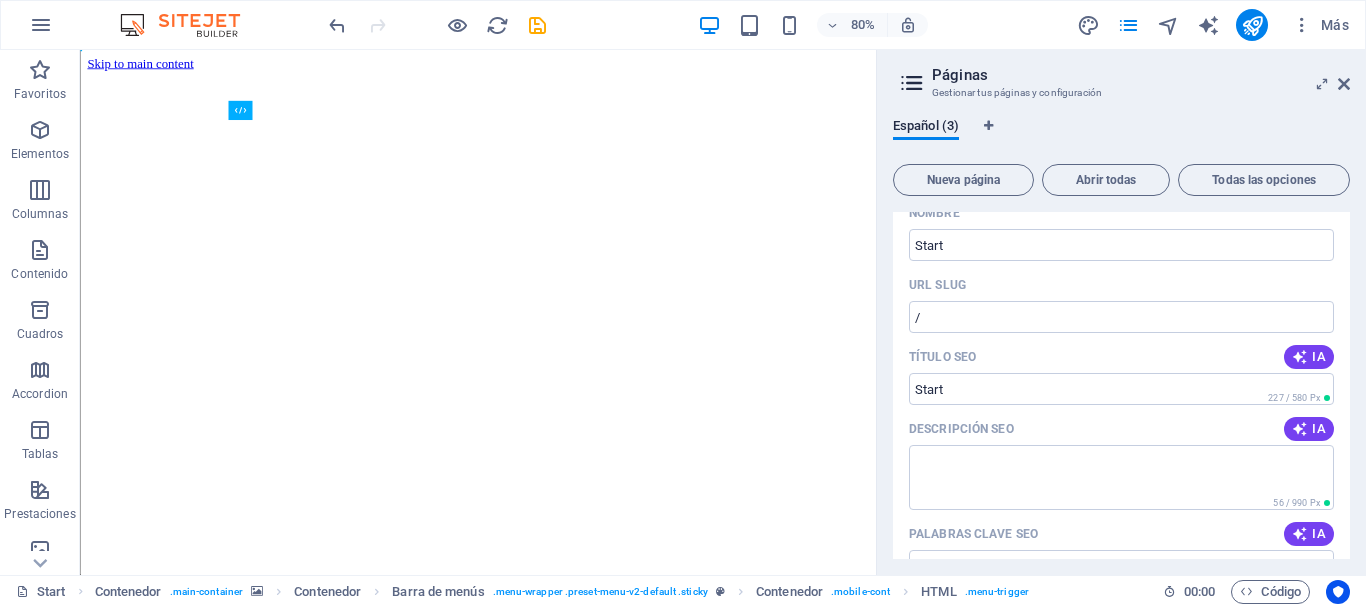 scroll, scrollTop: 0, scrollLeft: 0, axis: both 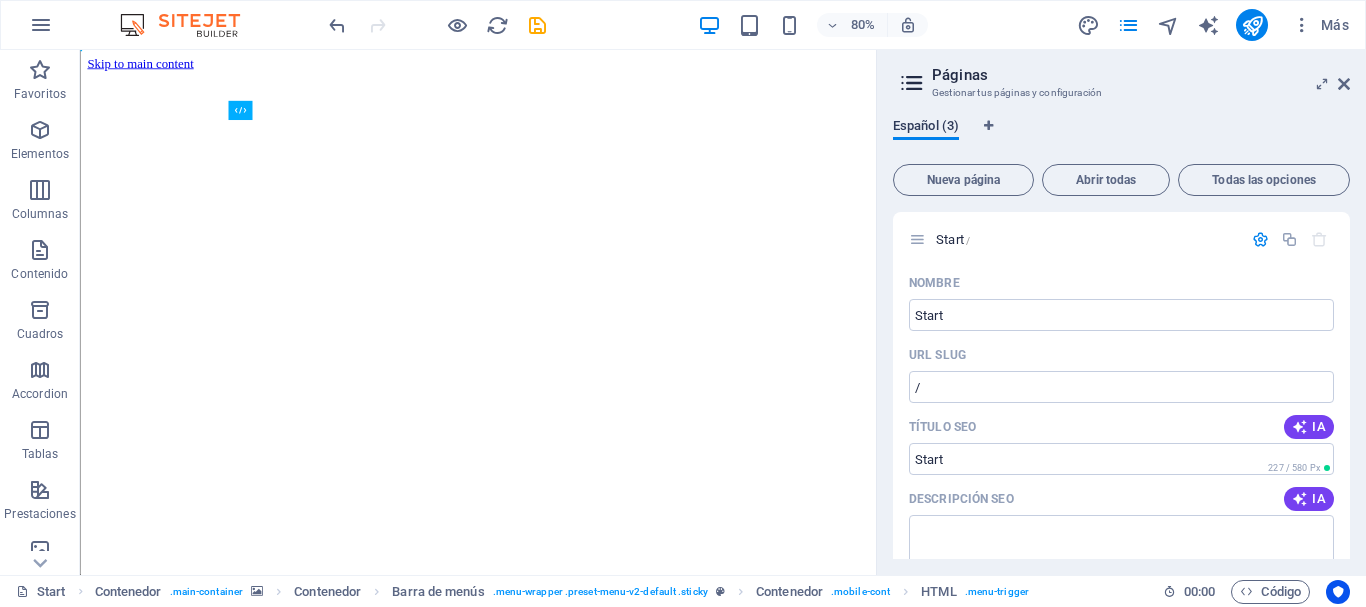 click on "Español (3)" at bounding box center (926, 128) 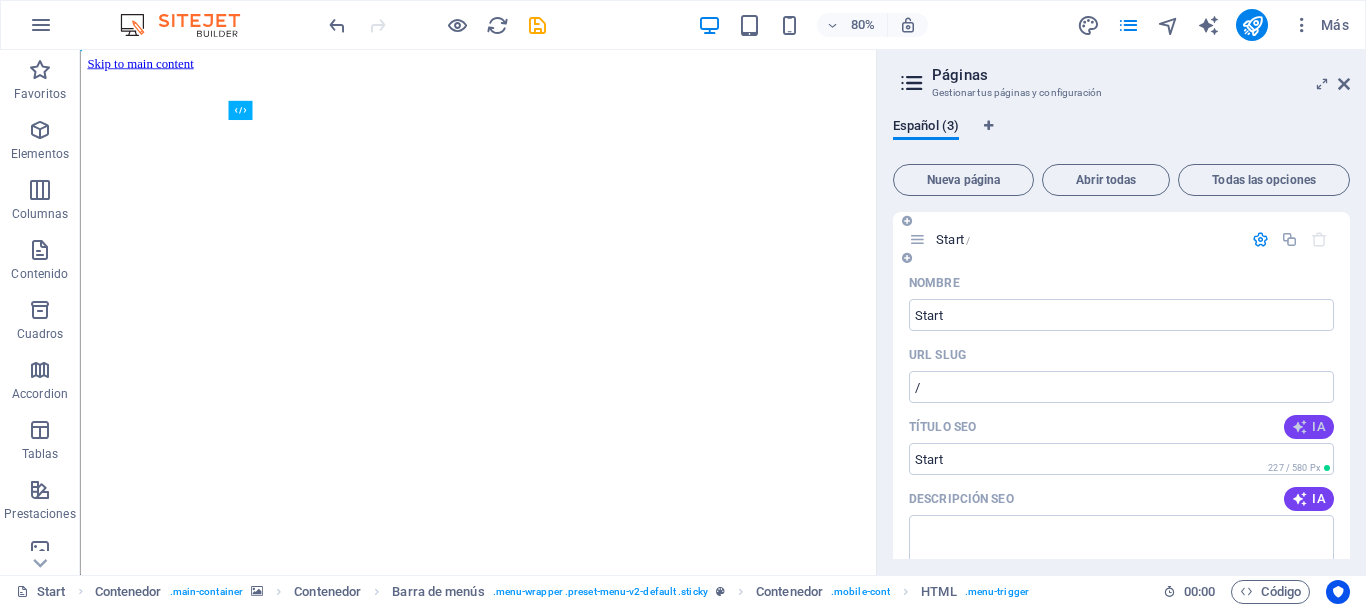 click at bounding box center [1300, 427] 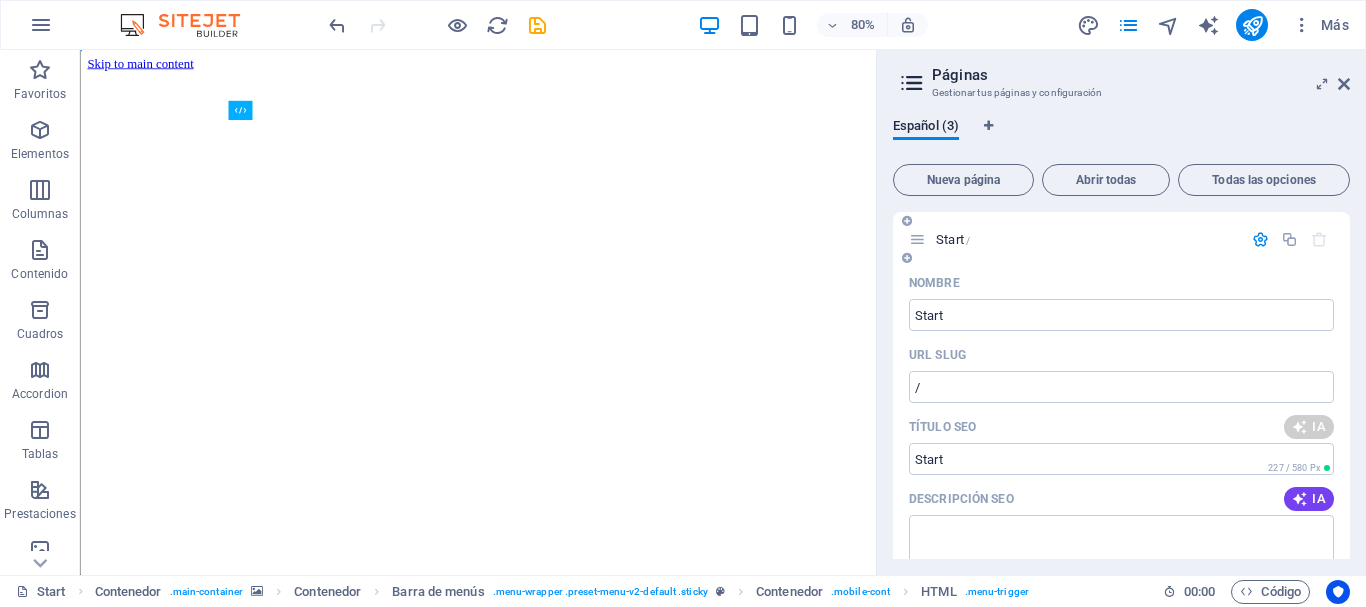 type on "En Construcción: Vuelve Pronto" 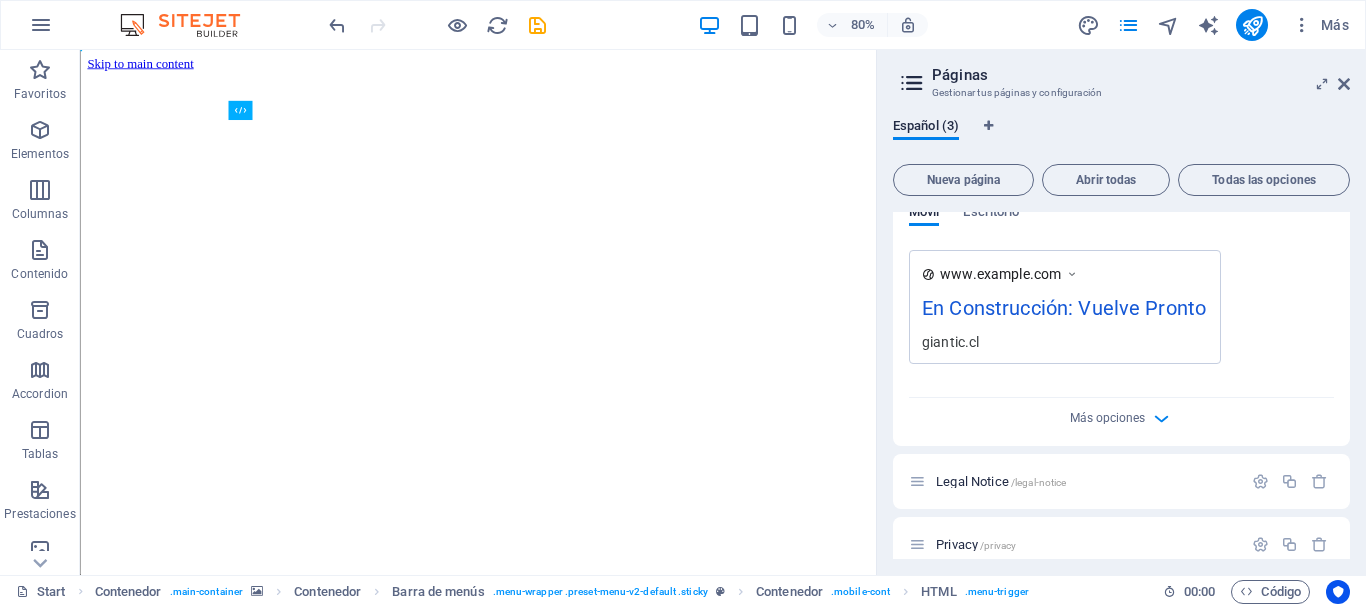 scroll, scrollTop: 587, scrollLeft: 0, axis: vertical 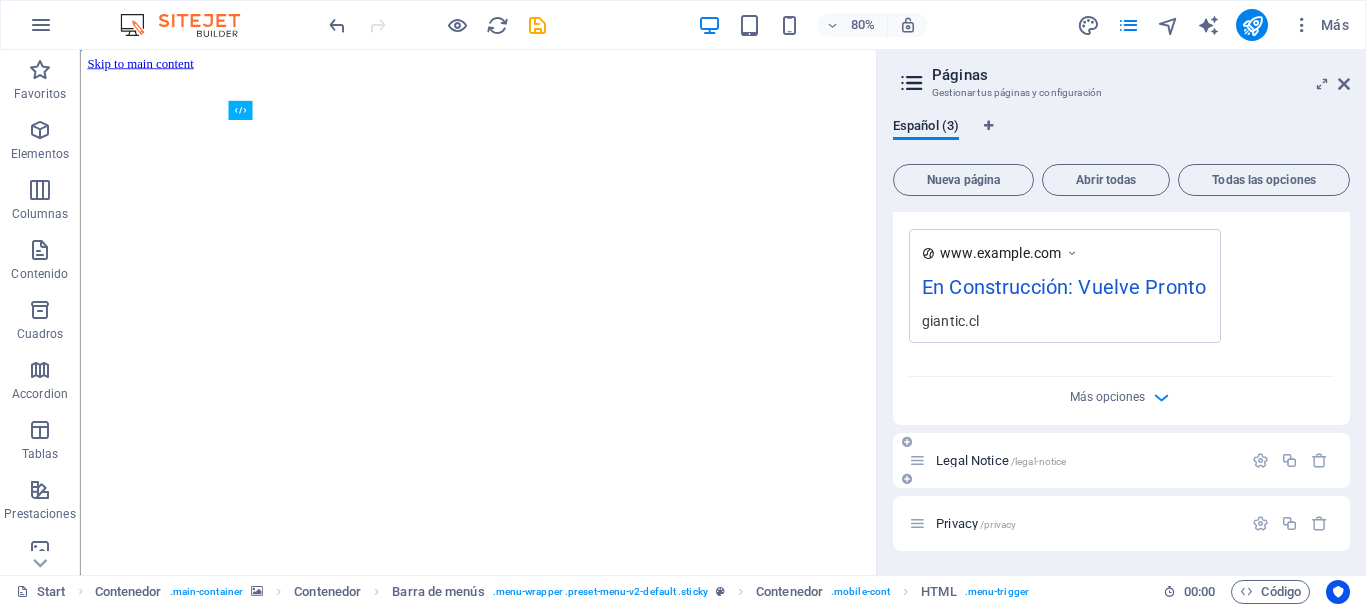 click on "Legal Notice /legal-notice" at bounding box center [1001, 460] 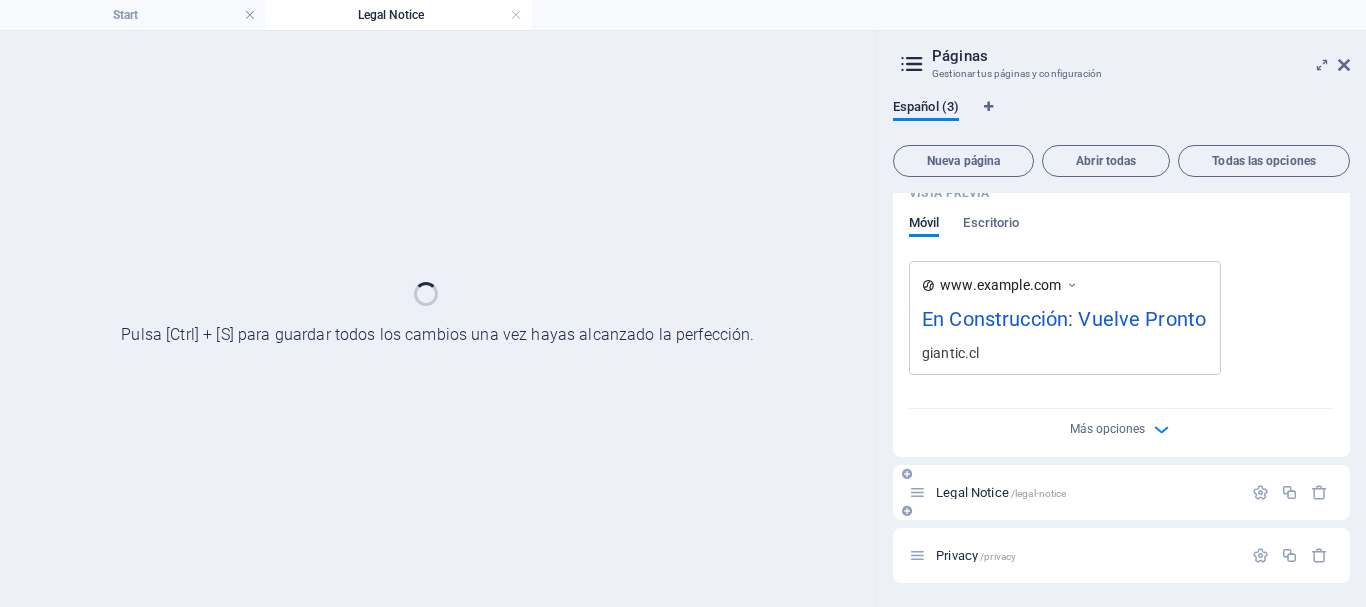 scroll, scrollTop: 536, scrollLeft: 0, axis: vertical 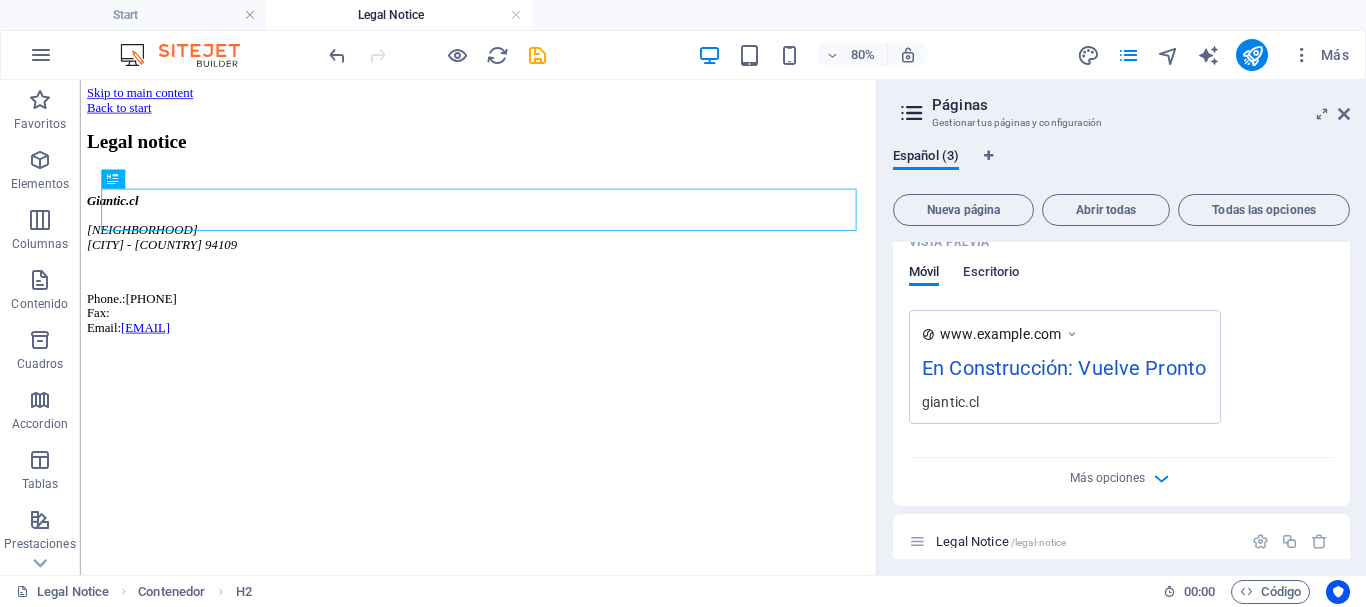 click on "Escritorio" at bounding box center [991, 274] 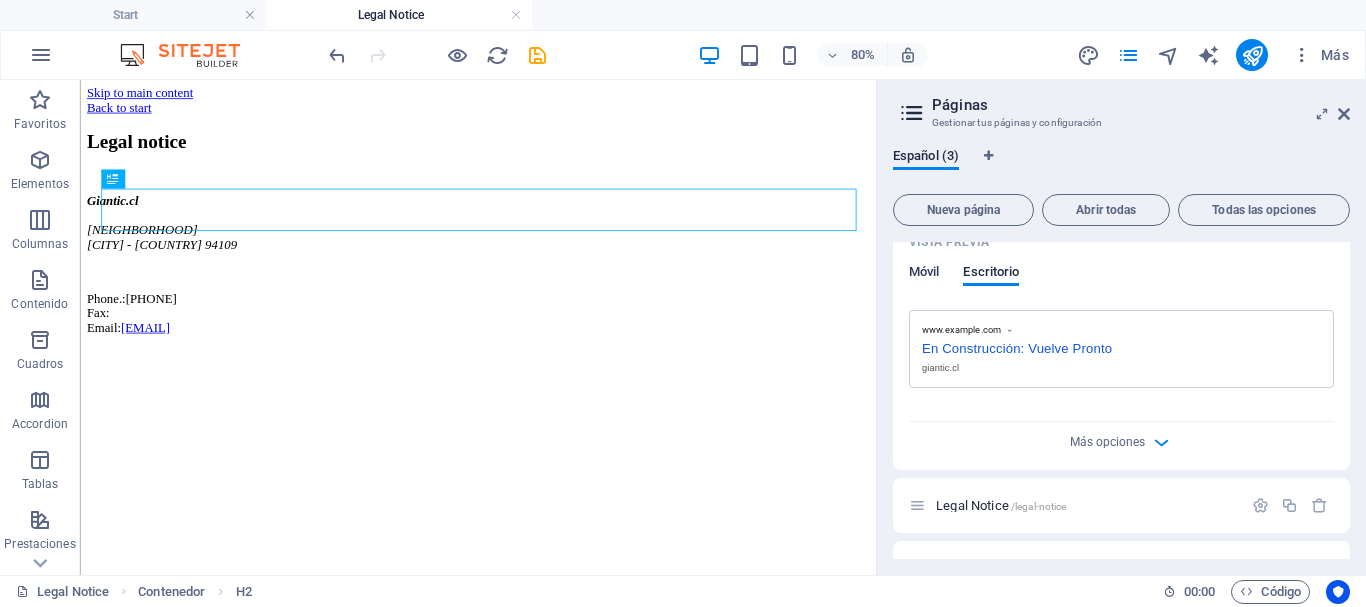 click on "Móvil" at bounding box center (924, 274) 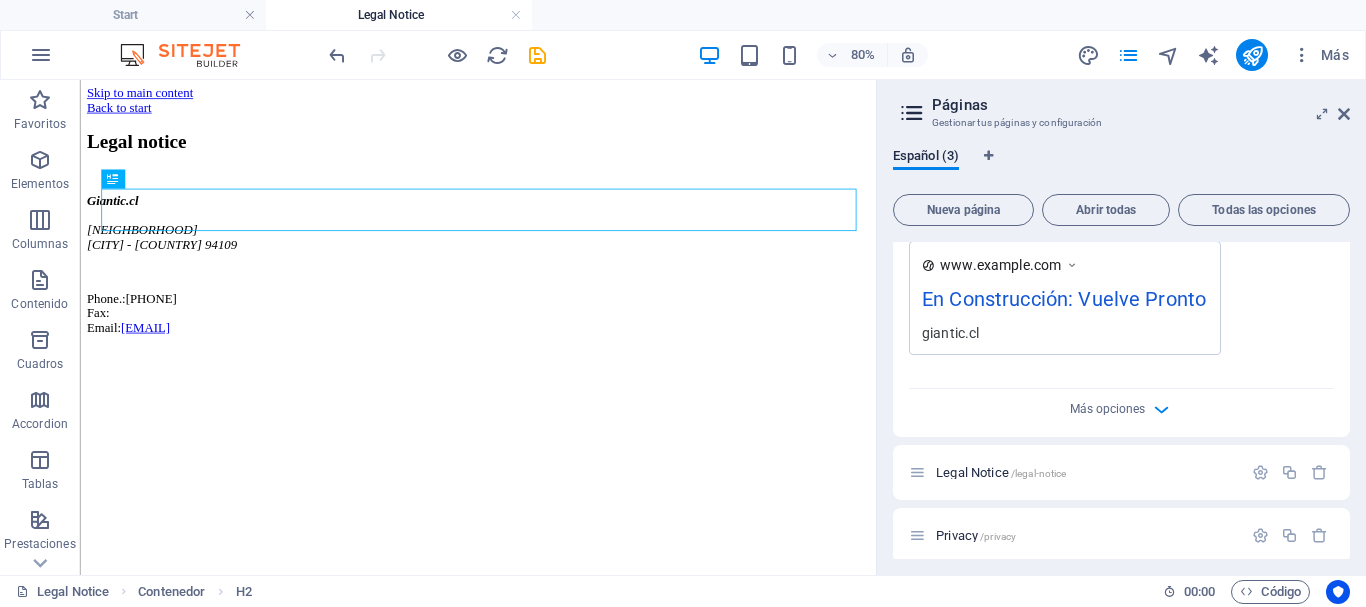 scroll, scrollTop: 617, scrollLeft: 0, axis: vertical 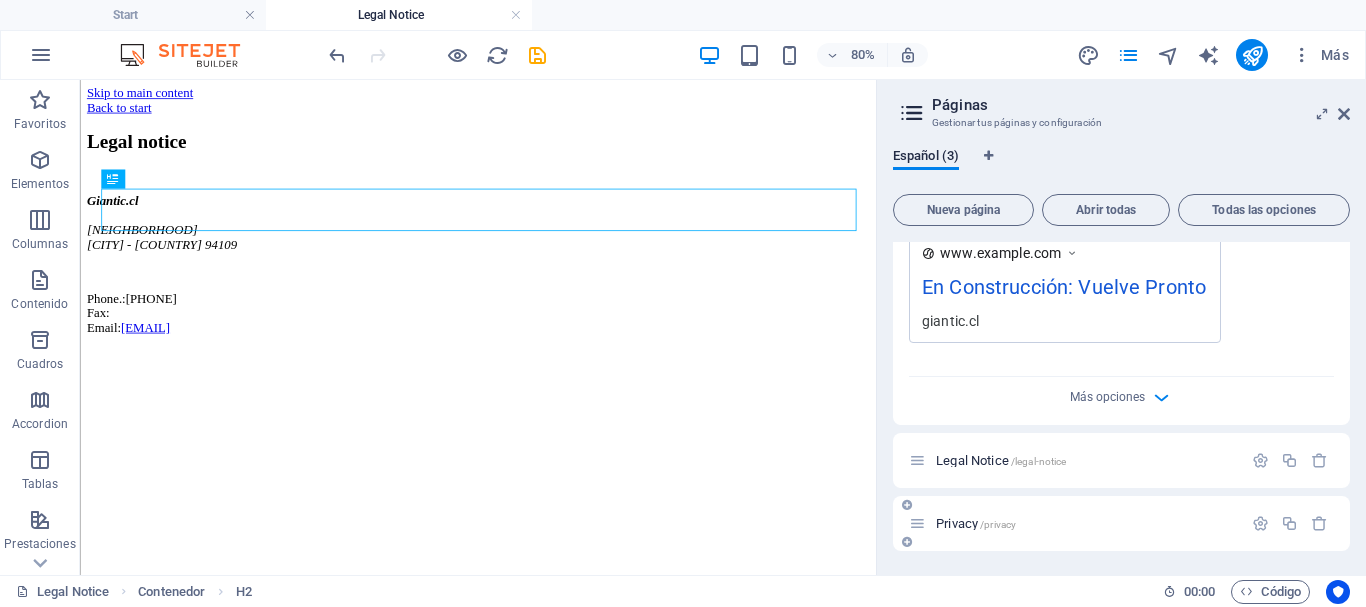 click on "Privacy /privacy" at bounding box center [976, 523] 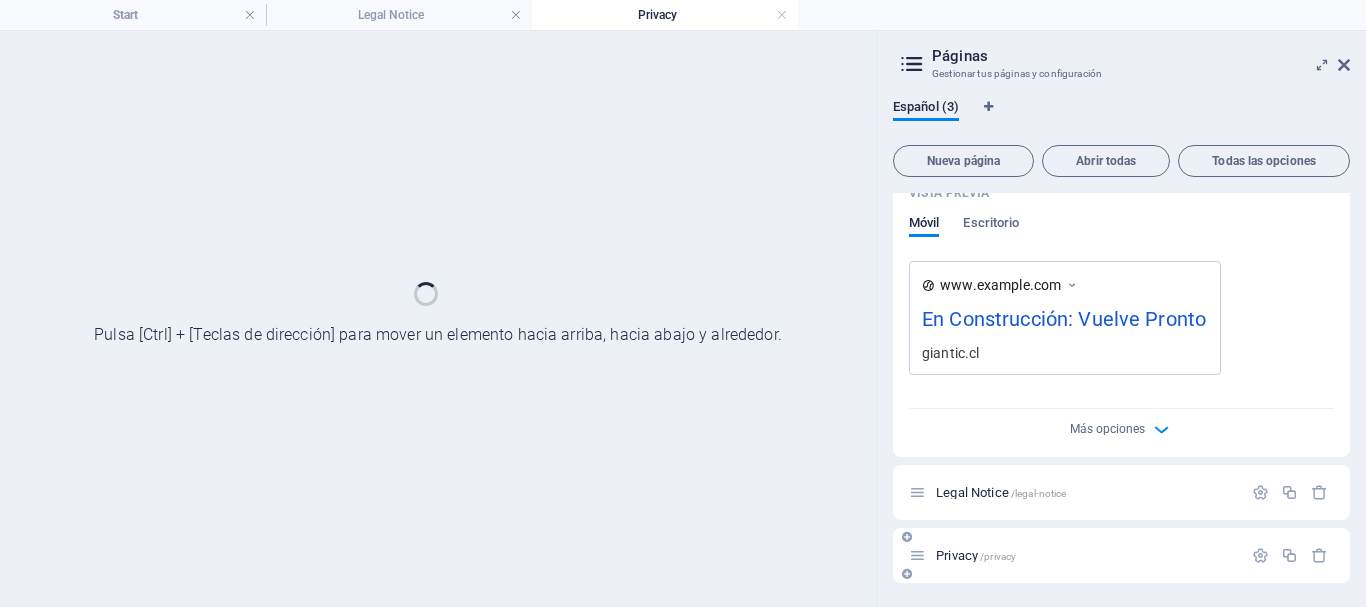 scroll, scrollTop: 536, scrollLeft: 0, axis: vertical 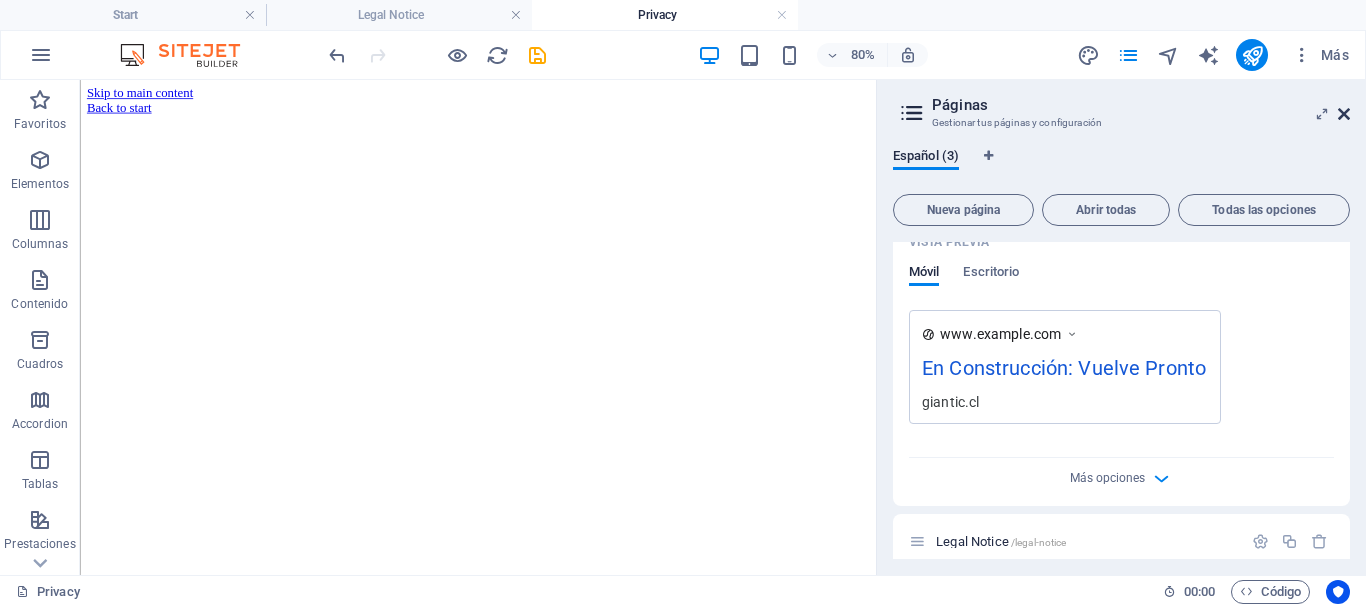 click at bounding box center [1344, 114] 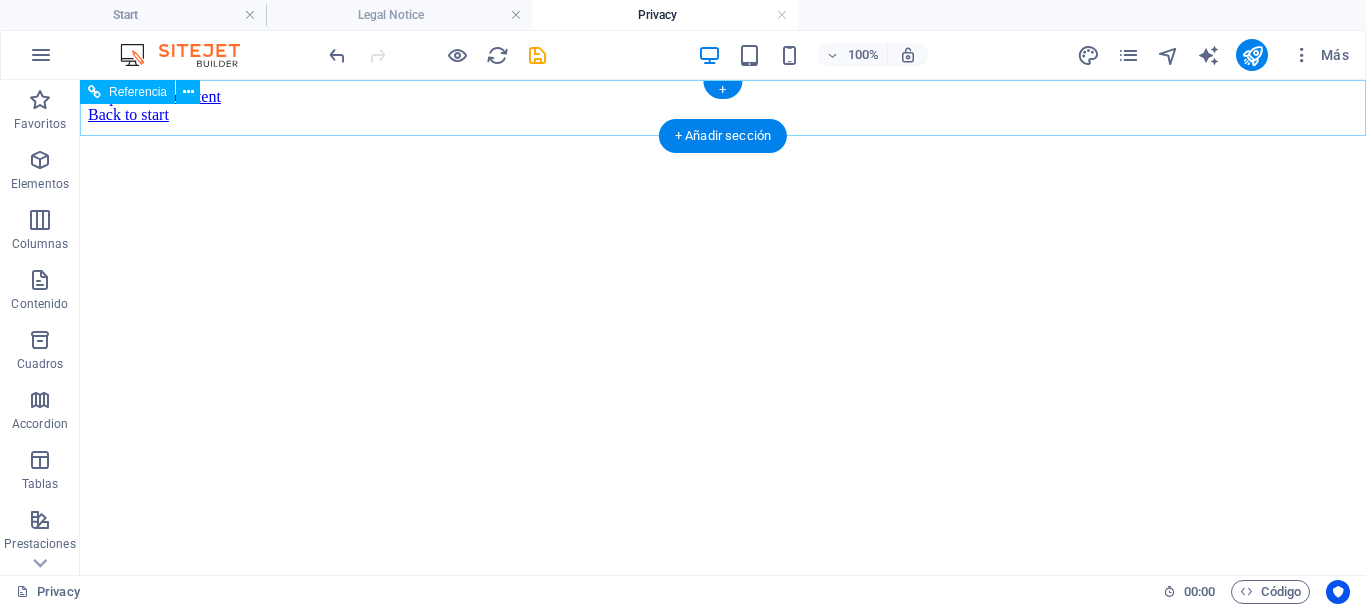 click on "Back to start" at bounding box center (723, 115) 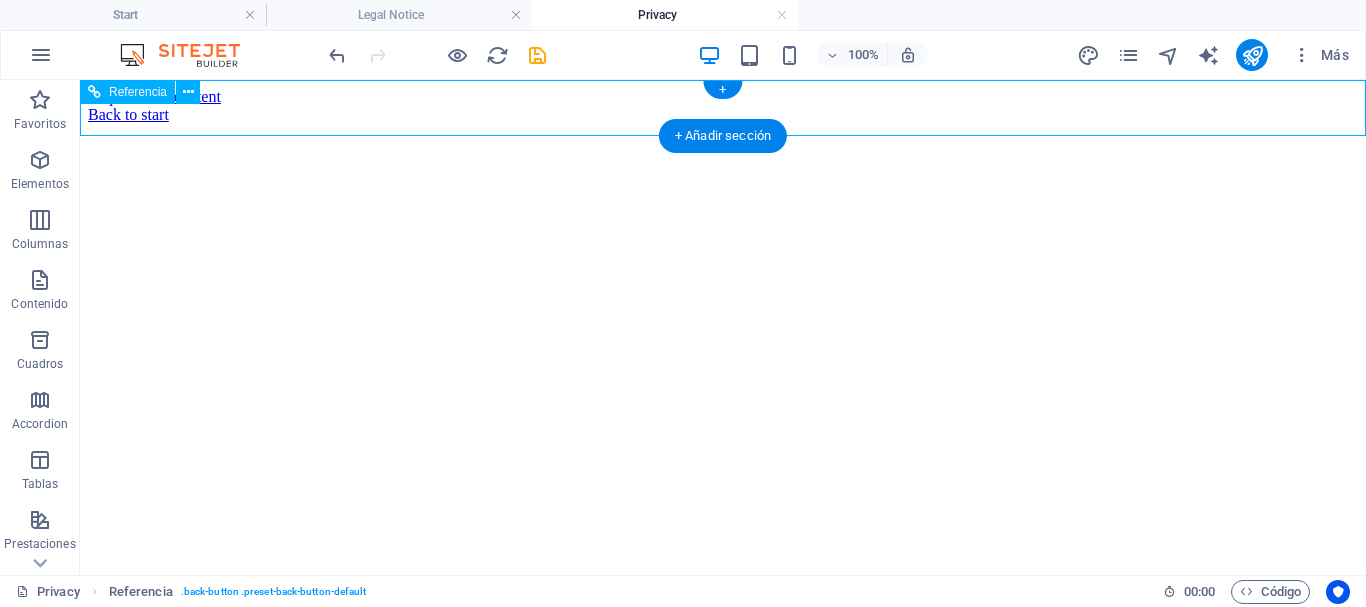 click on "Back to start" at bounding box center [723, 115] 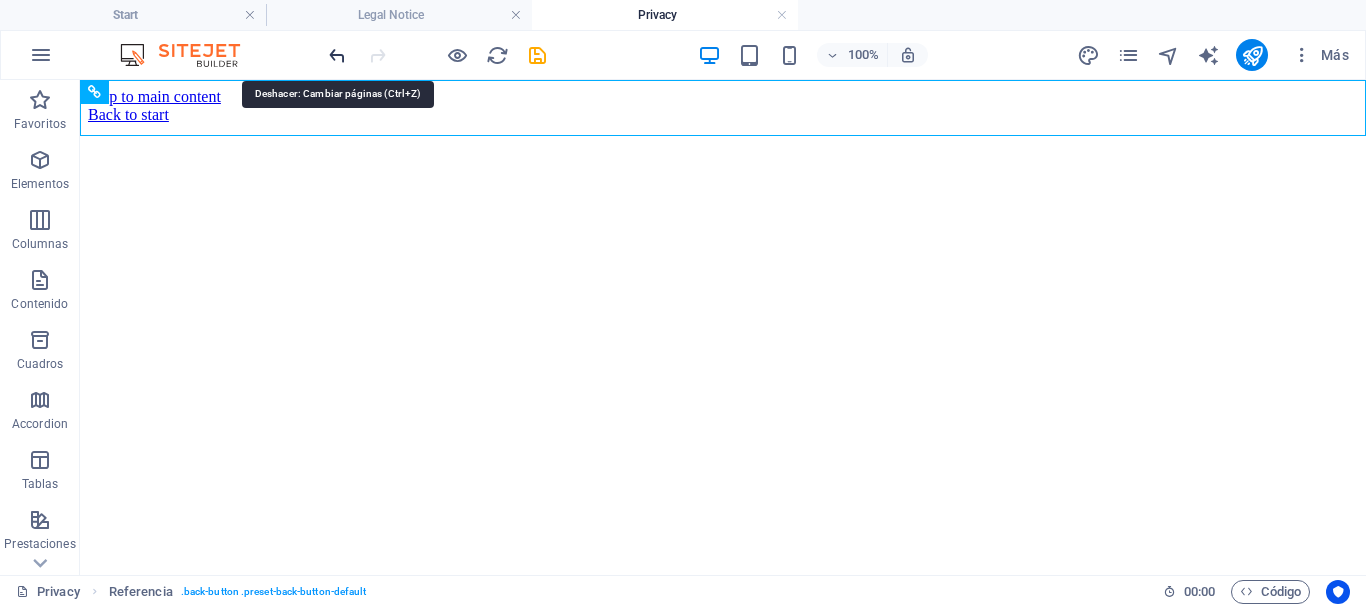click at bounding box center (337, 55) 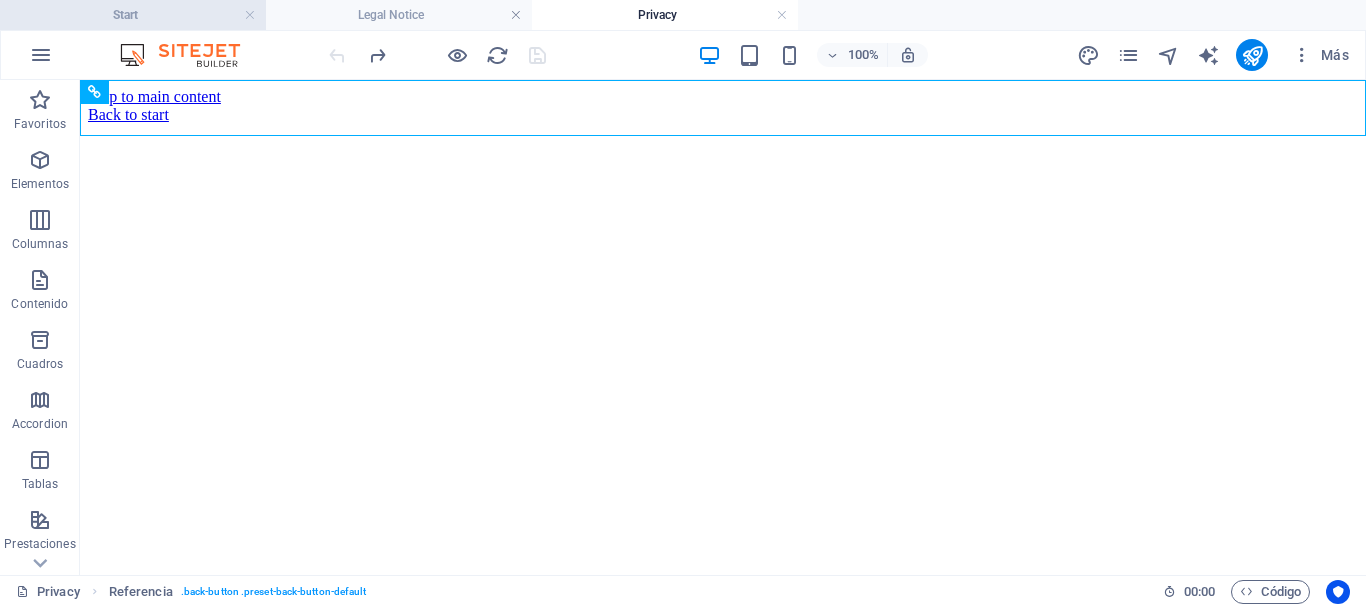 click on "Start" at bounding box center (133, 15) 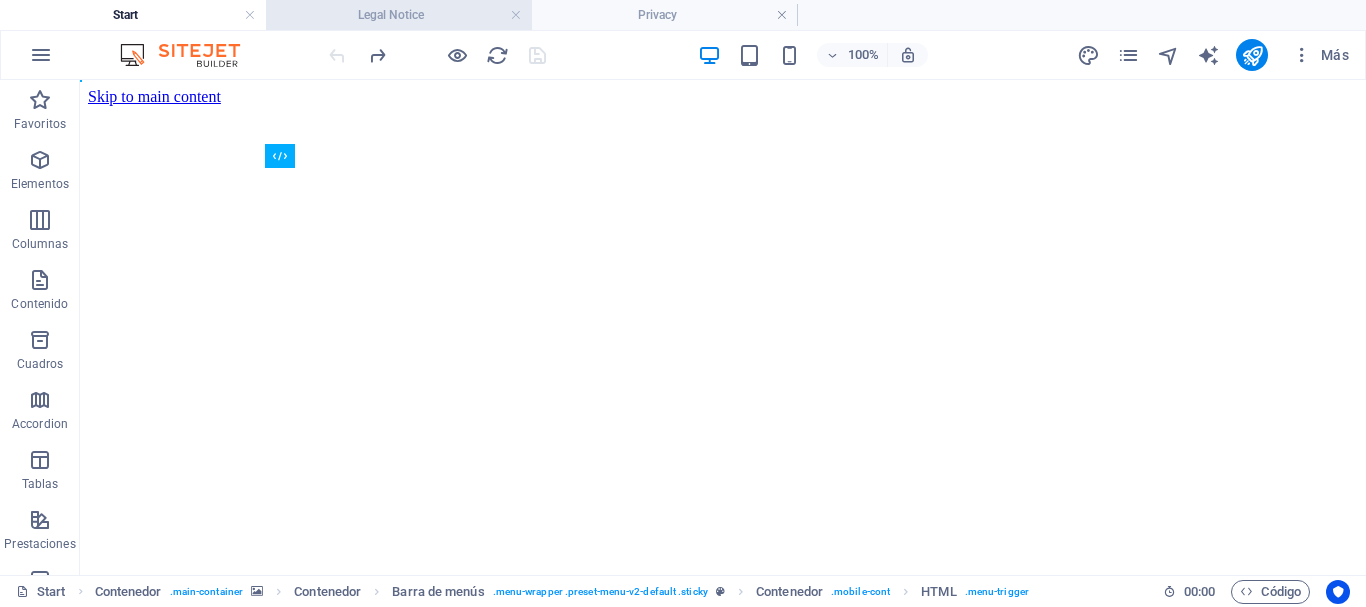 click on "Legal Notice" at bounding box center (399, 15) 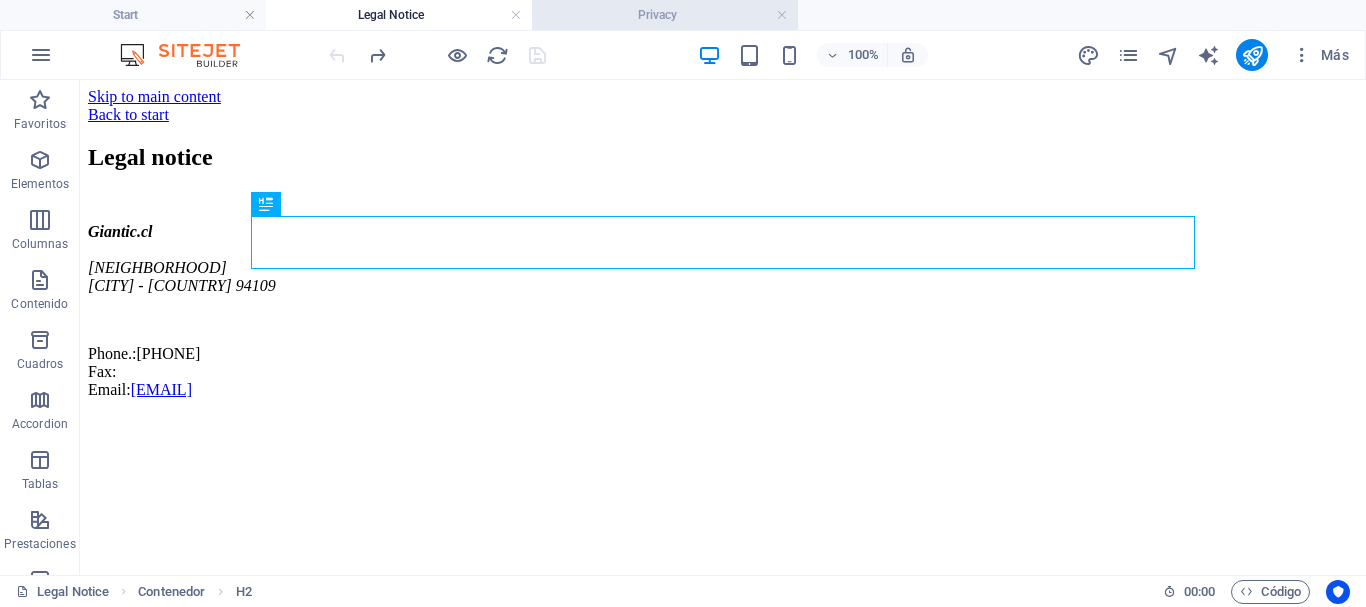 click on "Privacy" at bounding box center (665, 15) 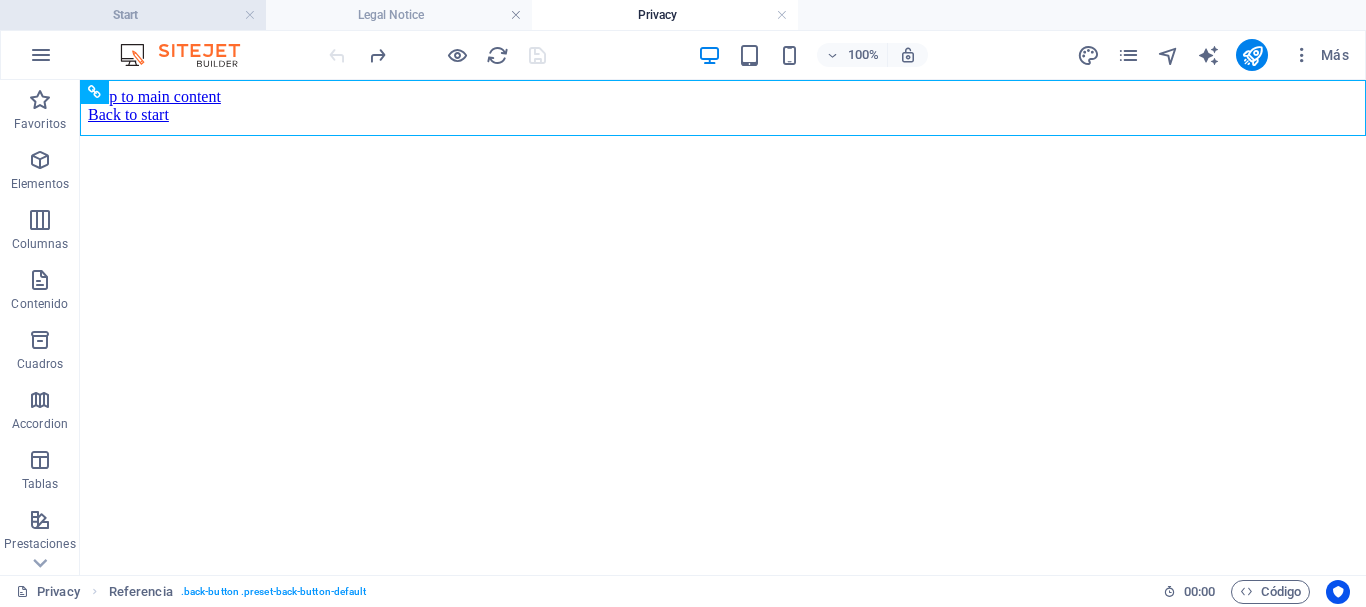 click on "Start" at bounding box center [133, 15] 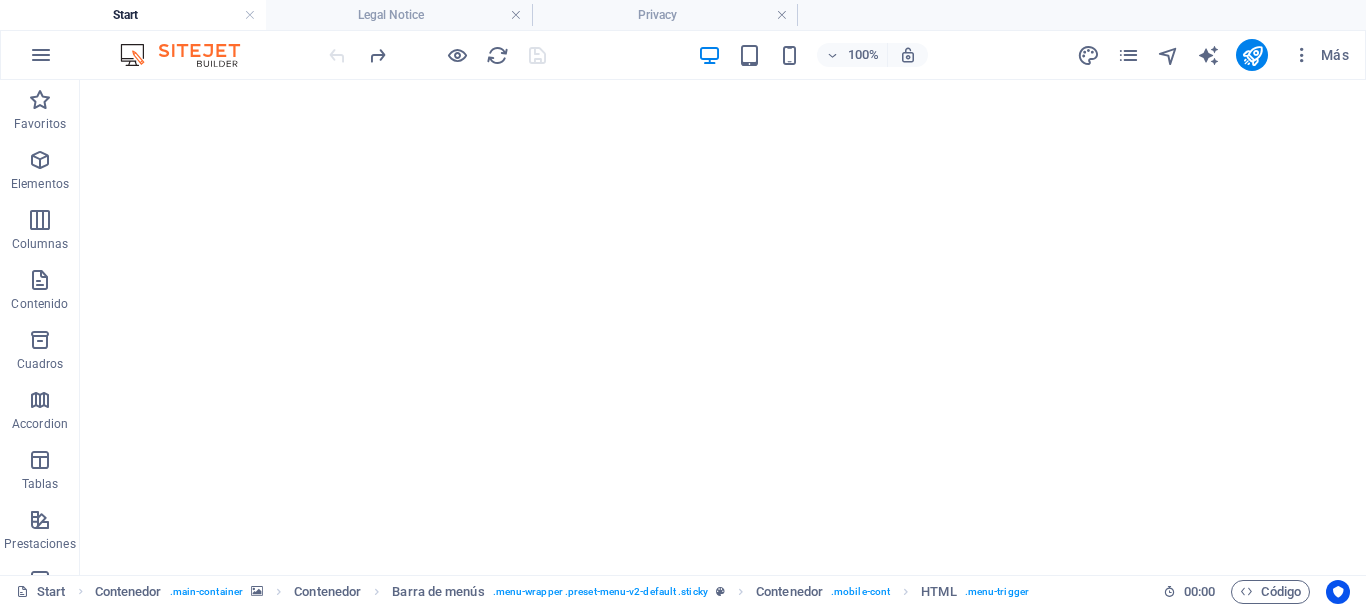 scroll, scrollTop: 823, scrollLeft: 0, axis: vertical 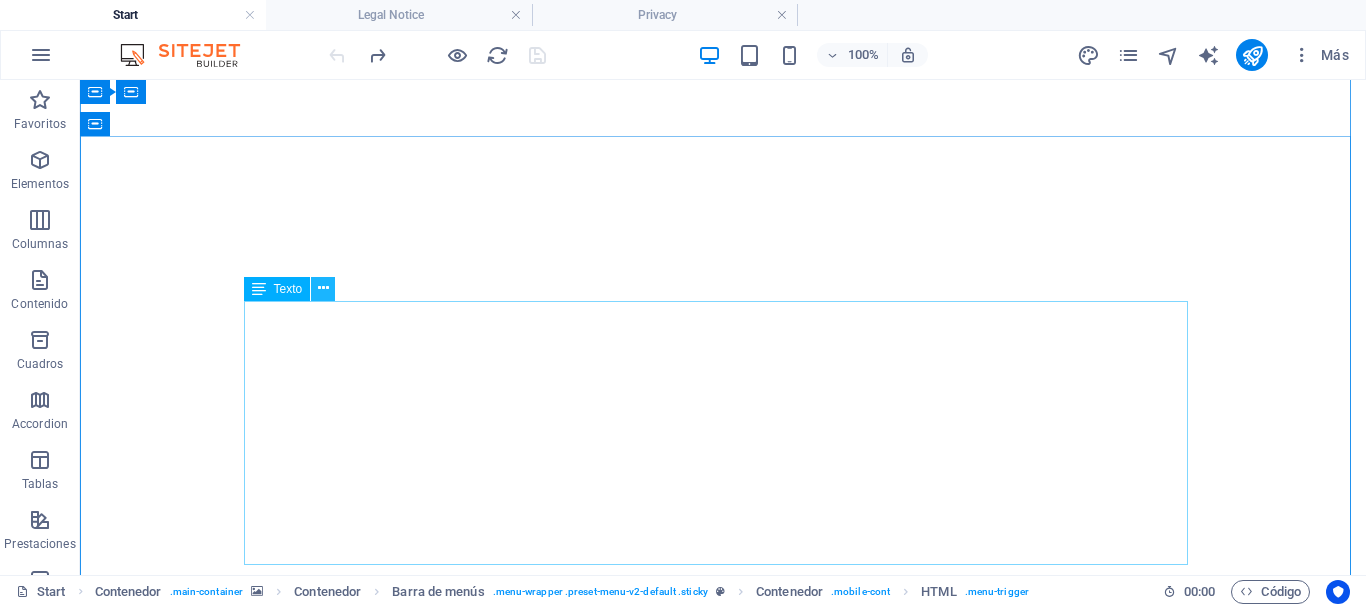 click at bounding box center (323, 288) 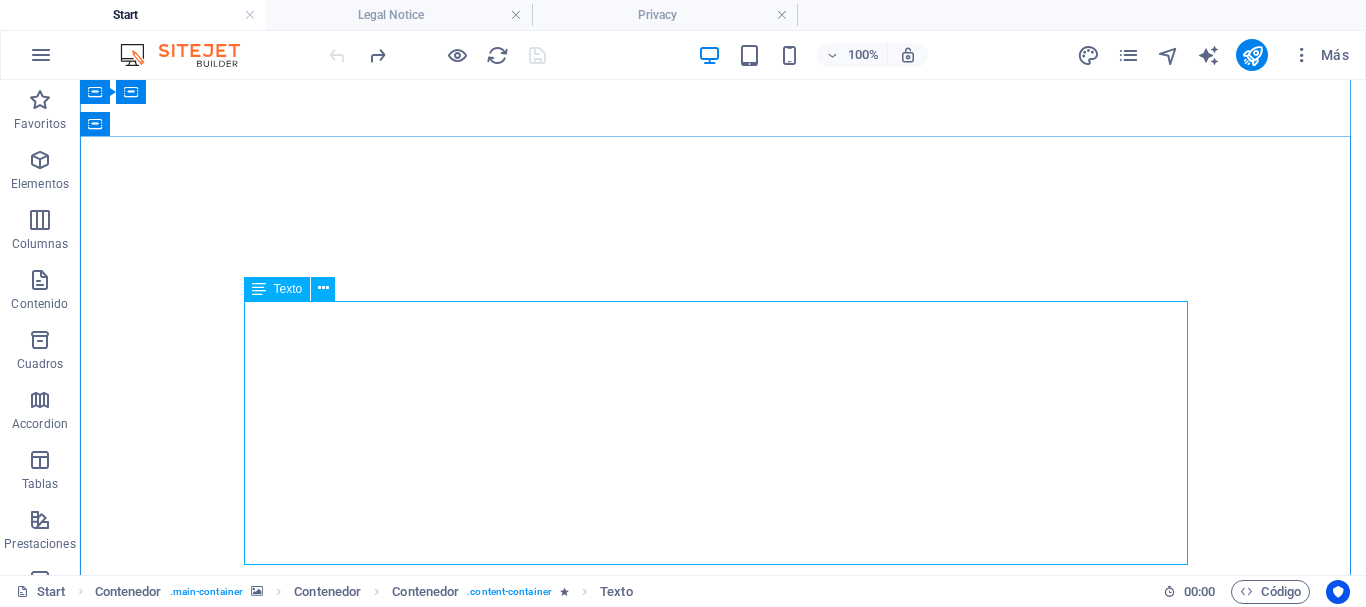 click on "En nuestra empresa, no solo somos un distribuidor de tecnología; nos consideramos un aliado fundamental en tu proceso de transformación digital. Nuestro enfoque va más allá de simplemente ofrecer productos; nos esforzamos por ser tu socio estratégico, ayudándote a navegar por el complejo panorama tecnológico actual. Como líderes indiscutibles en el suministro de soluciones tecnológicas para los más destacados mercados del país, nuestra misión es comprender y atender las necesidades únicas y específicas de cada uno de nuestros clientes. Esto implica un profundo análisis de sus retos y oportunidades." at bounding box center [723, 2761] 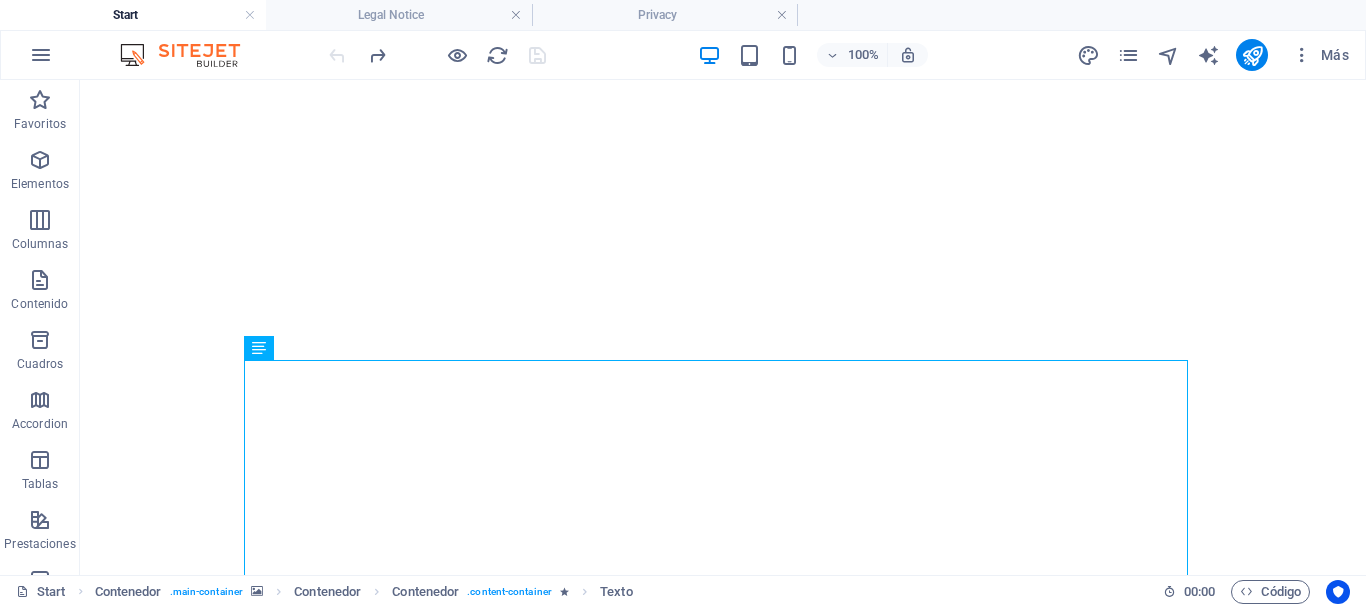 scroll, scrollTop: 705, scrollLeft: 0, axis: vertical 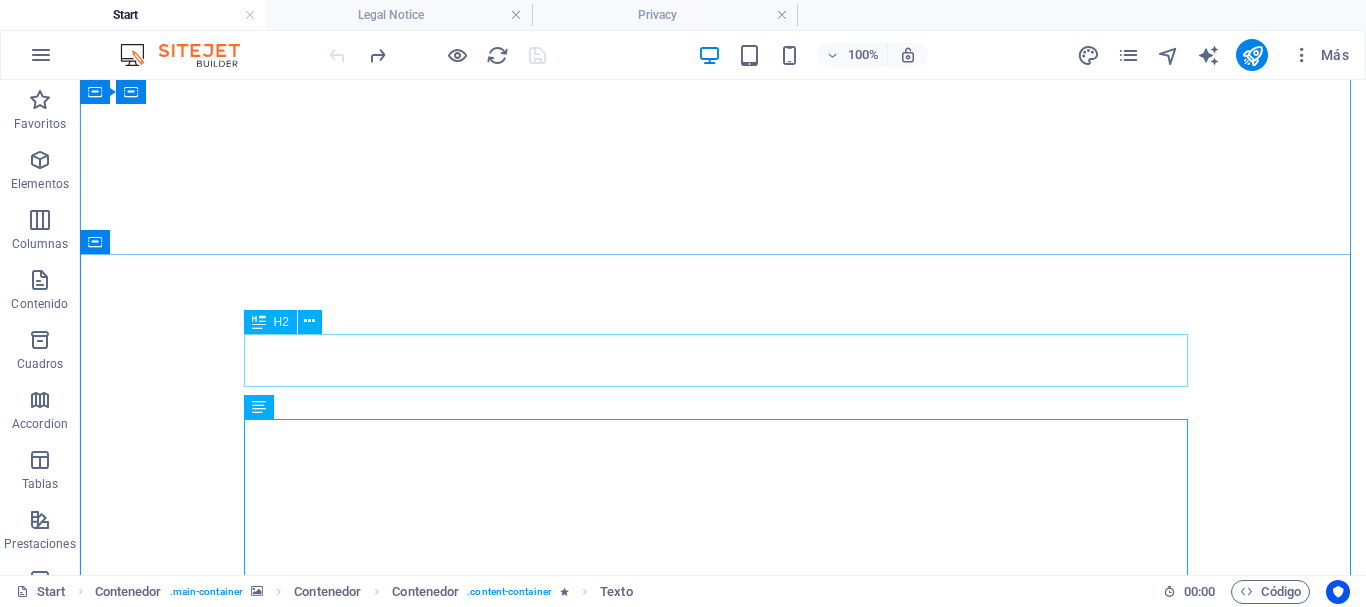 click on "Sobre nosotros" at bounding box center (723, 2725) 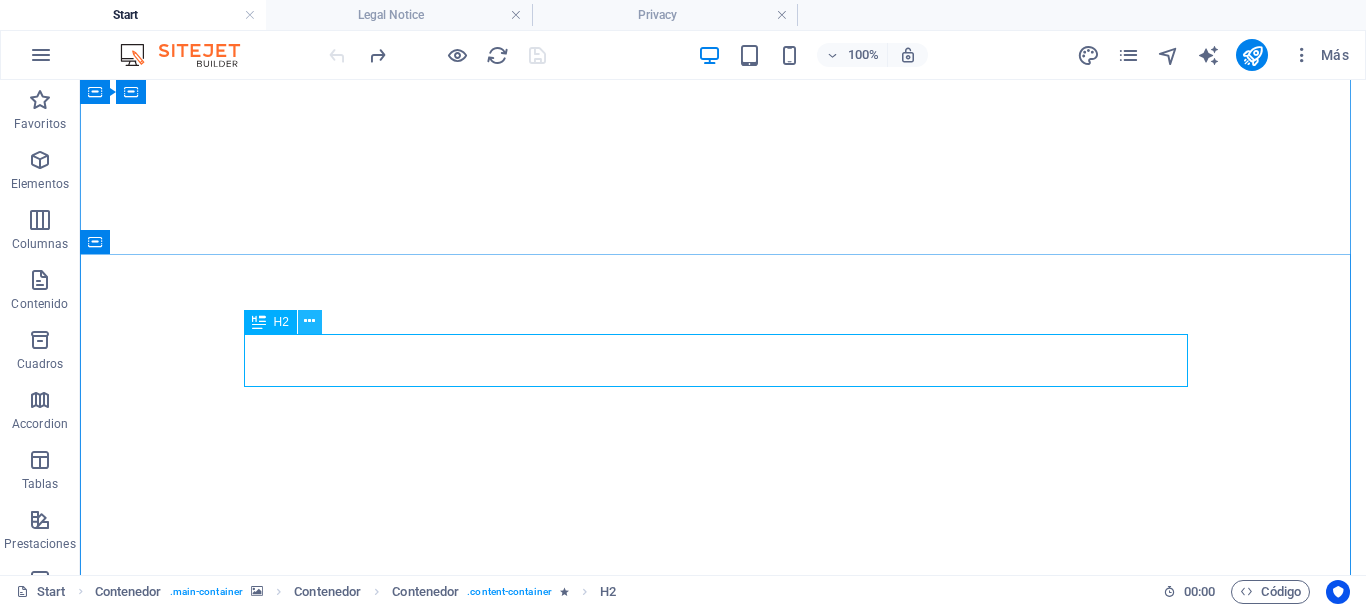 click at bounding box center [309, 321] 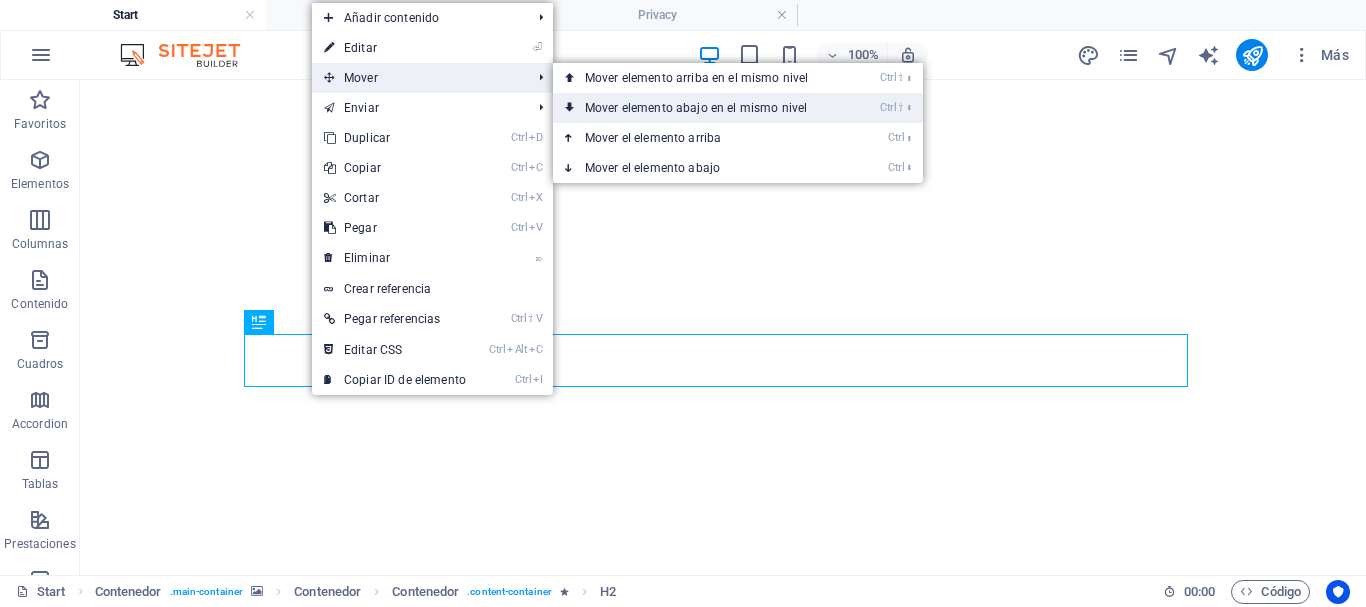click on "Ctrl ⇧ ⬇  Mover elemento abajo en el mismo nivel" at bounding box center (700, 108) 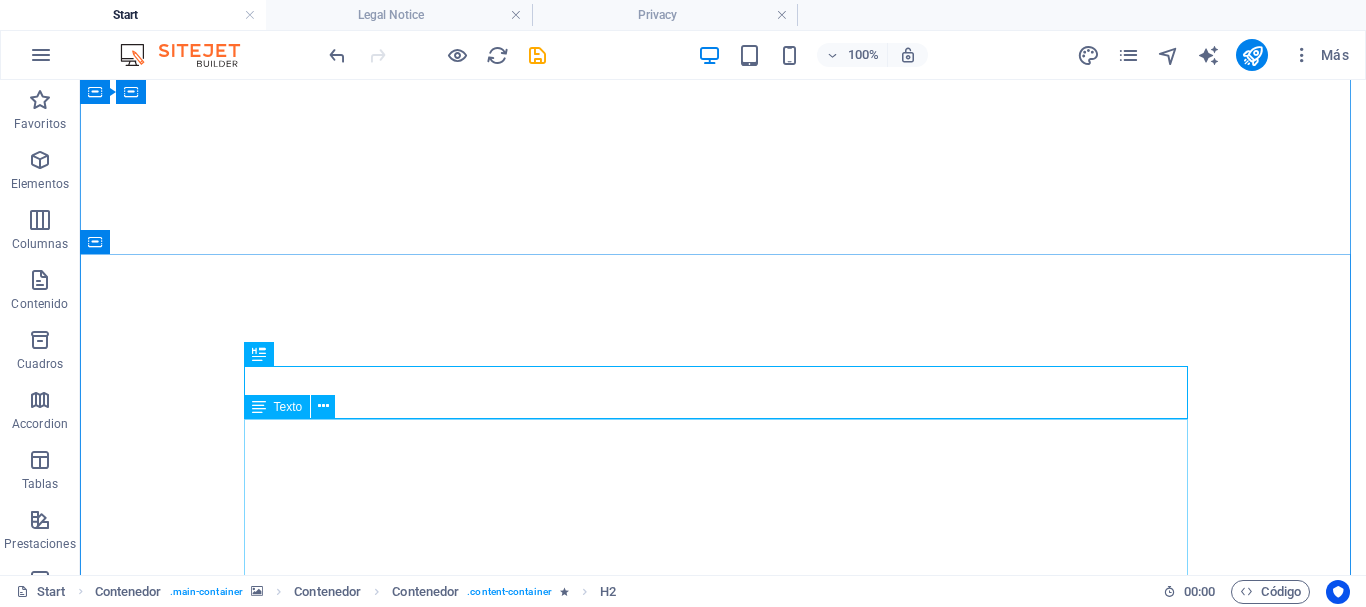 click on "En nuestra empresa, no solo somos un distribuidor de tecnología; nos consideramos un aliado fundamental en tu proceso de transformación digital. Nuestro enfoque va más allá de simplemente ofrecer productos; nos esforzamos por ser tu socio estratégico, ayudándote a navegar por el complejo panorama tecnológico actual. Como líderes indiscutibles en el suministro de soluciones tecnológicas para los más destacados mercados del país, nuestra misión es comprender y atender las necesidades únicas y específicas de cada uno de nuestros clientes. Esto implica un profundo análisis de sus retos y oportunidades." at bounding box center (723, 2863) 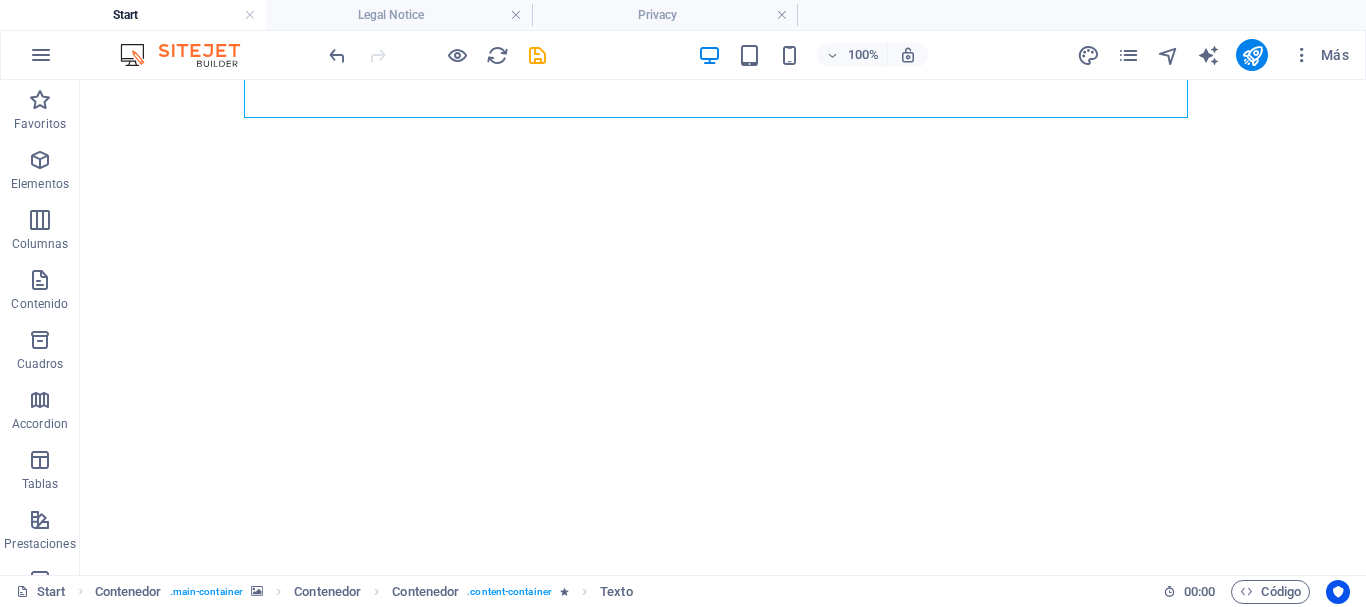 scroll, scrollTop: 1294, scrollLeft: 0, axis: vertical 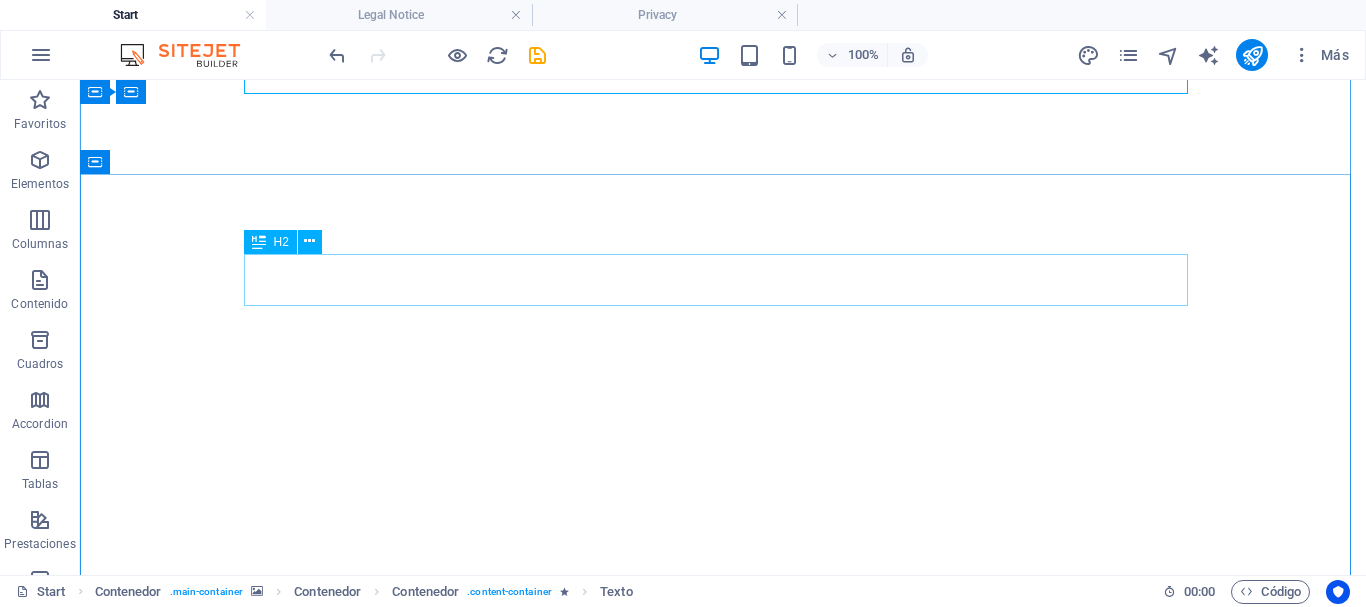 click on "Contáctanos" at bounding box center (723, 2379) 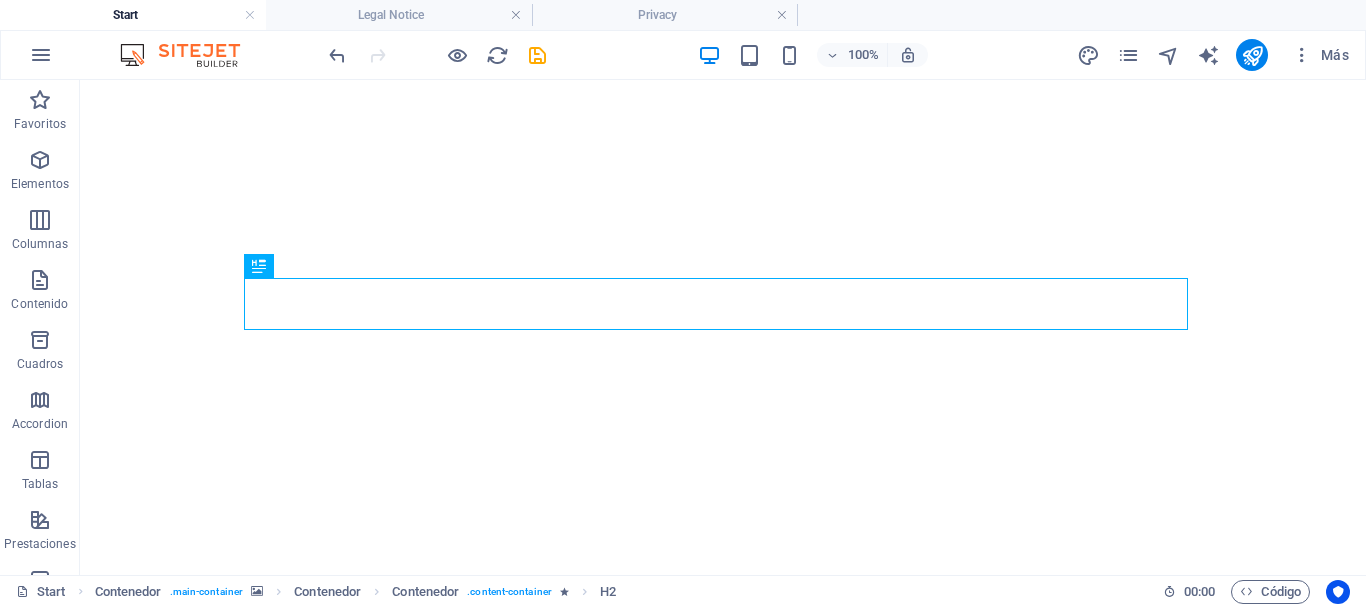 scroll, scrollTop: 1265, scrollLeft: 0, axis: vertical 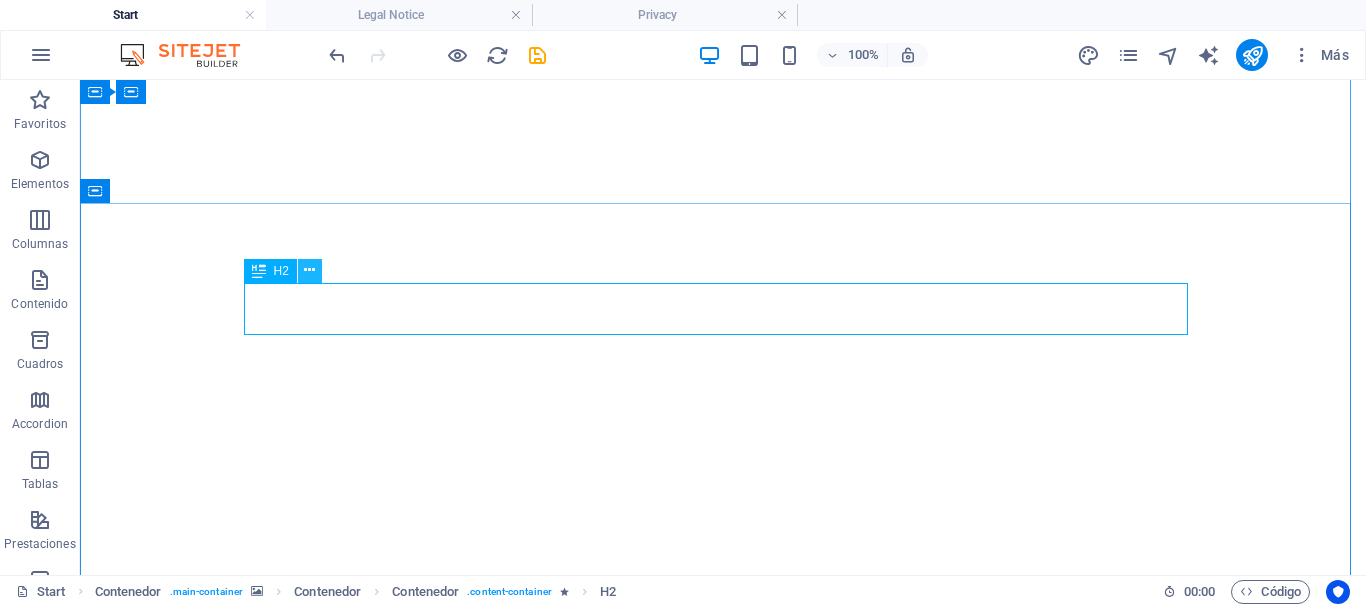 click at bounding box center [309, 270] 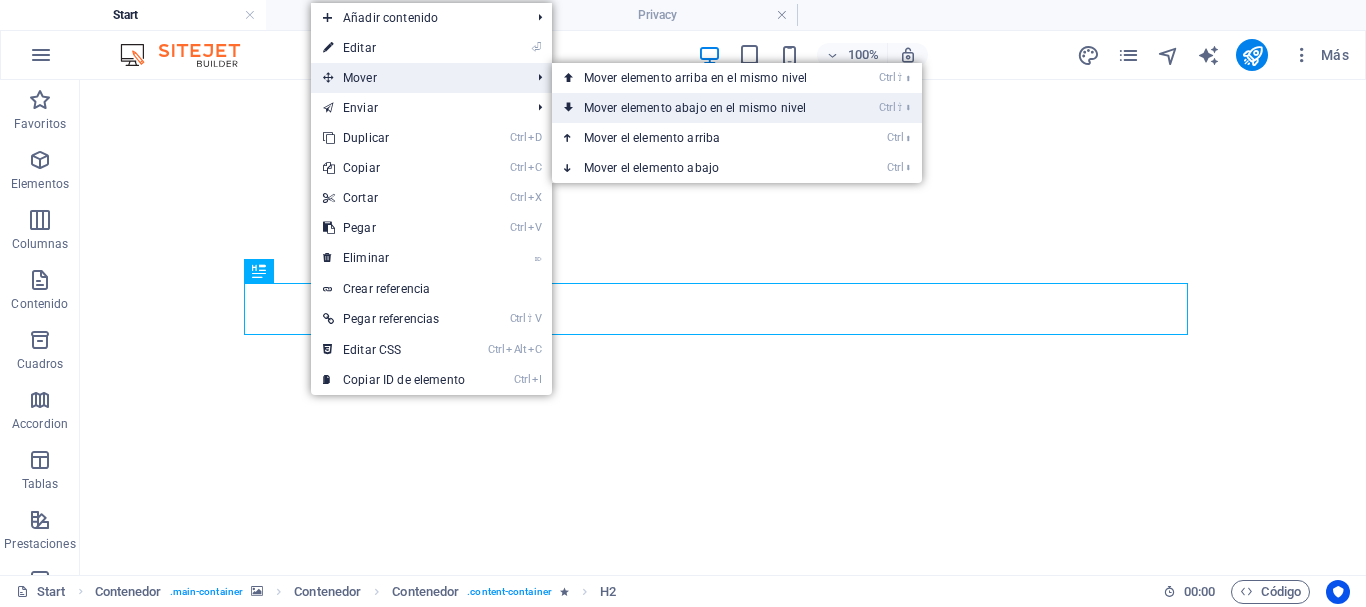 click on "Ctrl ⇧ ⬇  Mover elemento abajo en el mismo nivel" at bounding box center [699, 108] 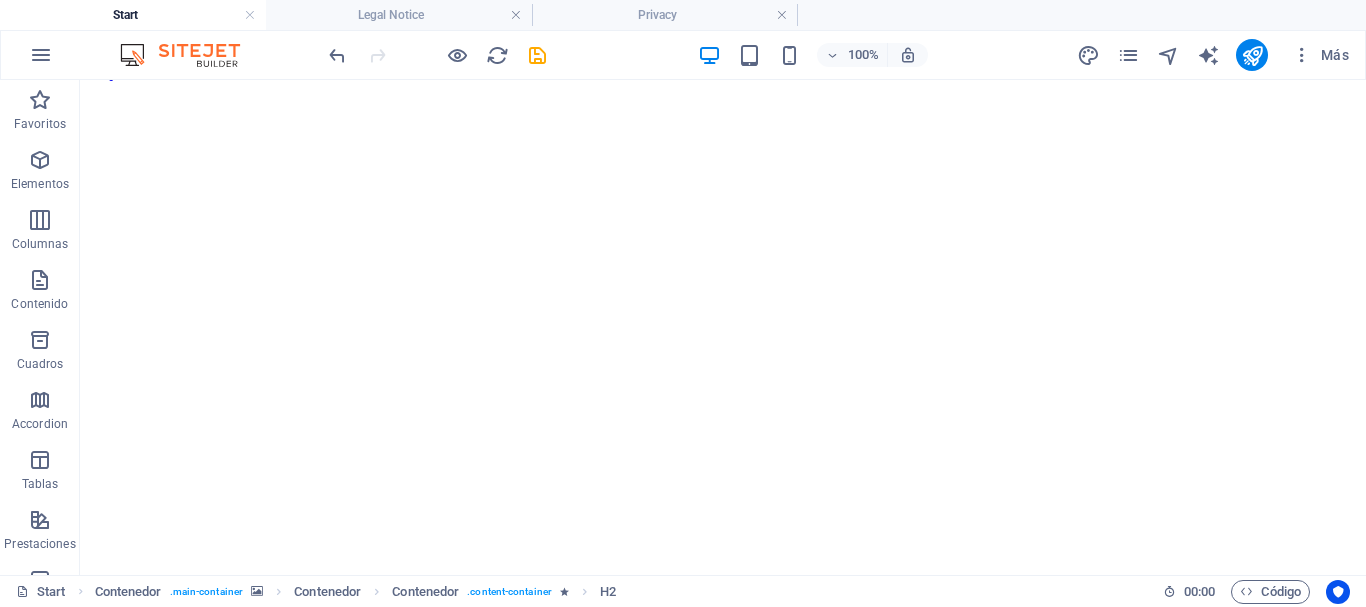 scroll, scrollTop: 0, scrollLeft: 0, axis: both 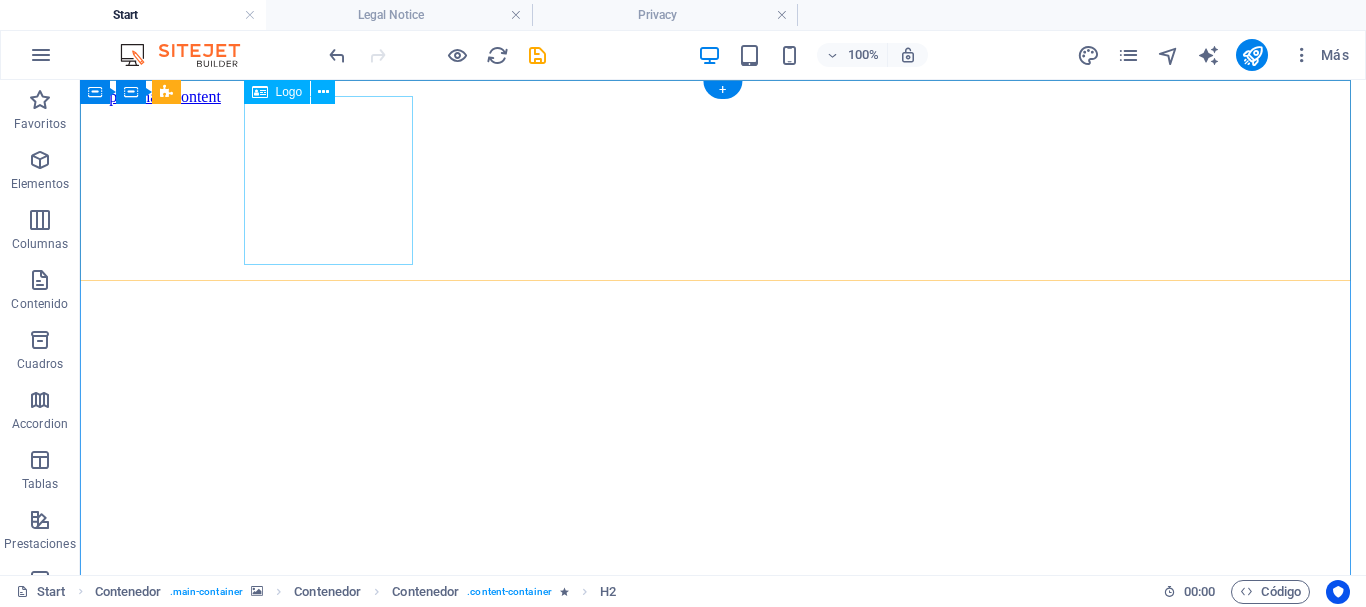 click at bounding box center [723, 2425] 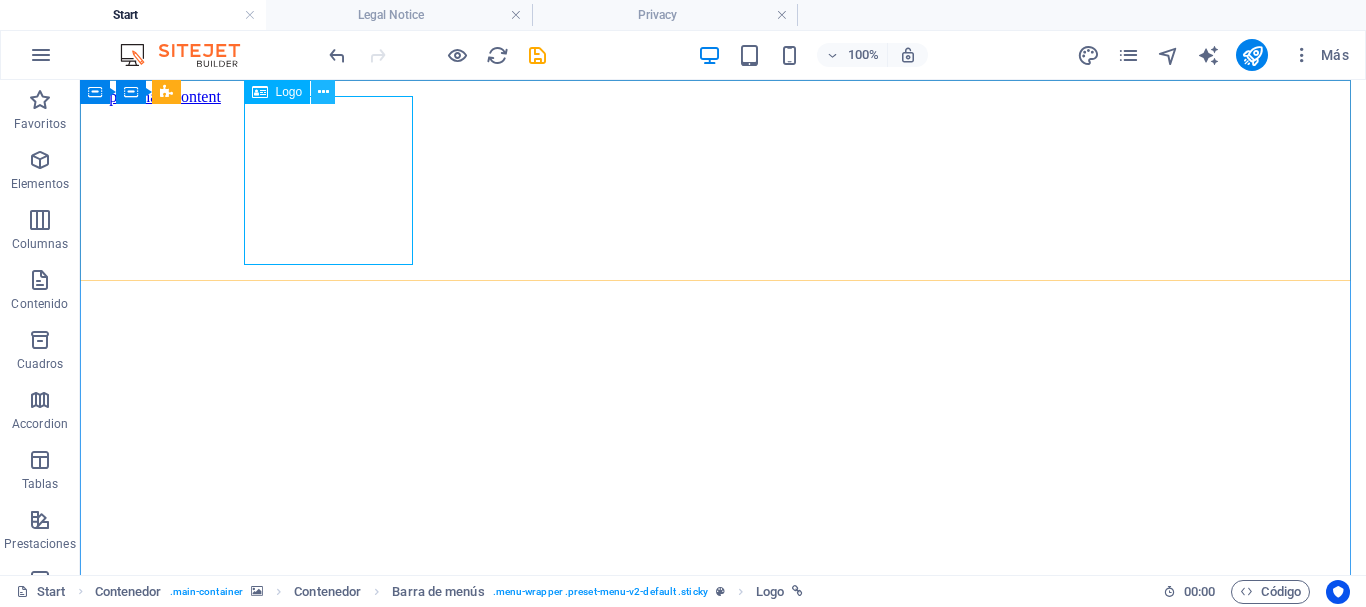 click at bounding box center [323, 92] 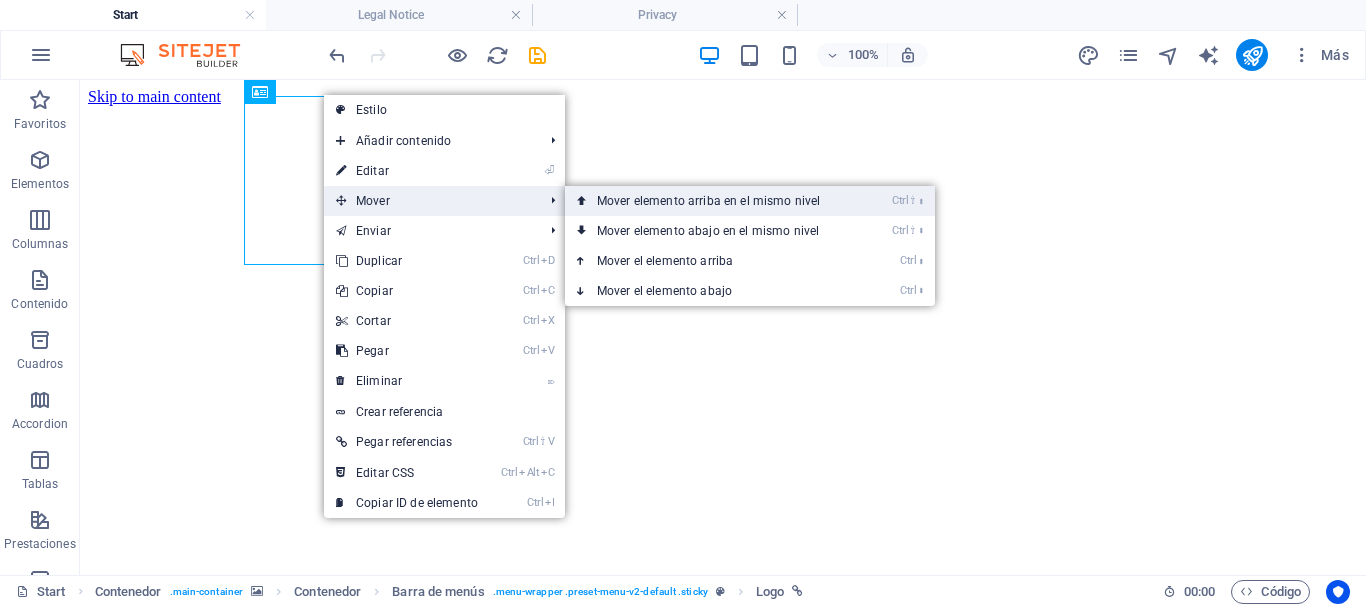 click on "Ctrl ⇧ ⬆  Mover elemento arriba en el mismo nivel" at bounding box center [712, 201] 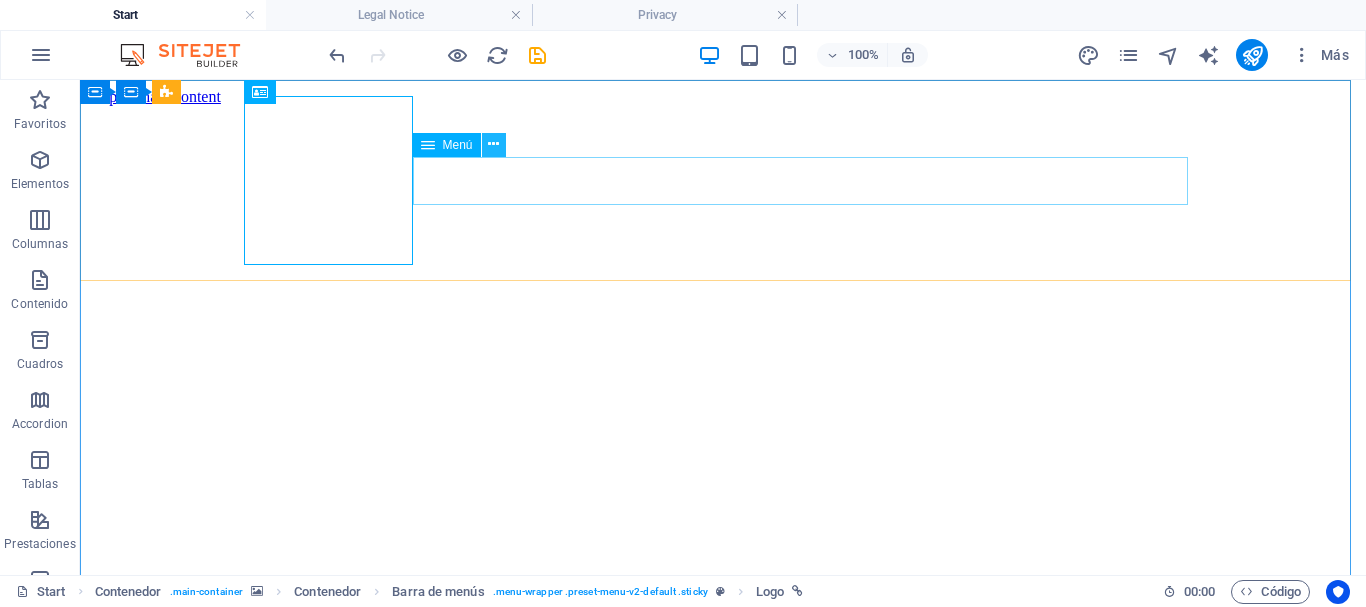 click at bounding box center (493, 144) 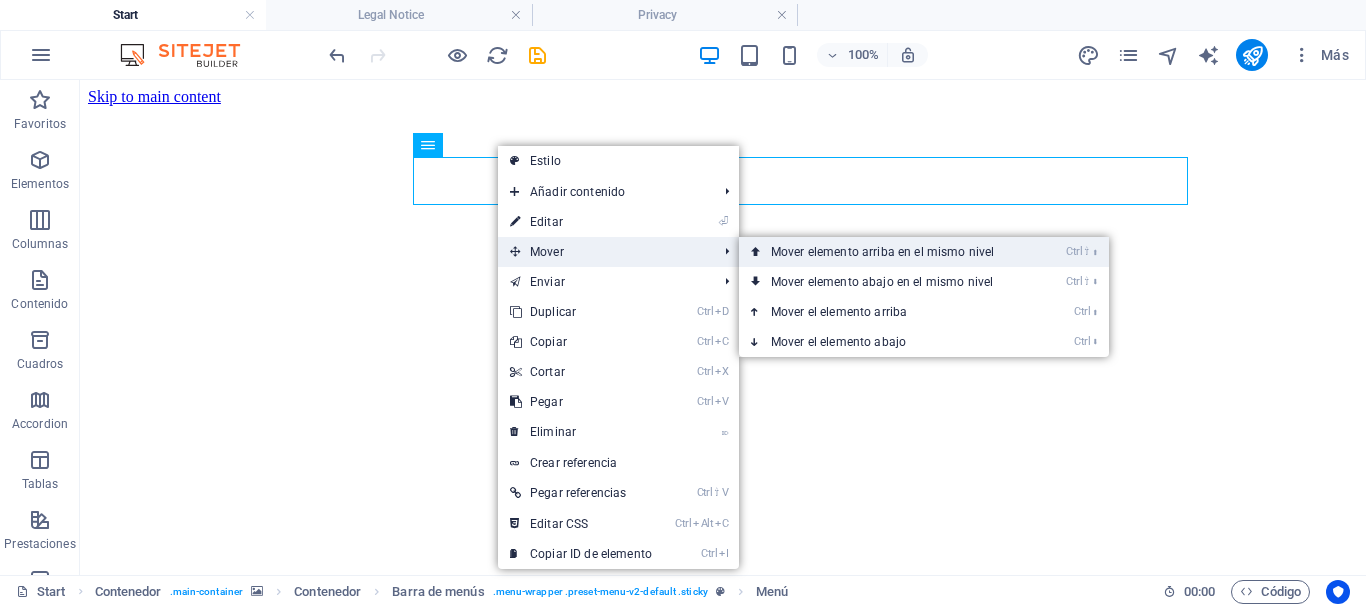 click on "Ctrl ⇧ ⬆  Mover elemento arriba en el mismo nivel" at bounding box center [886, 252] 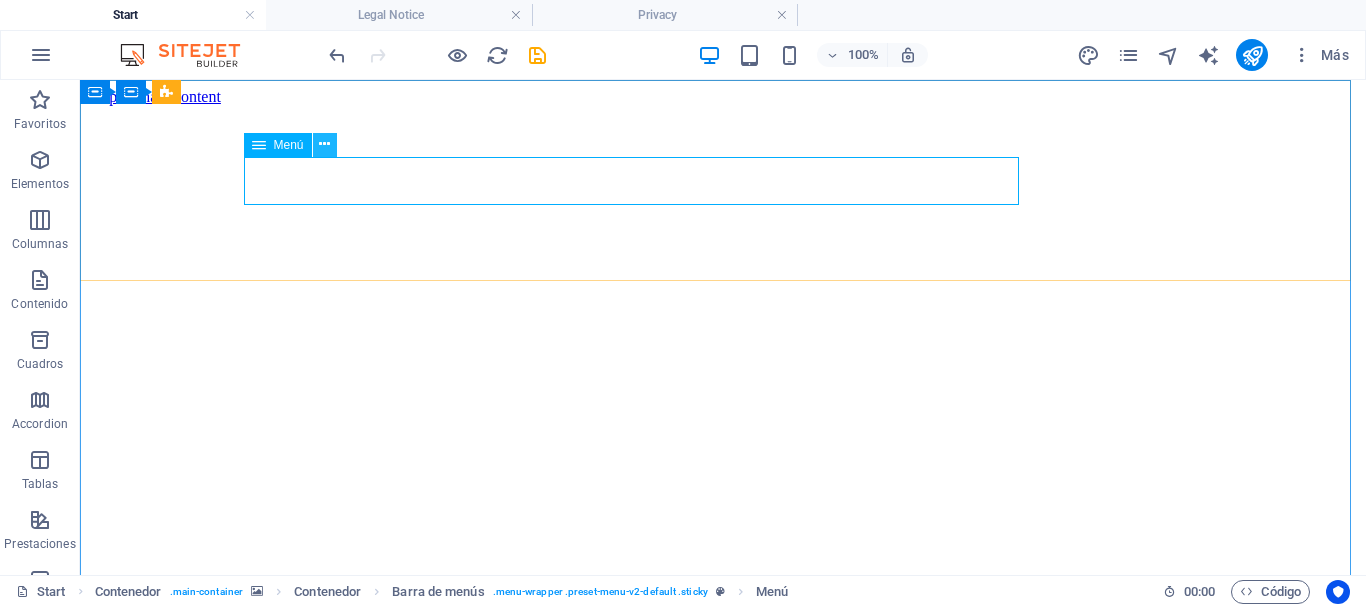 click at bounding box center (324, 144) 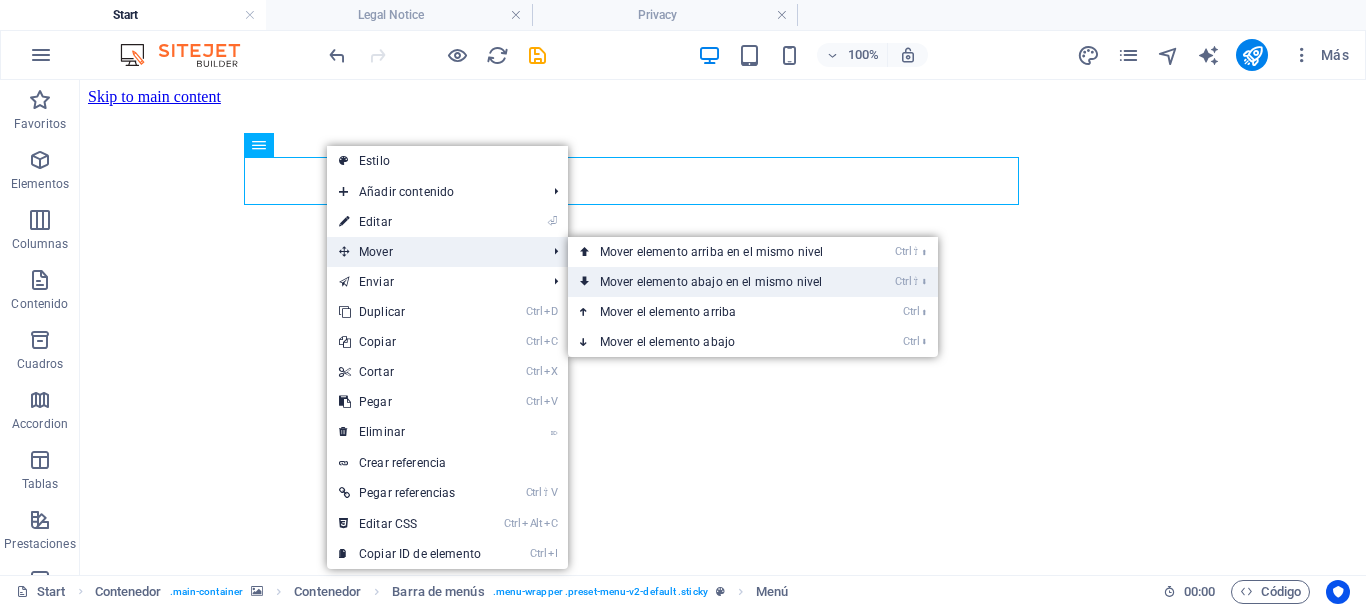 click on "Ctrl ⇧ ⬇  Mover elemento abajo en el mismo nivel" at bounding box center [715, 282] 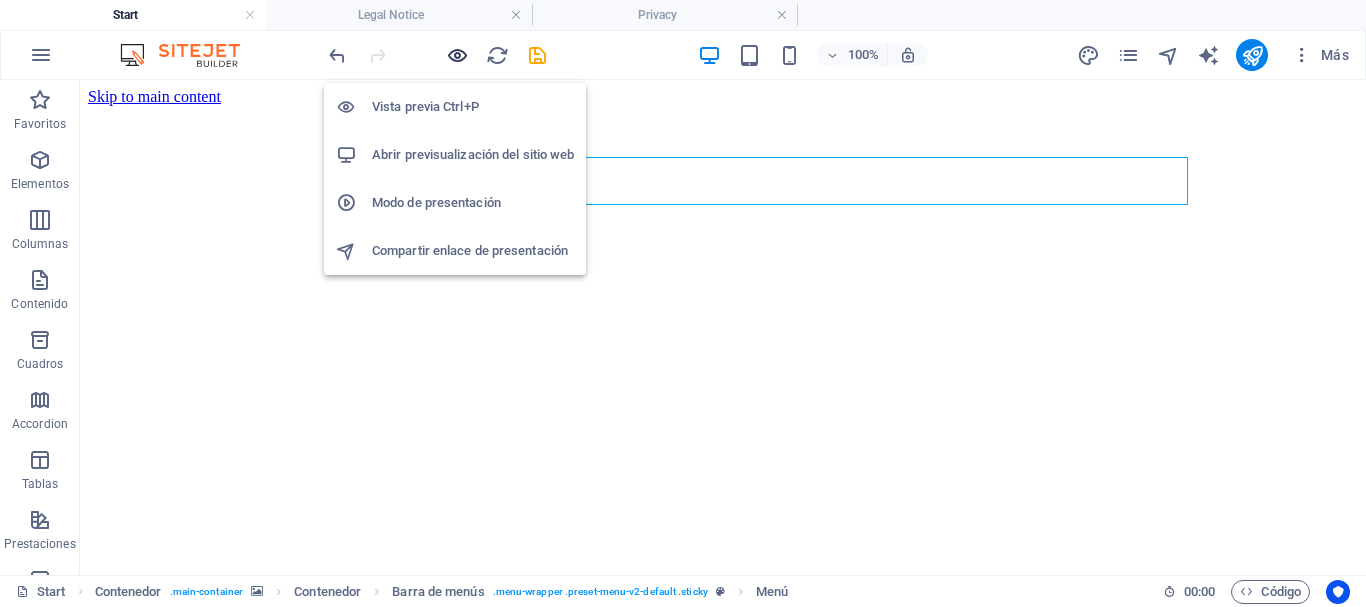click at bounding box center [457, 55] 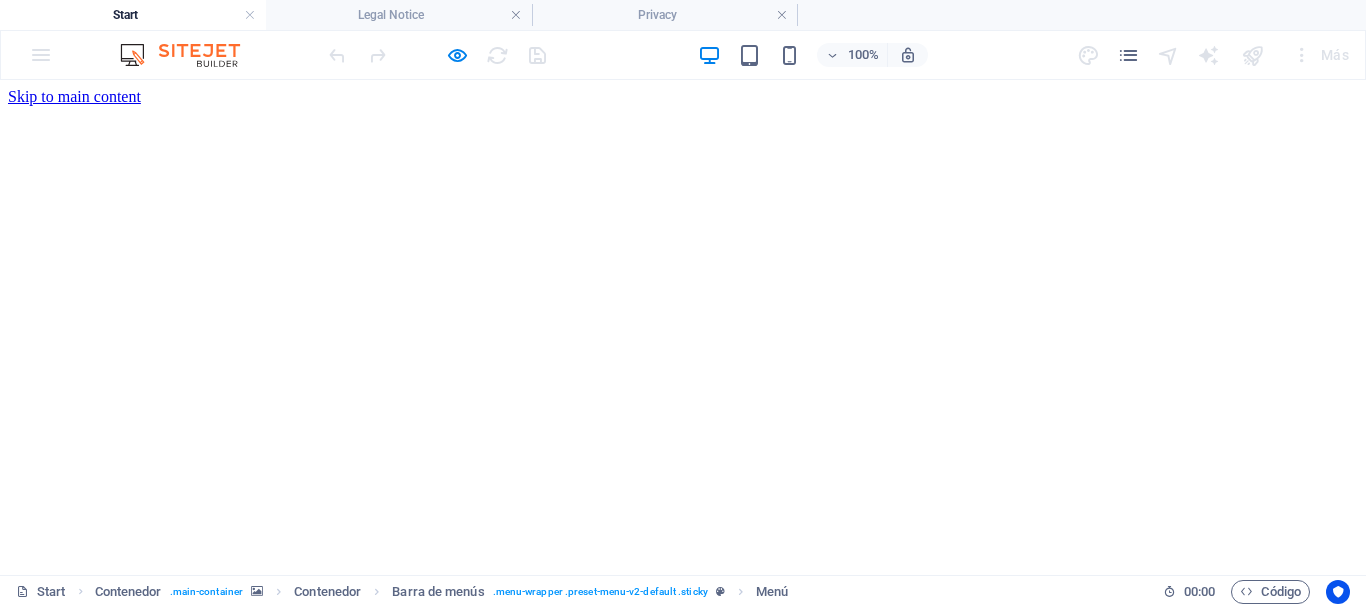 click on "Sobre nosotros" at bounding box center [96, 1133] 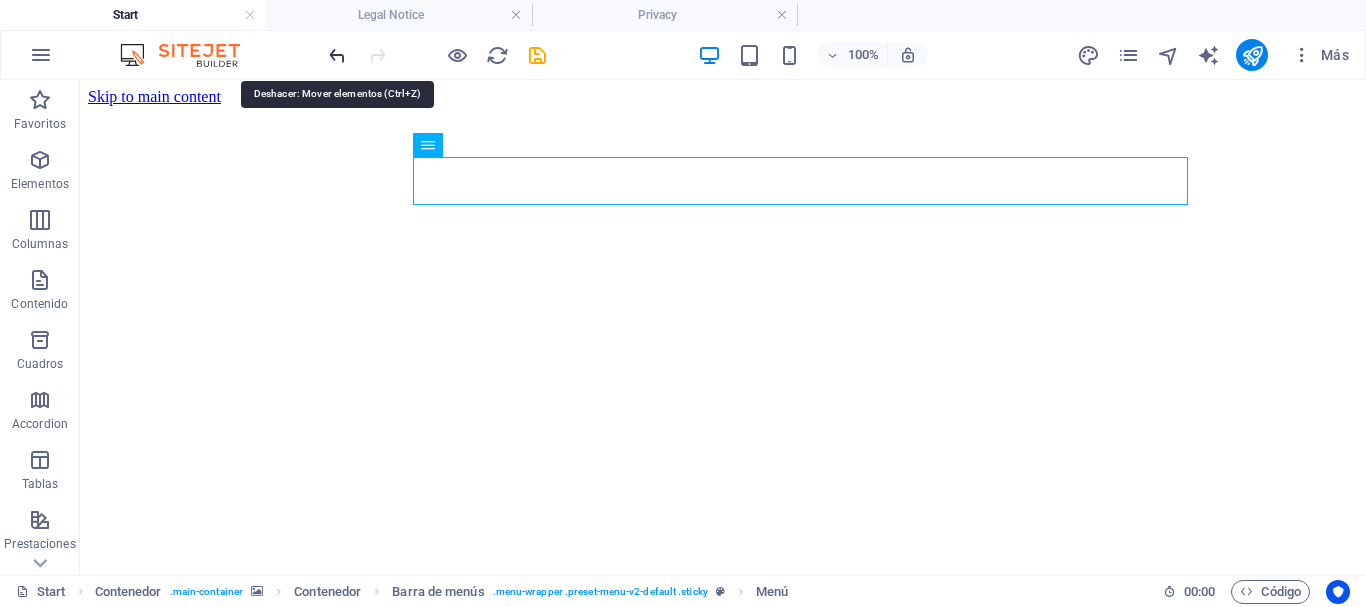 click at bounding box center (337, 55) 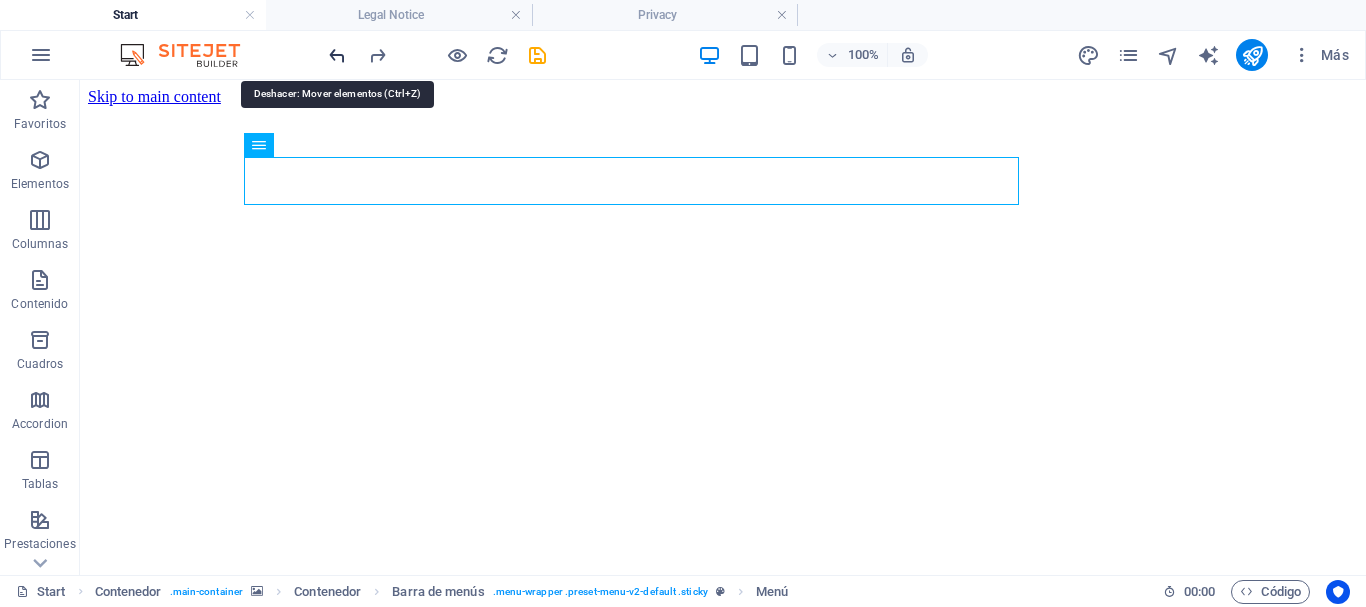 click at bounding box center [337, 55] 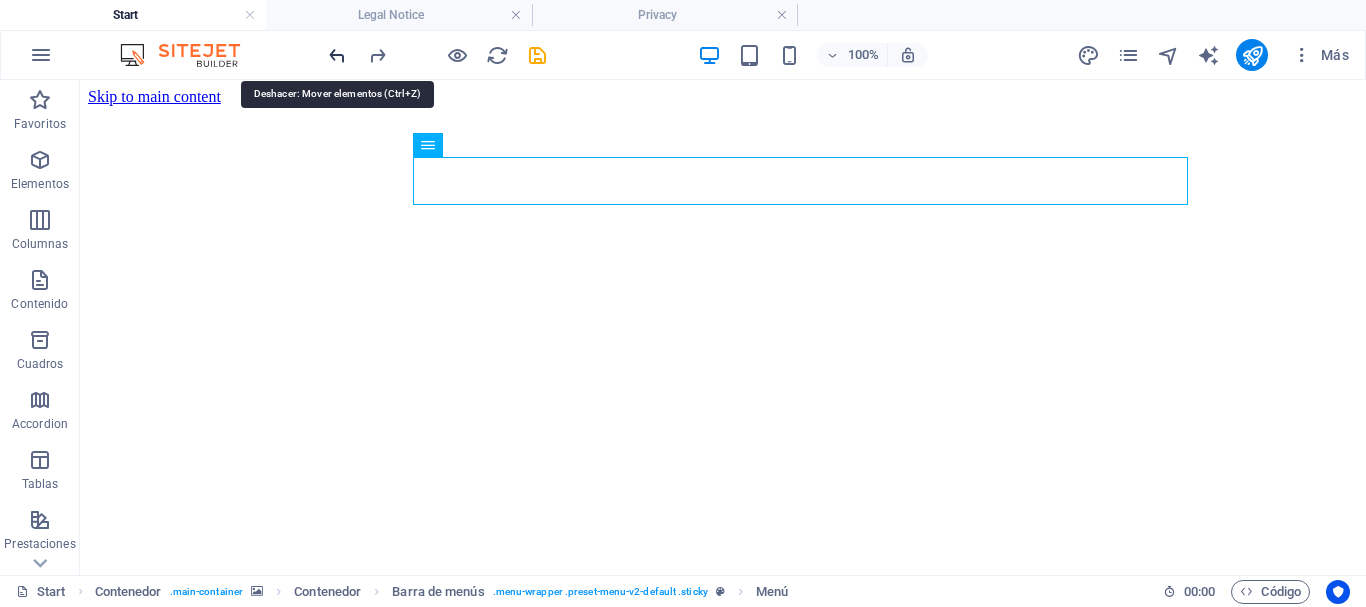 click at bounding box center (337, 55) 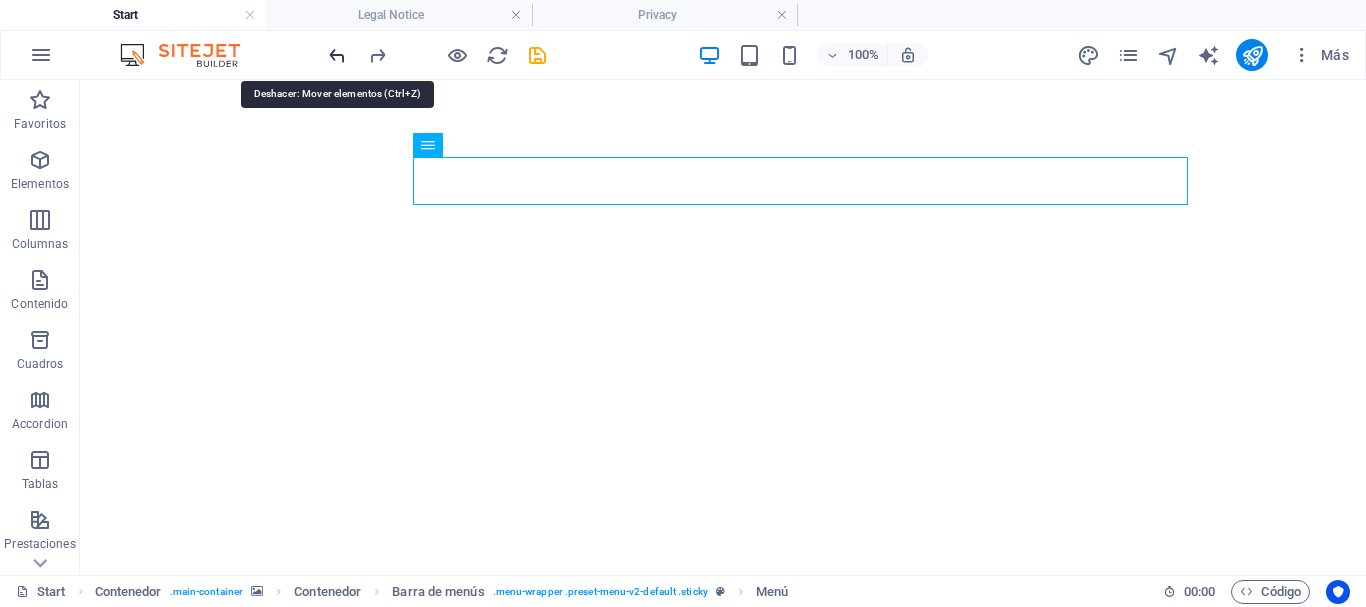 click at bounding box center [337, 55] 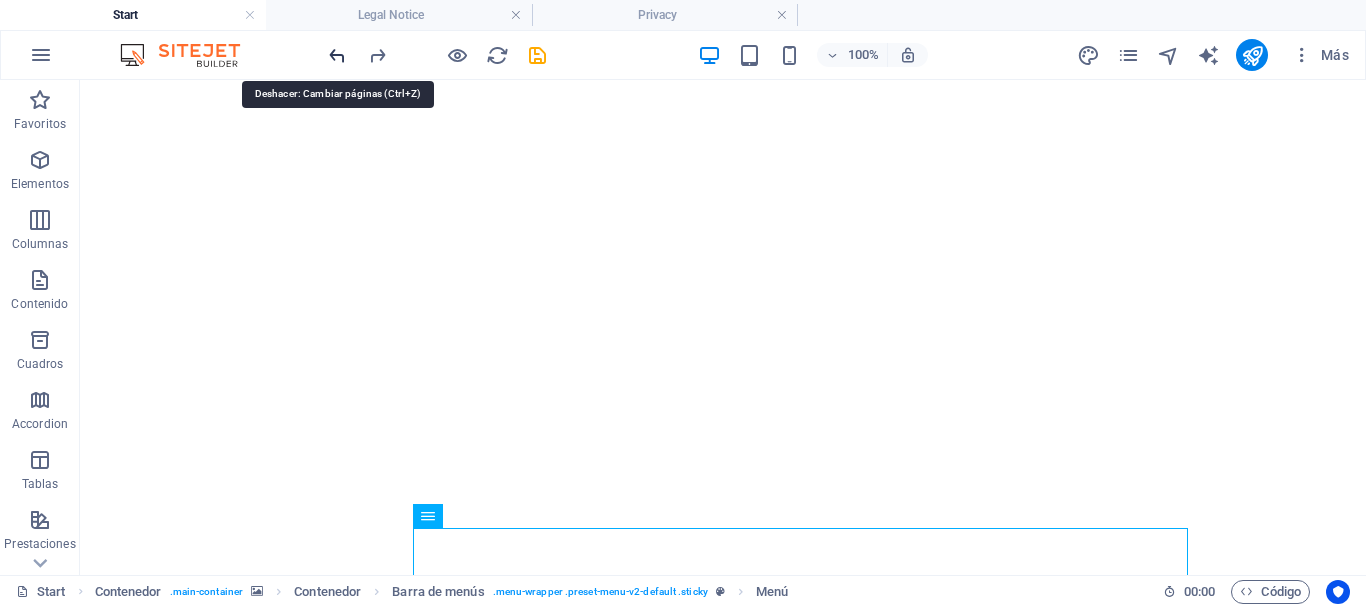 scroll, scrollTop: 738, scrollLeft: 0, axis: vertical 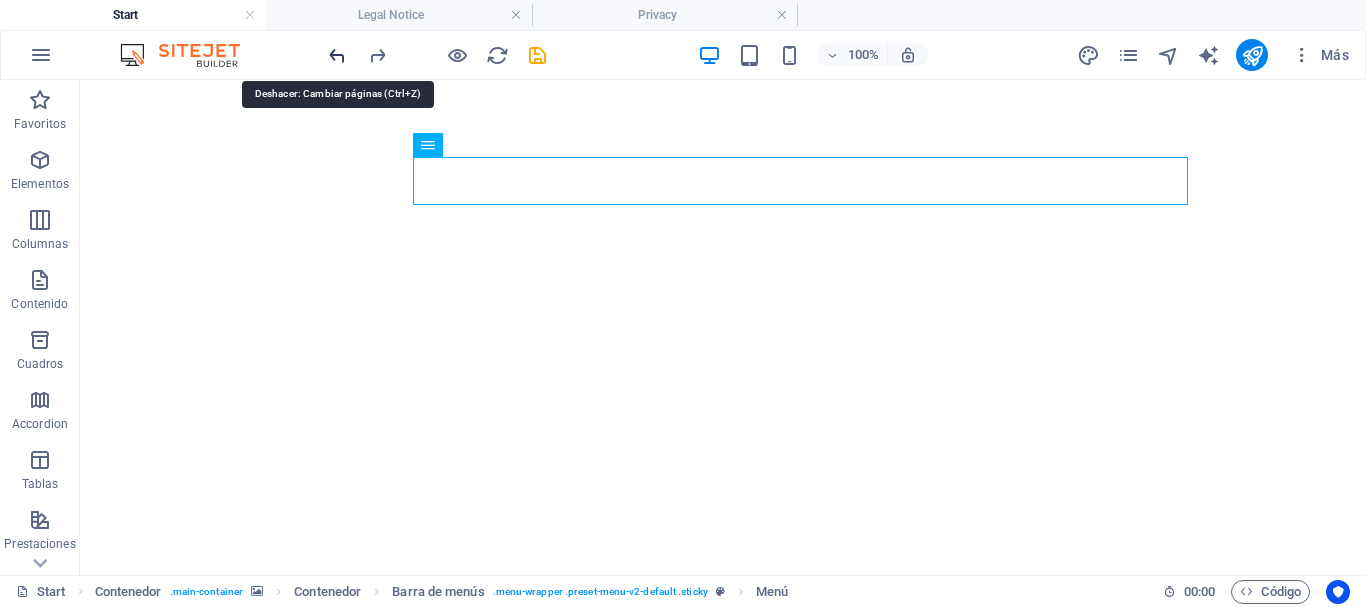 click at bounding box center (337, 55) 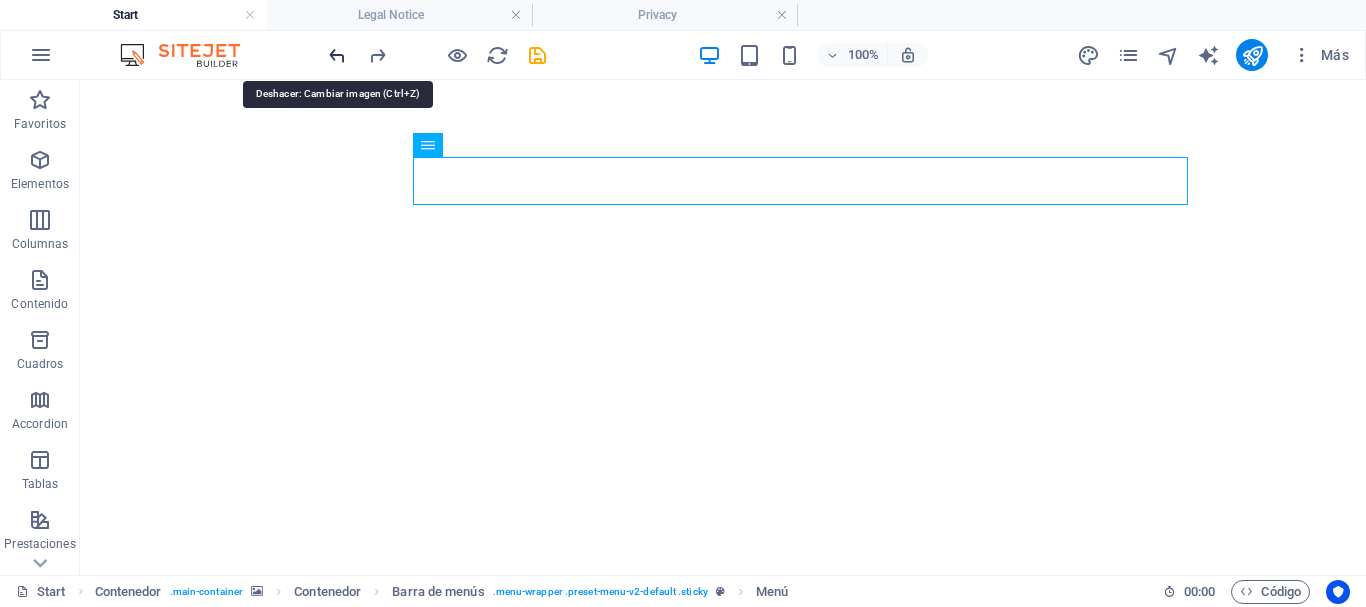 click at bounding box center (337, 55) 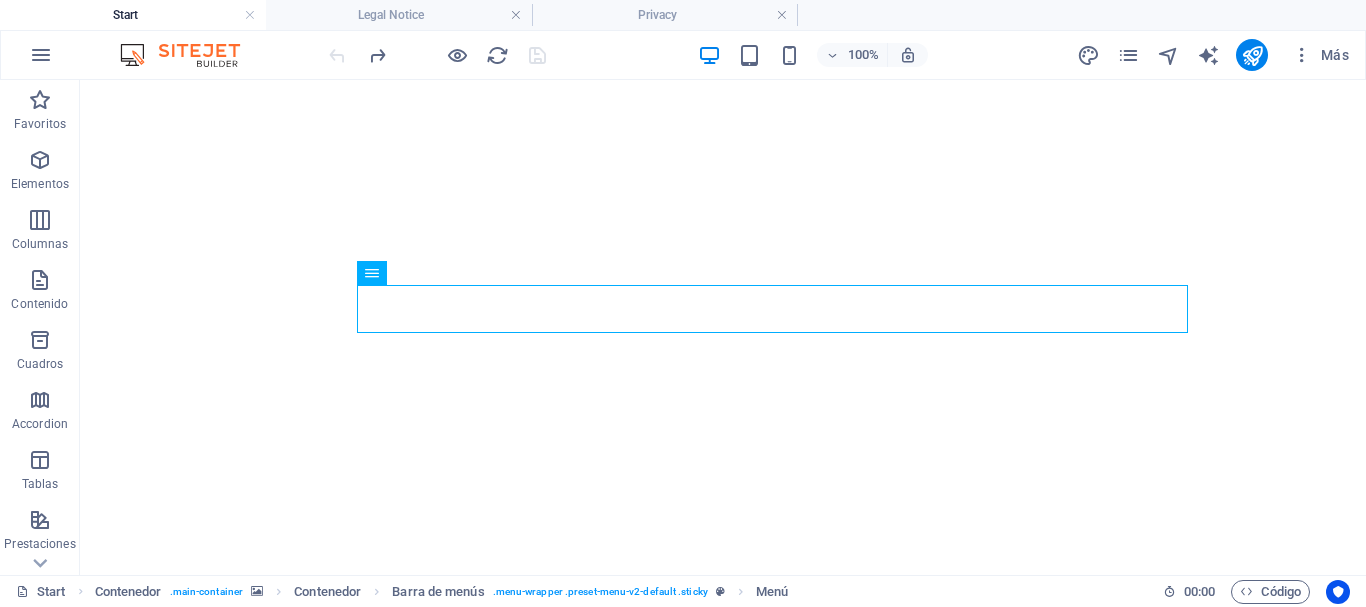 scroll, scrollTop: 0, scrollLeft: 0, axis: both 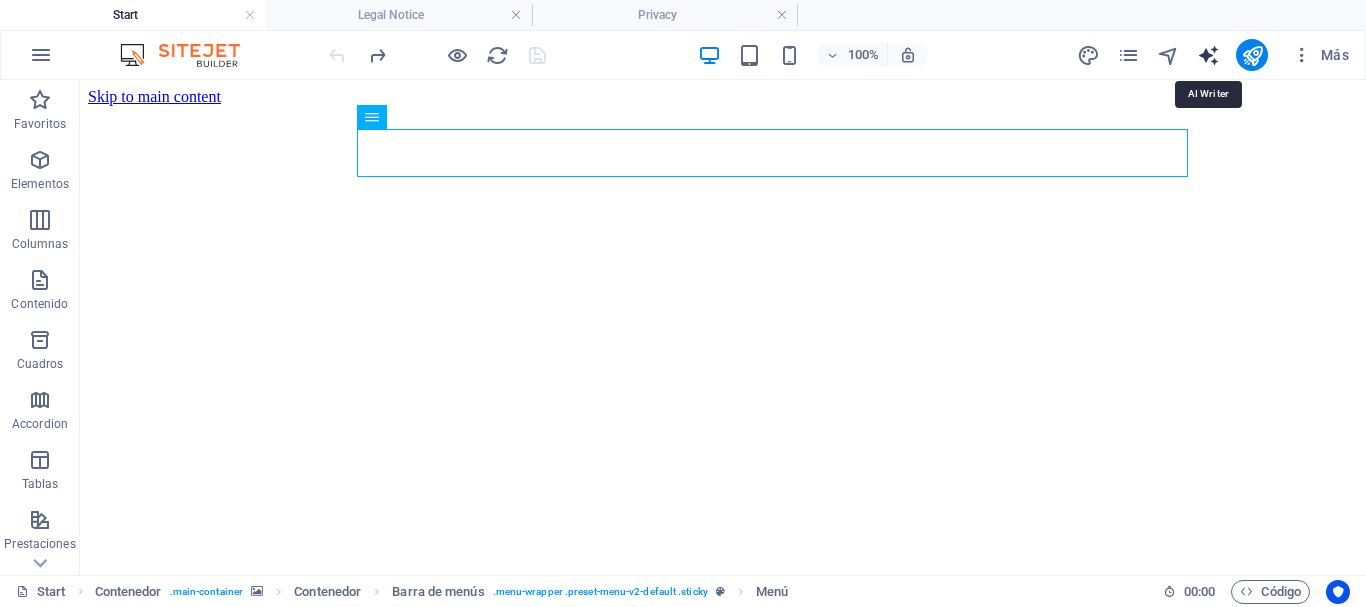 click at bounding box center [1208, 55] 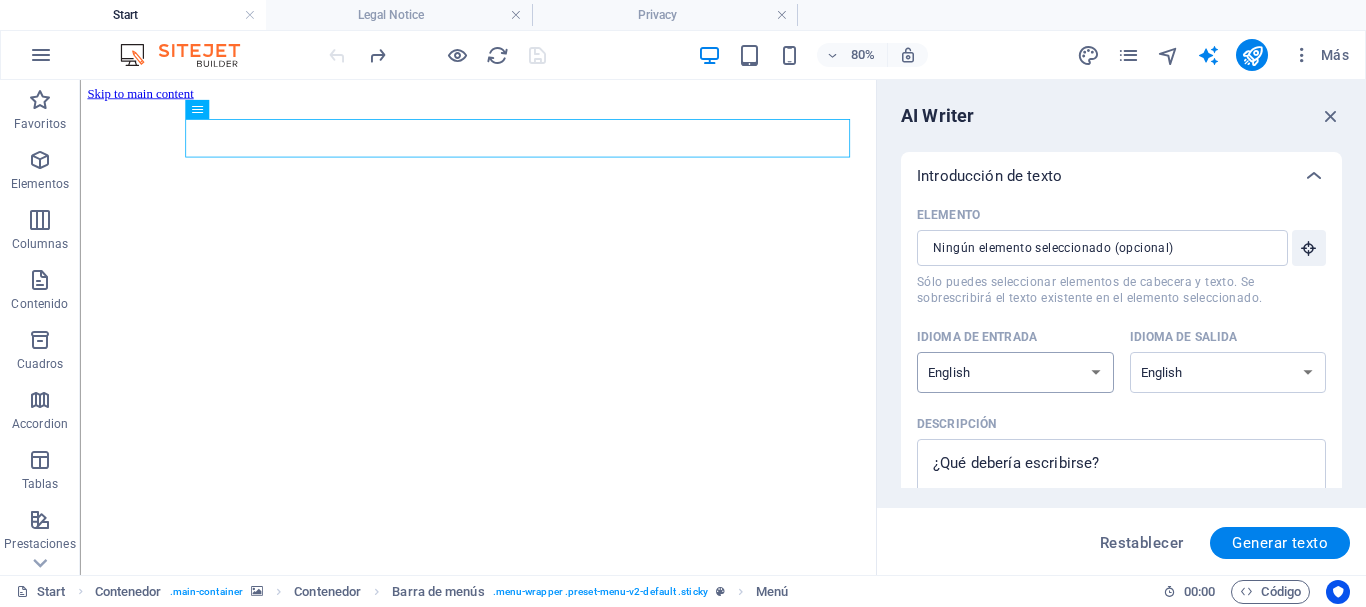 click on "Albanian Arabic Armenian Awadhi Azerbaijani Bashkir Basque Belarusian Bengali Bhojpuri Bosnian Brazilian Portuguese Bulgarian Cantonese (Yue) Catalan Chhattisgarhi Chinese Croatian Czech Danish Dogri Dutch English Estonian Faroese Finnish French Galician Georgian German Greek Gujarati Haryanvi Hindi Hungarian Indonesian Irish Italian Japanese Javanese Kannada Kashmiri Kazakh Konkani Korean Kyrgyz Latvian Lithuanian Macedonian Maithili Malay Maltese Mandarin Mandarin Chinese Marathi Marwari Min Nan Moldovan Mongolian Montenegrin Nepali Norwegian Oriya Pashto Persian (Farsi) Polish Portuguese Punjabi Rajasthani Romanian Russian Sanskrit Santali Serbian Sindhi Sinhala Slovak Slovene Slovenian Spanish Ukrainian Urdu Uzbek Vietnamese Welsh Wu" at bounding box center [1015, 372] 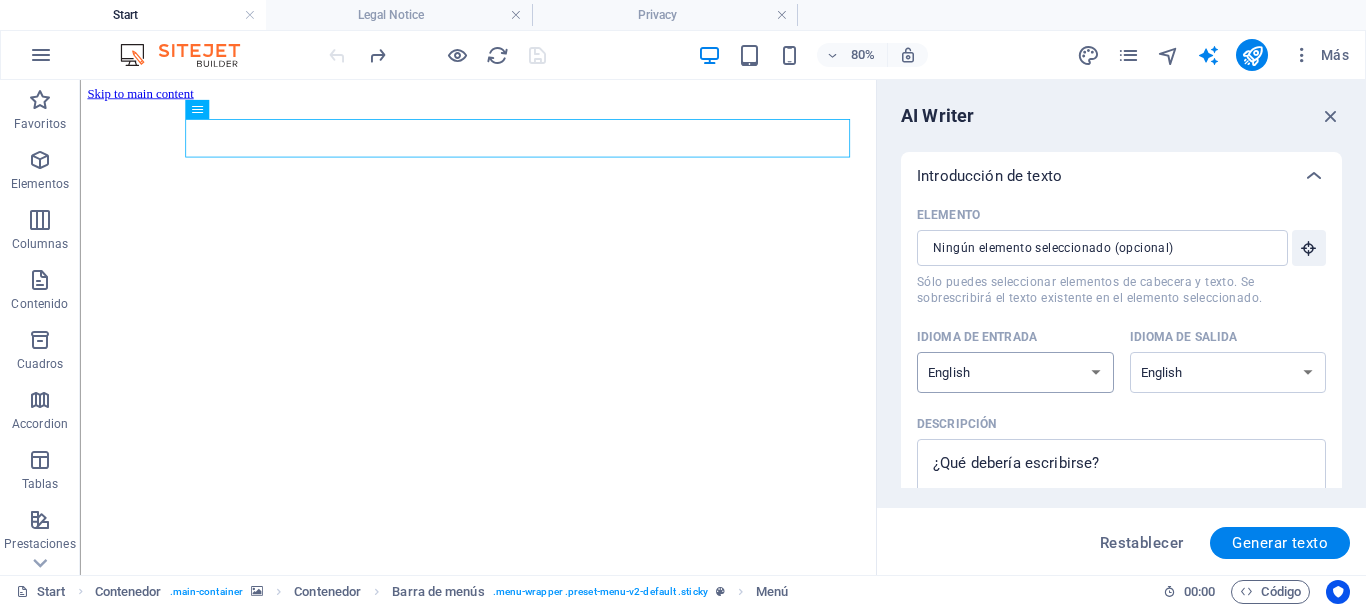 select on "Estonian" 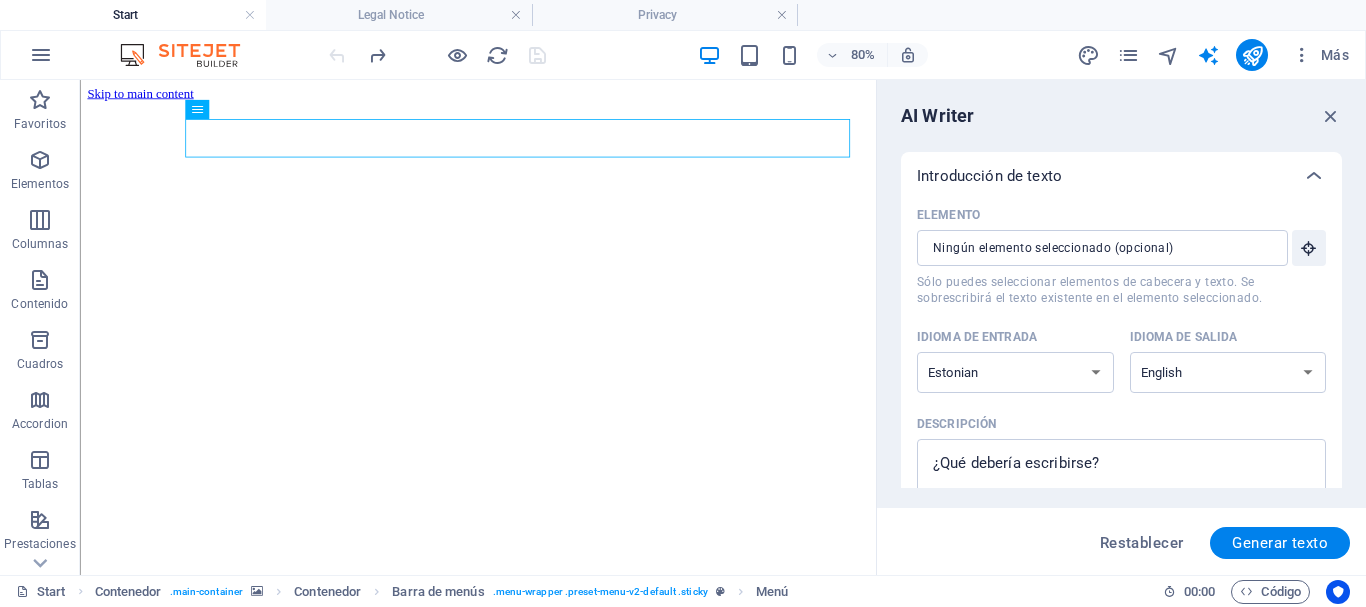 drag, startPoint x: 1342, startPoint y: 215, endPoint x: 1339, endPoint y: 242, distance: 27.166155 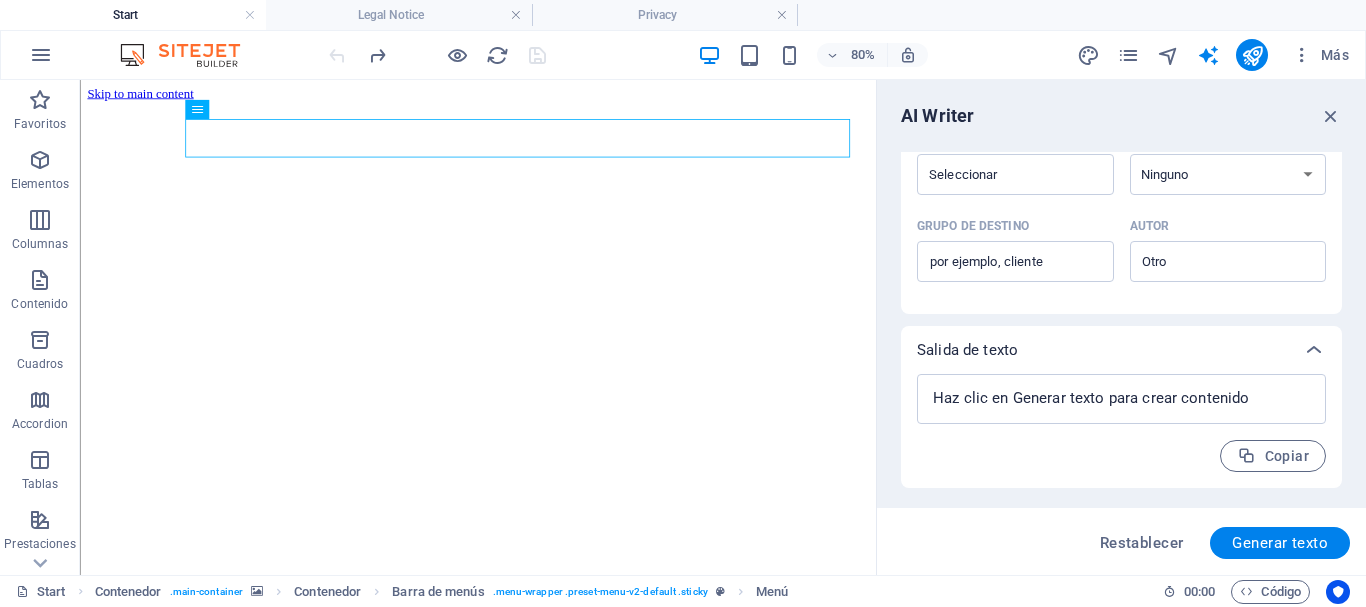 scroll, scrollTop: 0, scrollLeft: 0, axis: both 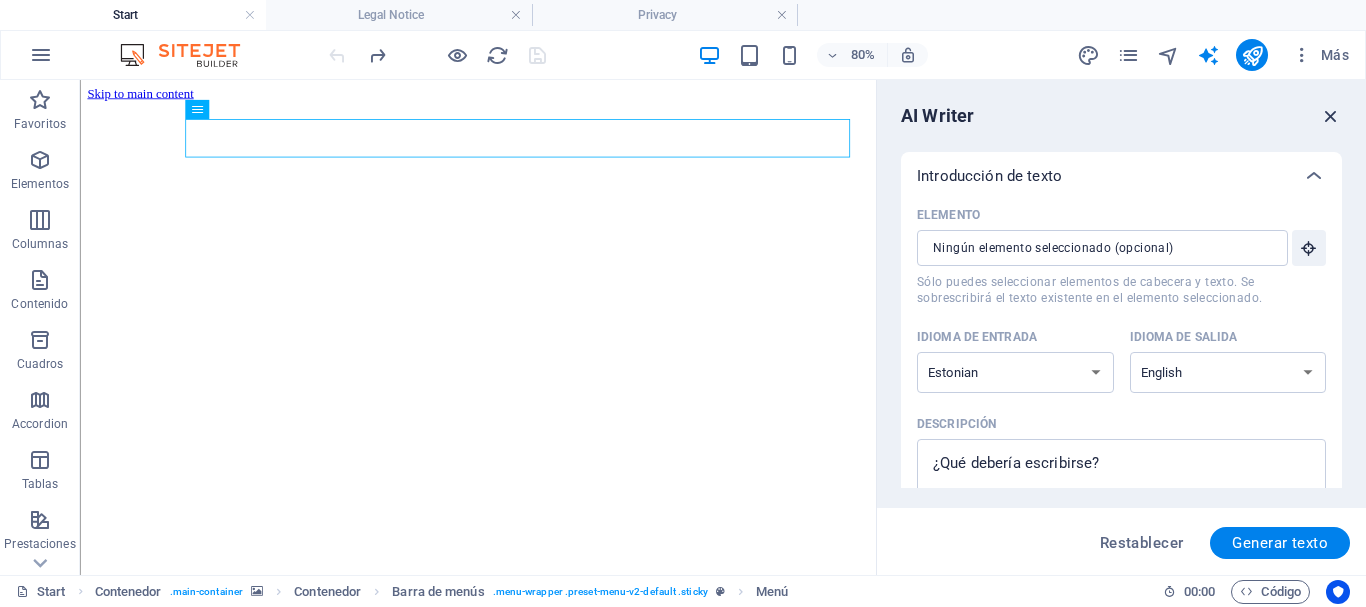 click at bounding box center [1331, 116] 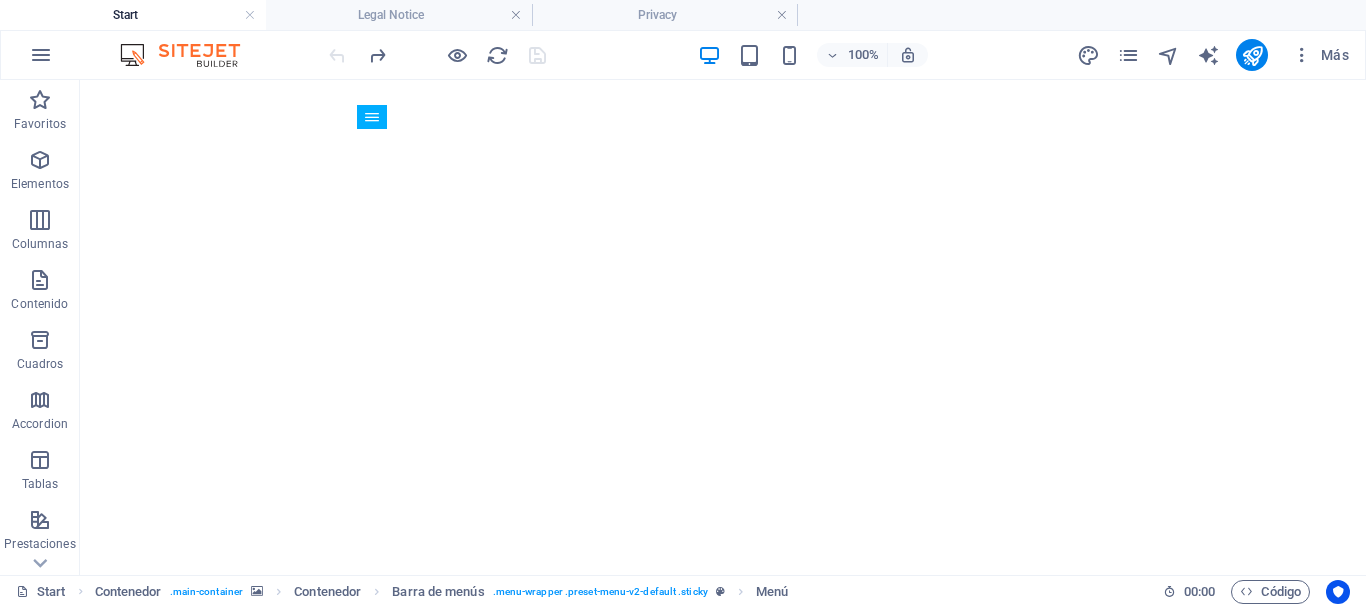 scroll, scrollTop: 815, scrollLeft: 0, axis: vertical 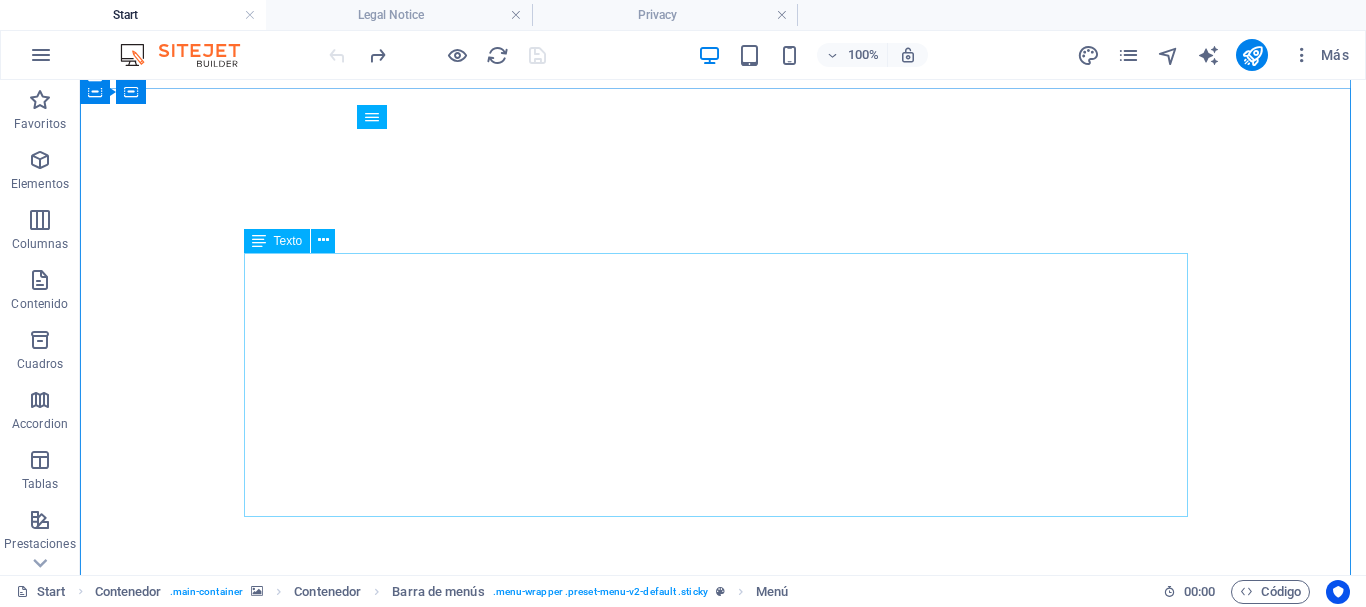 click on "Texto" at bounding box center (288, 241) 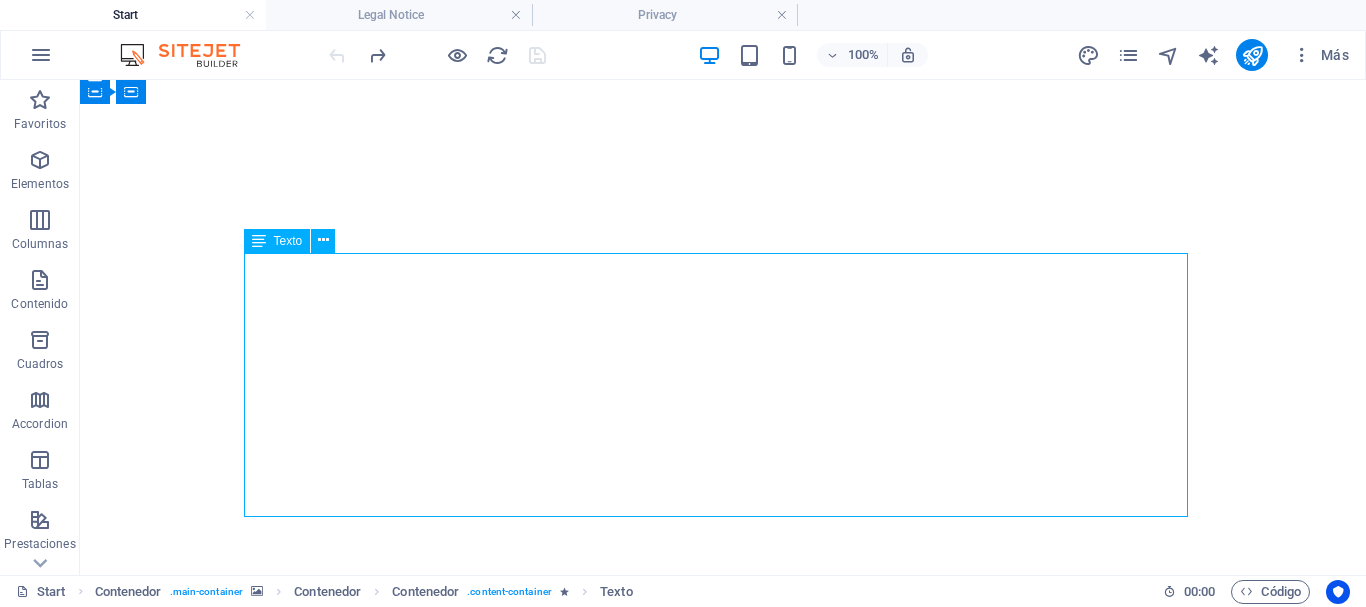 click at bounding box center (259, 241) 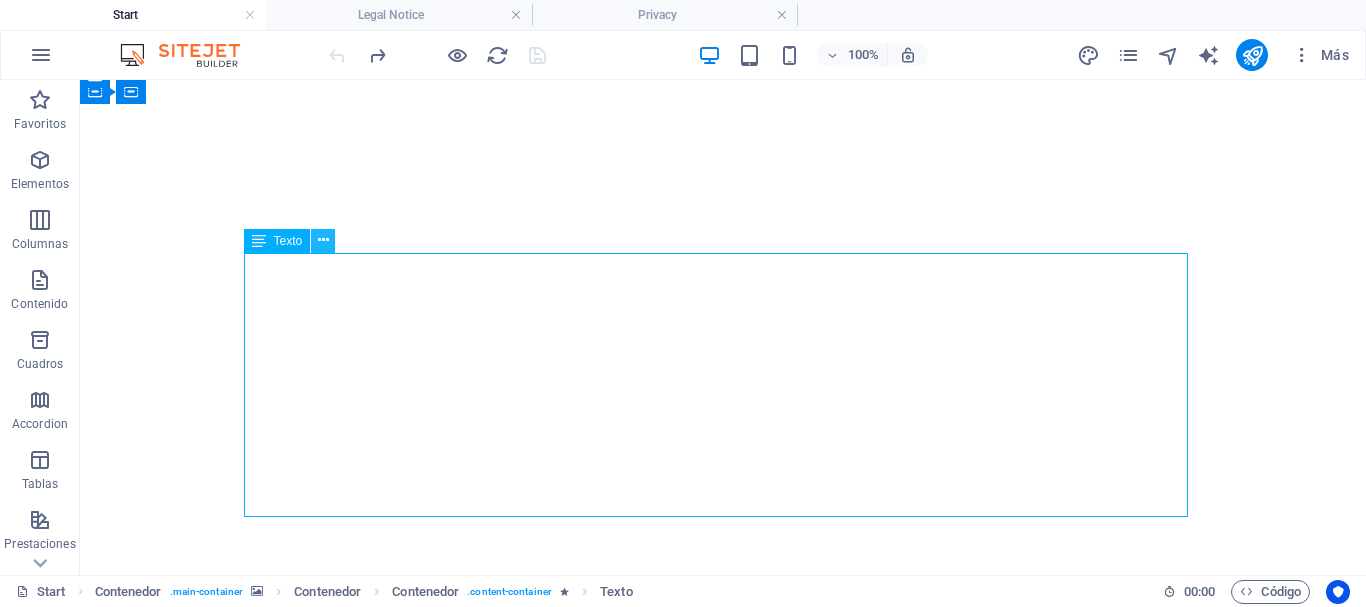 click at bounding box center (323, 240) 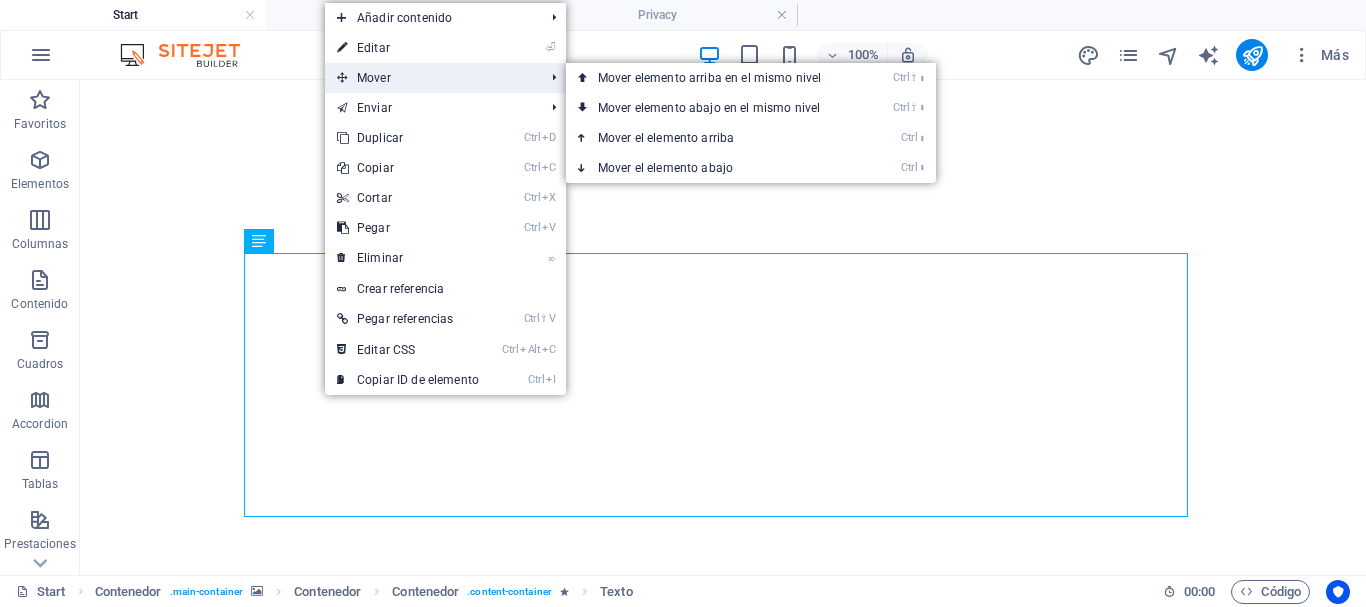click on "Mover" at bounding box center (430, 78) 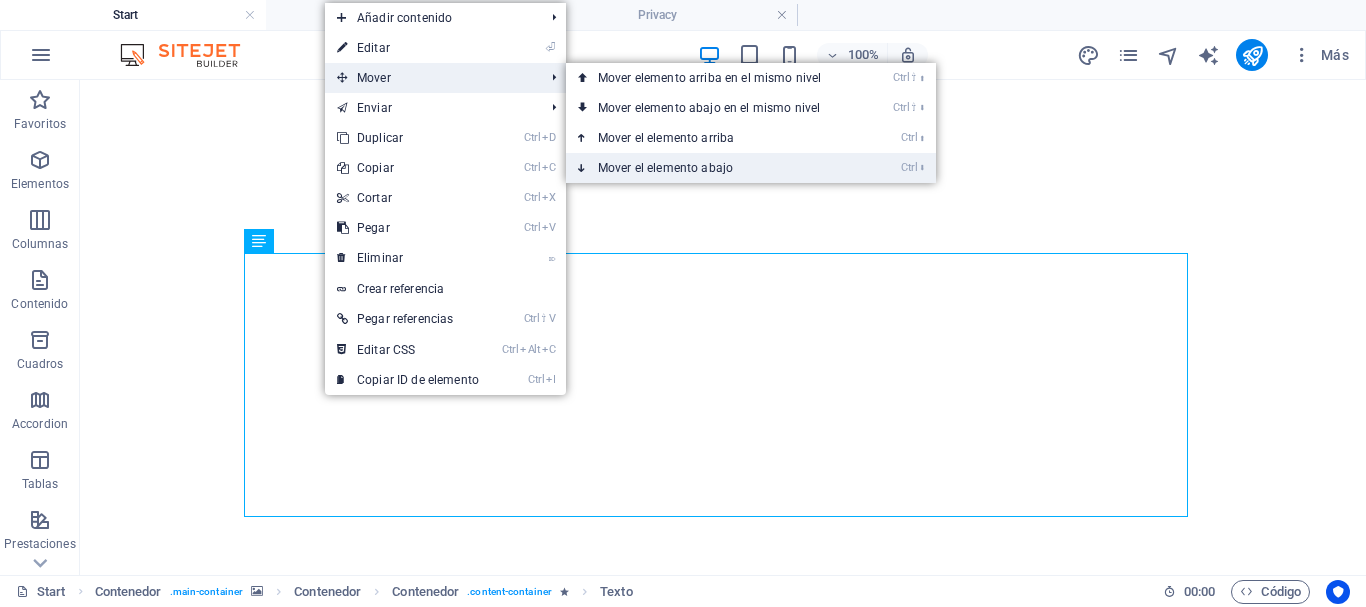 click on "Ctrl ⬇  Mover el elemento abajo" at bounding box center [713, 168] 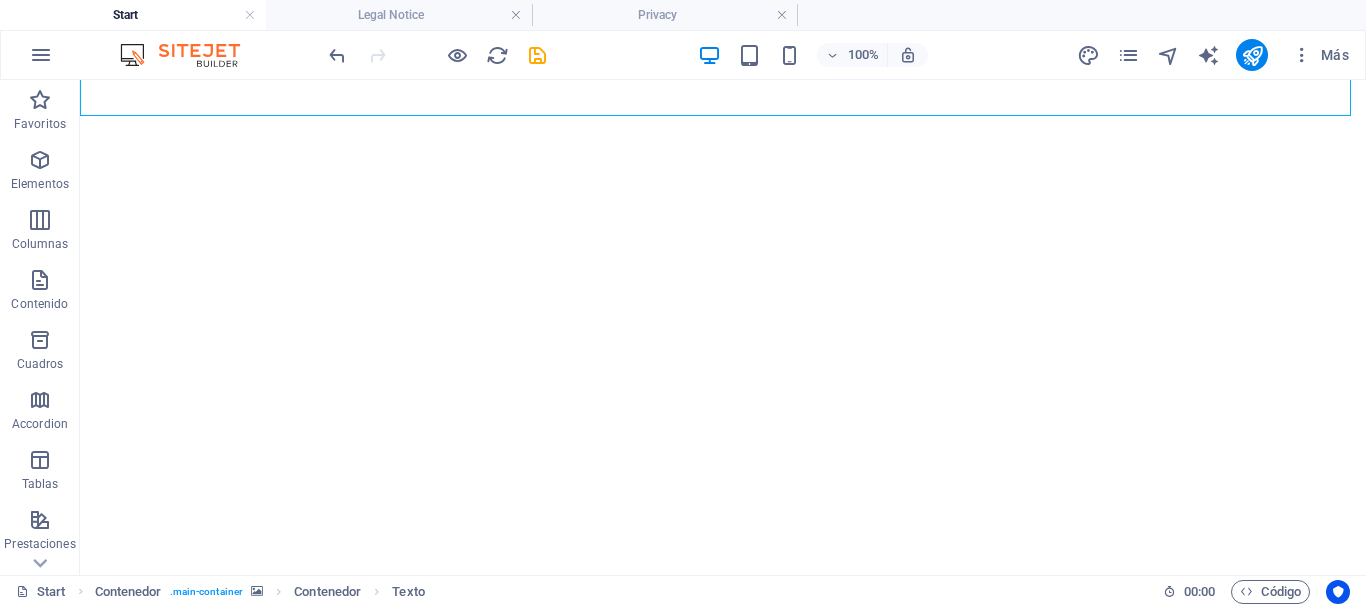 scroll, scrollTop: 1253, scrollLeft: 0, axis: vertical 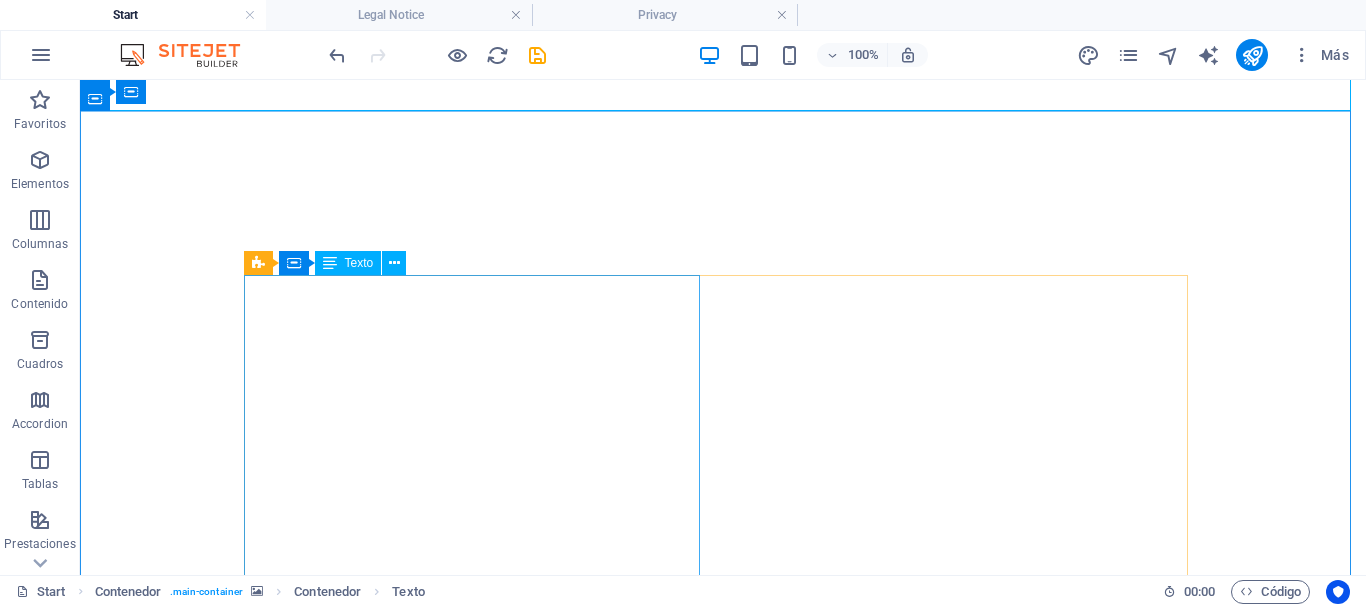 click on "Texto" at bounding box center (359, 263) 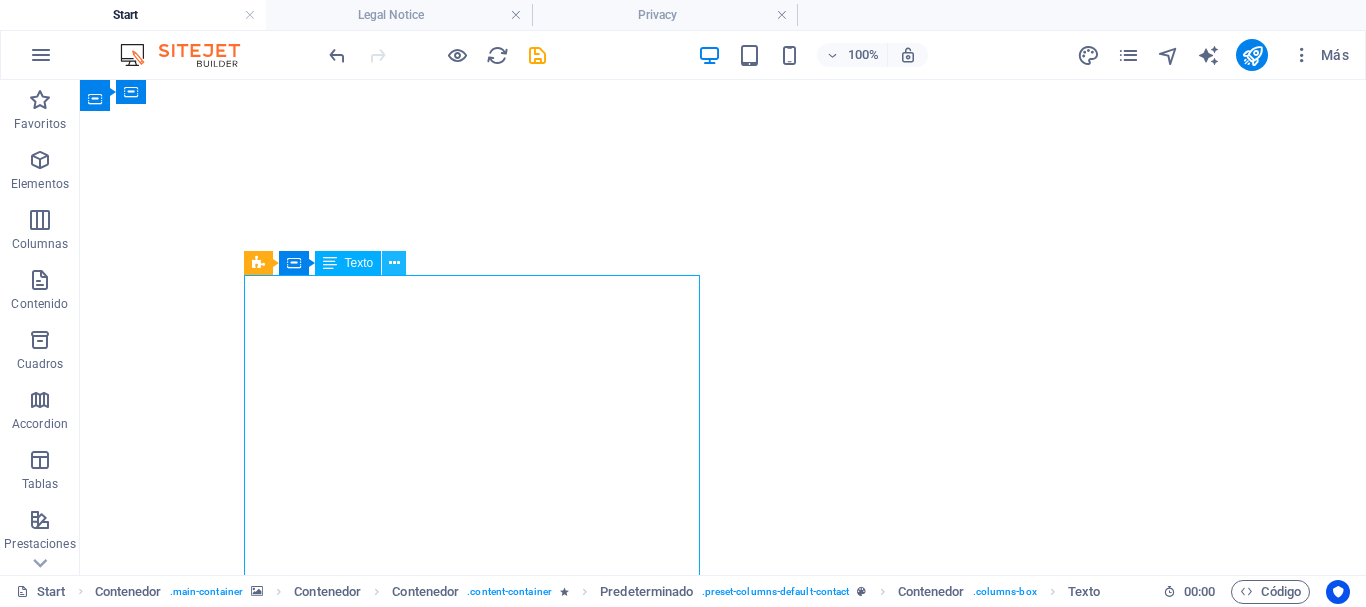 click at bounding box center [394, 263] 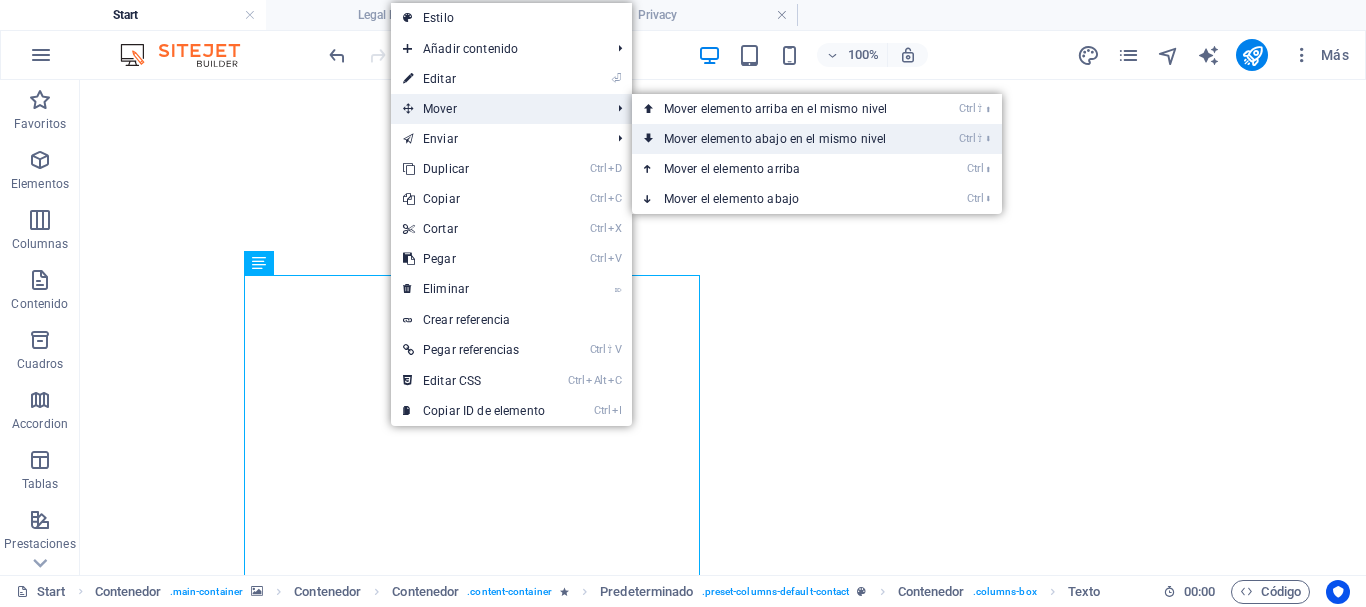 click on "Ctrl ⇧ ⬇  Mover elemento abajo en el mismo nivel" at bounding box center [779, 139] 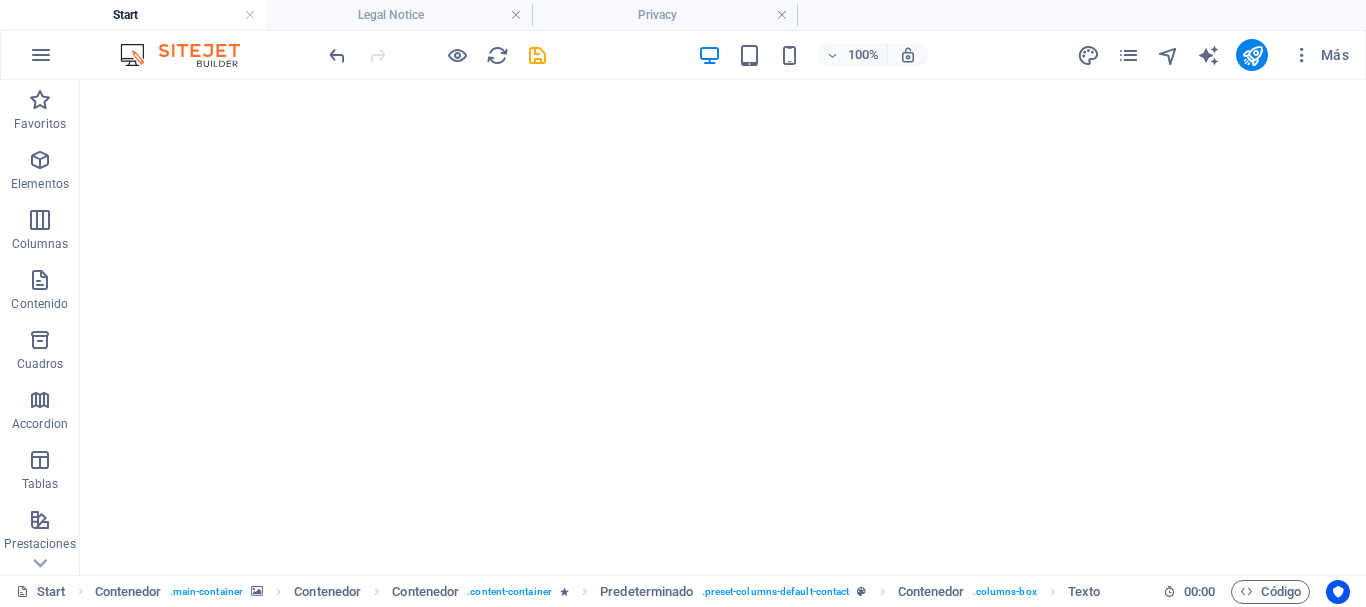 scroll, scrollTop: 835, scrollLeft: 0, axis: vertical 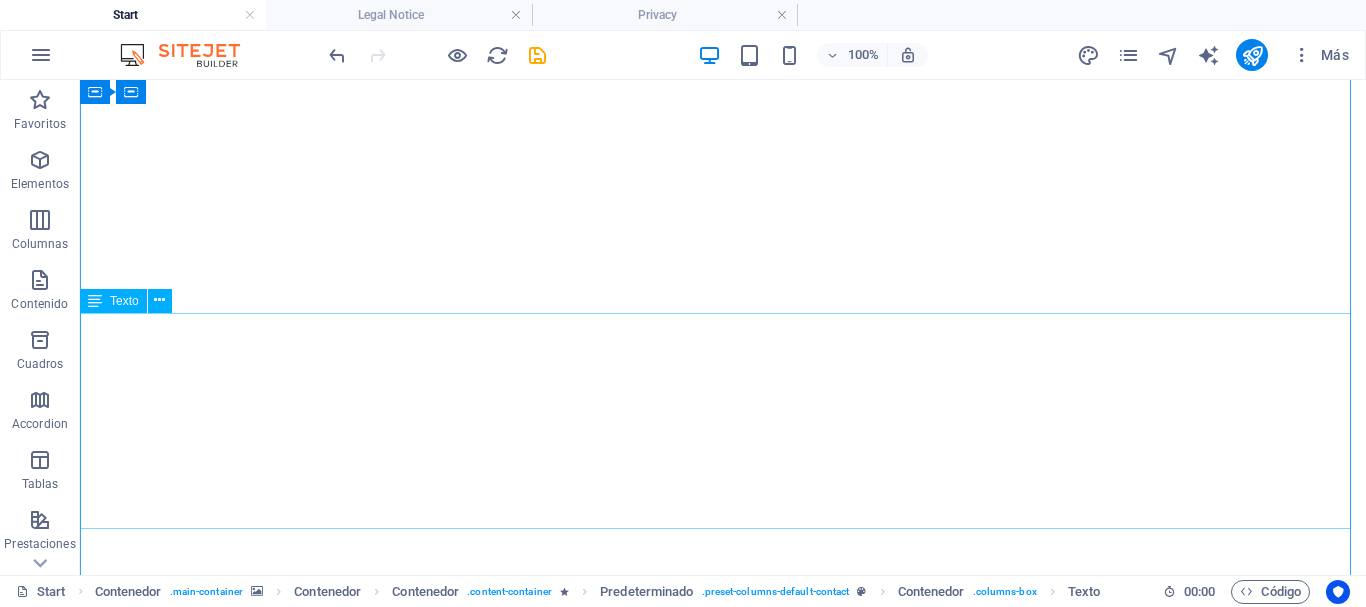 click on "En nuestra empresa, no solo somos un distribuidor de tecnología; nos consideramos un aliado fundamental en tu proceso de transformación digital. Nuestro enfoque va más allá de simplemente ofrecer productos; nos esforzamos por ser tu socio estratégico, ayudándote a navegar por el complejo panorama tecnológico actual. Como líderes indiscutibles en el suministro de soluciones tecnológicas para los más destacados mercados del país, nuestra misión es comprender y atender las necesidades únicas y específicas de cada uno de nuestros clientes. Esto implica un profundo análisis de sus retos y oportunidades." at bounding box center [723, 2589] 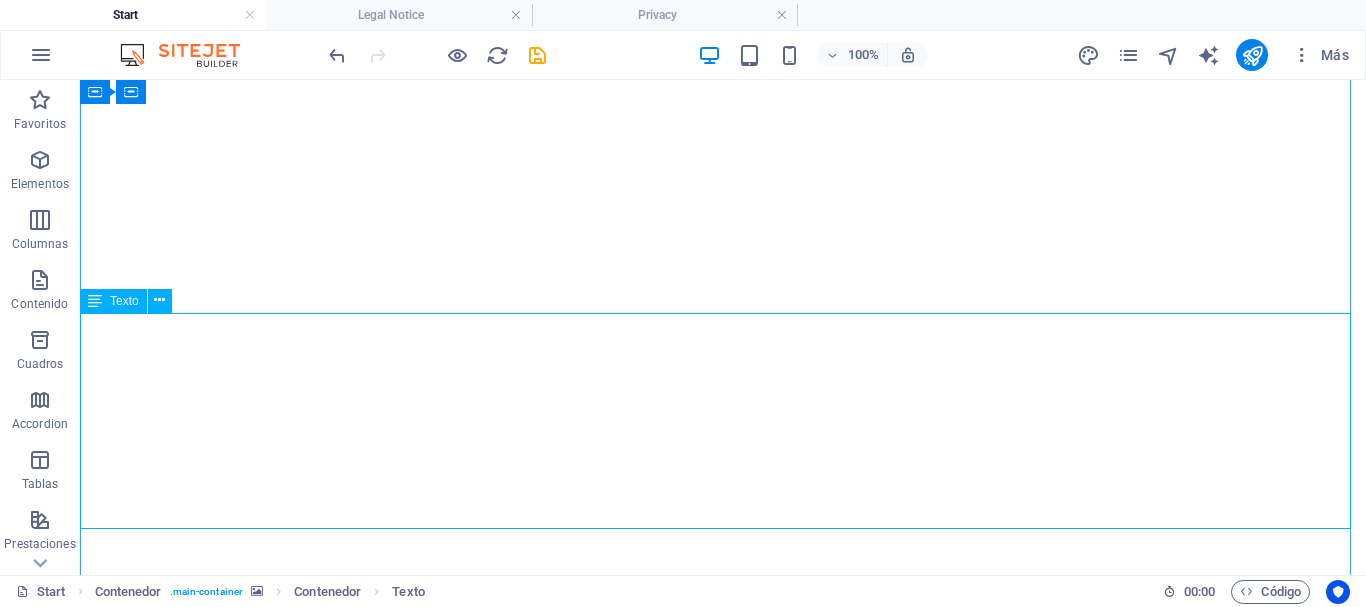 click on "Texto" at bounding box center (124, 301) 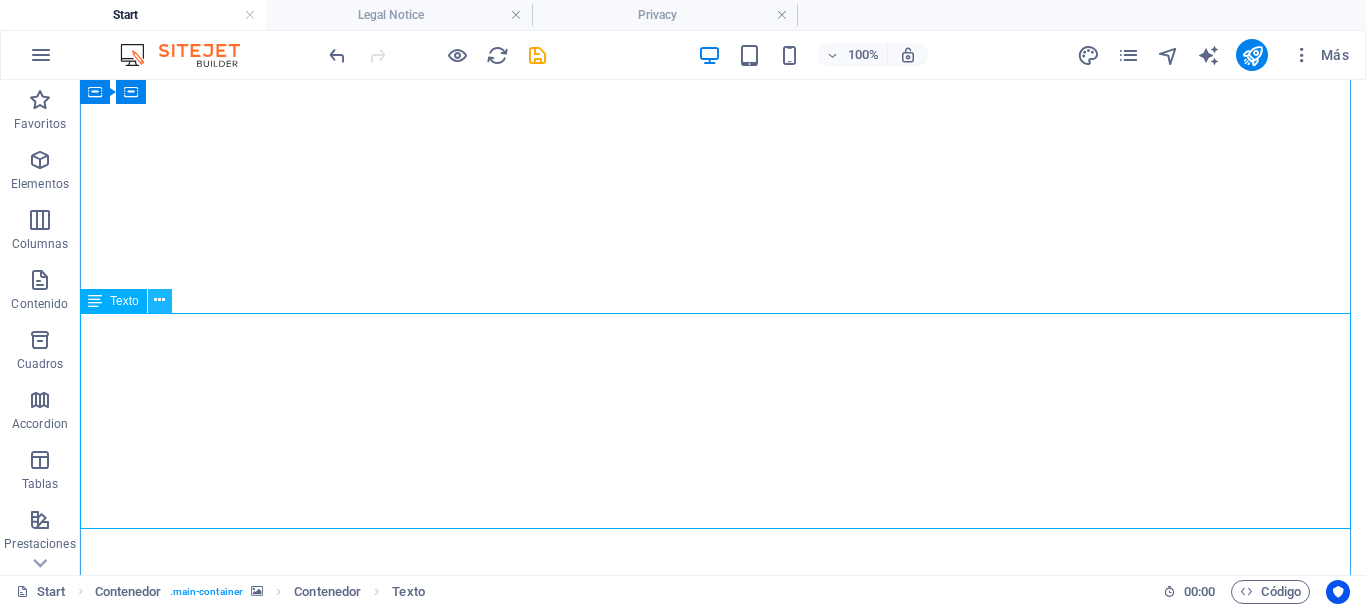 click at bounding box center [159, 300] 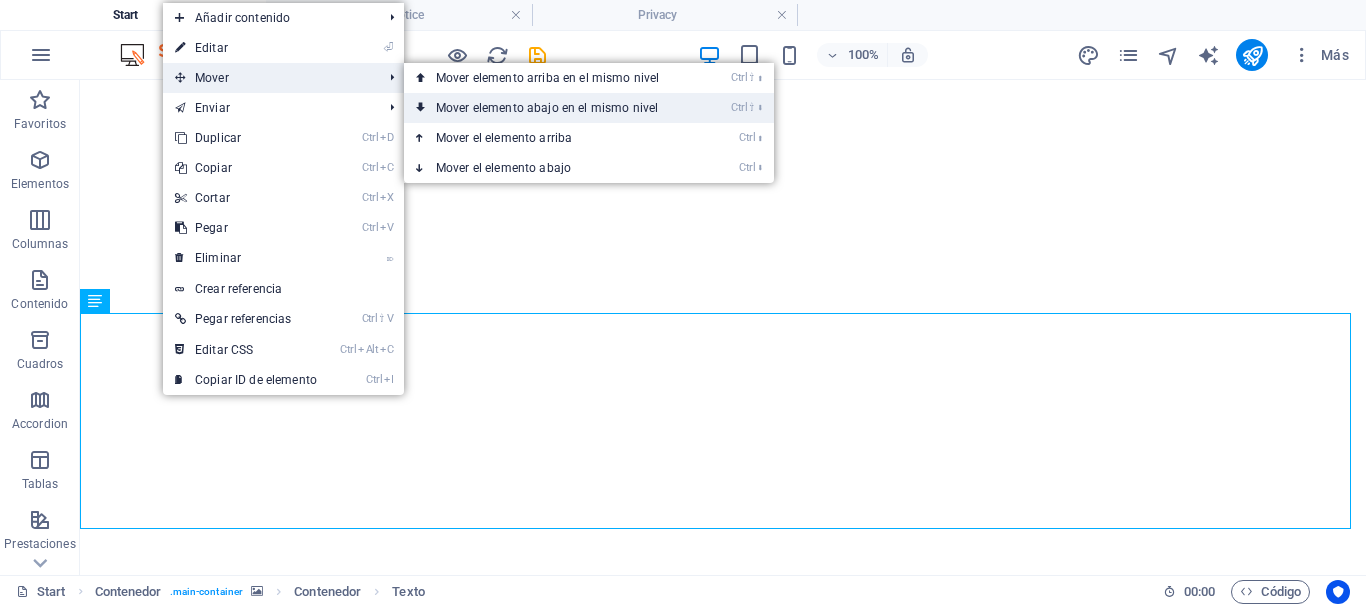 click on "Ctrl ⇧ ⬇  Mover elemento abajo en el mismo nivel" at bounding box center [551, 108] 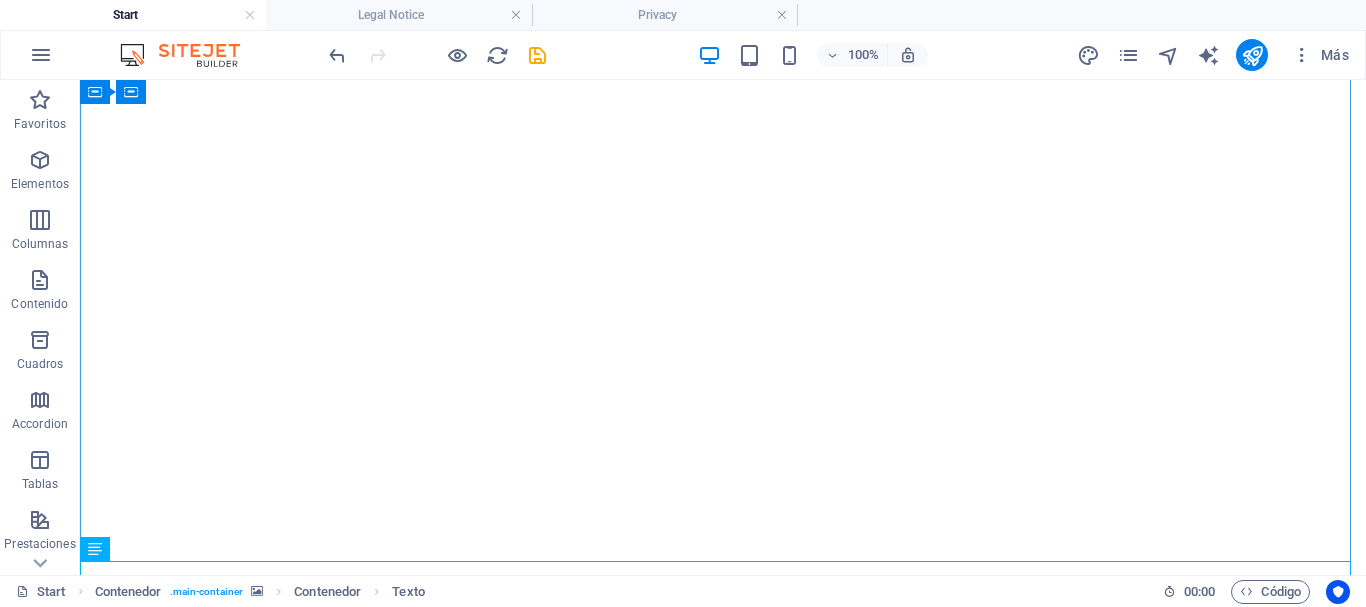 scroll, scrollTop: 1633, scrollLeft: 0, axis: vertical 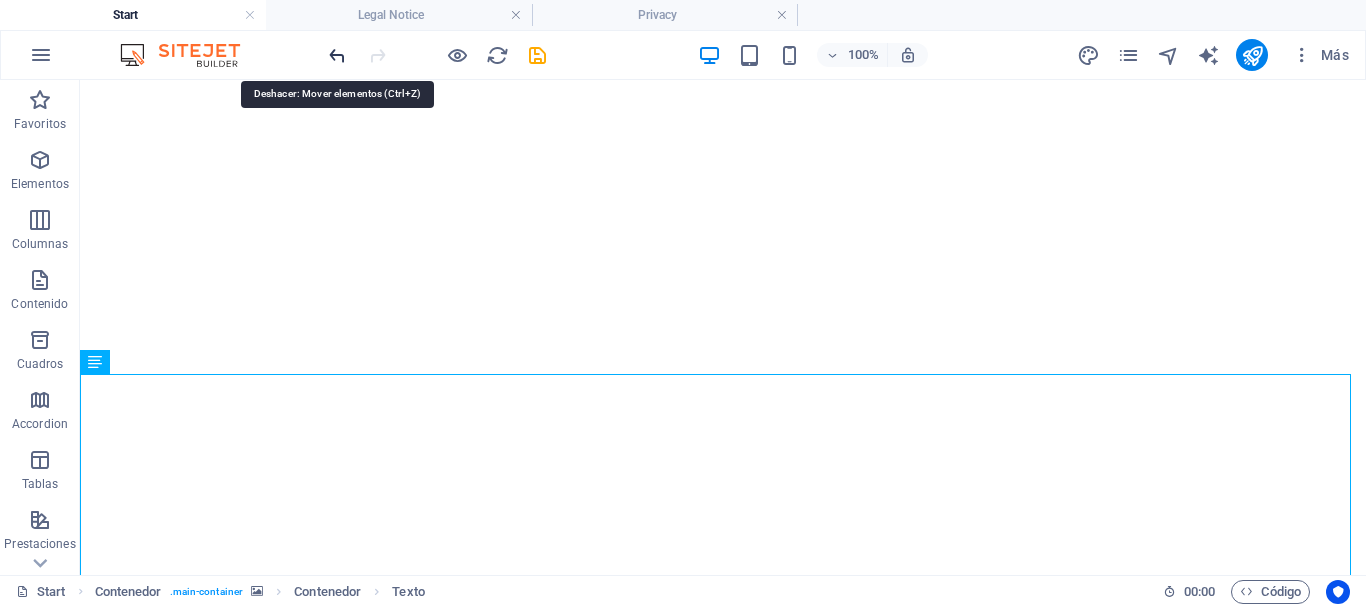 click at bounding box center [337, 55] 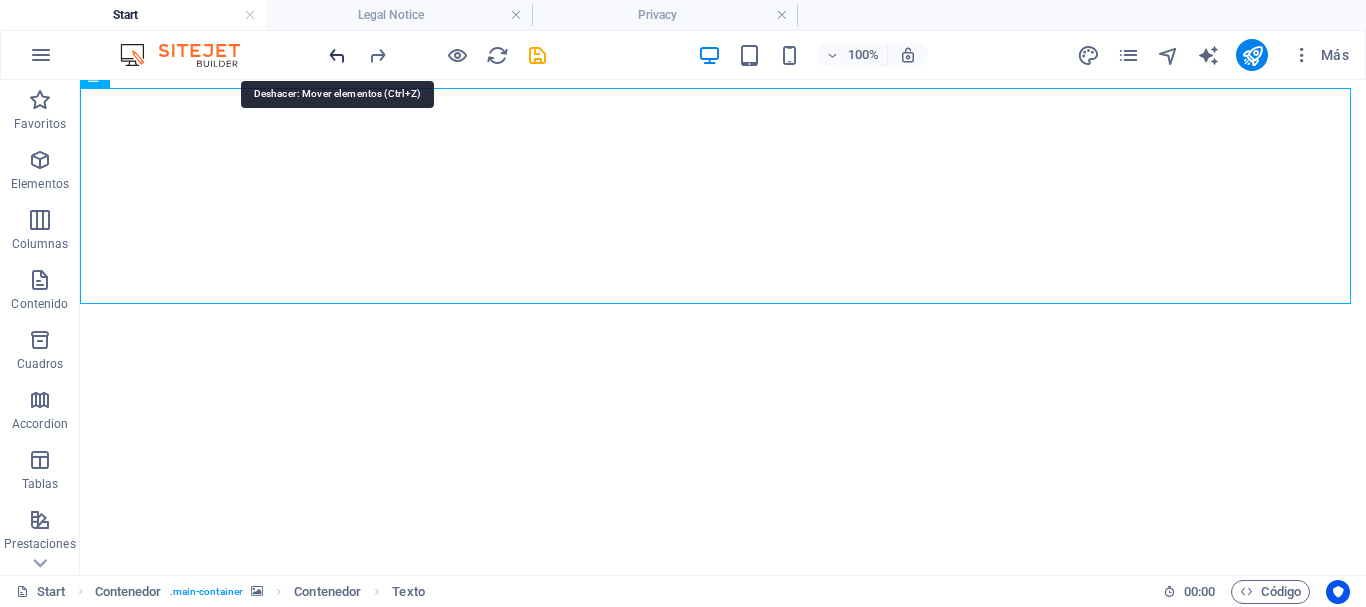 scroll, scrollTop: 928, scrollLeft: 0, axis: vertical 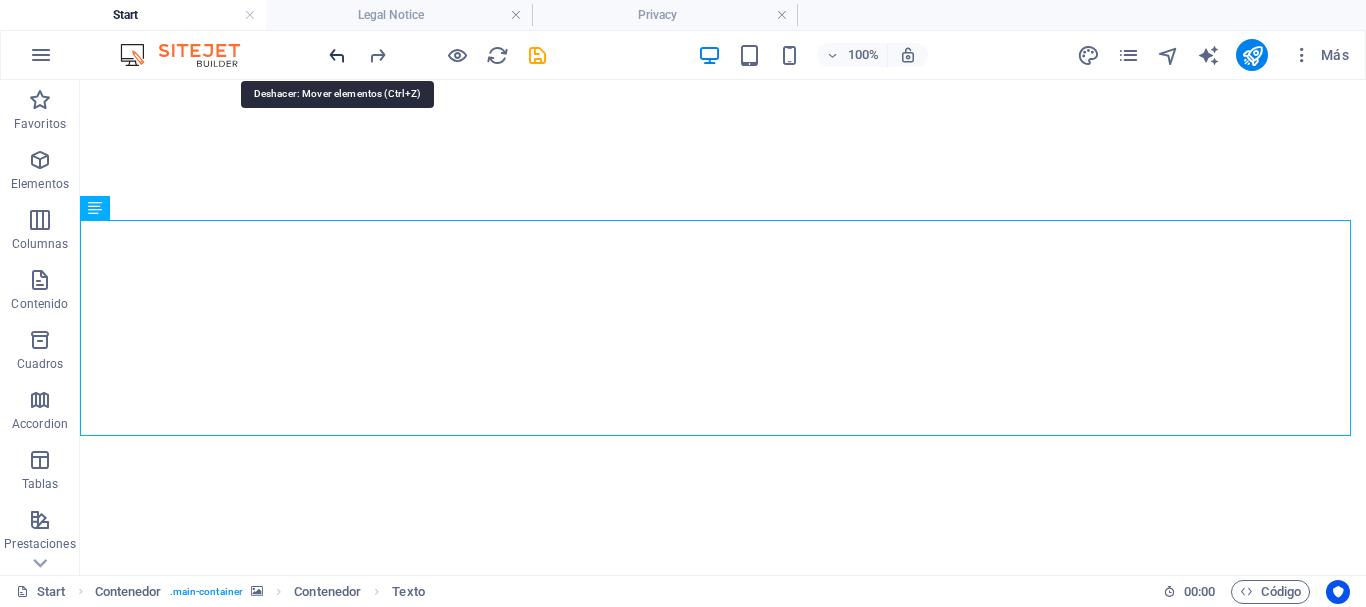 click at bounding box center (337, 55) 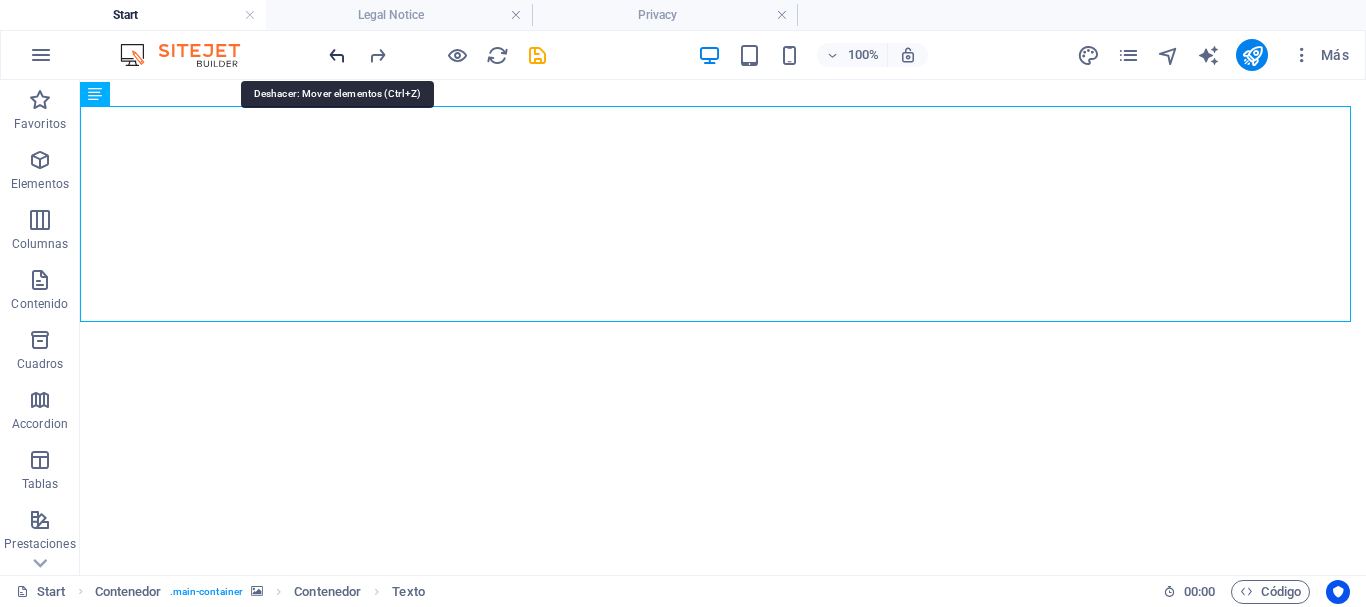 scroll, scrollTop: 1393, scrollLeft: 0, axis: vertical 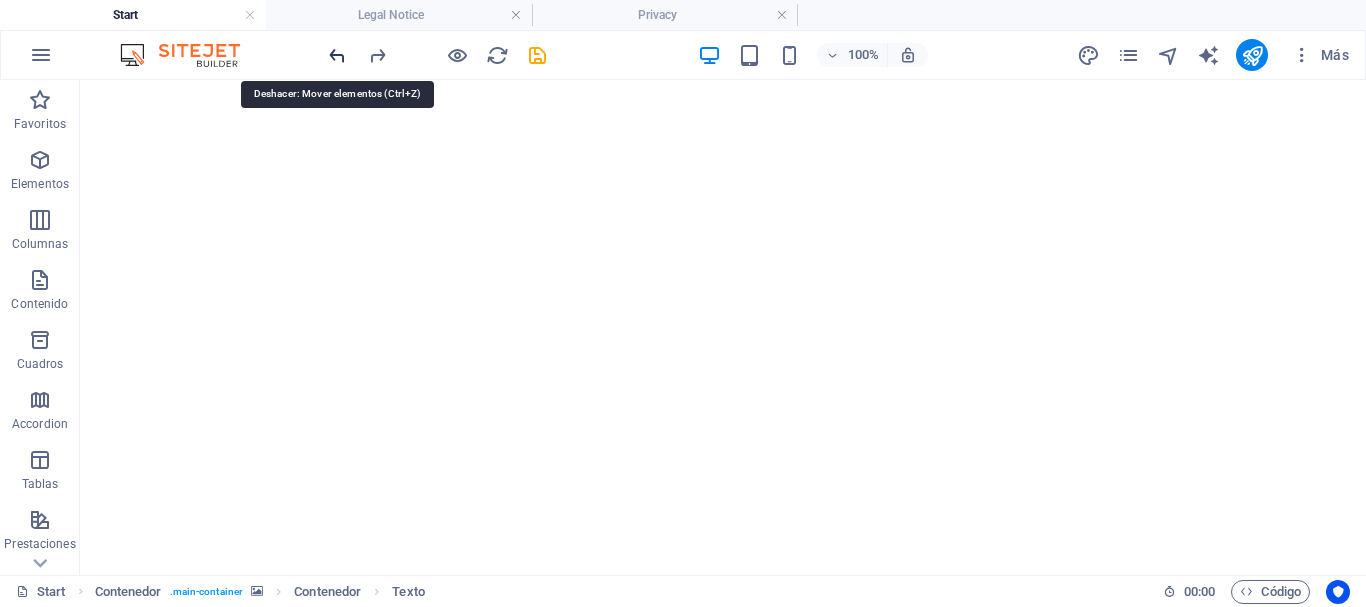 click at bounding box center [337, 55] 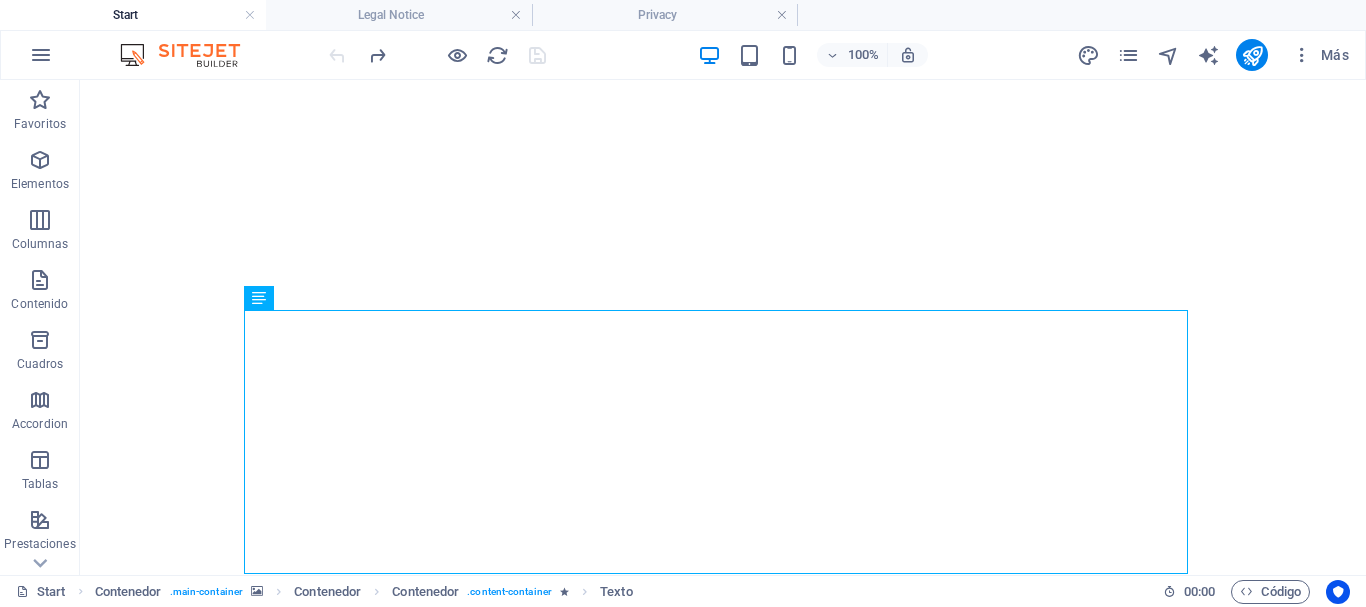scroll, scrollTop: 763, scrollLeft: 0, axis: vertical 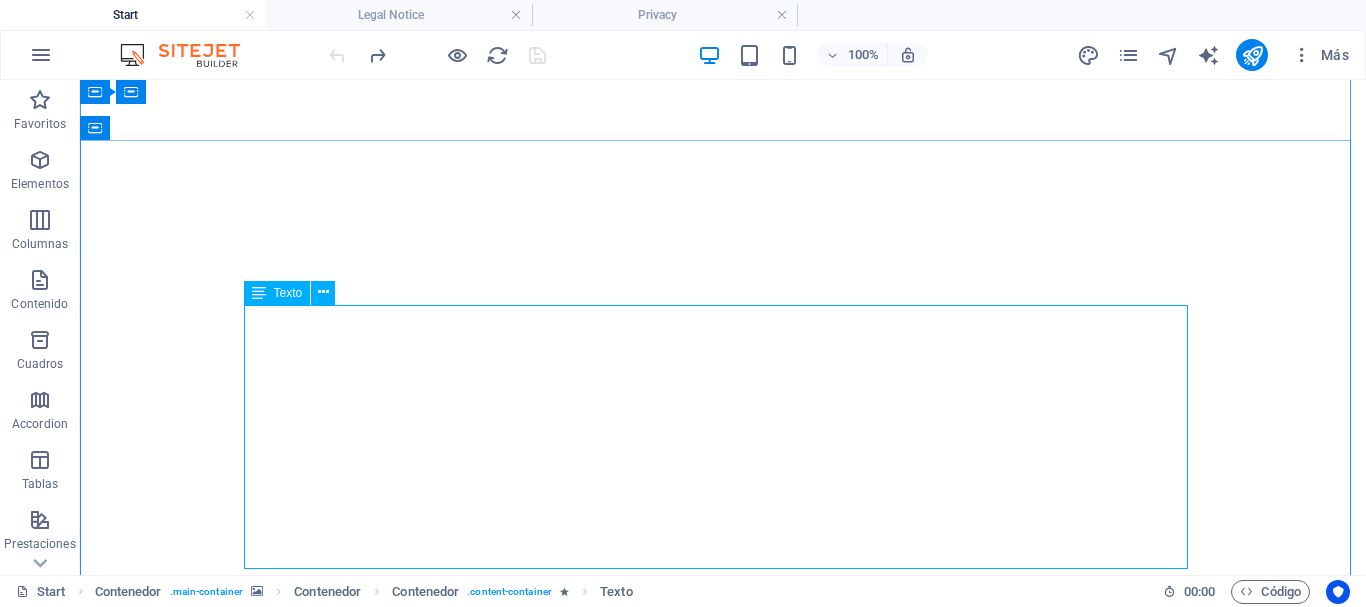 click on "En nuestra empresa, no solo somos un distribuidor de tecnología; nos consideramos un aliado fundamental en tu proceso de transformación digital. Nuestro enfoque va más allá de simplemente ofrecer productos; nos esforzamos por ser tu socio estratégico, ayudándote a navegar por el complejo panorama tecnológico actual. Como líderes indiscutibles en el suministro de soluciones tecnológicas para los más destacados mercados del país, nuestra misión es comprender y atender las necesidades únicas y específicas de cada uno de nuestros clientes. Esto implica un profundo análisis de sus retos y oportunidades." at bounding box center [723, 2709] 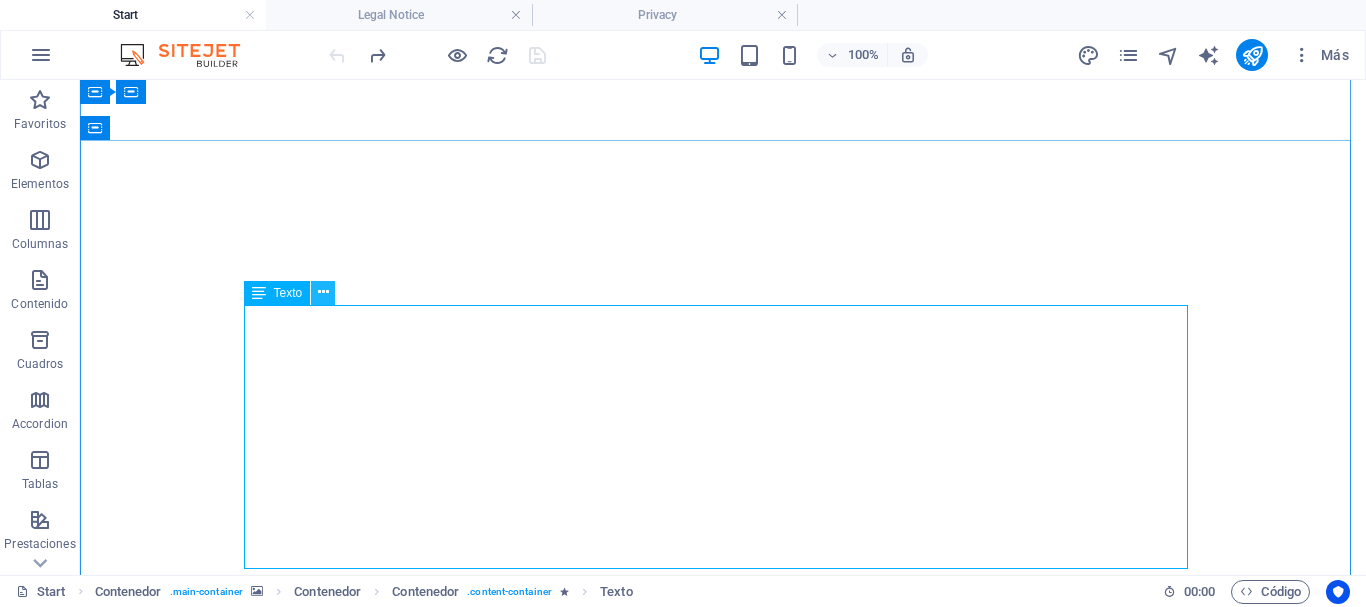 click at bounding box center [323, 292] 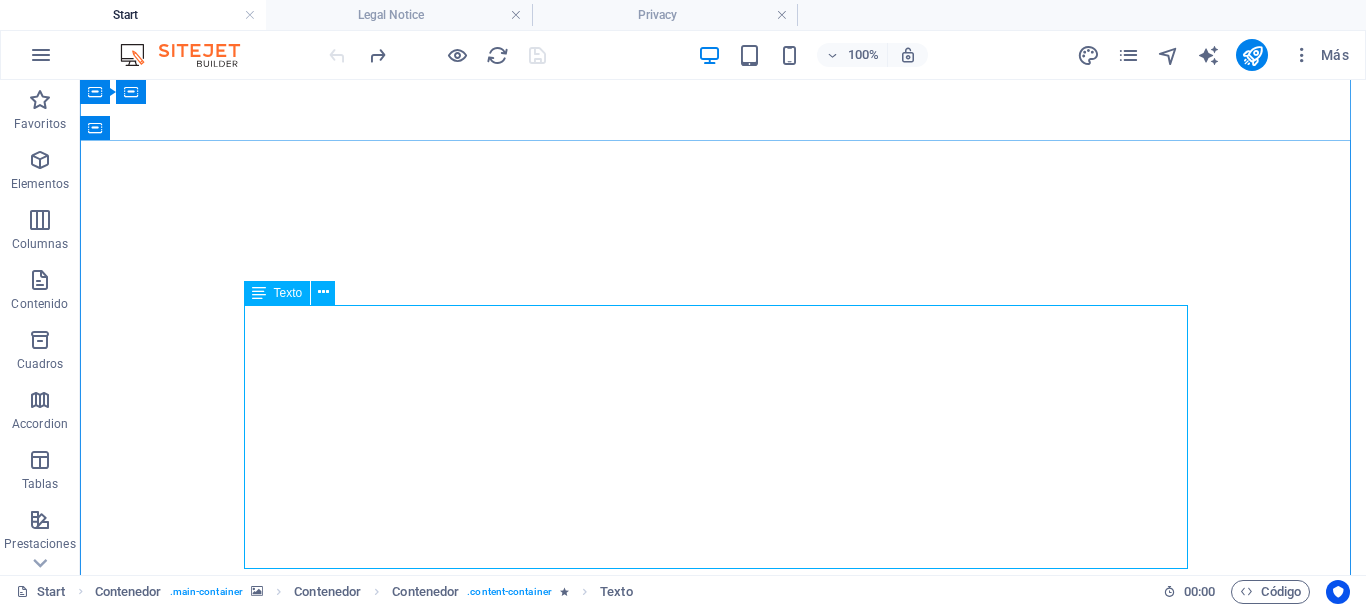 click on "Texto" at bounding box center [288, 293] 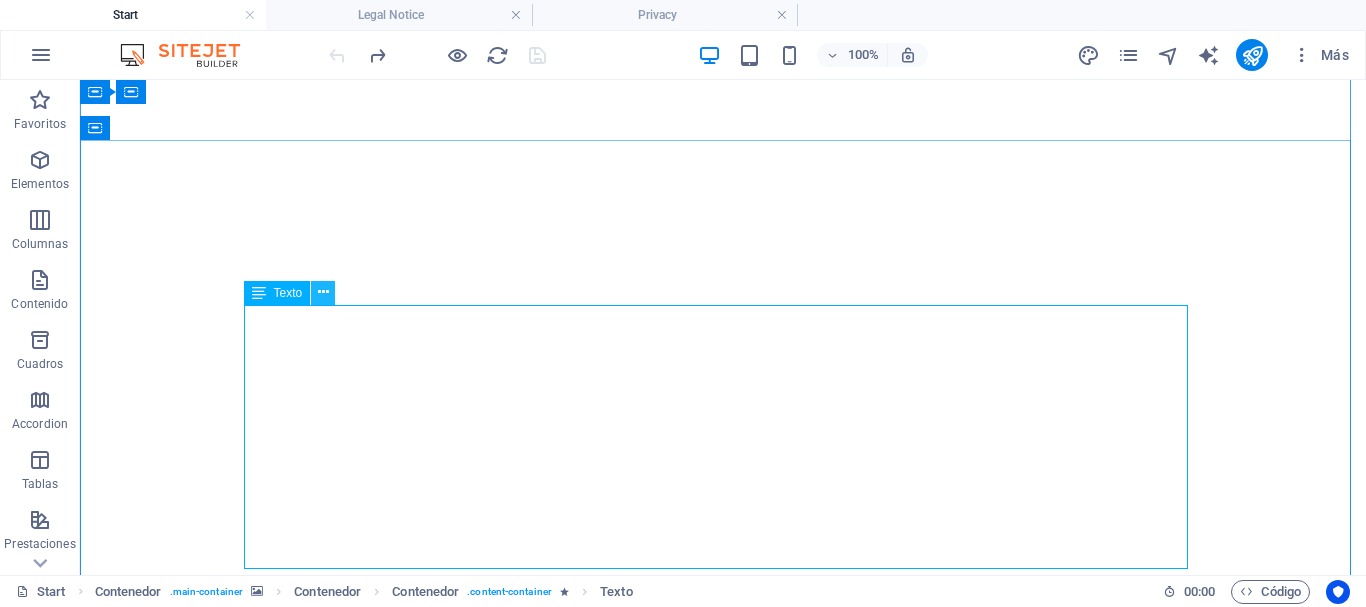 click at bounding box center (323, 292) 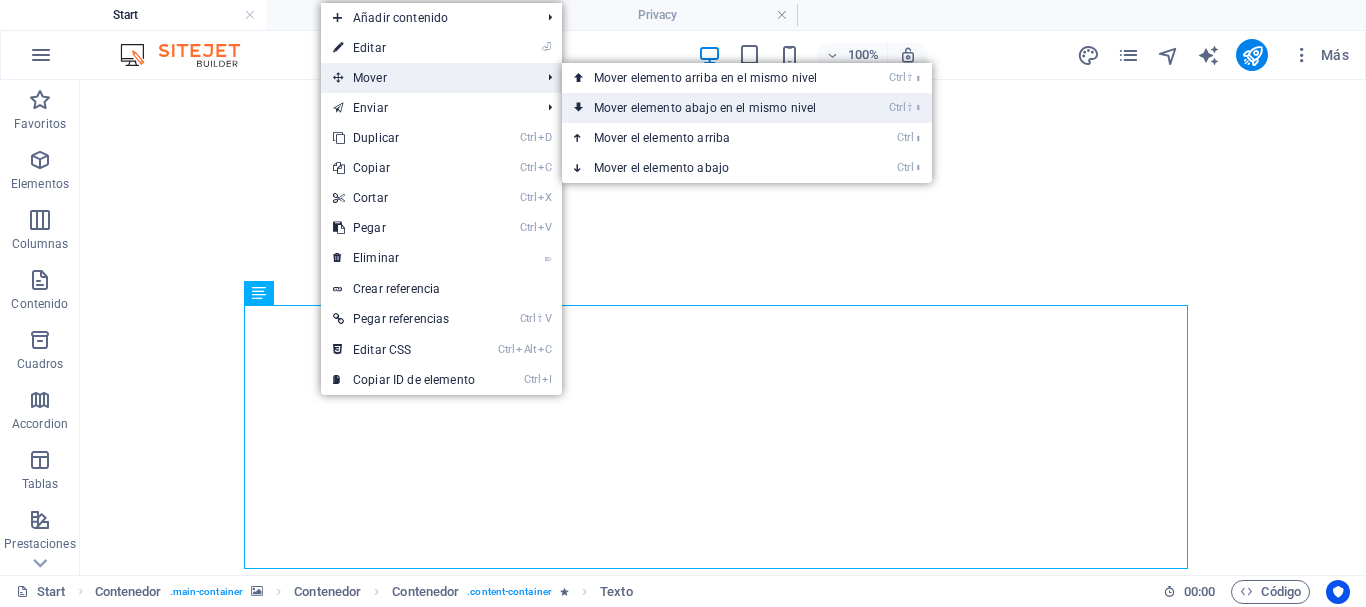 click on "Ctrl ⇧ ⬇  Mover elemento abajo en el mismo nivel" at bounding box center (709, 108) 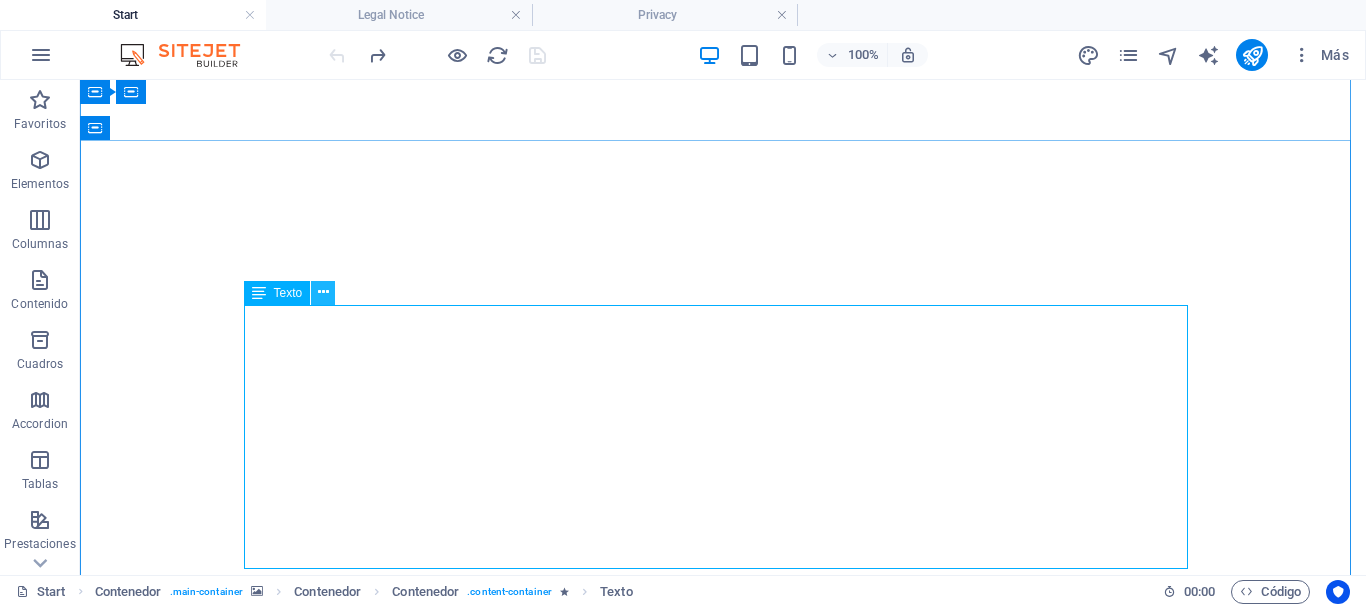 click at bounding box center (323, 292) 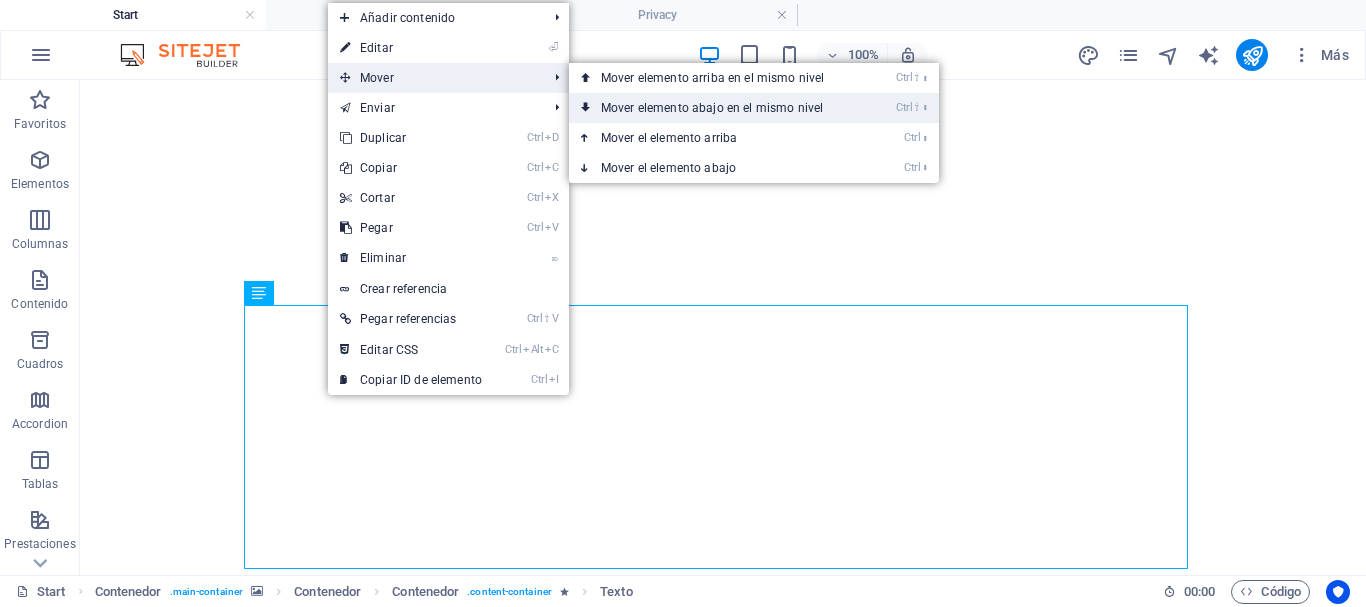 click on "Ctrl ⇧ ⬇  Mover elemento abajo en el mismo nivel" at bounding box center [716, 108] 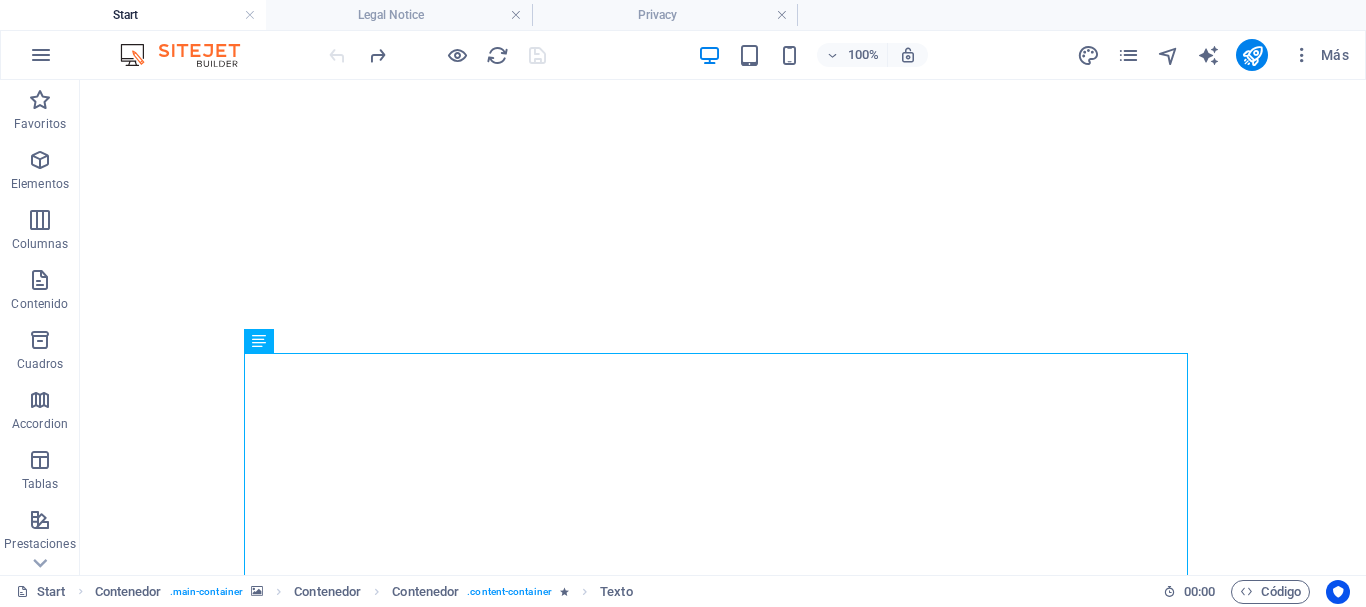 scroll, scrollTop: 715, scrollLeft: 0, axis: vertical 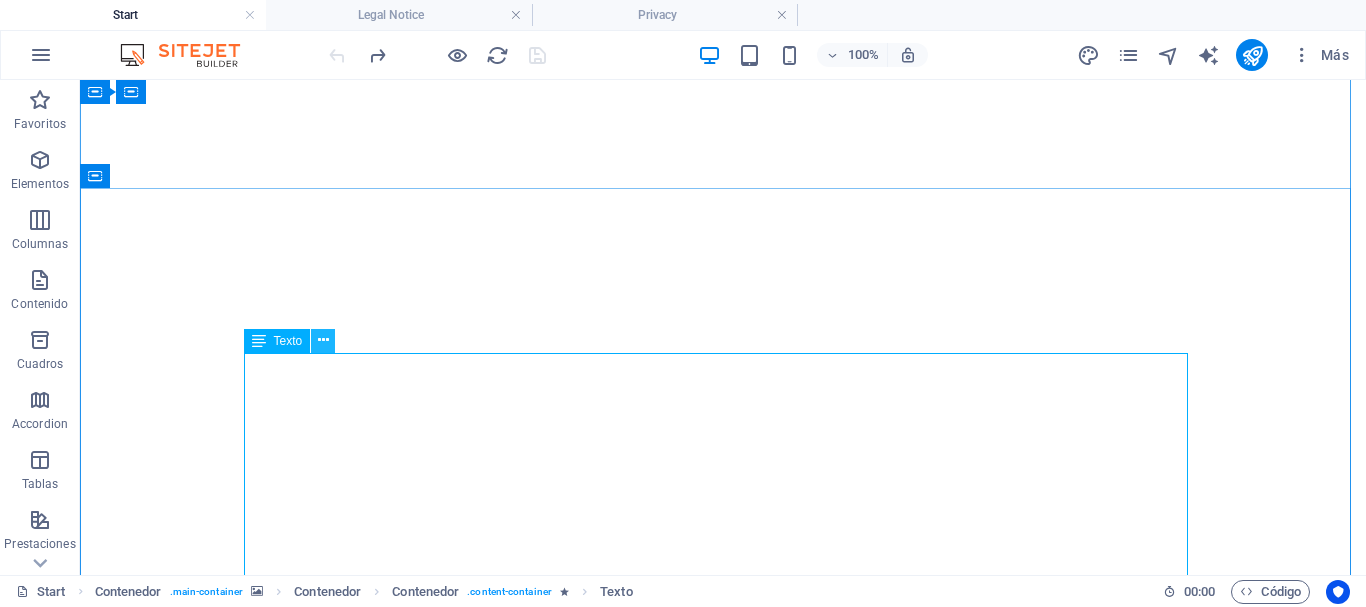 click at bounding box center [323, 340] 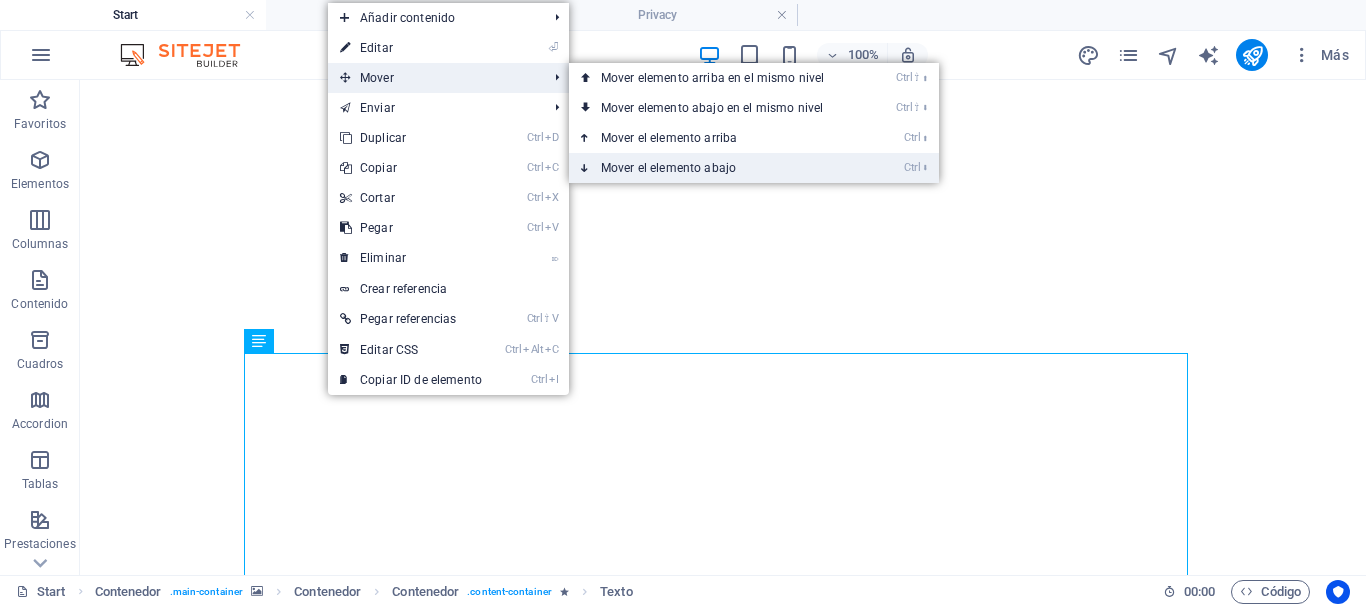 click on "Ctrl ⬇  Mover el elemento abajo" at bounding box center [716, 168] 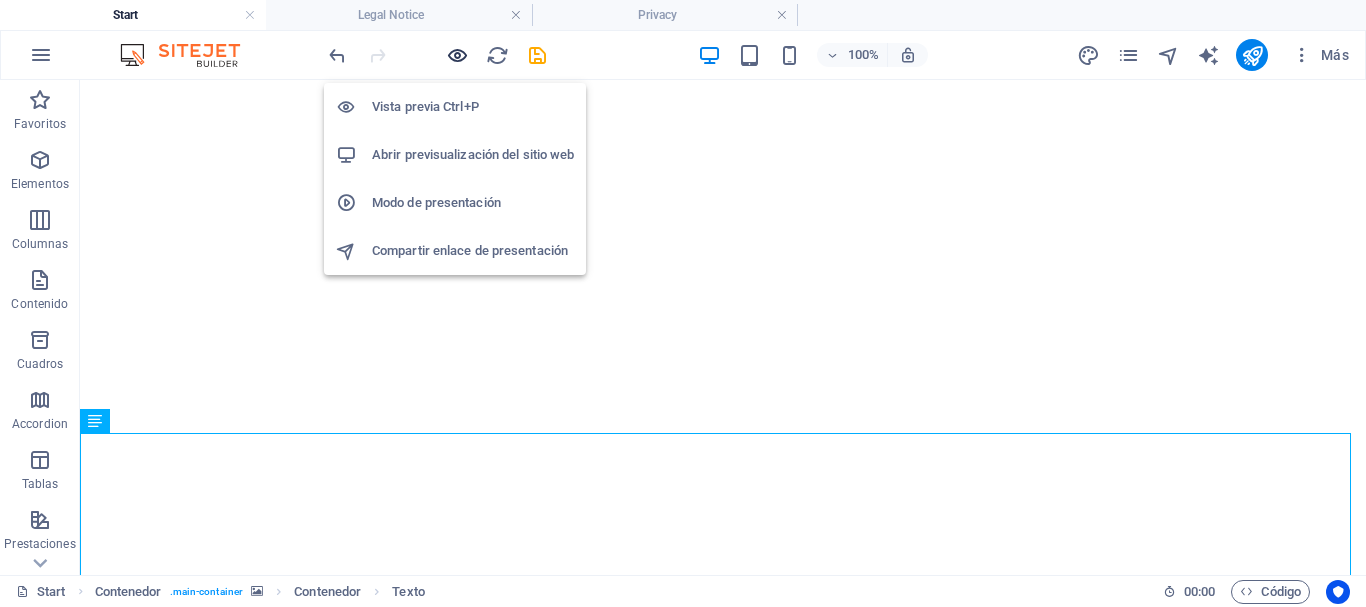 click at bounding box center (457, 55) 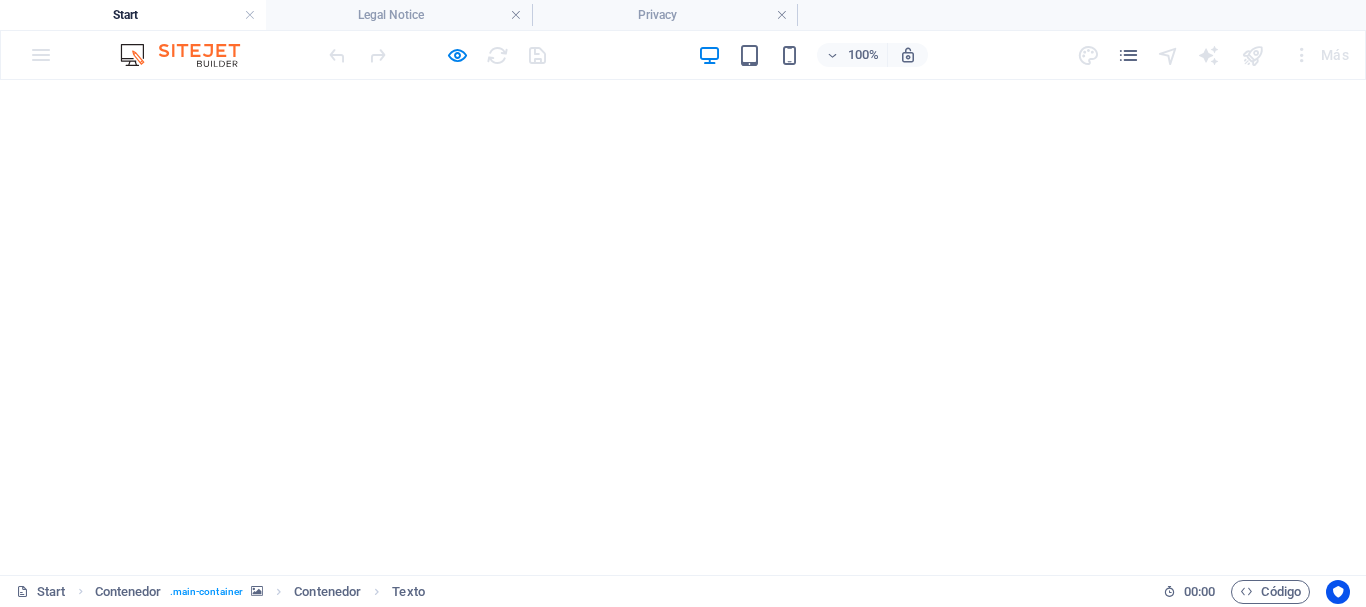 scroll, scrollTop: 0, scrollLeft: 0, axis: both 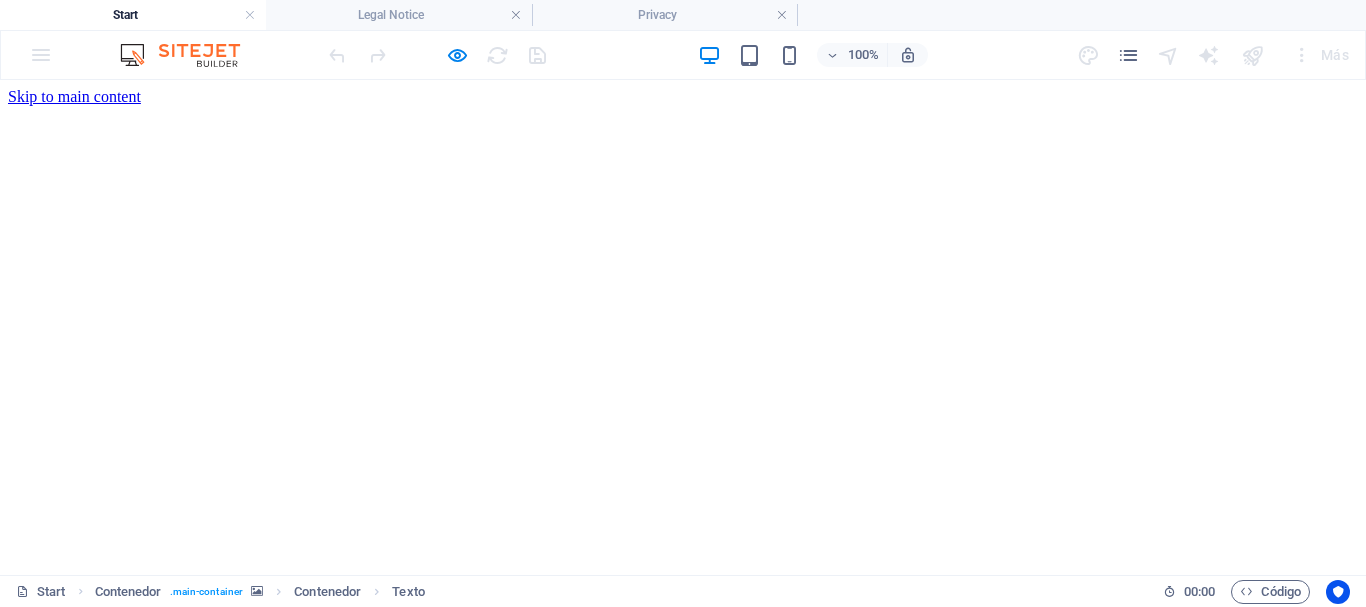 click on "Sobre nosotros" at bounding box center [96, 1237] 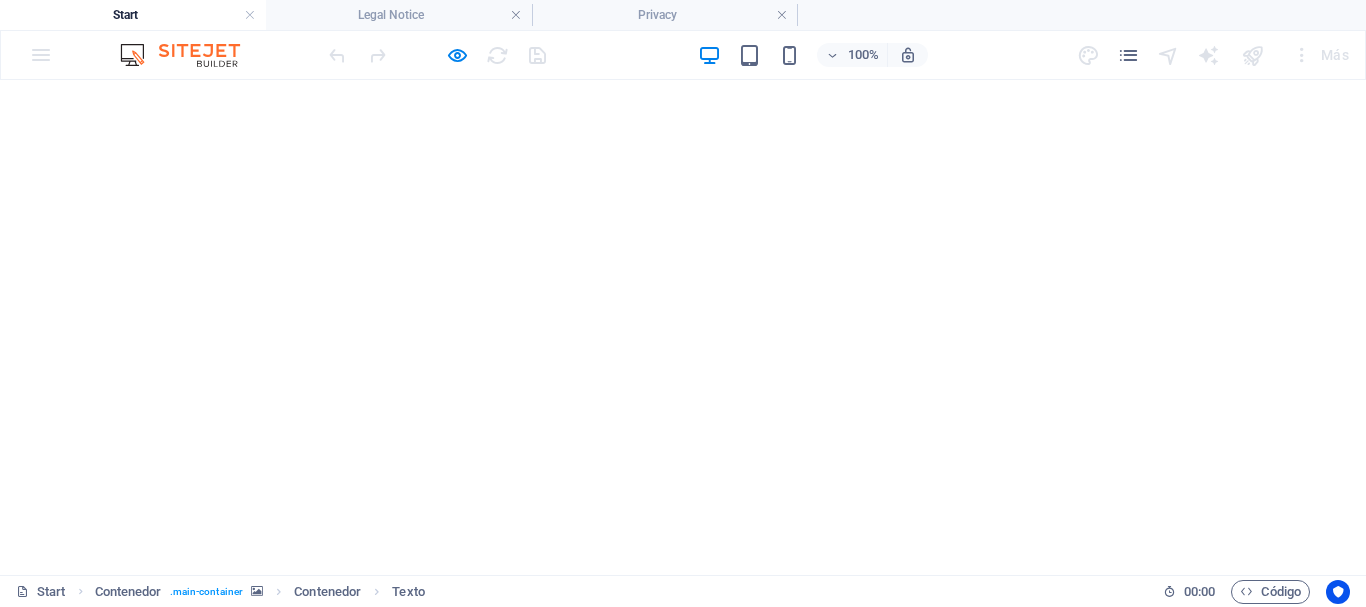 click on "Contacto" at bounding box center [77, 778] 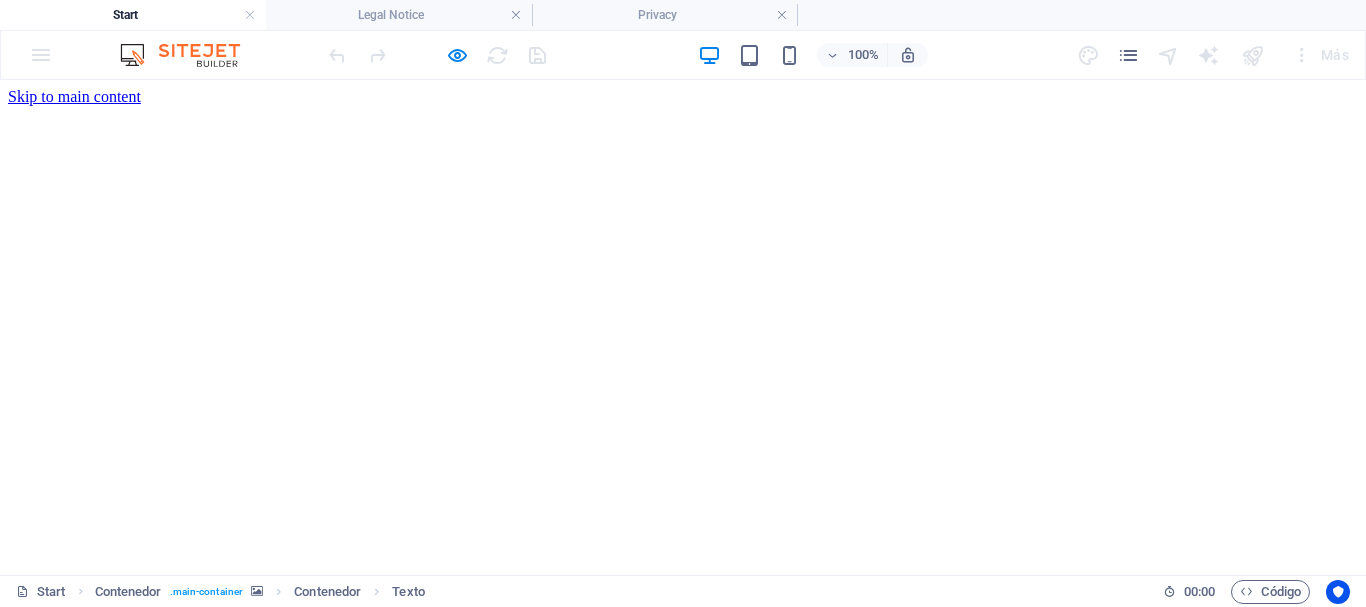 click on "Inicio" at bounding box center (66, 1308) 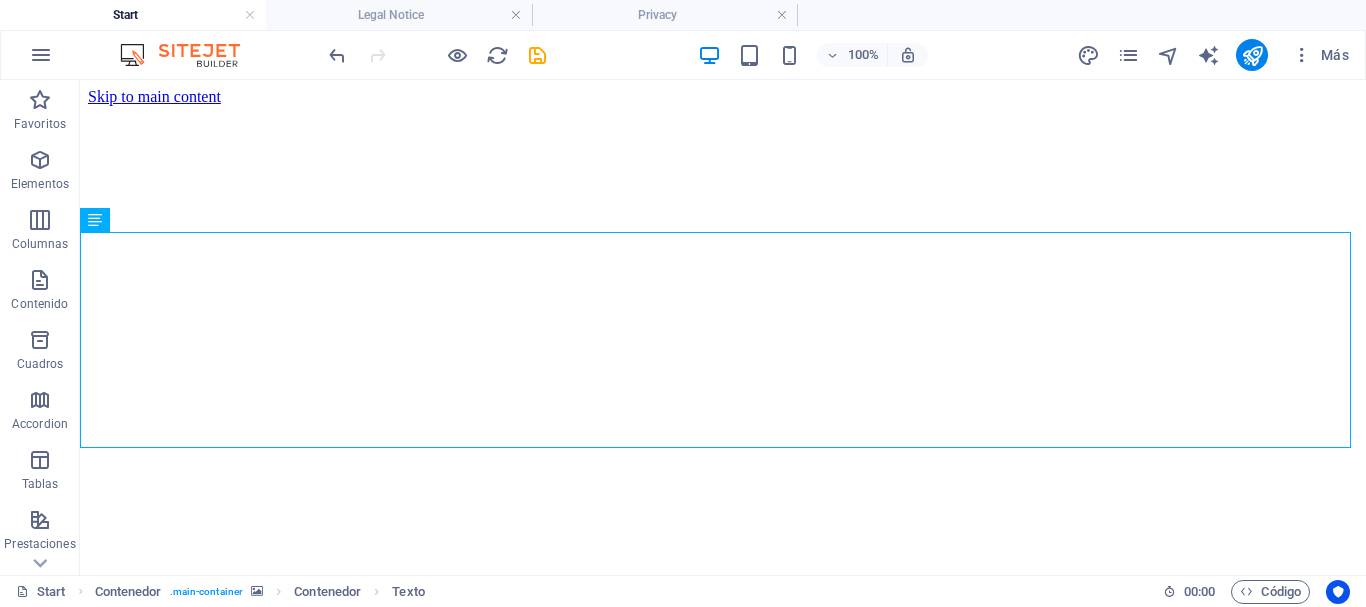 scroll, scrollTop: 862, scrollLeft: 0, axis: vertical 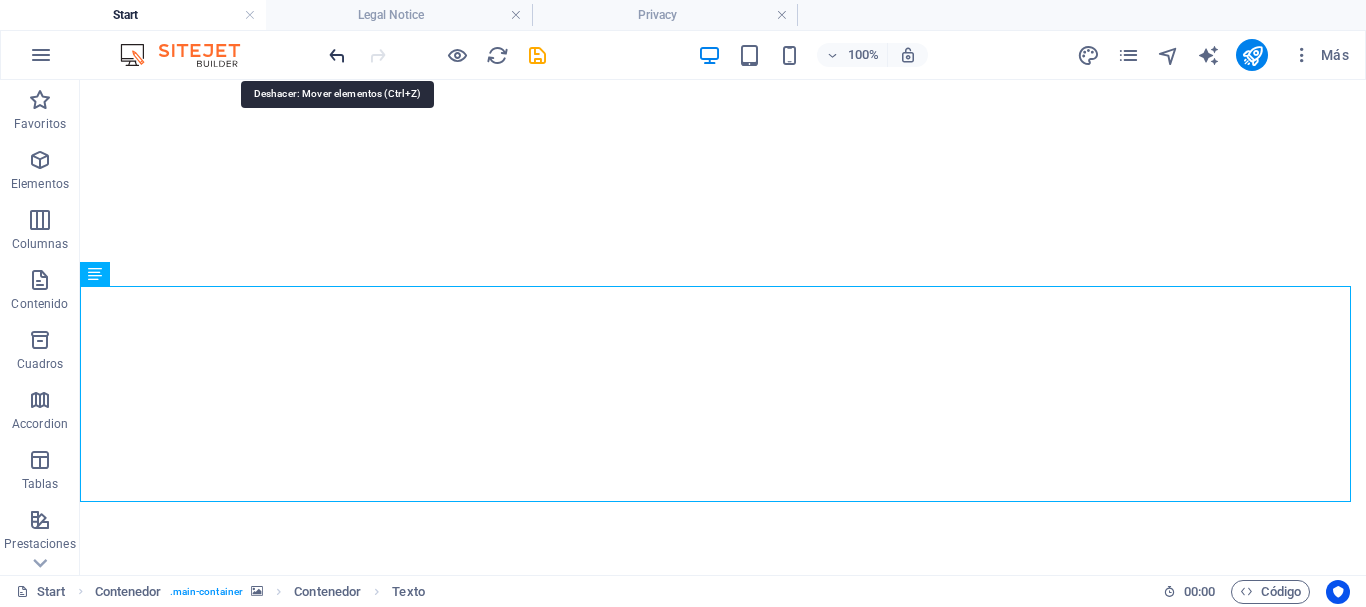 click at bounding box center [337, 55] 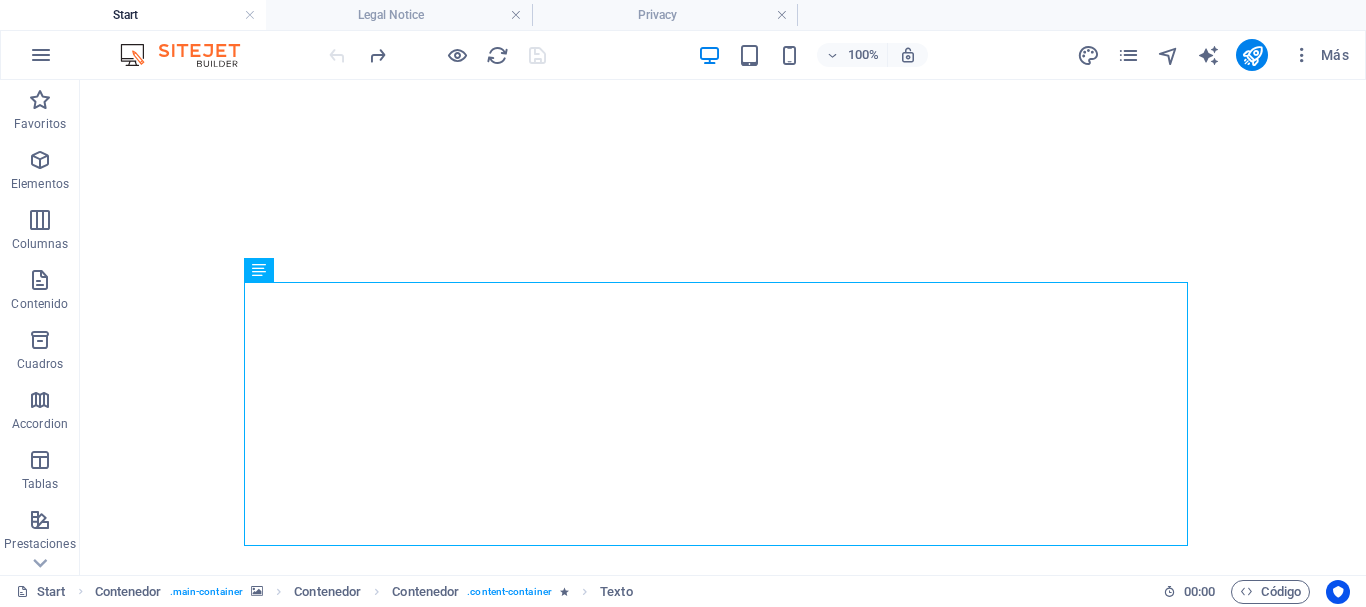 scroll, scrollTop: 772, scrollLeft: 0, axis: vertical 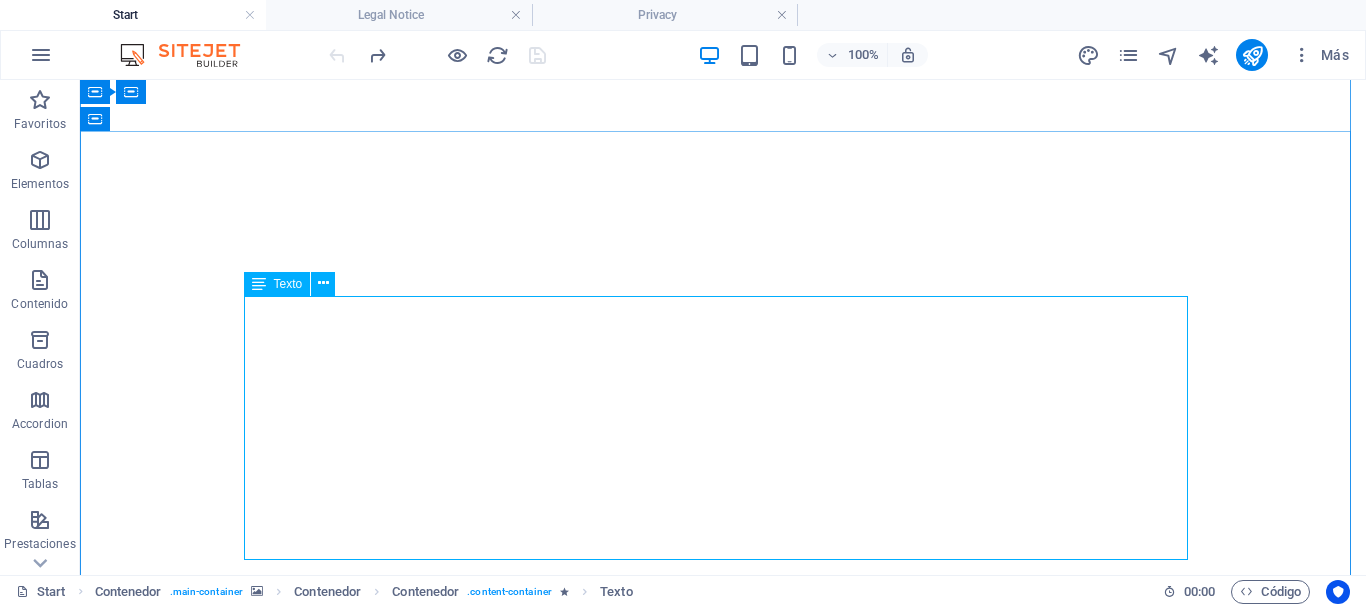 click on "Texto" at bounding box center (288, 284) 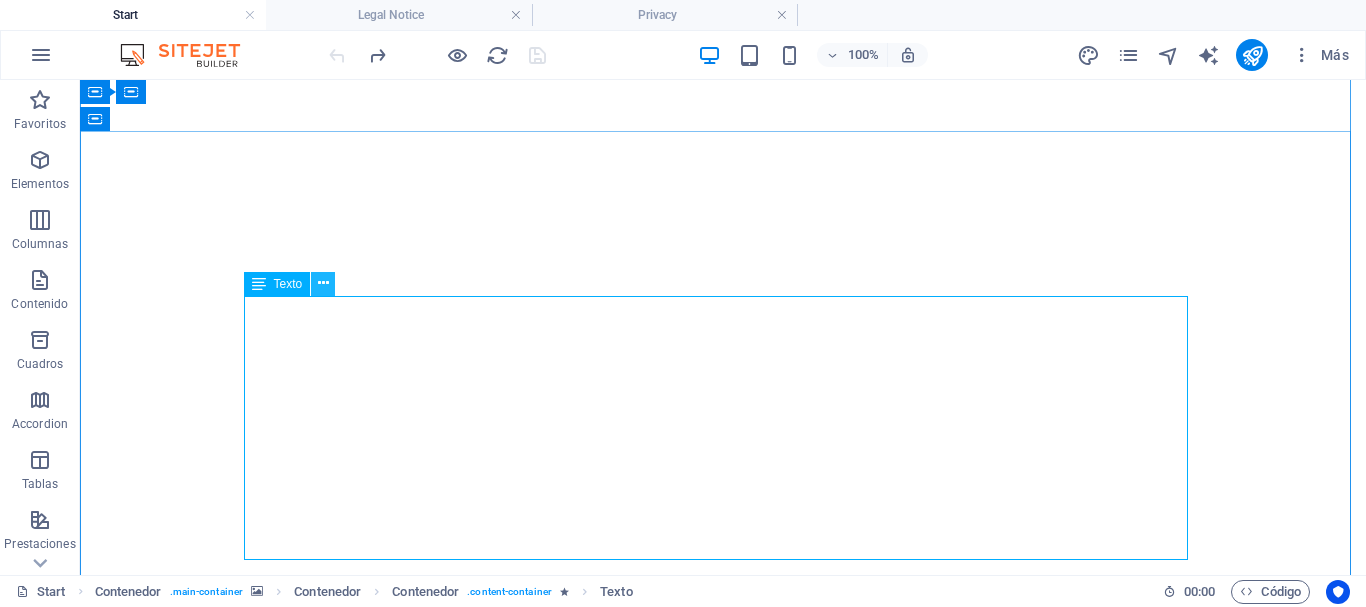 click at bounding box center [323, 283] 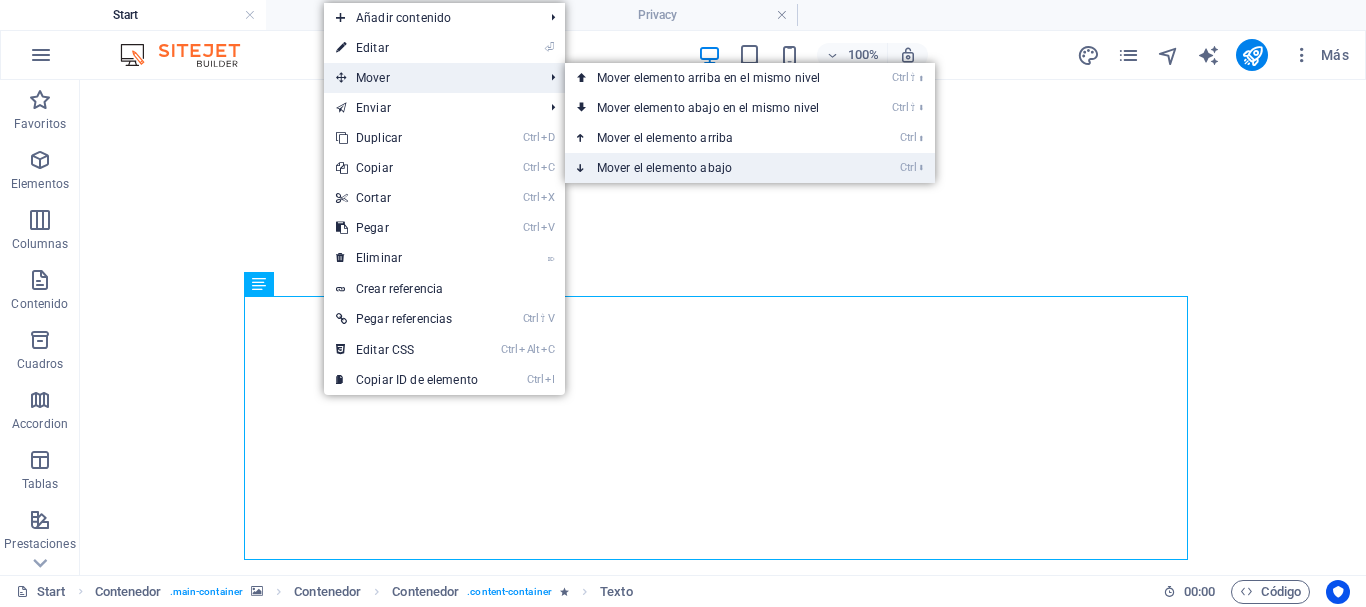 click on "Ctrl ⬇  Mover el elemento abajo" at bounding box center (712, 168) 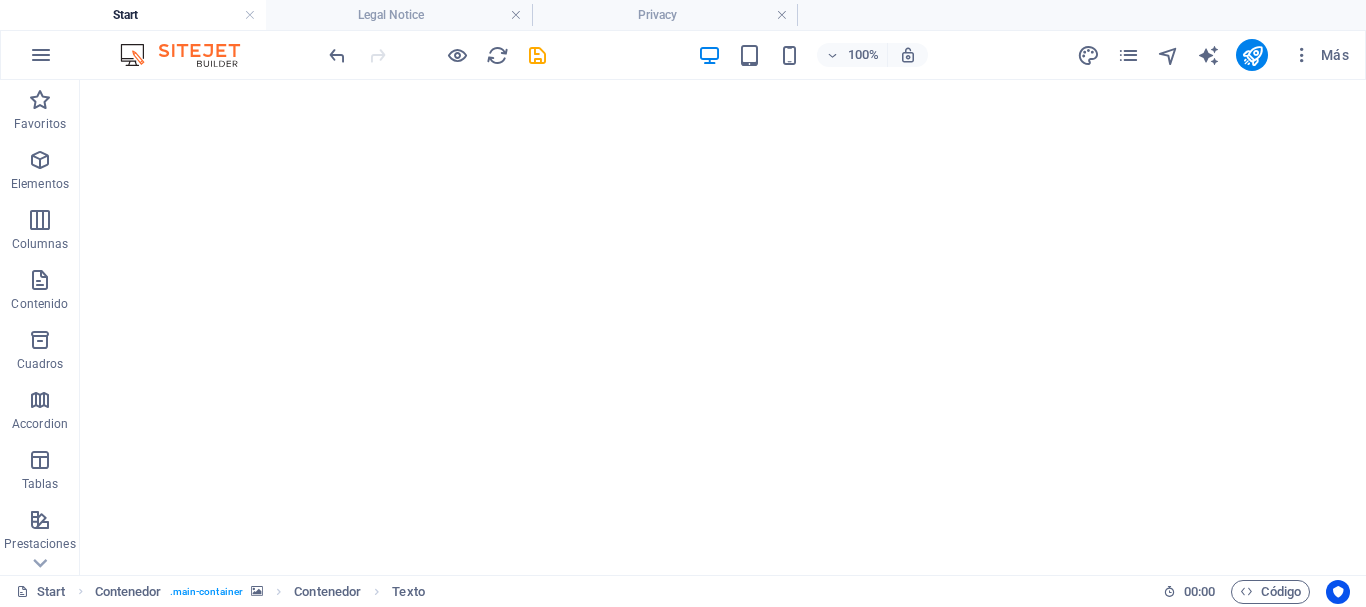 scroll, scrollTop: 1294, scrollLeft: 0, axis: vertical 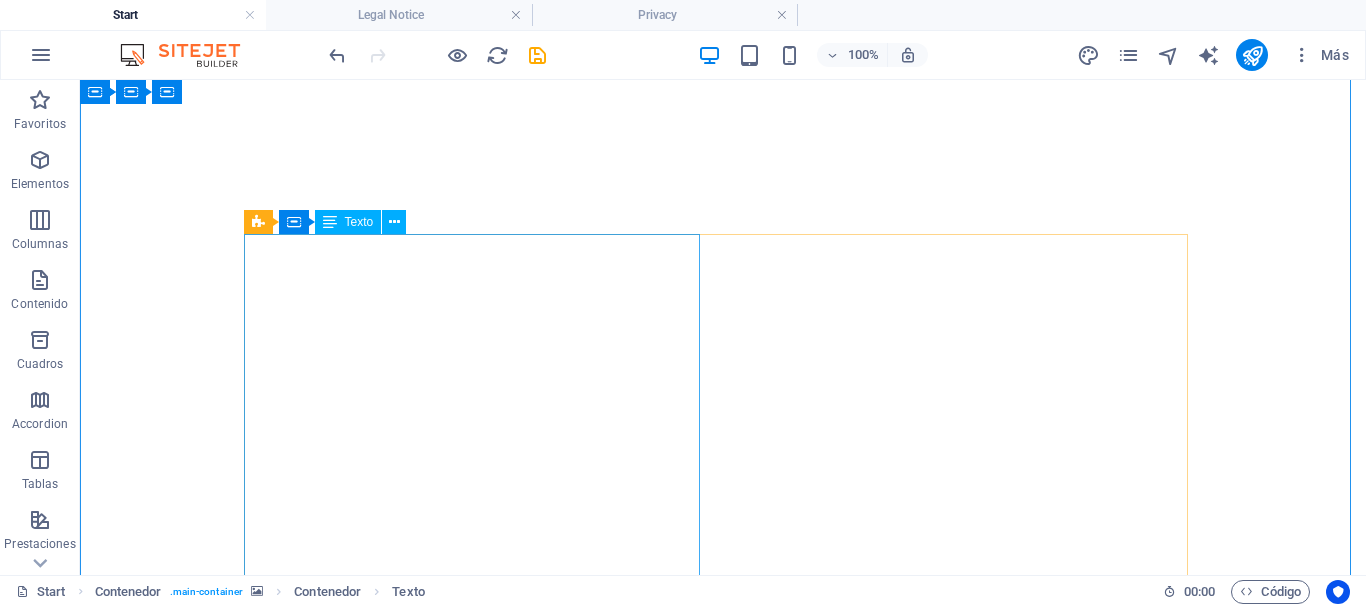 click on "Encuentra lo que necesitas   Ofrecemos atención personalizada para la solución tecnológica ideal. Conocemos el mercado   Nuestra experiencia nos permite brindarte la mejor asesoría. Entregas rápidas   Realizamos entregas ágiles con los principales couriers del país. Accede a crédito   Evaluamos tu situación financiera para ofrecerte beneficios crediticios. ¿Quieres saber más?   Agenda una reunión con nuestro equipo de ventas." at bounding box center (723, 2443) 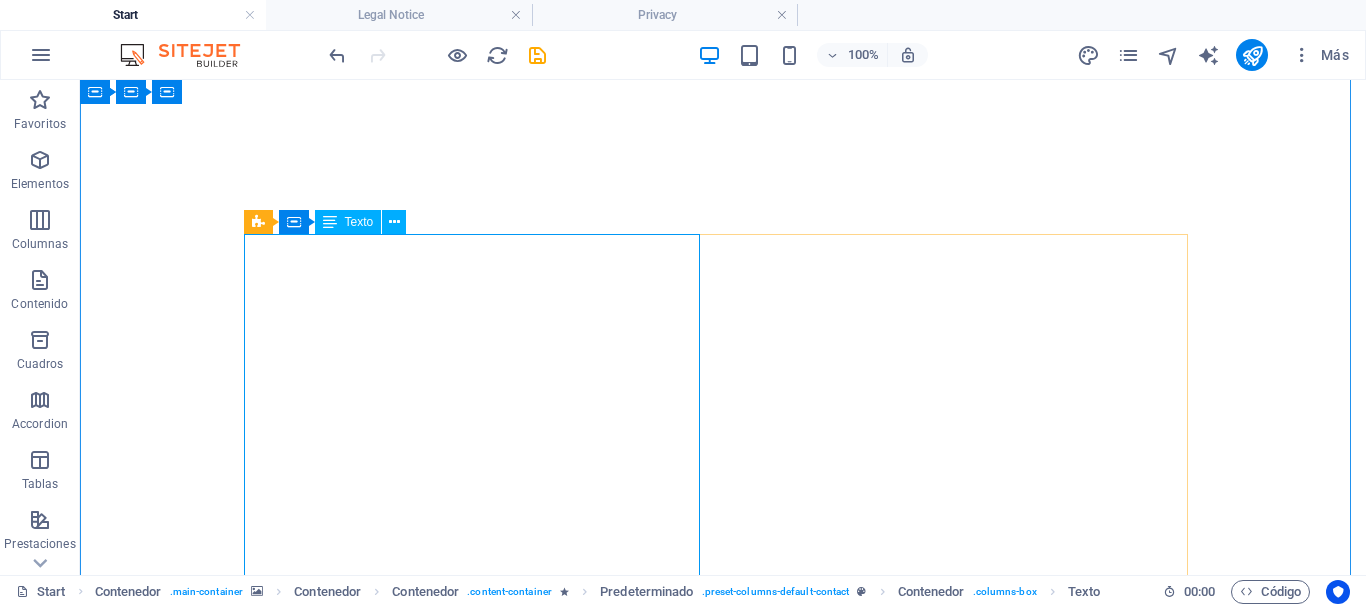 click on "Texto" at bounding box center (359, 222) 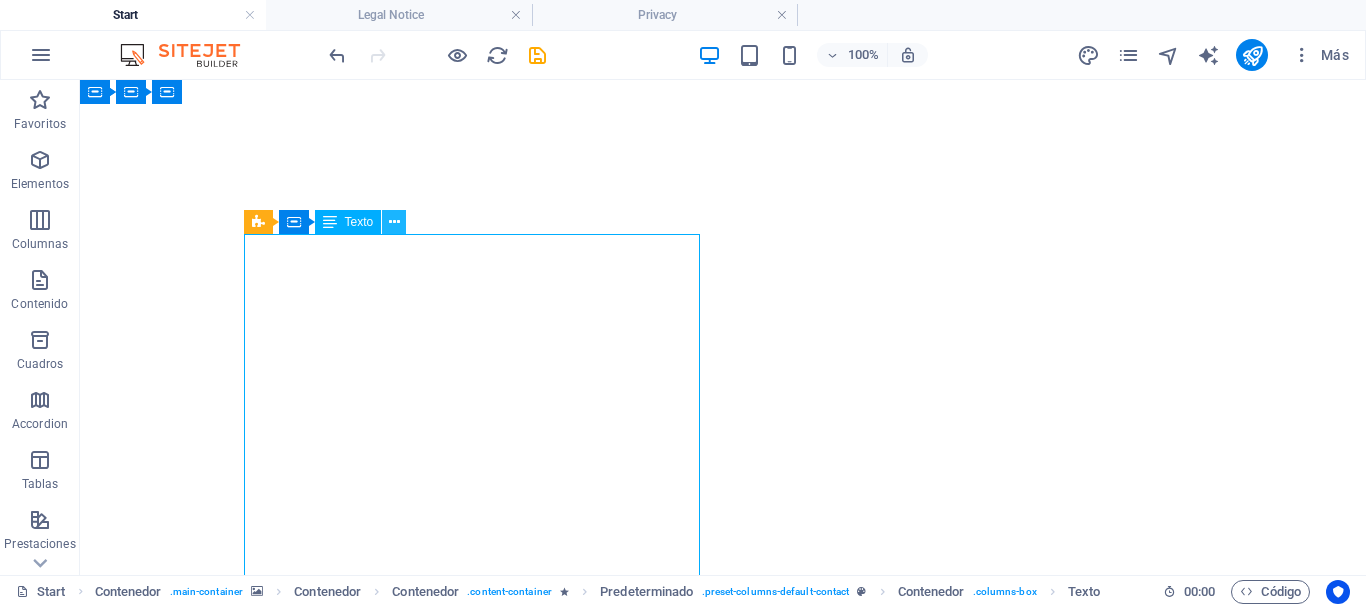 click at bounding box center (394, 222) 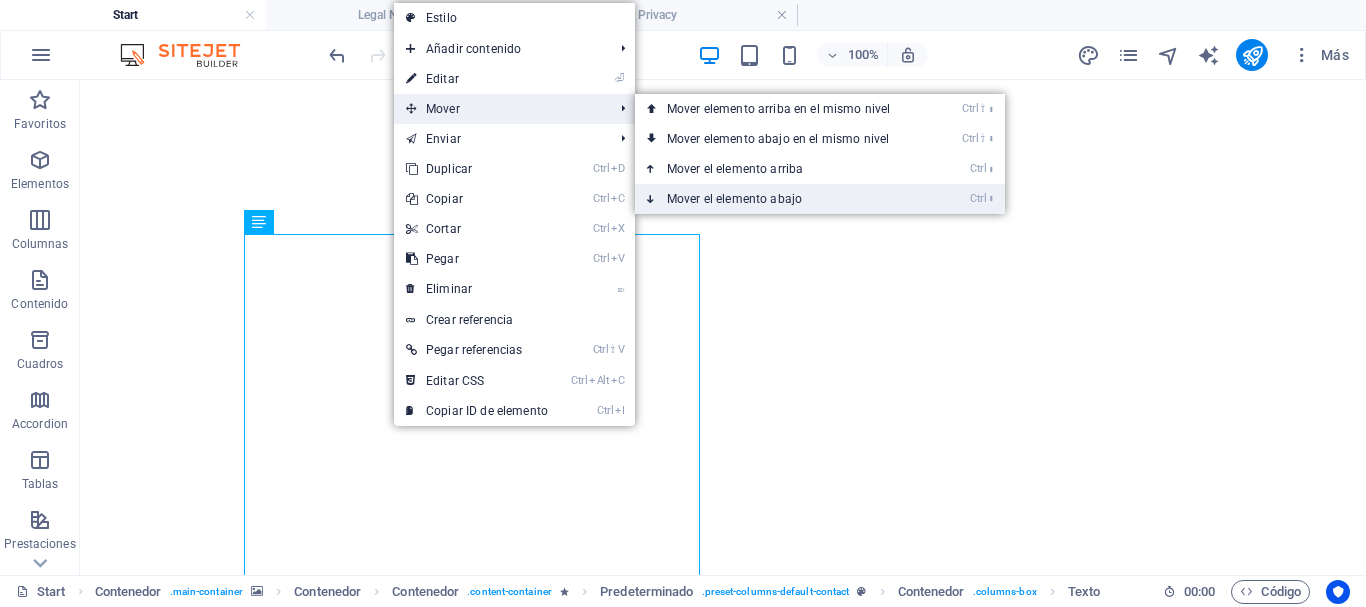click on "Ctrl ⬇  Mover el elemento abajo" at bounding box center (782, 199) 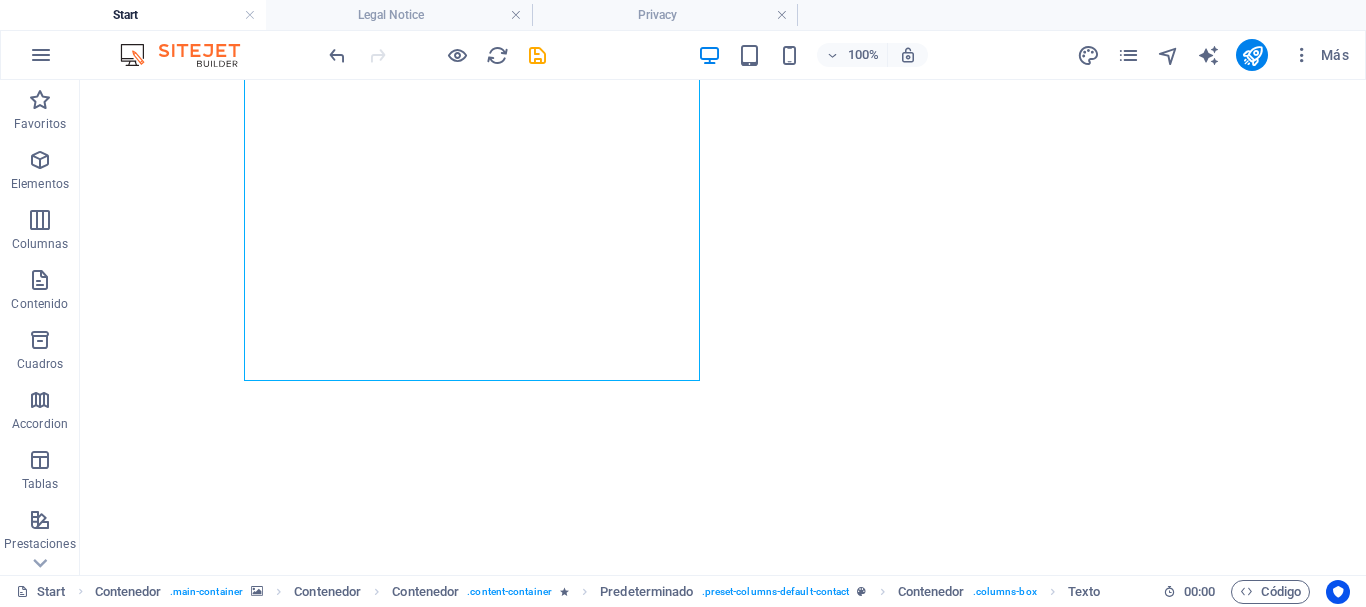 scroll, scrollTop: 1573, scrollLeft: 0, axis: vertical 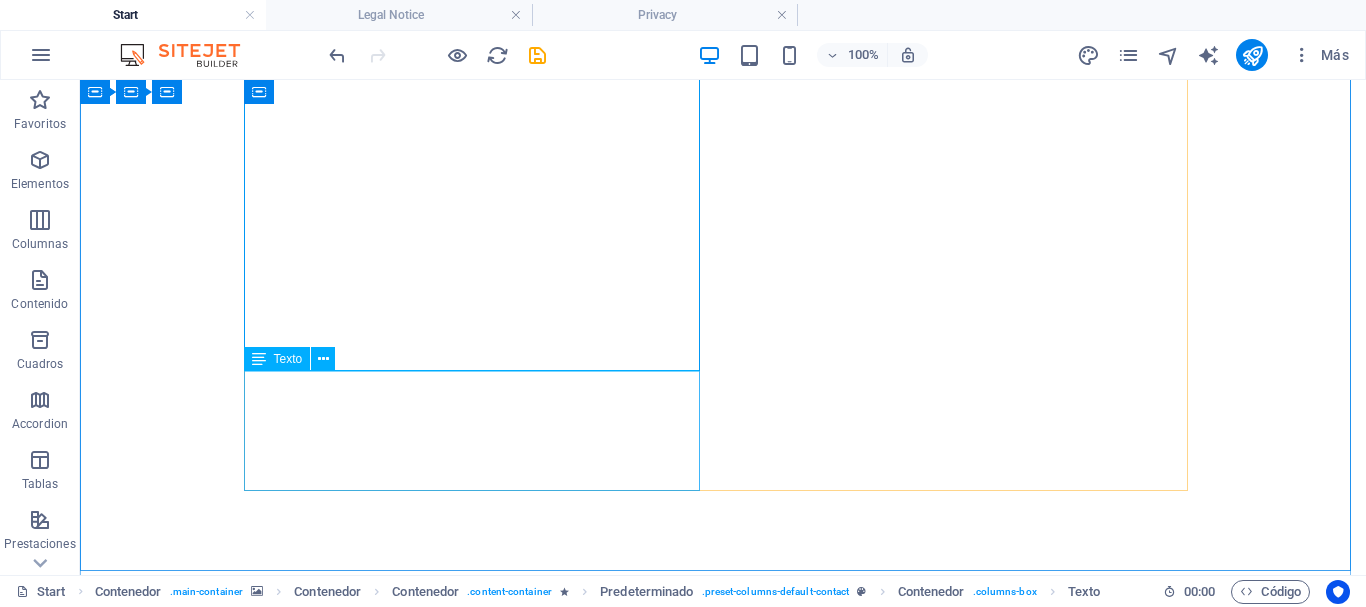 click on "Dirección: Ñuñoa Santiago - Chile Teléfono: +56 9 8999 2097 Correo electrónico: contacto@giantic.cl" at bounding box center [723, 2383] 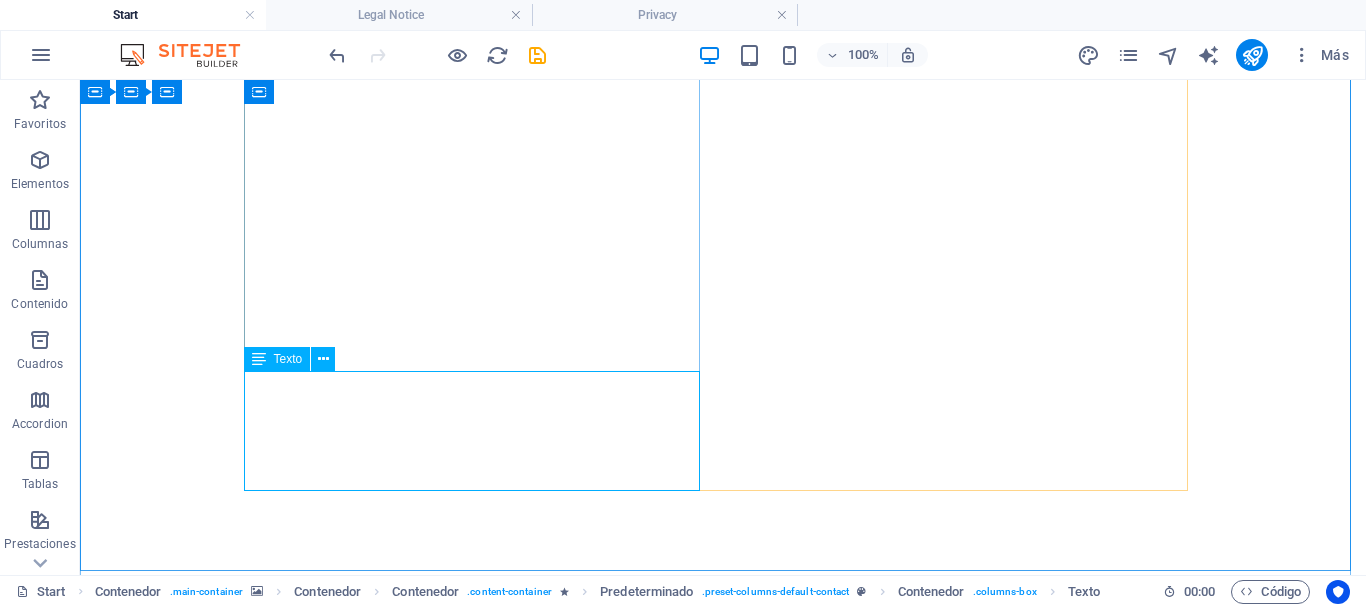 click on "Texto" at bounding box center (288, 359) 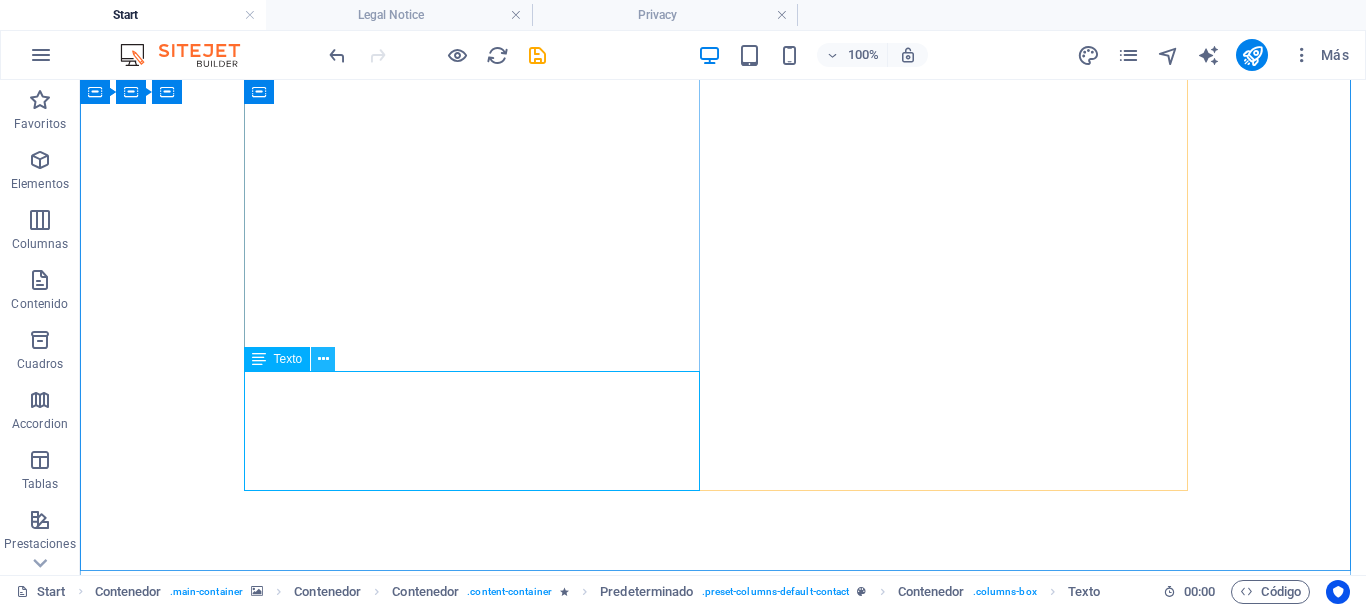 click at bounding box center [323, 359] 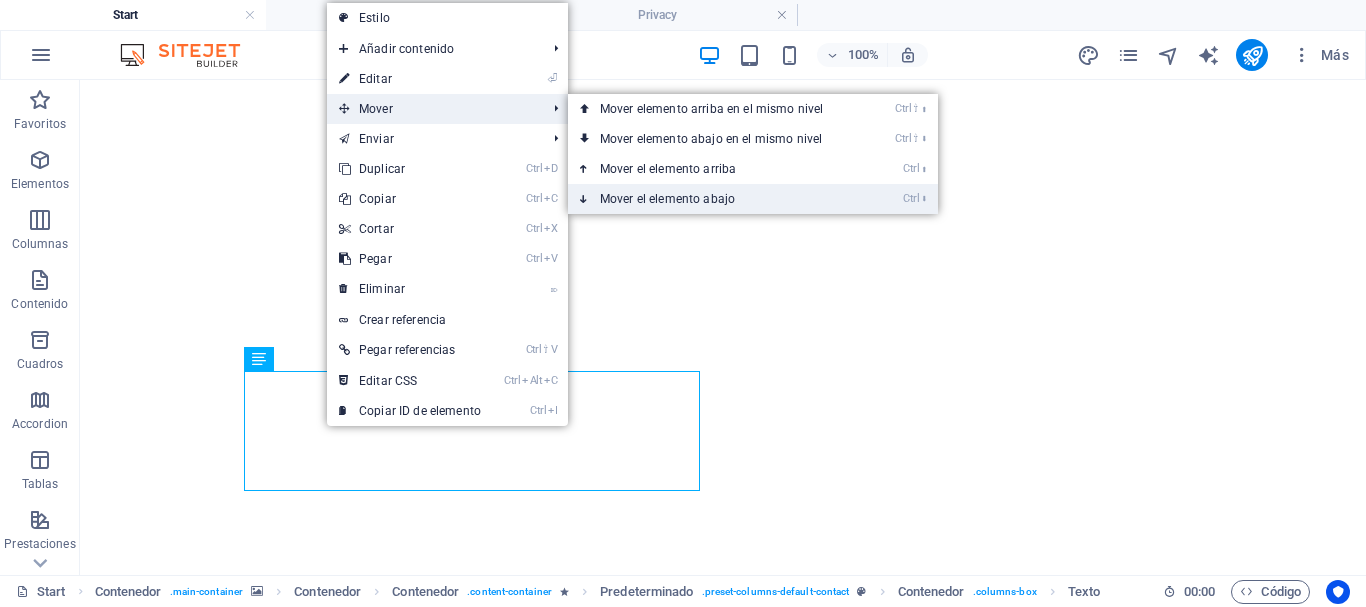 click on "Ctrl ⬇  Mover el elemento abajo" at bounding box center (715, 199) 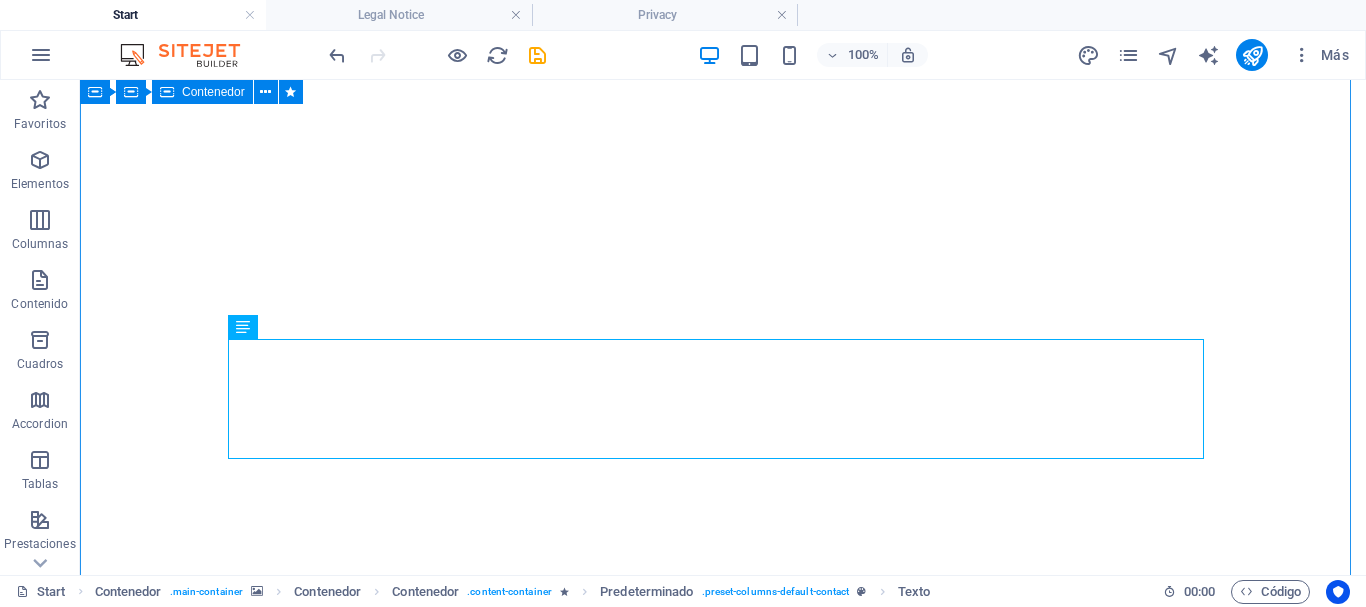 click on "Contáctanos Encuentra lo que necesitas   Ofrecemos atención personalizada para la solución tecnológica ideal. Conocemos el mercado   Nuestra experiencia nos permite brindarte la mejor asesoría. Entregas rápidas   Realizamos entregas ágiles con los principales couriers del país. Accede a crédito   Evaluamos tu situación financiera para ofrecerte beneficios crediticios. ¿Quieres saber más?   Agenda una reunión con nuestro equipo de ventas. Dirección: Ñuñoa Santiago - Chile Teléfono: +56 9 8999 2097 Correo electrónico: contacto@giantic.cl Nombre   I have read and understand the privacy policy. ¿Ilegible? Cargar nuevo Enviar" at bounding box center [723, 2768] 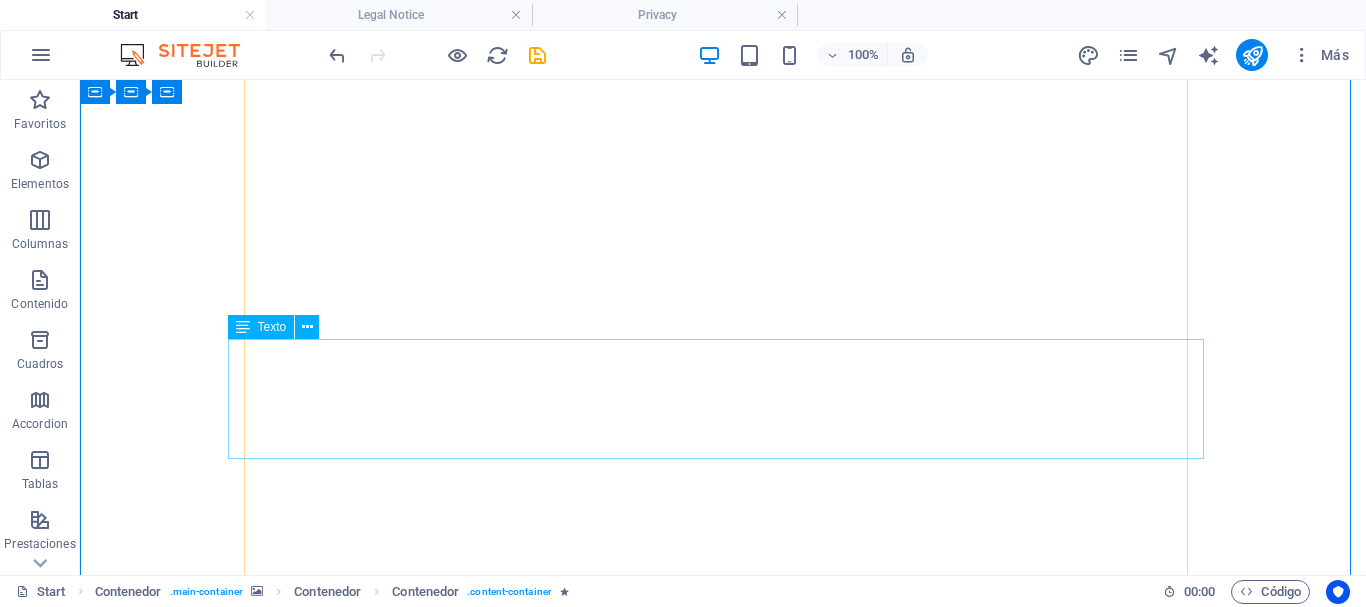 click on "Dirección: Ñuñoa Santiago - Chile Teléfono: +56 9 8999 2097 Correo electrónico: contacto@giantic.cl" at bounding box center (723, 2801) 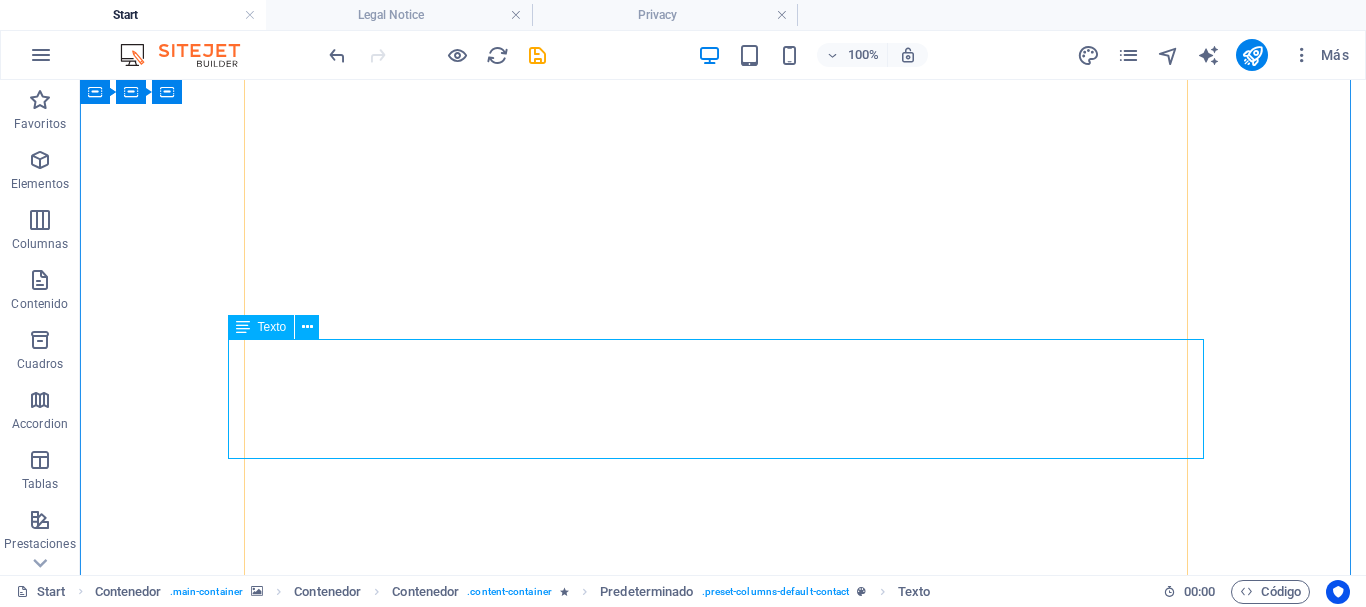 click on "Texto" at bounding box center [272, 327] 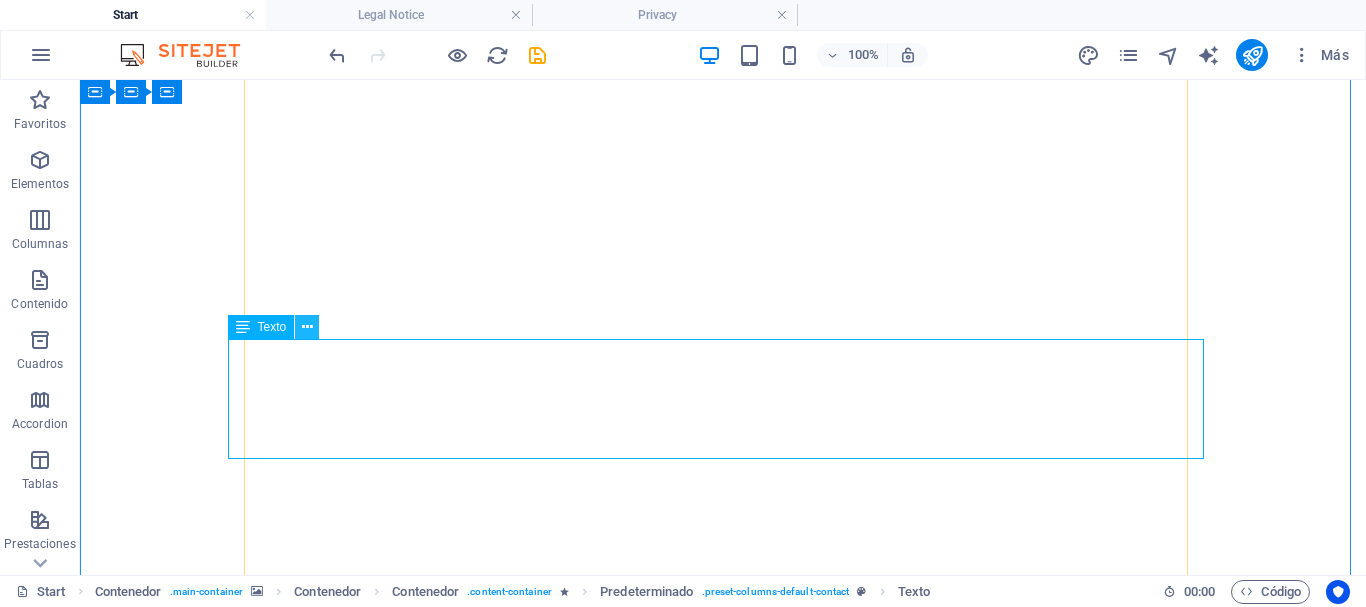 click at bounding box center [307, 327] 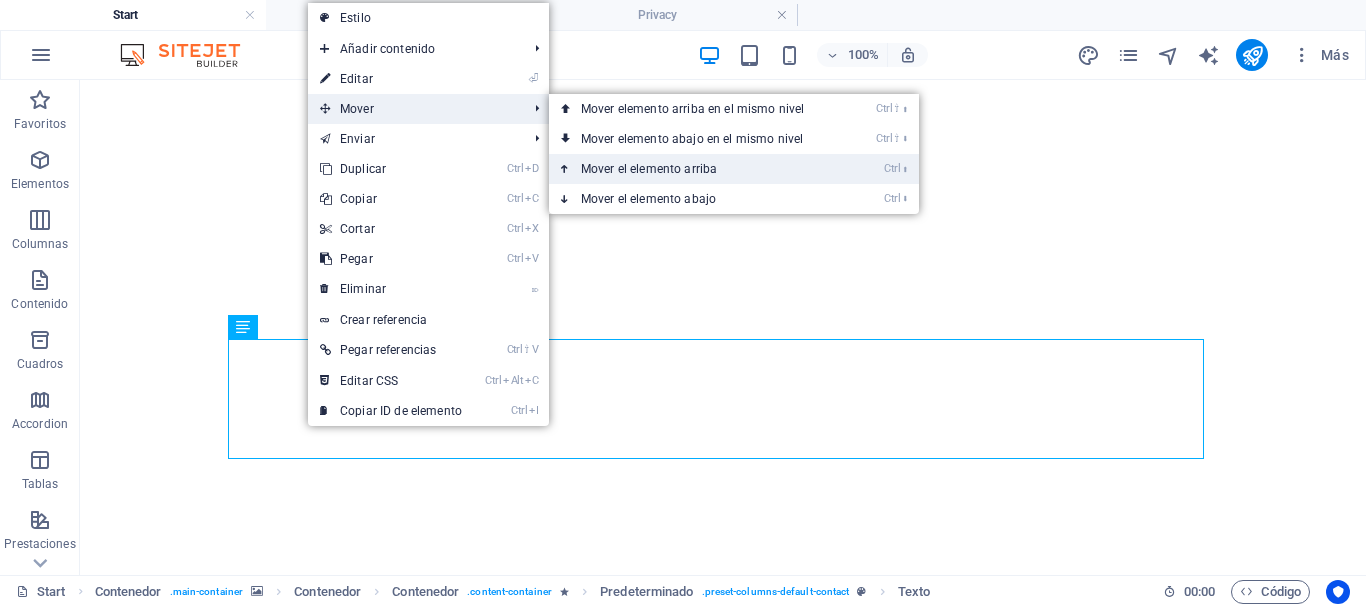 click on "Ctrl ⬆  Mover el elemento arriba" at bounding box center (696, 169) 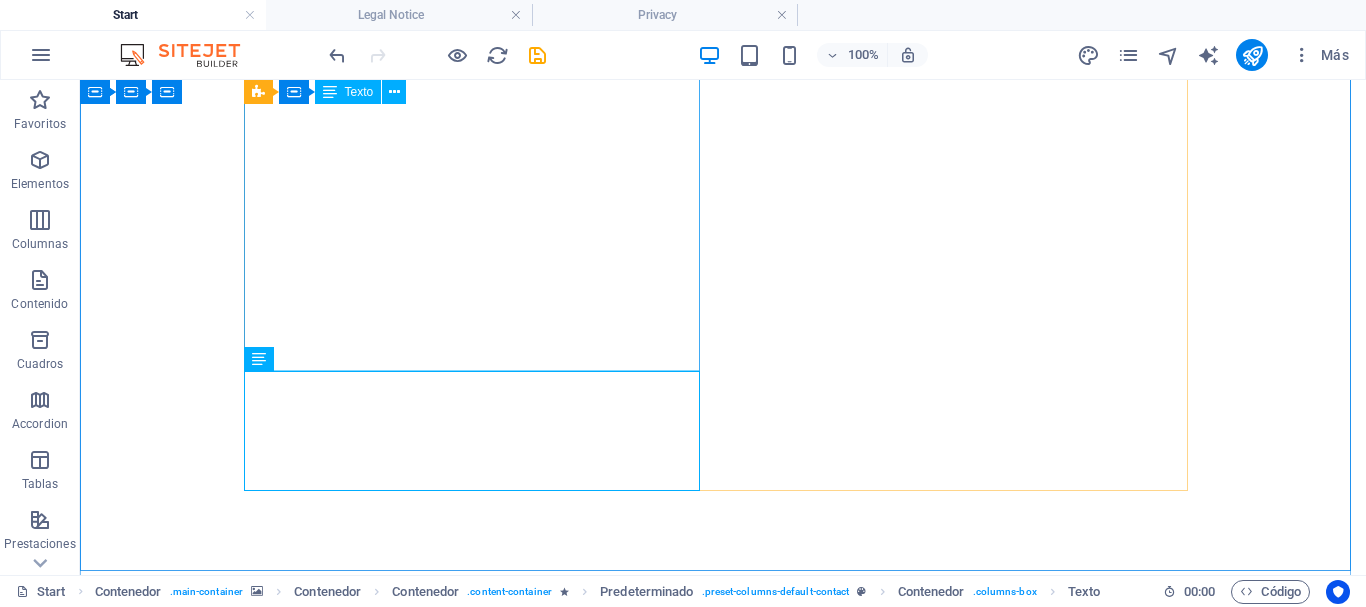 click on "Encuentra lo que necesitas   Ofrecemos atención personalizada para la solución tecnológica ideal. Conocemos el mercado   Nuestra experiencia nos permite brindarte la mejor asesoría. Entregas rápidas   Realizamos entregas ágiles con los principales couriers del país. Accede a crédito   Evaluamos tu situación financiera para ofrecerte beneficios crediticios. ¿Quieres saber más?   Agenda una reunión con nuestro equipo de ventas." at bounding box center [723, 2196] 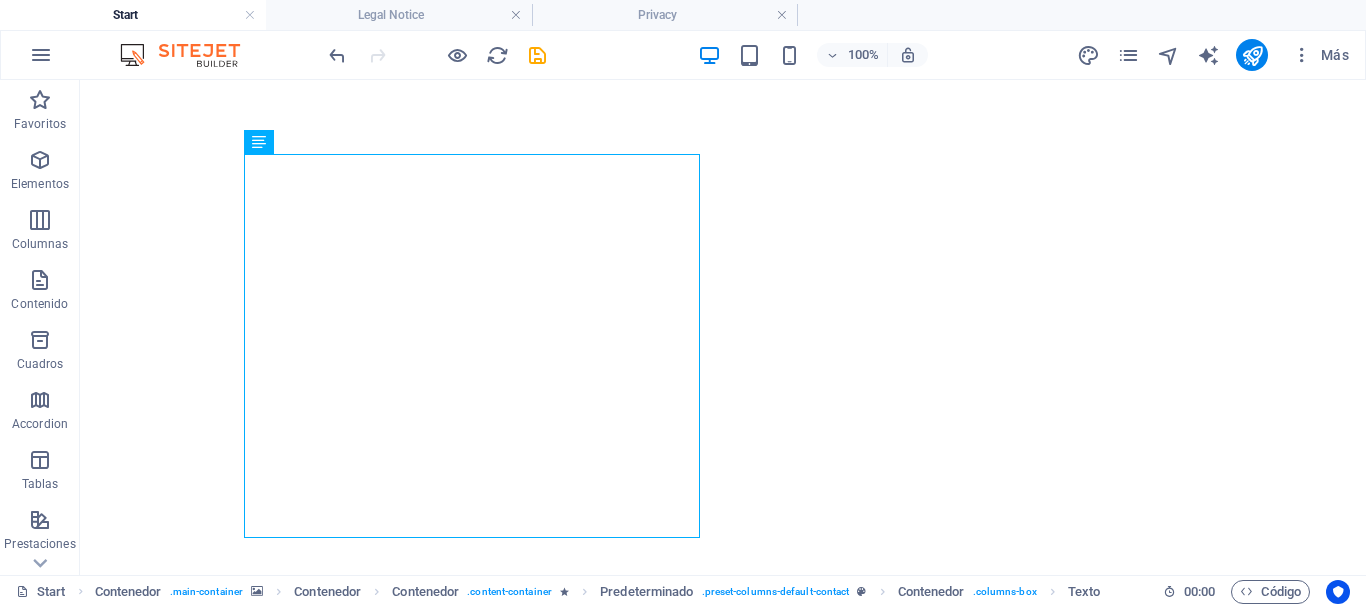 scroll, scrollTop: 1434, scrollLeft: 0, axis: vertical 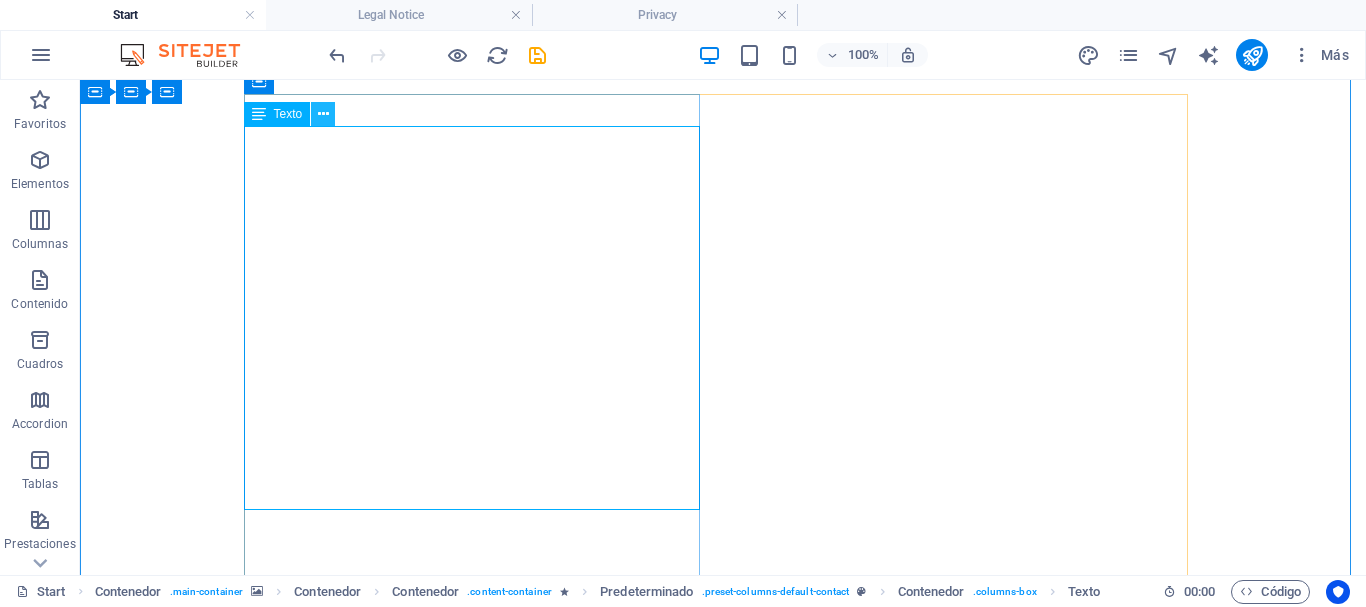 click at bounding box center [323, 114] 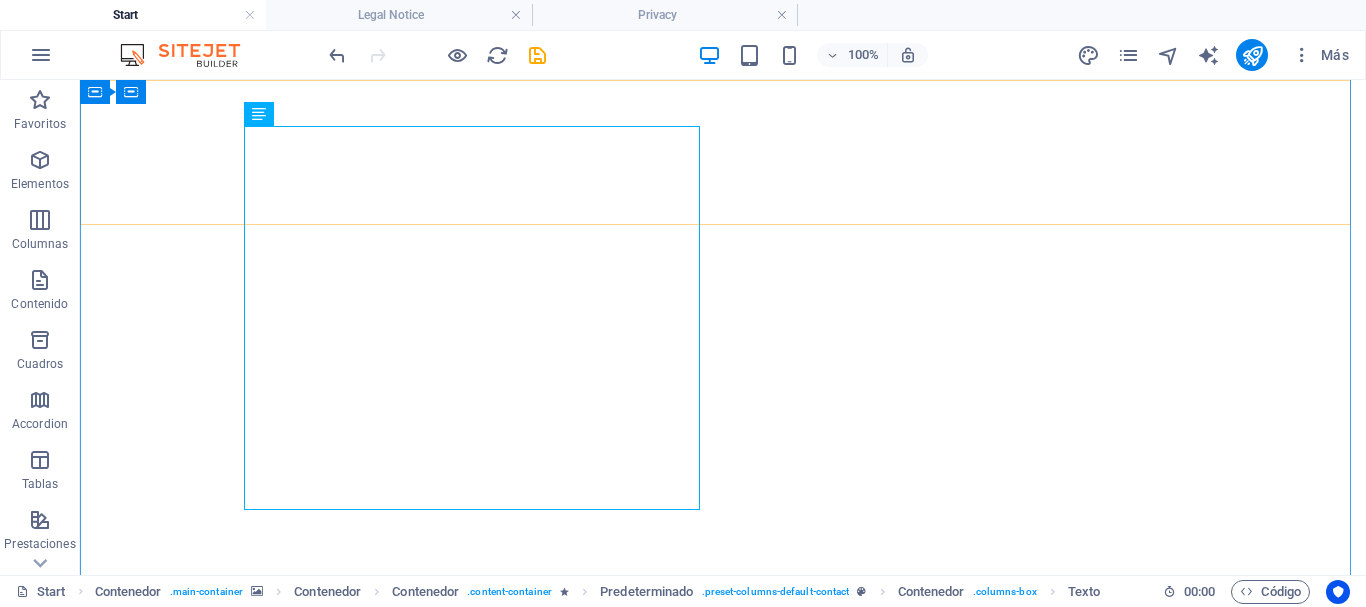 click on "Inicio Sobre nosotros Contacto" at bounding box center (723, 911) 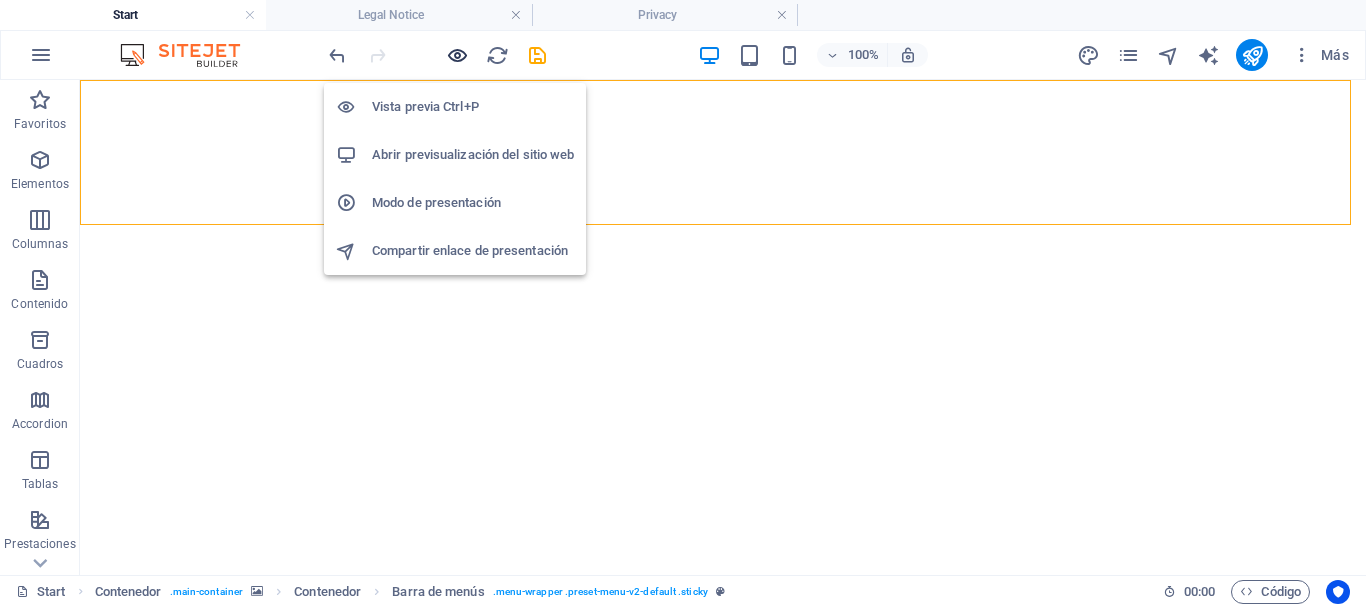click at bounding box center [457, 55] 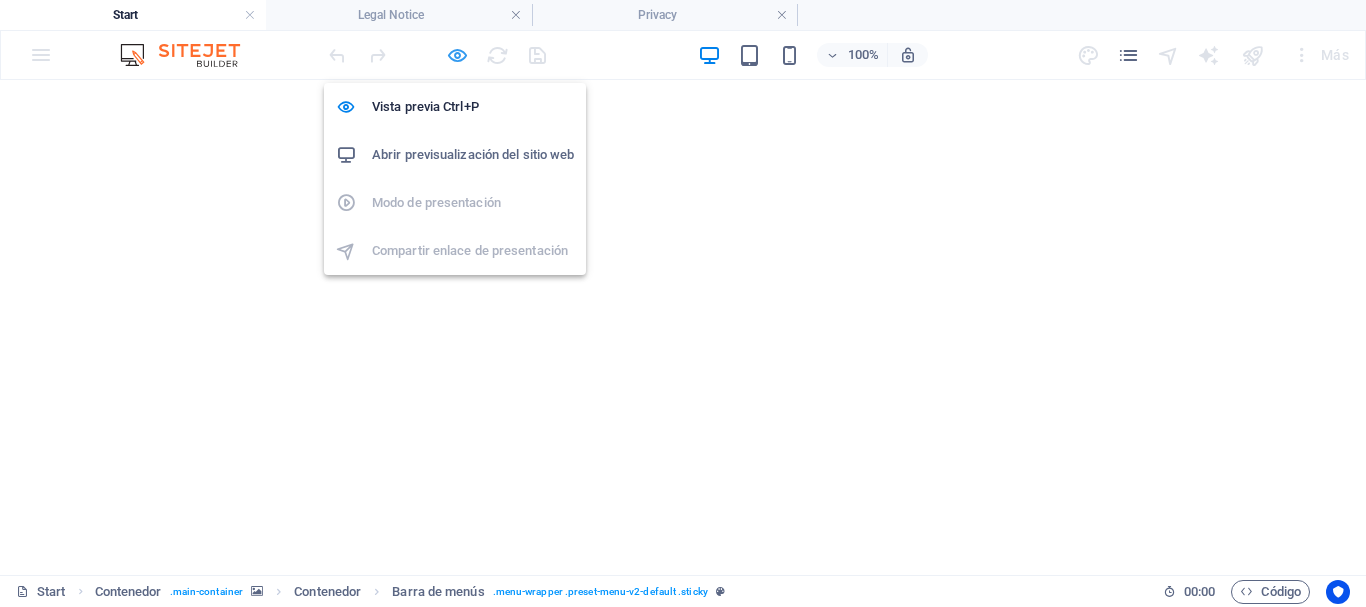 scroll, scrollTop: 477, scrollLeft: 0, axis: vertical 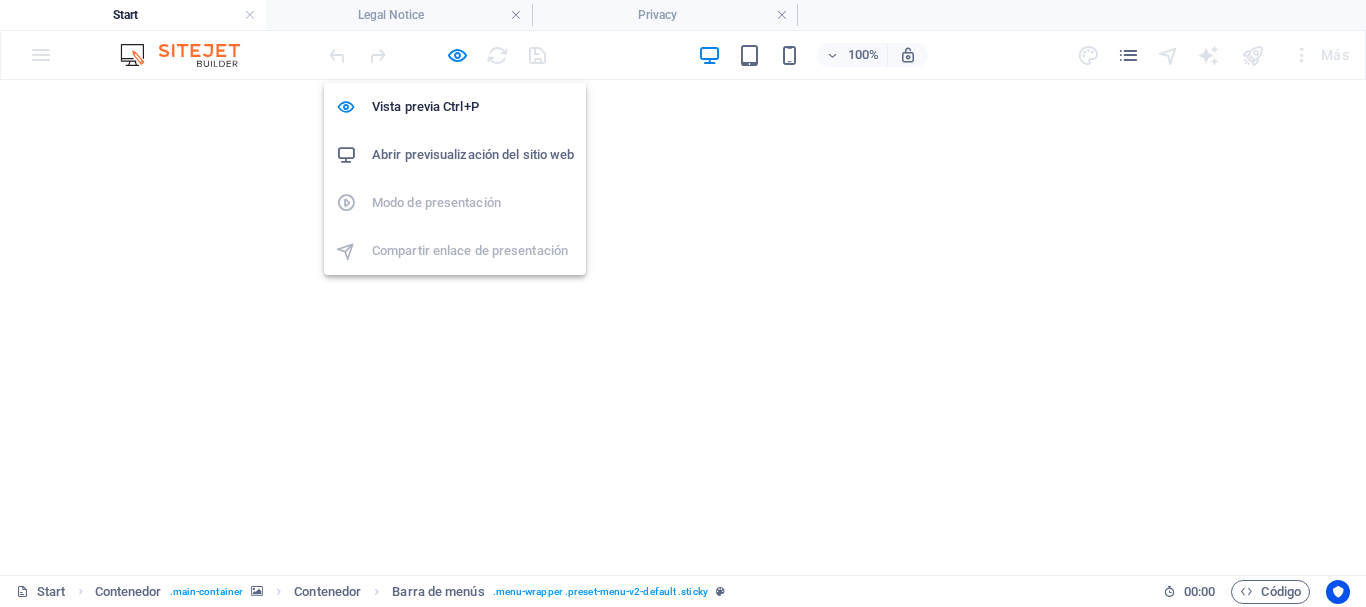 click on "Abrir previsualización del sitio web" at bounding box center [473, 155] 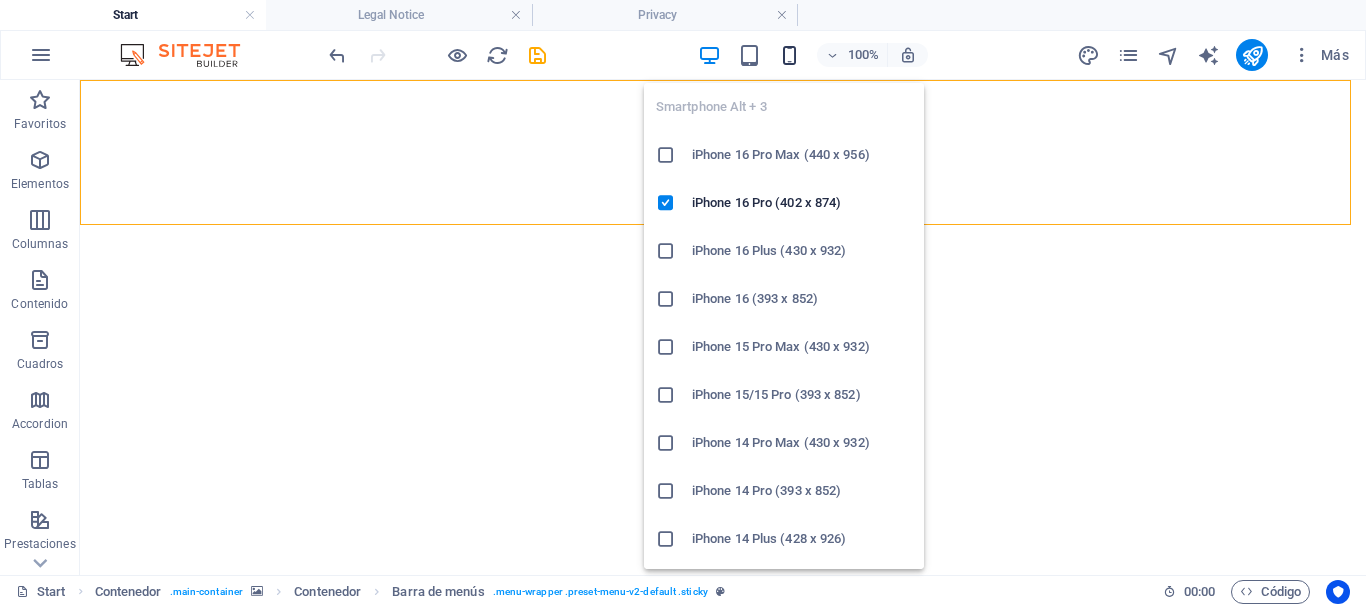 click at bounding box center (789, 55) 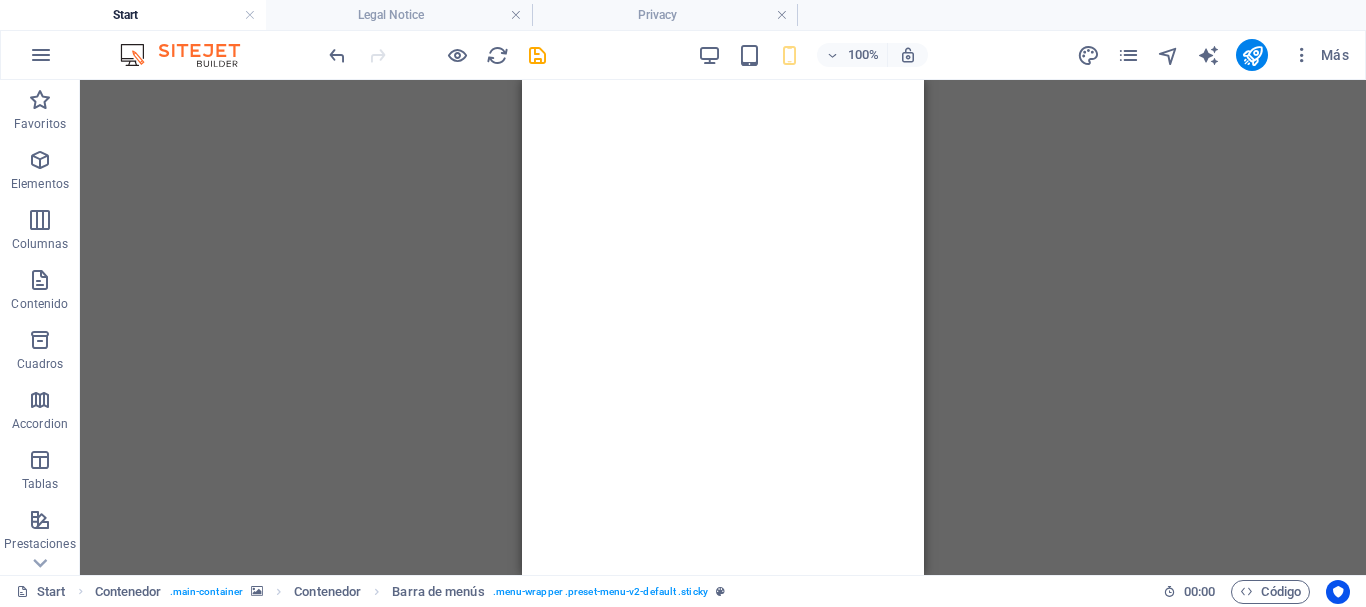 scroll, scrollTop: 2549, scrollLeft: 0, axis: vertical 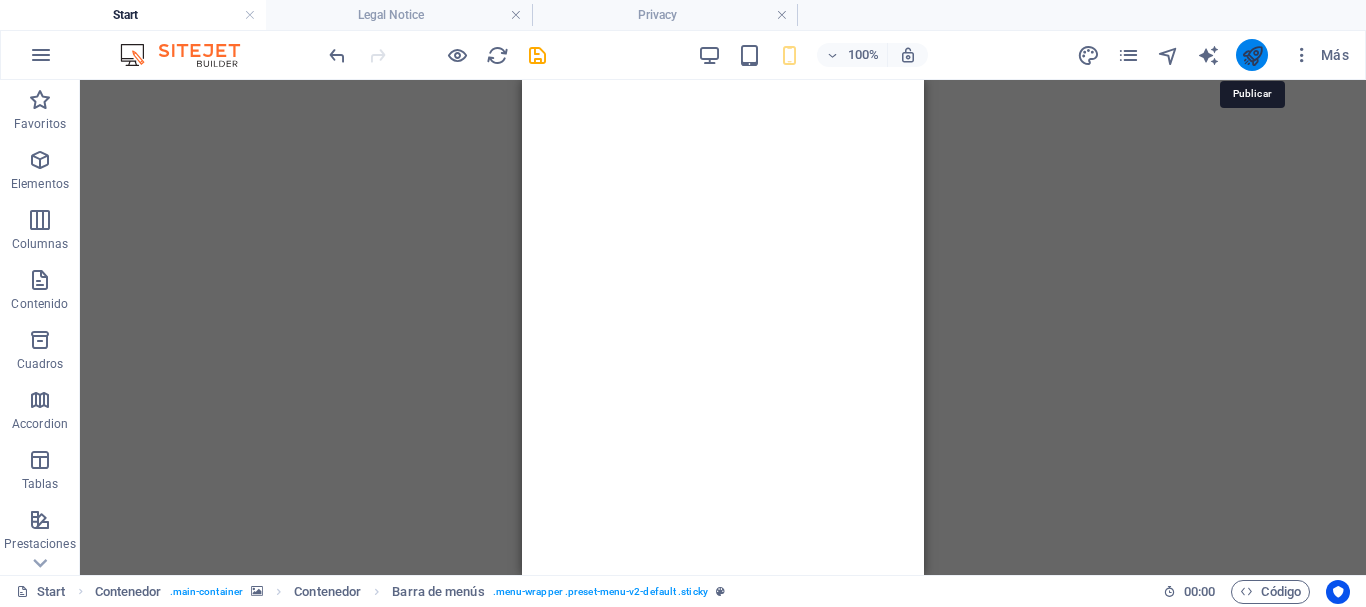 click at bounding box center (1252, 55) 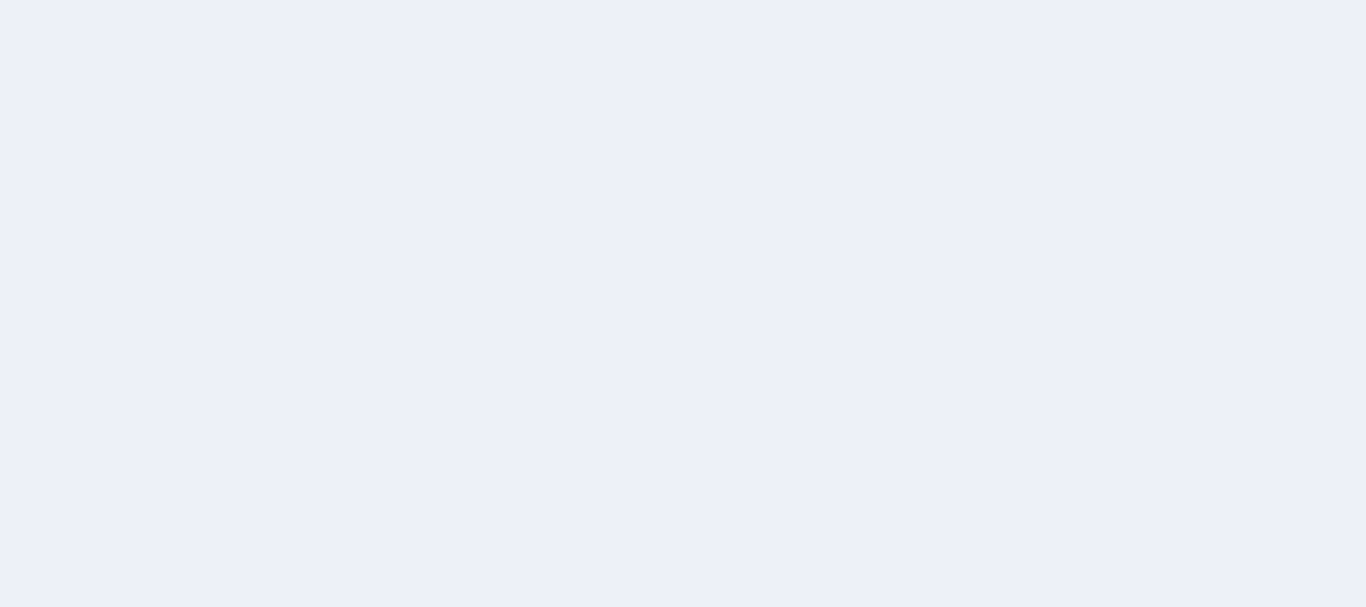 scroll, scrollTop: 0, scrollLeft: 0, axis: both 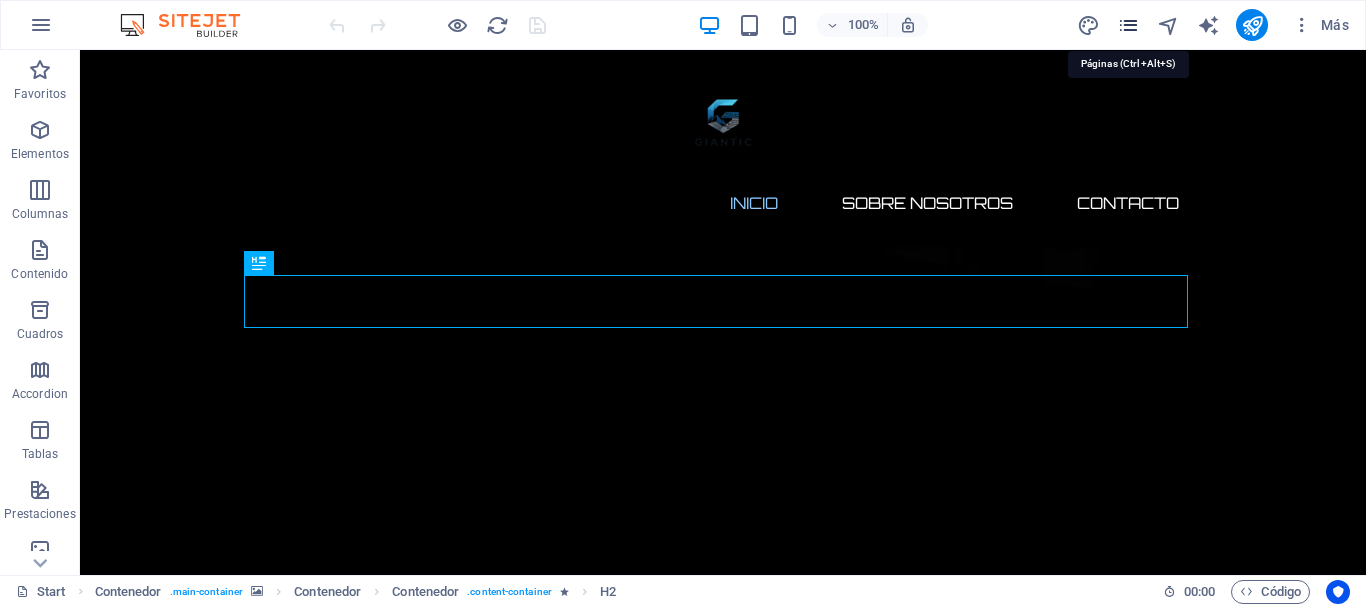 click at bounding box center (1128, 25) 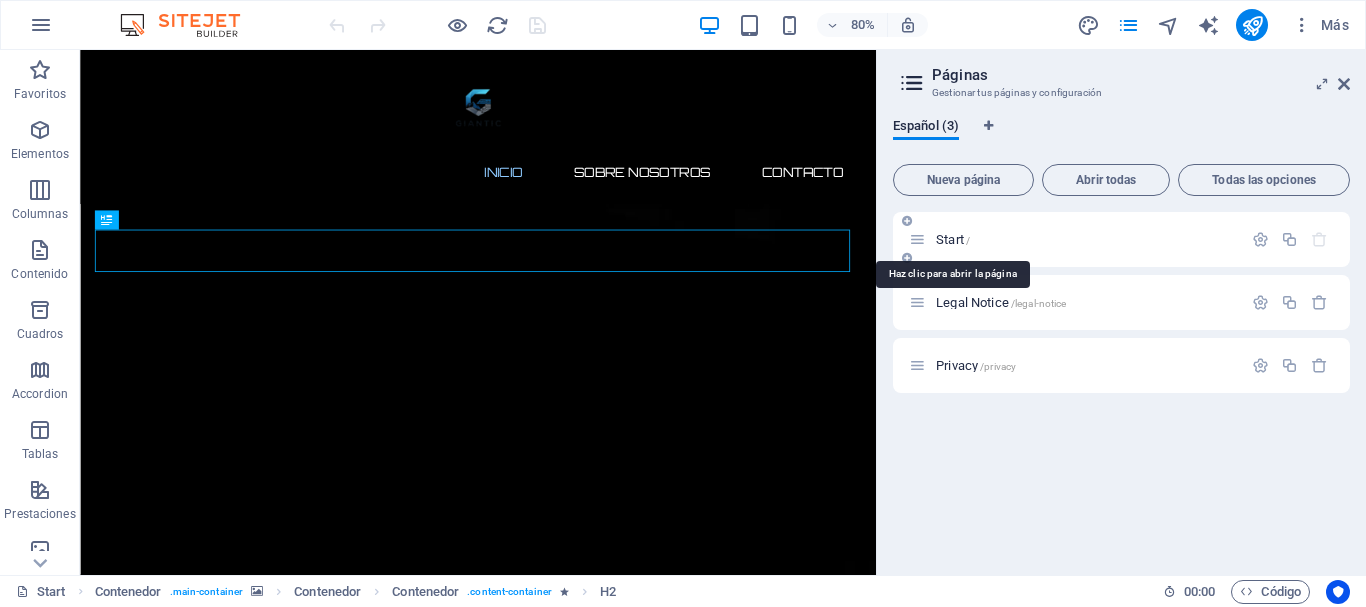 click on "Start /" at bounding box center [953, 239] 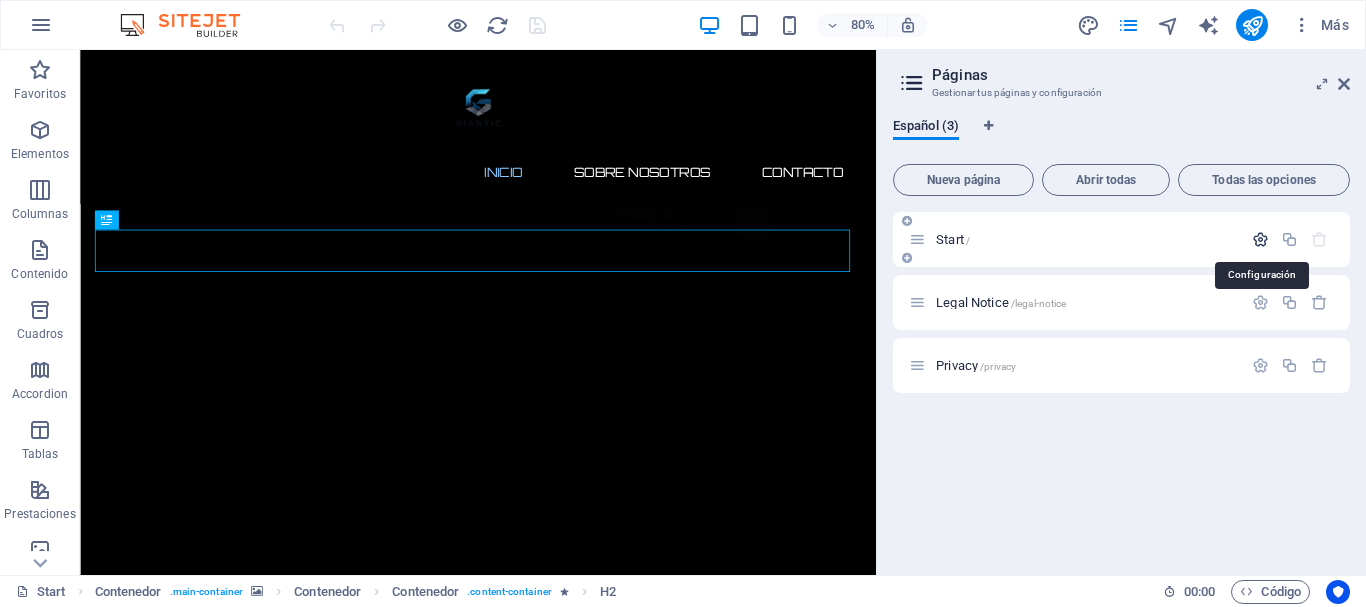 click at bounding box center (1260, 239) 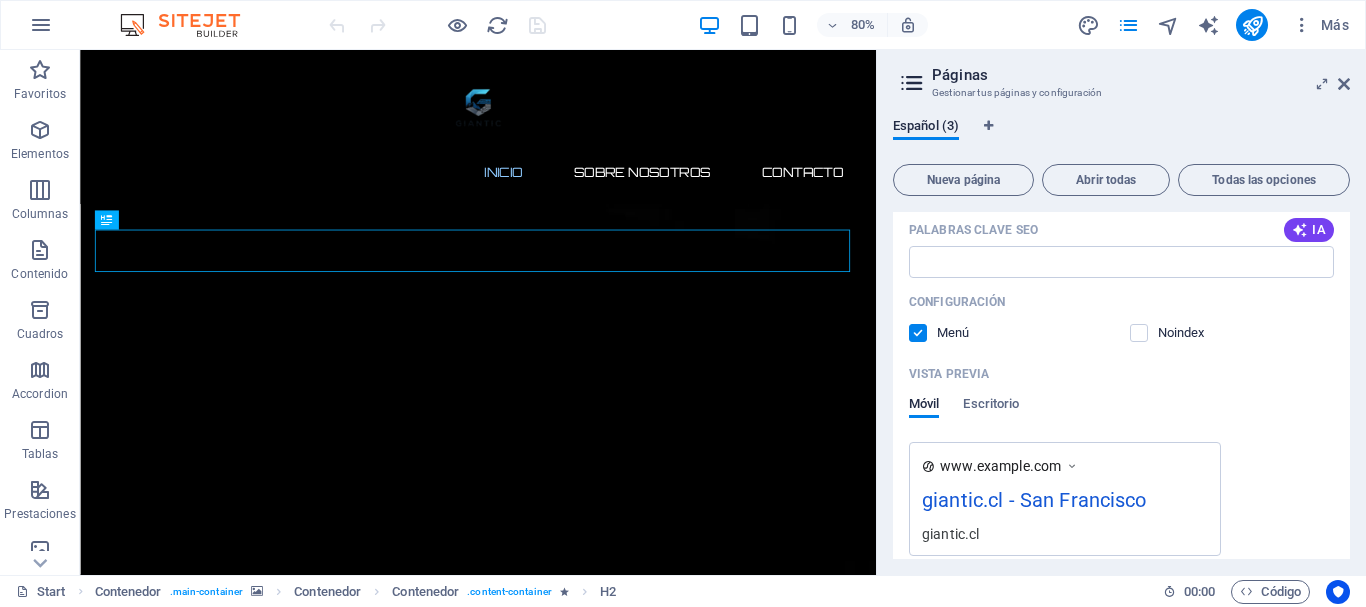 scroll, scrollTop: 390, scrollLeft: 0, axis: vertical 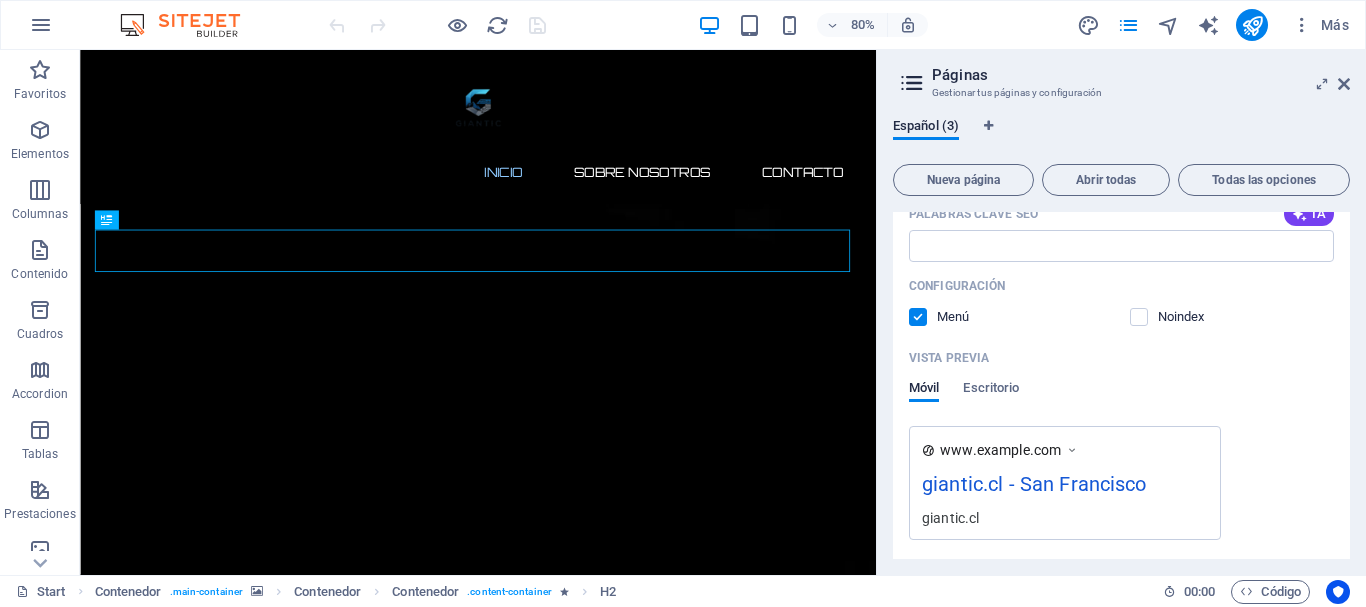 click on "giantic.cl - San Francisco" at bounding box center (1065, 488) 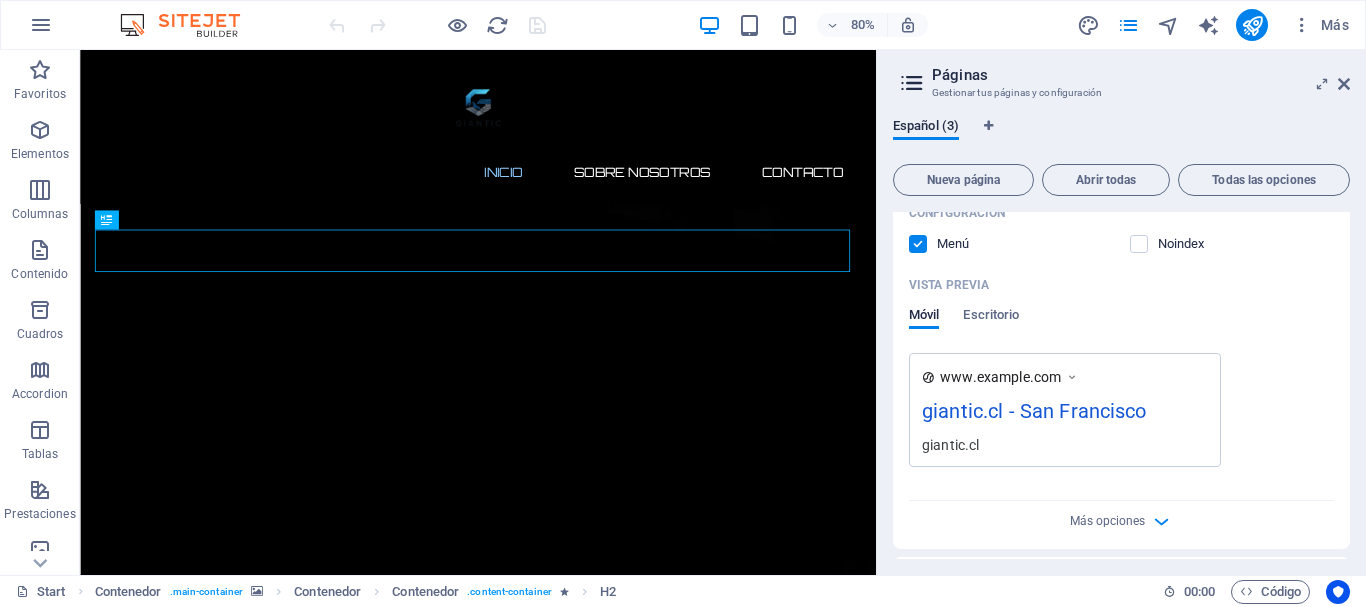 scroll, scrollTop: 471, scrollLeft: 0, axis: vertical 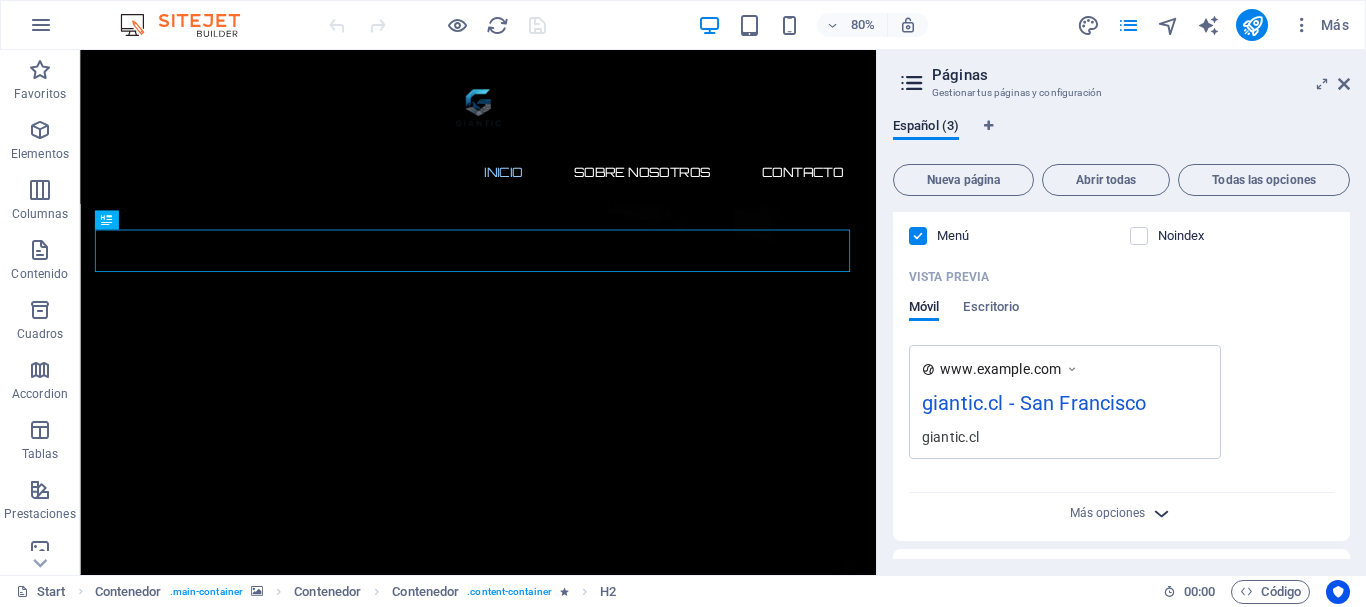 click at bounding box center (1161, 513) 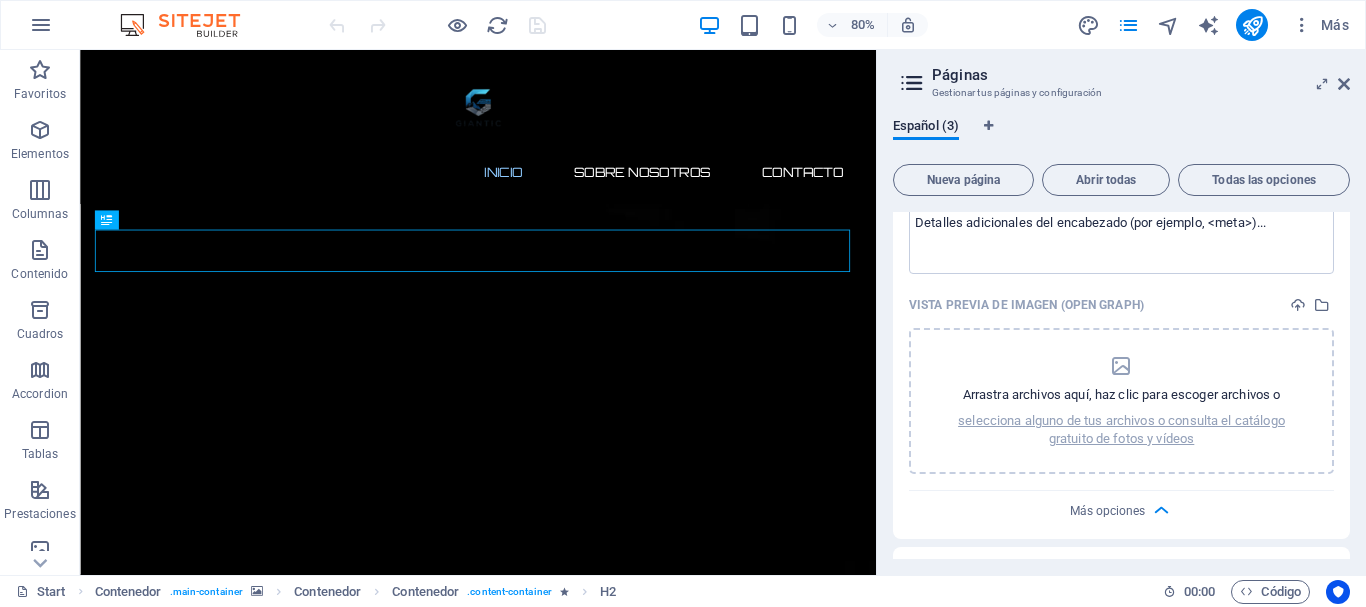 scroll, scrollTop: 793, scrollLeft: 0, axis: vertical 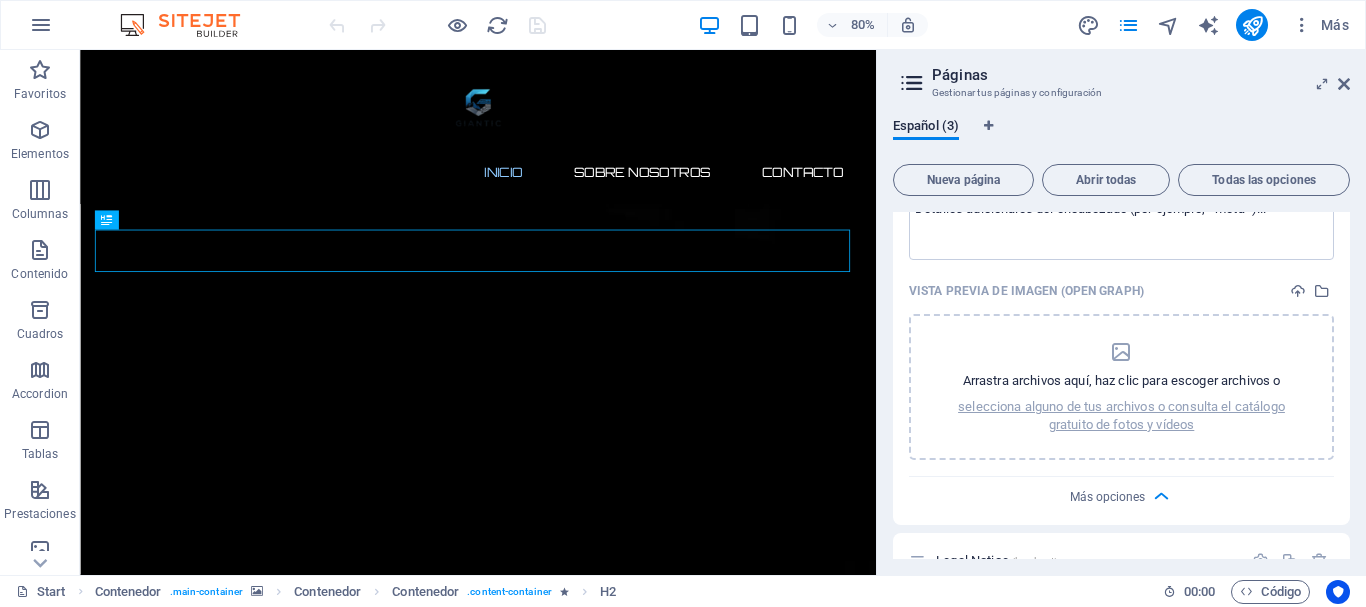 drag, startPoint x: 1350, startPoint y: 461, endPoint x: 1347, endPoint y: 450, distance: 11.401754 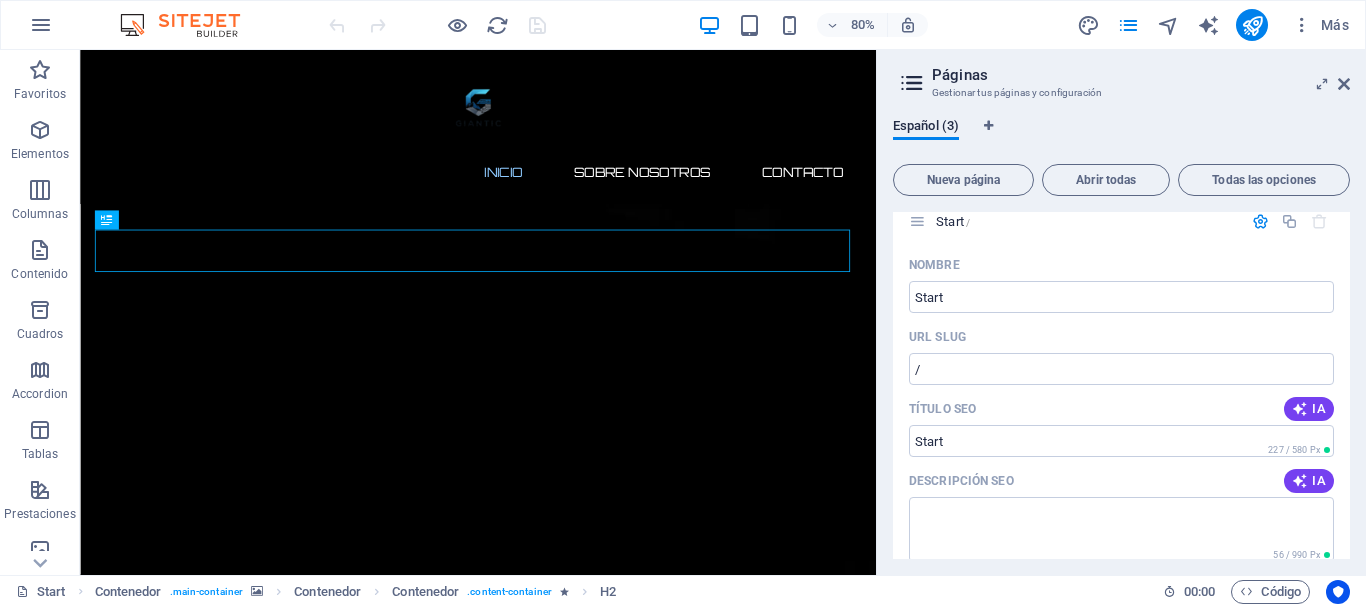 scroll, scrollTop: 0, scrollLeft: 0, axis: both 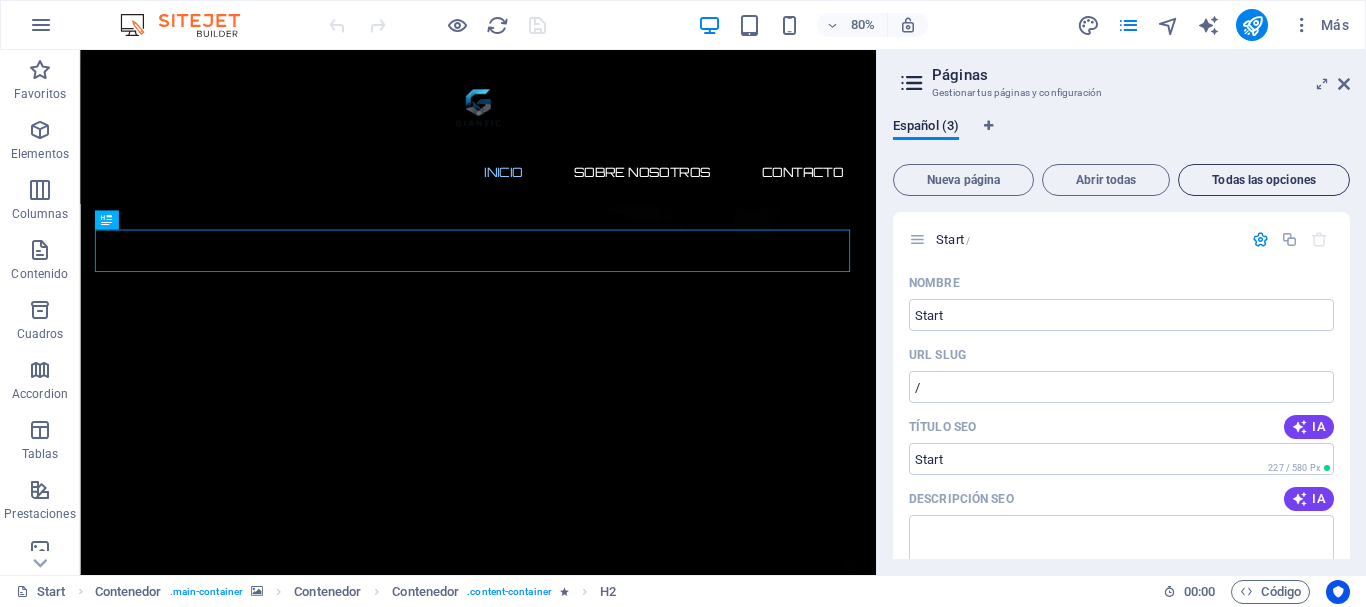 click on "Todas las opciones" at bounding box center [1264, 180] 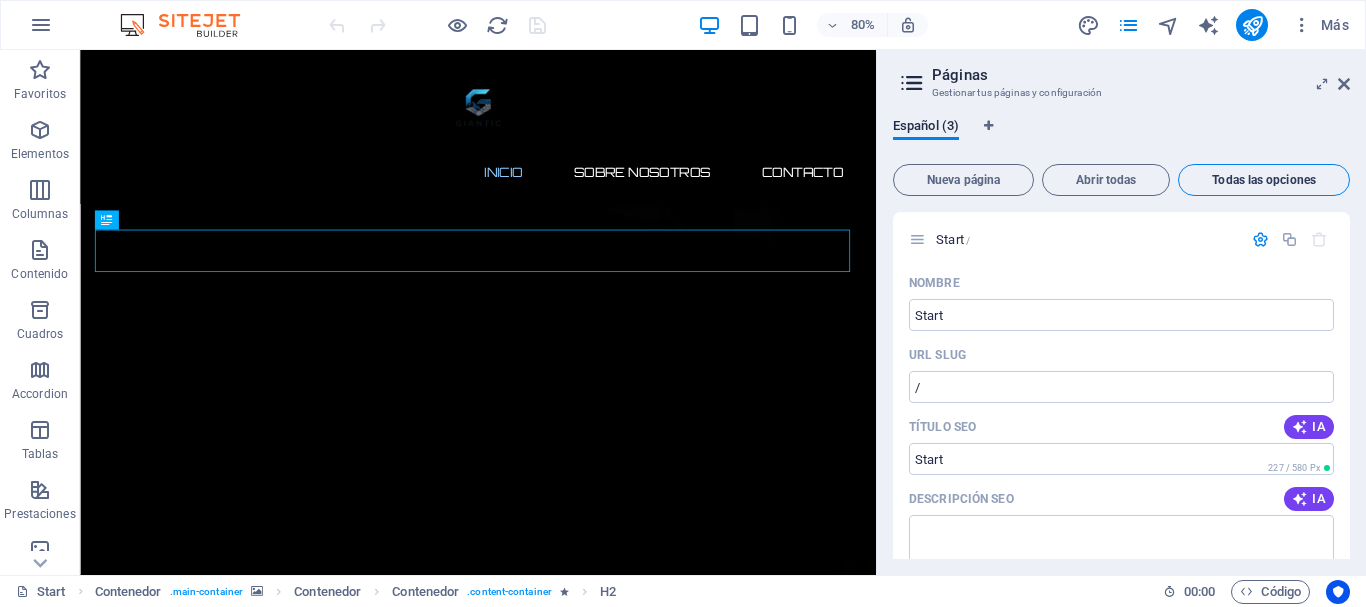 scroll, scrollTop: 1852, scrollLeft: 0, axis: vertical 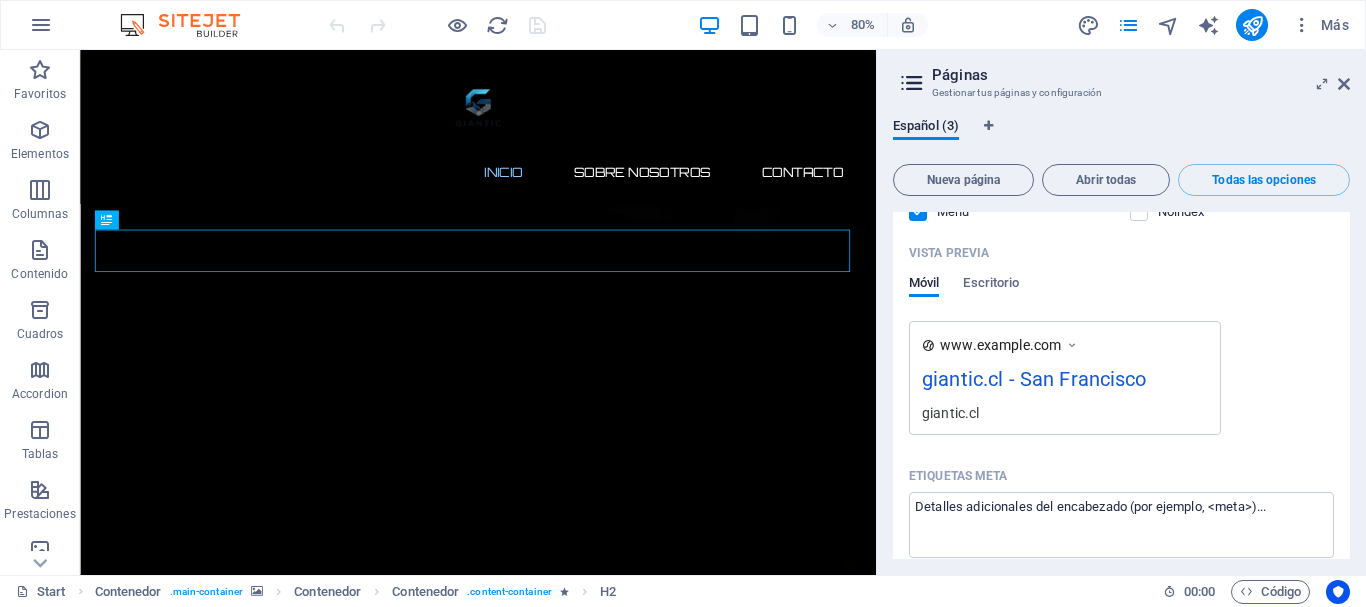 click on "giantic.cl - San Francisco" at bounding box center (1065, 383) 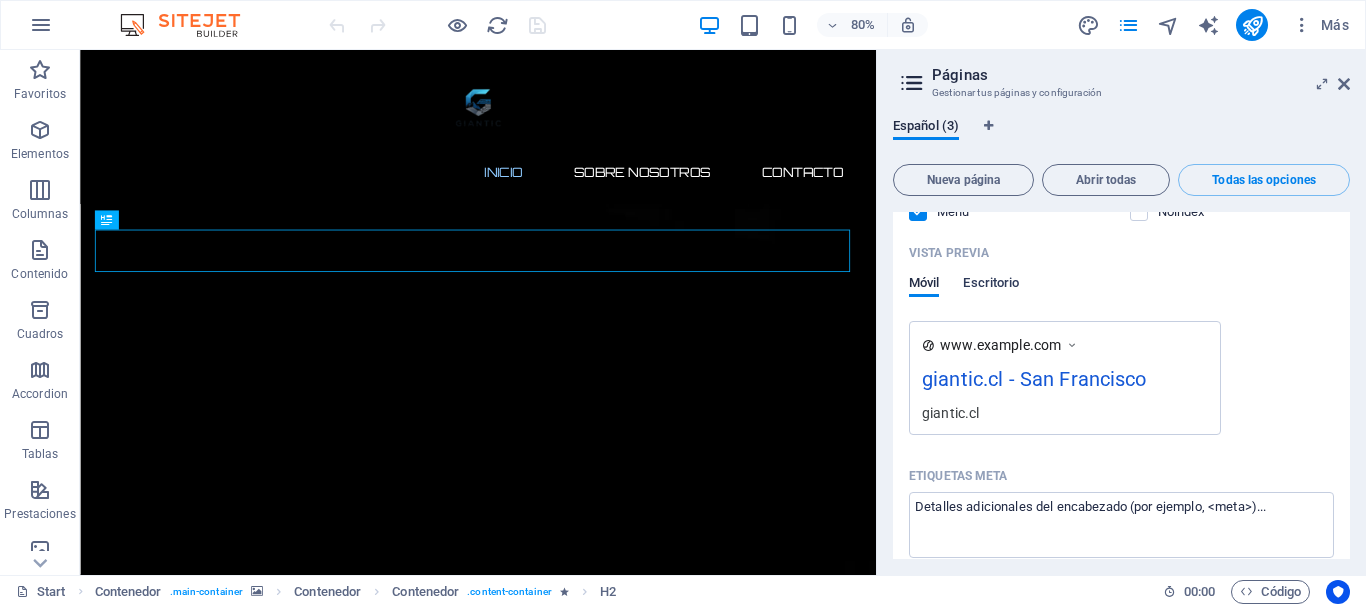 click on "Escritorio" at bounding box center (991, 285) 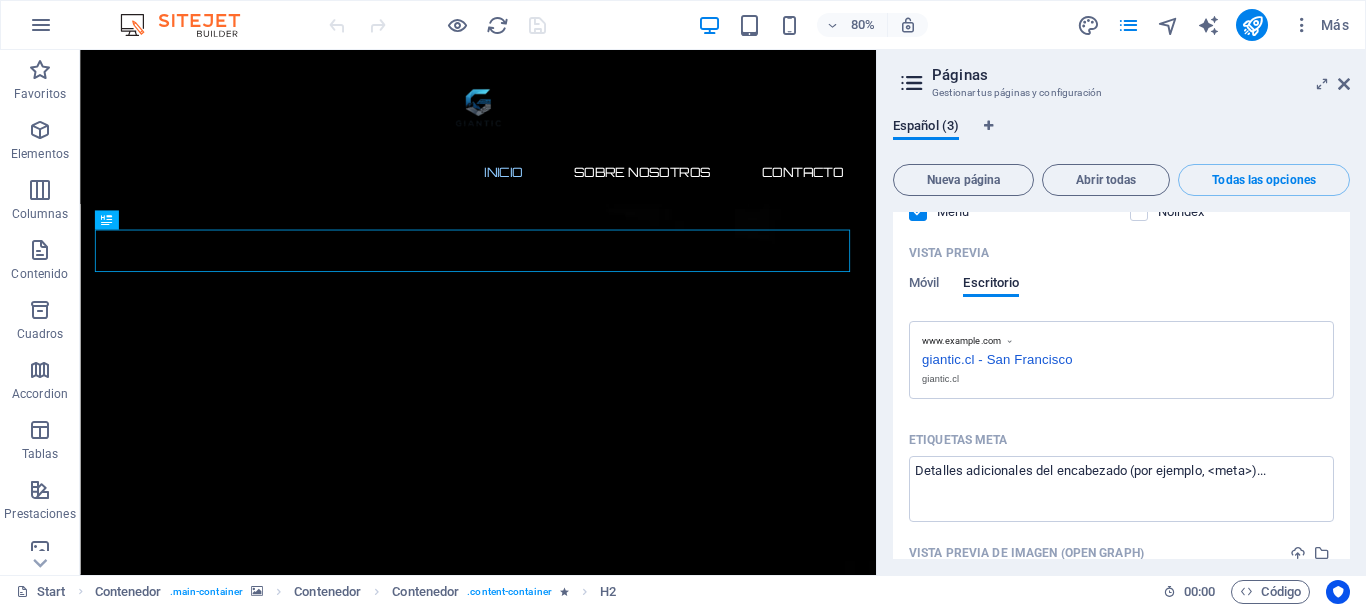 drag, startPoint x: 990, startPoint y: 358, endPoint x: 1032, endPoint y: 358, distance: 42 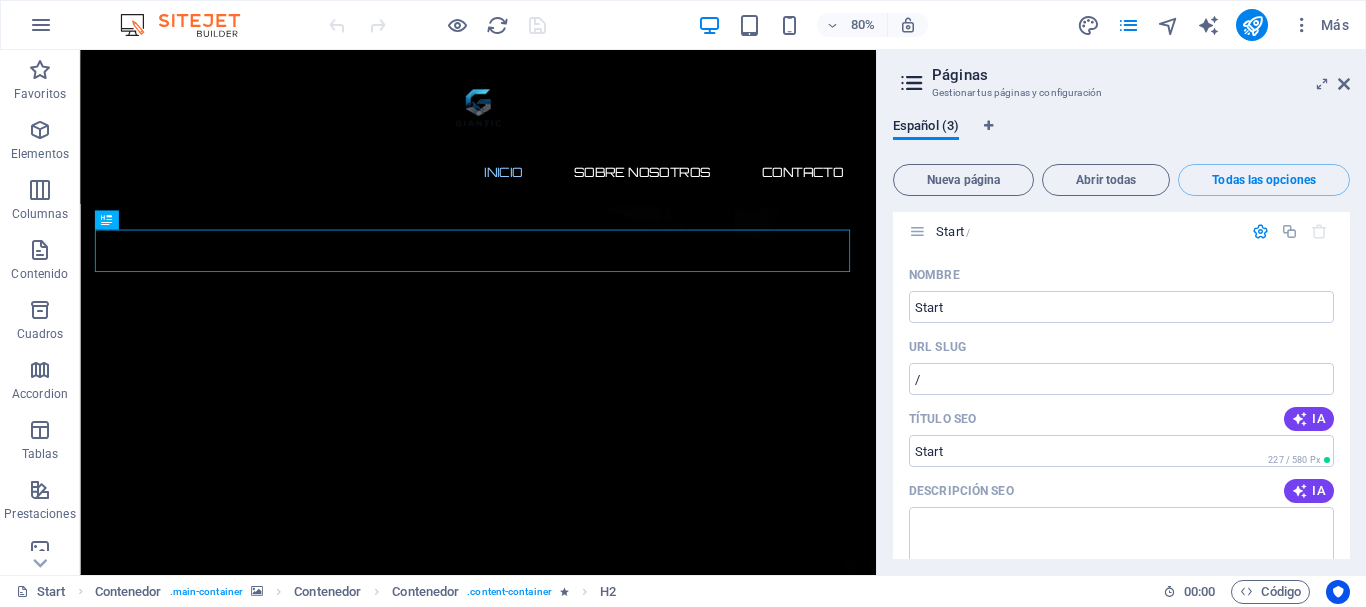 scroll, scrollTop: 0, scrollLeft: 0, axis: both 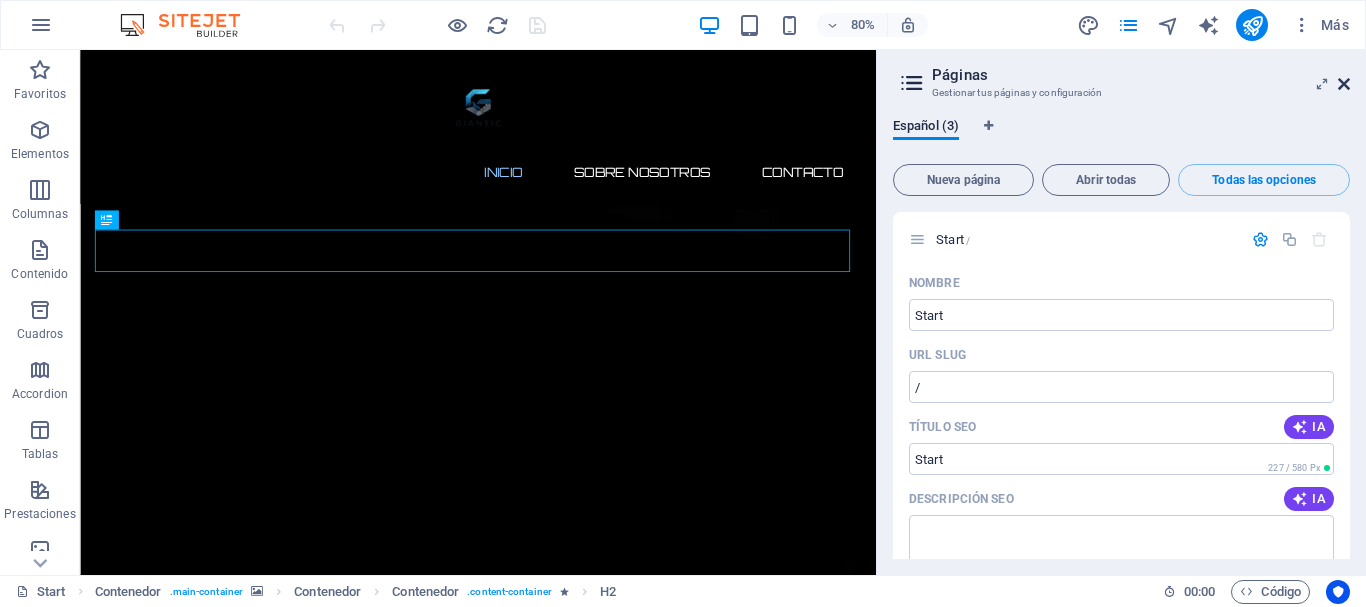 click at bounding box center (1344, 84) 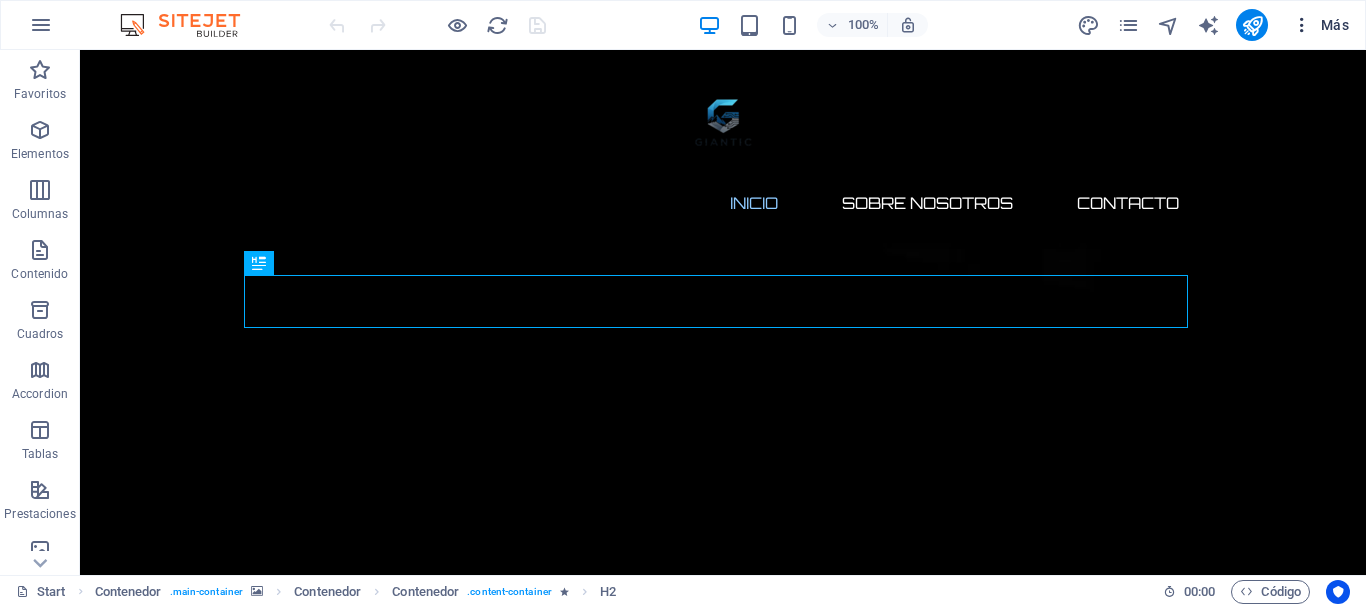 click at bounding box center [1302, 25] 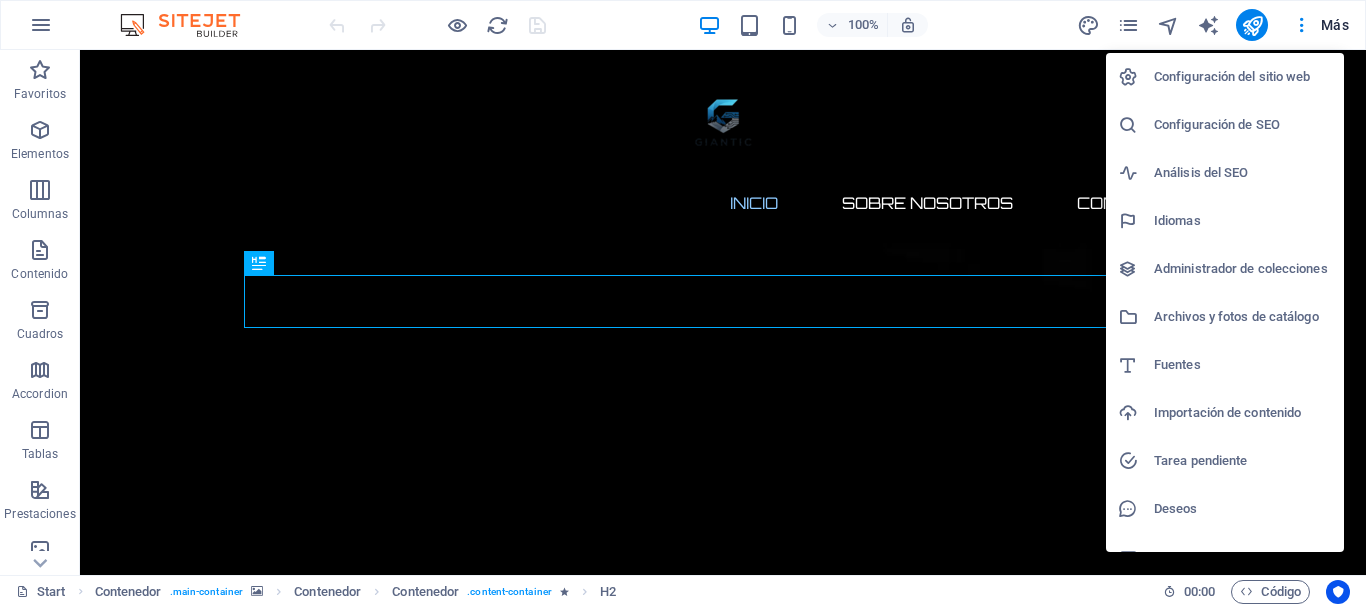 click on "Configuración del sitio web" at bounding box center [1243, 77] 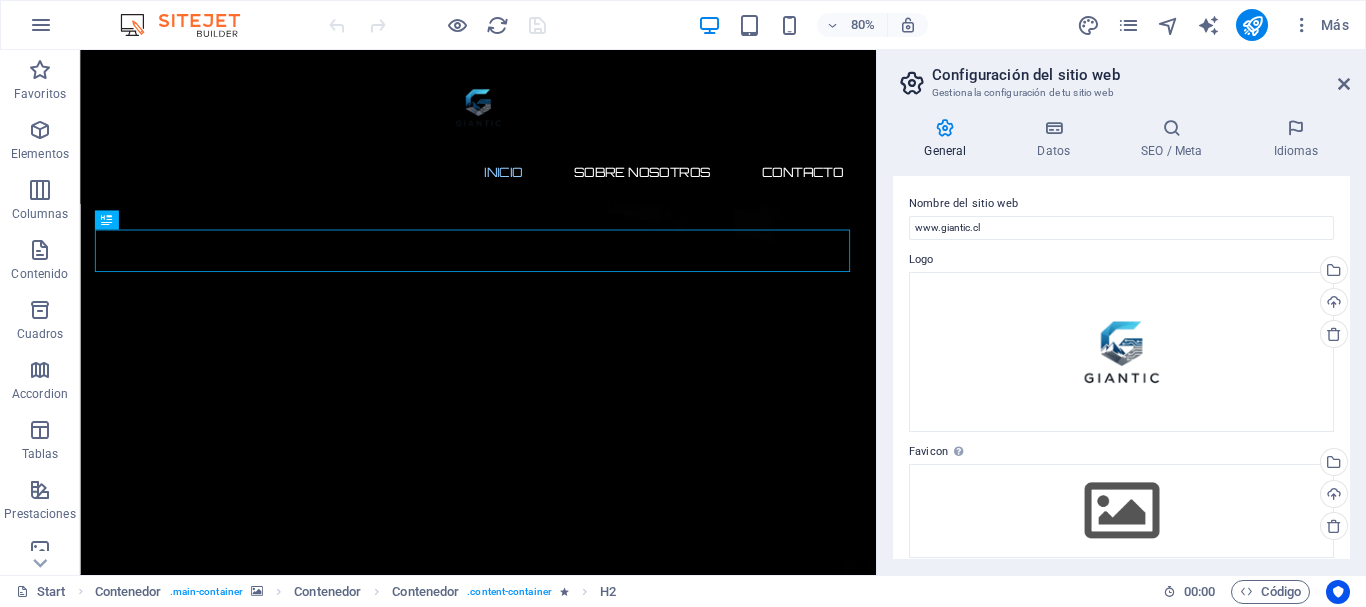 click on "Nombre del sitio web www.giantic.cl Logo Arrastra archivos aquí, haz clic para escoger archivos o  selecciona archivos de Archivos o de nuestra galería gratuita de fotos y vídeos Selecciona archivos del administrador de archivos, de la galería de fotos o carga archivo(s) Cargar Favicon Define aquí el favicon de tu sitio web. Un favicon es un pequeño icono que se muestra en la pestaña del navegador al lado del título de tu sitio web. Este ayuda a los visitantes a identificar tu sitio web. Arrastra archivos aquí, haz clic para escoger archivos o  selecciona archivos de Archivos o de nuestra galería gratuita de fotos y vídeos Selecciona archivos del administrador de archivos, de la galería de fotos o carga archivo(s) Cargar Vista previa de imagen (Open Graph) Esta imagen se mostrará cuando el sitio web se comparta en redes sociales Arrastra archivos aquí, haz clic para escoger archivos o  selecciona archivos de Archivos o de nuestra galería gratuita de fotos y vídeos Cargar" at bounding box center (1121, 367) 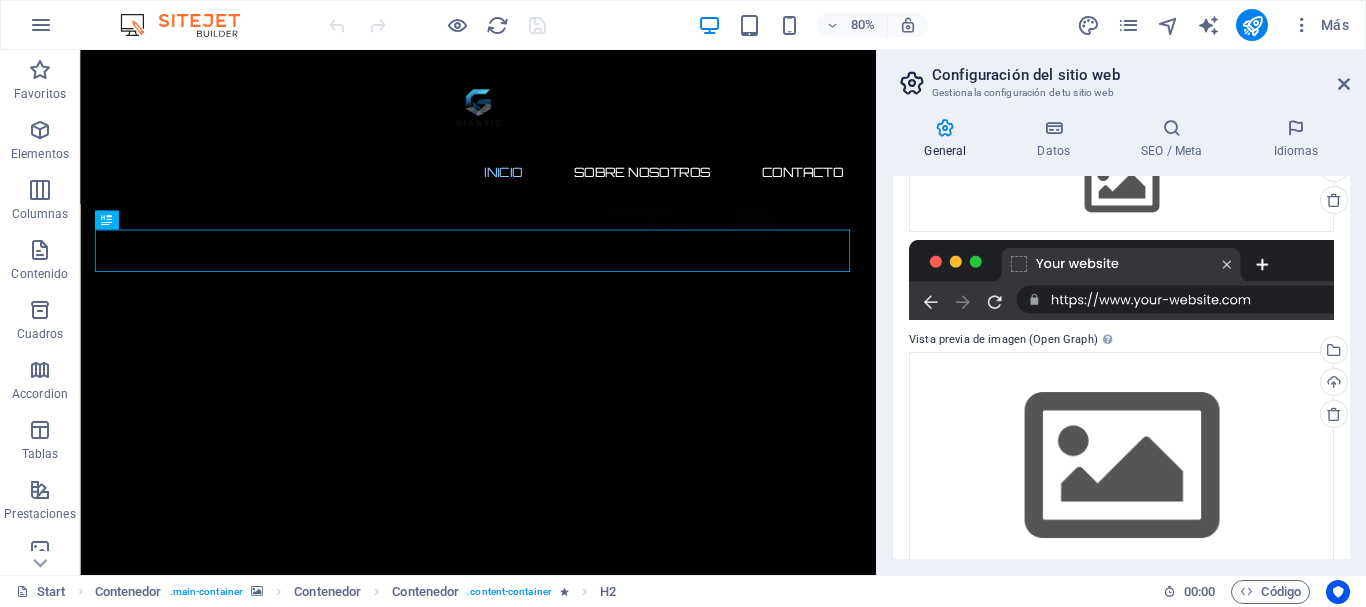 scroll, scrollTop: 364, scrollLeft: 0, axis: vertical 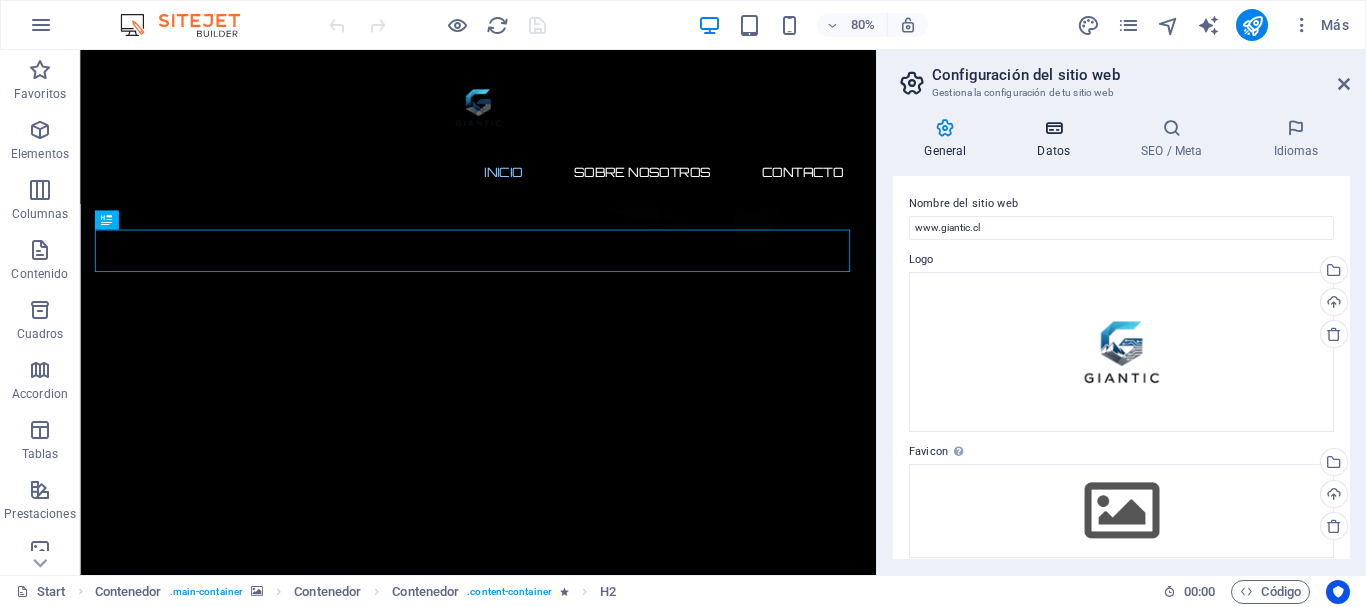 click at bounding box center [1054, 128] 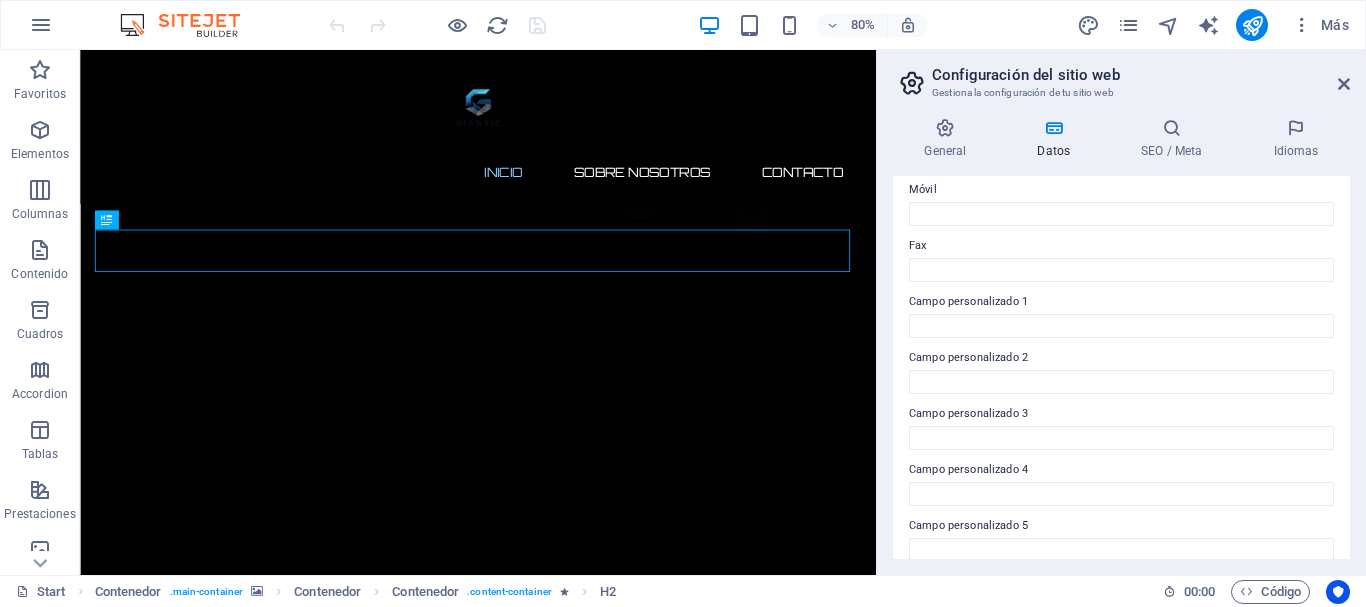 scroll, scrollTop: 578, scrollLeft: 0, axis: vertical 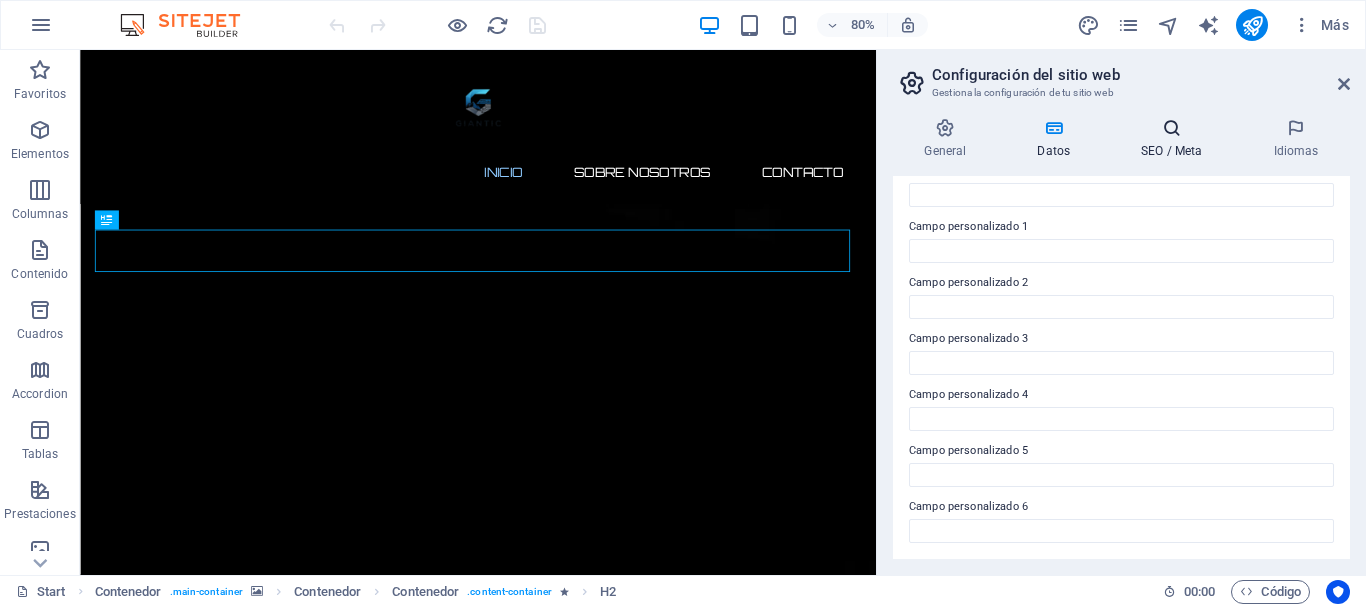 click at bounding box center [1172, 128] 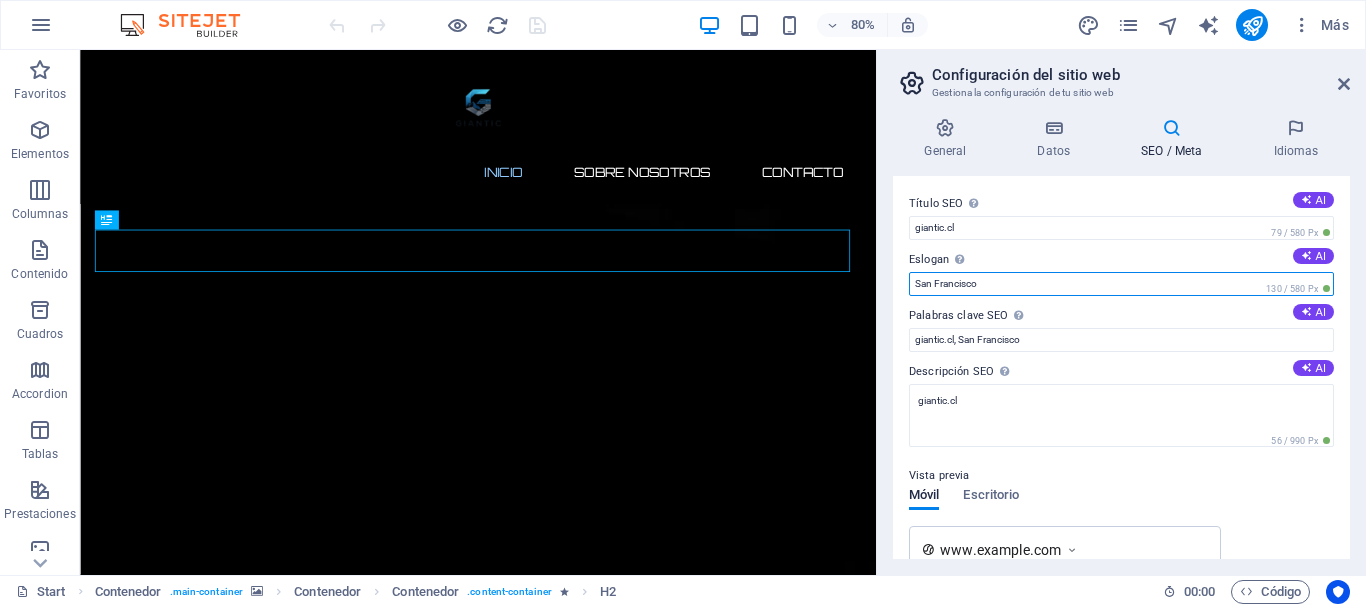 click on "San Francisco" at bounding box center [1121, 284] 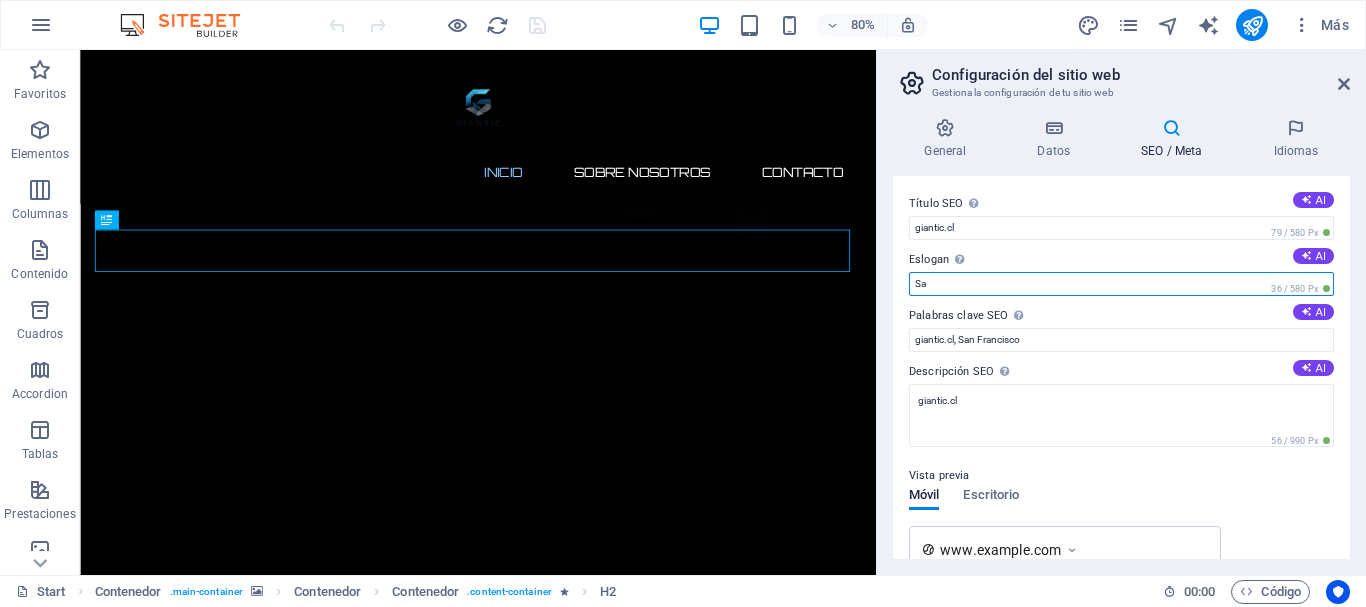 type on "S" 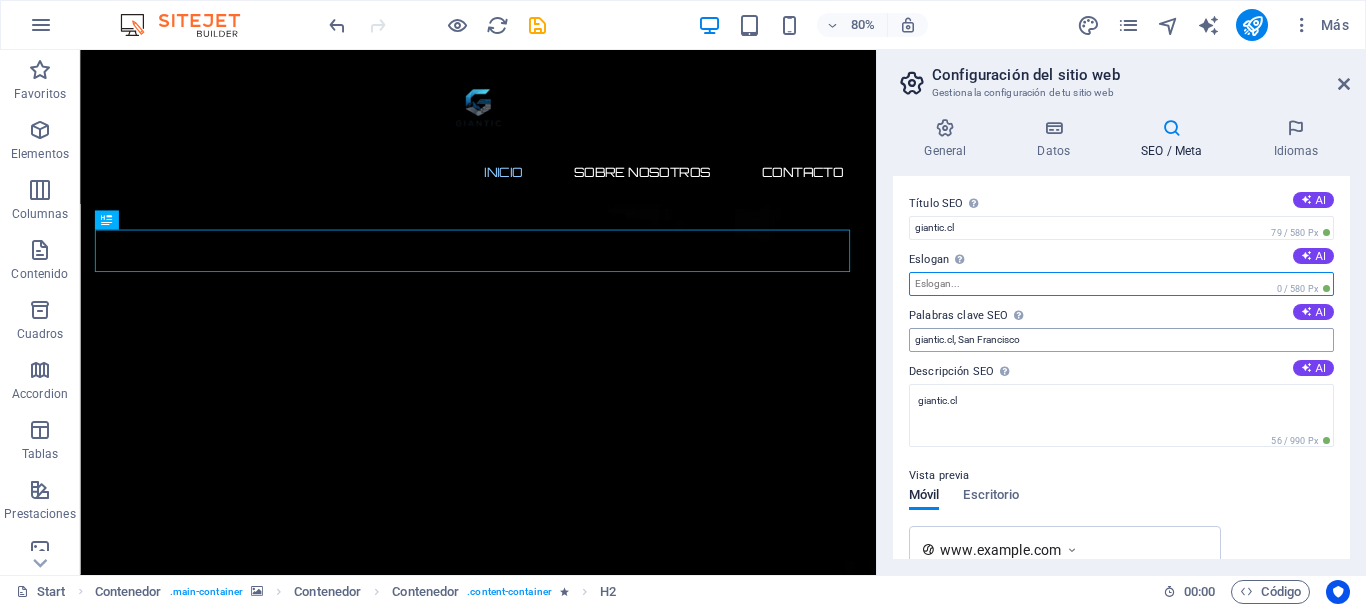 type 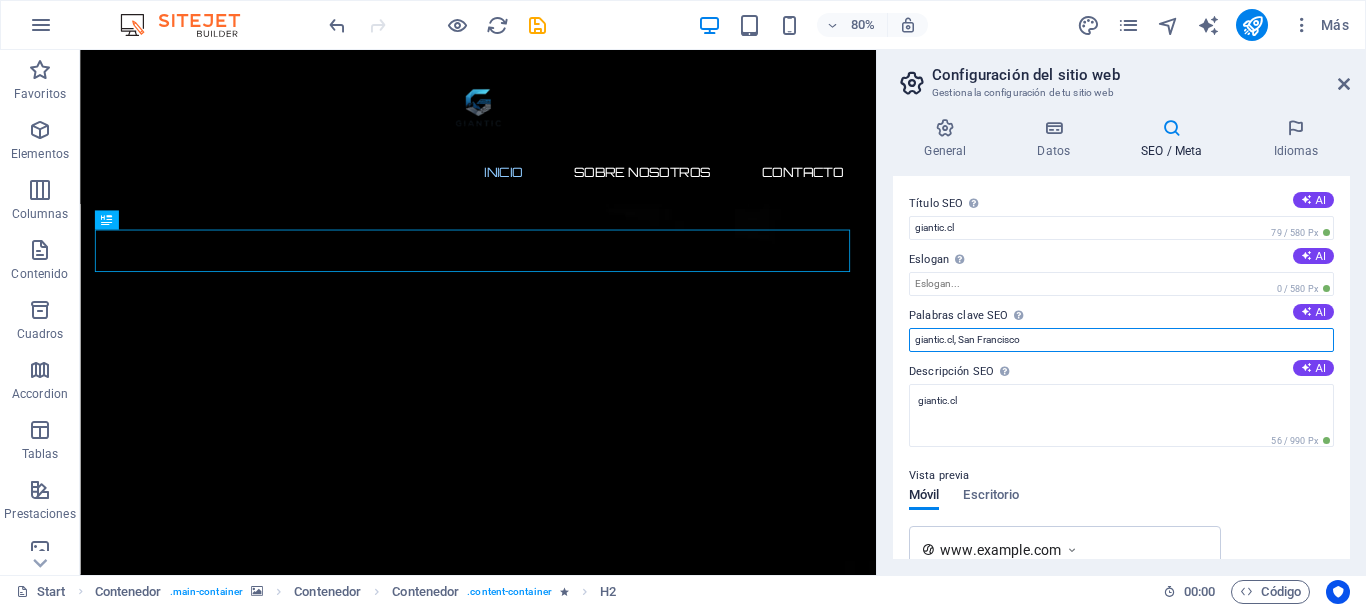 click on "giantic.cl, San Francisco" at bounding box center [1121, 340] 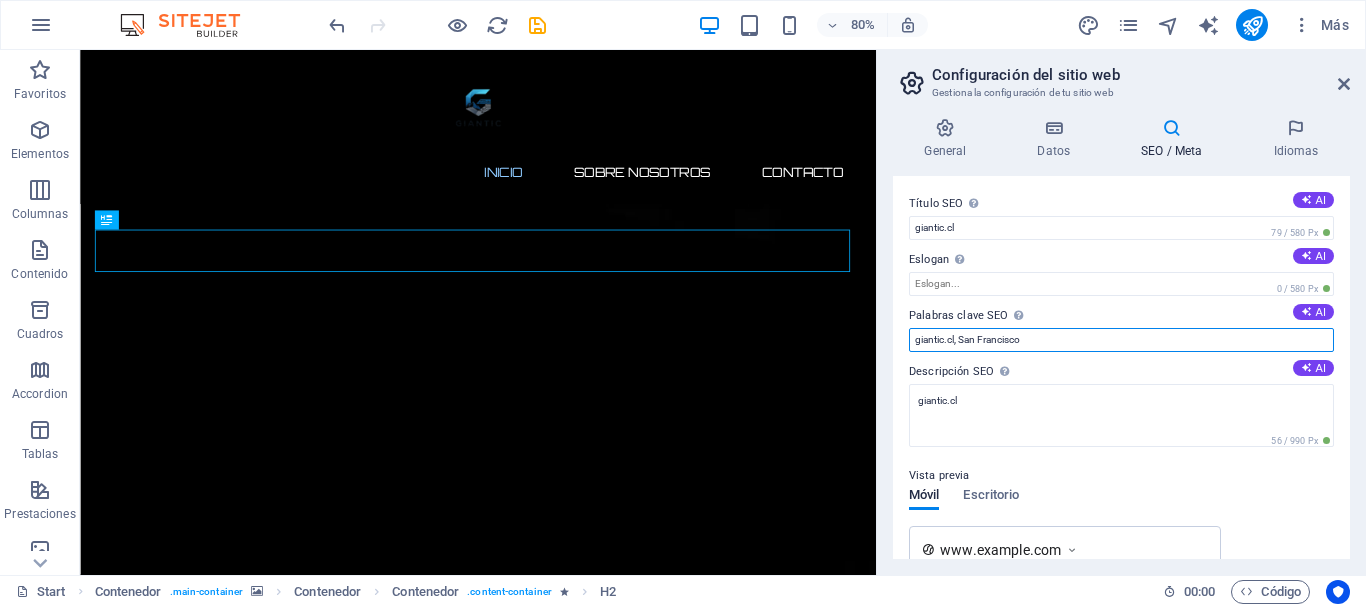 drag, startPoint x: 1028, startPoint y: 340, endPoint x: 962, endPoint y: 336, distance: 66.1211 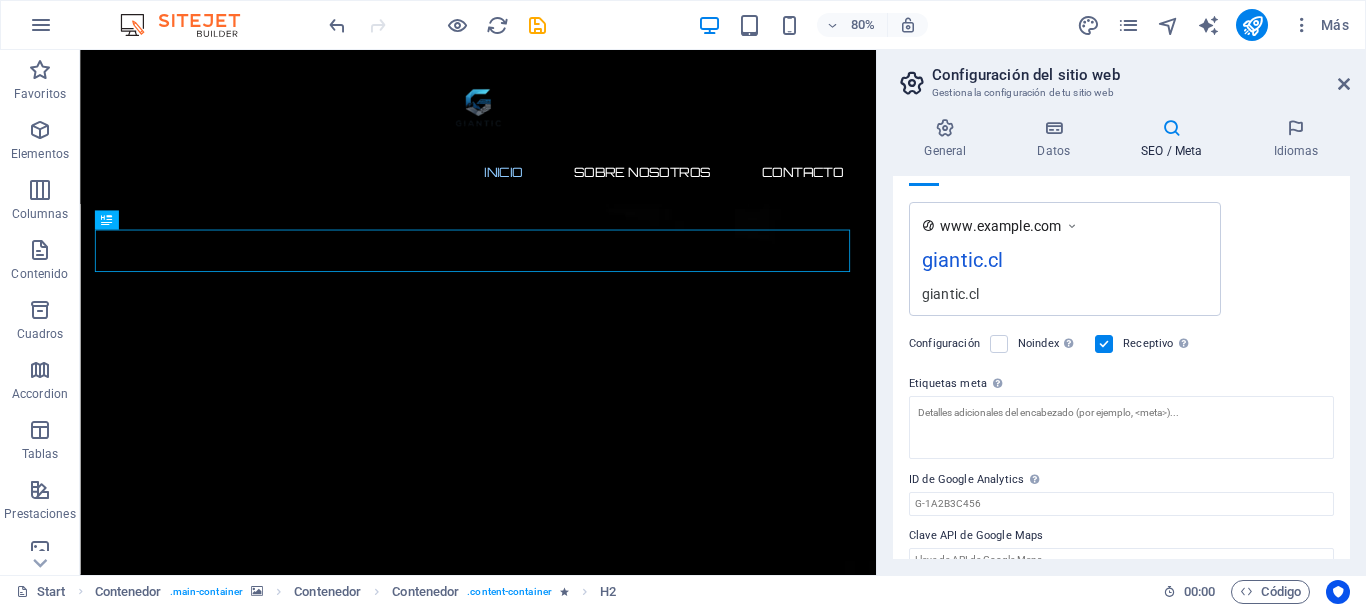 scroll, scrollTop: 353, scrollLeft: 0, axis: vertical 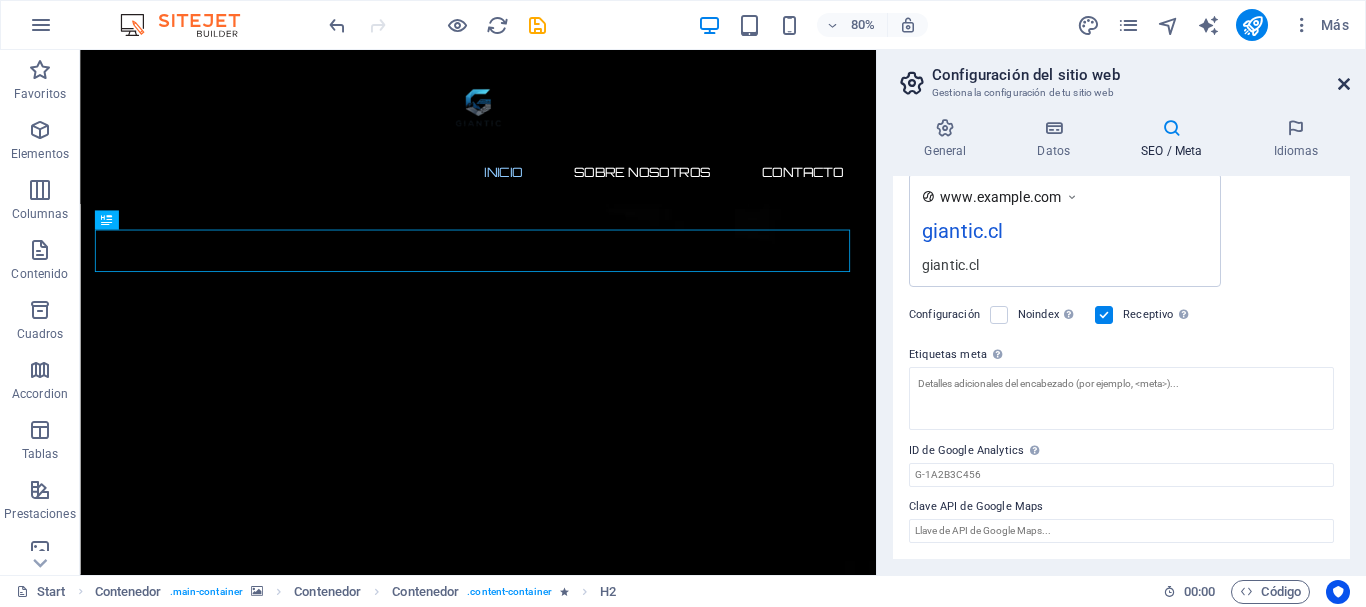 type on "giantic.cl" 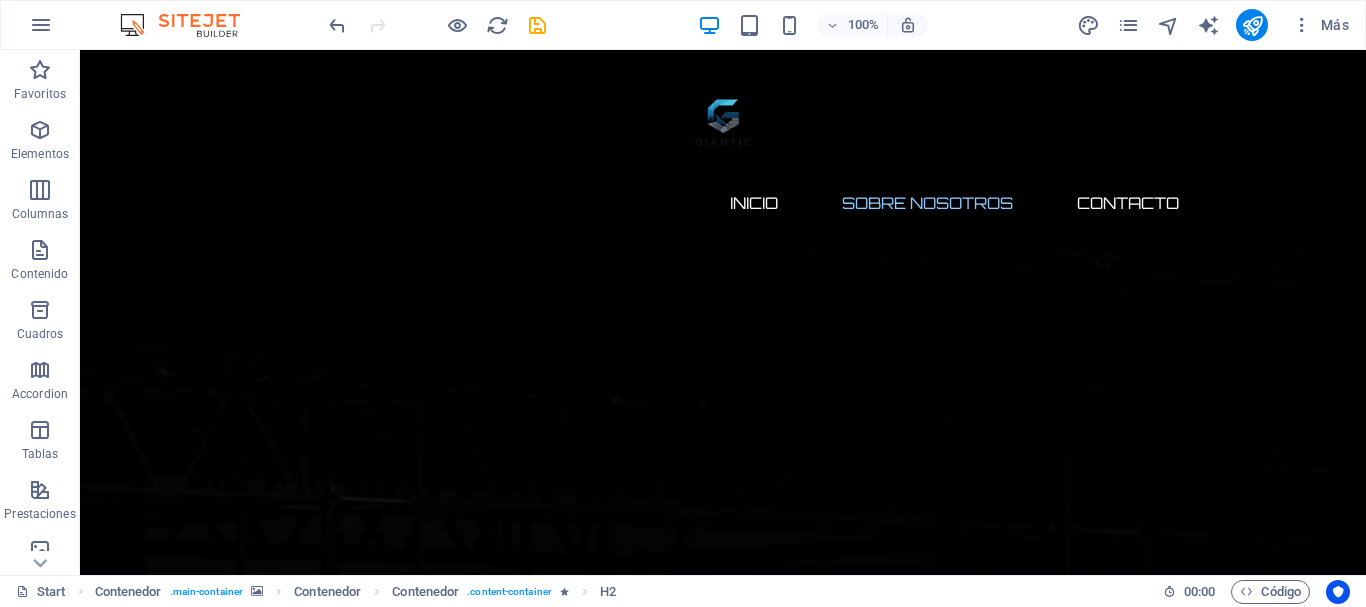 scroll, scrollTop: 671, scrollLeft: 0, axis: vertical 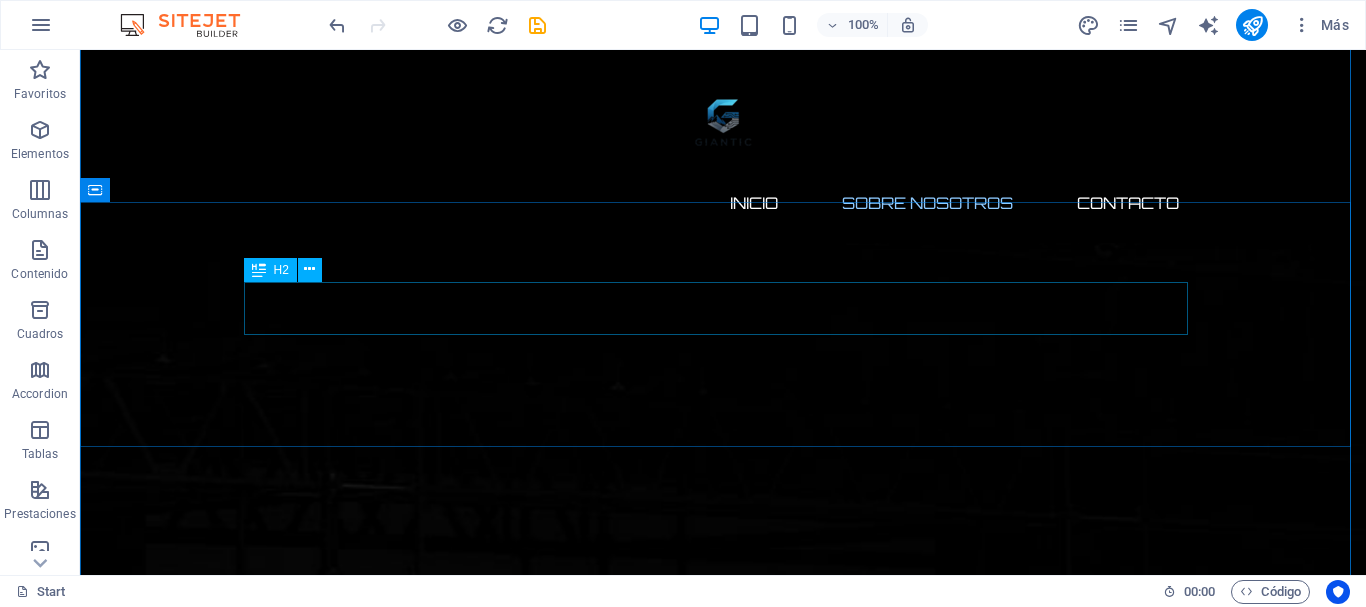 click on "Sobre nosotros" at bounding box center [723, 2897] 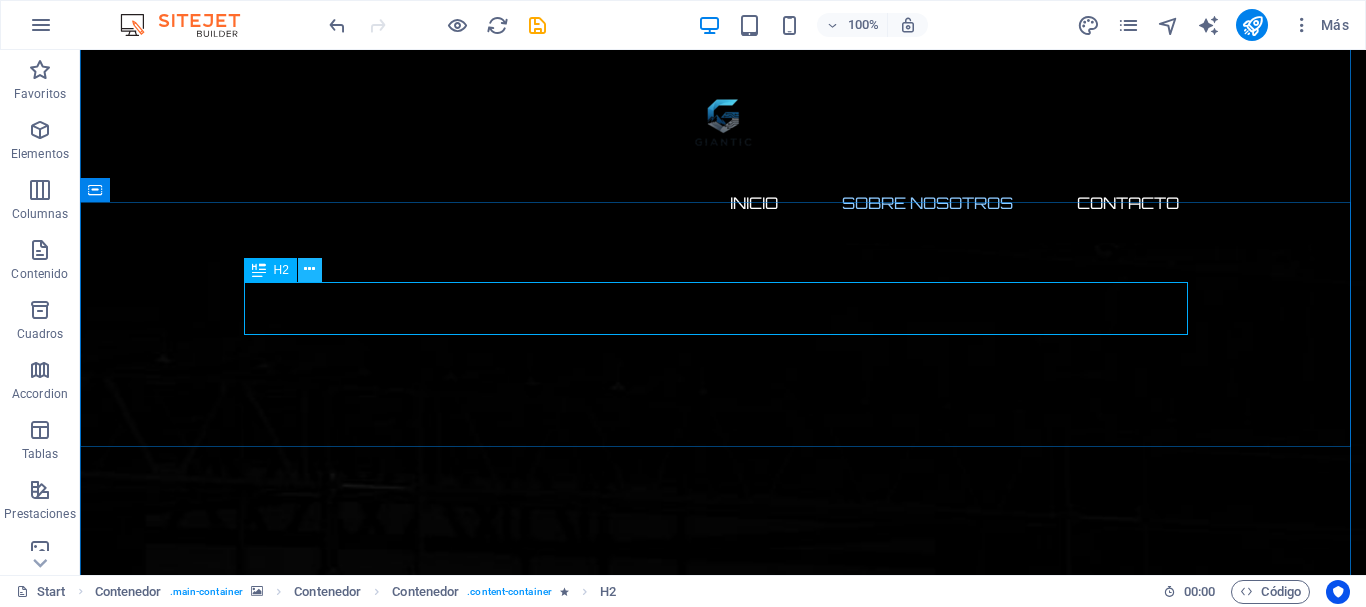 click at bounding box center (309, 269) 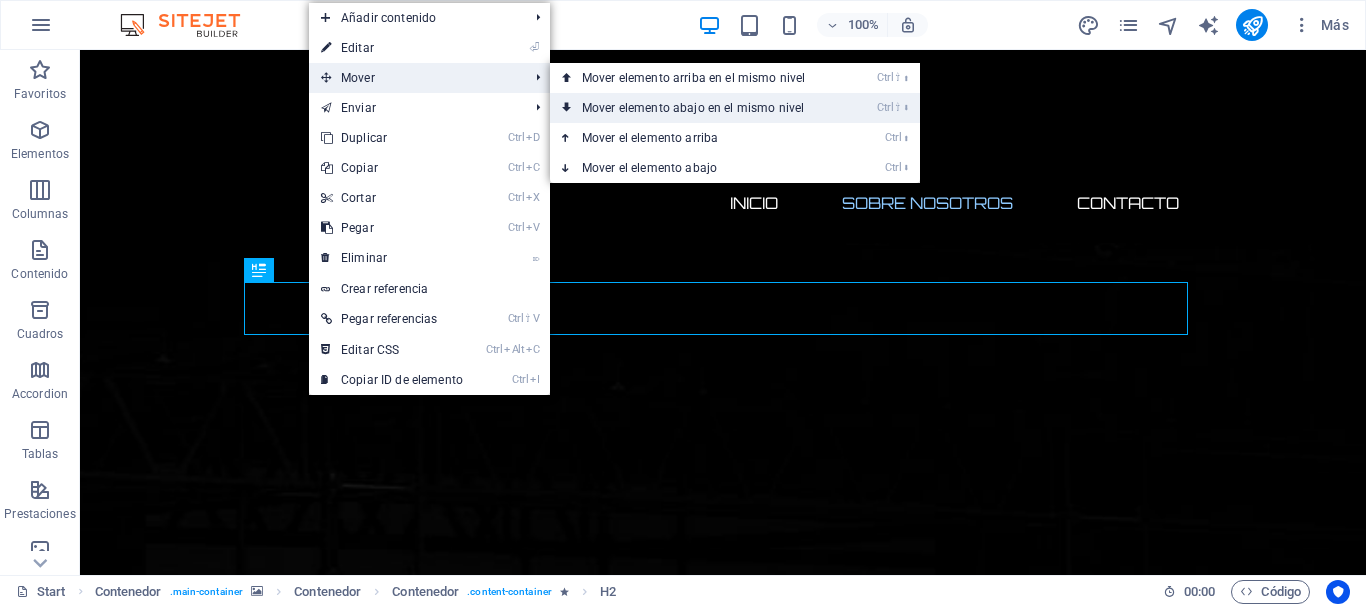 click on "Ctrl ⇧ ⬇  Mover elemento abajo en el mismo nivel" at bounding box center (697, 108) 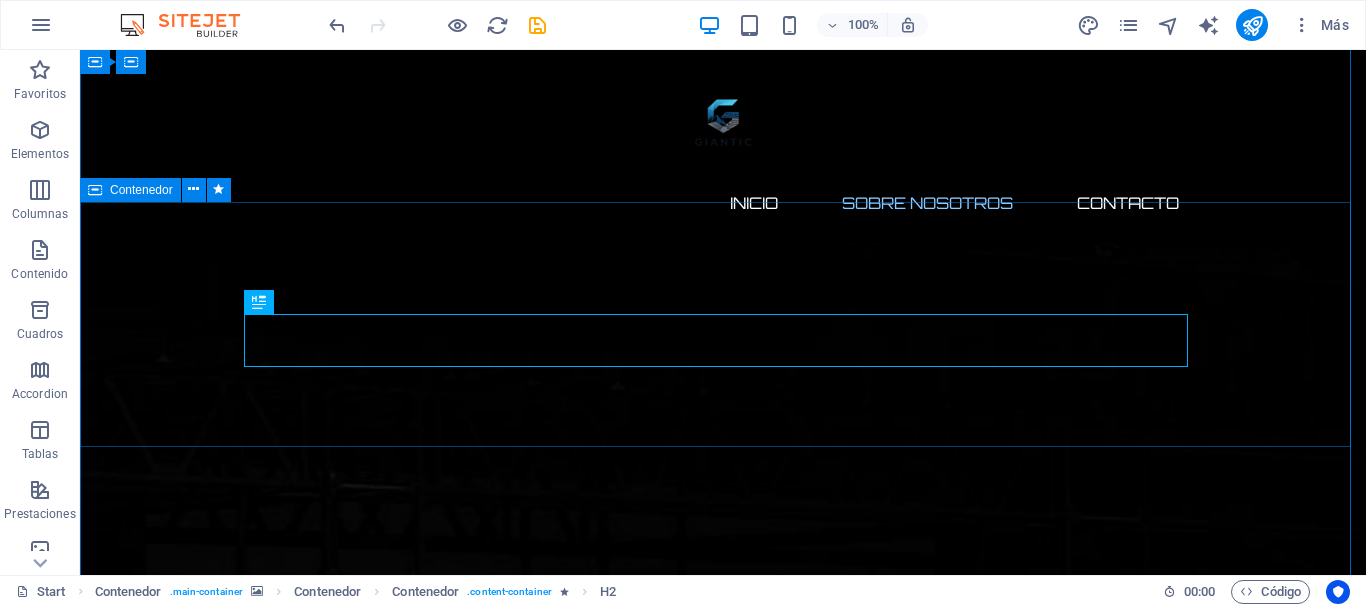 click on "Sobre nosotros" at bounding box center [723, 2913] 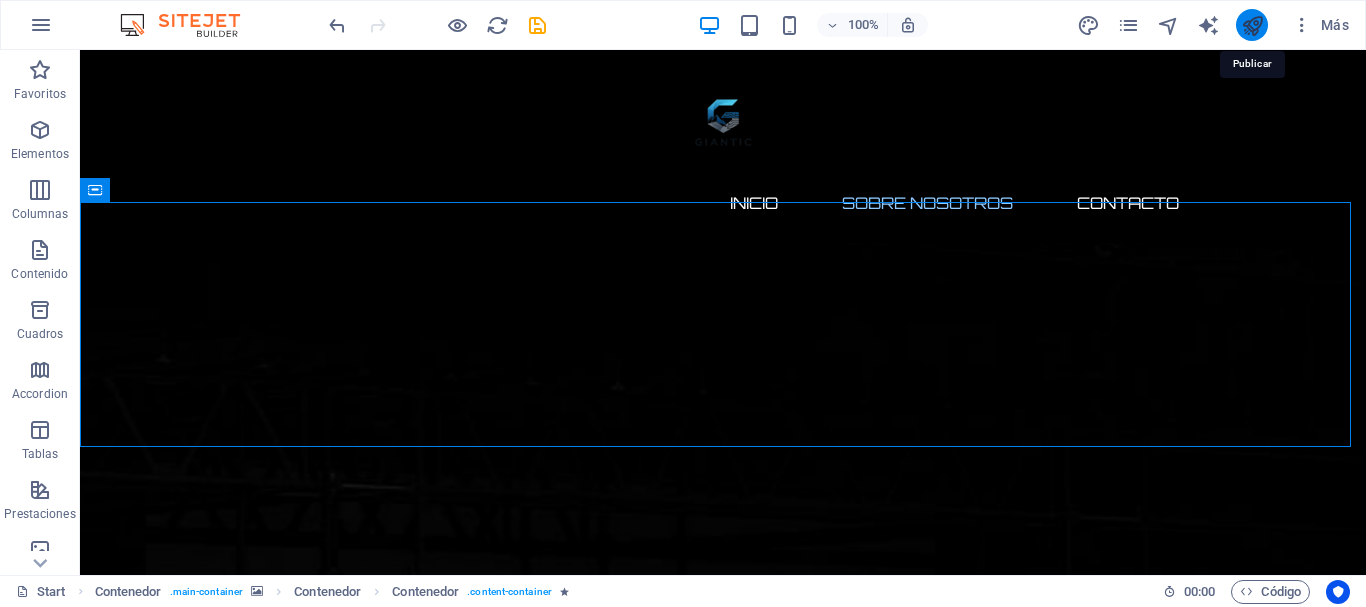 click at bounding box center (1252, 25) 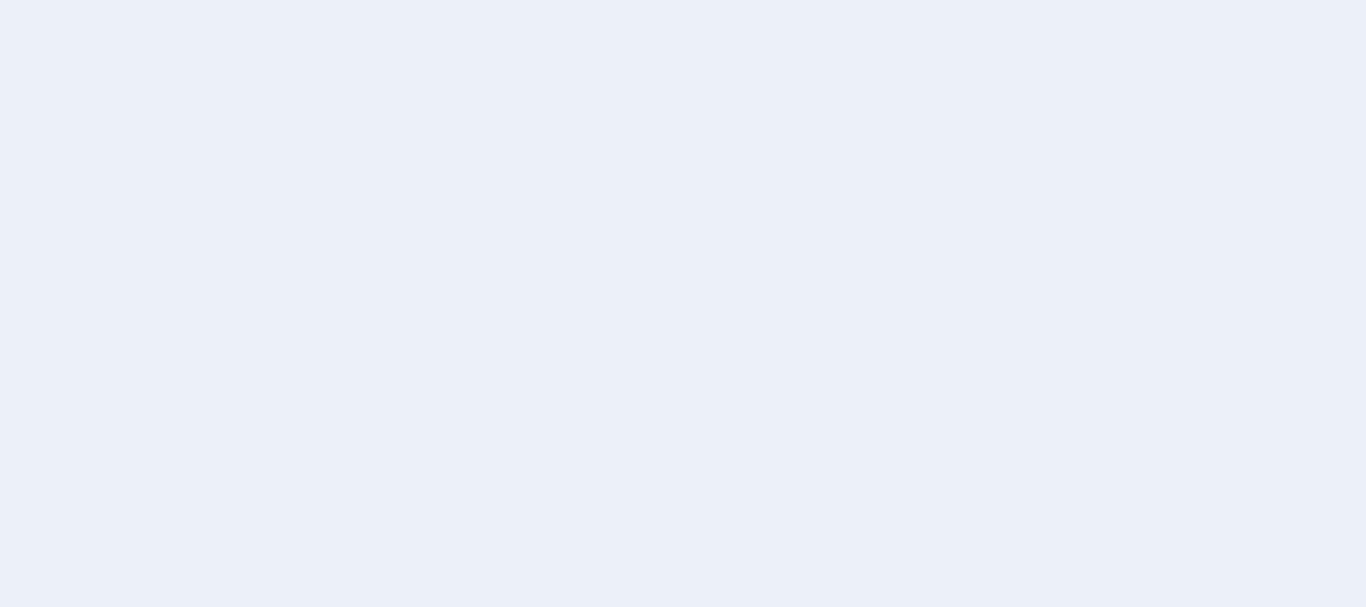 scroll, scrollTop: 0, scrollLeft: 0, axis: both 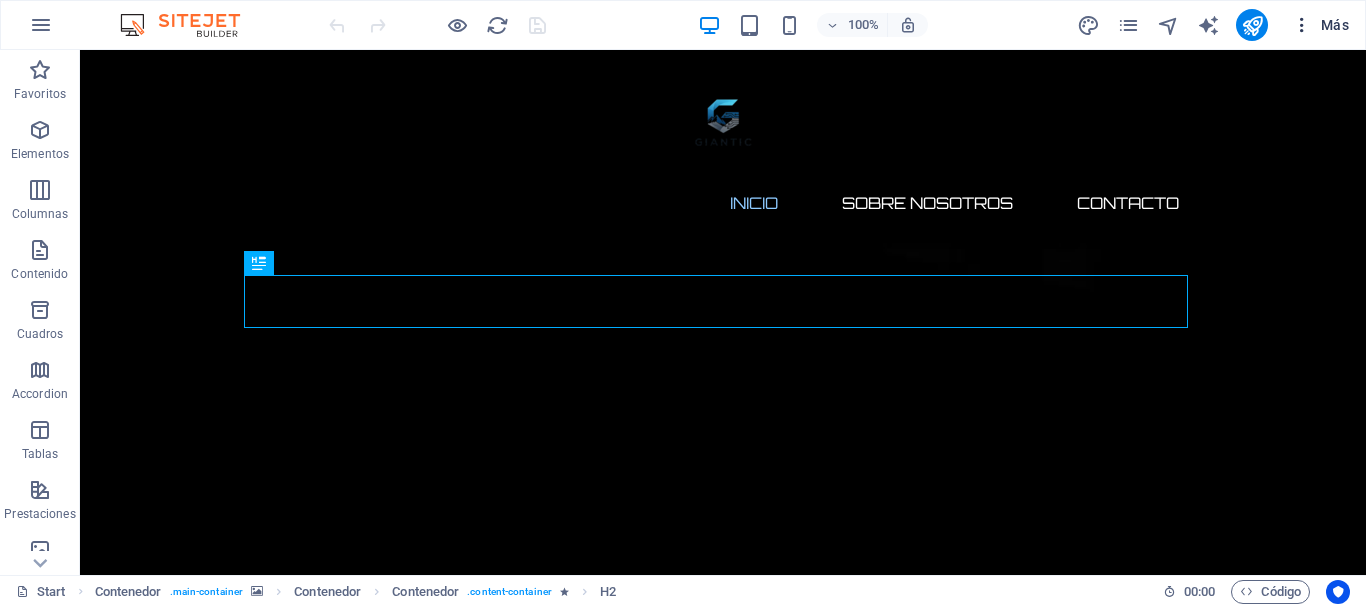 click on "Más" at bounding box center [1320, 25] 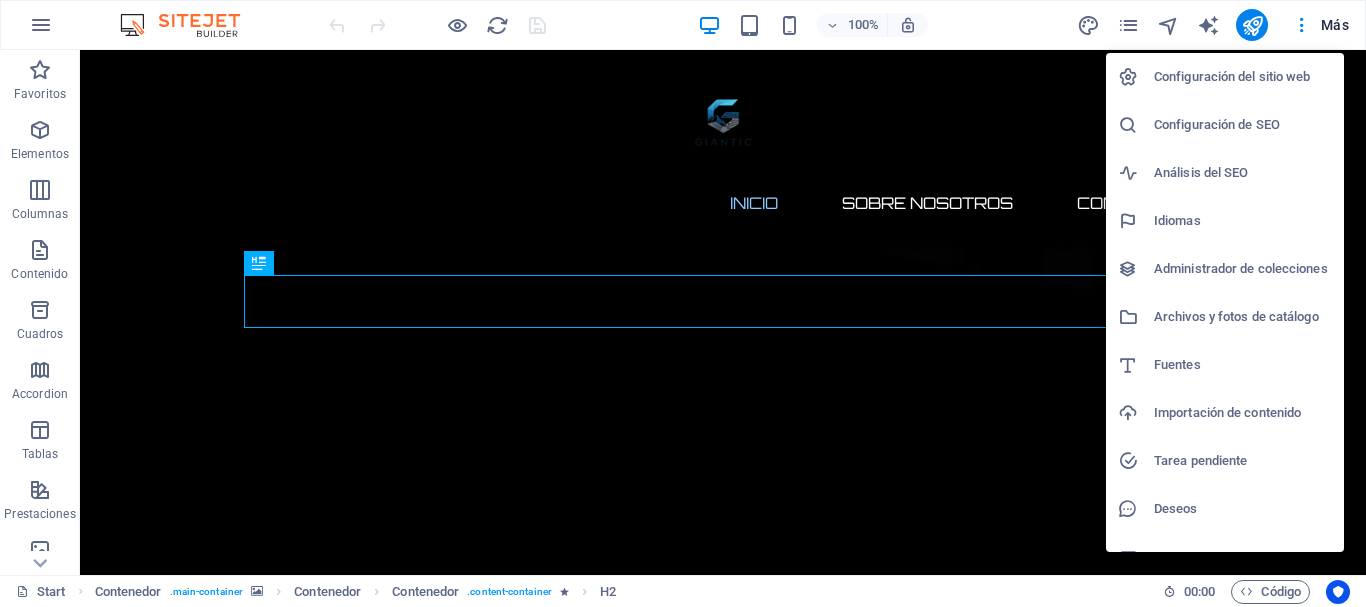 click on "Configuración del sitio web" at bounding box center (1243, 77) 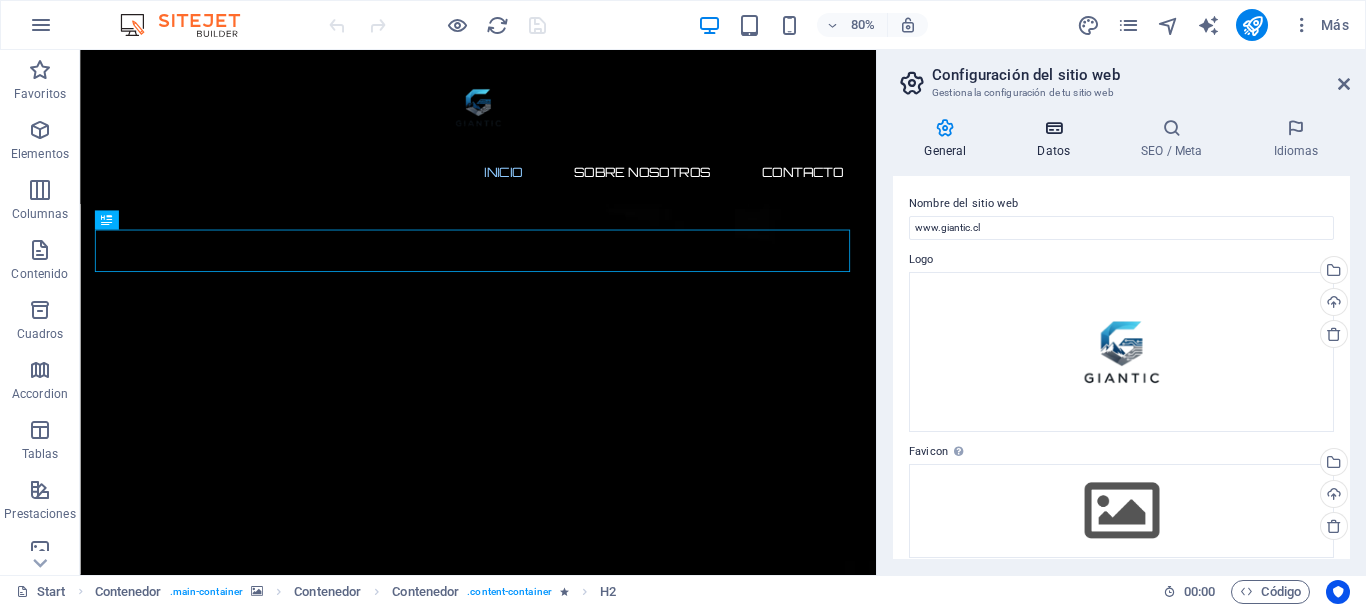 click at bounding box center [1054, 128] 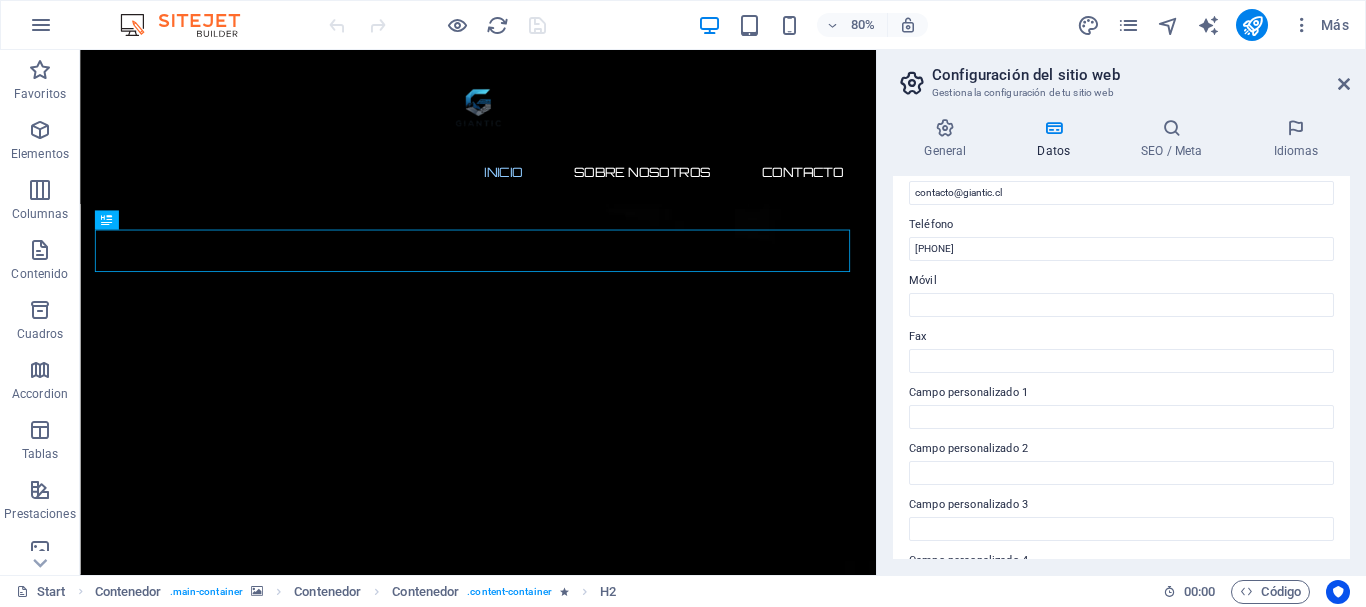 scroll, scrollTop: 578, scrollLeft: 0, axis: vertical 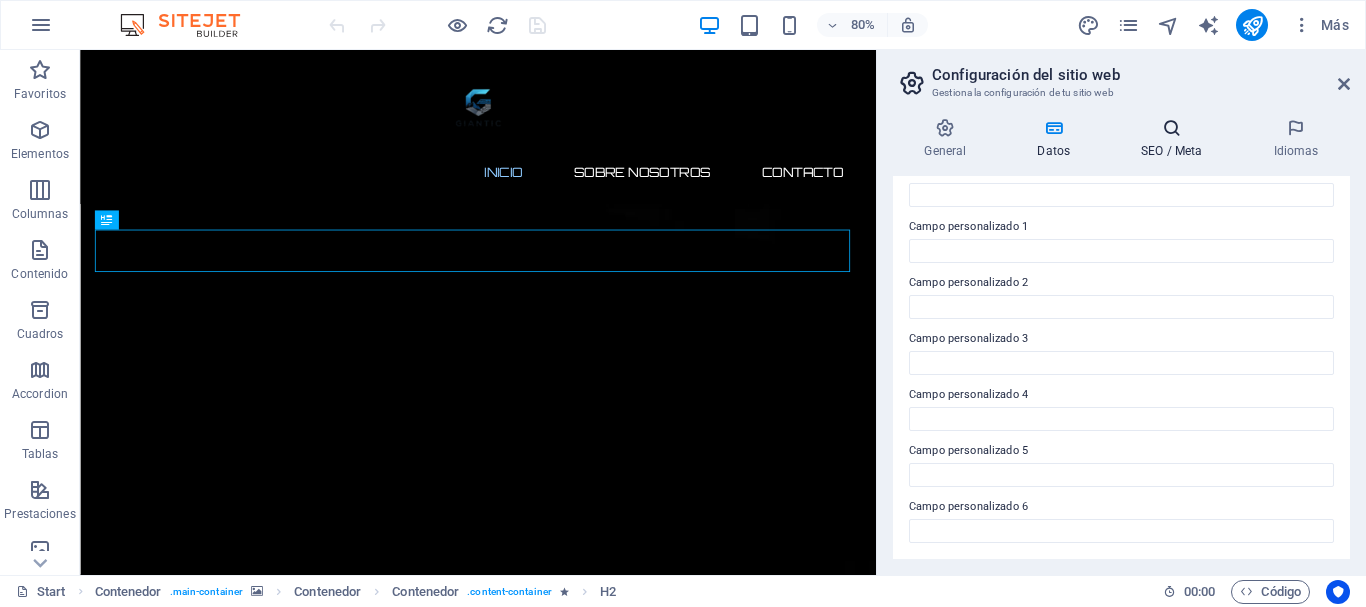 click on "SEO / Meta" at bounding box center [1176, 139] 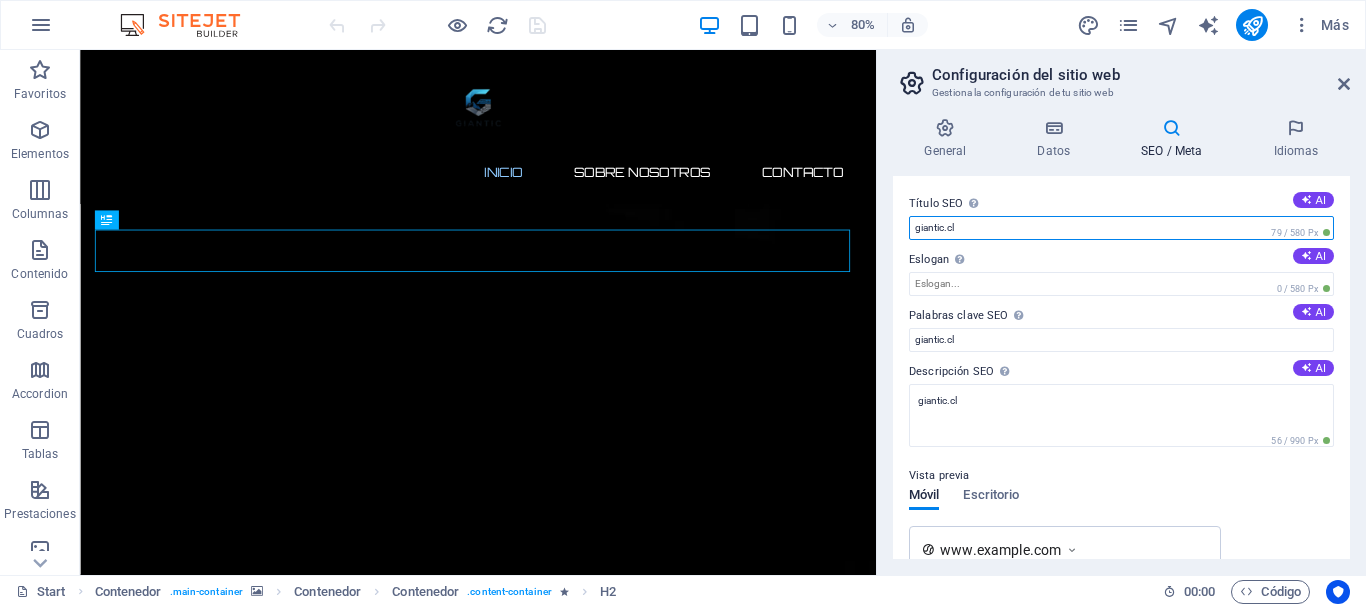 click on "giantic.cl" at bounding box center (1121, 228) 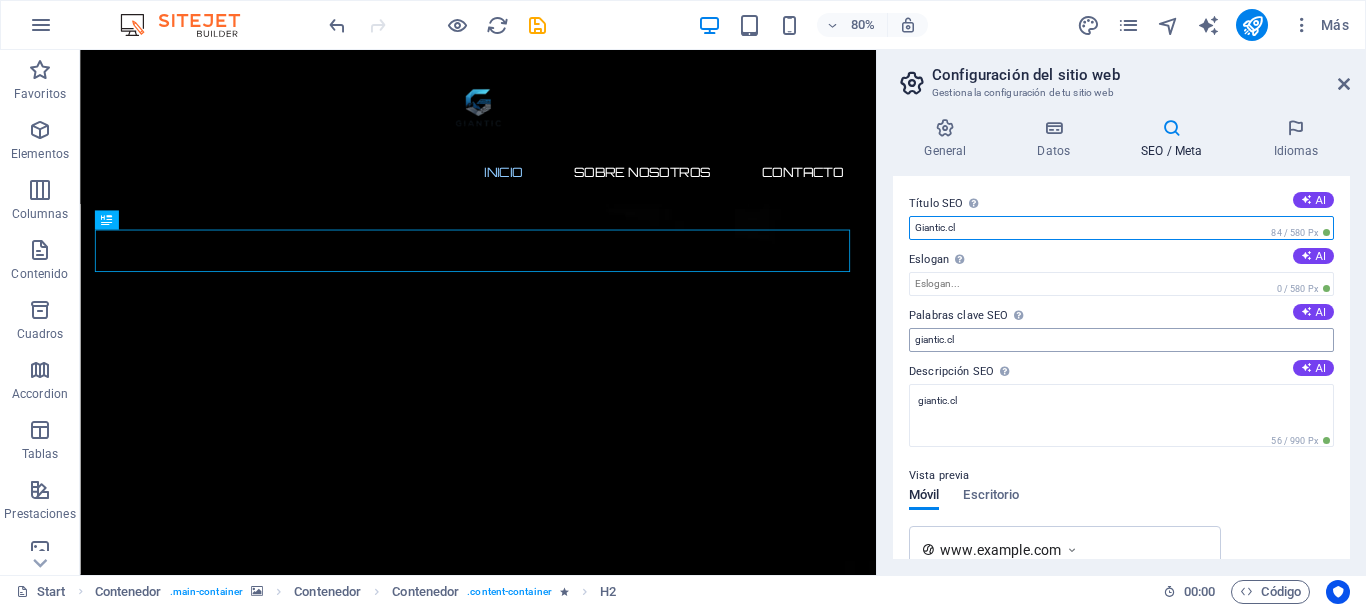 type on "Giantic.cl" 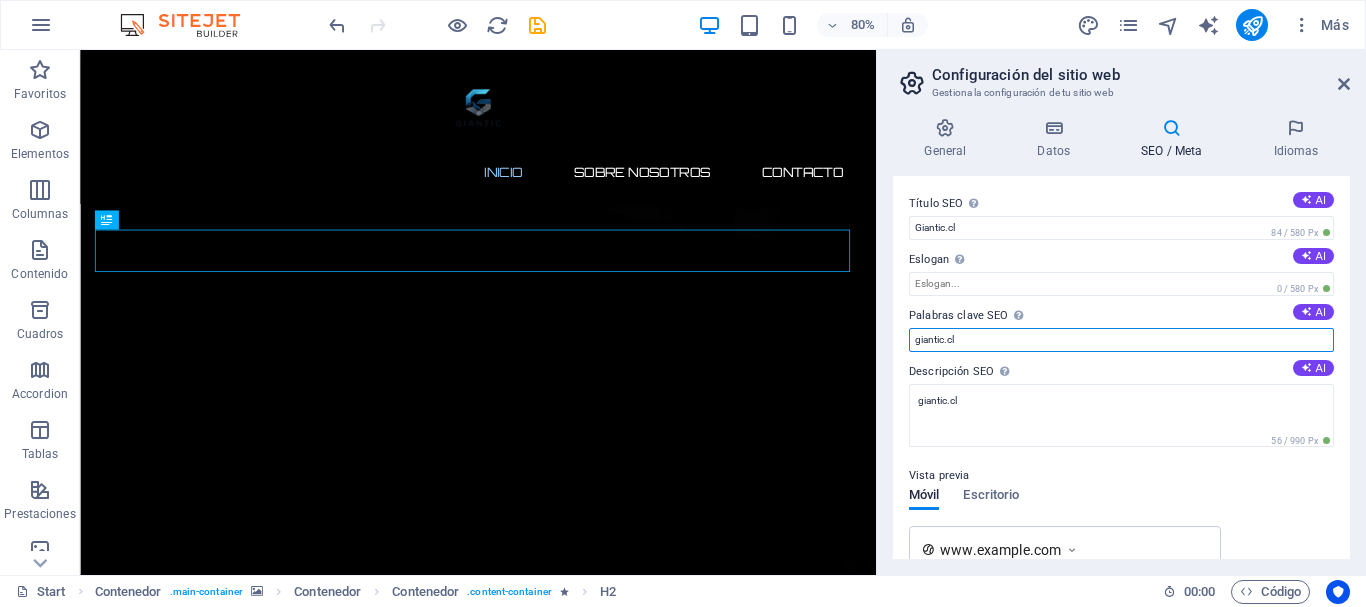 click on "giantic.cl" at bounding box center (1121, 340) 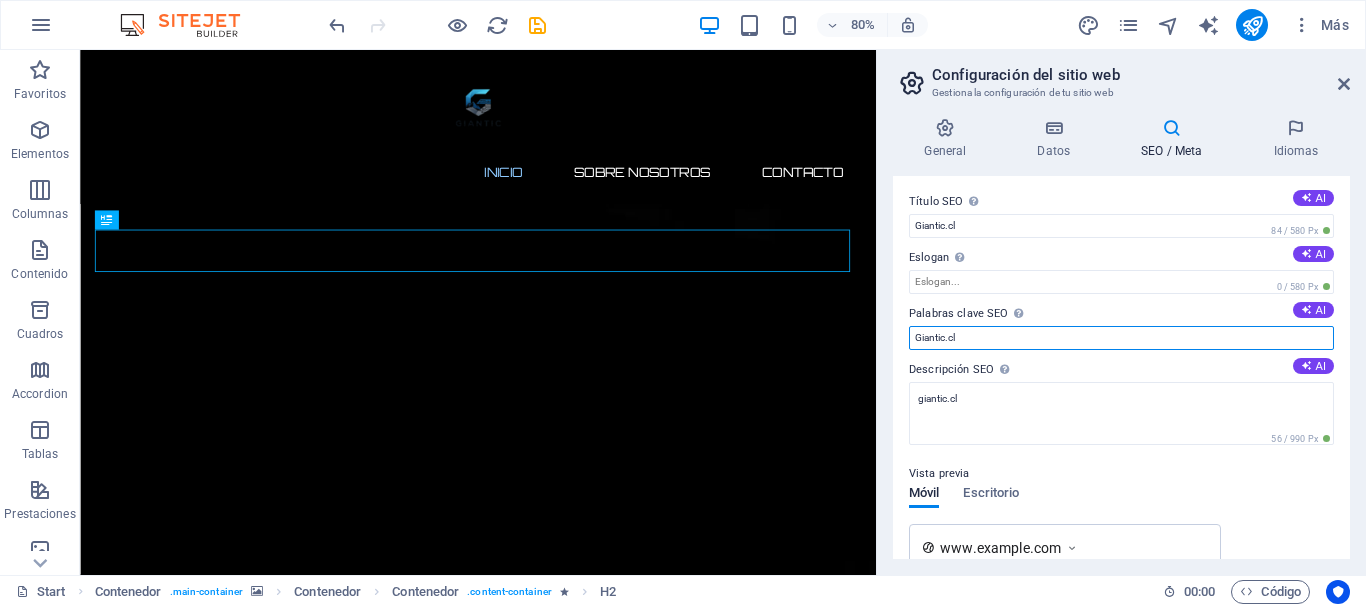 scroll, scrollTop: 0, scrollLeft: 0, axis: both 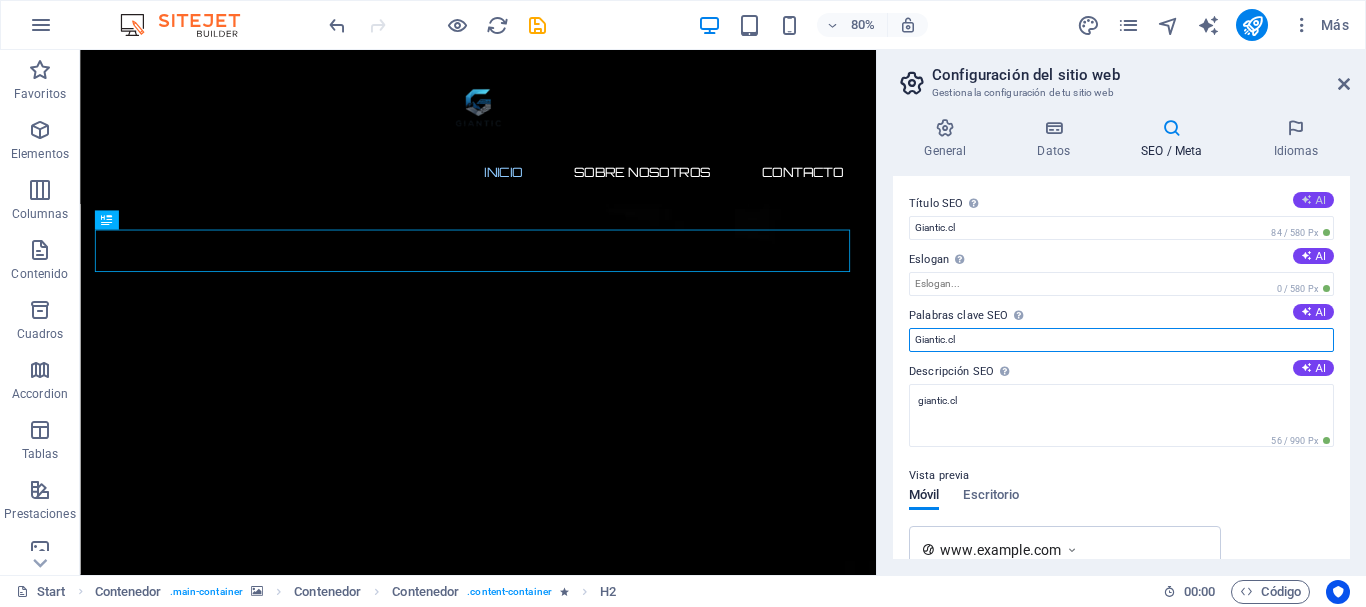 type on "Giantic.cl" 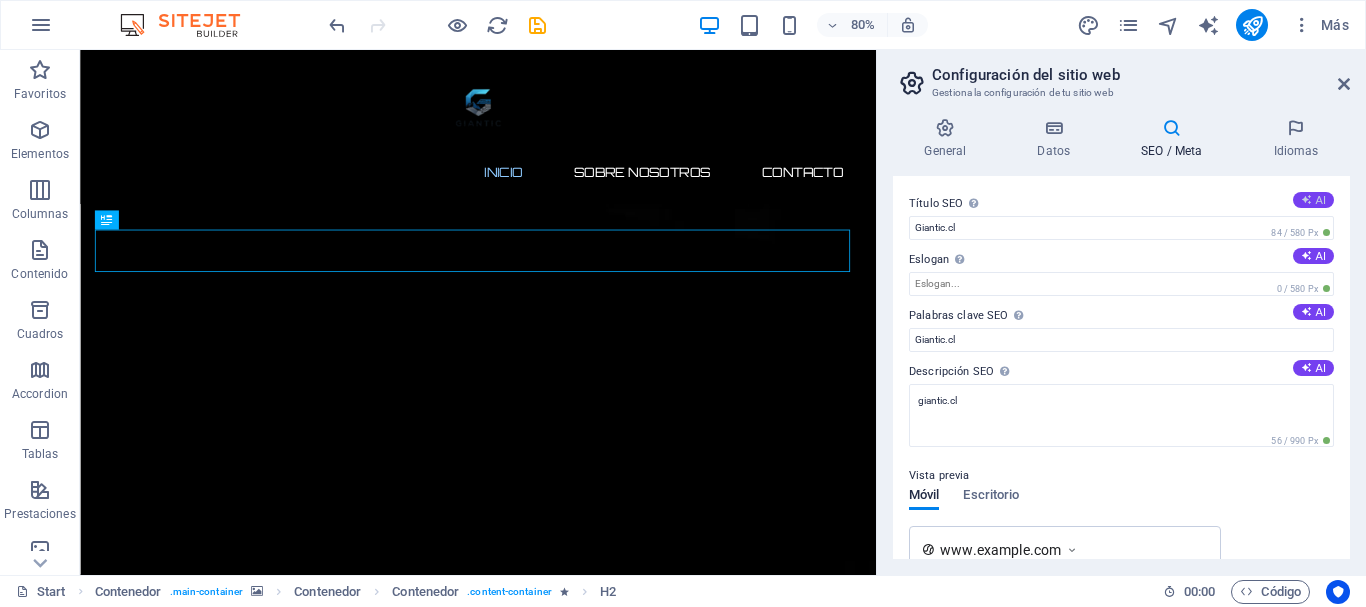 click on "AI" at bounding box center (1313, 200) 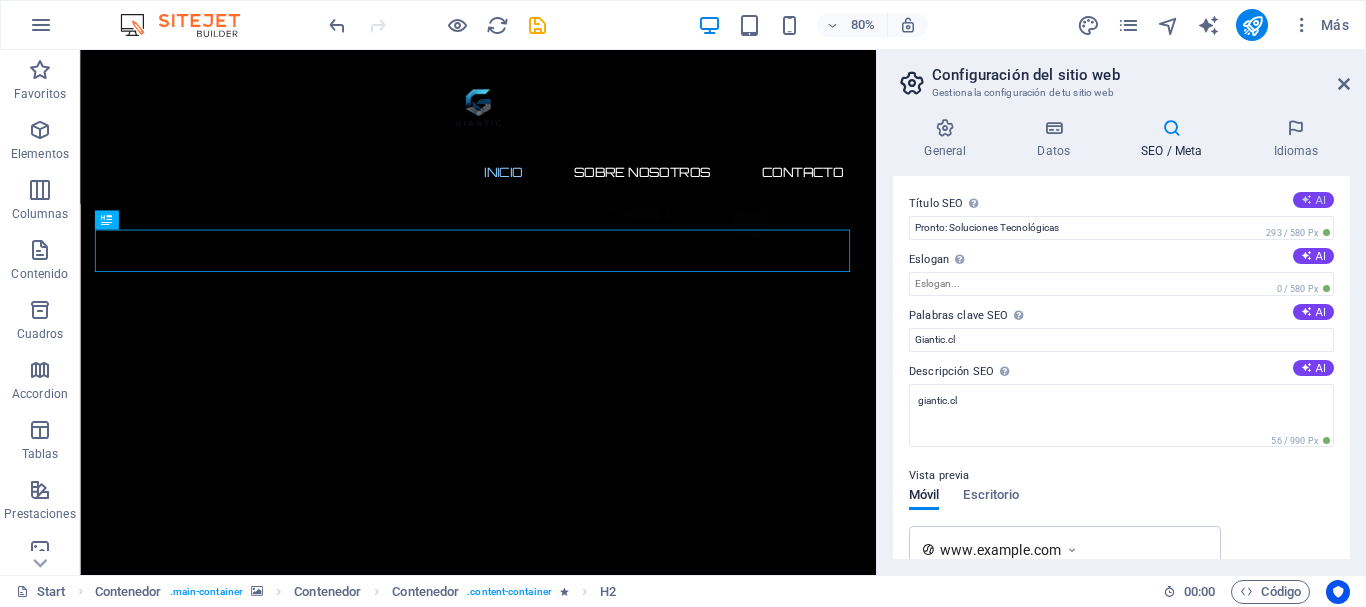 click on "AI" at bounding box center (1313, 200) 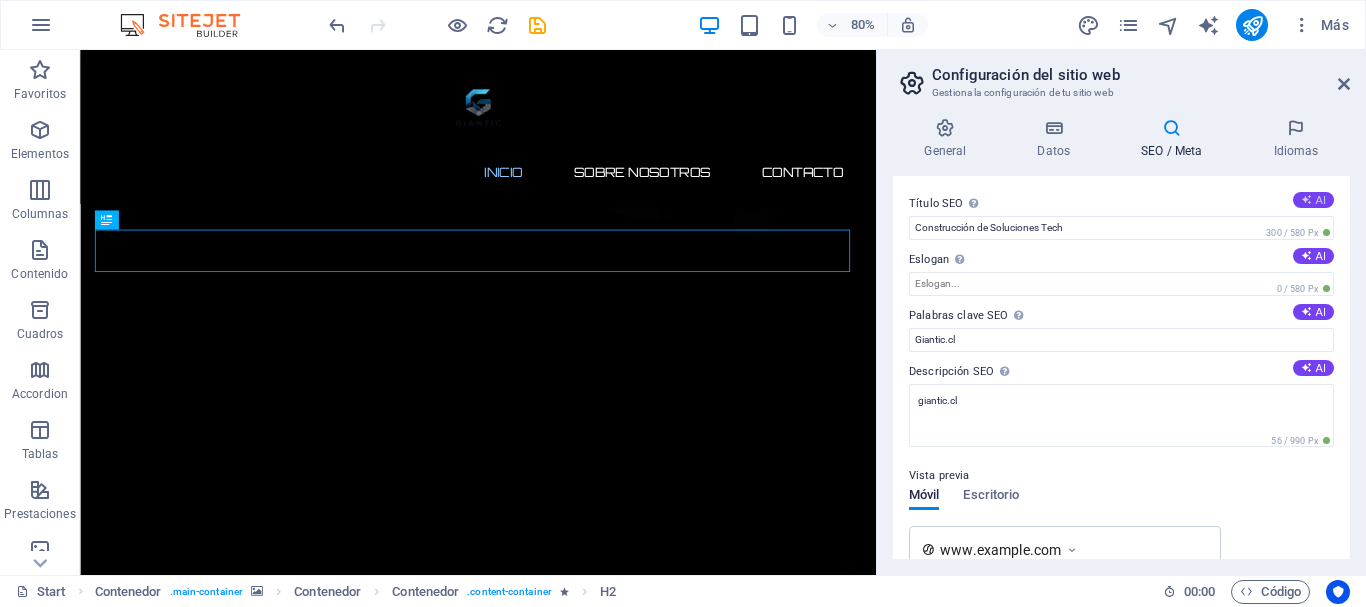 click on "AI" at bounding box center (1313, 200) 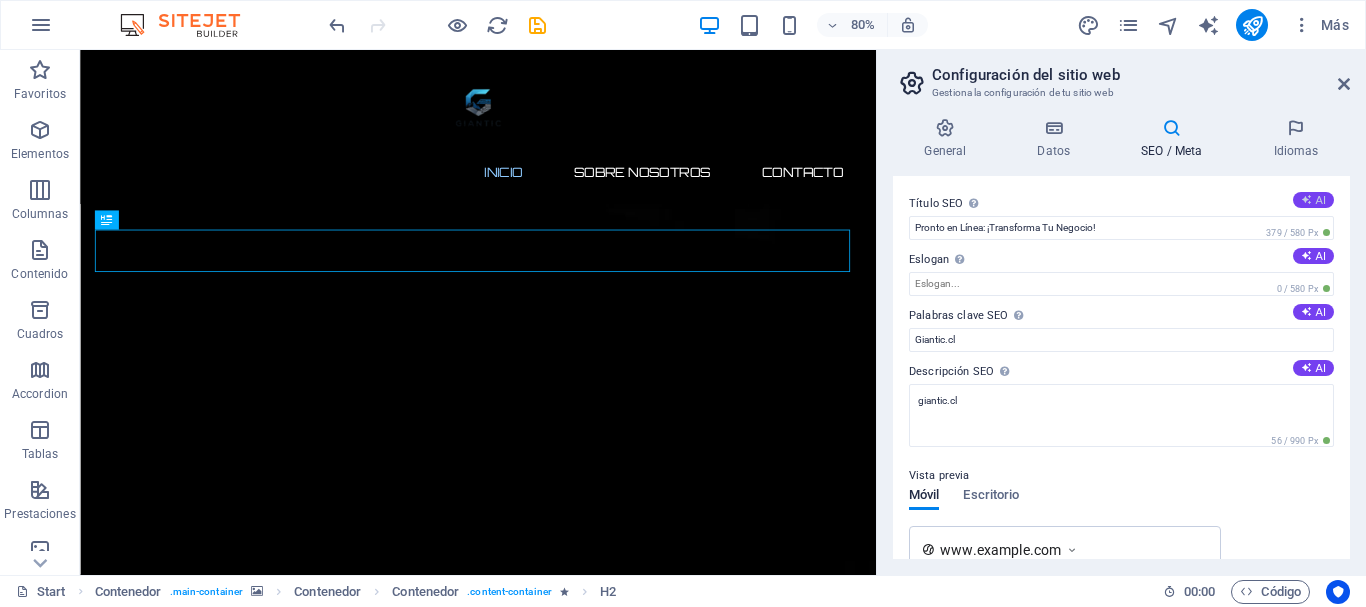 click on "AI" at bounding box center [1313, 200] 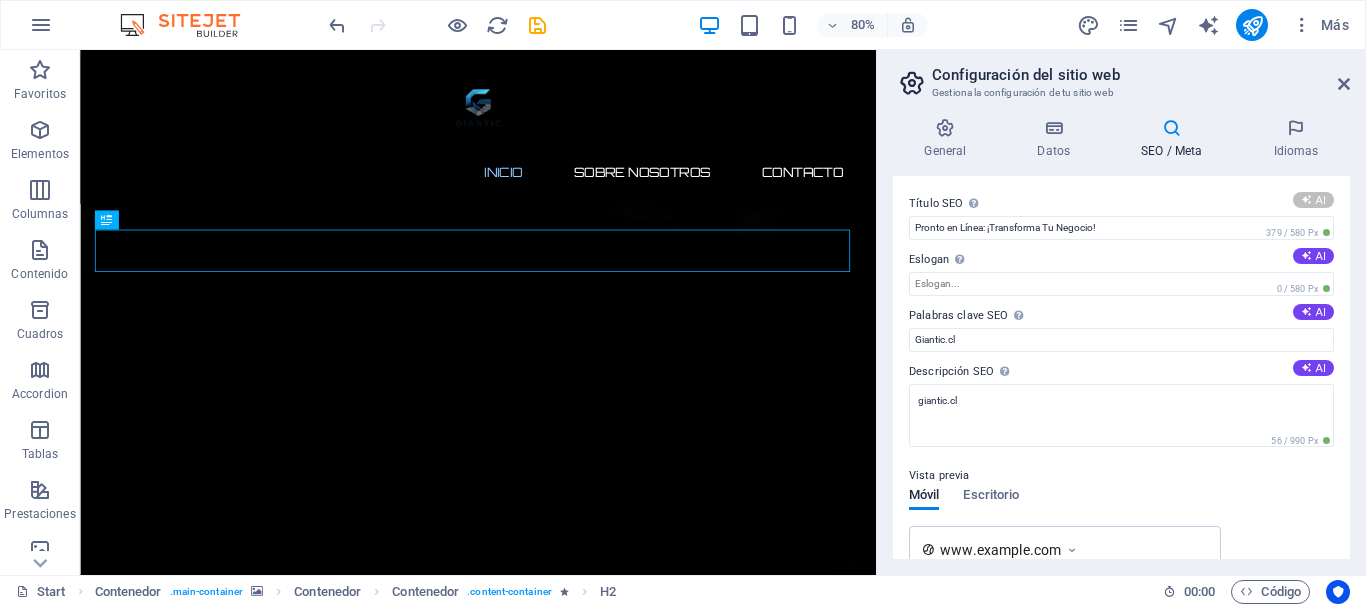 type on "Transformación Digital Ya" 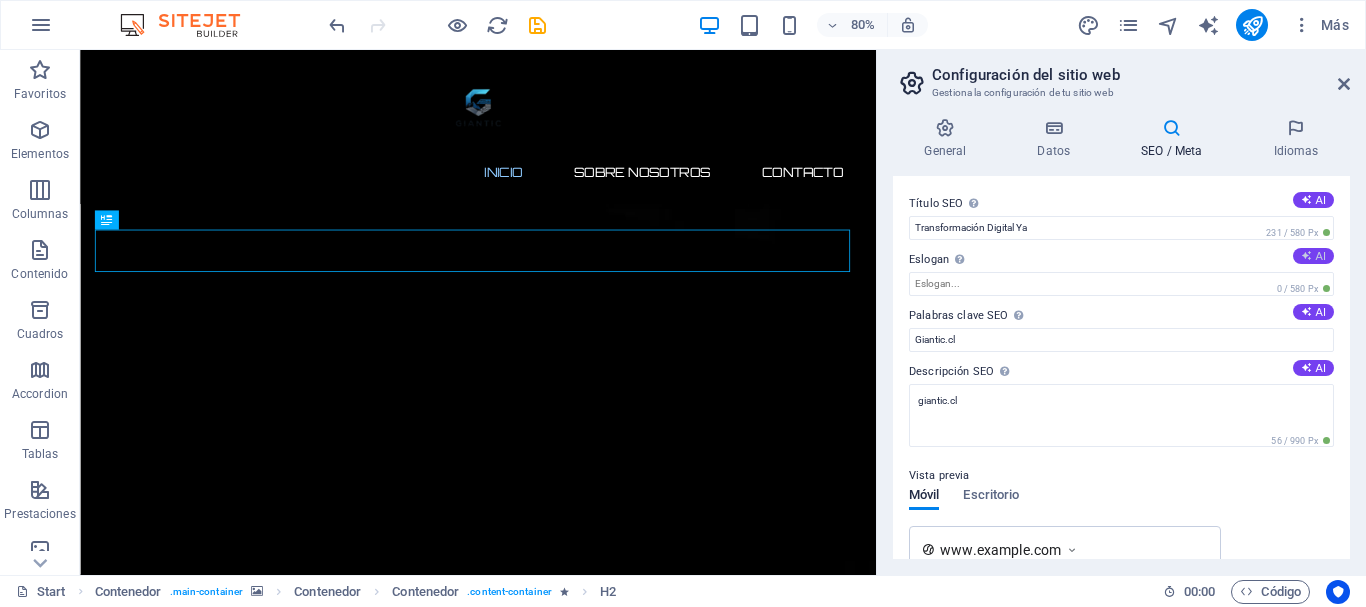 click at bounding box center (1306, 255) 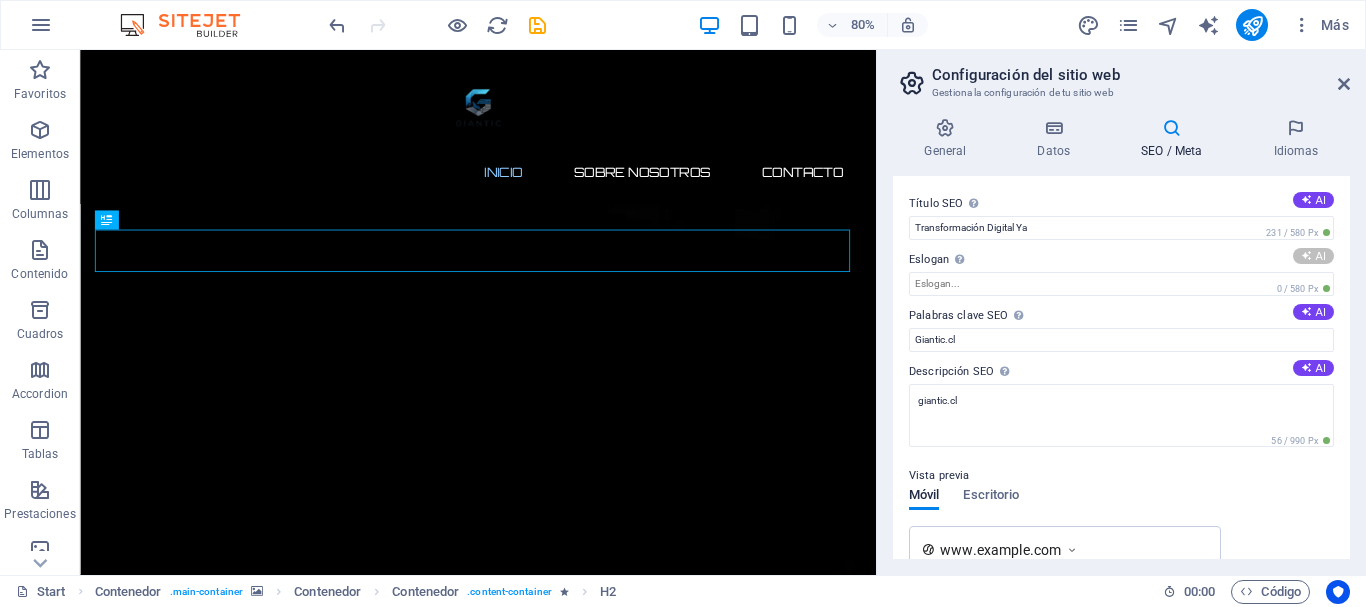 type on "Transformamos tu futuro digital, ¡pronto aquí!" 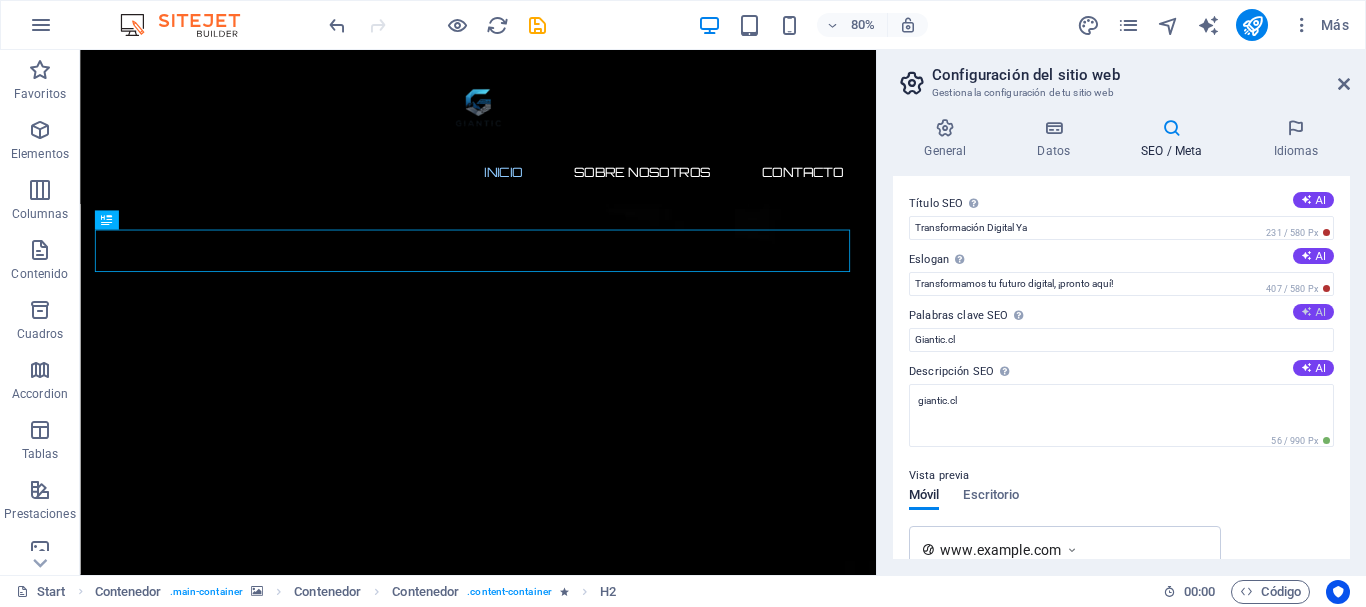 click on "AI" at bounding box center [1313, 312] 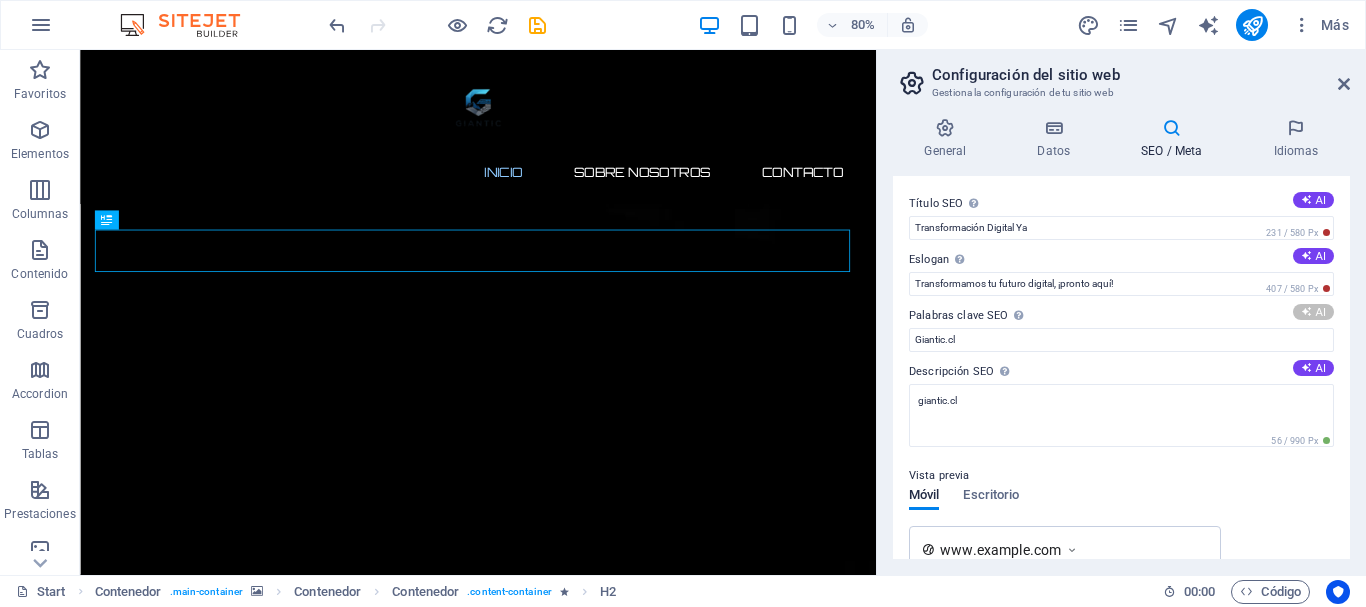 type on "distribuidor de tecnología, transformación digital, soluciones tecnológicas, atención personalizada, asesoría técnica, productos de calidad" 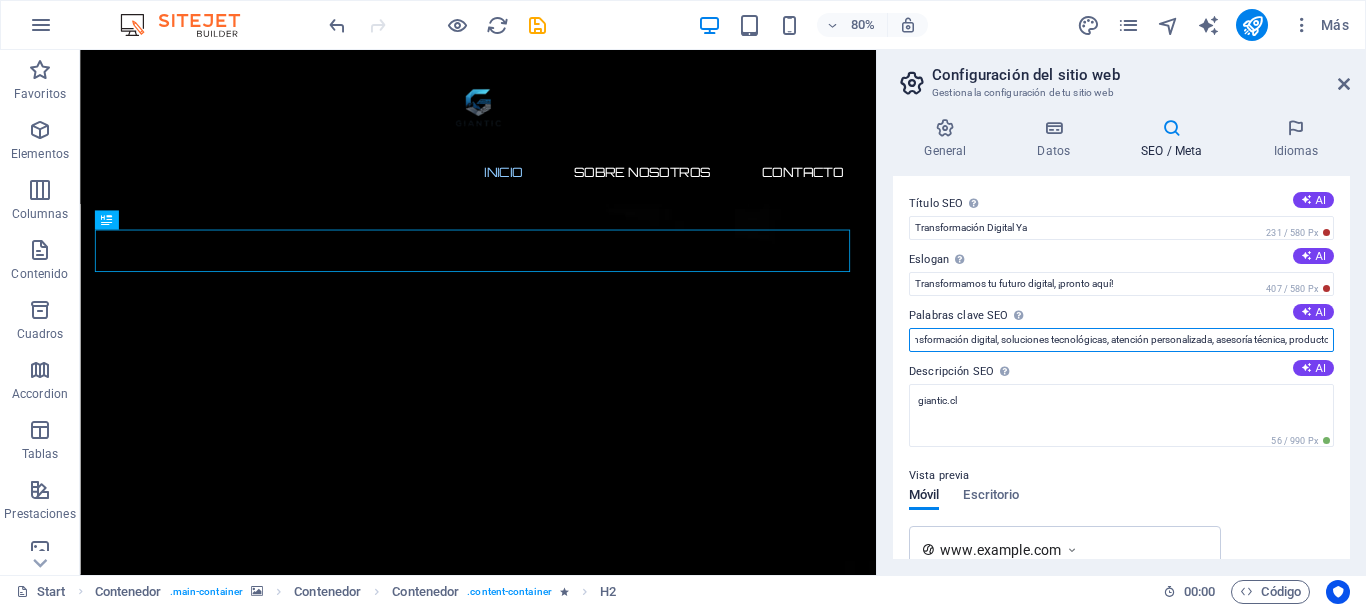 scroll, scrollTop: 0, scrollLeft: 202, axis: horizontal 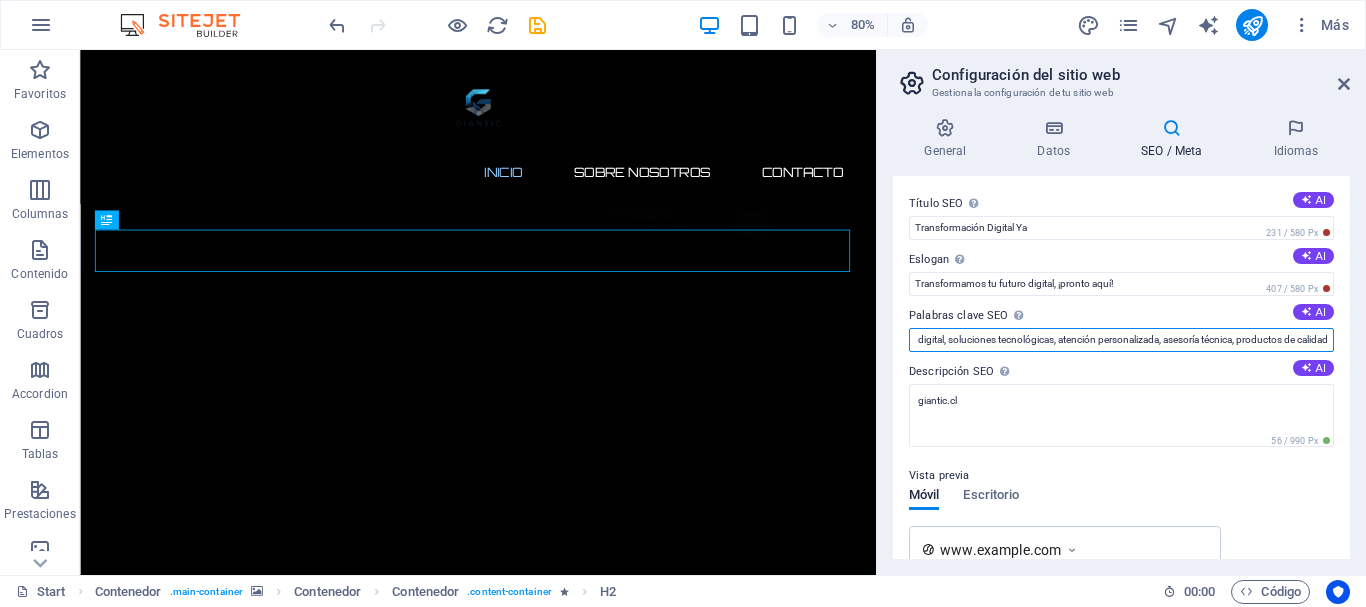 drag, startPoint x: 1266, startPoint y: 344, endPoint x: 1322, endPoint y: 325, distance: 59.135437 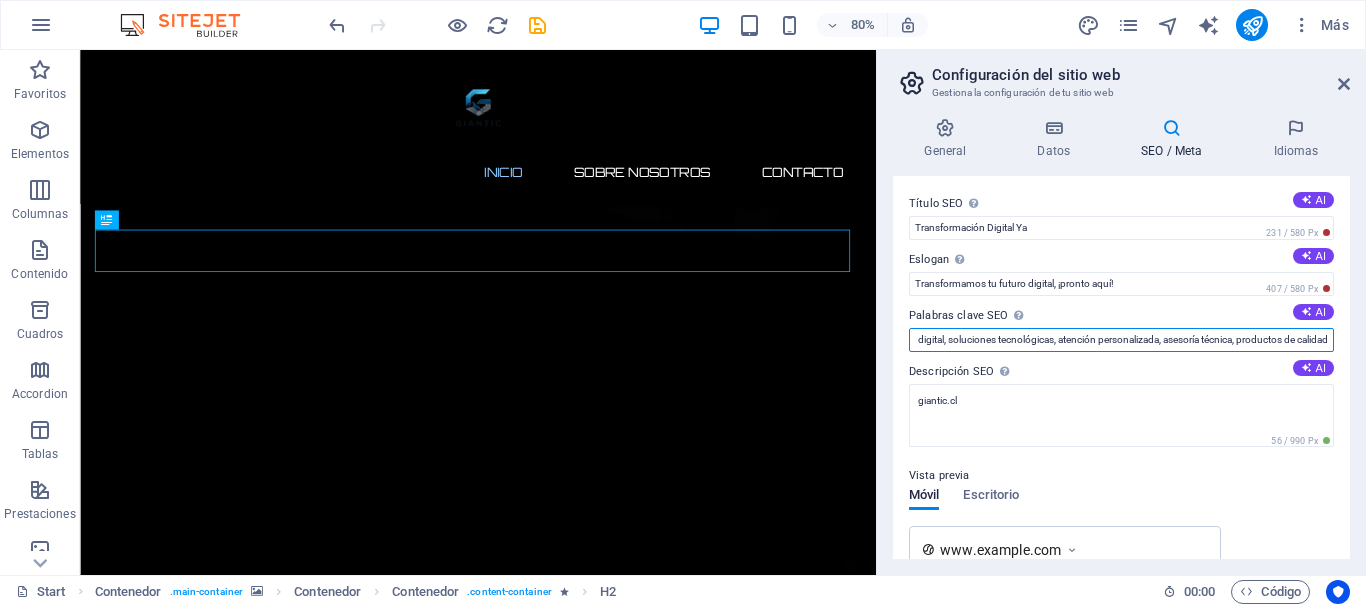 click on "Palabras clave SEO Lista de palabras clave separadas por comas que describen tu sitio web. AI distribuidor de tecnología, transformación digital, soluciones tecnológicas, atención personalizada, asesoría técnica, productos de calidad" at bounding box center (1121, 328) 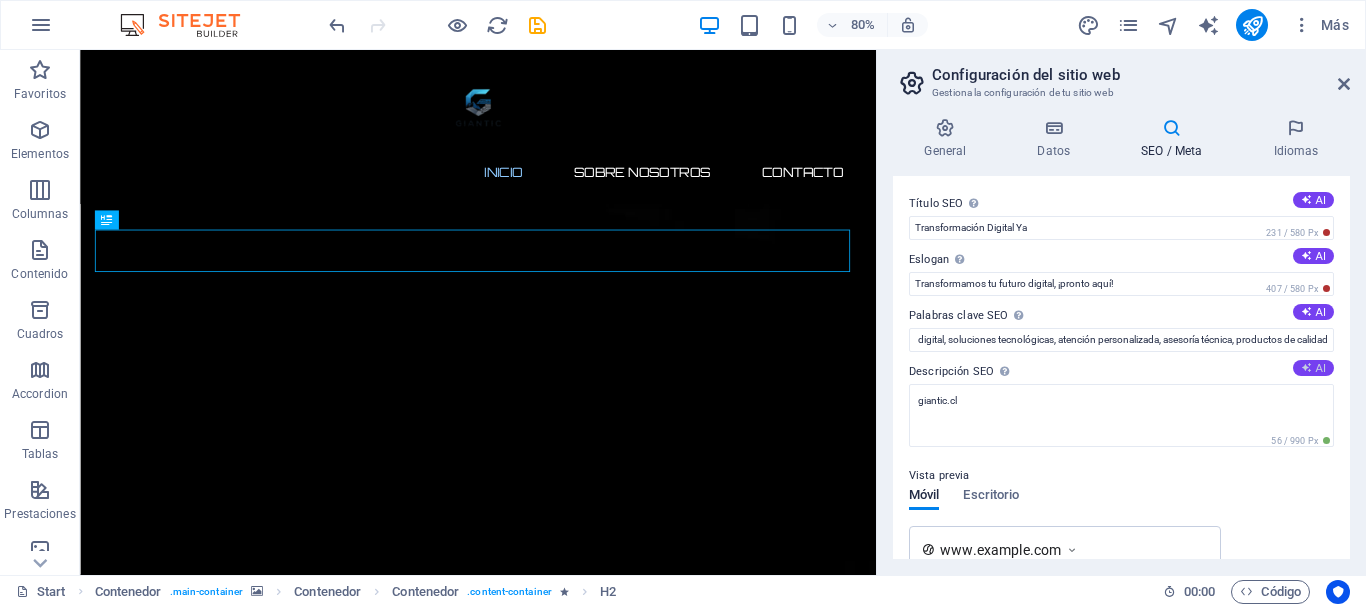 click on "AI" at bounding box center [1313, 368] 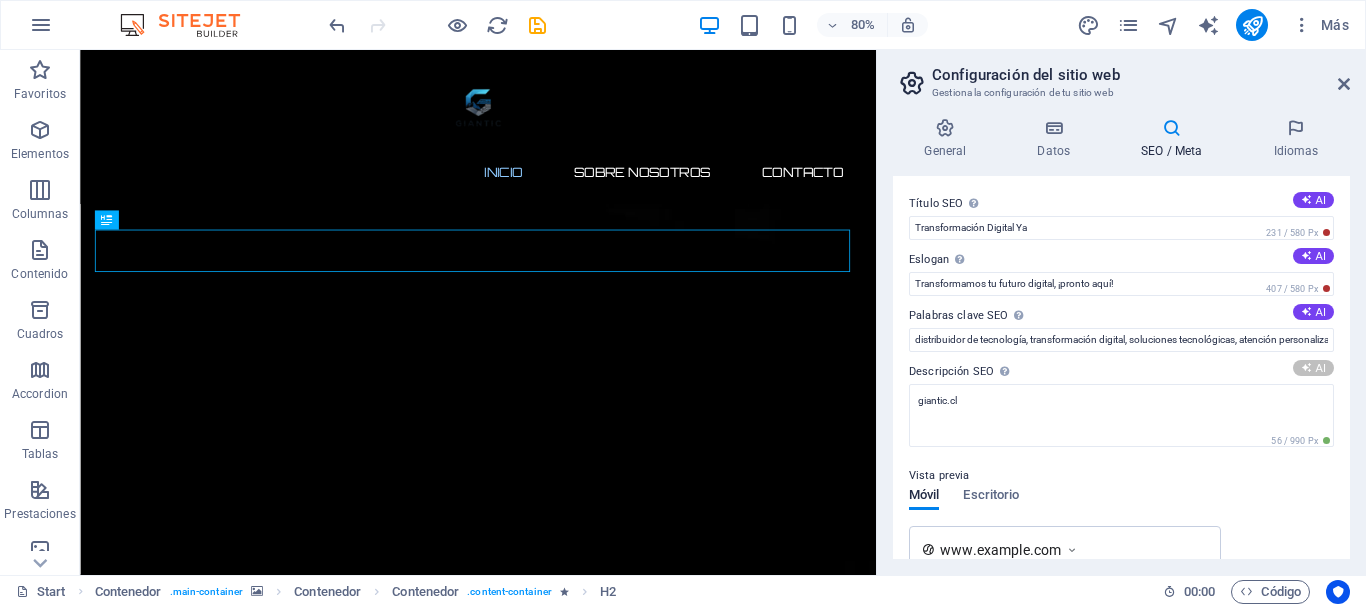 type on "Nuestro sitio está en construcción, pero volvemos pronto como tu aliado en transformación digital. ¡Suscríbete para novedades!" 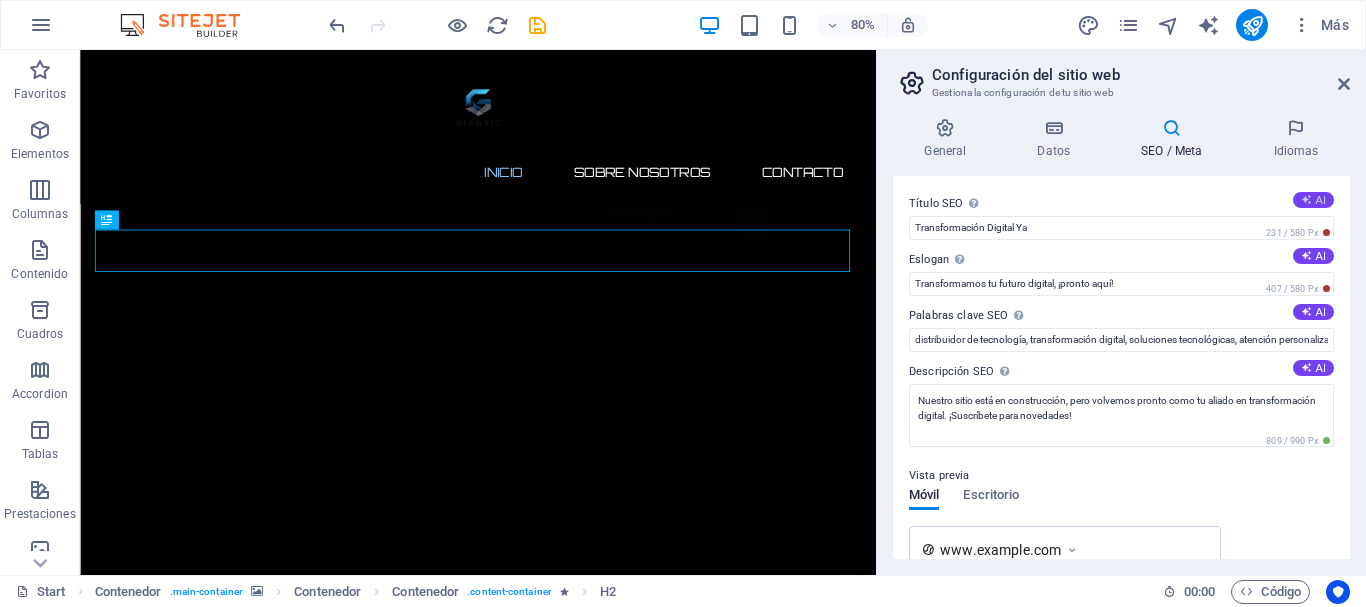 click on "AI" at bounding box center (1313, 200) 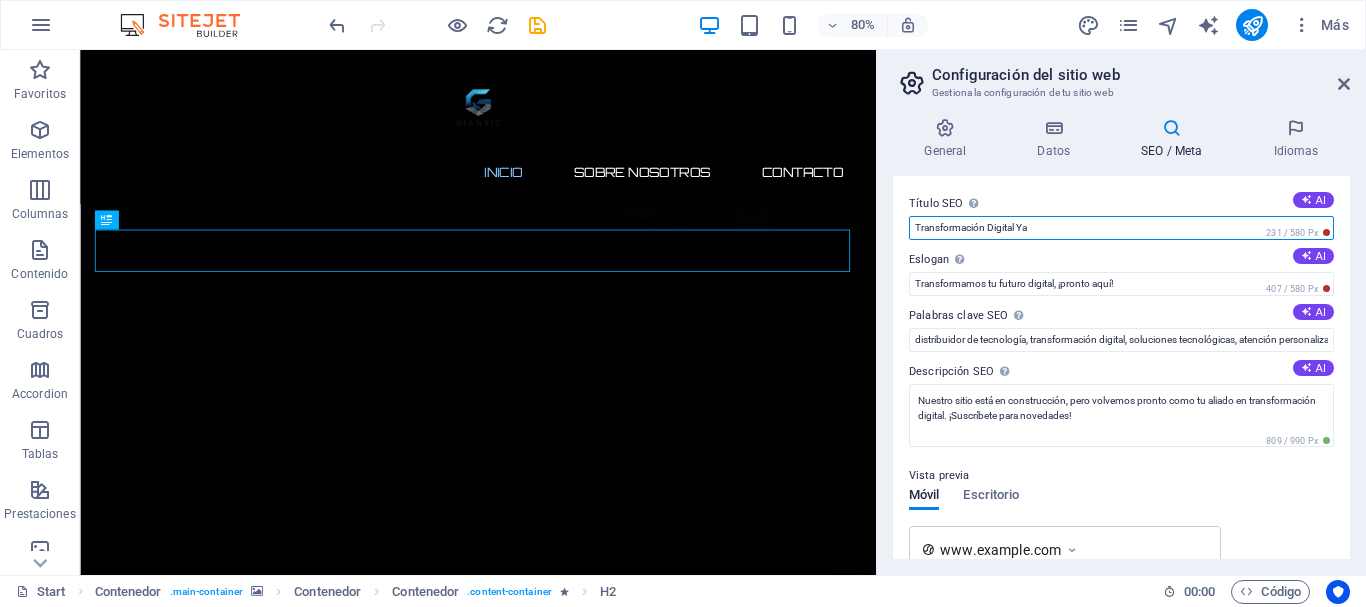 click on "Transformación Digital Ya" at bounding box center (1121, 228) 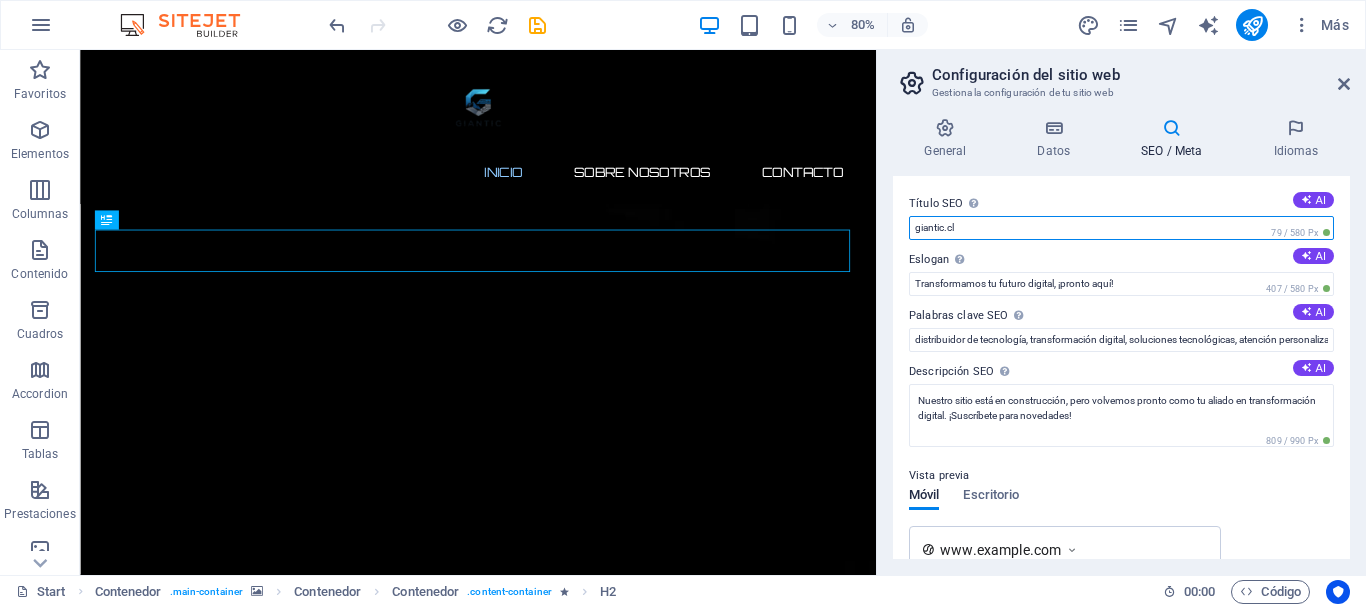 click on "giantic.cl" at bounding box center (1121, 228) 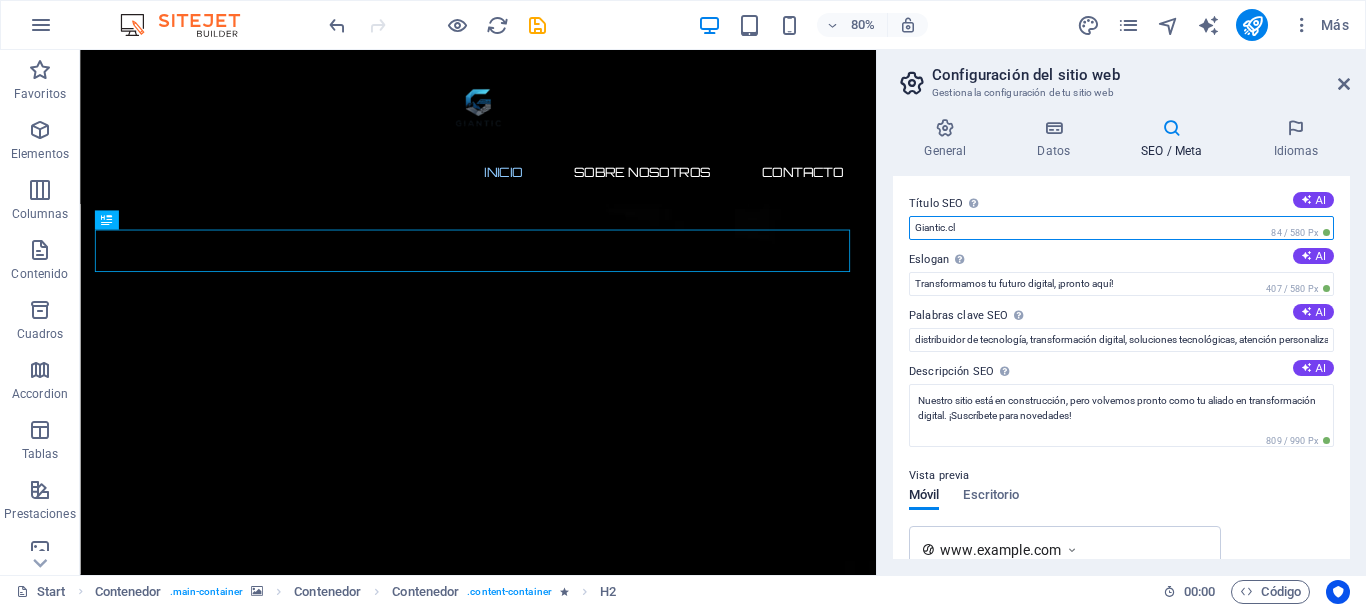 click on "Giantic.cl" at bounding box center (1121, 228) 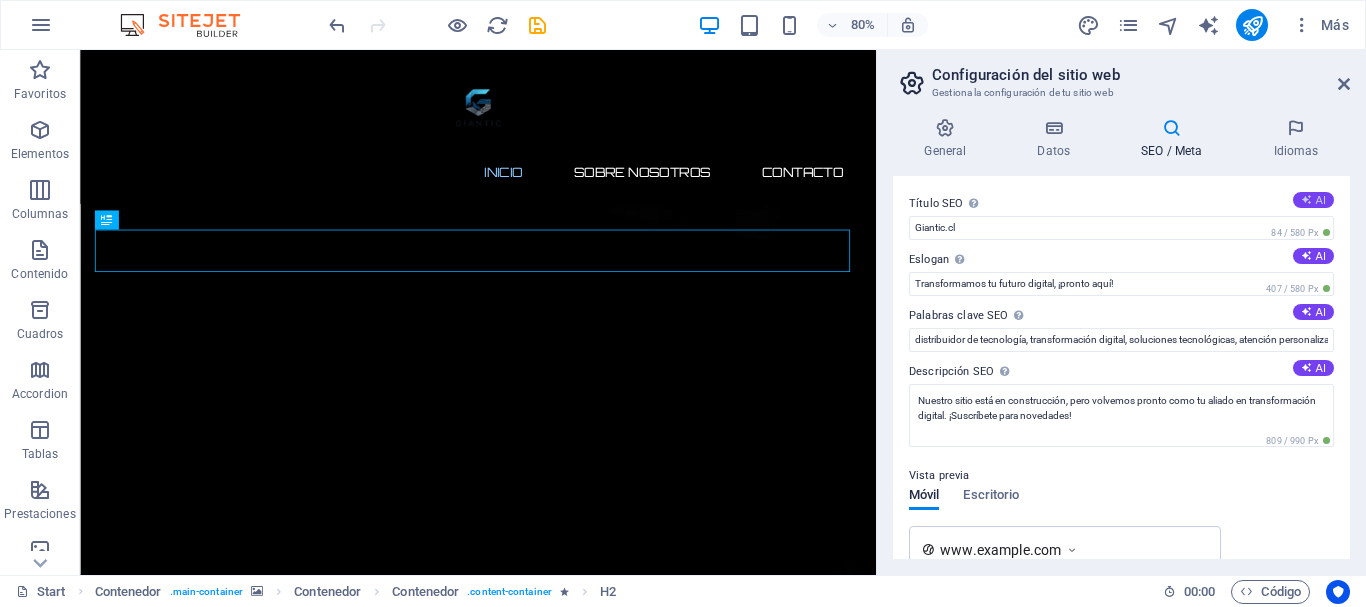click on "AI" at bounding box center [1313, 200] 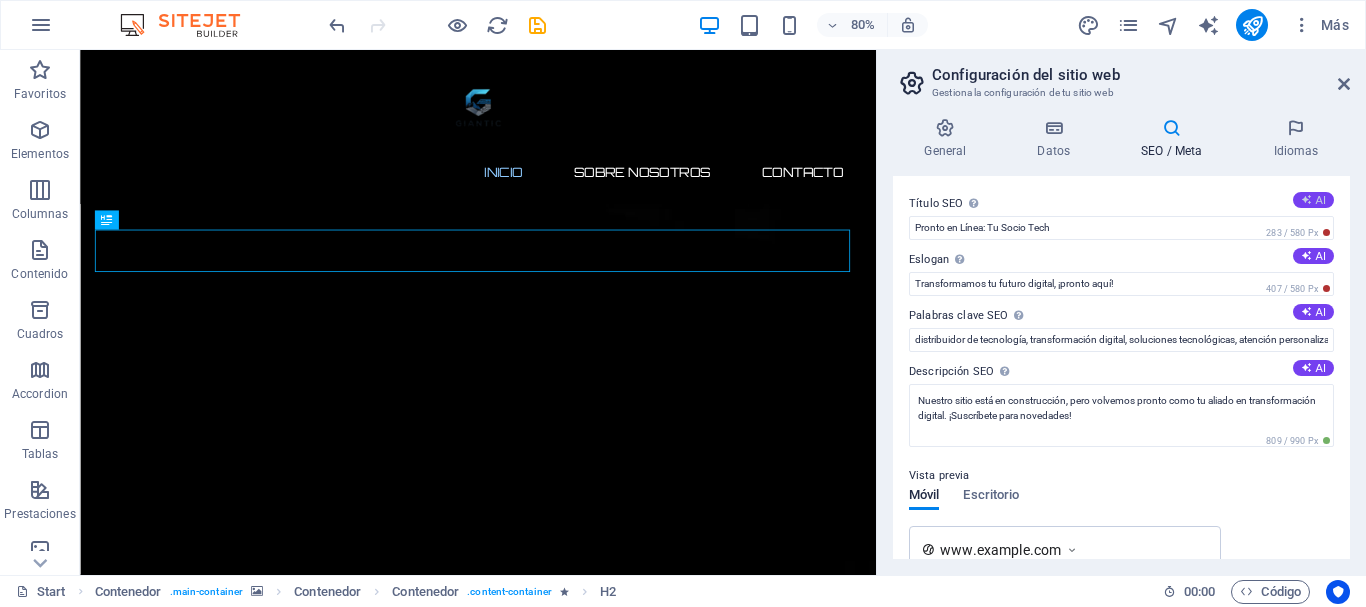 click at bounding box center [1306, 199] 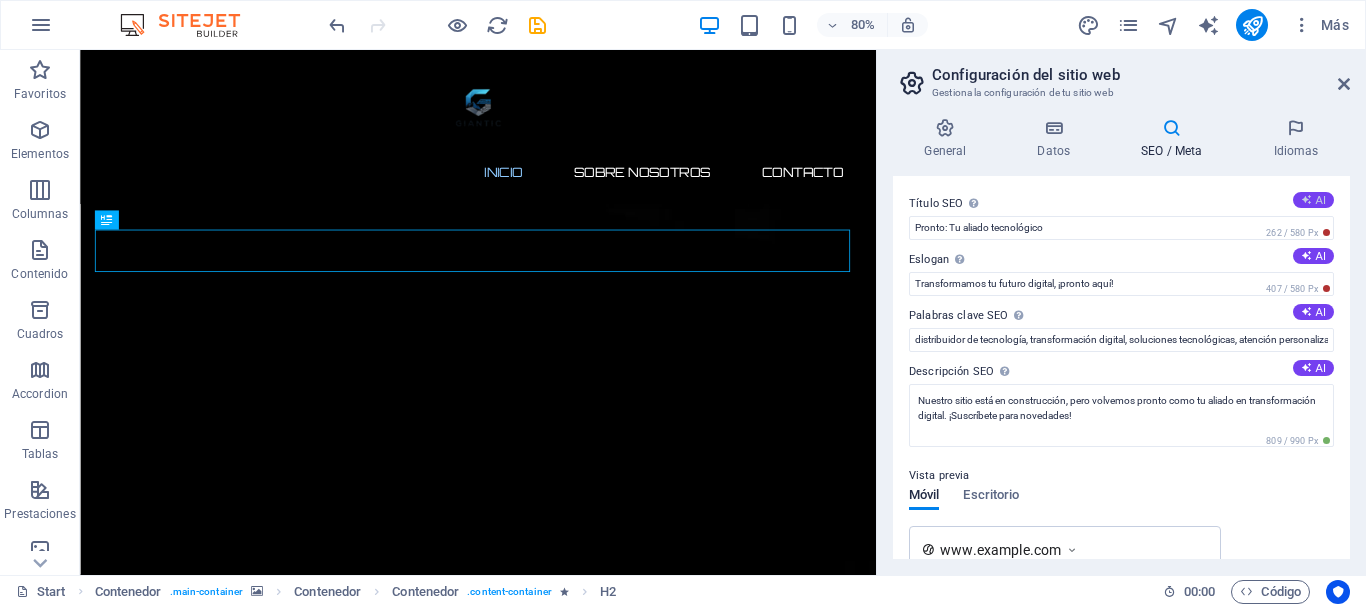 click at bounding box center (1306, 199) 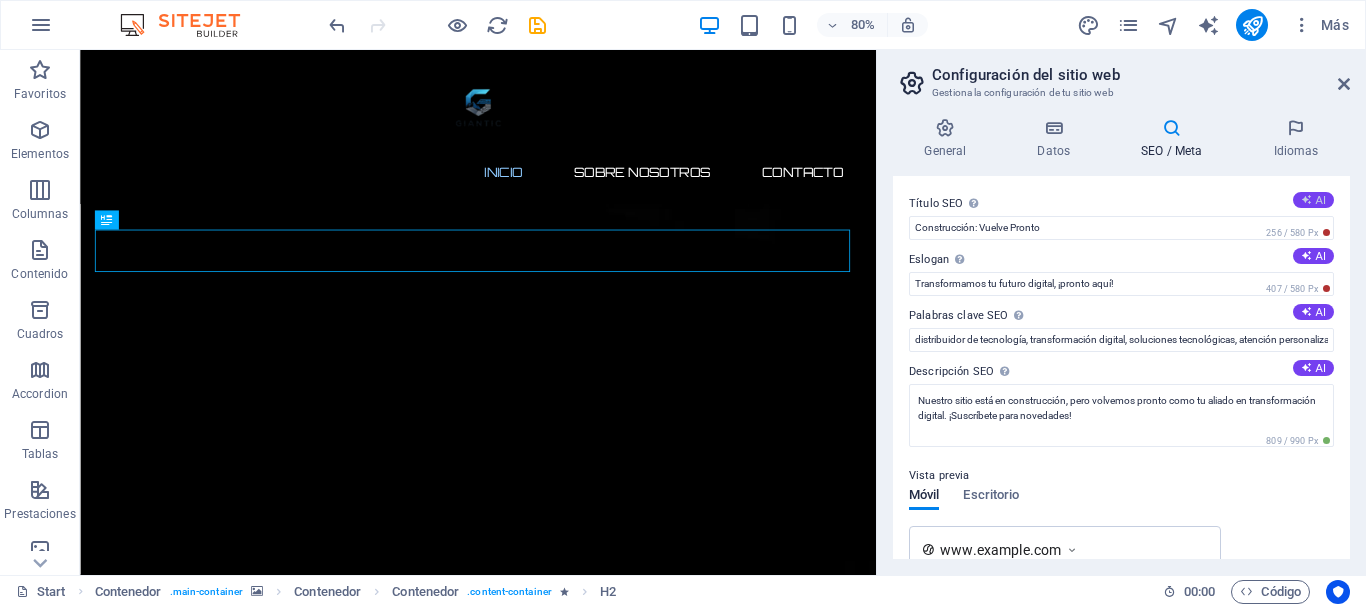click at bounding box center [1306, 199] 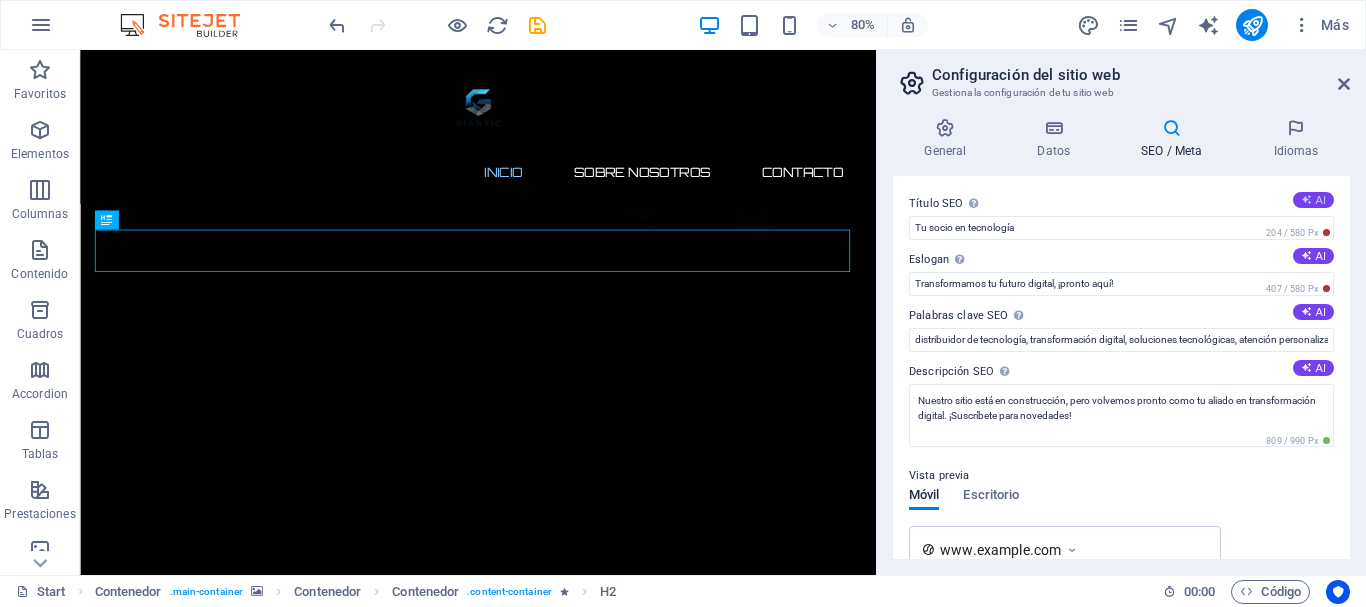 click at bounding box center [1306, 199] 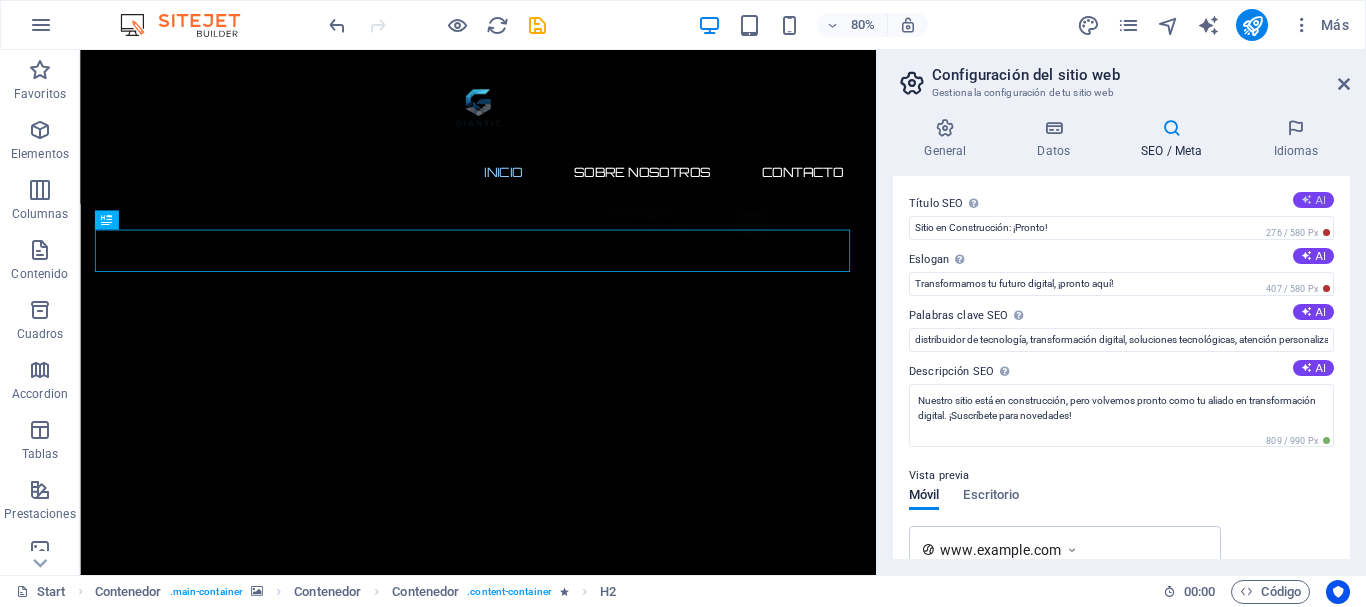 click at bounding box center [1306, 199] 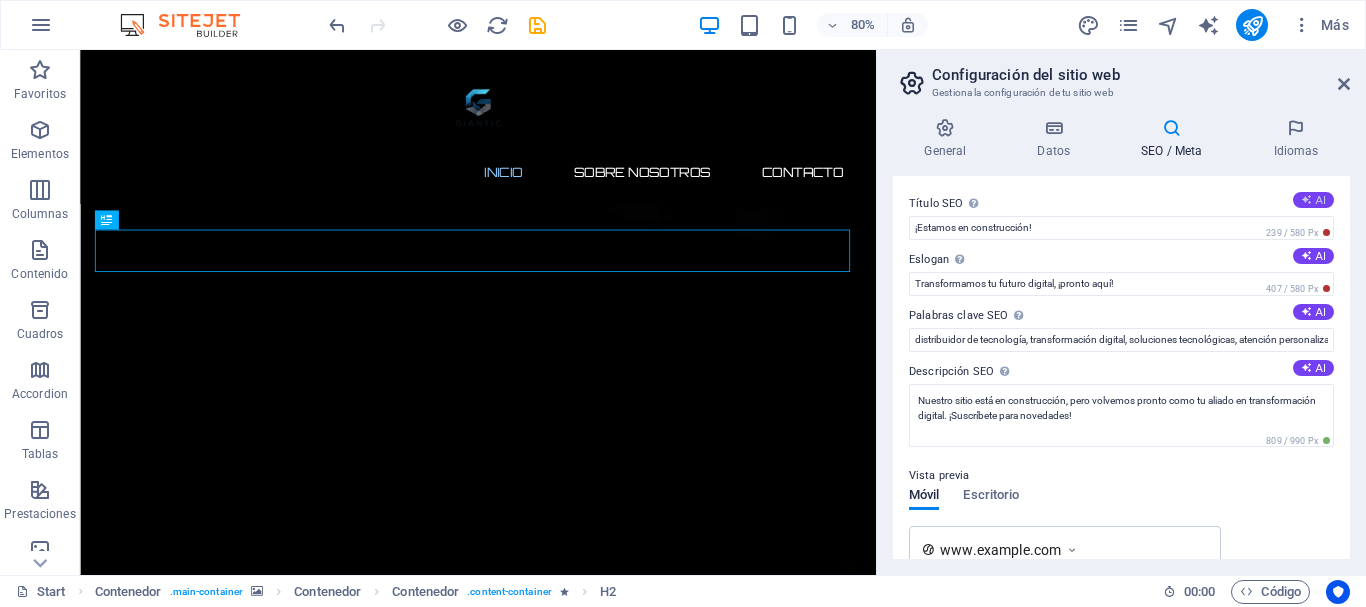 click at bounding box center [1306, 199] 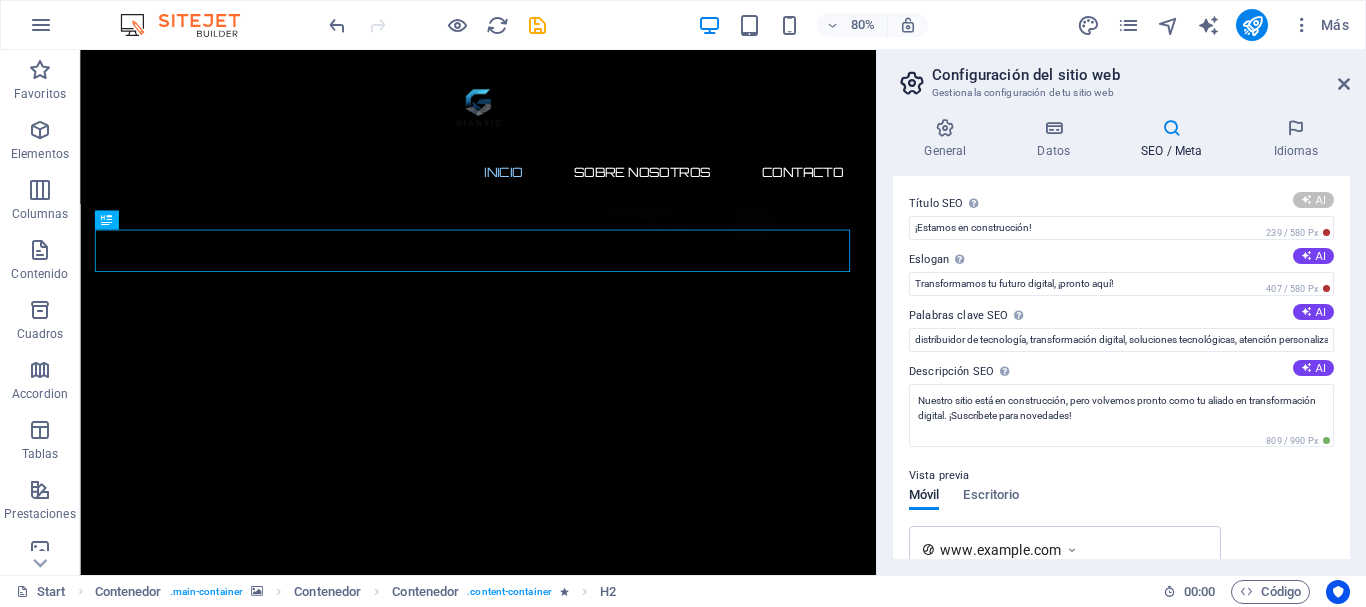 type on "¡Pronto en Línea: Tu Socio Tech!" 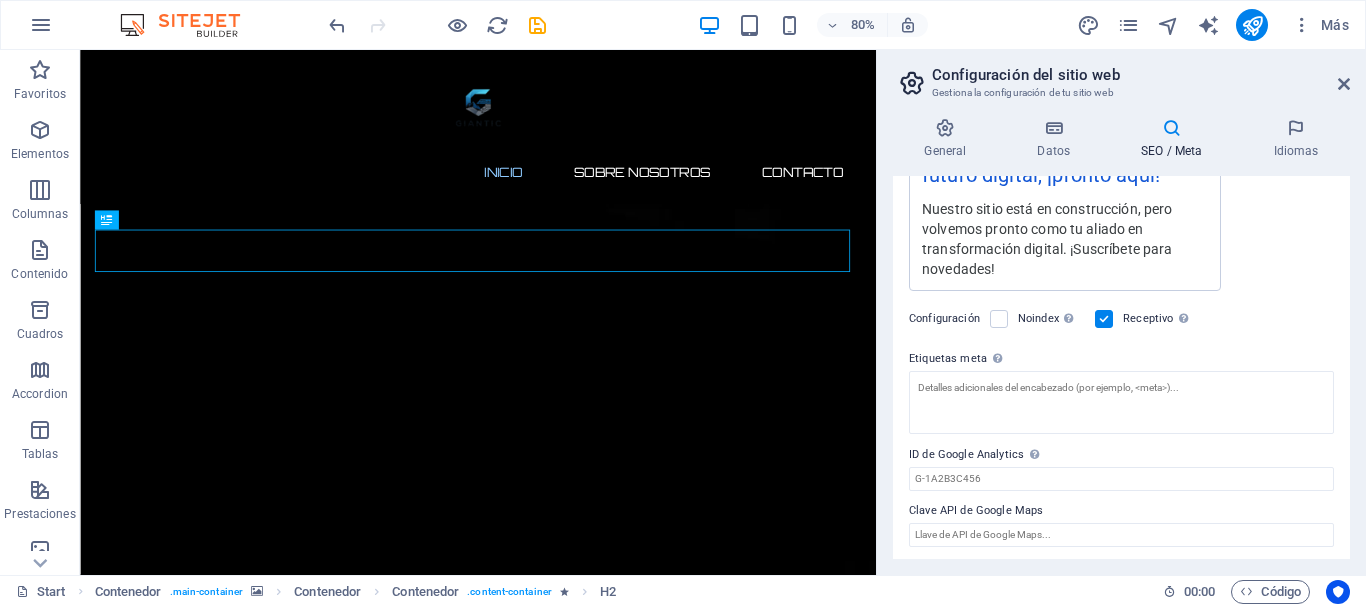 scroll, scrollTop: 469, scrollLeft: 0, axis: vertical 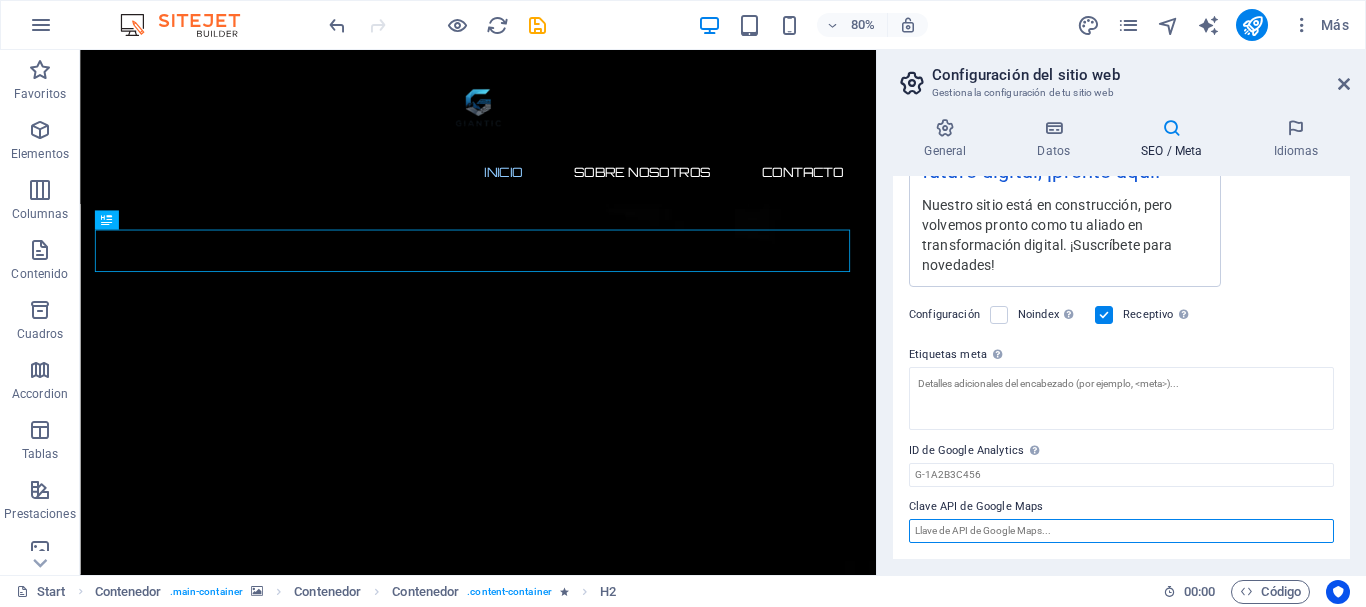 click on "Clave API de Google Maps" at bounding box center (1121, 531) 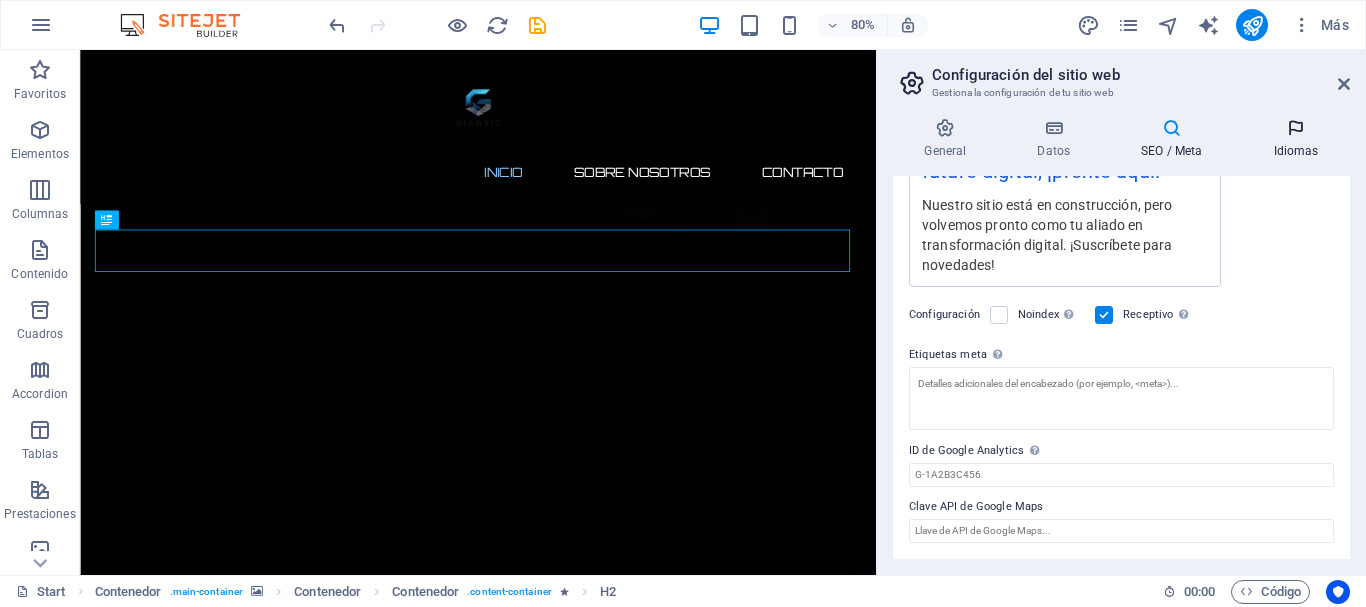 click at bounding box center (1296, 128) 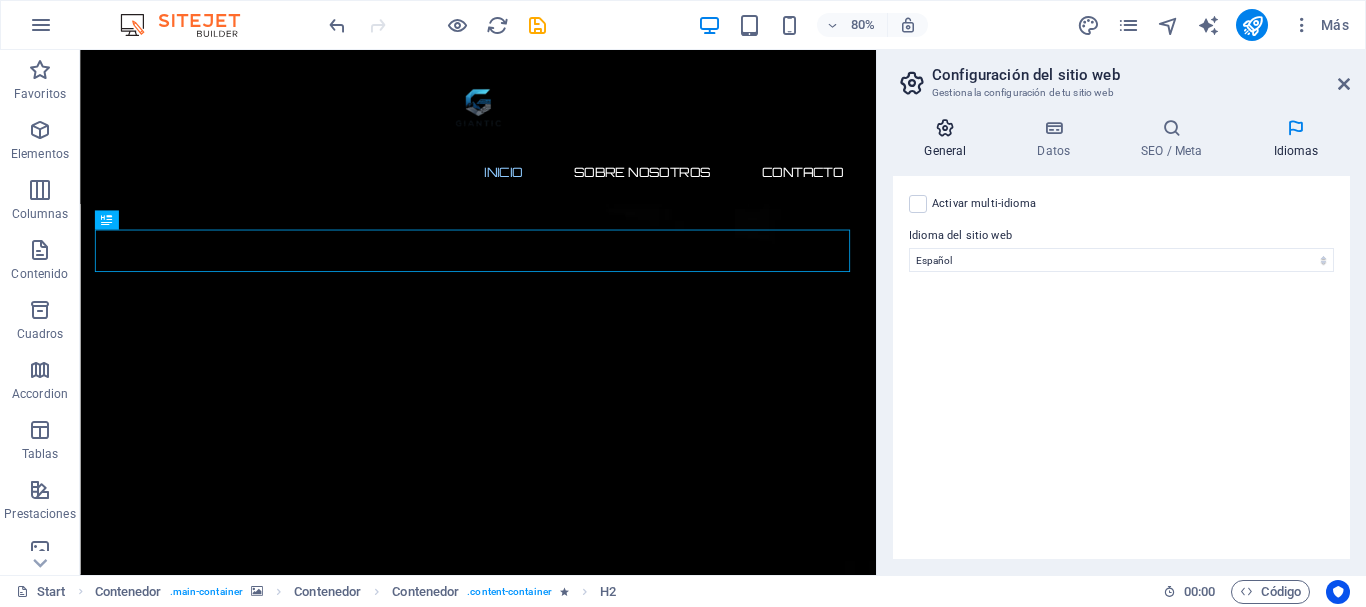click on "General" at bounding box center [949, 139] 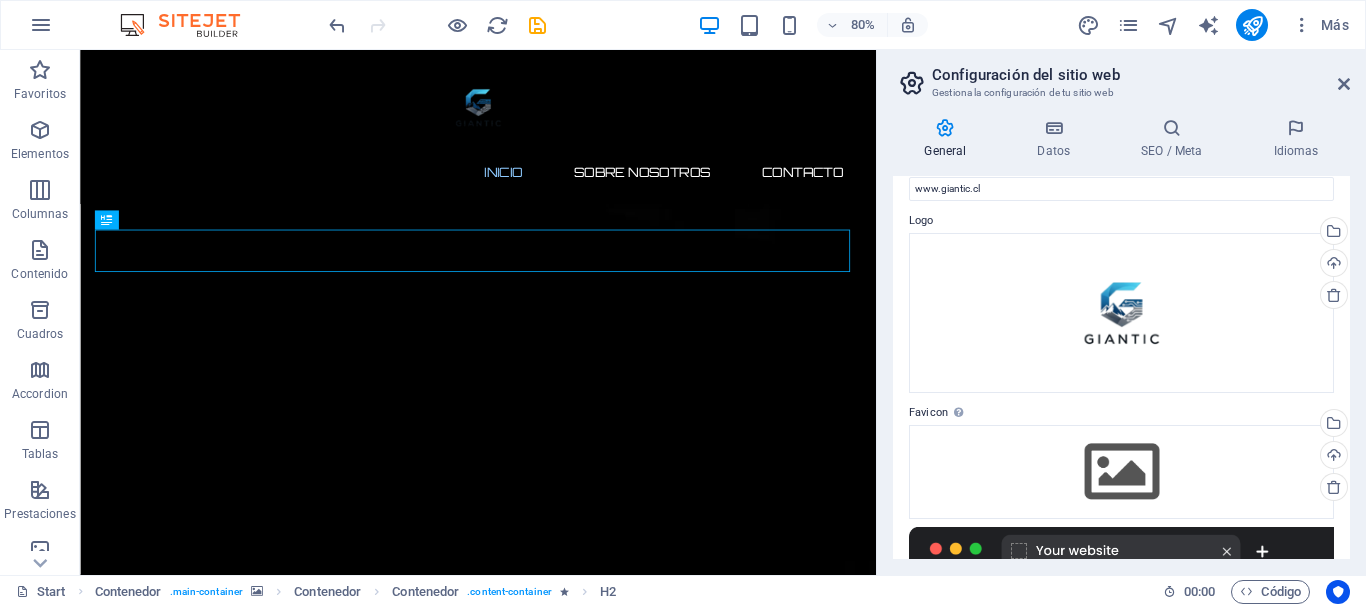 scroll, scrollTop: 25, scrollLeft: 0, axis: vertical 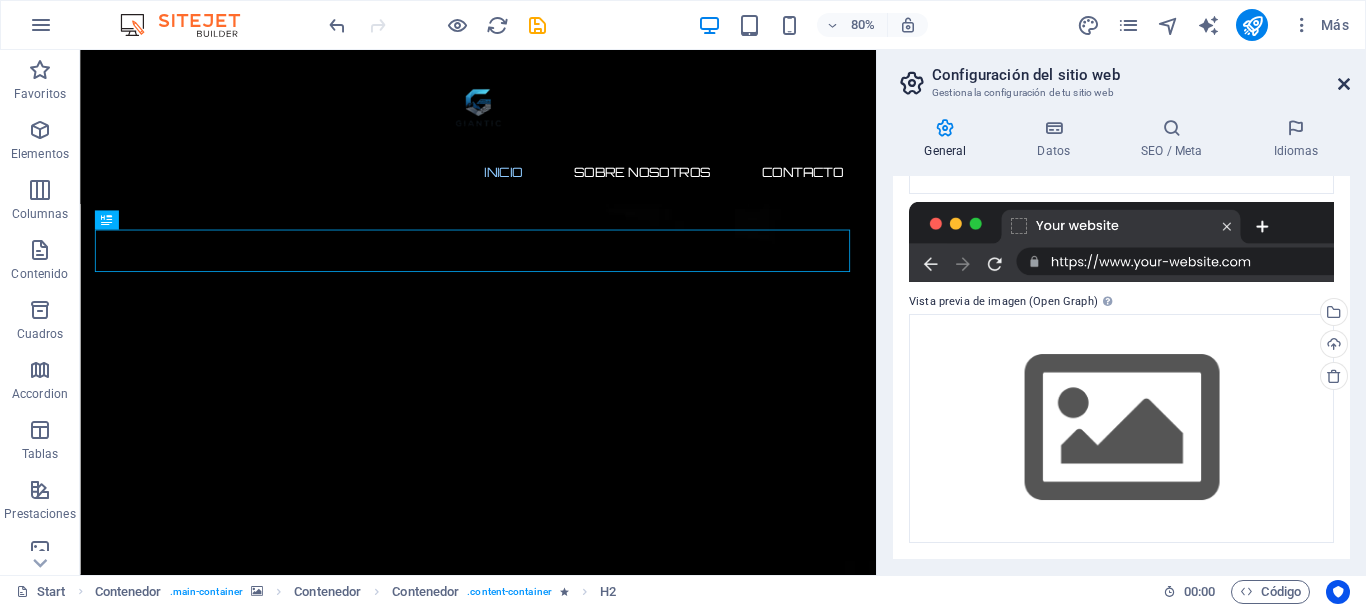 click at bounding box center (1344, 84) 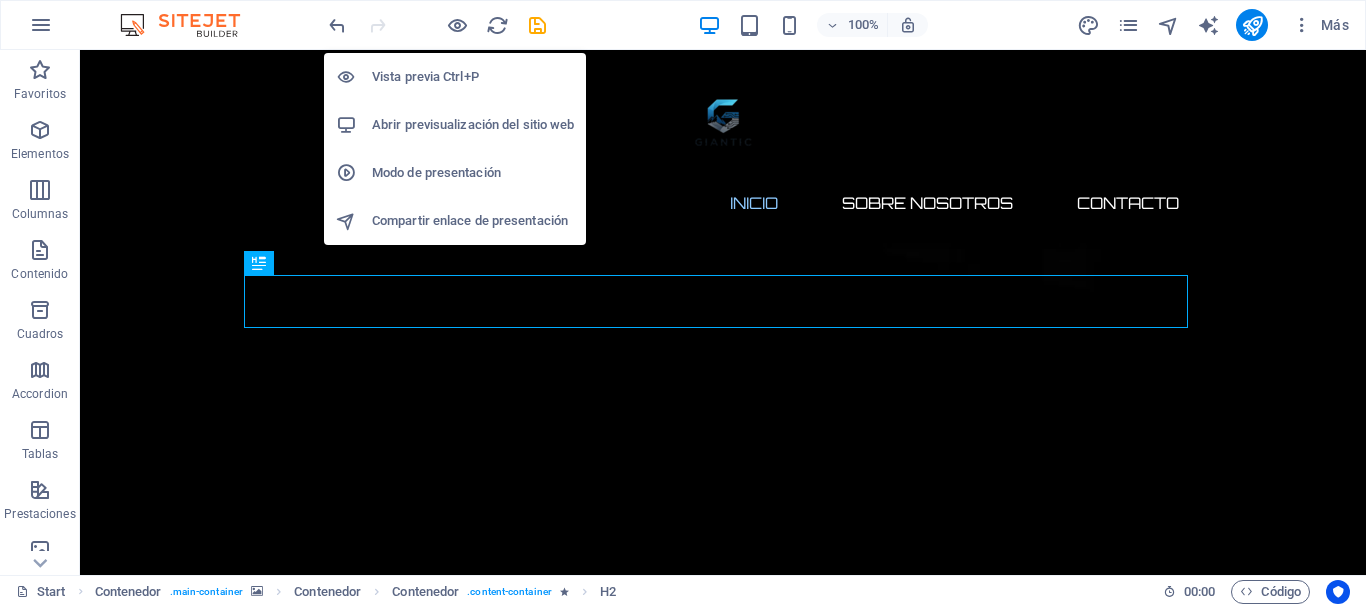 click on "Modo de presentación" at bounding box center [473, 173] 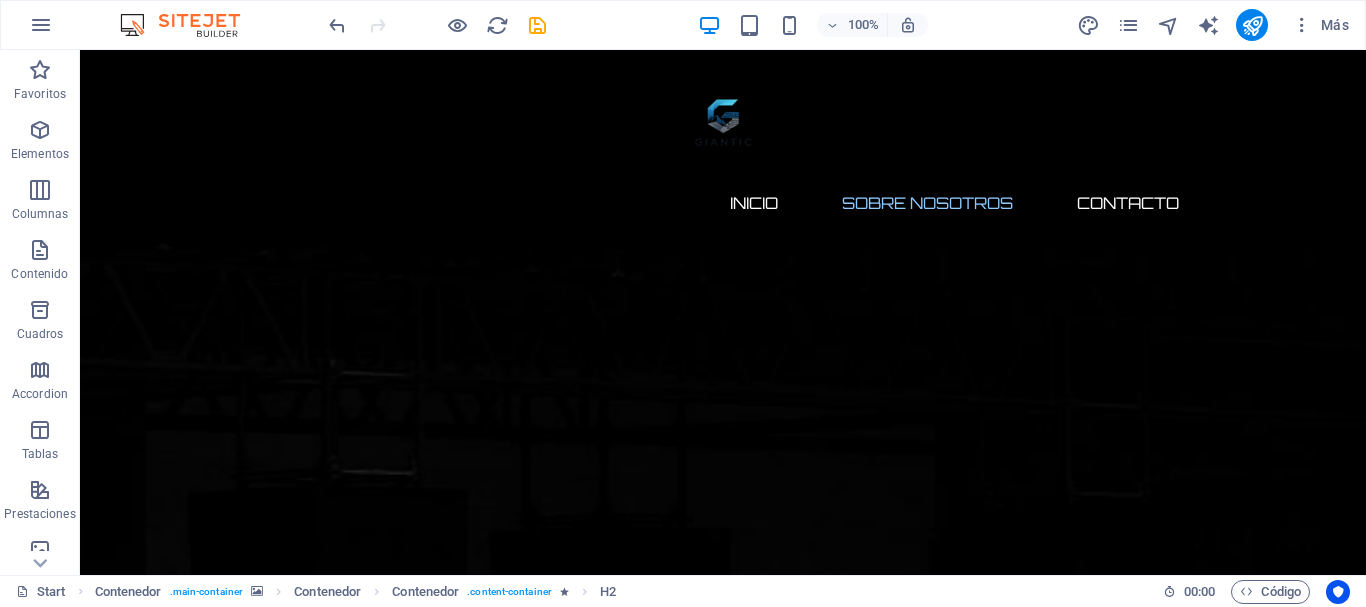 scroll, scrollTop: 811, scrollLeft: 0, axis: vertical 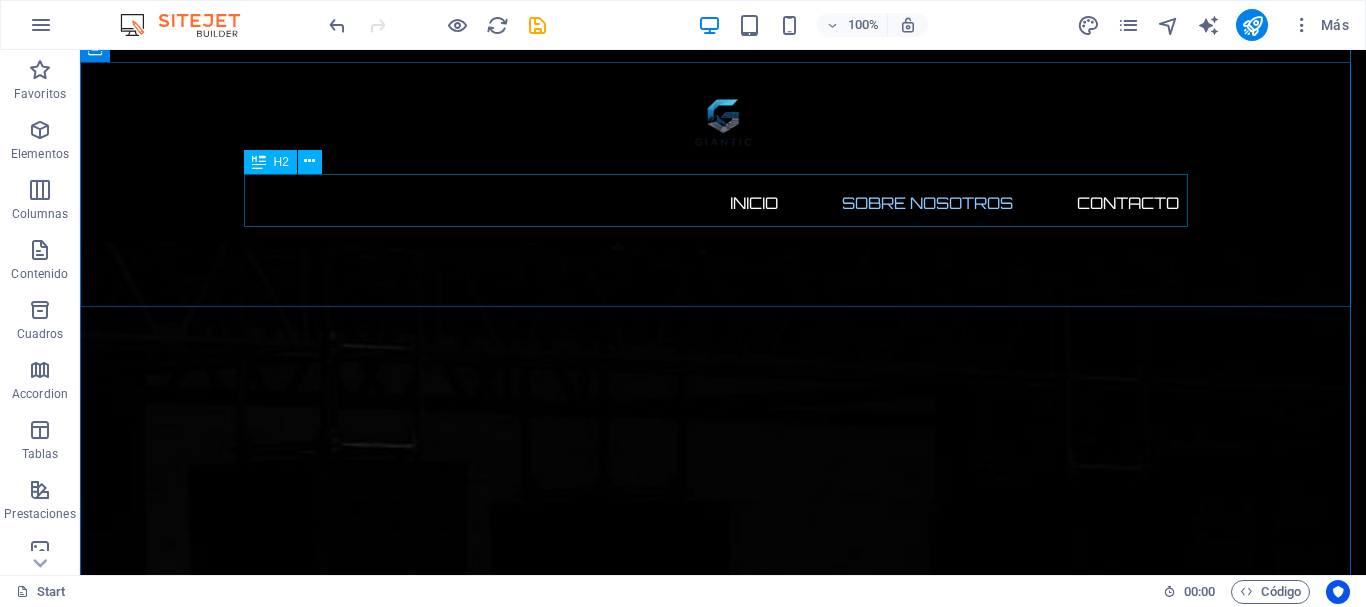 click on "Sobre nosotros" at bounding box center [723, 2789] 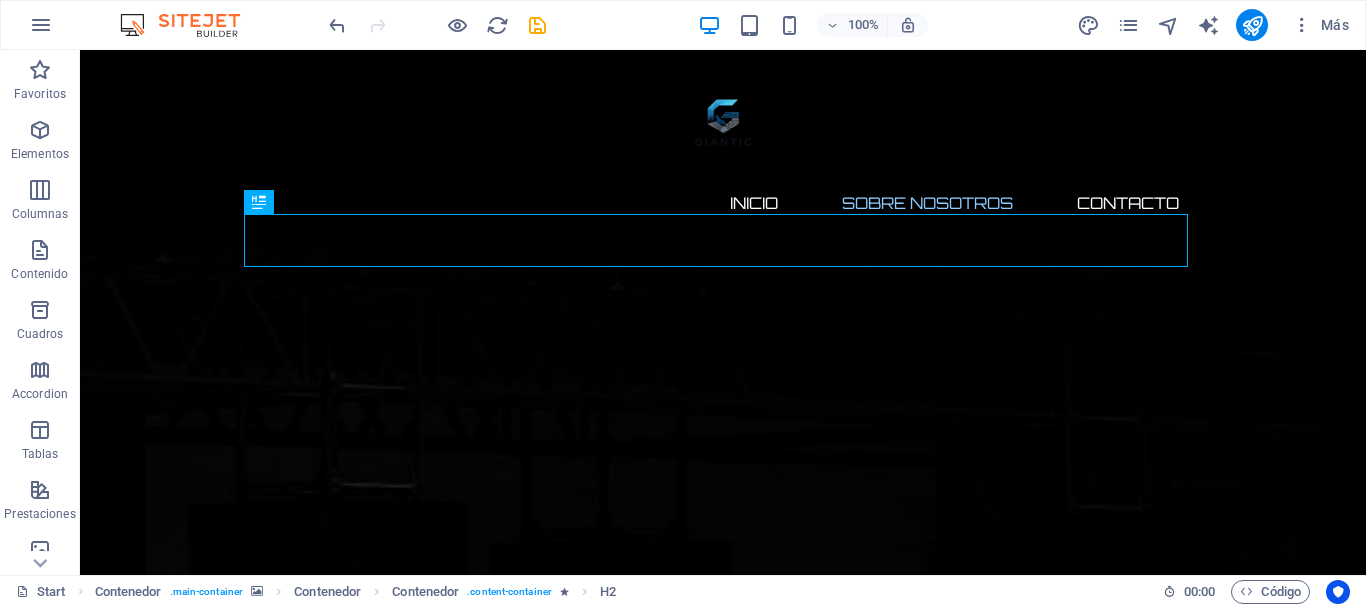 scroll, scrollTop: 762, scrollLeft: 0, axis: vertical 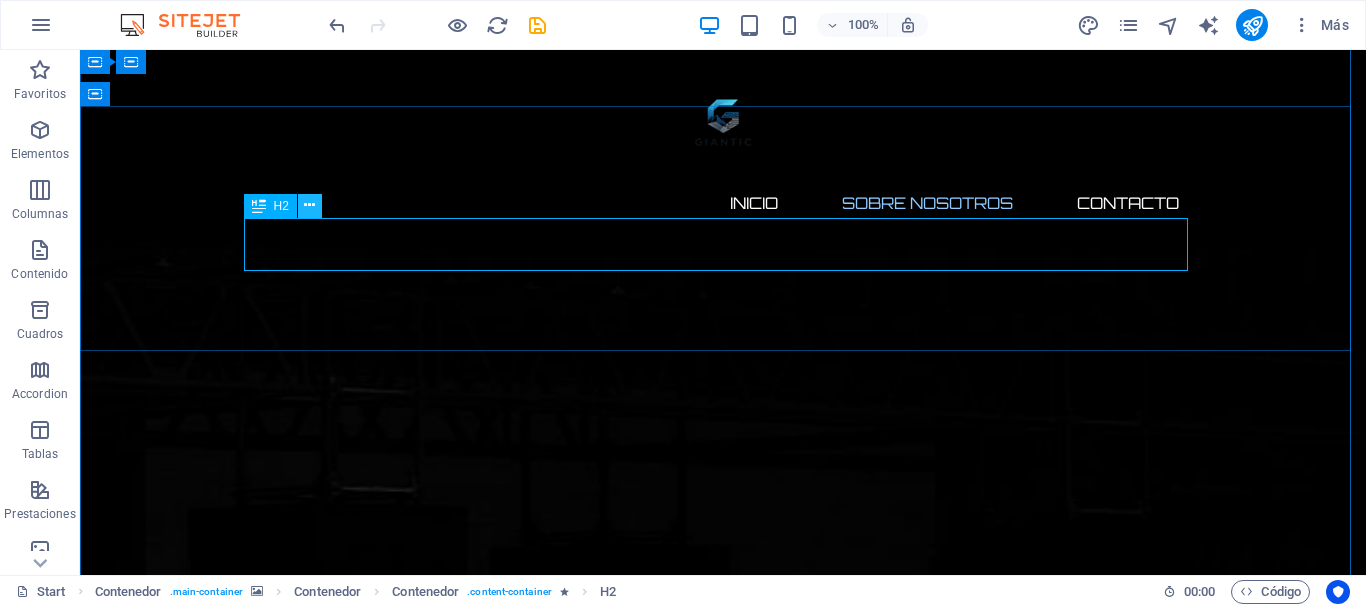 click at bounding box center (310, 206) 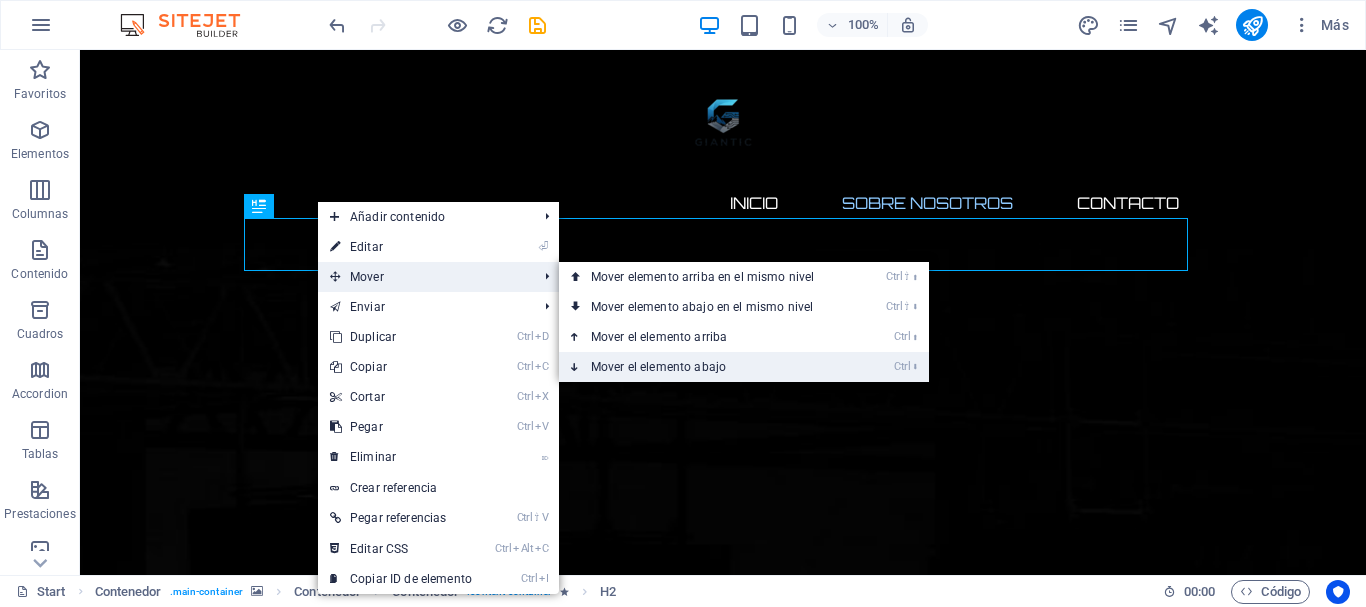 click on "Ctrl ⬇  Mover el elemento abajo" at bounding box center [706, 367] 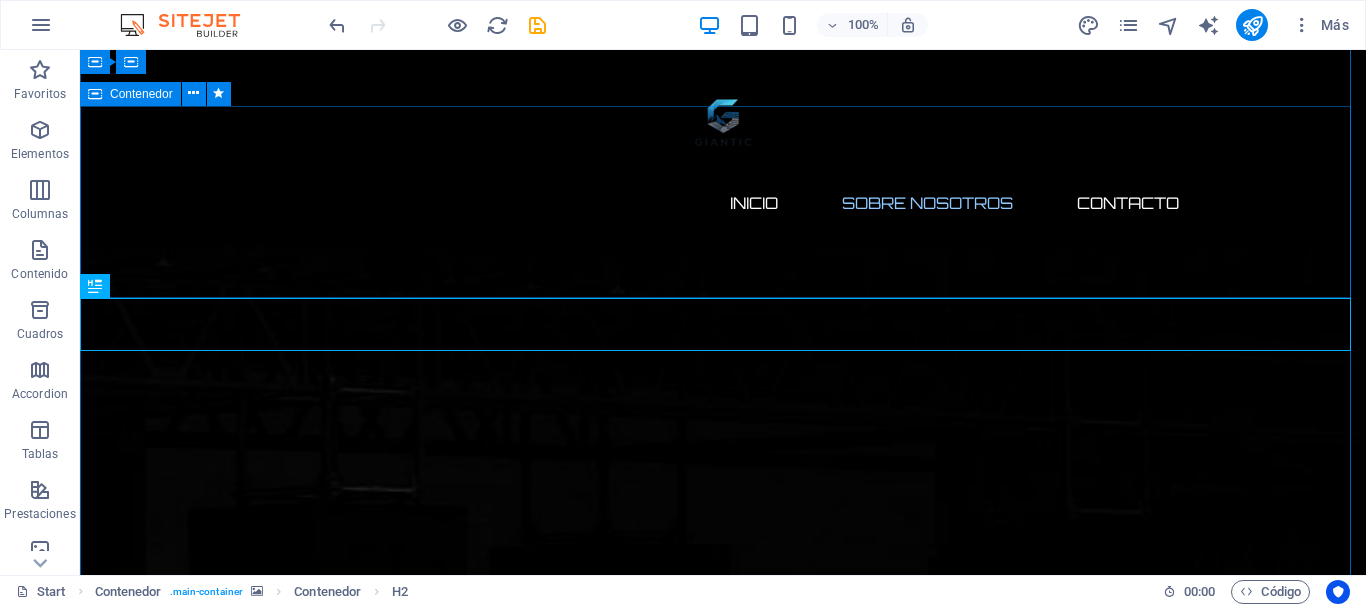click at bounding box center (723, 2791) 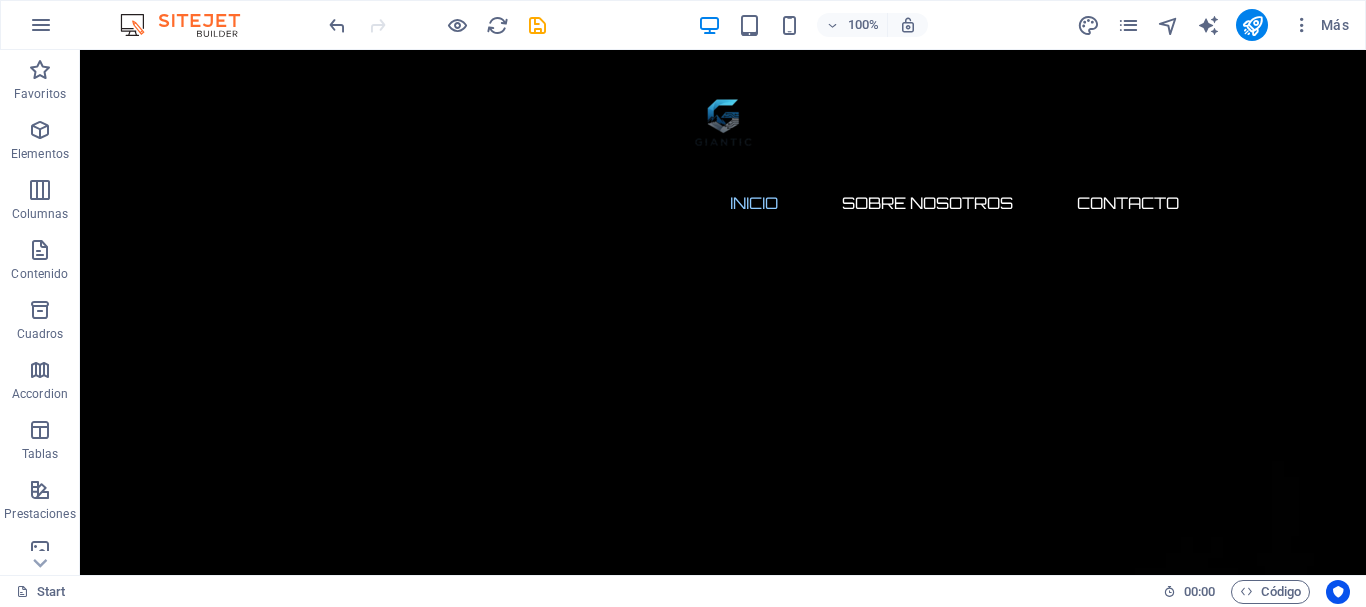scroll, scrollTop: 0, scrollLeft: 0, axis: both 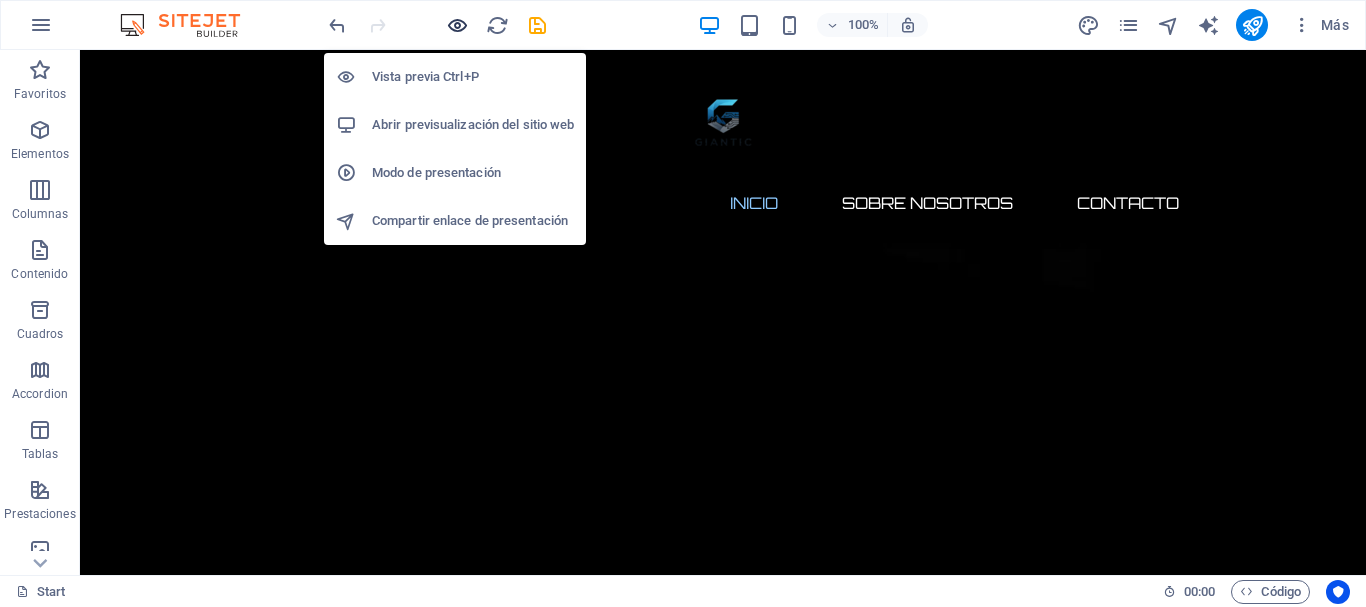 click at bounding box center [457, 25] 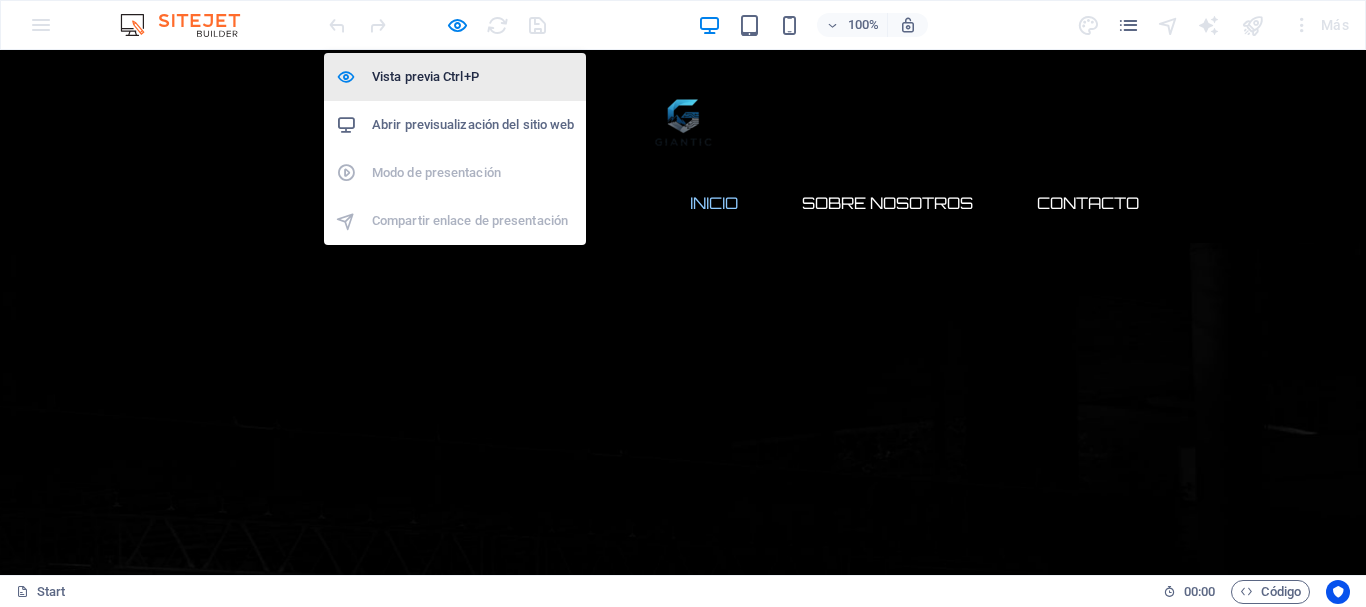 click on "Vista previa Ctrl+P" at bounding box center (473, 77) 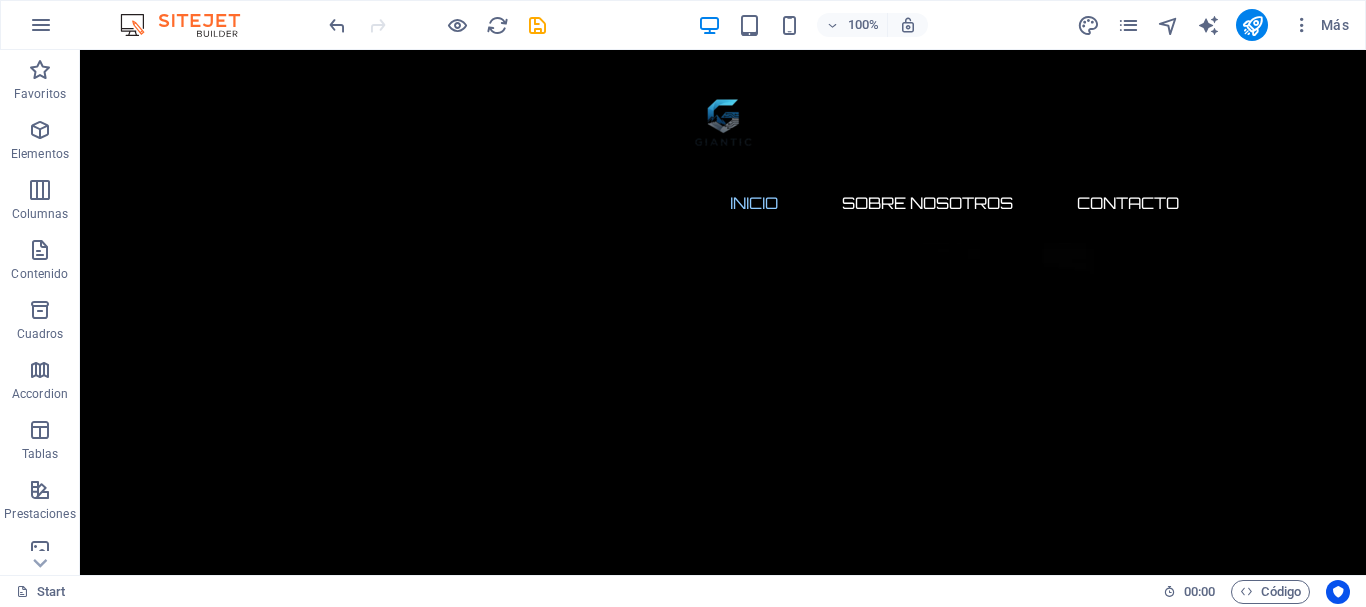 scroll, scrollTop: 0, scrollLeft: 0, axis: both 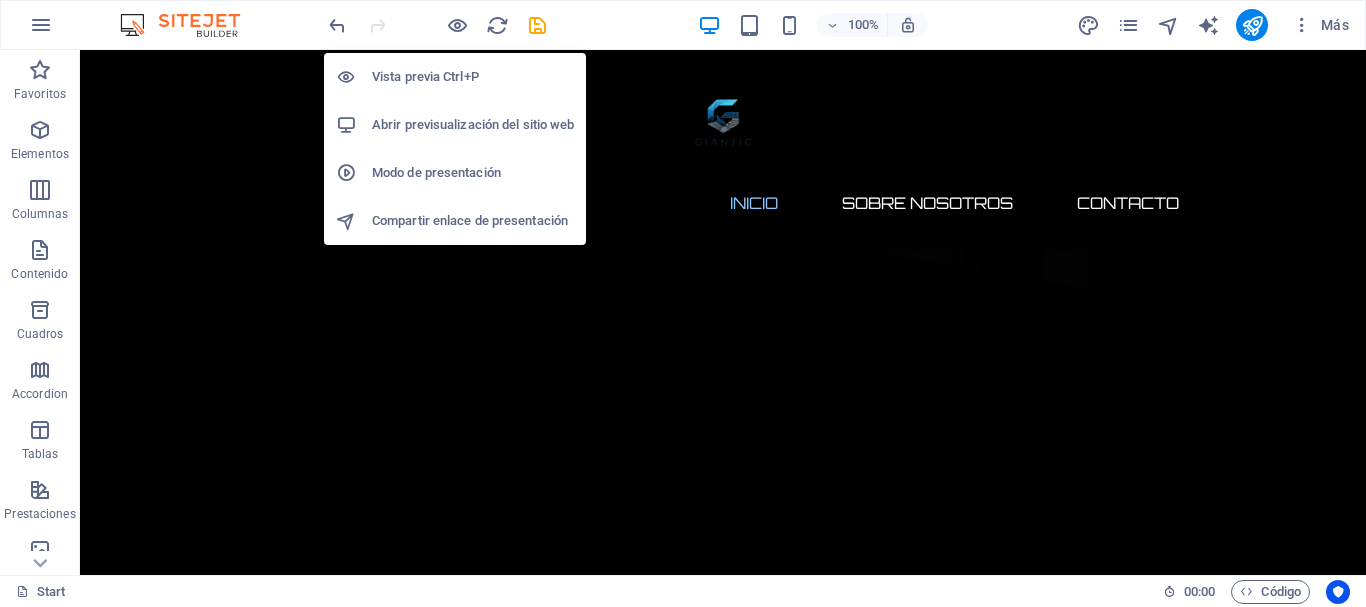 click on "Modo de presentación" at bounding box center [473, 173] 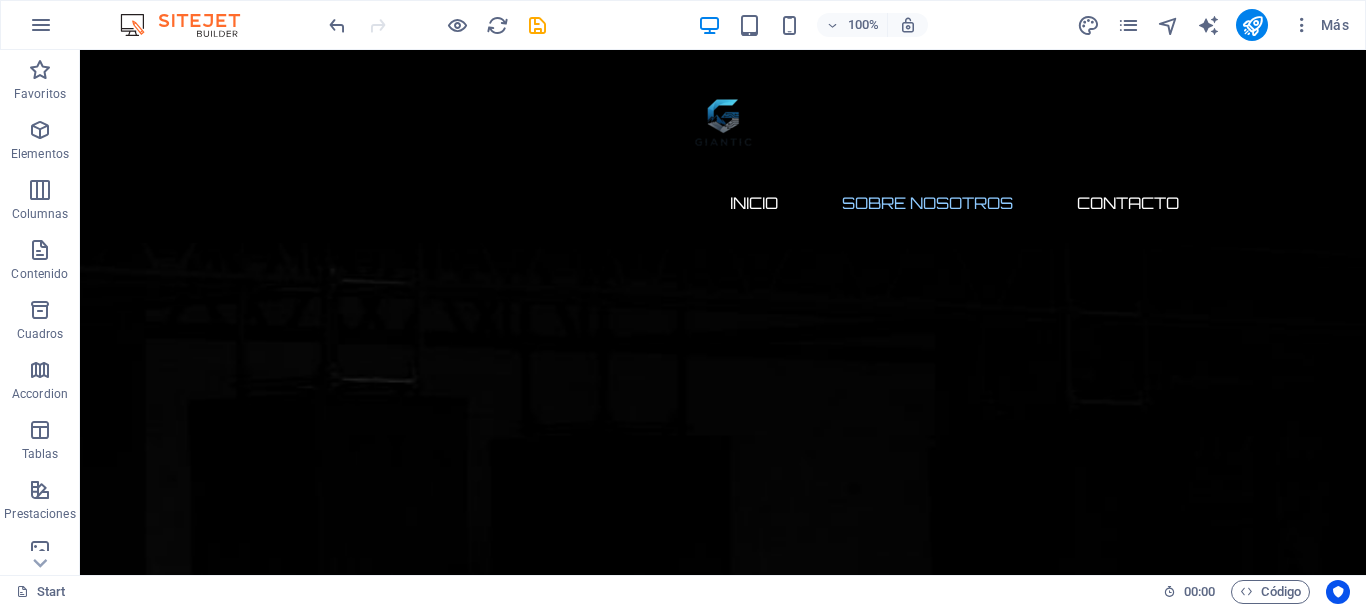 scroll, scrollTop: 854, scrollLeft: 0, axis: vertical 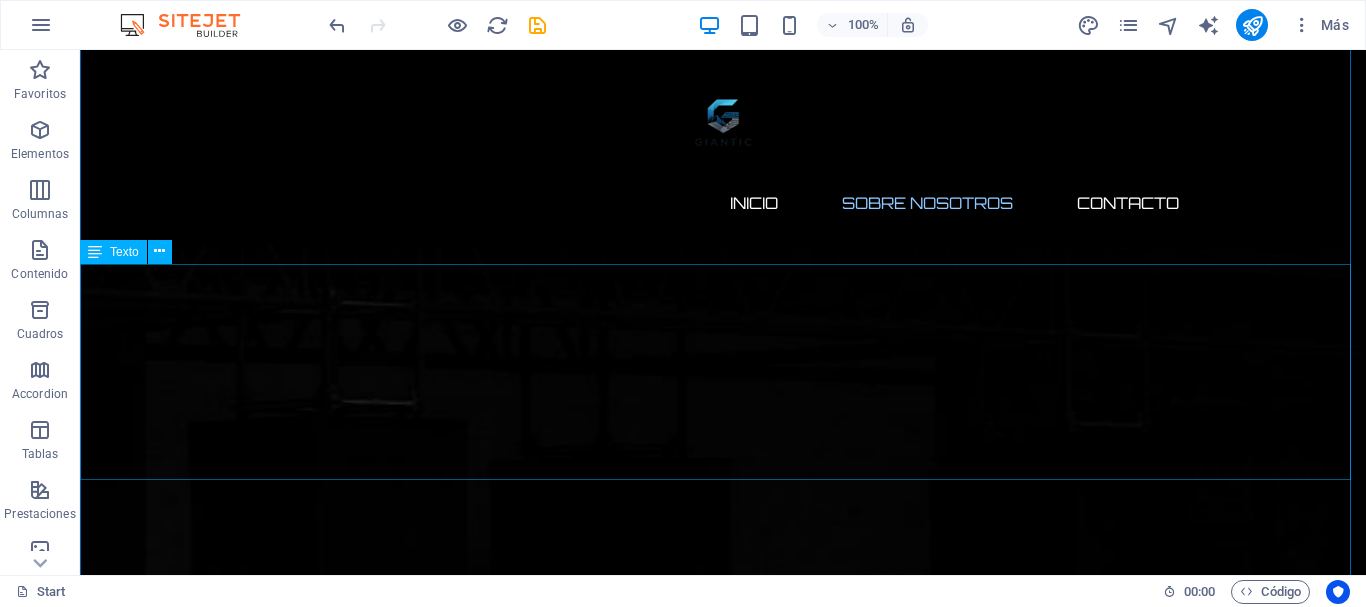 click on "En nuestra empresa, no solo somos un distribuidor de tecnología; nos consideramos un aliado fundamental en tu proceso de transformación digital. Nuestro enfoque va más allá de simplemente ofrecer productos; nos esforzamos por ser tu socio estratégico, ayudándote a navegar por el complejo panorama tecnológico actual. Como líderes indiscutibles en el suministro de soluciones tecnológicas para los más destacados mercados del país, nuestra misión es comprender y atender las necesidades únicas y específicas de cada uno de nuestros clientes. Esto implica un profundo análisis de sus retos y oportunidades." at bounding box center [723, 2961] 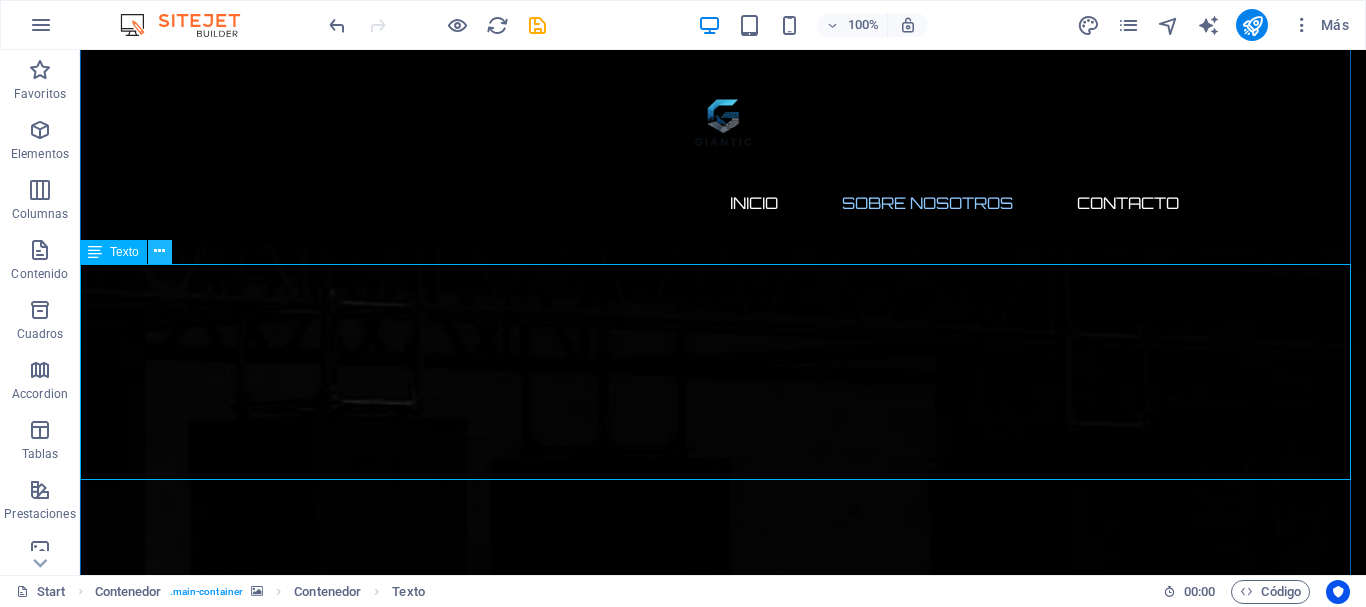 click at bounding box center [159, 251] 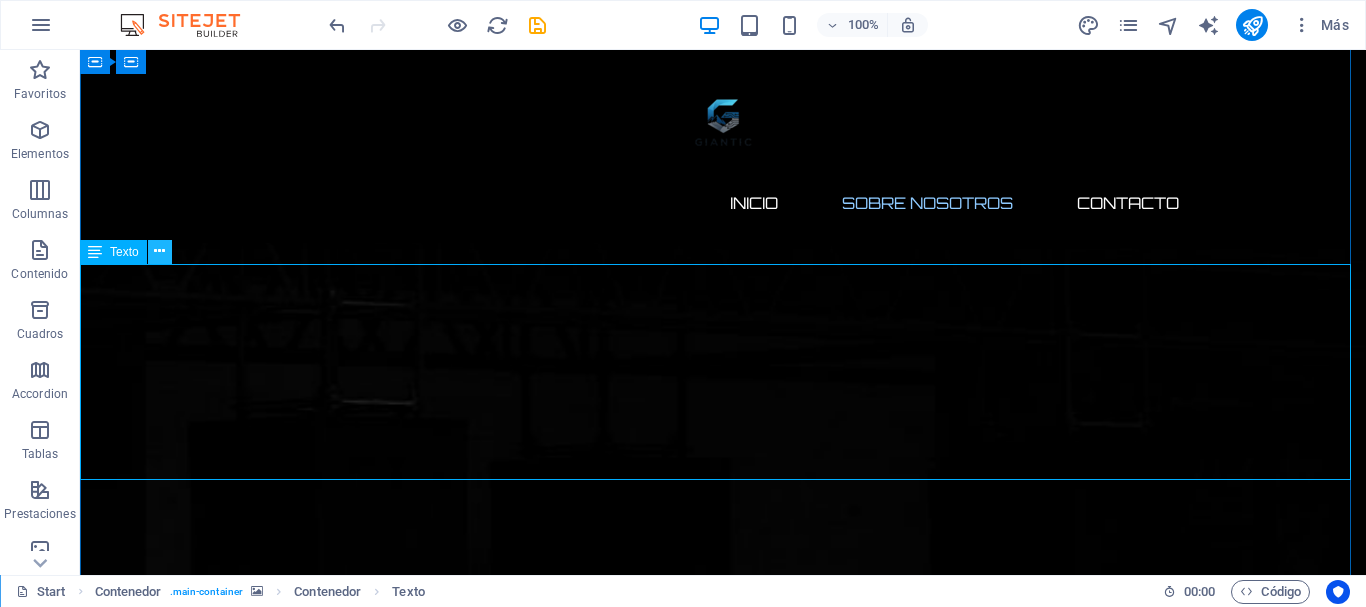 click at bounding box center [159, 251] 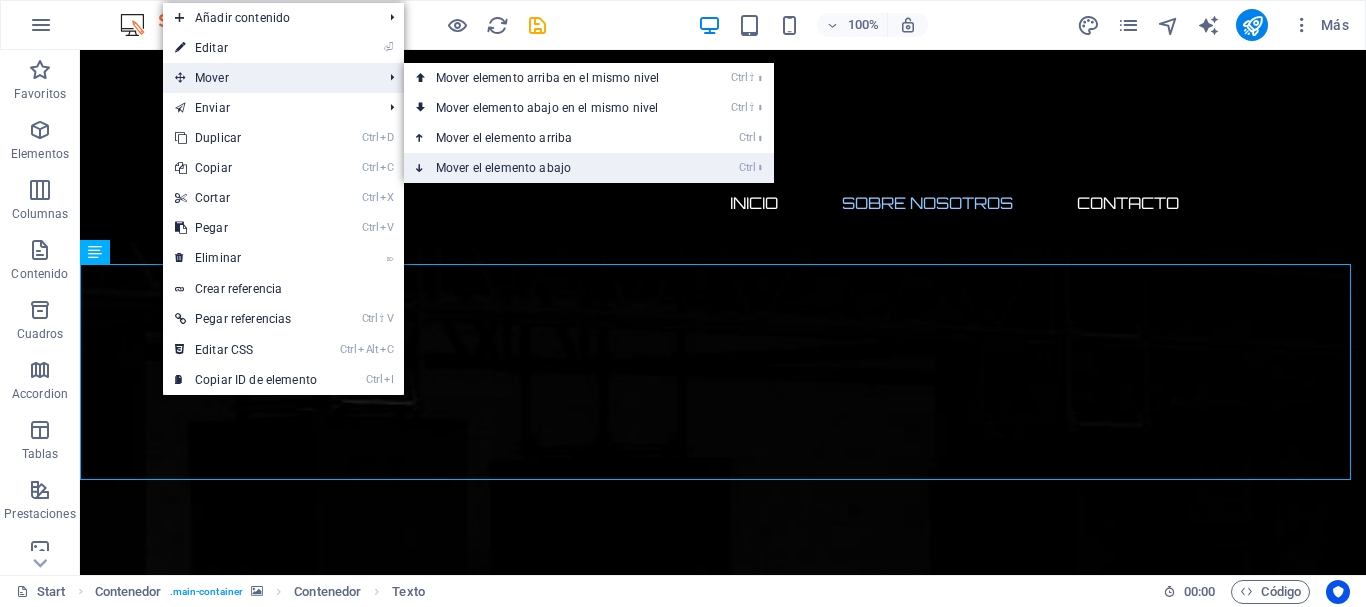 click on "Ctrl ⬇  Mover el elemento abajo" at bounding box center [551, 168] 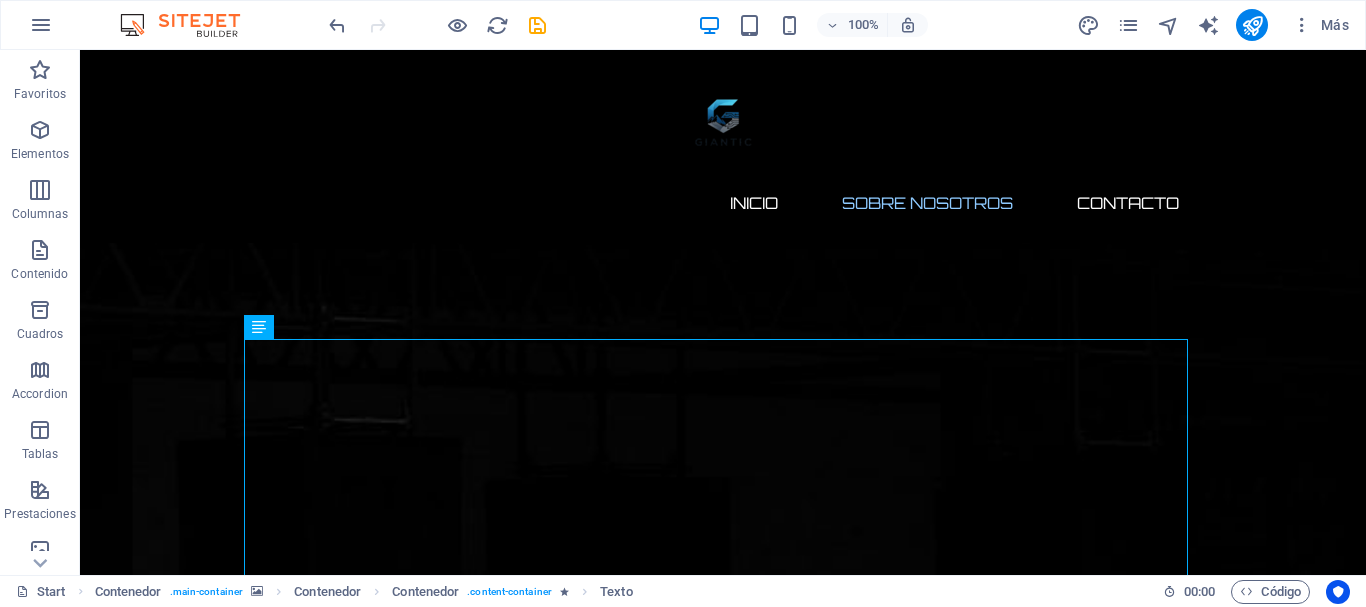 scroll, scrollTop: 859, scrollLeft: 0, axis: vertical 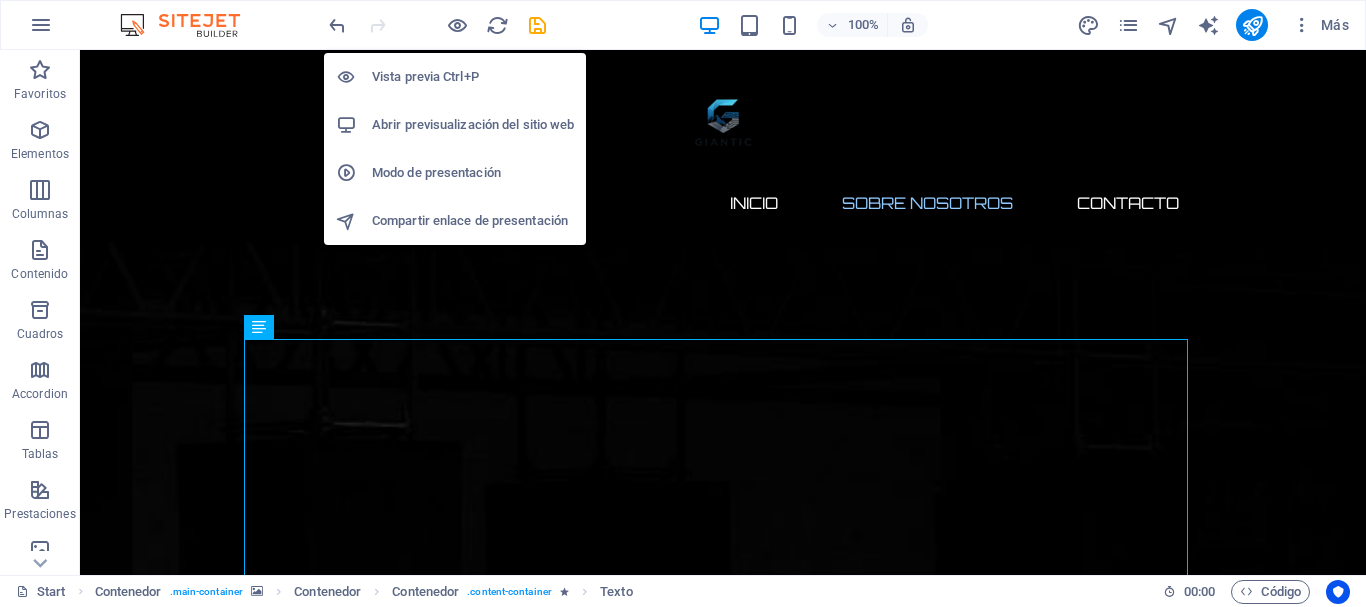 click on "Modo de presentación" at bounding box center [473, 173] 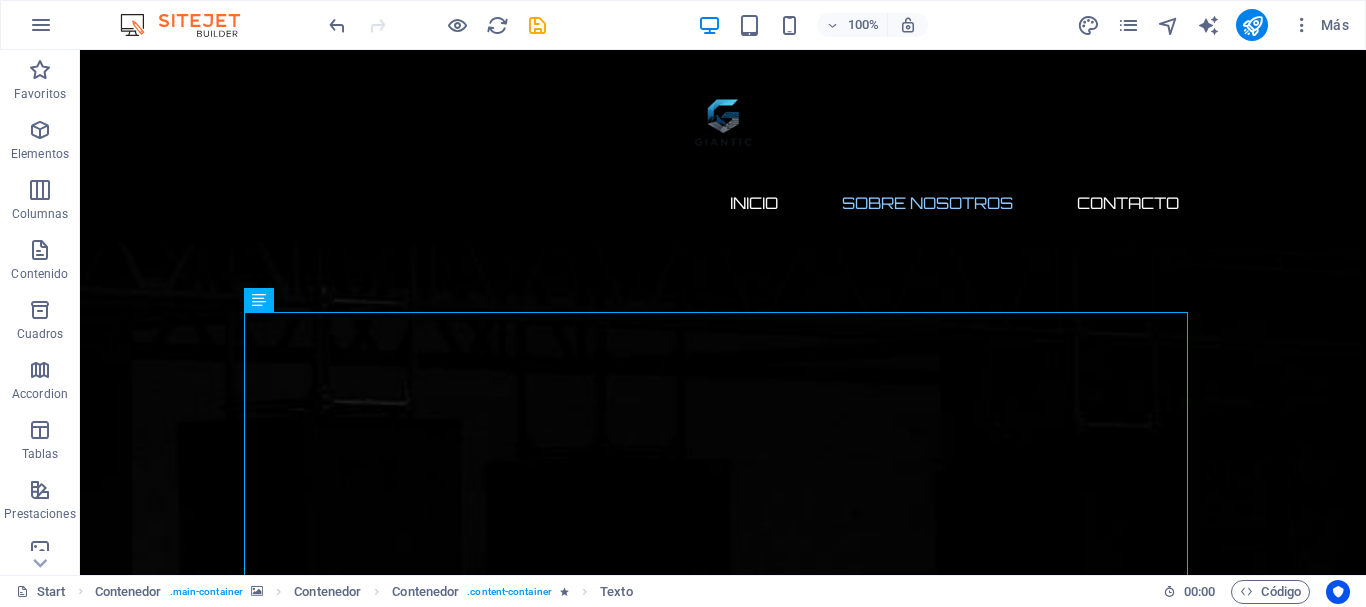 scroll, scrollTop: 872, scrollLeft: 0, axis: vertical 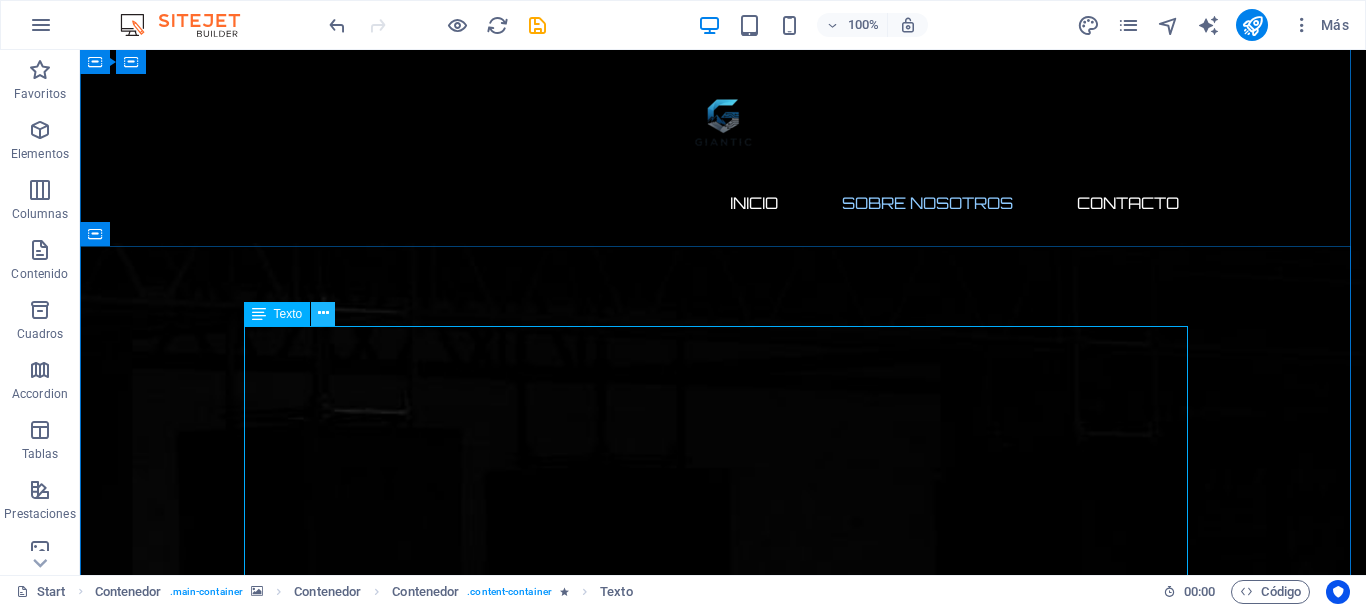 click at bounding box center [323, 313] 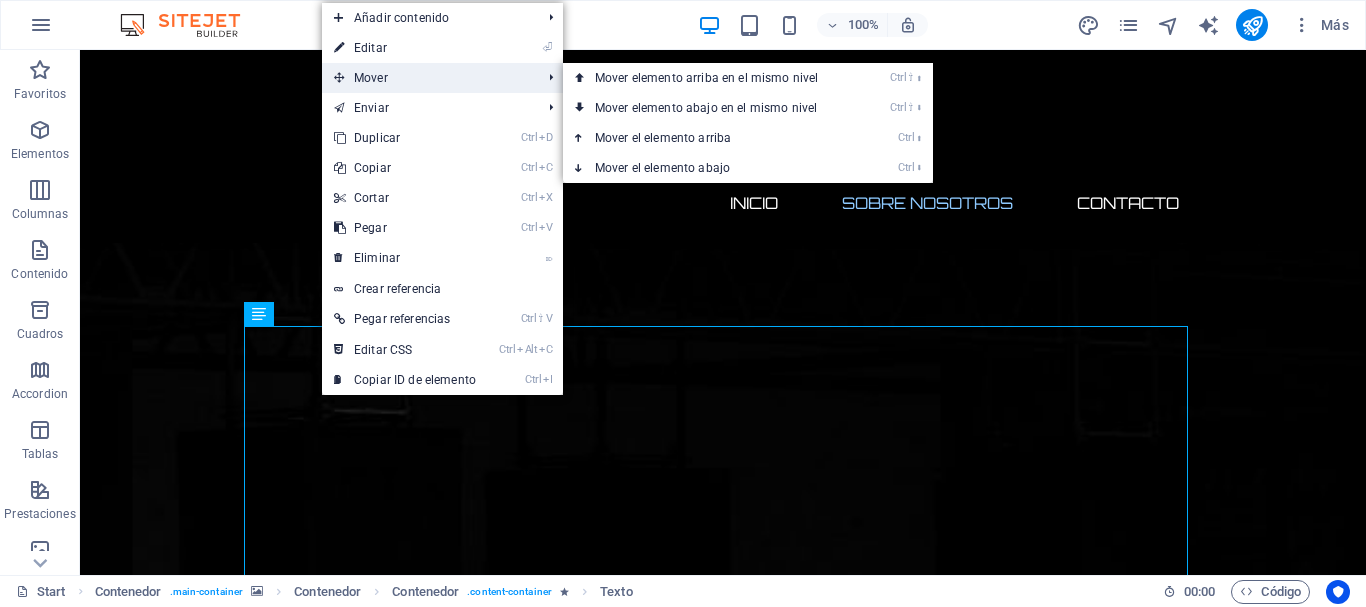 click on "Mover" at bounding box center [427, 78] 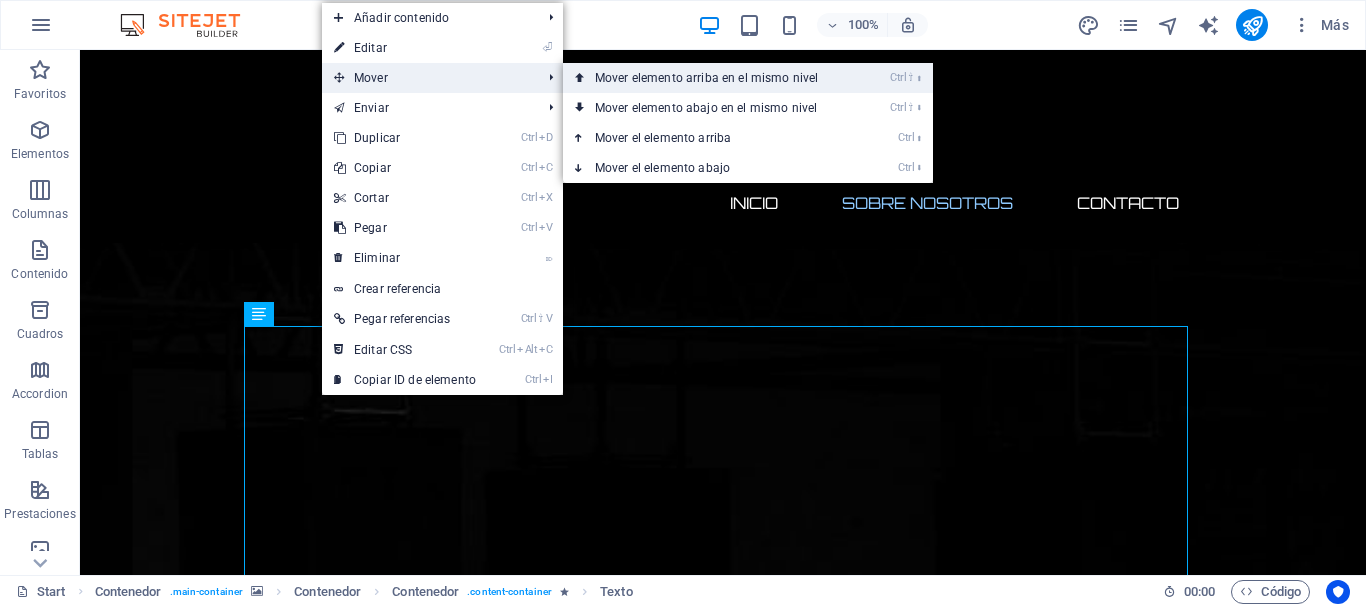 click on "Ctrl ⇧ ⬆  Mover elemento arriba en el mismo nivel" at bounding box center [710, 78] 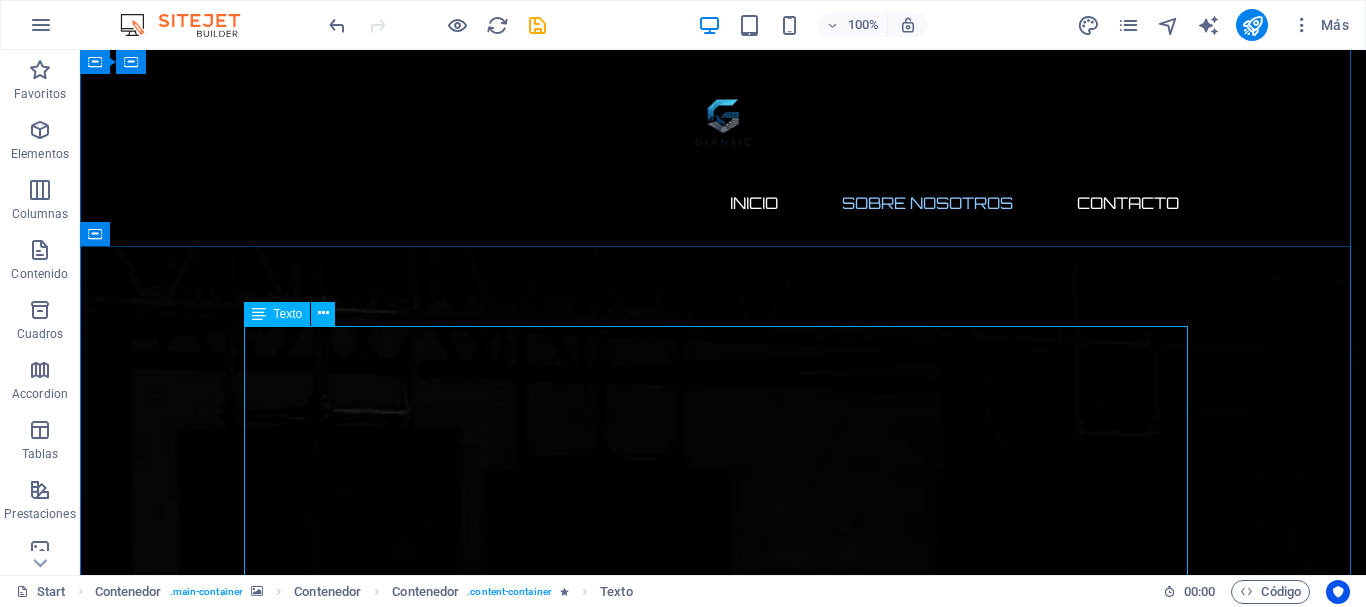 click on "En nuestra empresa, no solo somos un distribuidor de tecnología; nos consideramos un aliado fundamental en tu proceso de transformación digital. Nuestro enfoque va más allá de simplemente ofrecer productos; nos esforzamos por ser tu socio estratégico, ayudándote a navegar por el complejo panorama tecnológico actual. Como líderes indiscutibles en el suministro de soluciones tecnológicas para los más destacados mercados del país, nuestra misión es comprender y atender las necesidades únicas y específicas de cada uno de nuestros clientes. Esto implica un profundo análisis de sus retos y oportunidades." at bounding box center [723, 3095] 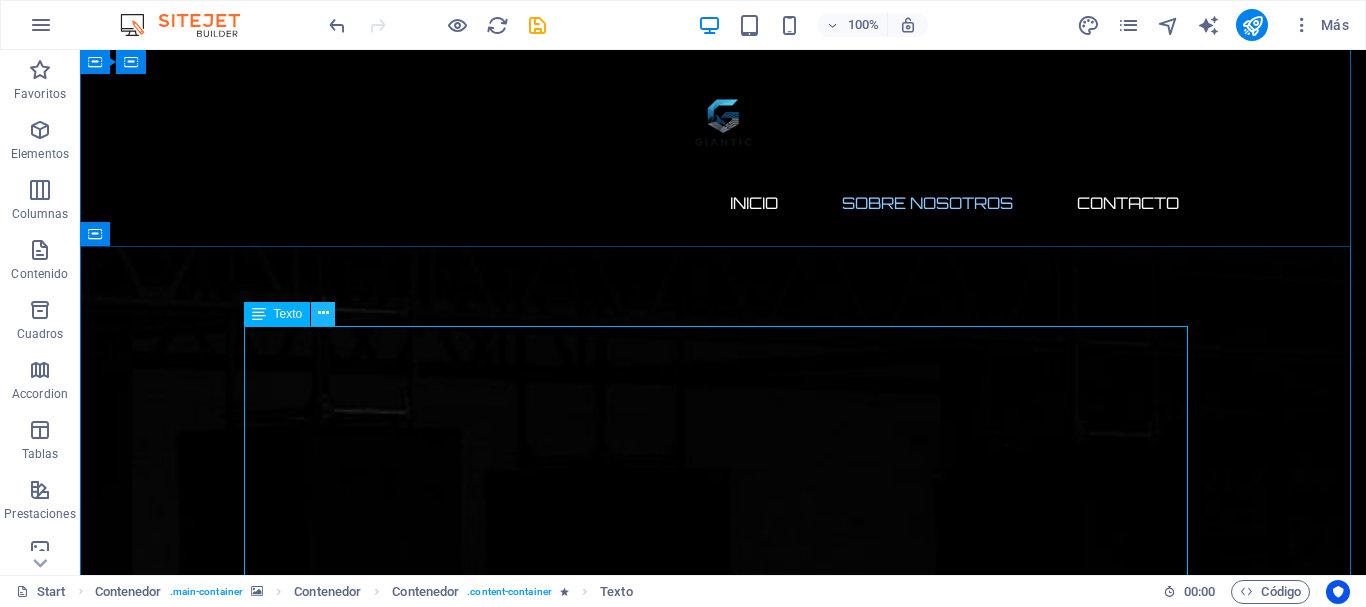 click at bounding box center (323, 313) 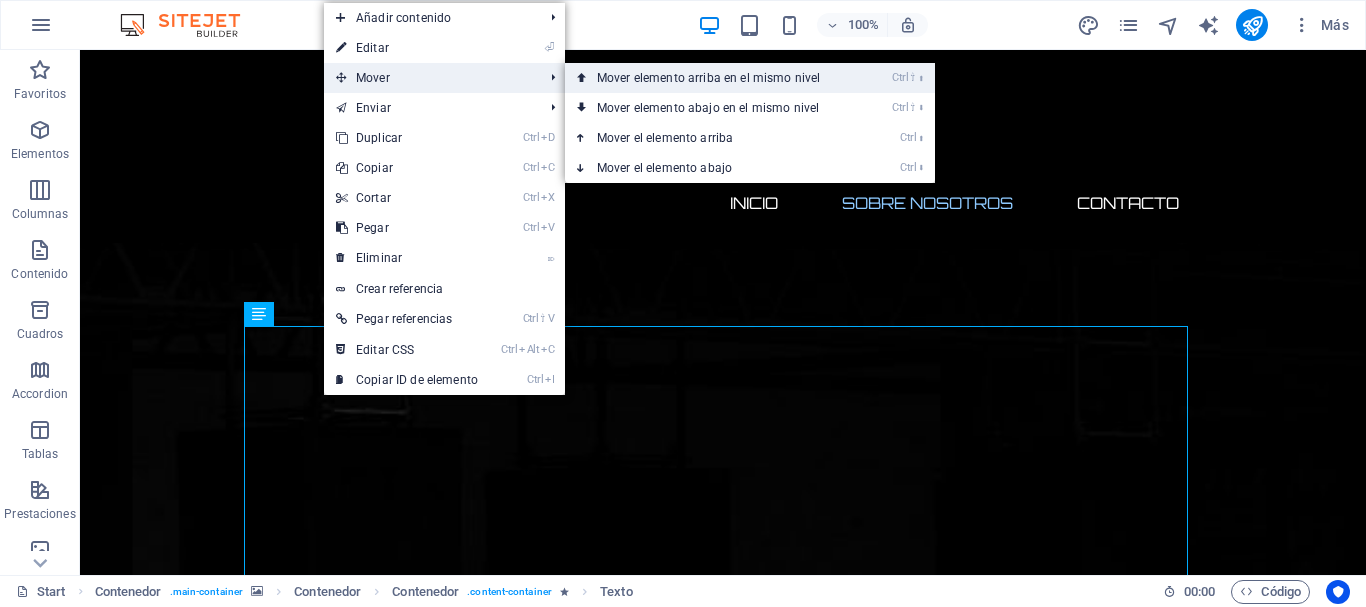 click on "Ctrl ⇧ ⬆  Mover elemento arriba en el mismo nivel" at bounding box center (712, 78) 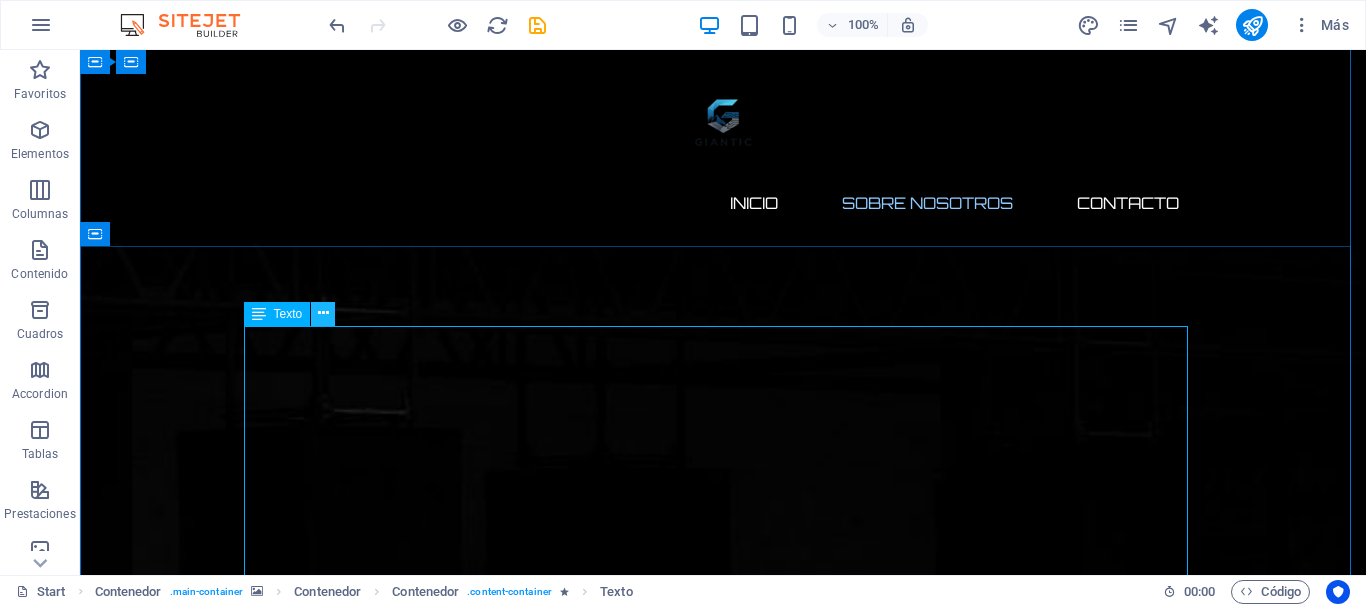 click at bounding box center [323, 313] 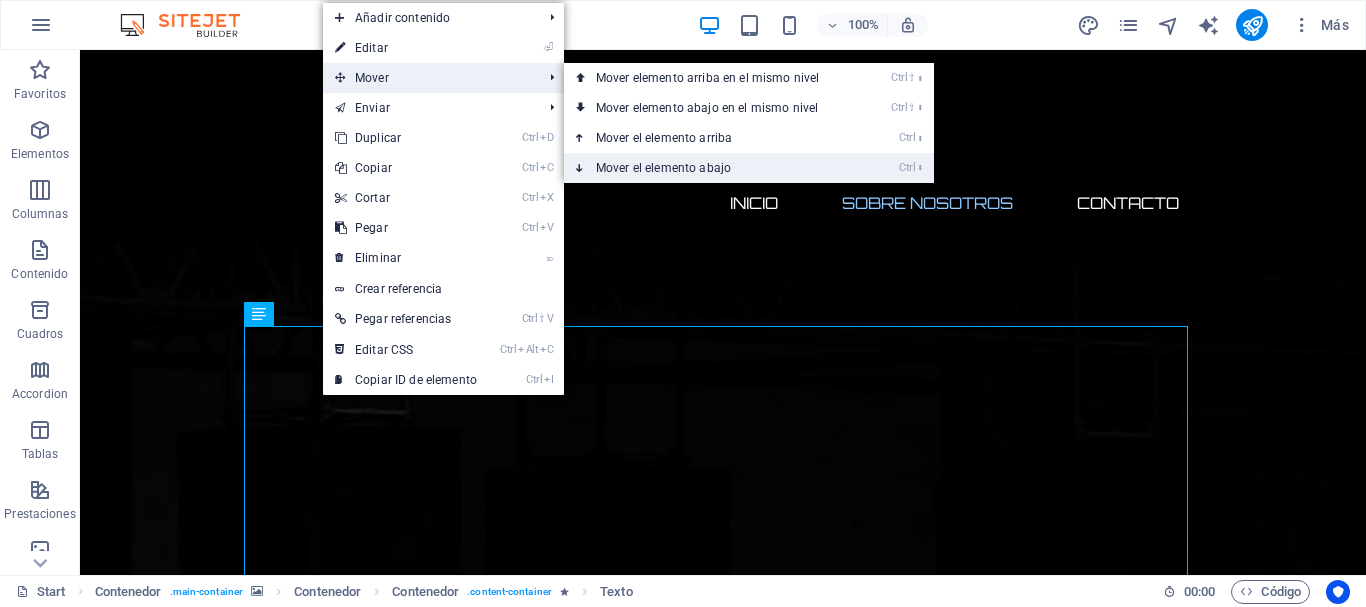 click on "Ctrl ⬇  Mover el elemento abajo" at bounding box center [711, 168] 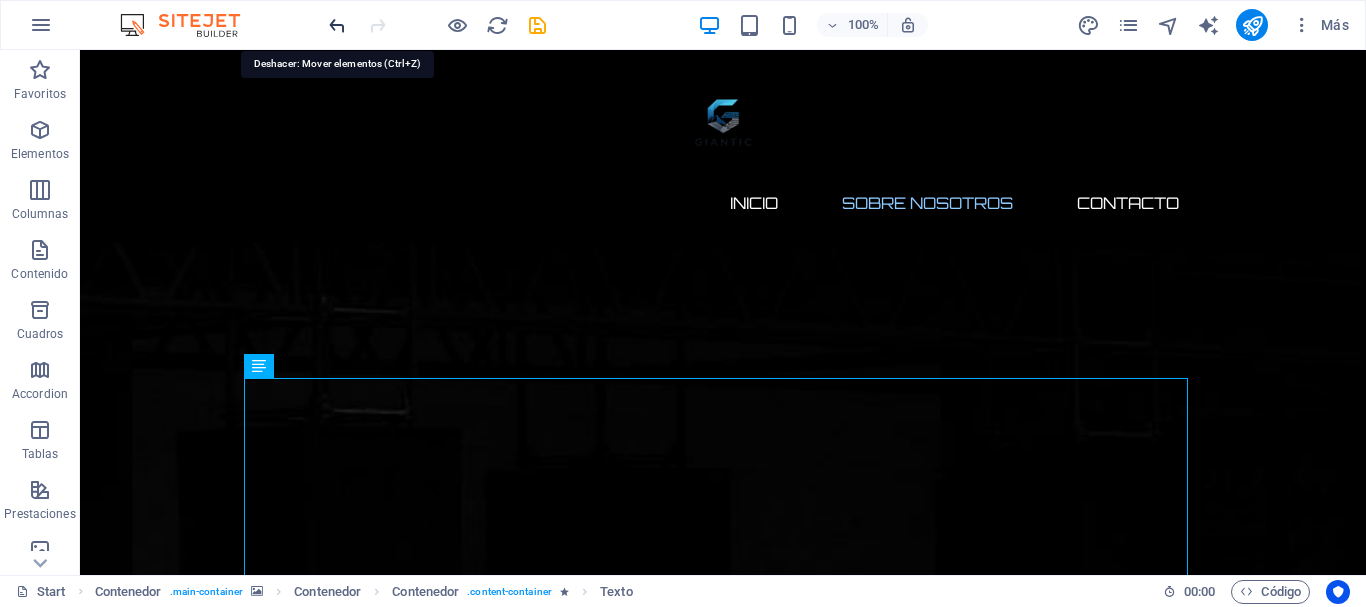 click at bounding box center [337, 25] 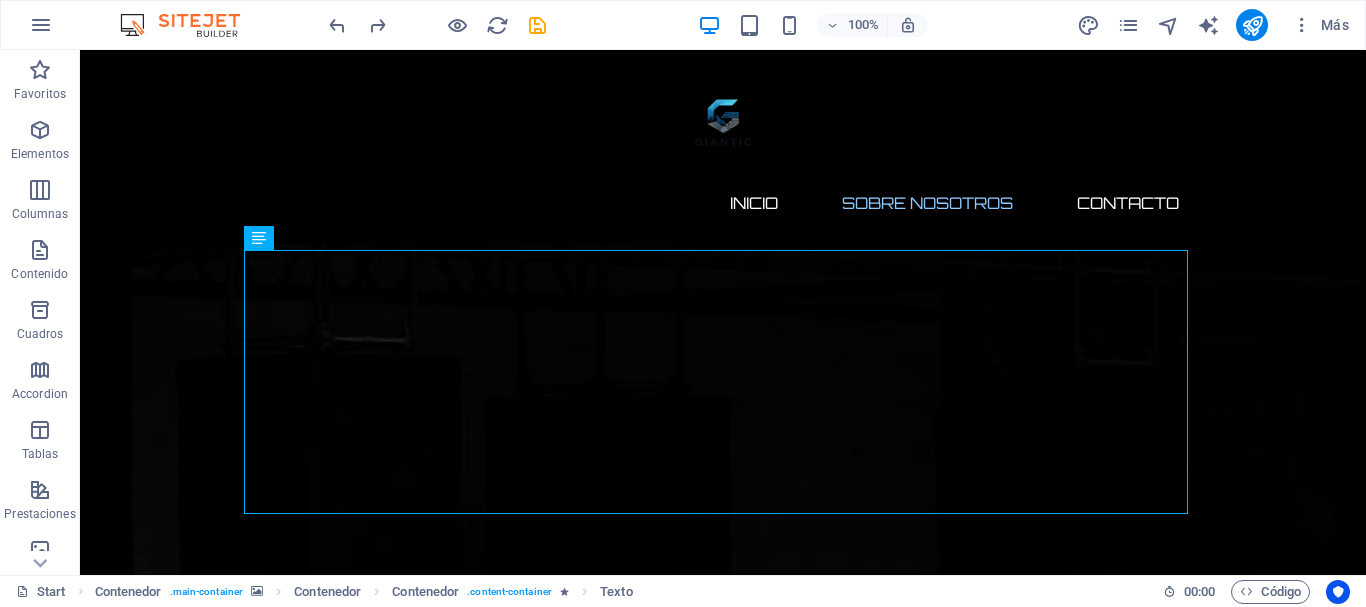 scroll, scrollTop: 948, scrollLeft: 0, axis: vertical 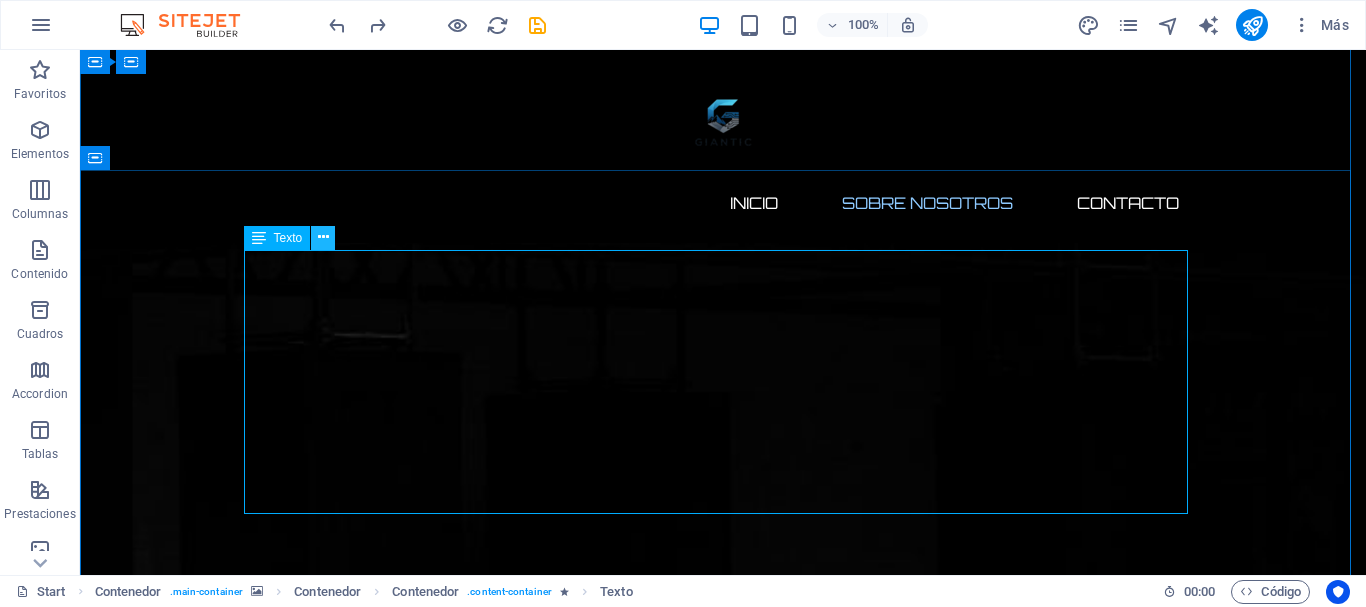 click at bounding box center [323, 237] 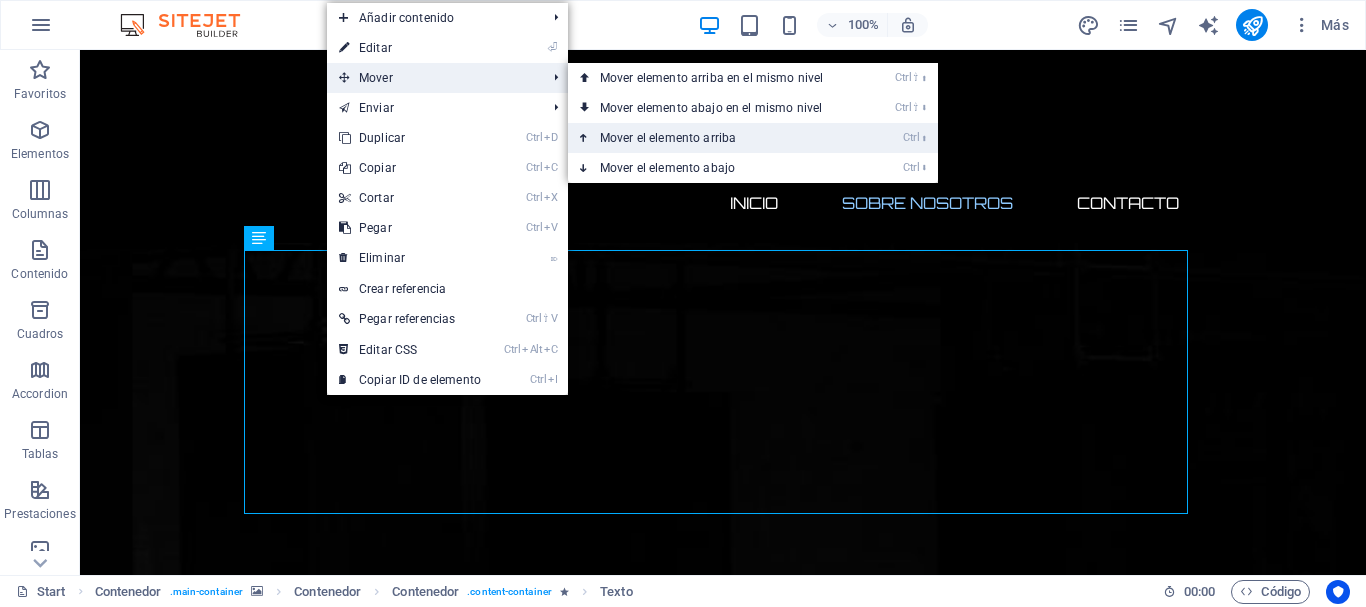 click on "Ctrl ⬆  Mover el elemento arriba" at bounding box center [715, 138] 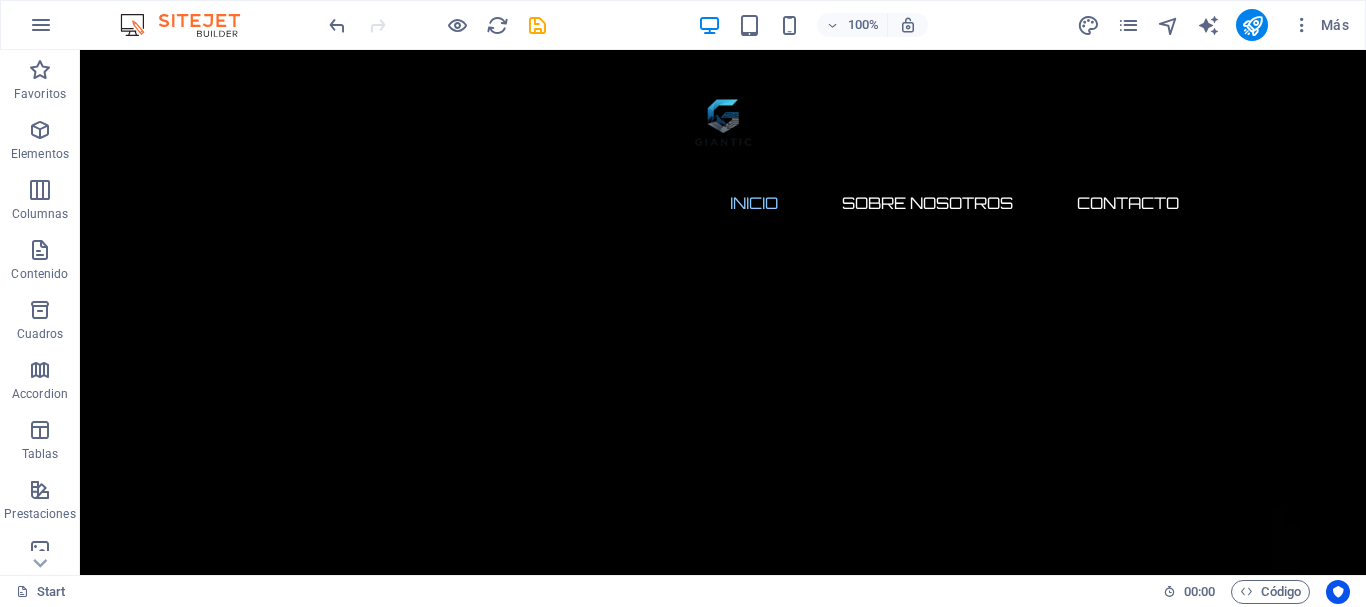 scroll, scrollTop: 0, scrollLeft: 0, axis: both 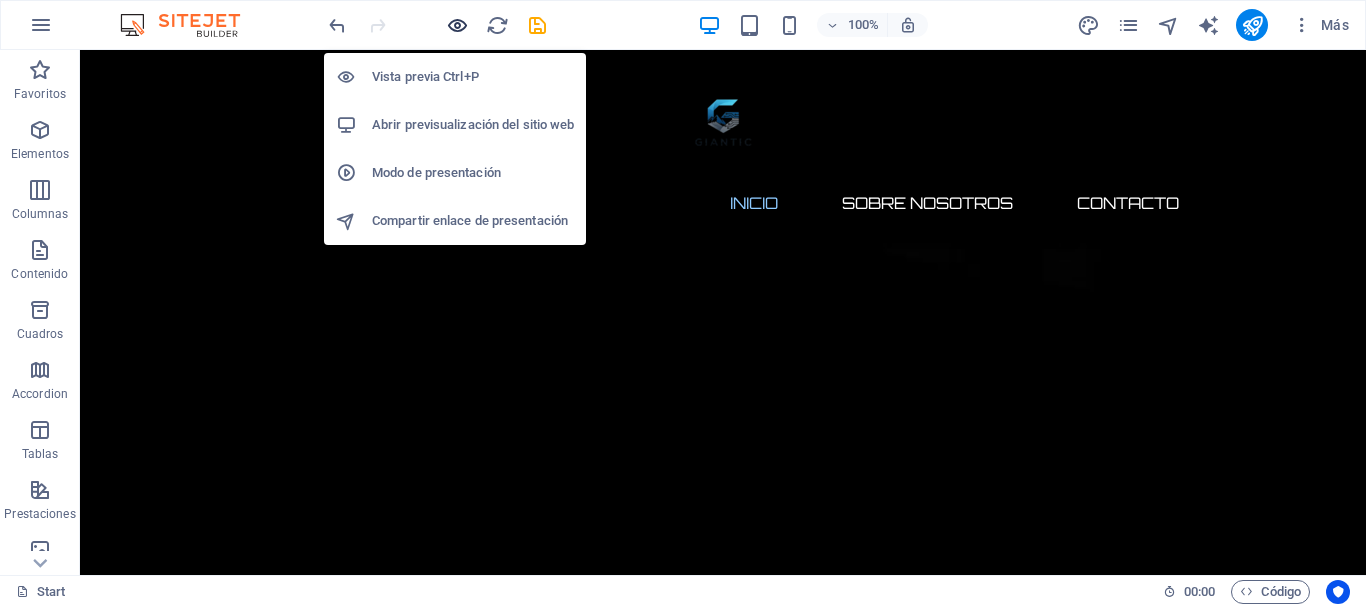 click at bounding box center [457, 25] 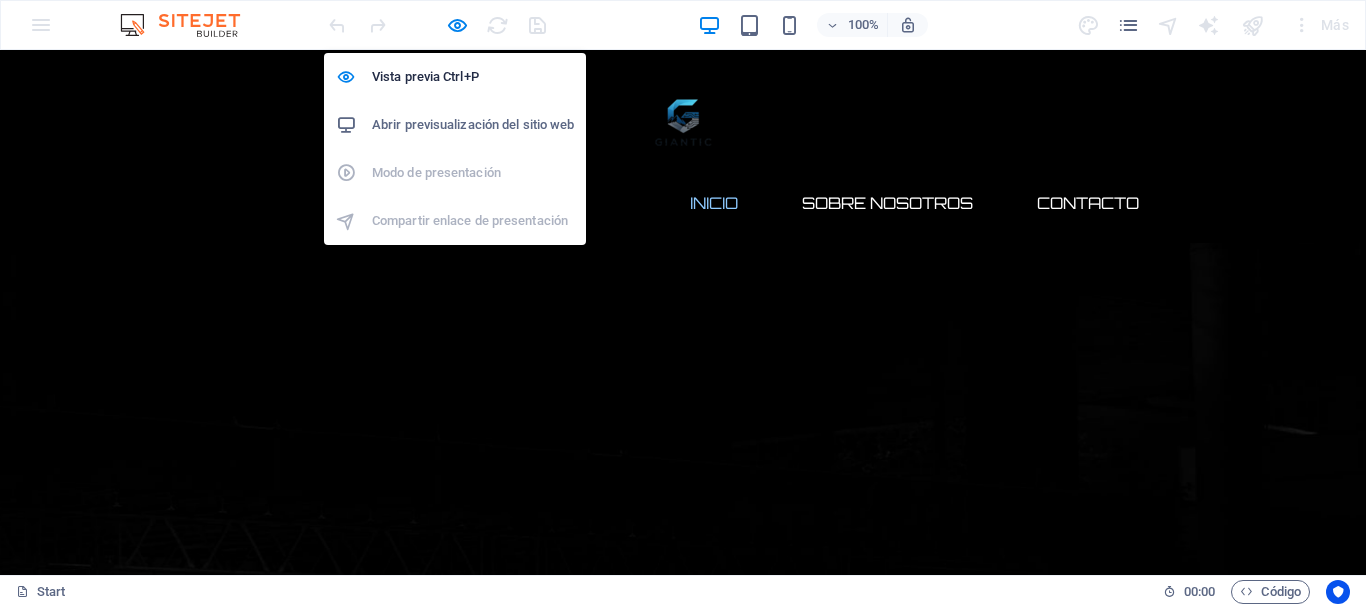 click on "Vista previa Ctrl+P Abrir previsualización del sitio web Modo de presentación Compartir enlace de presentación" at bounding box center (455, 149) 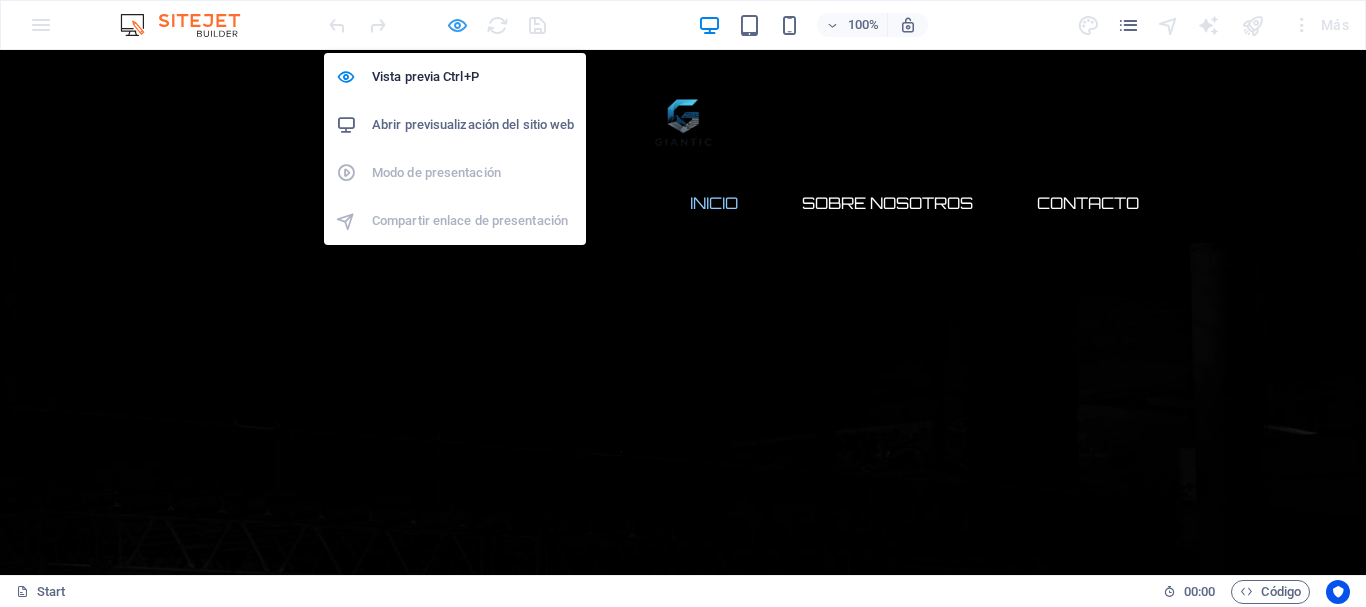 click at bounding box center [457, 25] 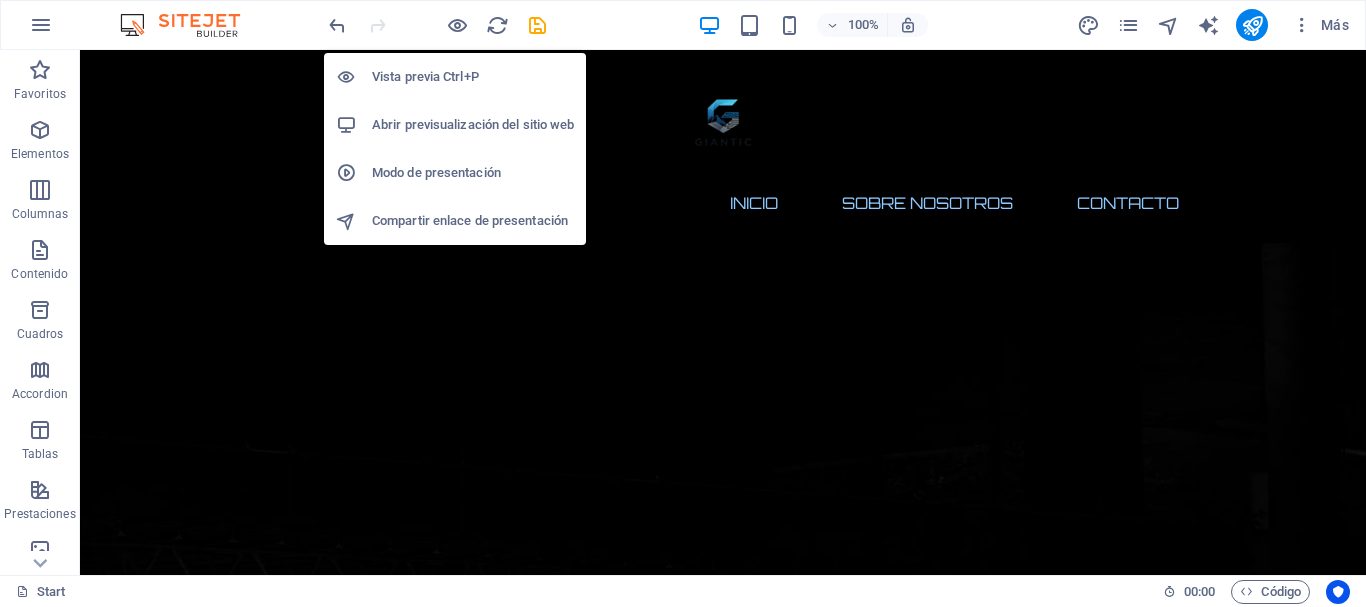click on "Modo de presentación" at bounding box center (473, 173) 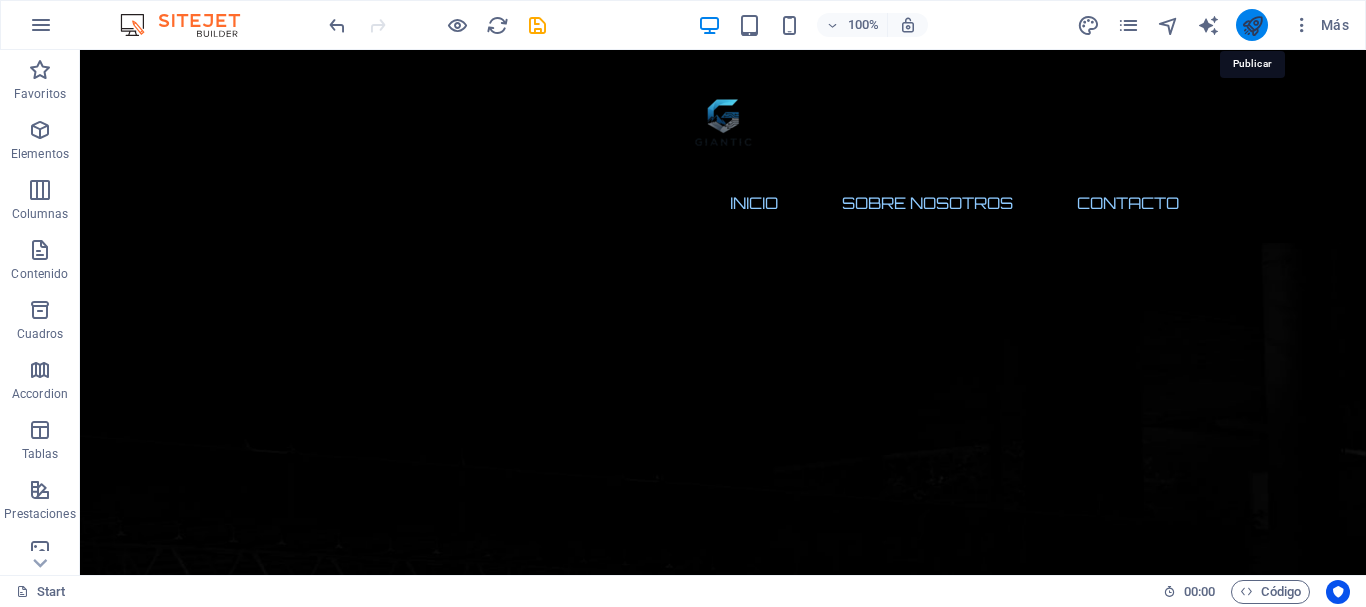 click at bounding box center [1252, 25] 